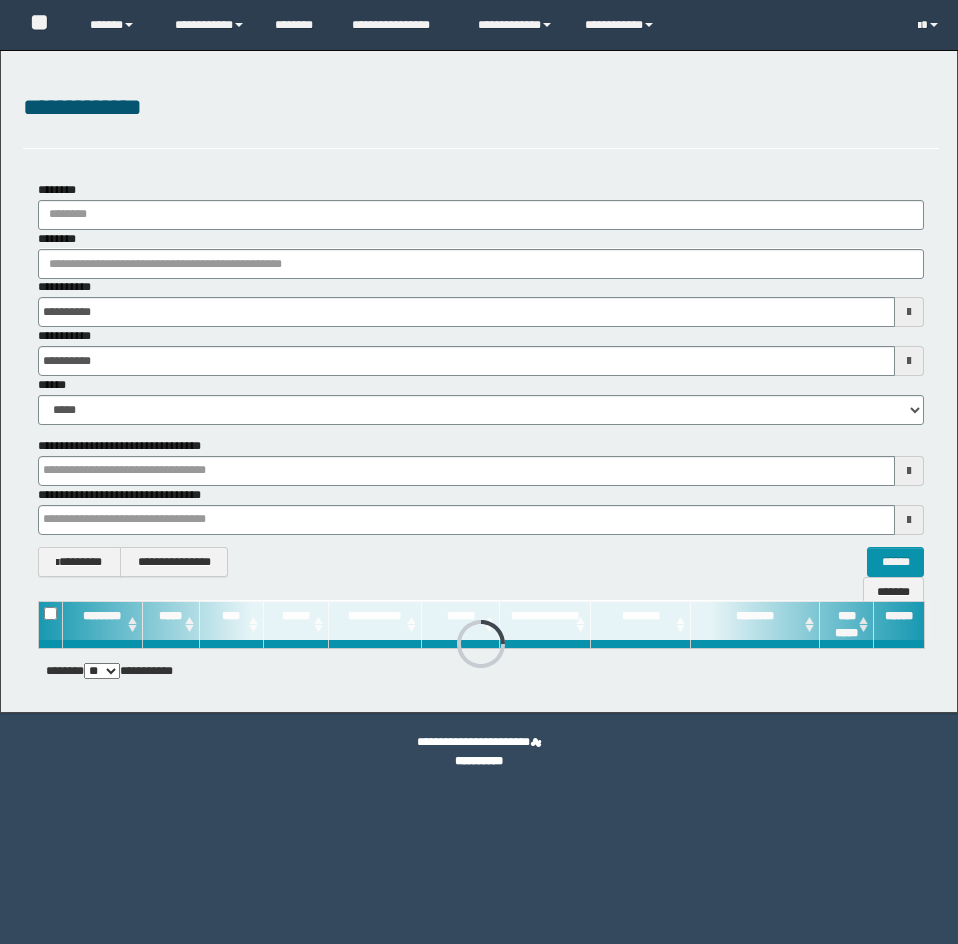 scroll, scrollTop: 0, scrollLeft: 0, axis: both 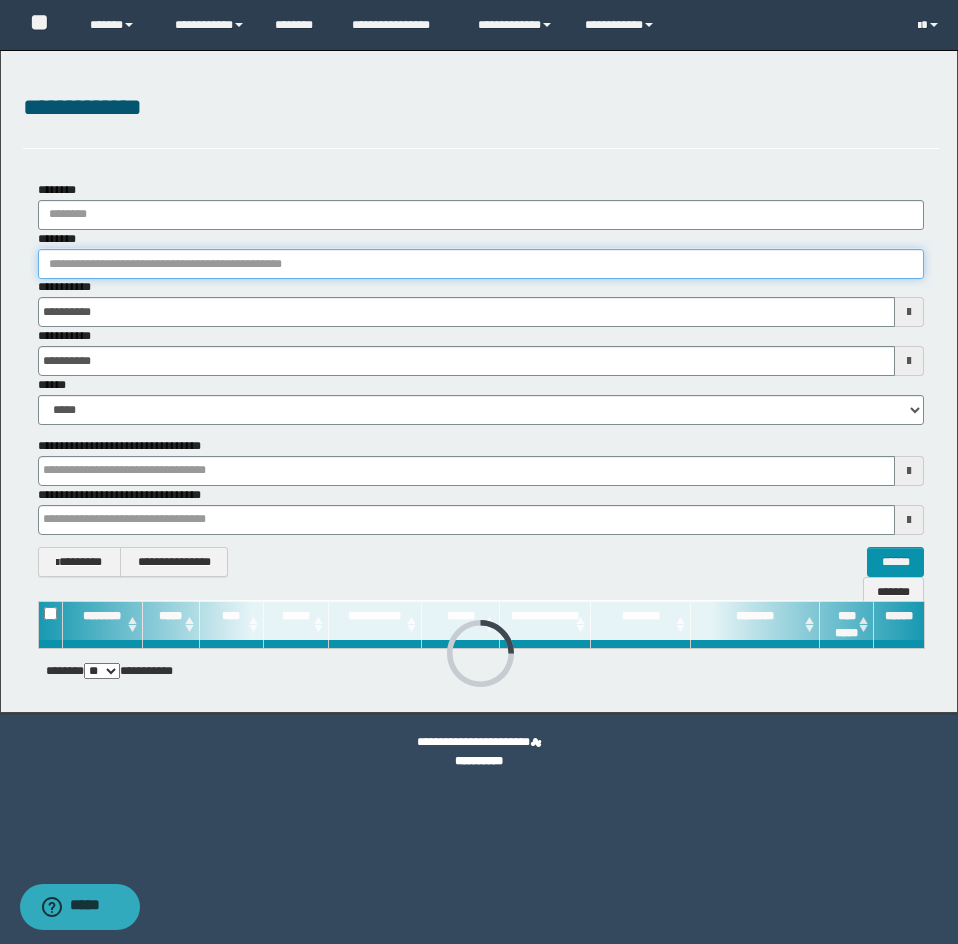 click on "********" at bounding box center (481, 264) 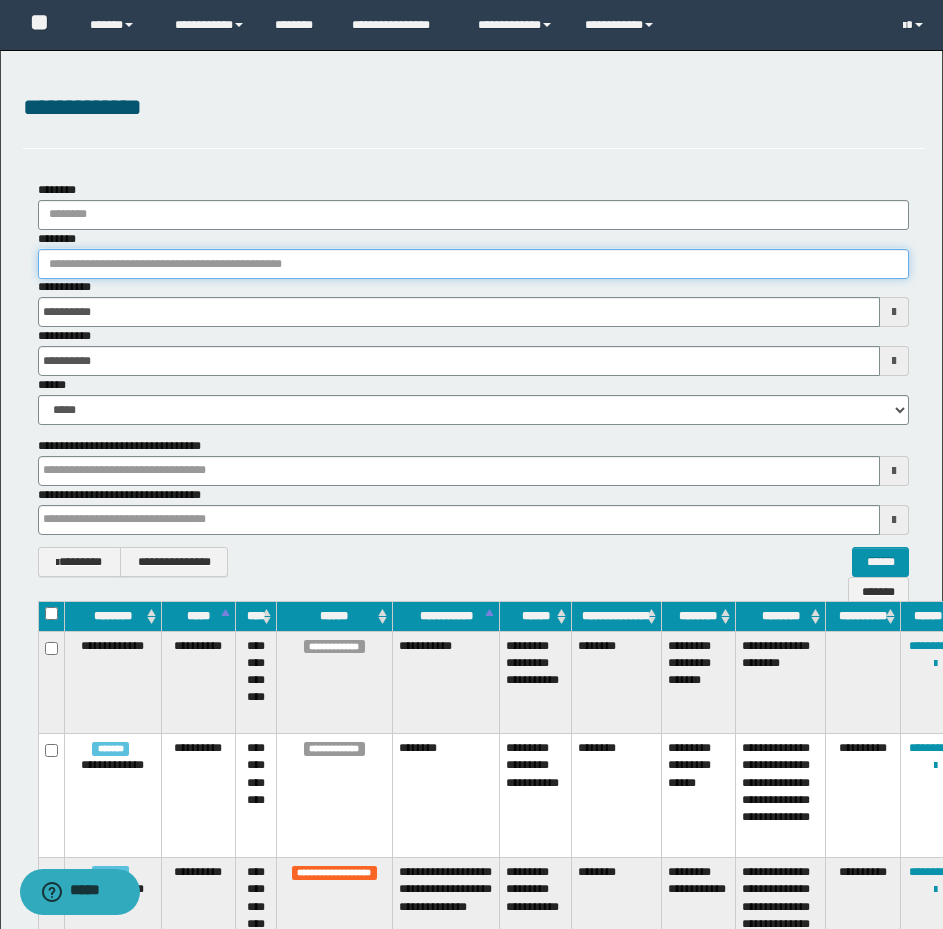 click on "********" at bounding box center [473, 264] 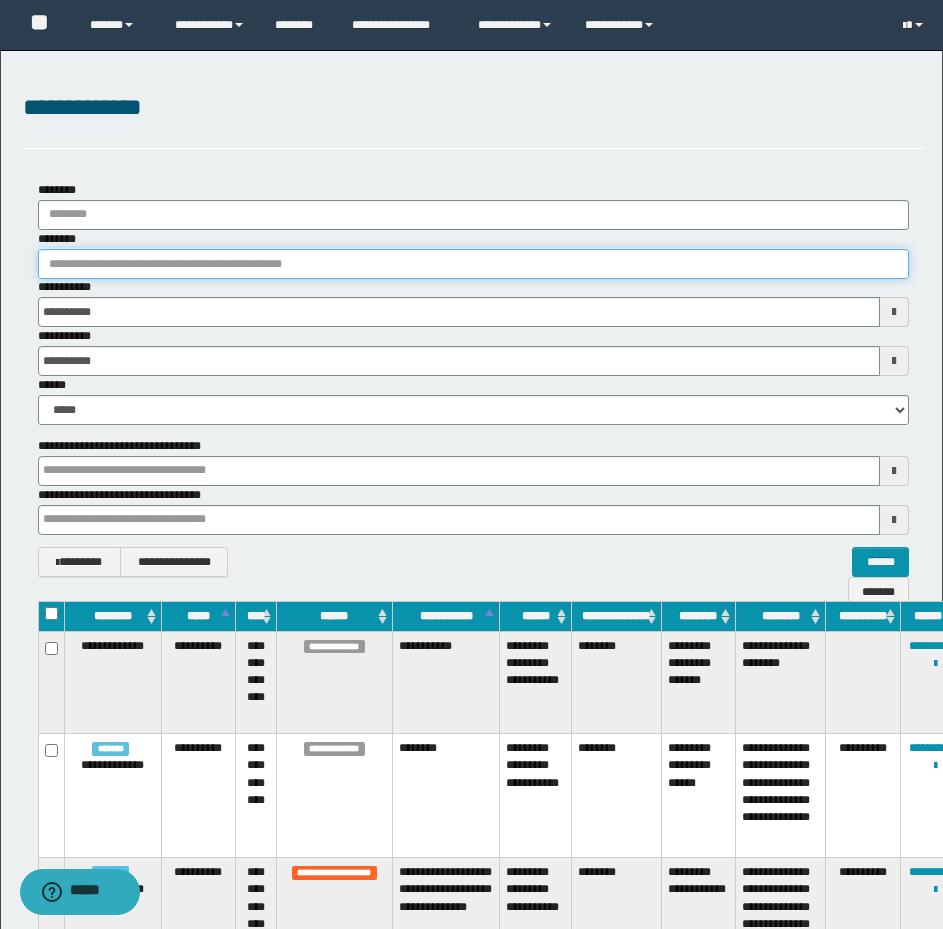 paste on "**********" 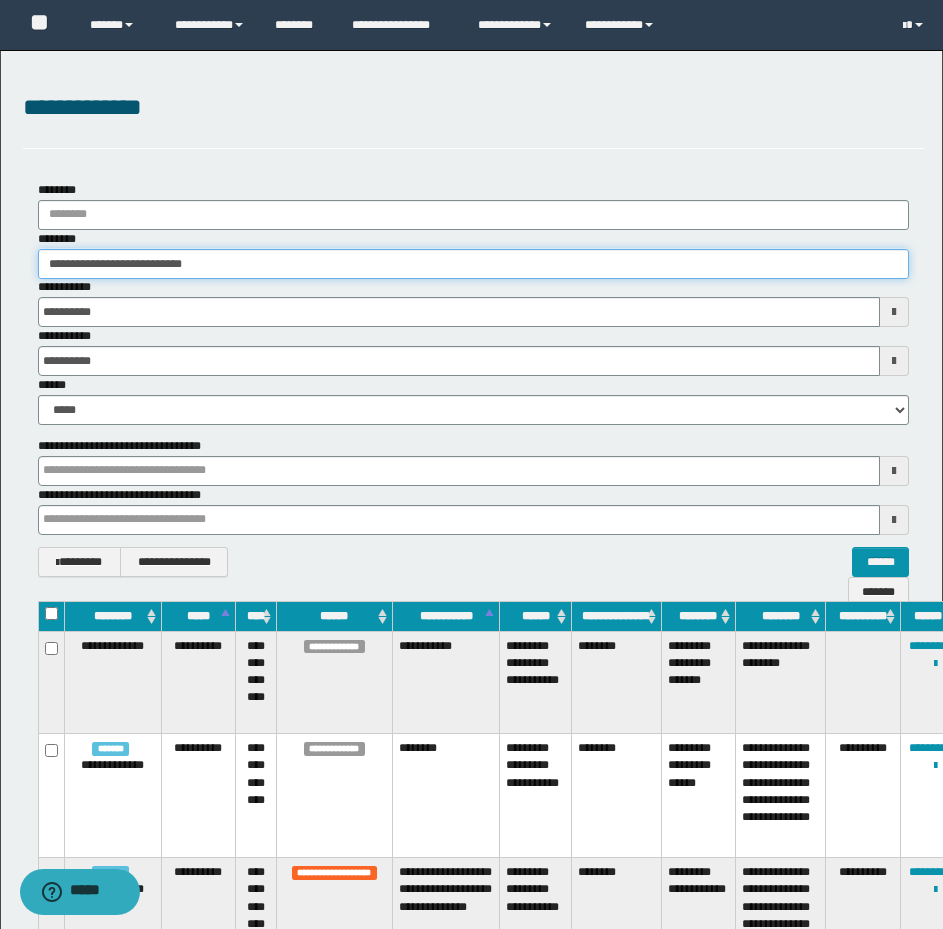 click on "**********" at bounding box center [473, 264] 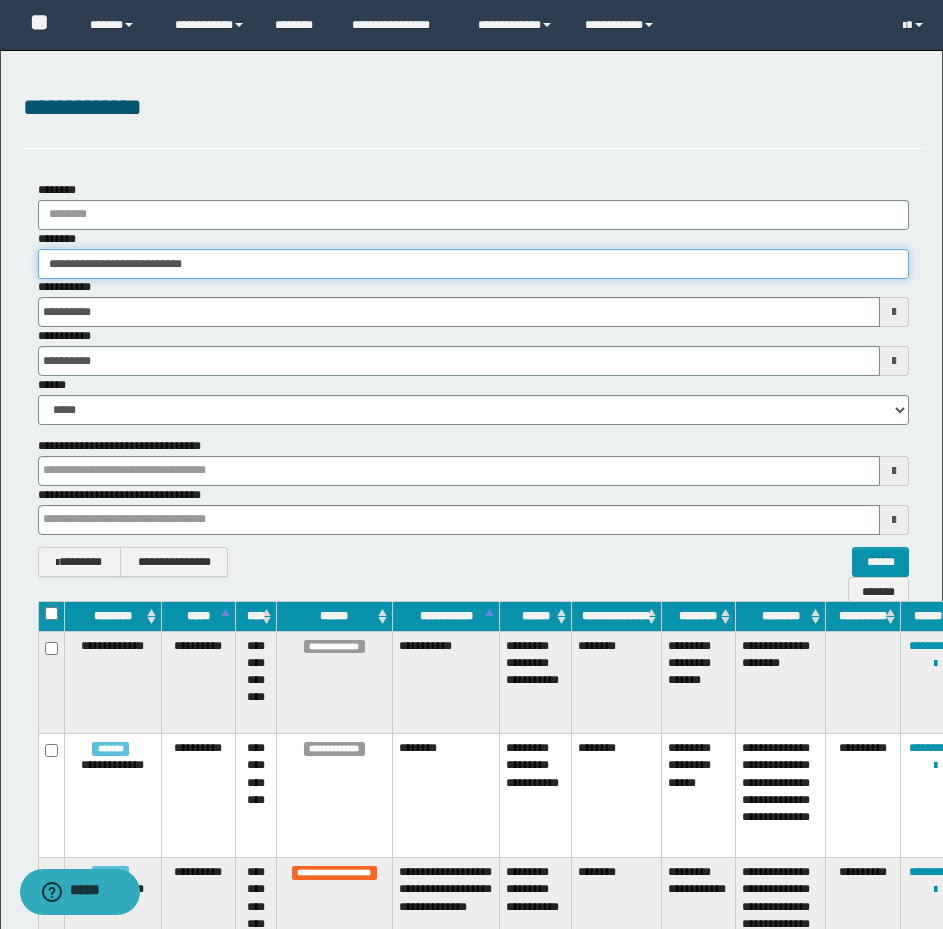 type on "**********" 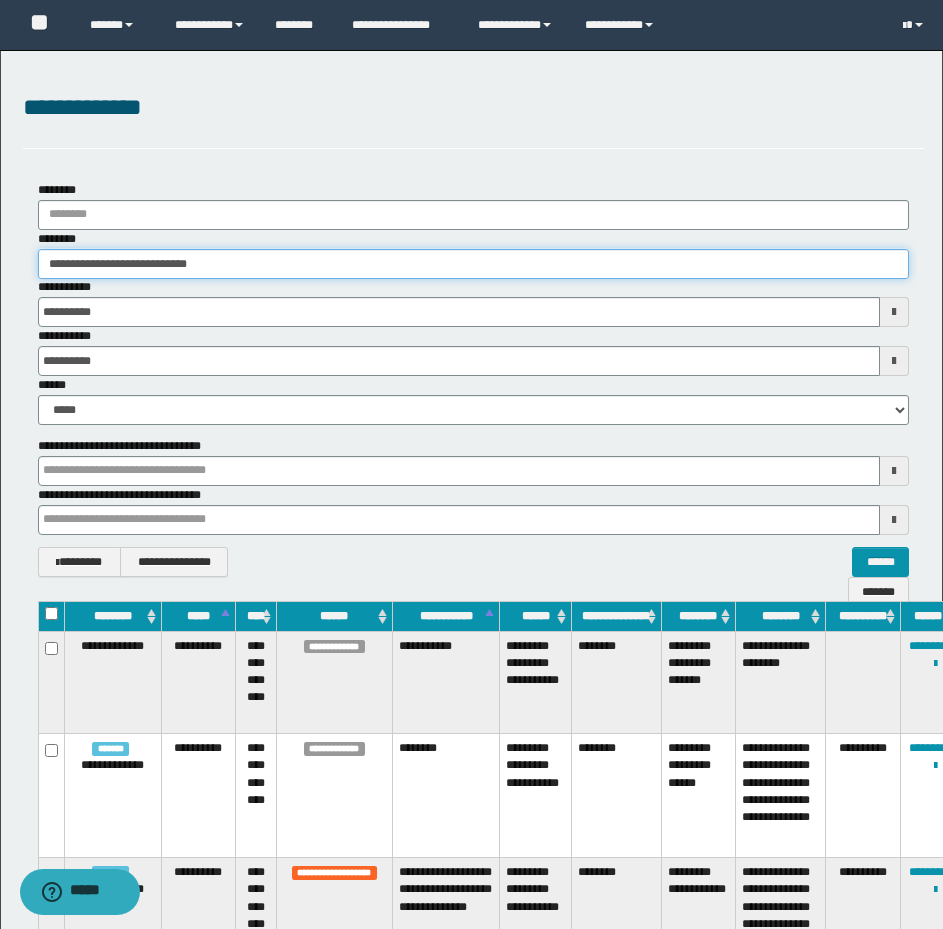 type on "**********" 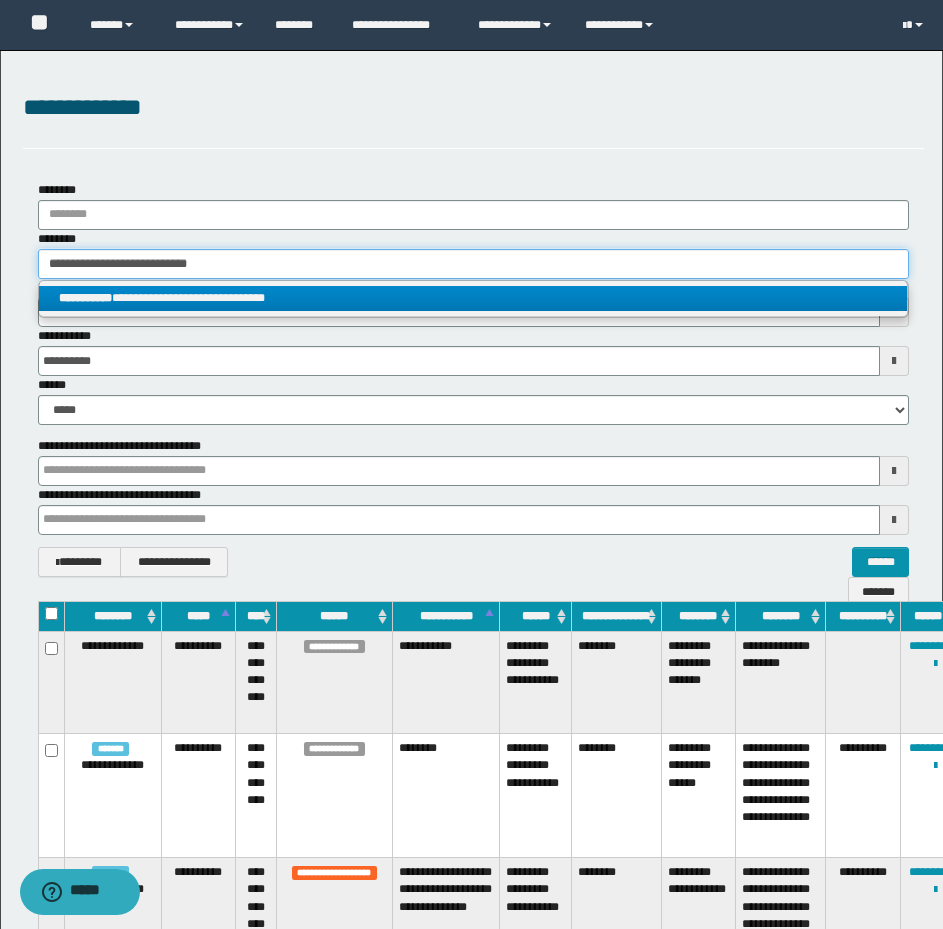 type on "**********" 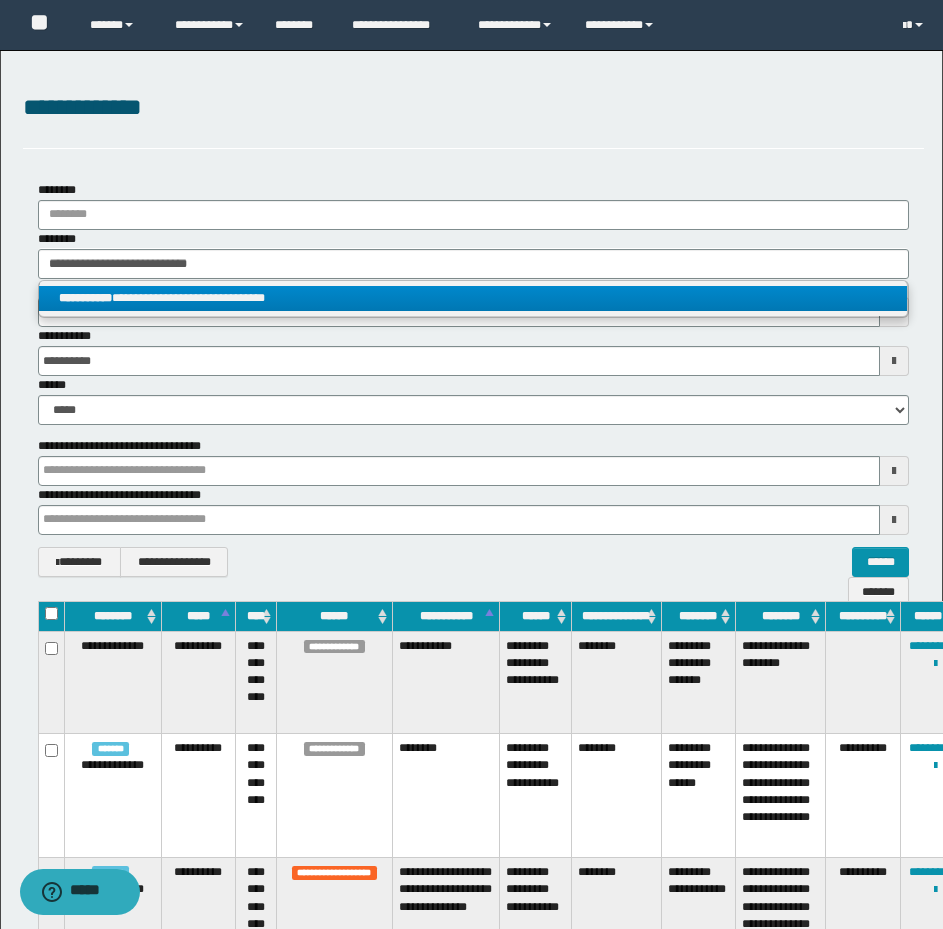 click on "**********" at bounding box center (473, 298) 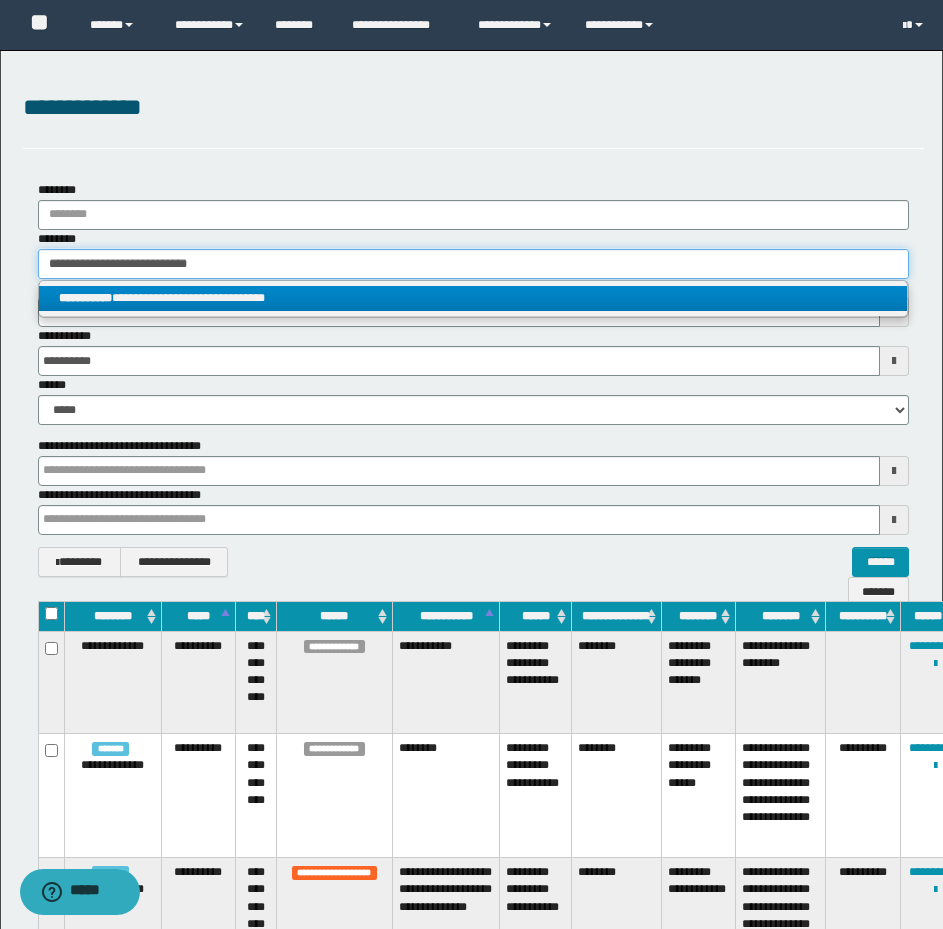 type 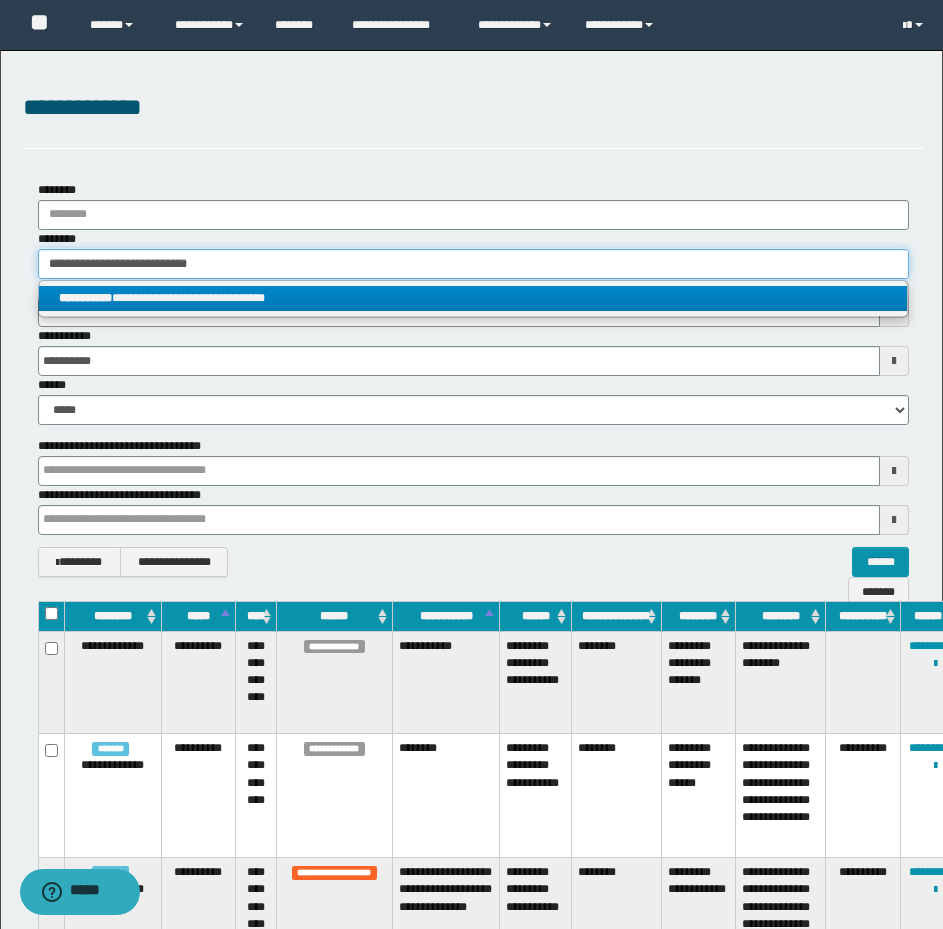 type on "**********" 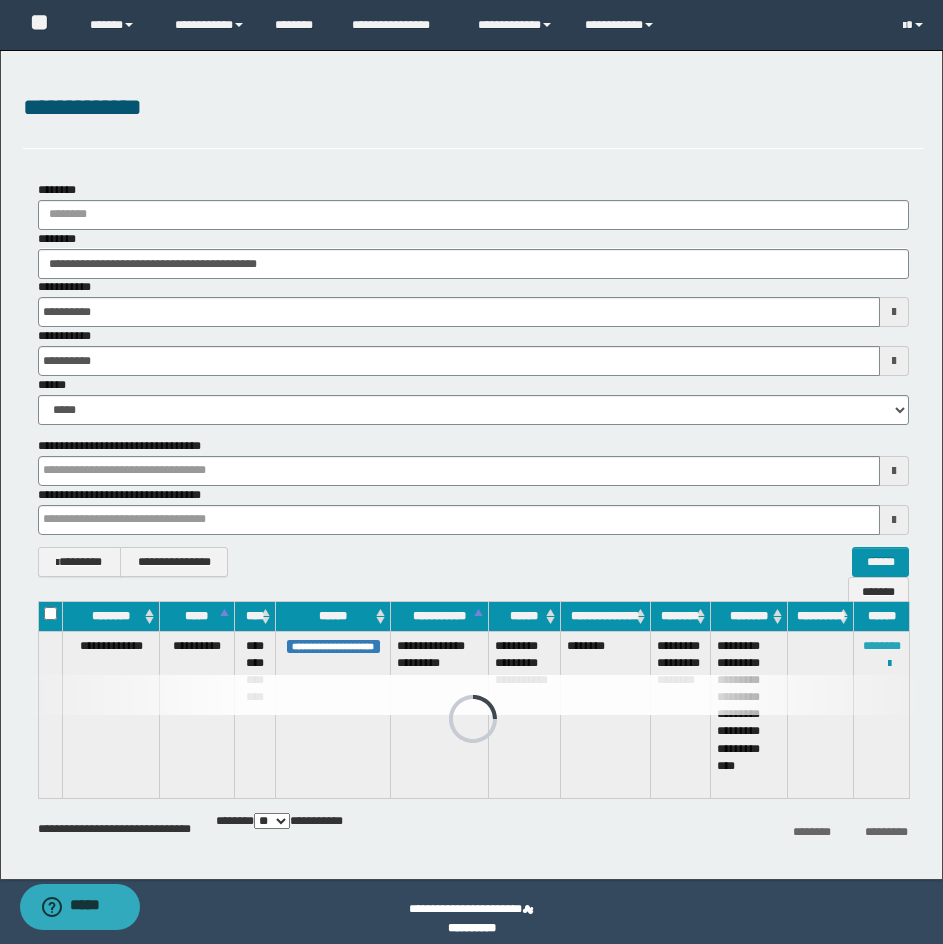 click on "********" at bounding box center (882, 646) 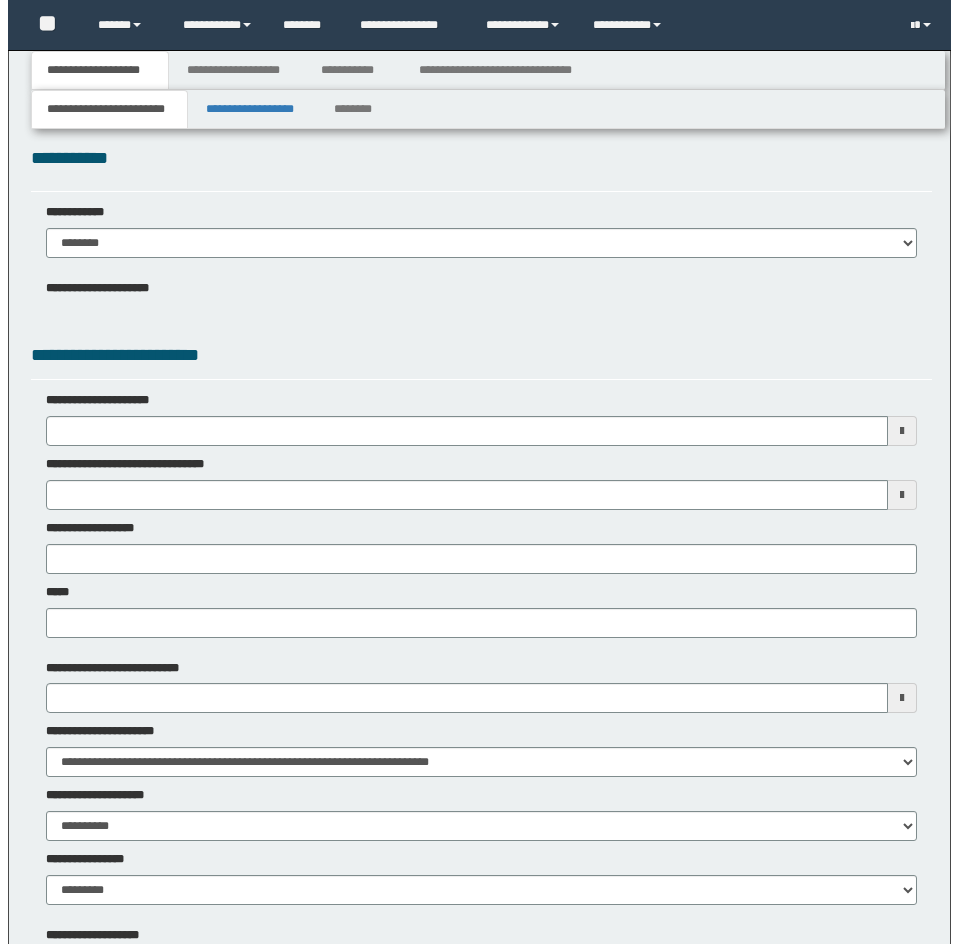 scroll, scrollTop: 0, scrollLeft: 0, axis: both 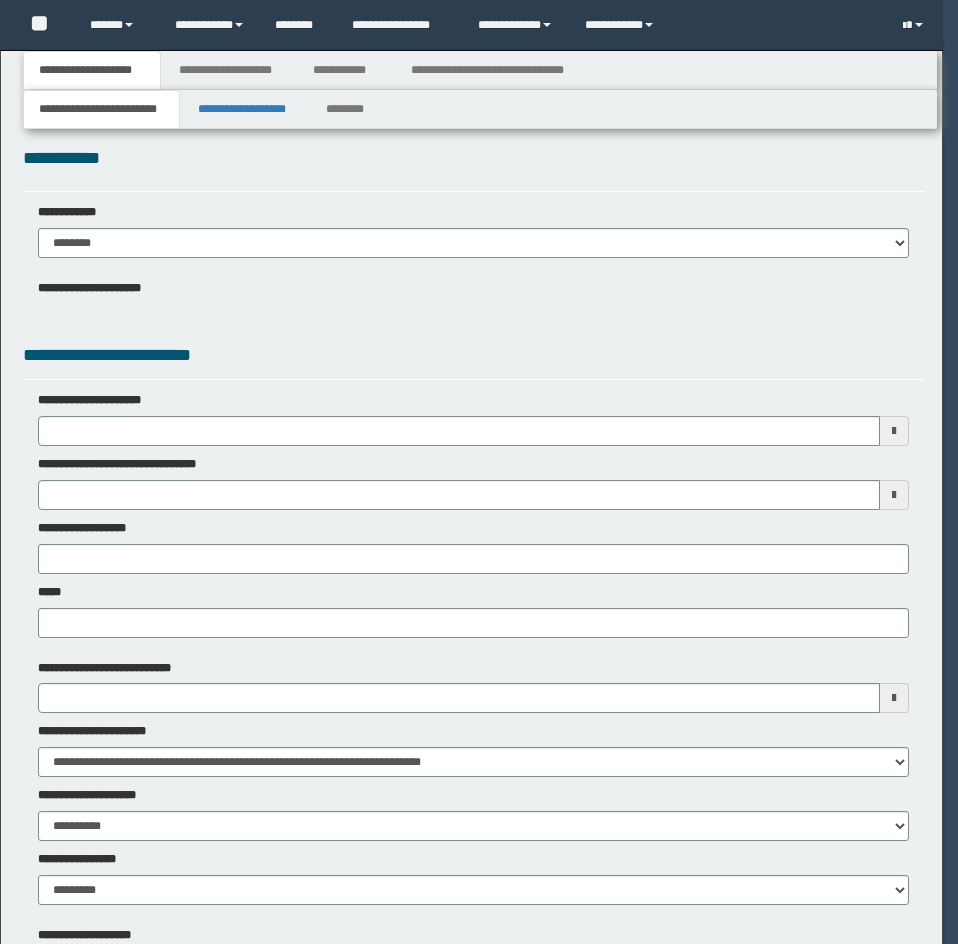 type 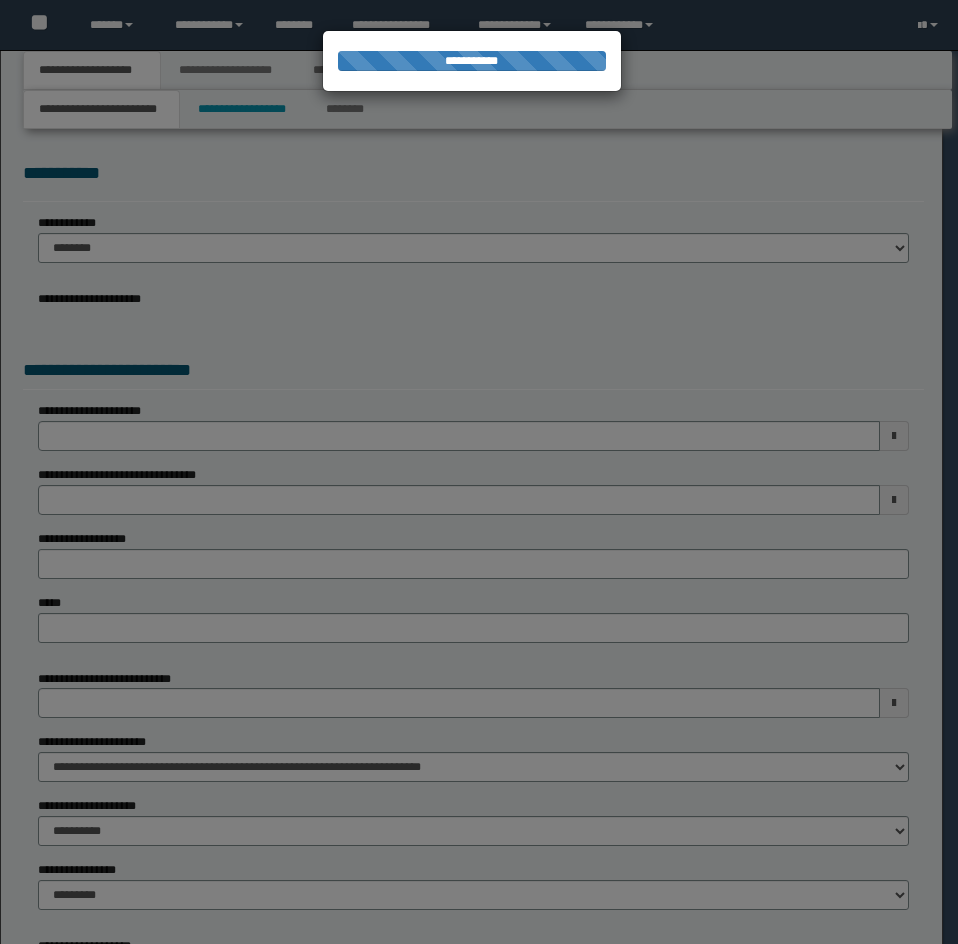 scroll, scrollTop: 0, scrollLeft: 0, axis: both 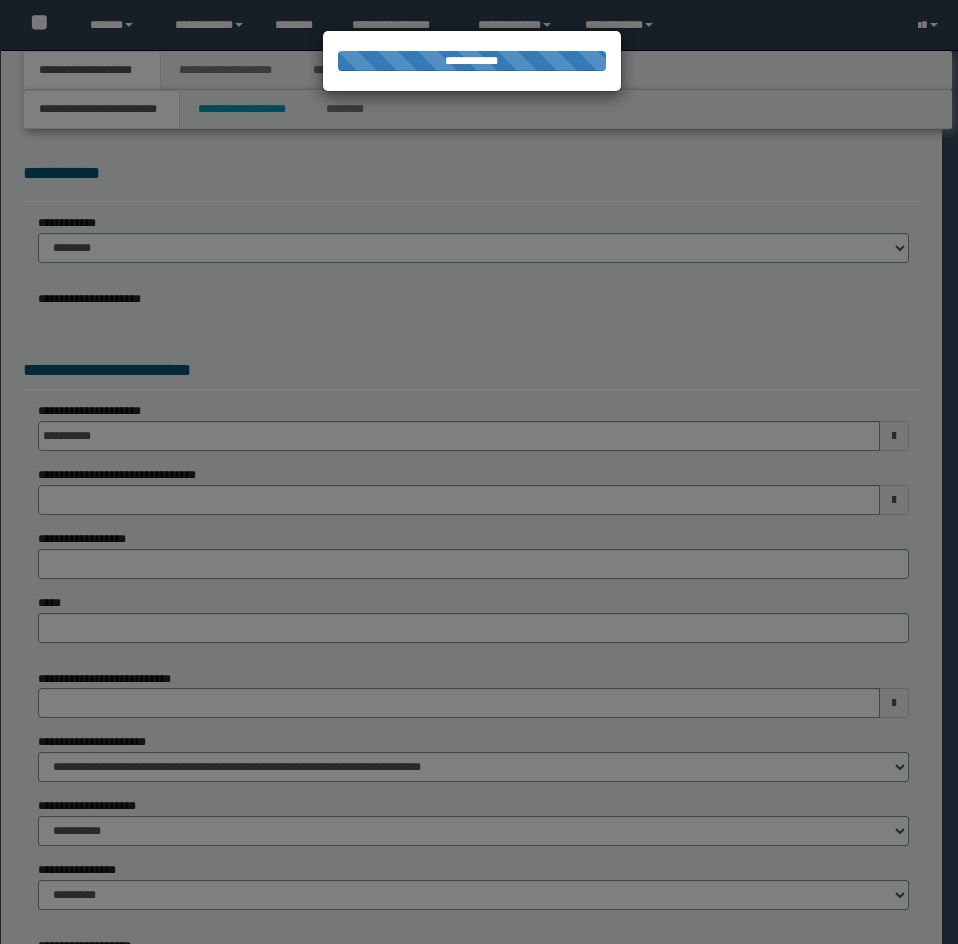 select on "*" 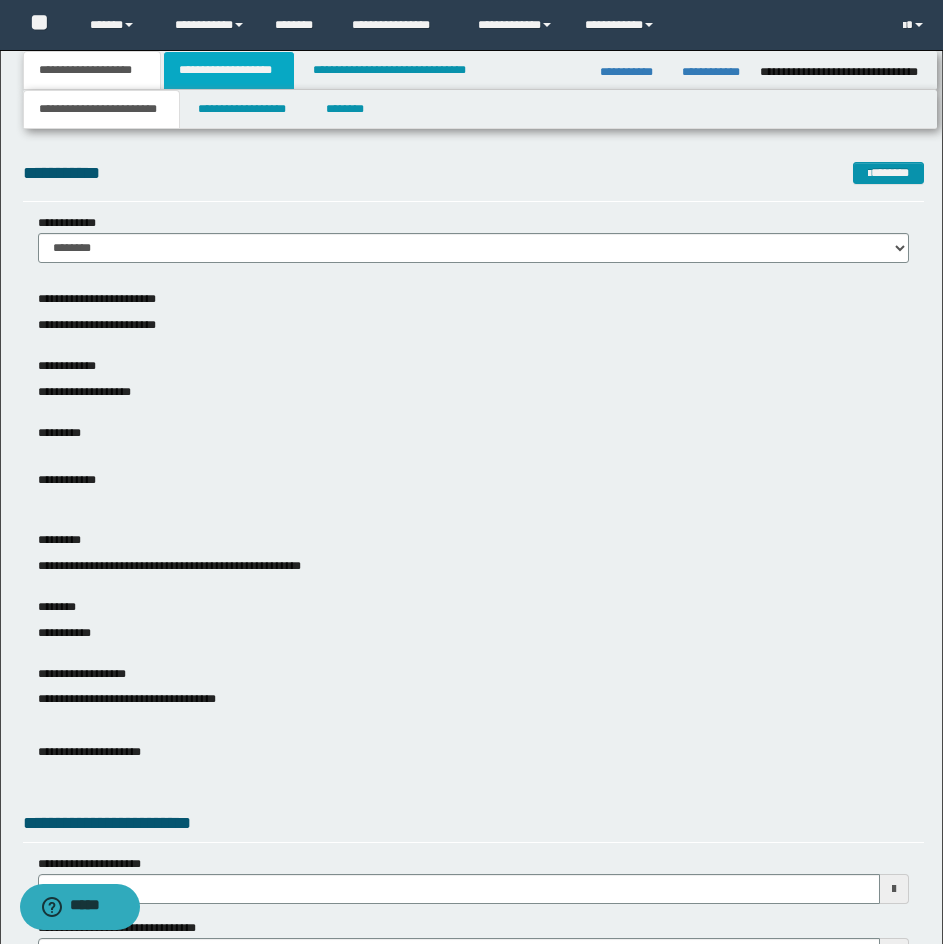 click on "**********" at bounding box center [229, 70] 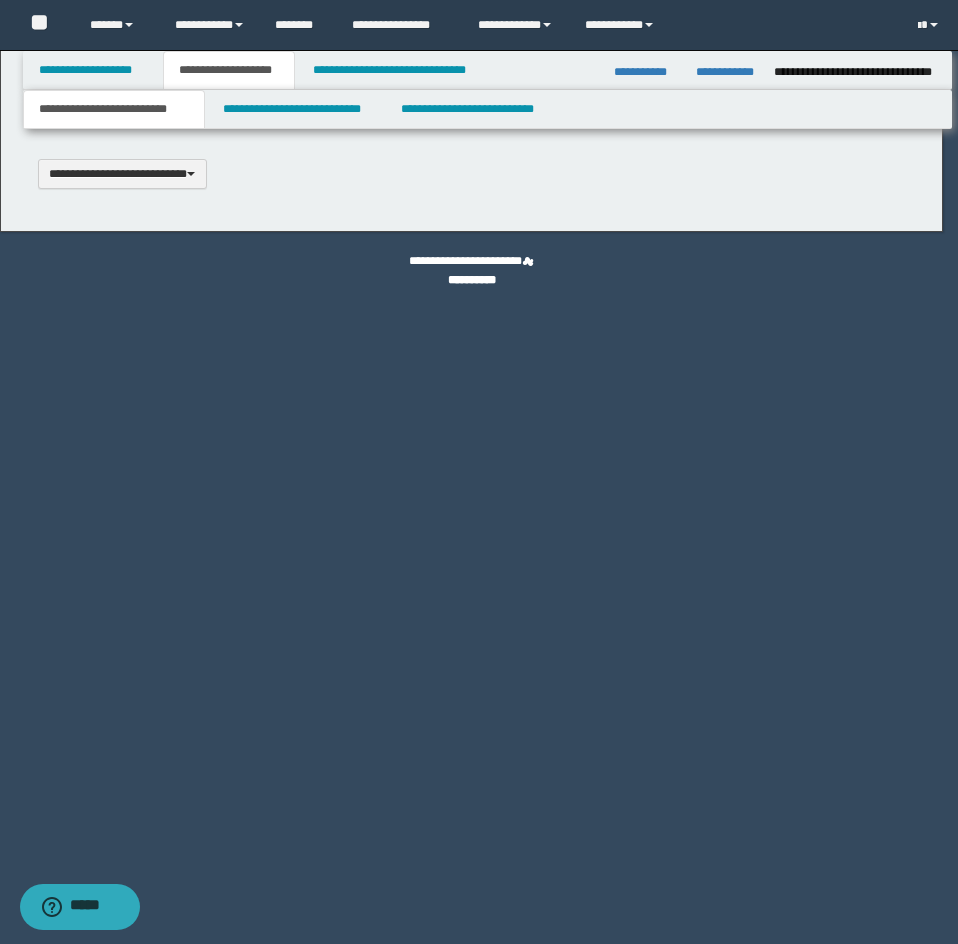 scroll, scrollTop: 0, scrollLeft: 0, axis: both 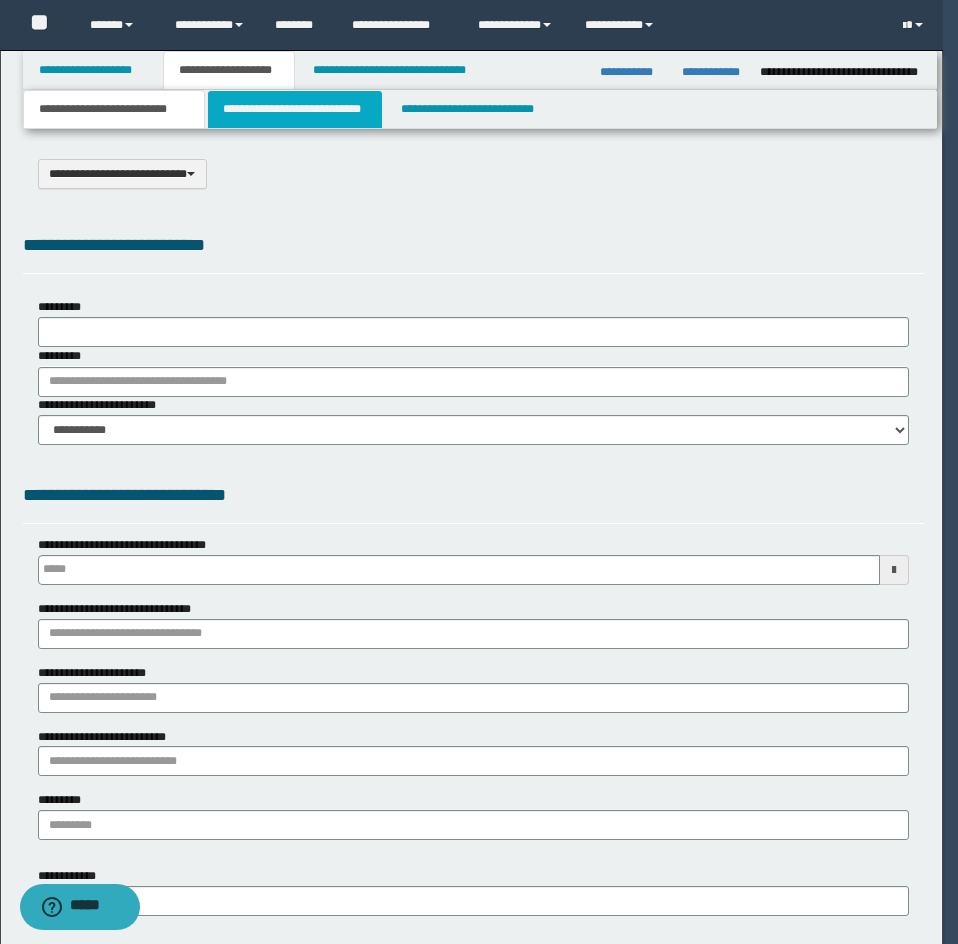 select on "*" 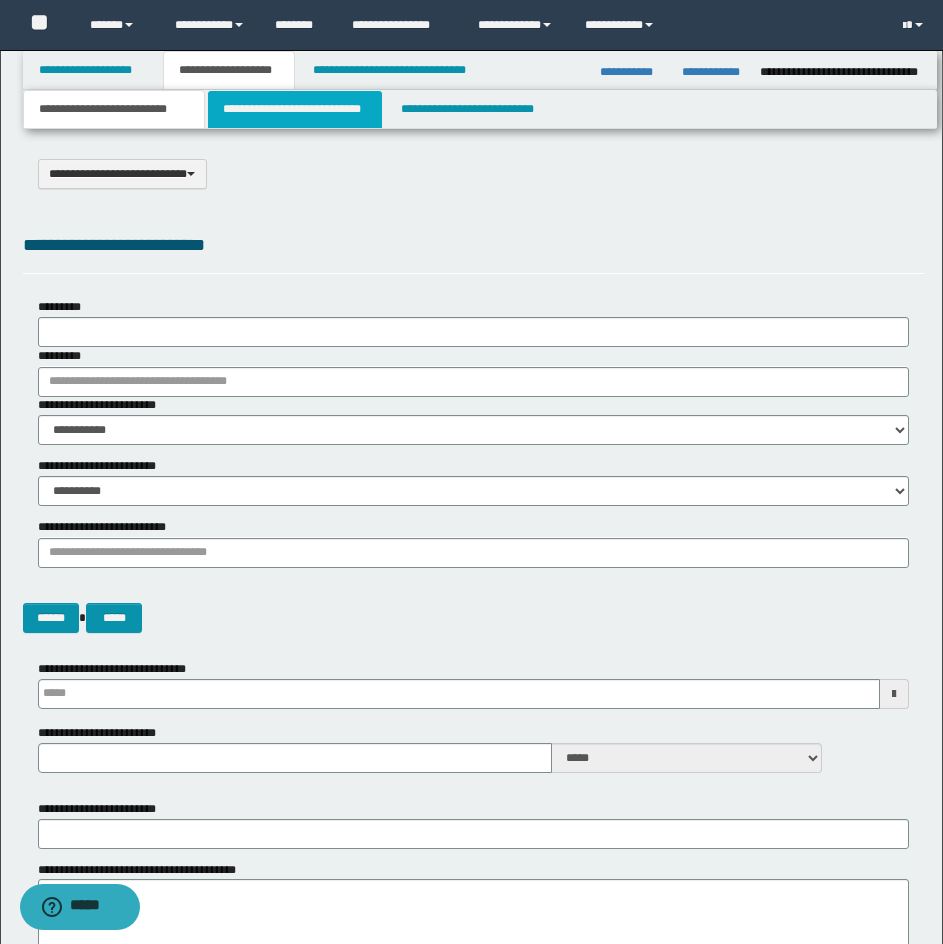 click on "**********" at bounding box center (295, 109) 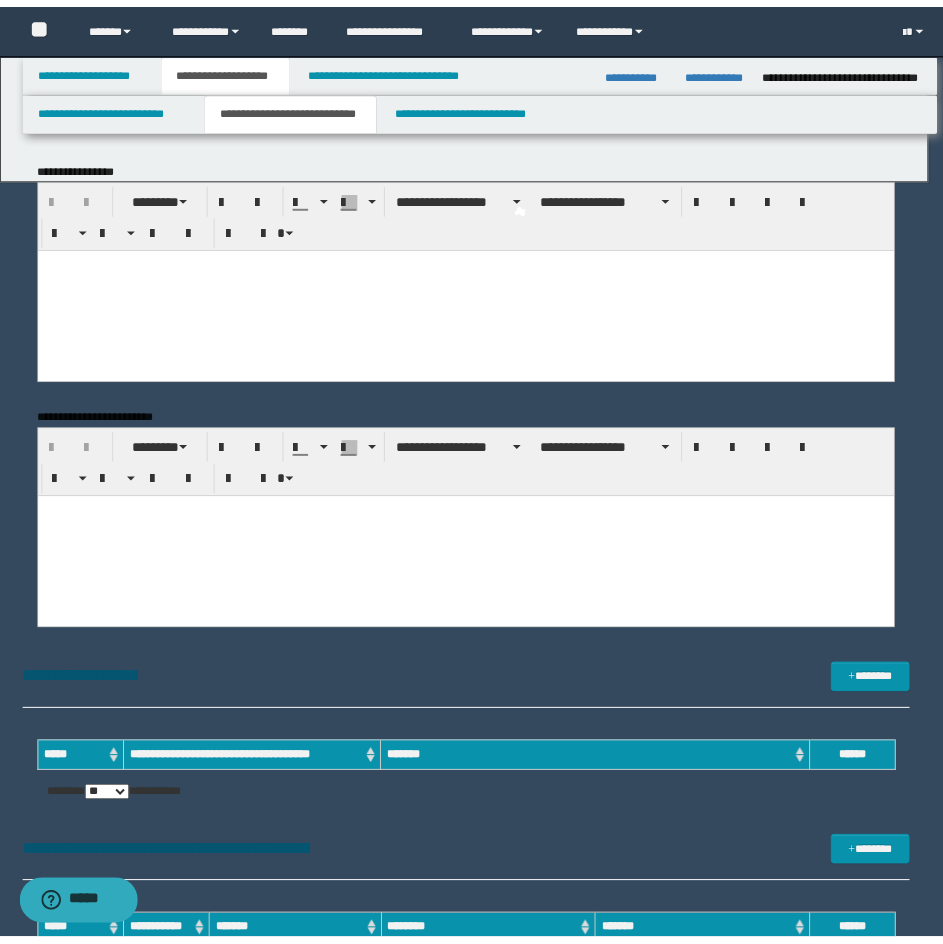 scroll, scrollTop: 0, scrollLeft: 0, axis: both 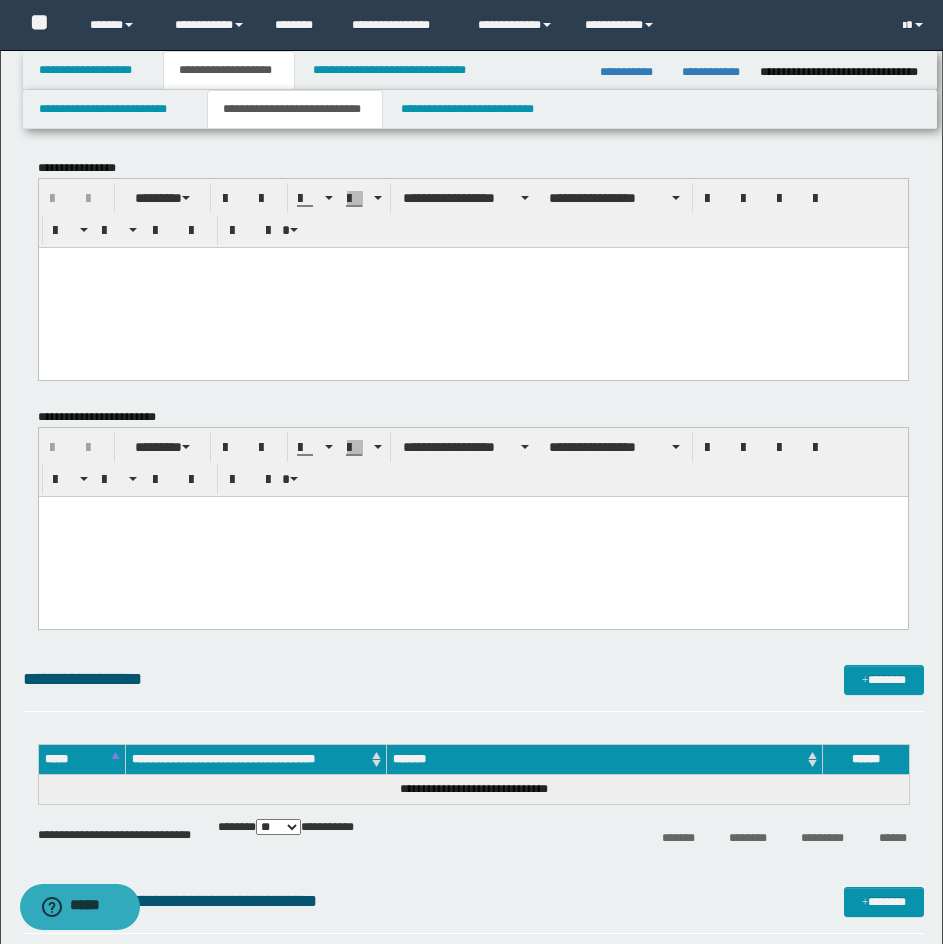 click at bounding box center [472, 262] 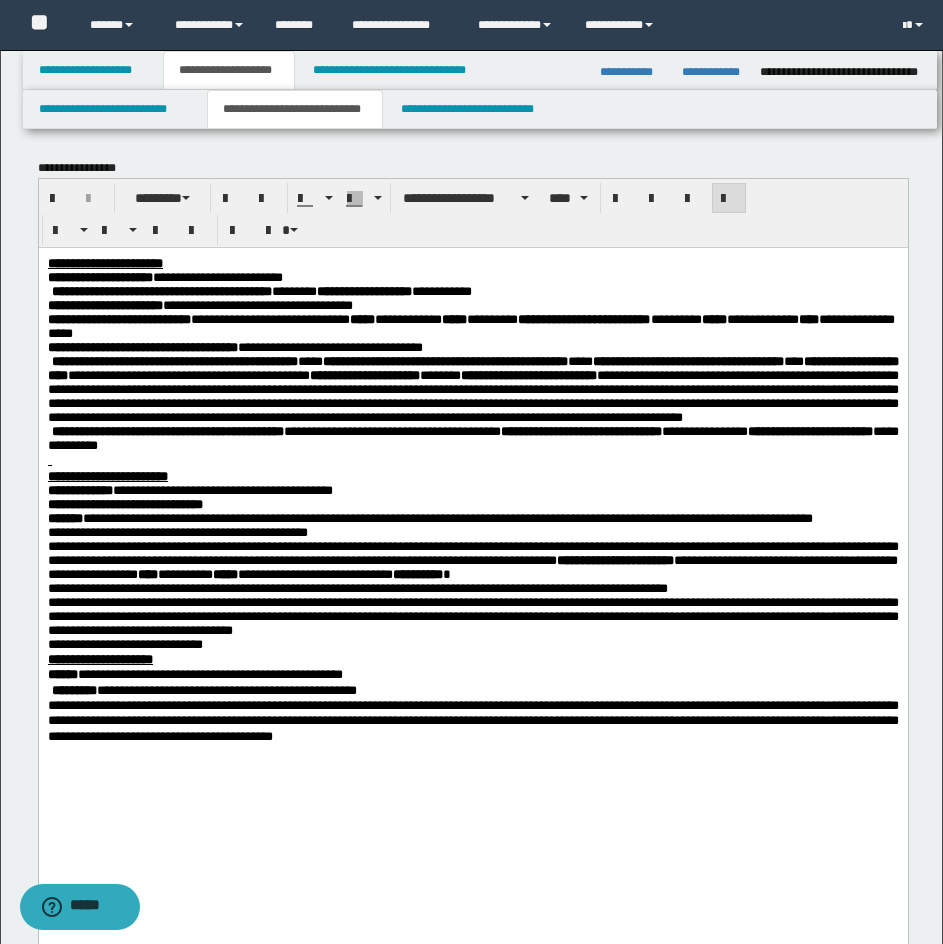 click on "**********" at bounding box center (472, 262) 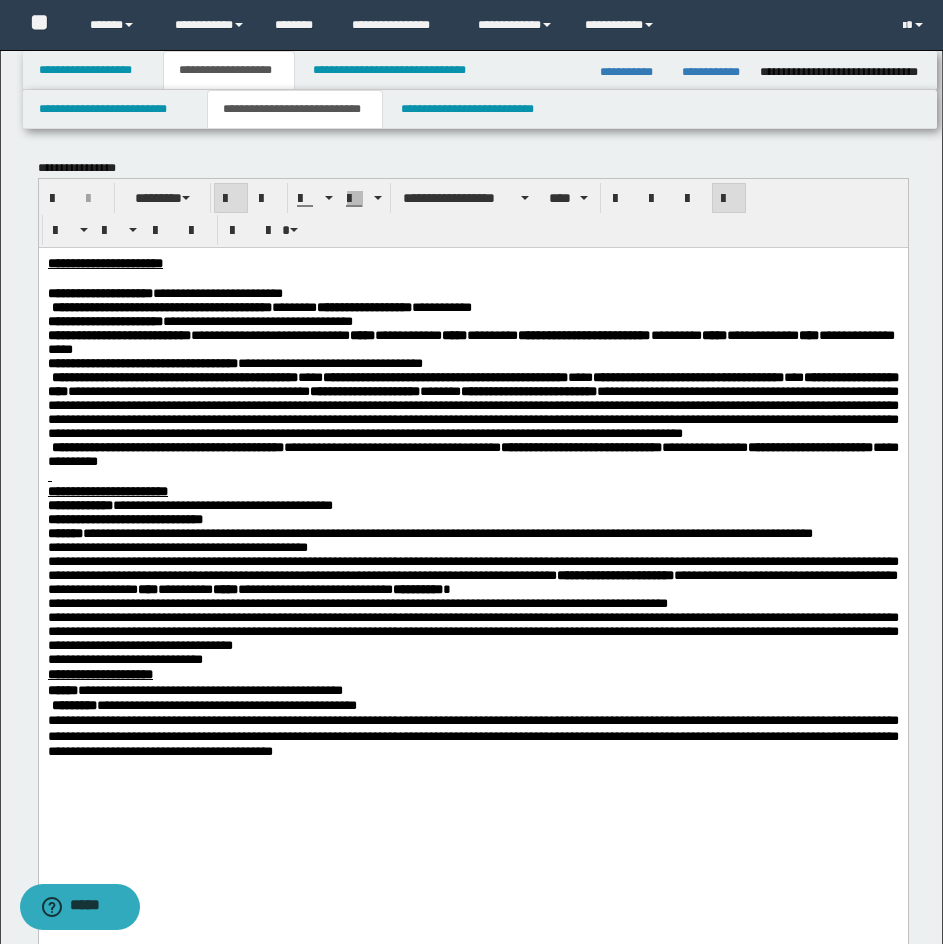 click on "[FIRST] [LAST] [CITY] [STATE]" at bounding box center [472, 307] 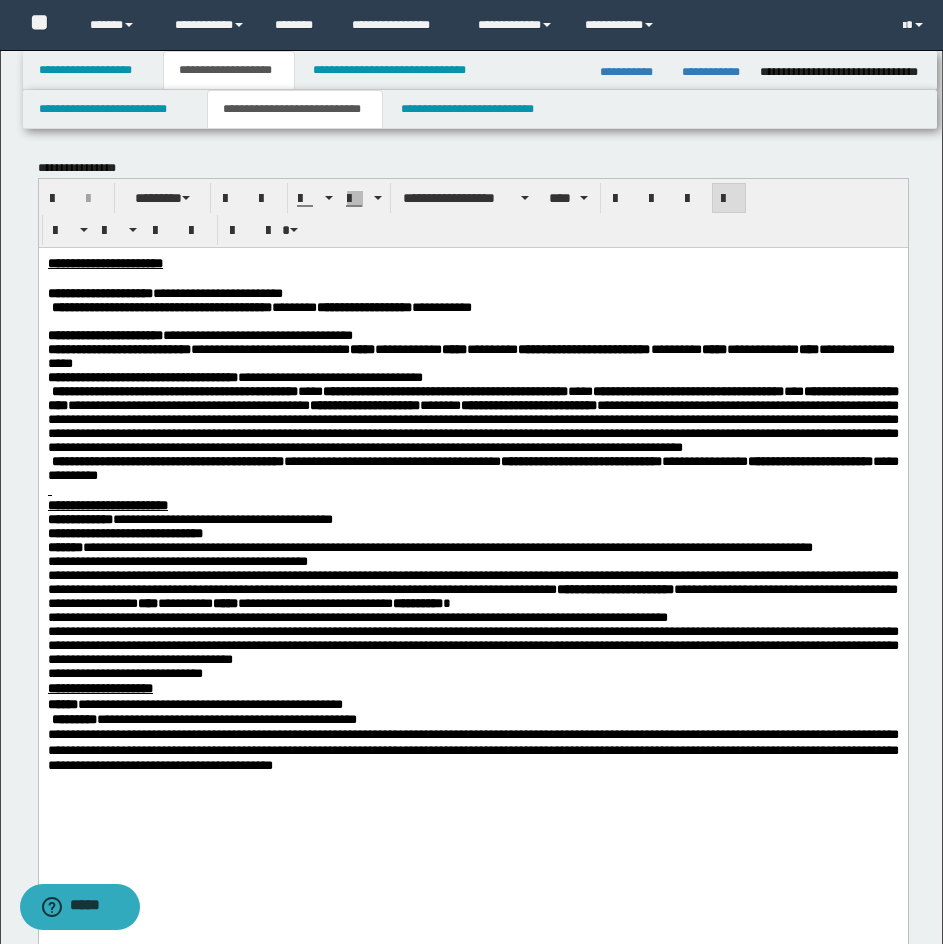 click on "**********" at bounding box center (472, 335) 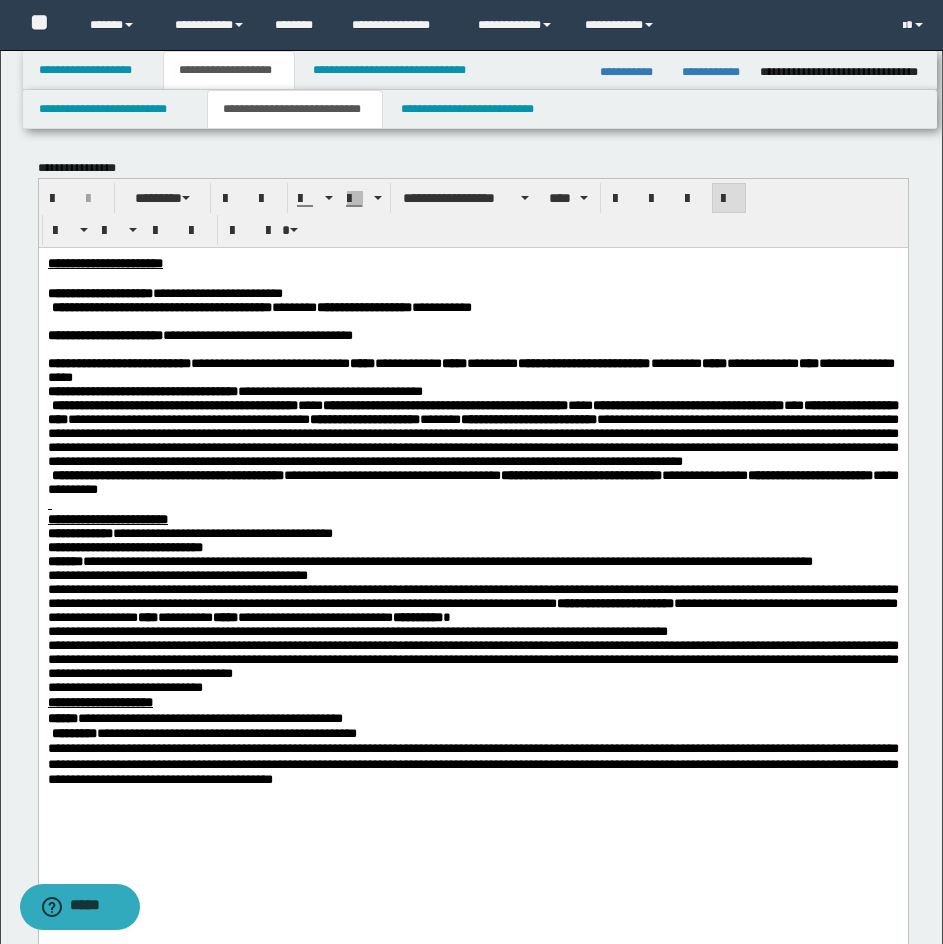 click on "[FIRST] [LAST] [CITY] [STATE] [ZIP] [COUNTRY] [PHONE] [EMAIL] [WEBSITE]" at bounding box center [472, 370] 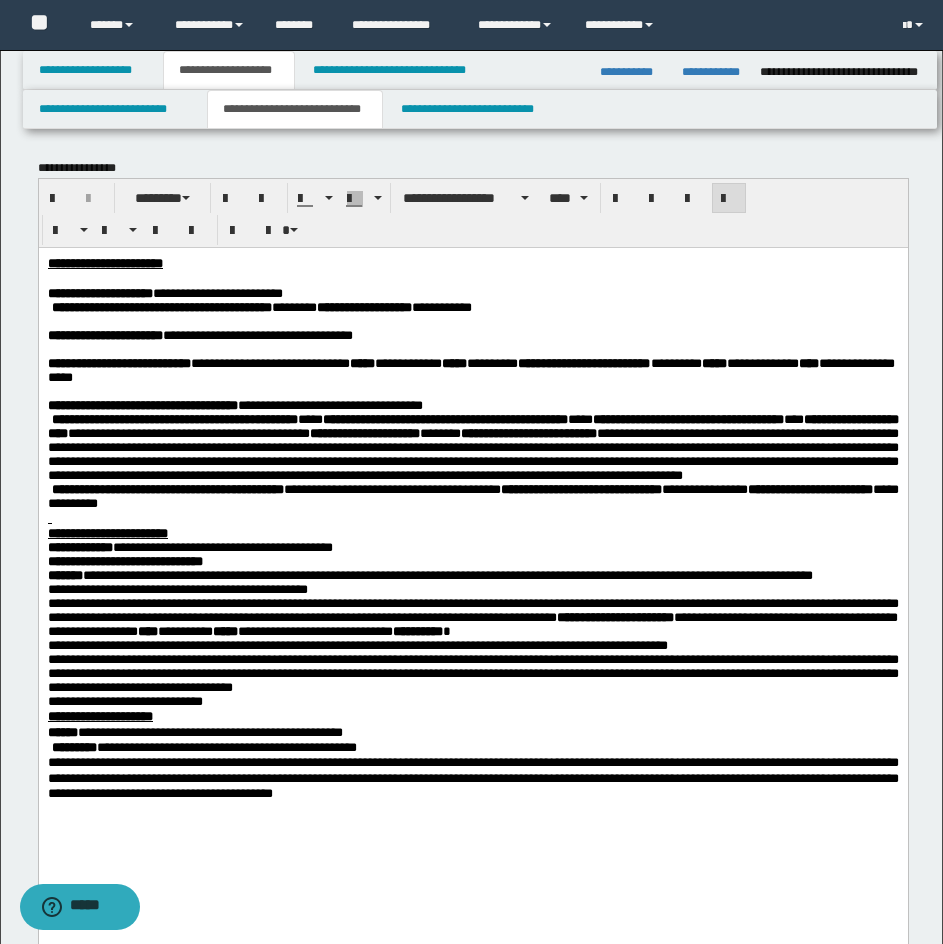 click on "**********" at bounding box center (528, 432) 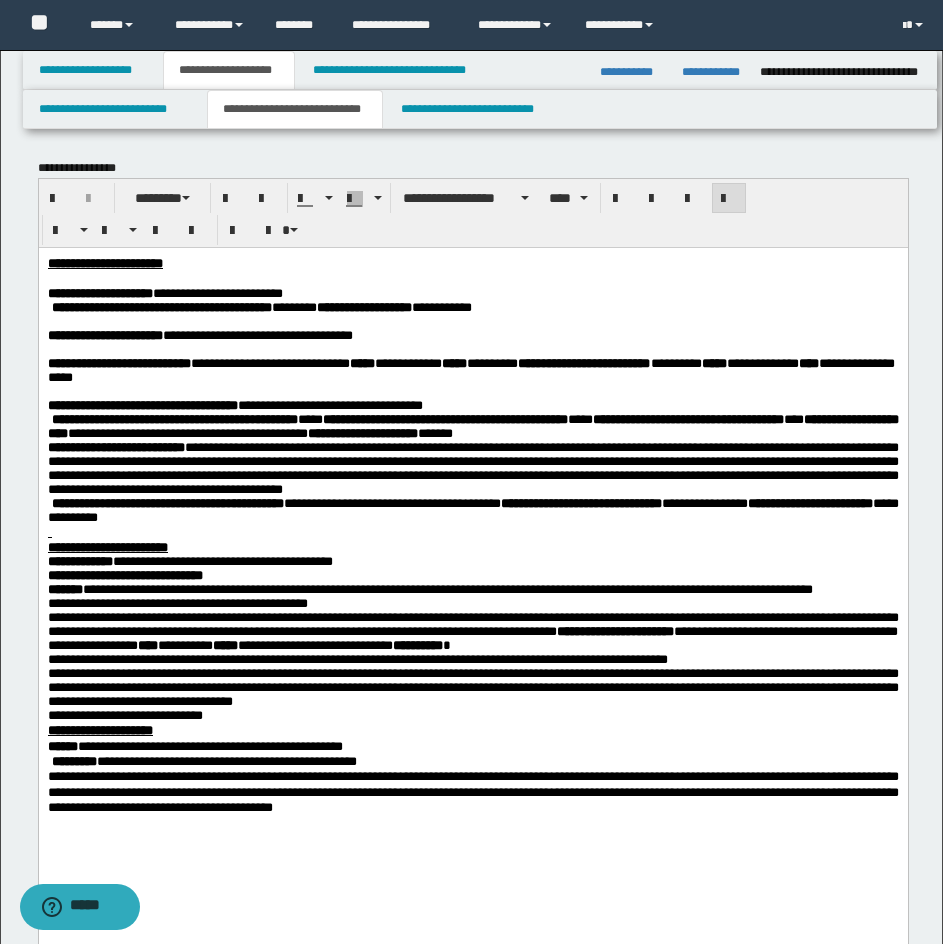 click on "[FIRST] [LAST] [FIRST] [LAST] [FIRST] [LAST] [FIRST] [LAST] [FIRST] [LAST] [FIRST] [LAST]" at bounding box center [472, 425] 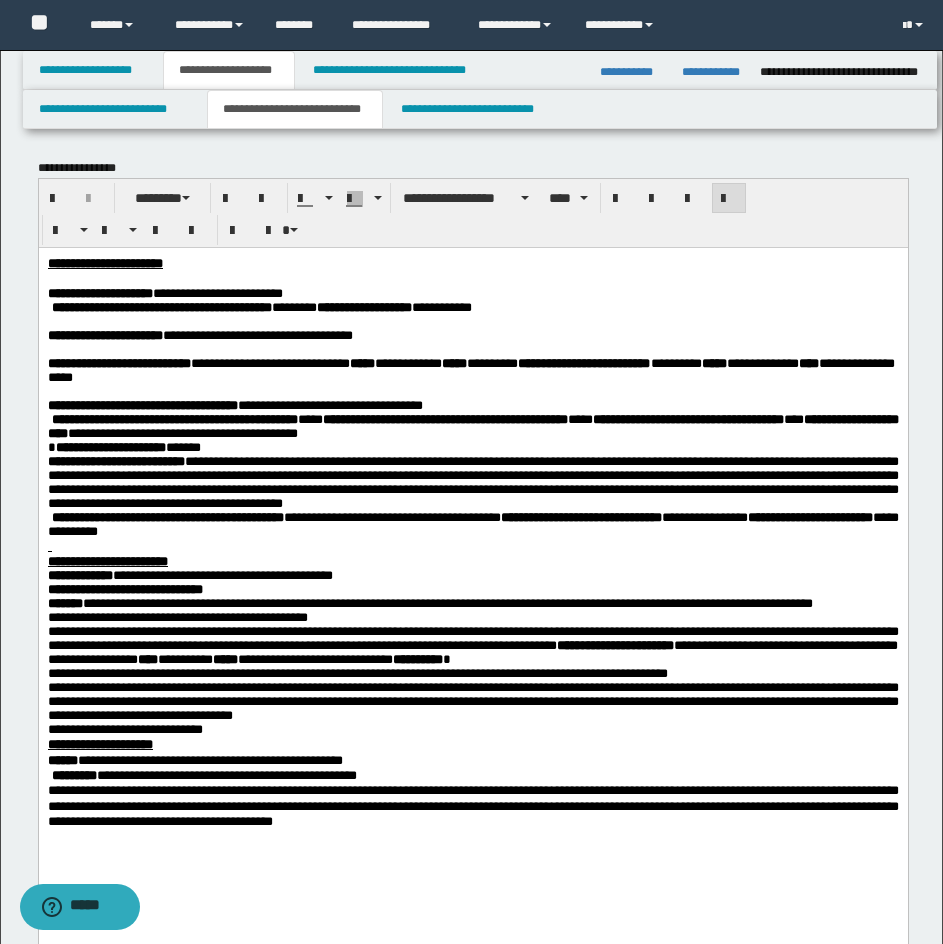 click on "**********" at bounding box center (174, 418) 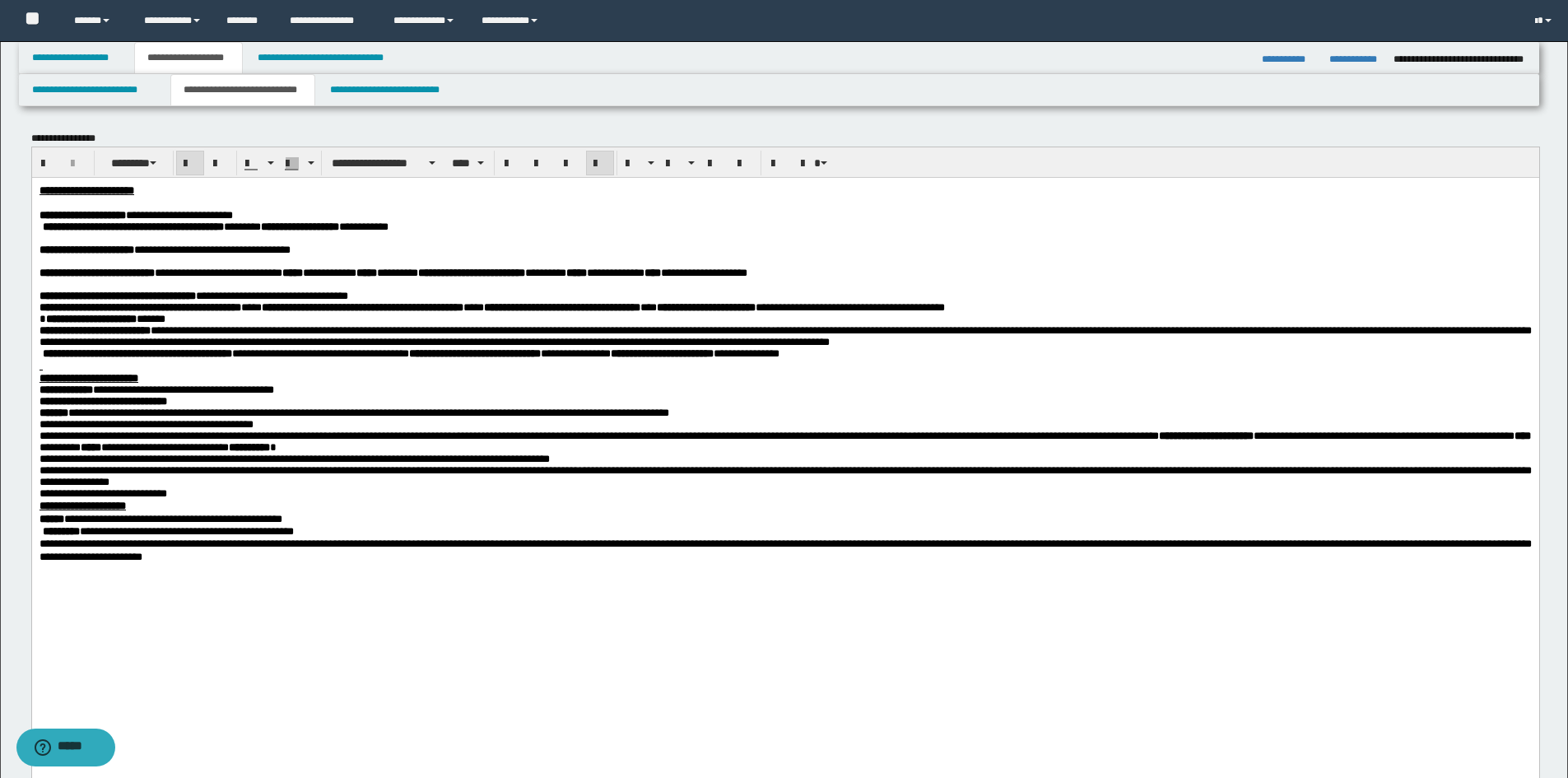 click on "**********" at bounding box center [784, 424] 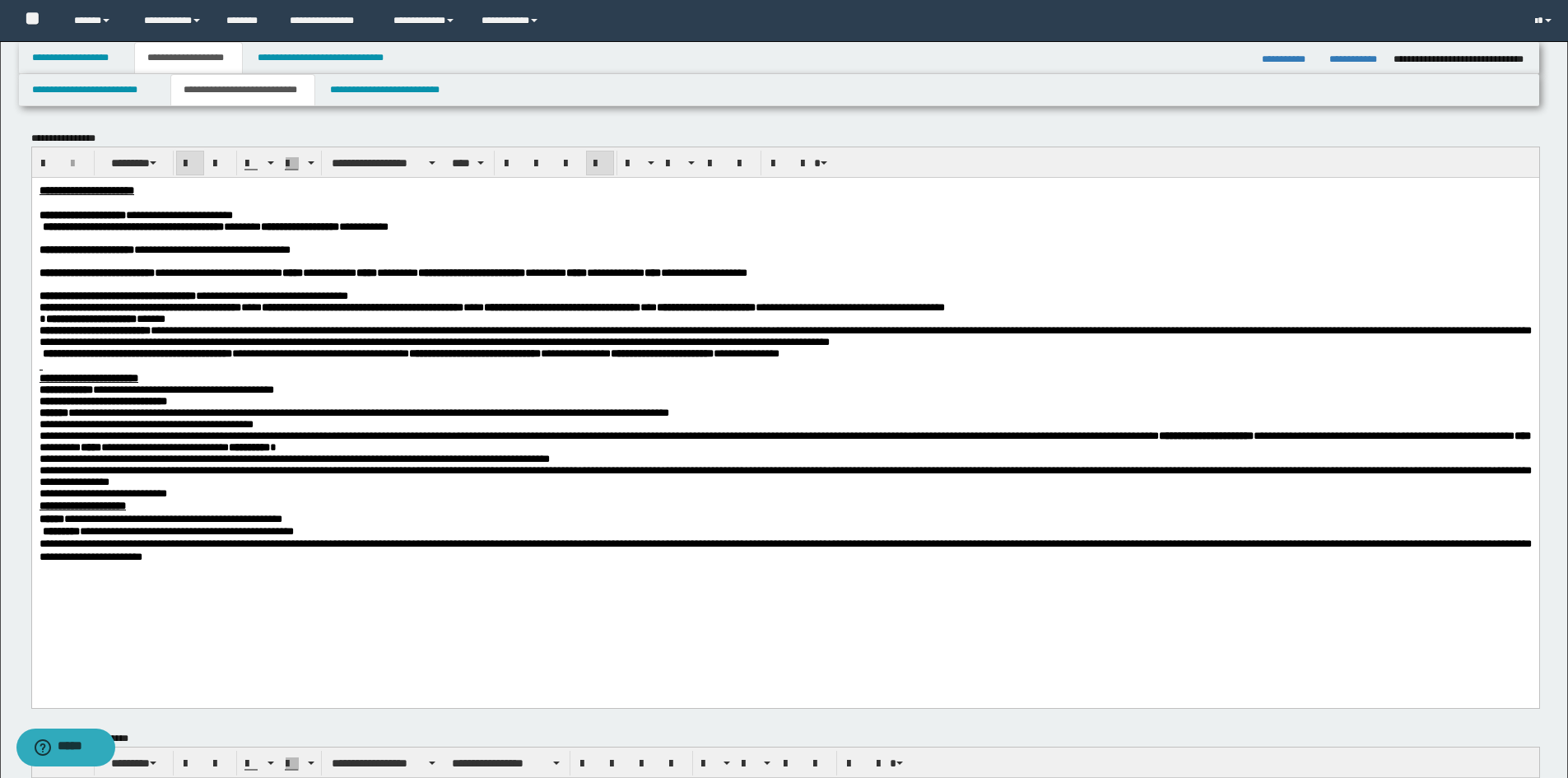 click on "**********" at bounding box center [784, 377] 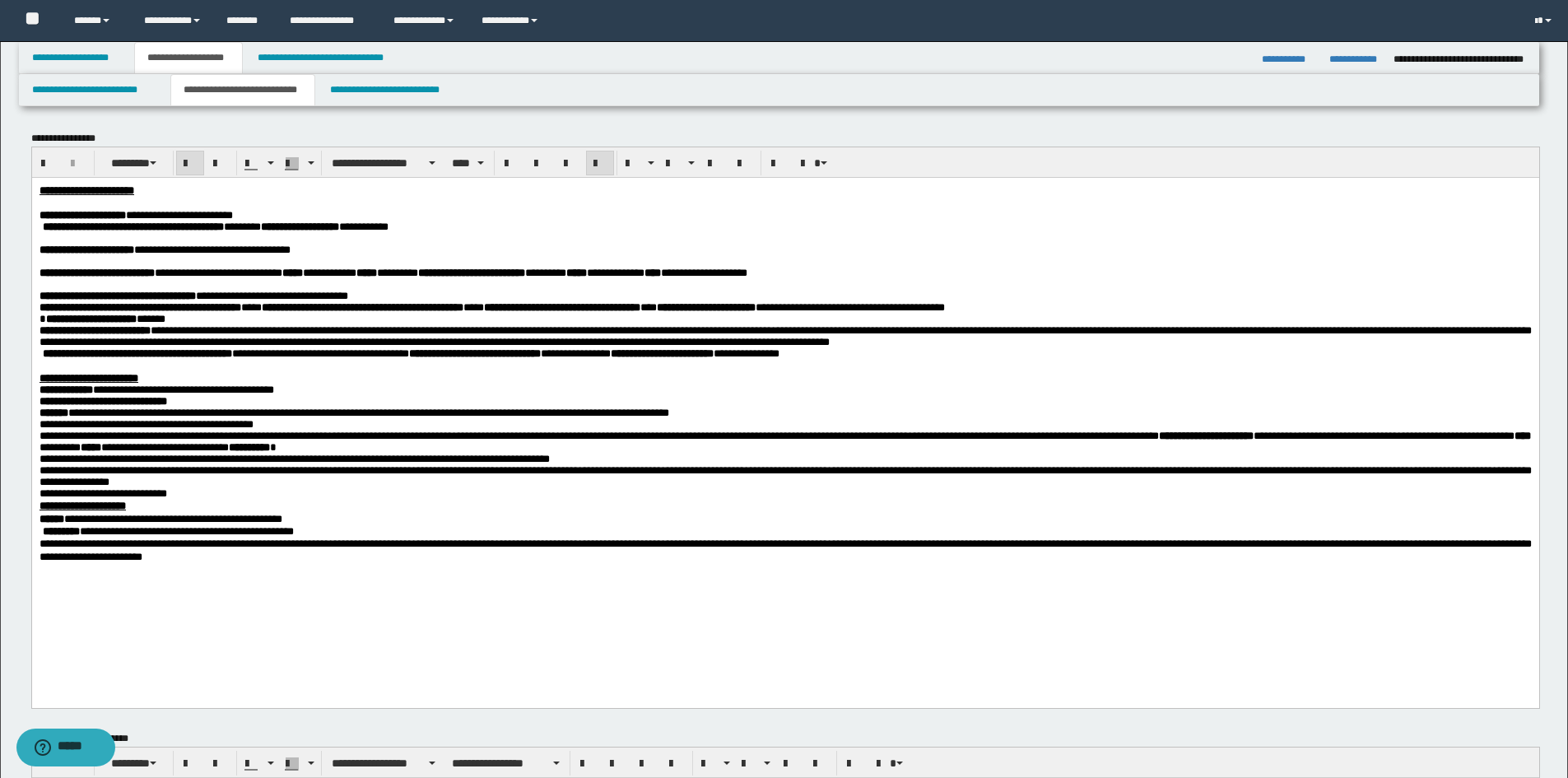 click on "**********" at bounding box center [784, 377] 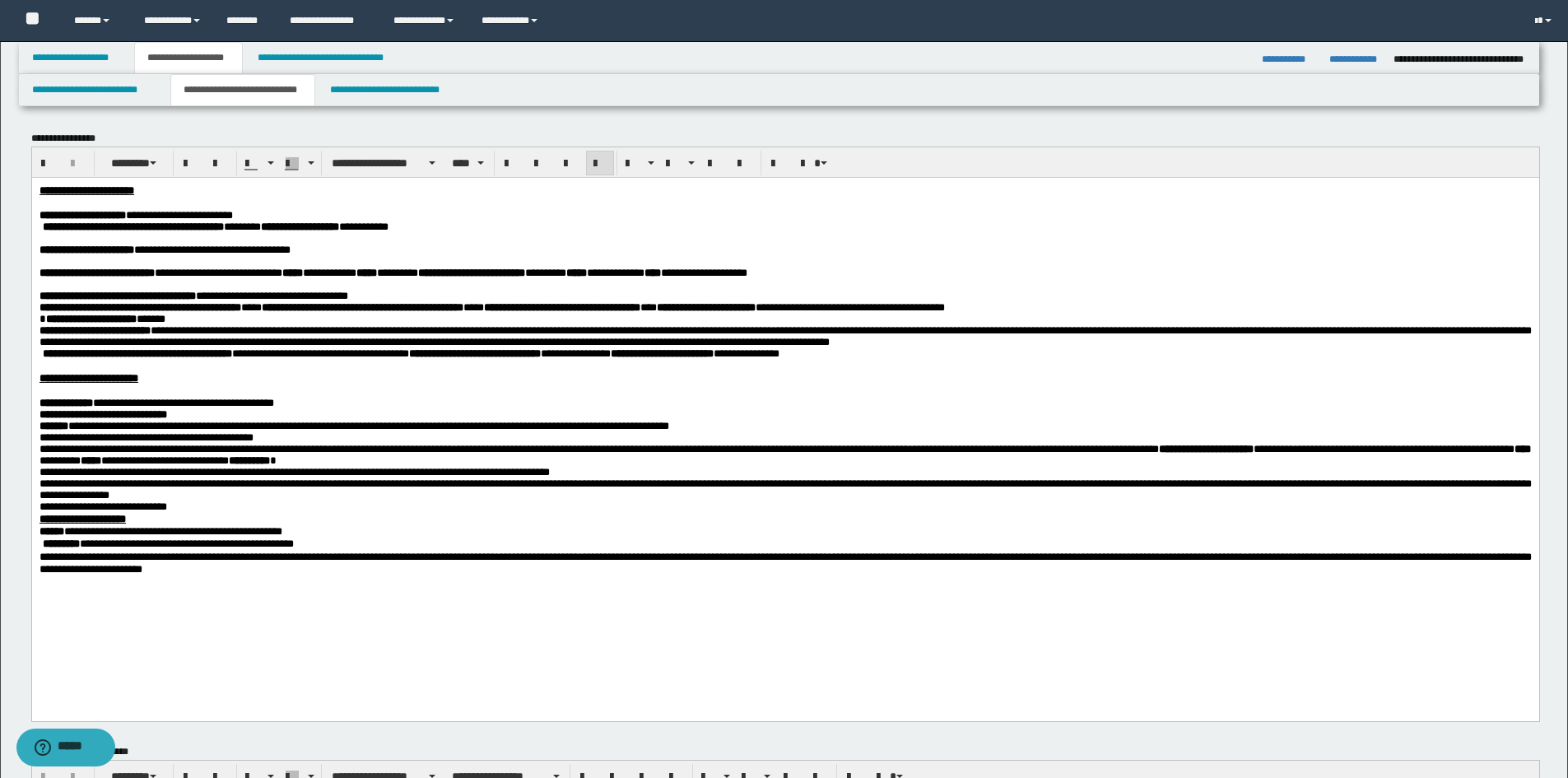 click on "**********" at bounding box center (784, 506) 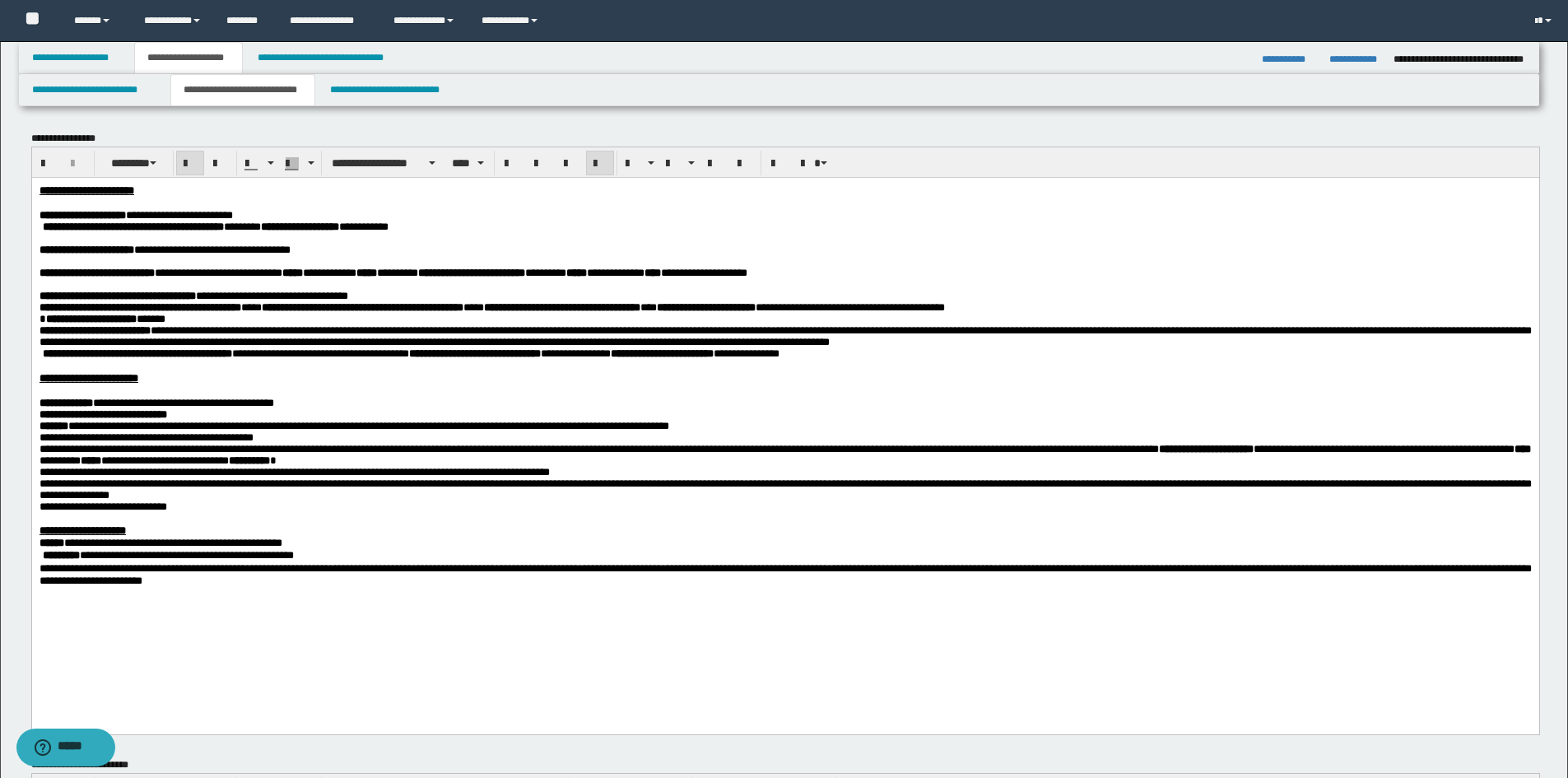 click on "**********" at bounding box center (784, 529) 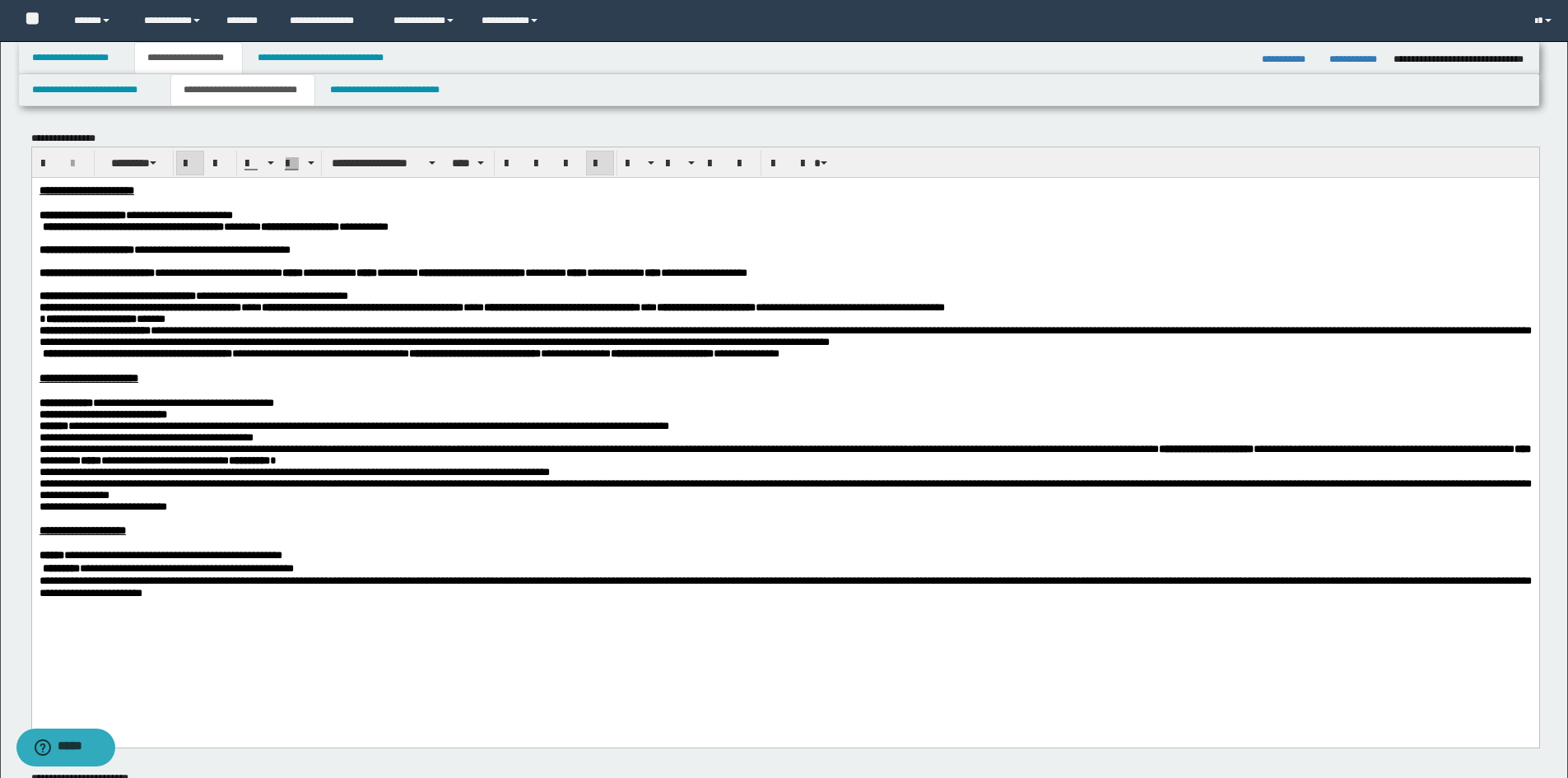 click on "**********" at bounding box center [784, 336] 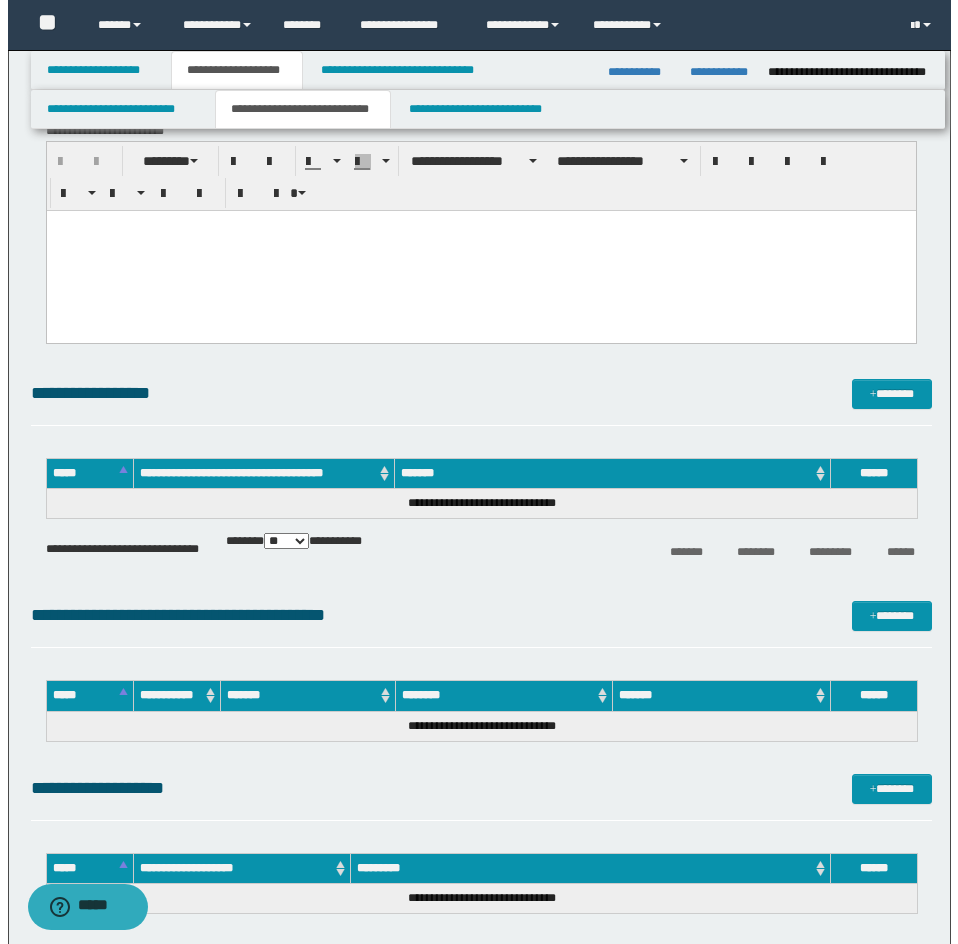 scroll, scrollTop: 1100, scrollLeft: 0, axis: vertical 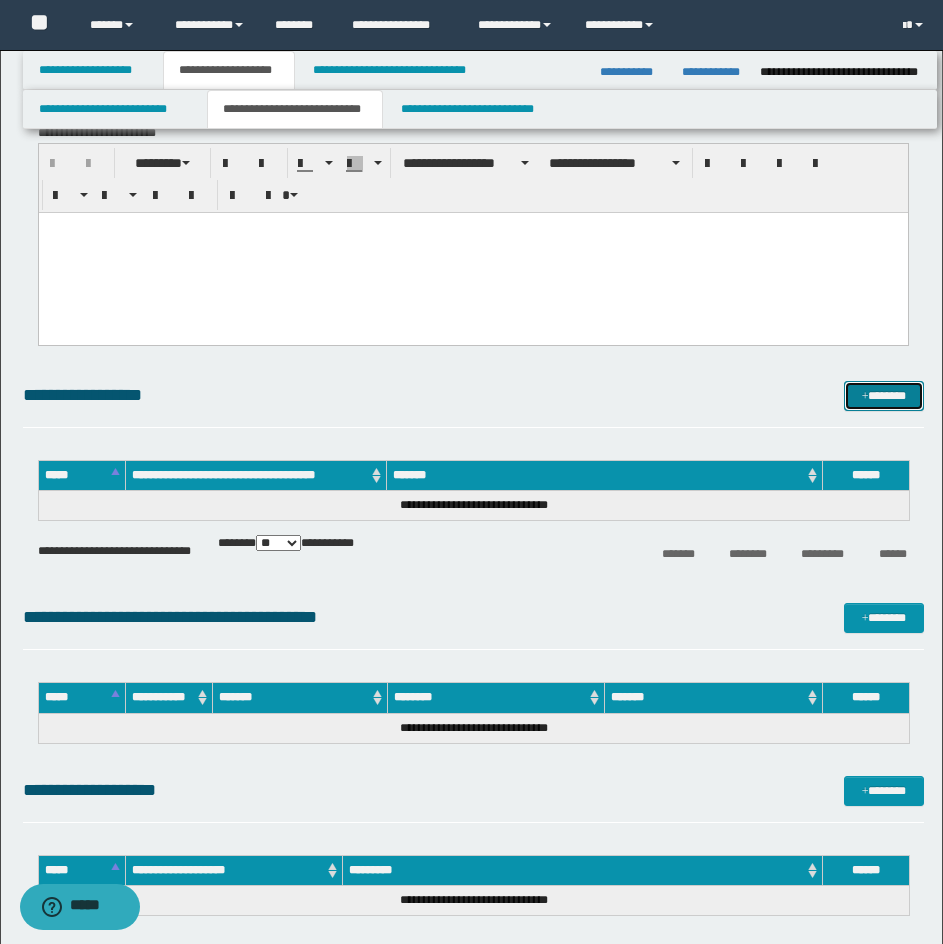 click on "*******" at bounding box center (884, 396) 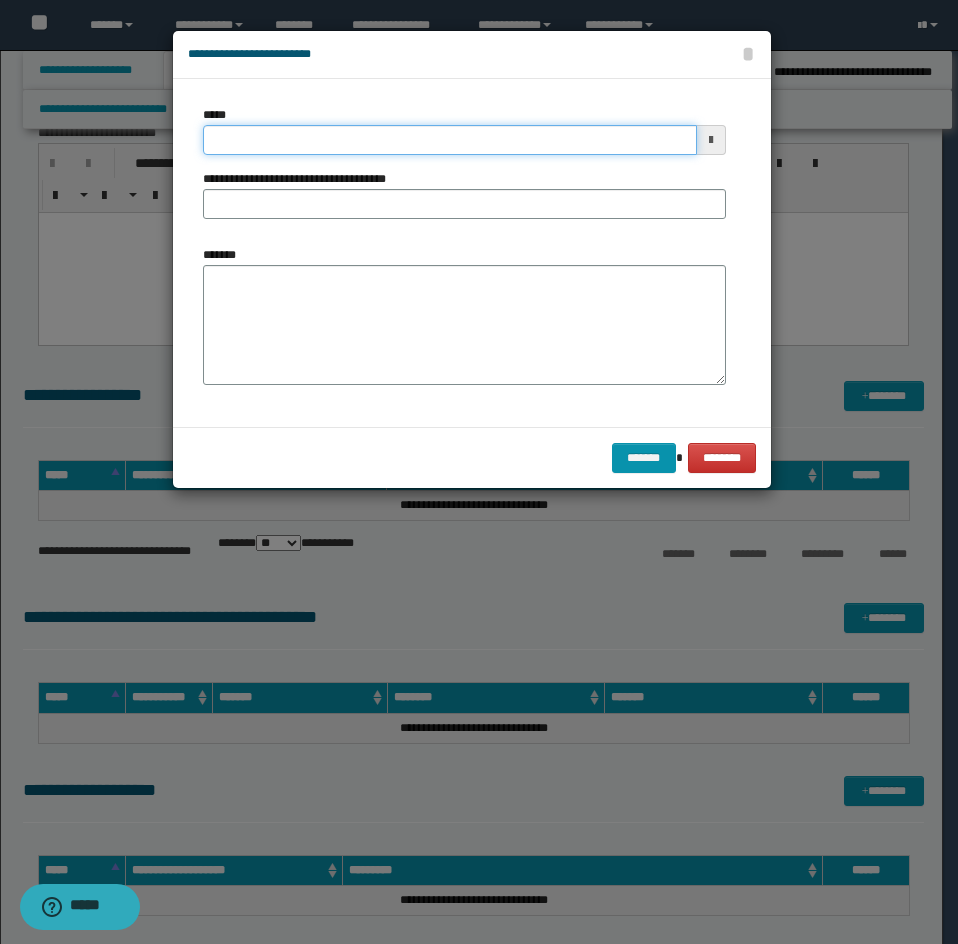 click on "*****" at bounding box center (450, 140) 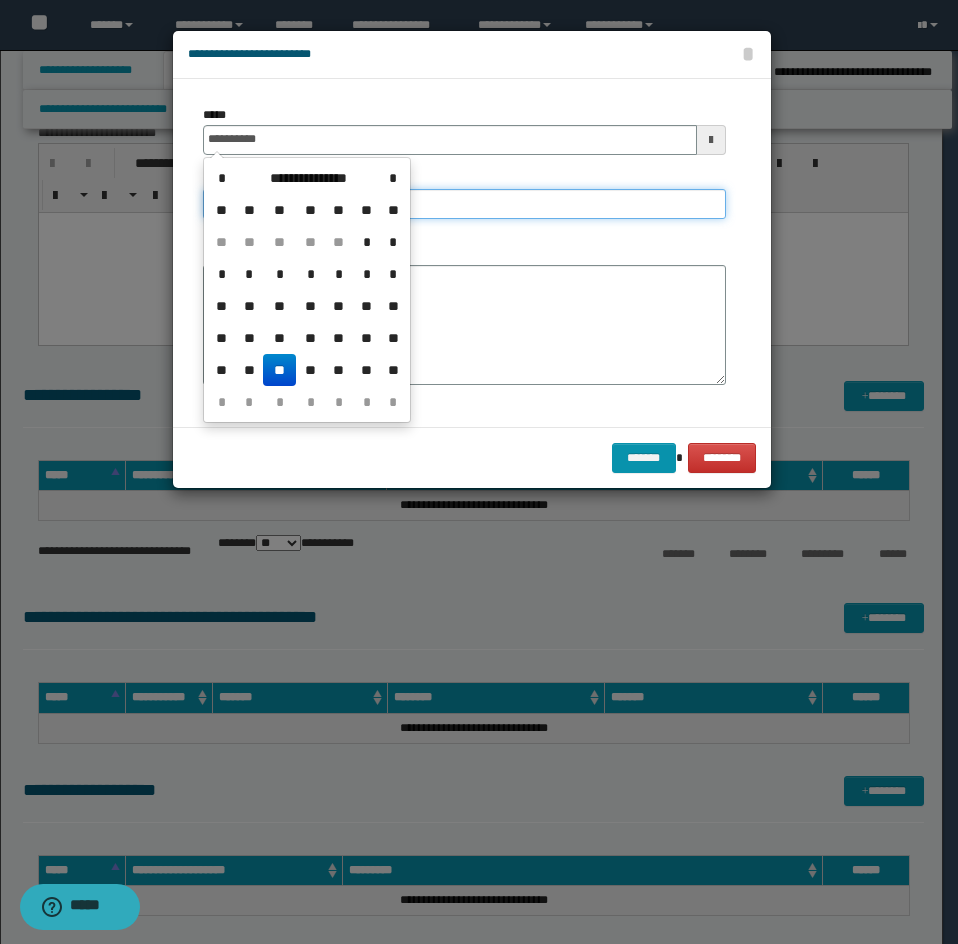type on "**********" 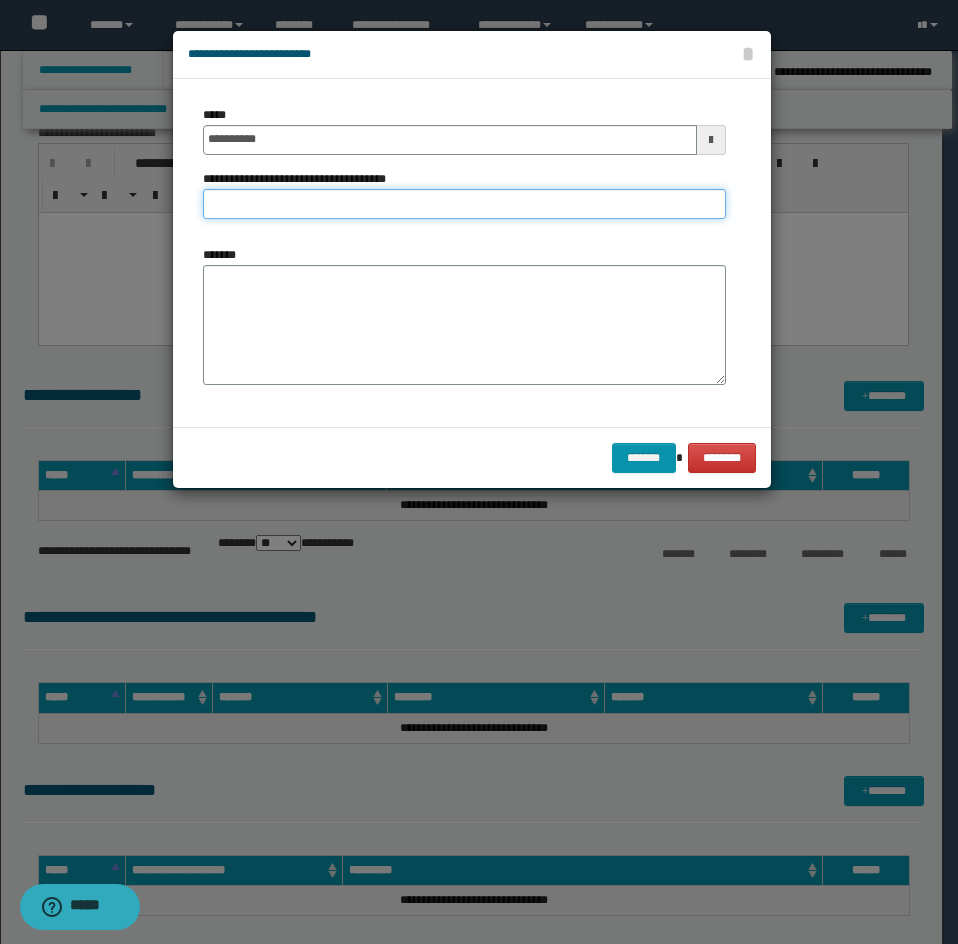 click on "**********" at bounding box center (464, 204) 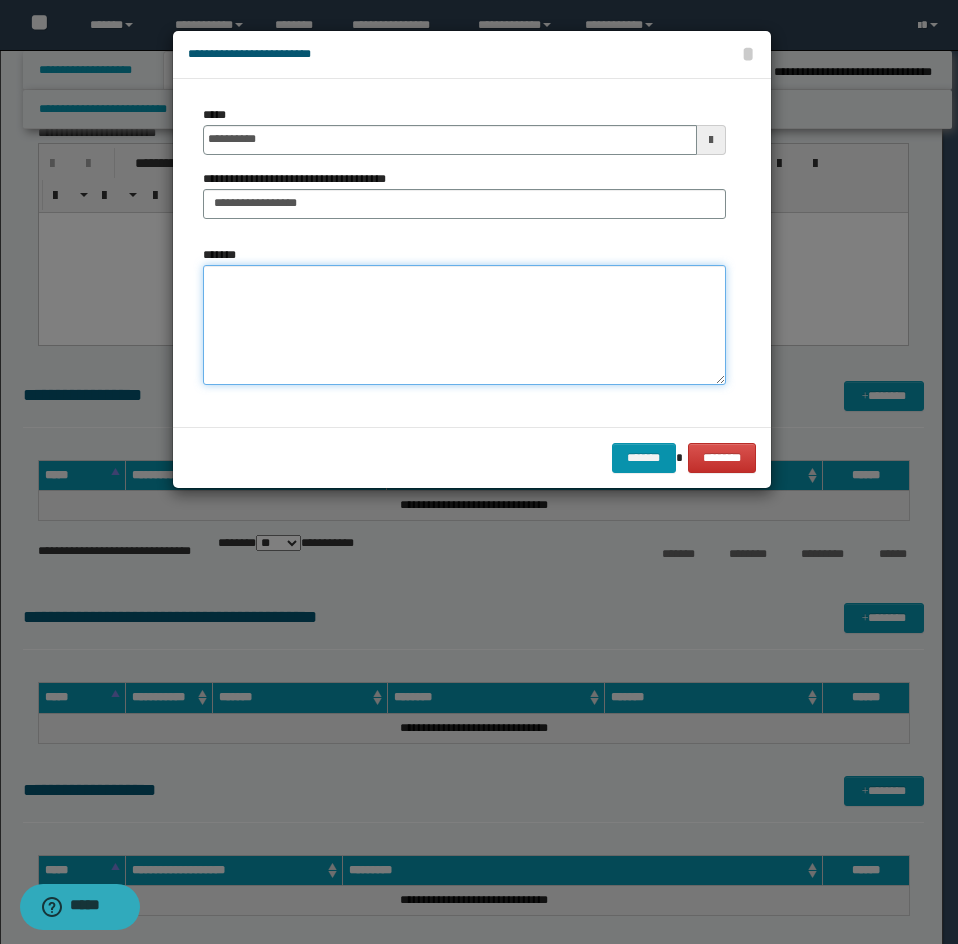 click on "*******" at bounding box center [464, 325] 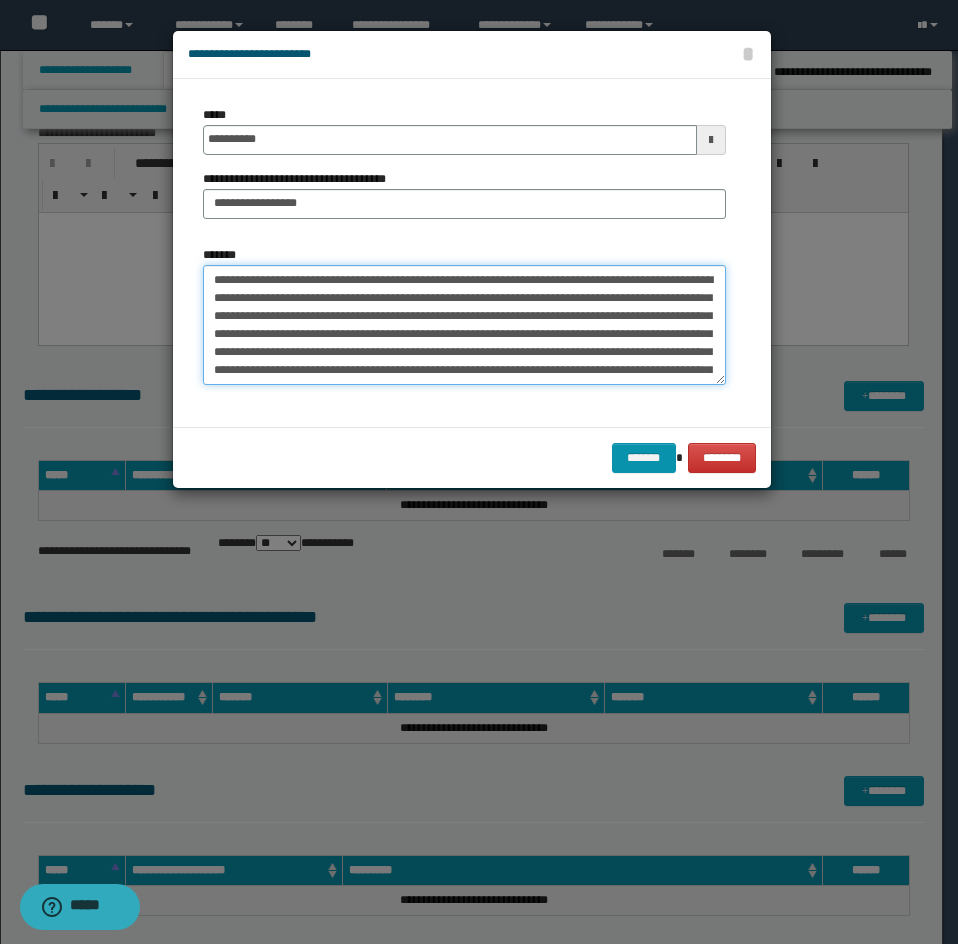 scroll, scrollTop: 318, scrollLeft: 0, axis: vertical 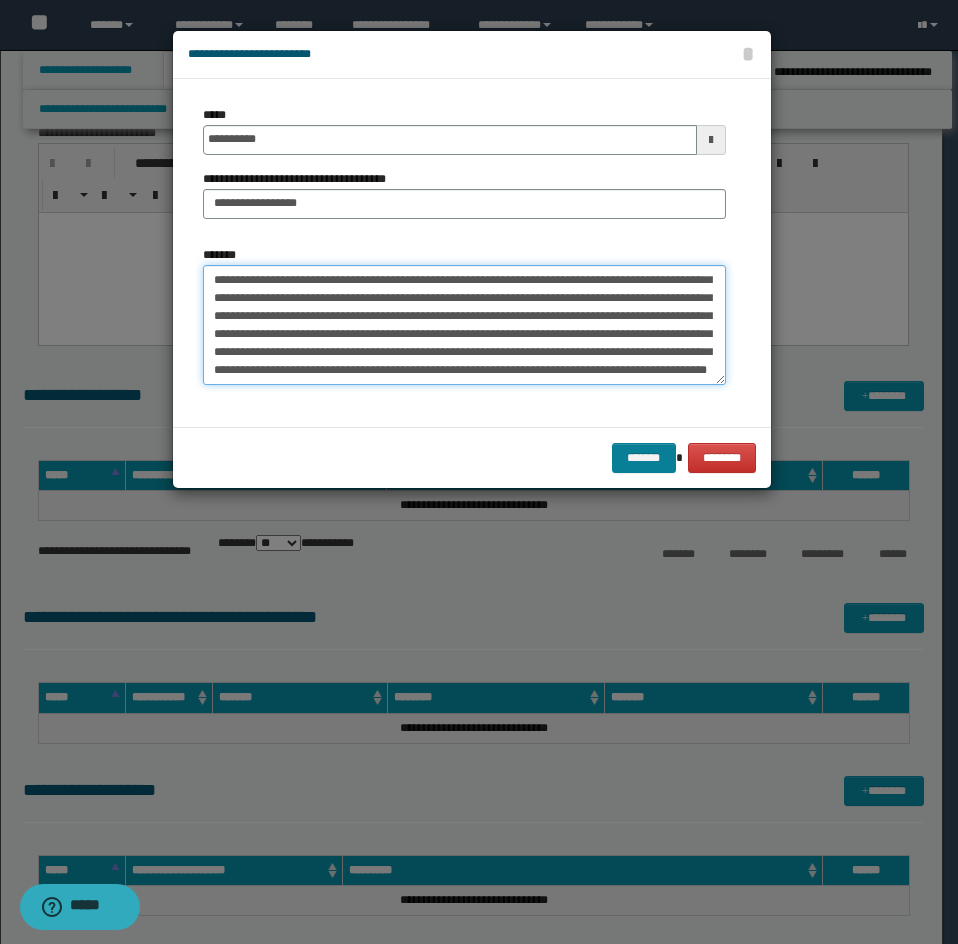 type on "**********" 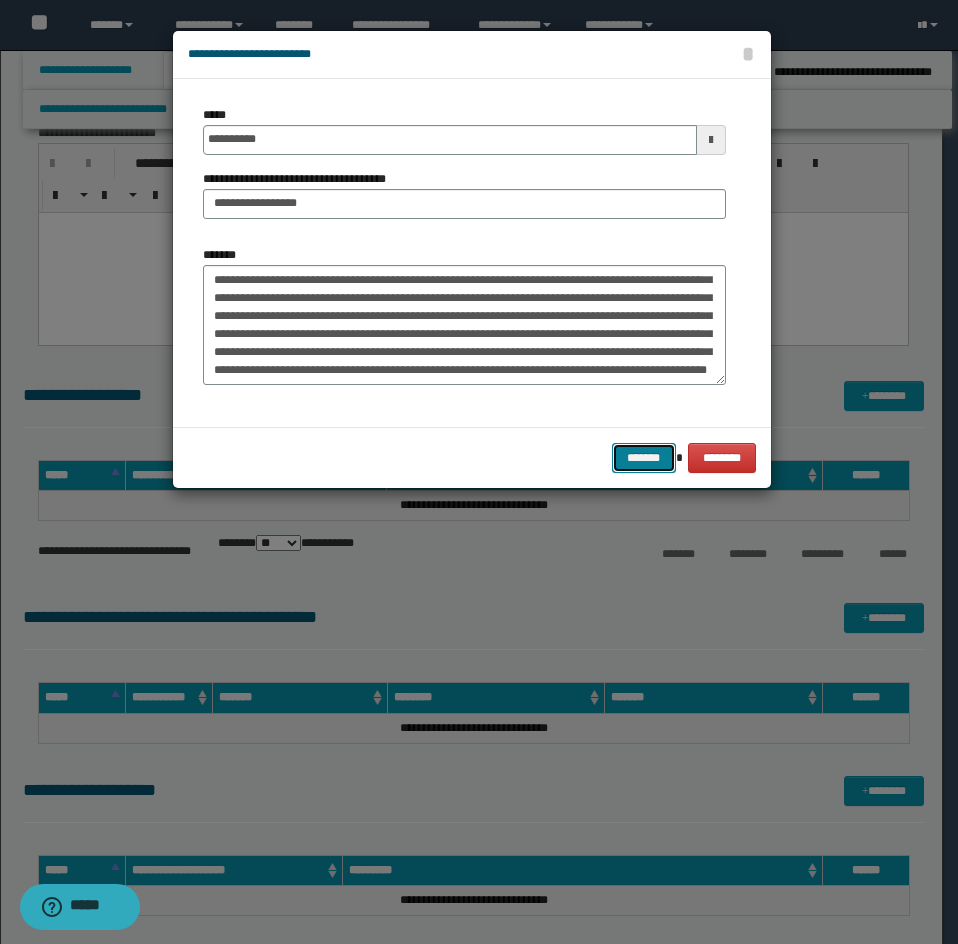 click on "*******" at bounding box center (644, 458) 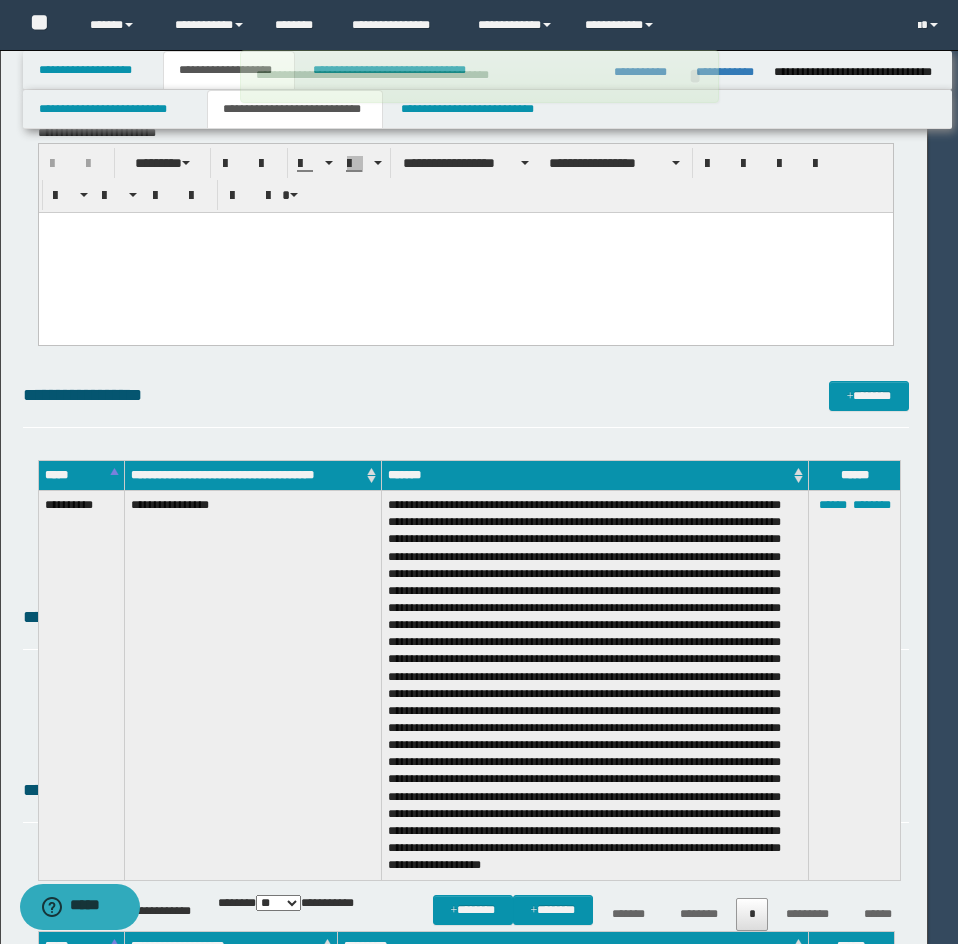type 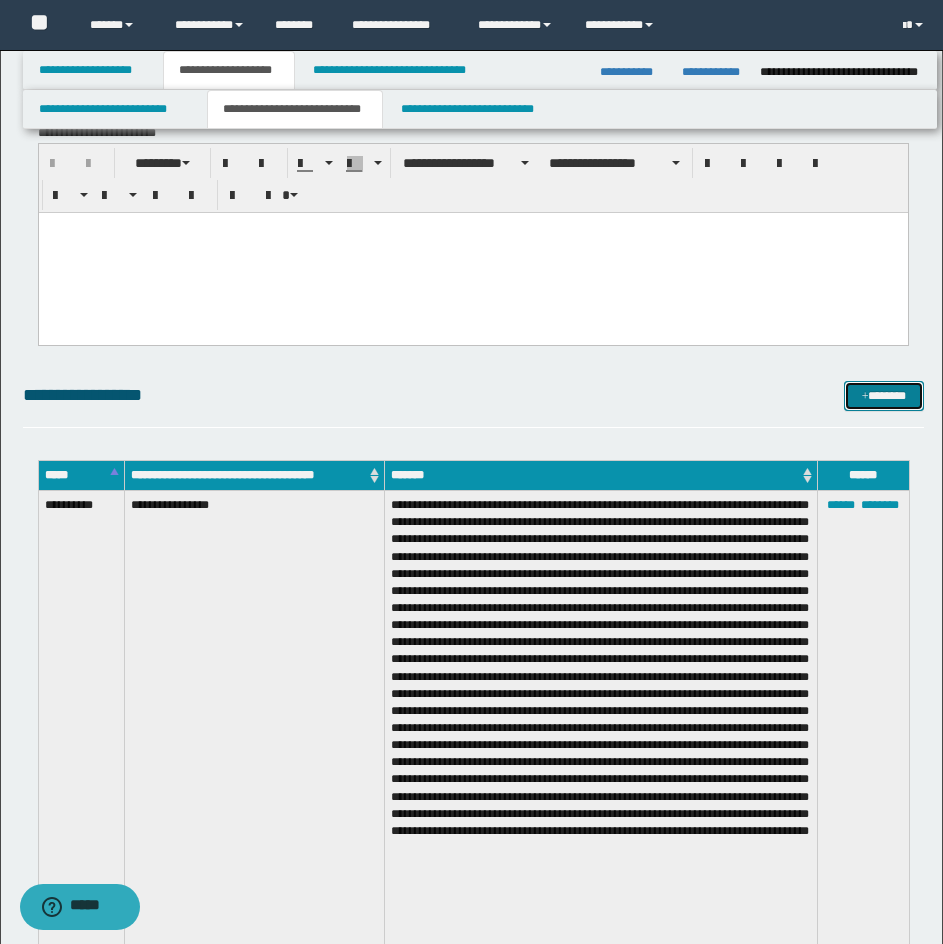 click on "*******" at bounding box center (884, 396) 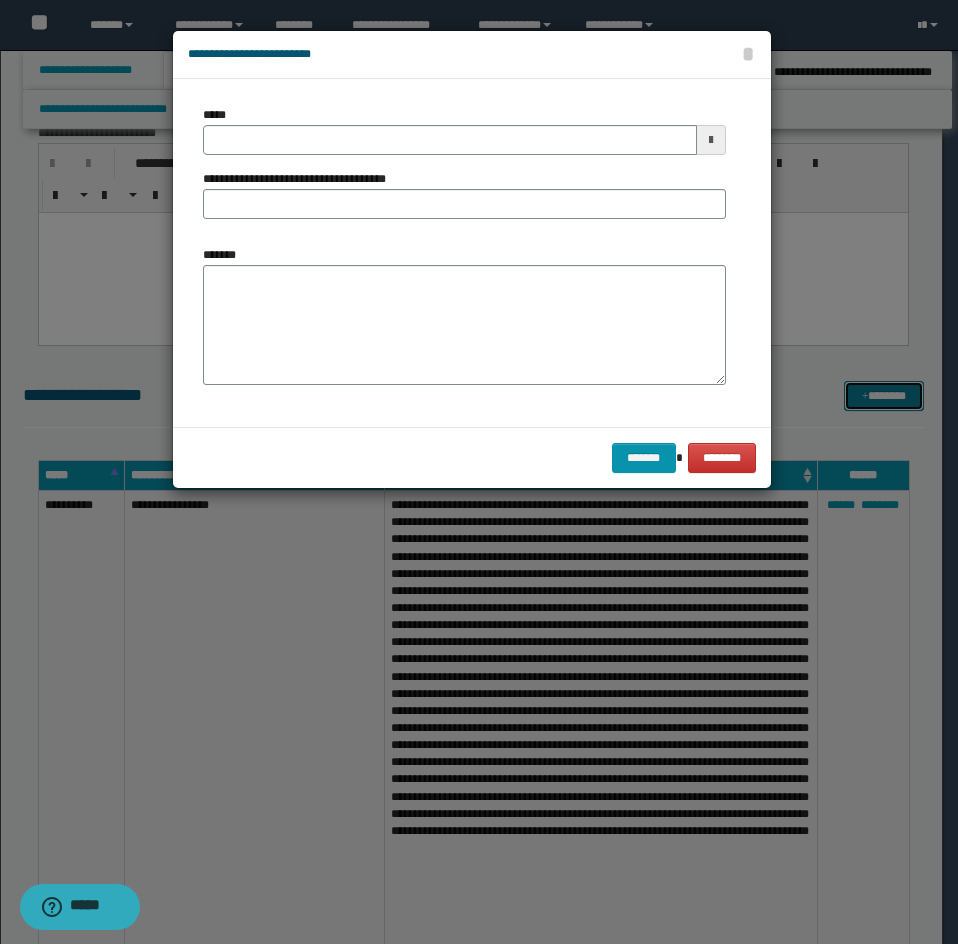scroll, scrollTop: 0, scrollLeft: 0, axis: both 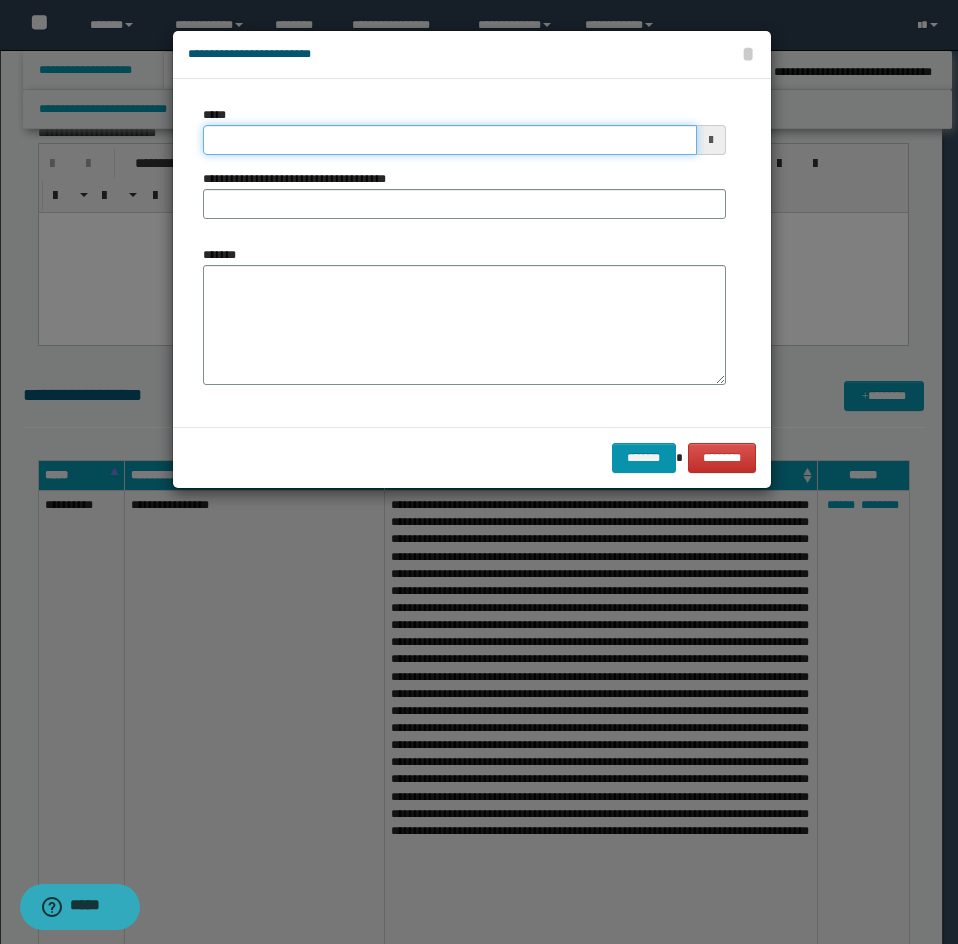 click on "*****" at bounding box center [450, 140] 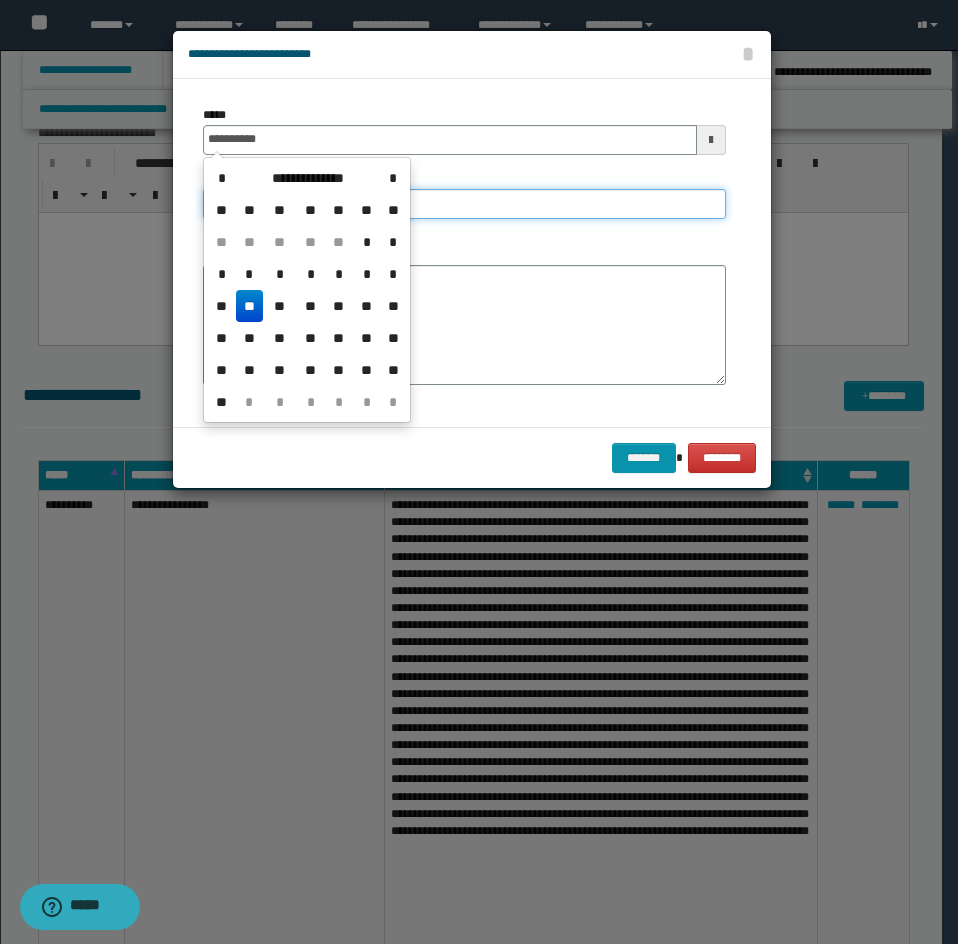 type on "**********" 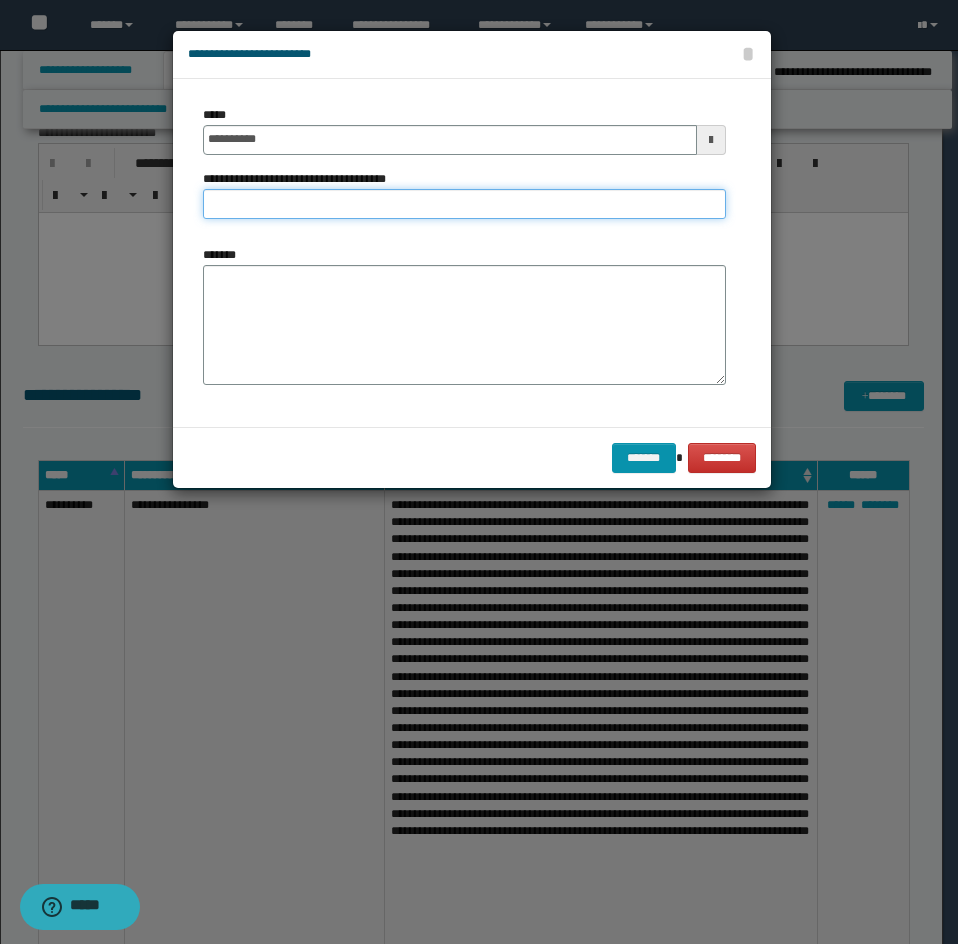 click on "**********" at bounding box center [464, 204] 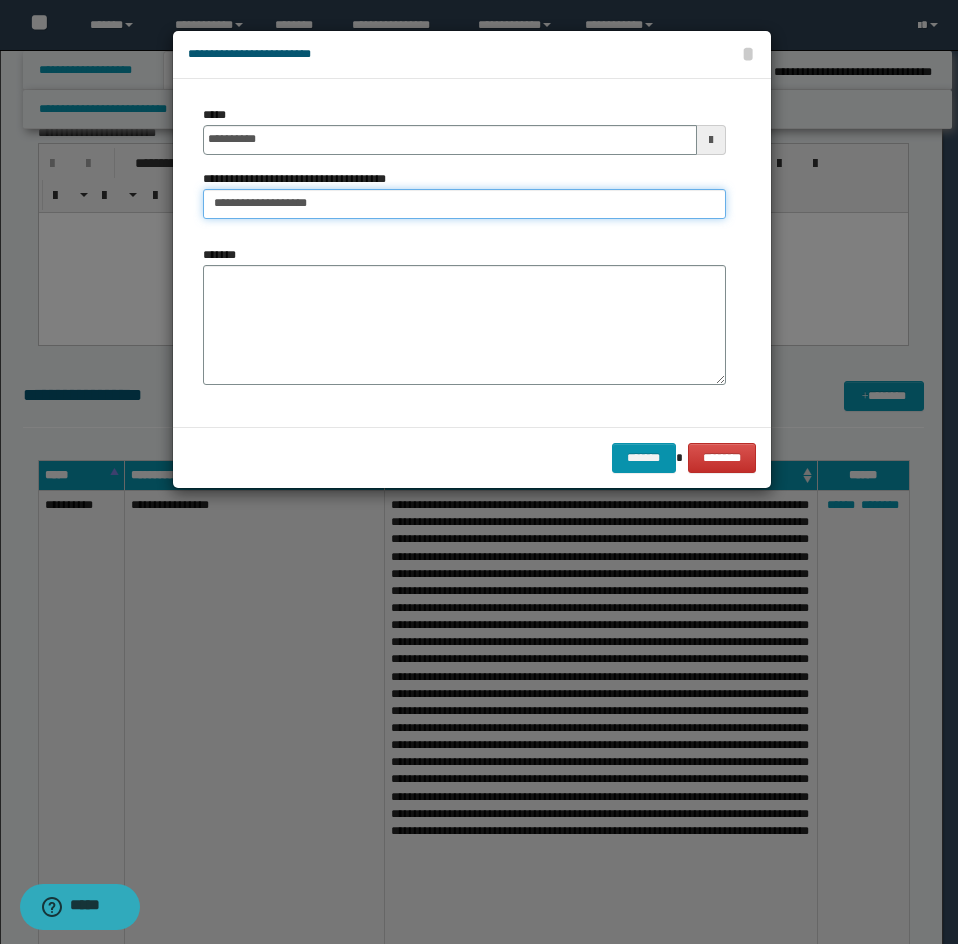 type on "**********" 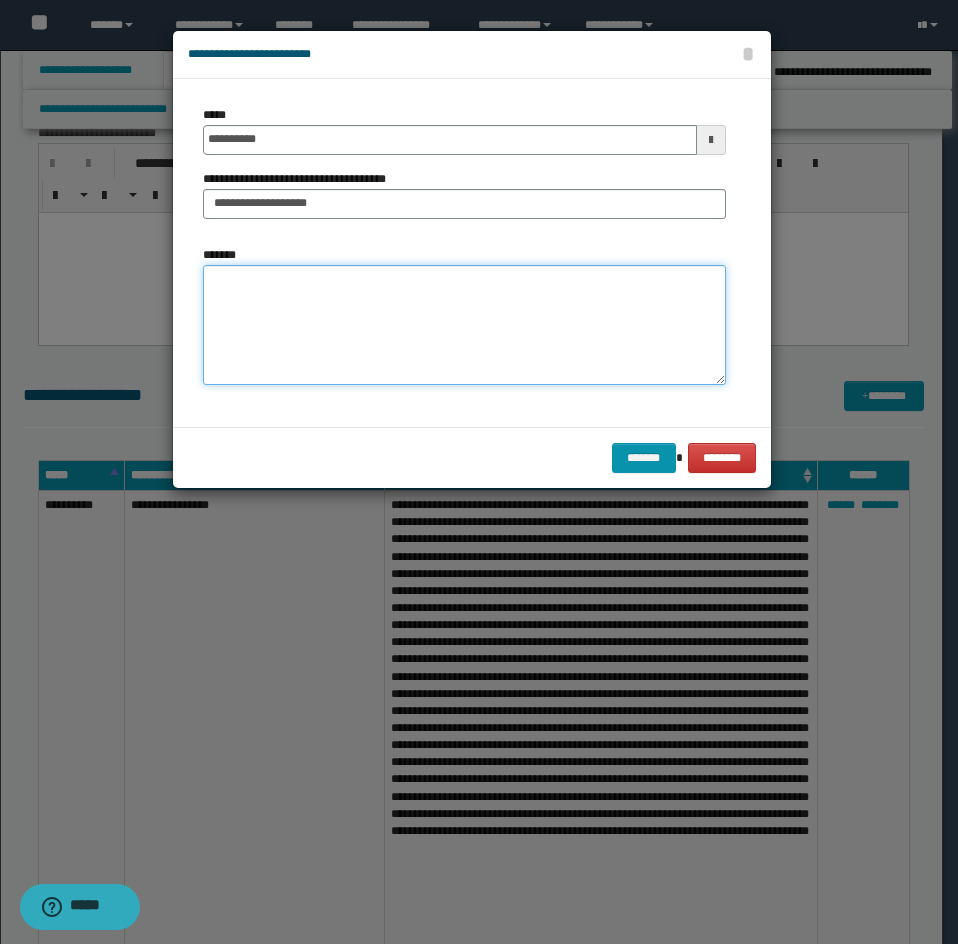 click on "*******" at bounding box center [464, 325] 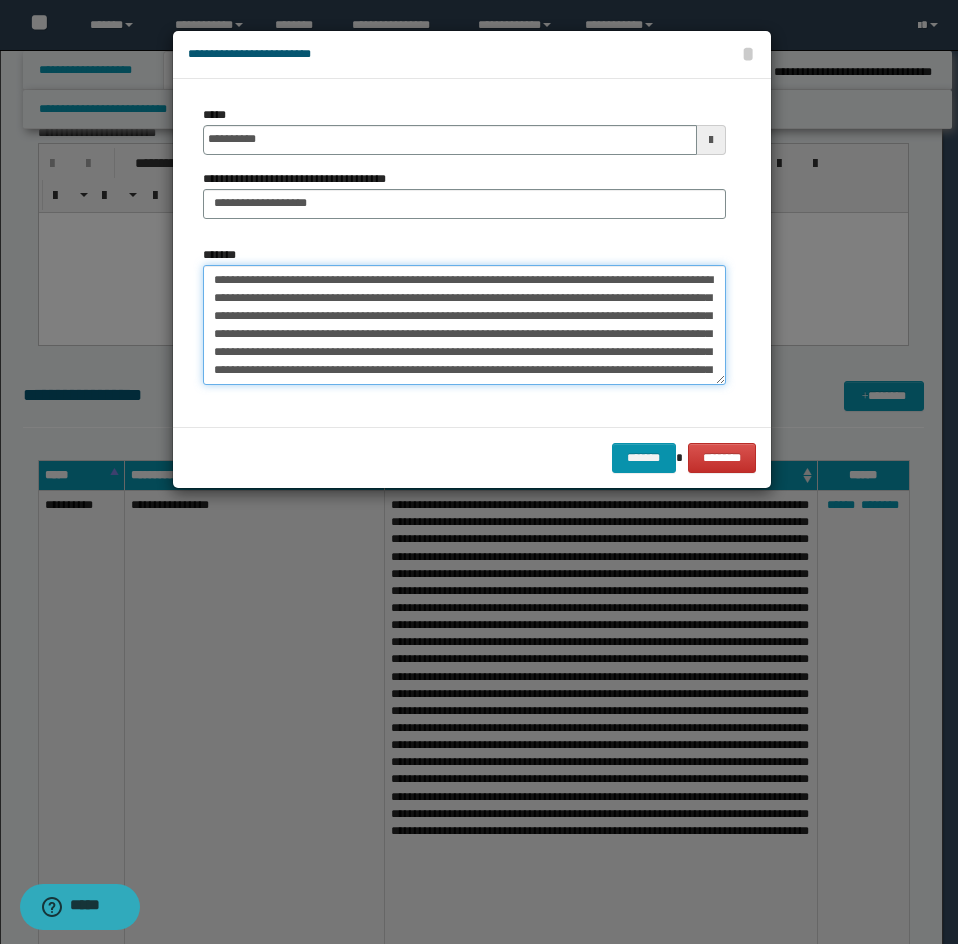 scroll, scrollTop: 228, scrollLeft: 0, axis: vertical 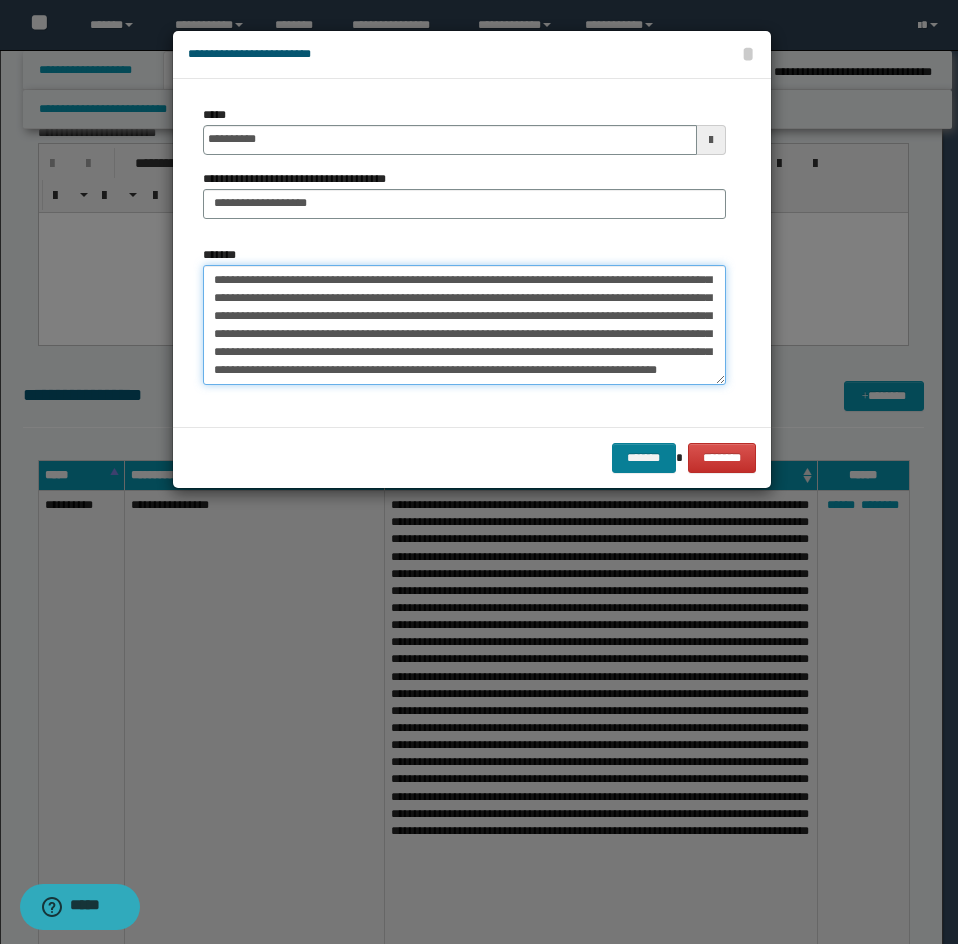 type on "**********" 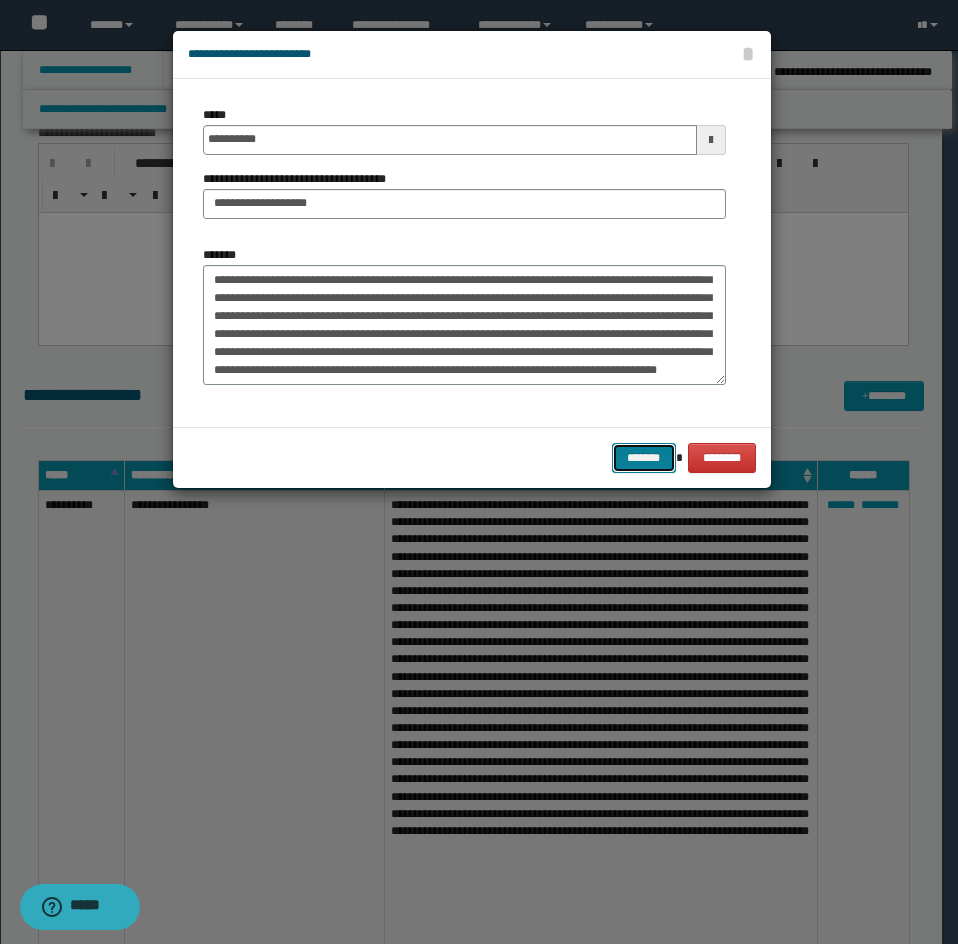 click on "*******" at bounding box center (644, 458) 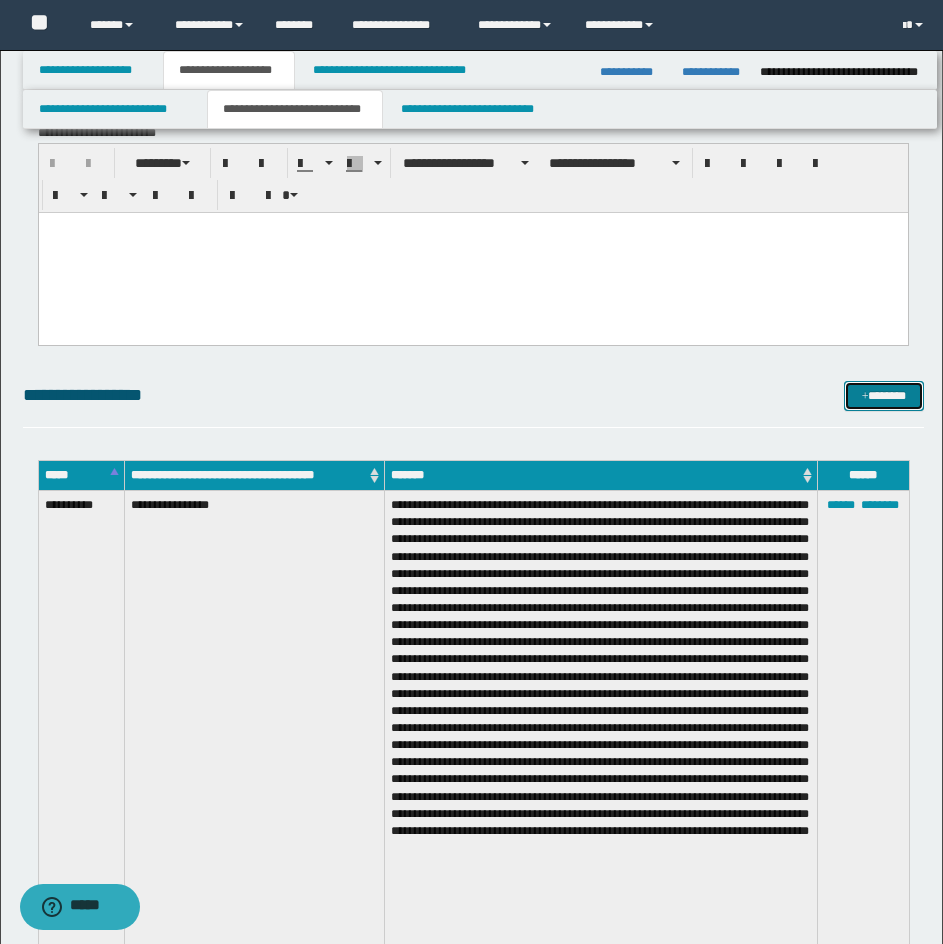 click on "*******" at bounding box center (884, 396) 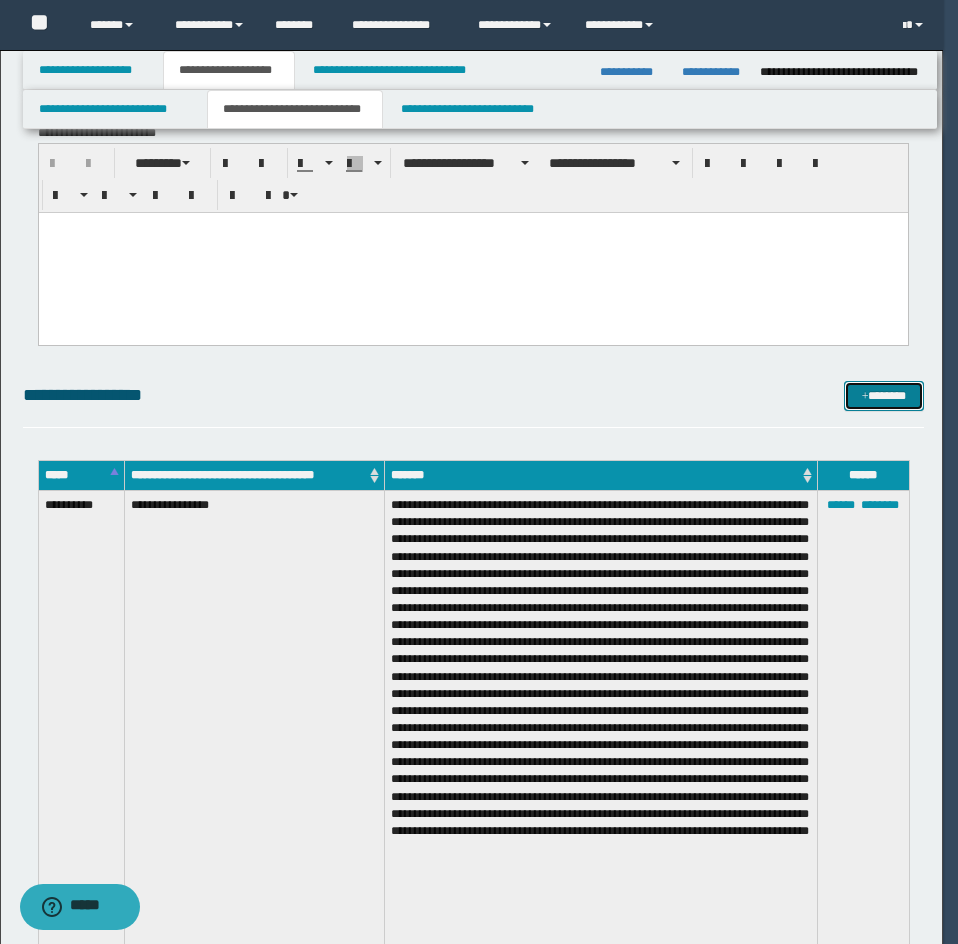 scroll, scrollTop: 0, scrollLeft: 0, axis: both 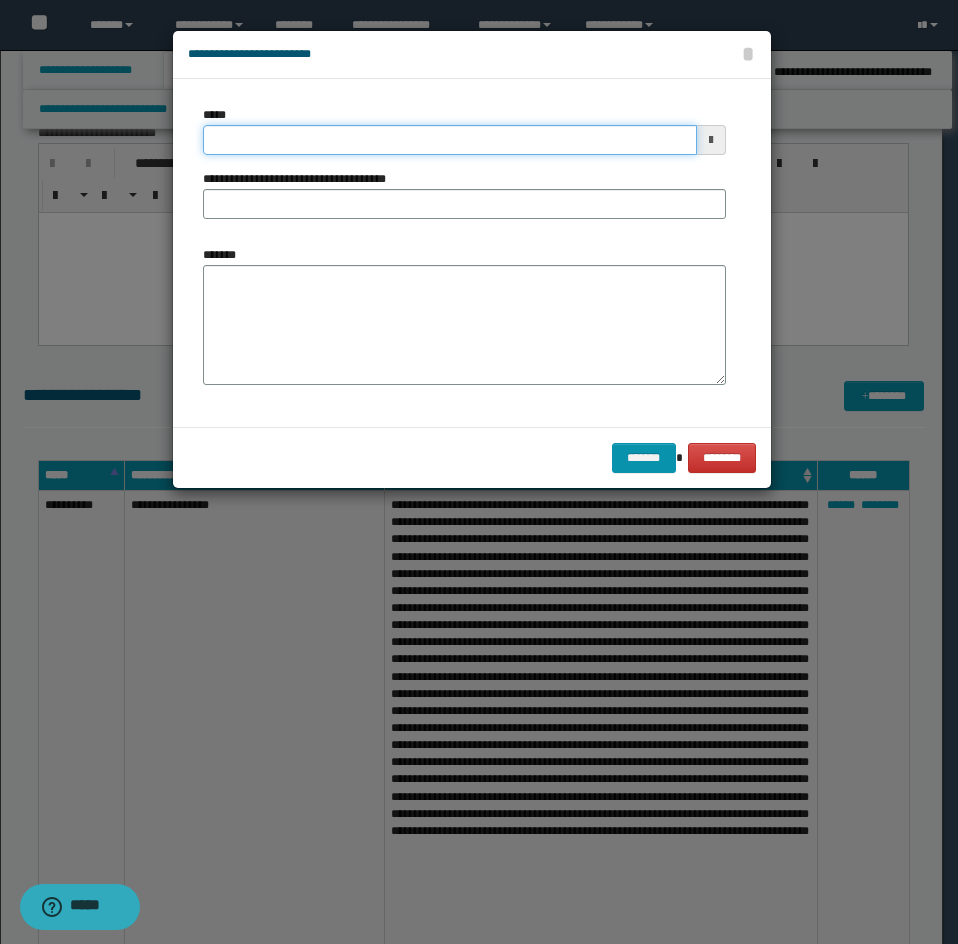 click on "*****" at bounding box center [450, 140] 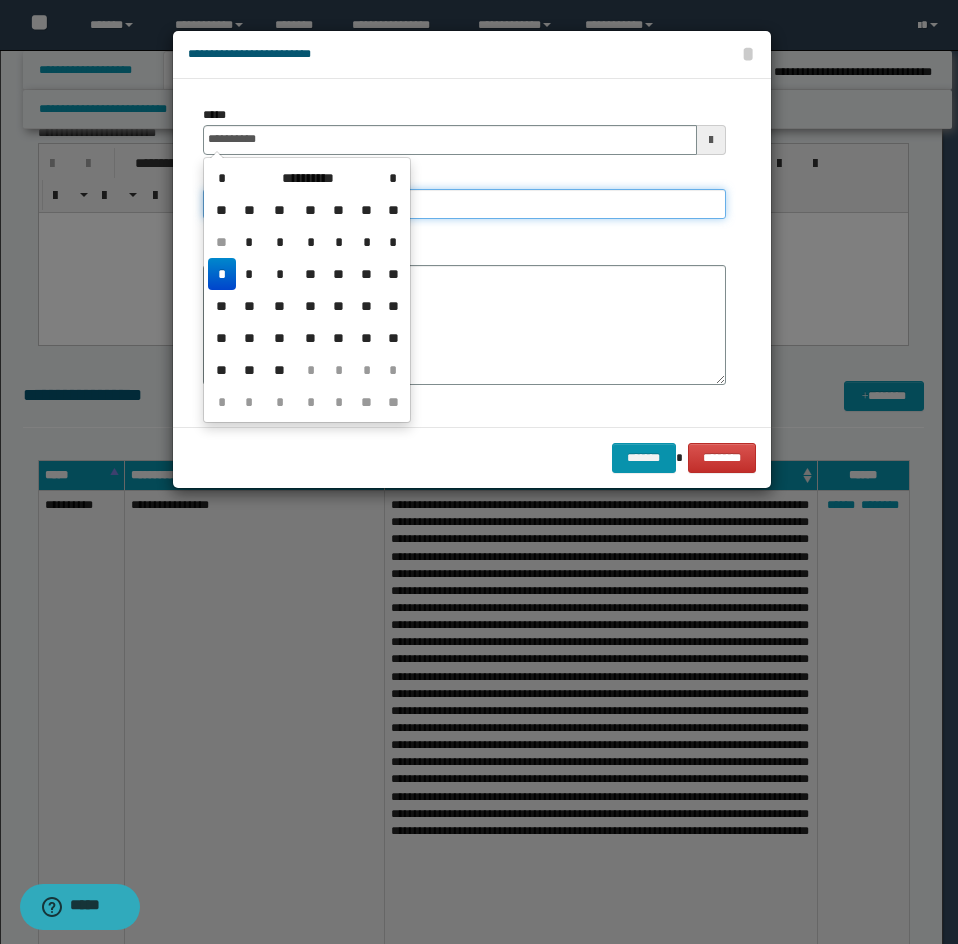 type on "**********" 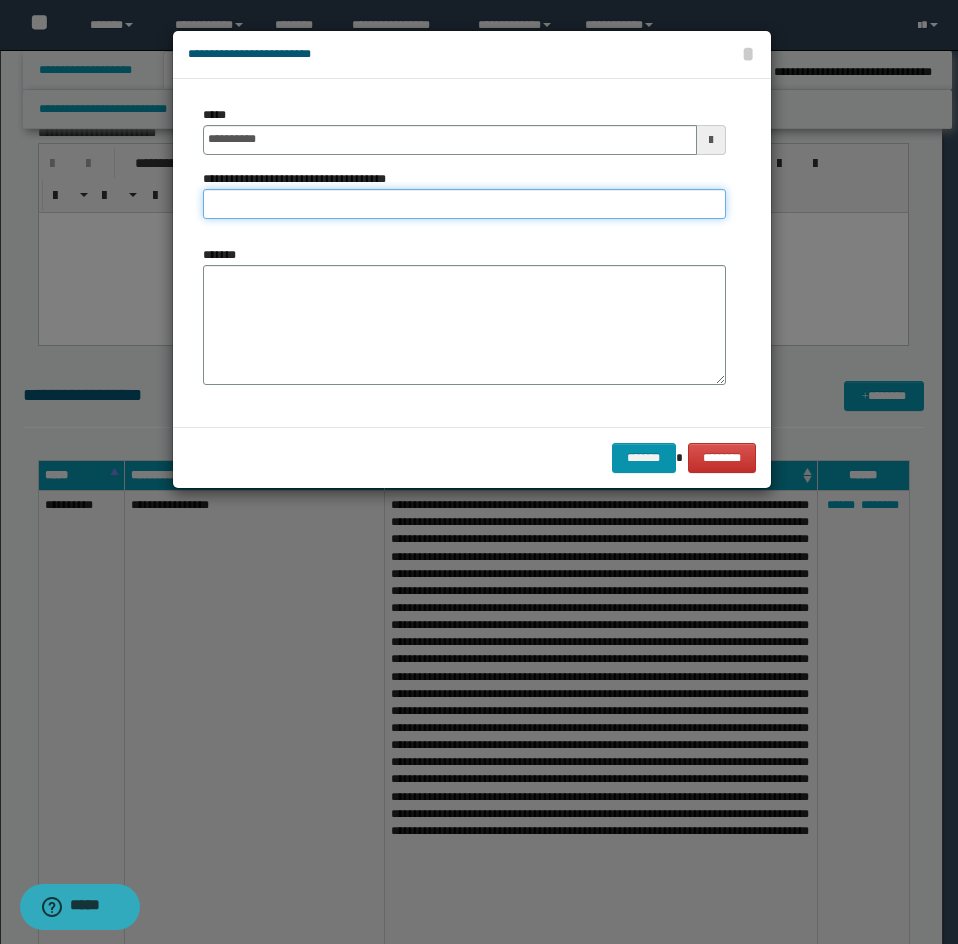 click on "**********" at bounding box center [464, 204] 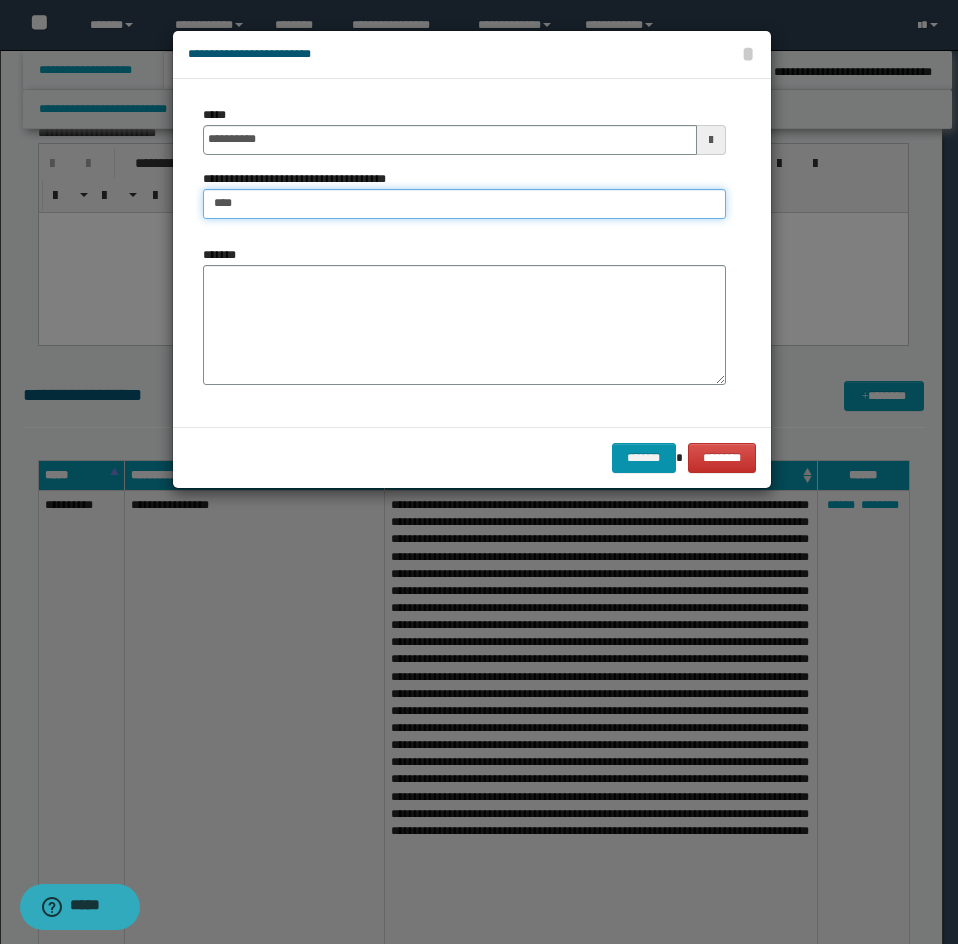 type on "****" 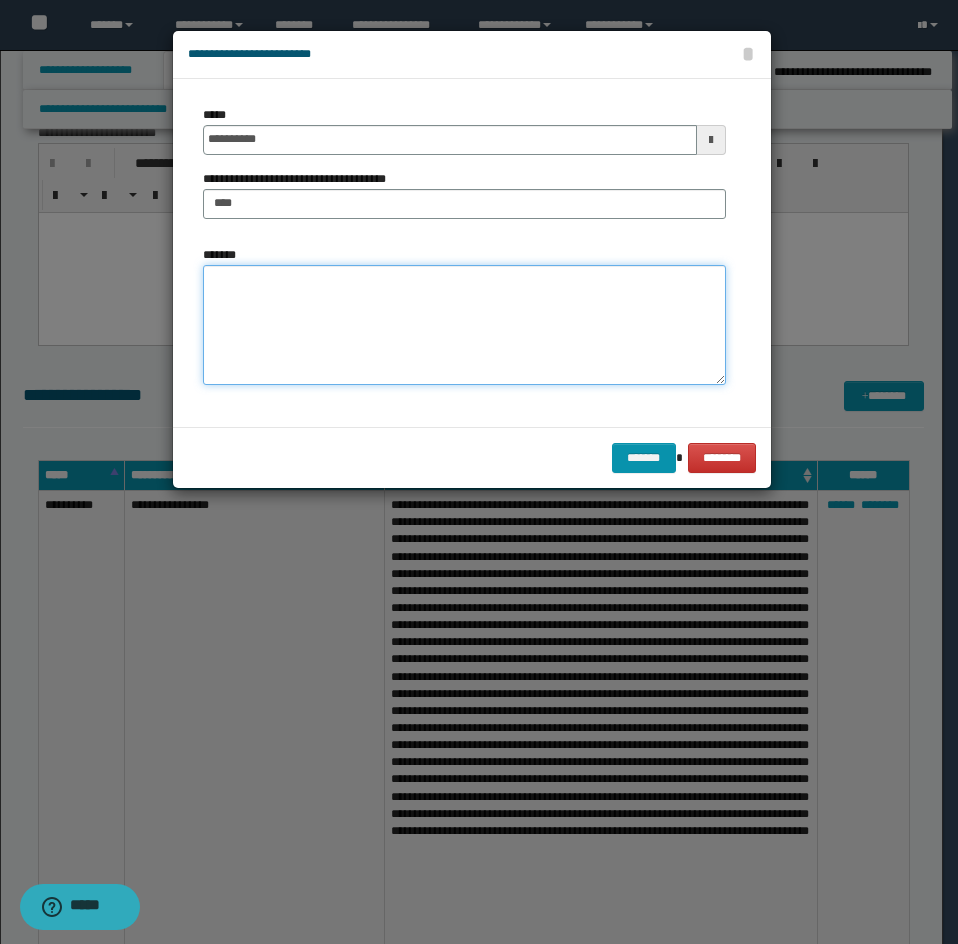 click on "*******" at bounding box center (464, 325) 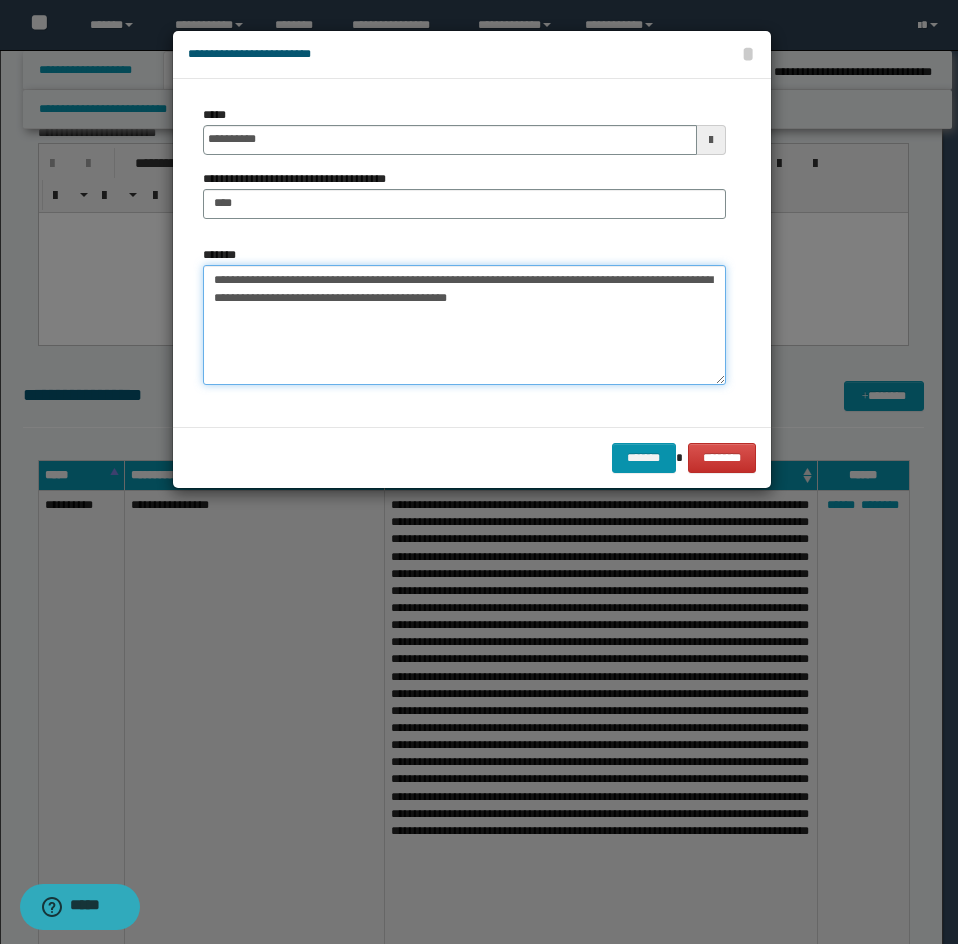 click on "**********" at bounding box center [464, 325] 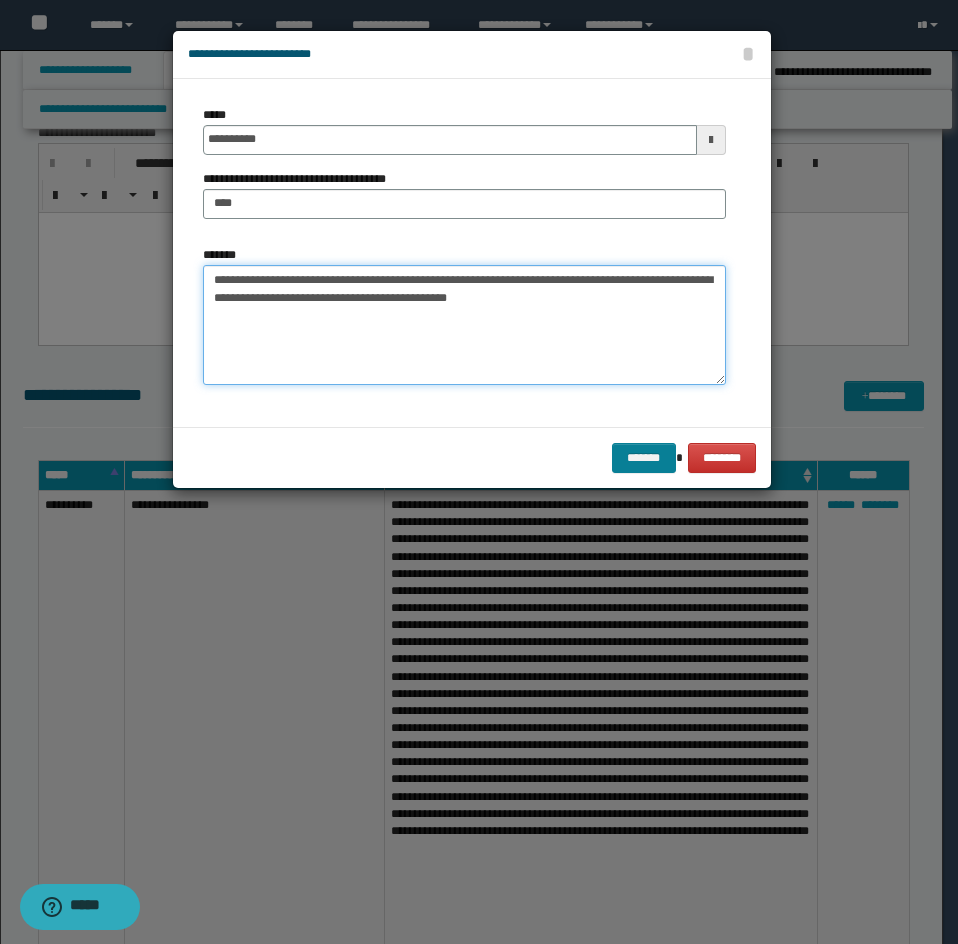 type on "**********" 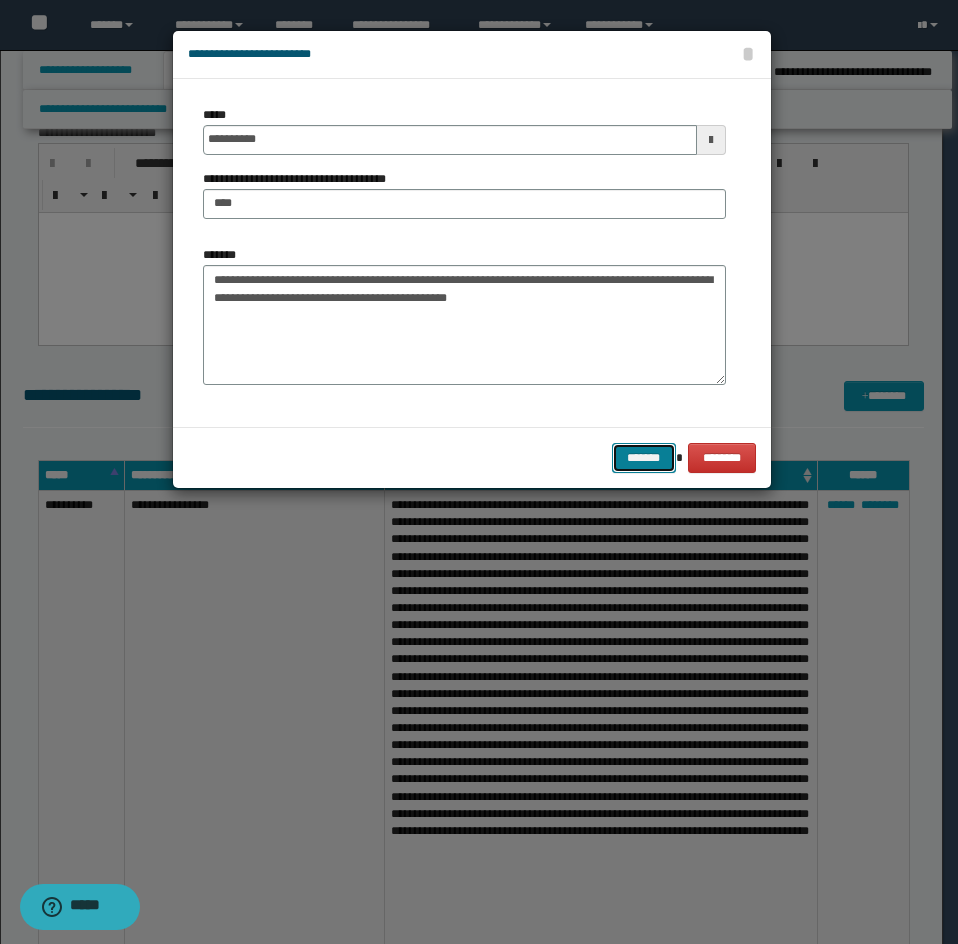 click on "*******" at bounding box center (644, 458) 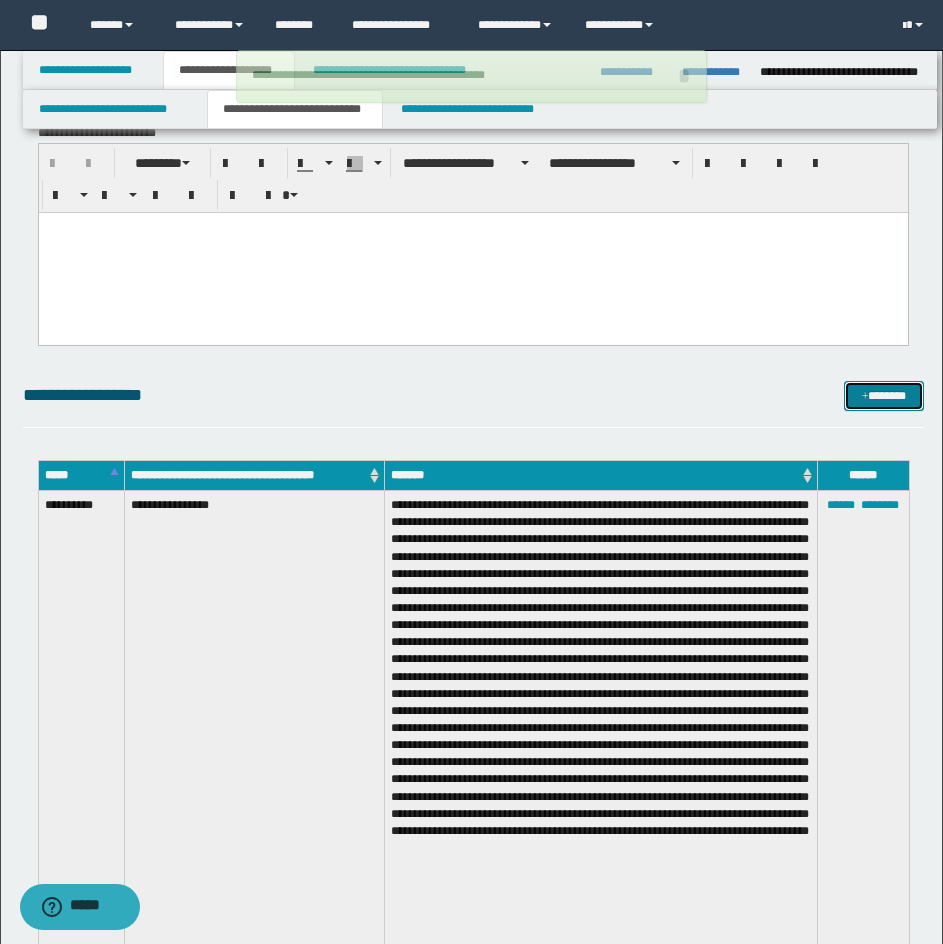 click on "*******" at bounding box center [884, 396] 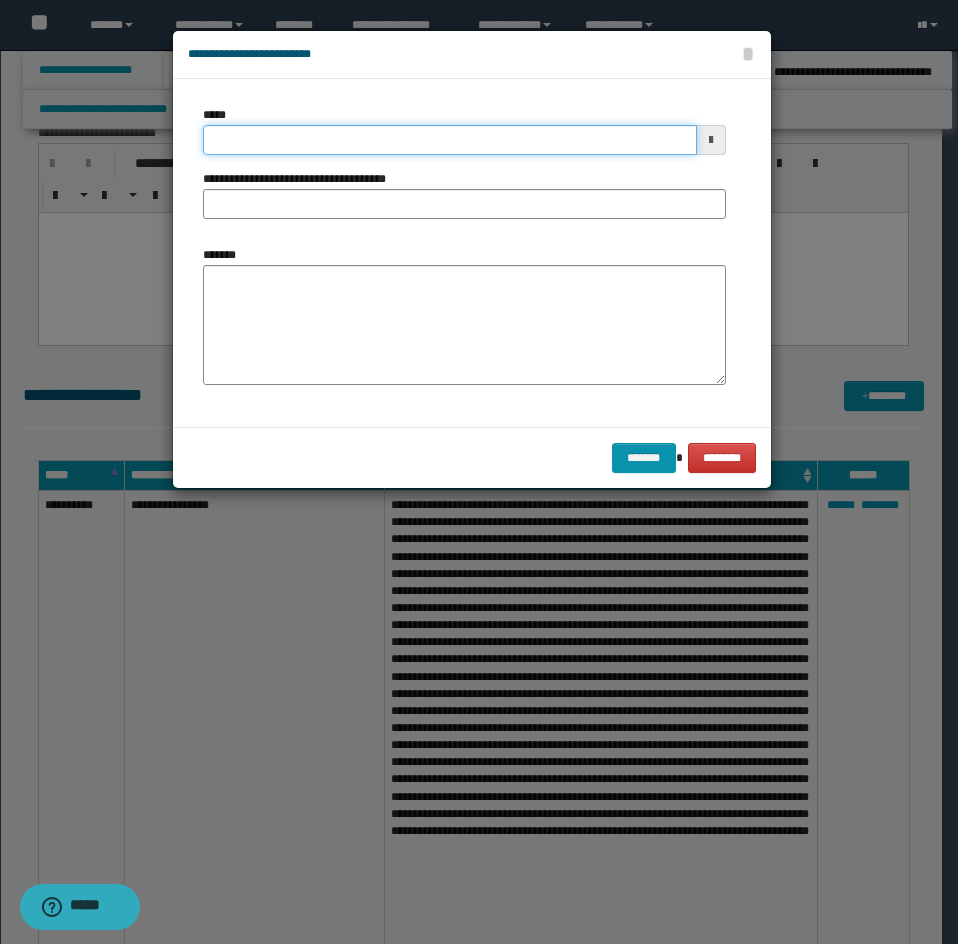 click on "*****" at bounding box center [450, 140] 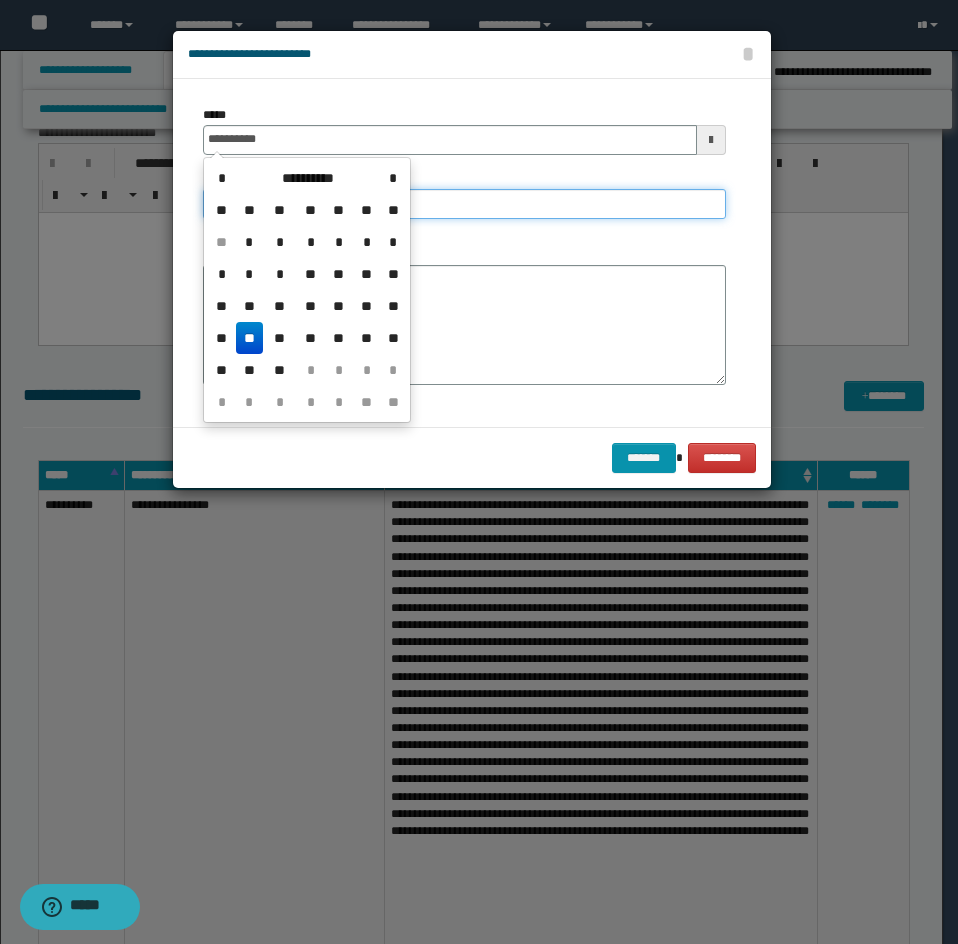type on "**********" 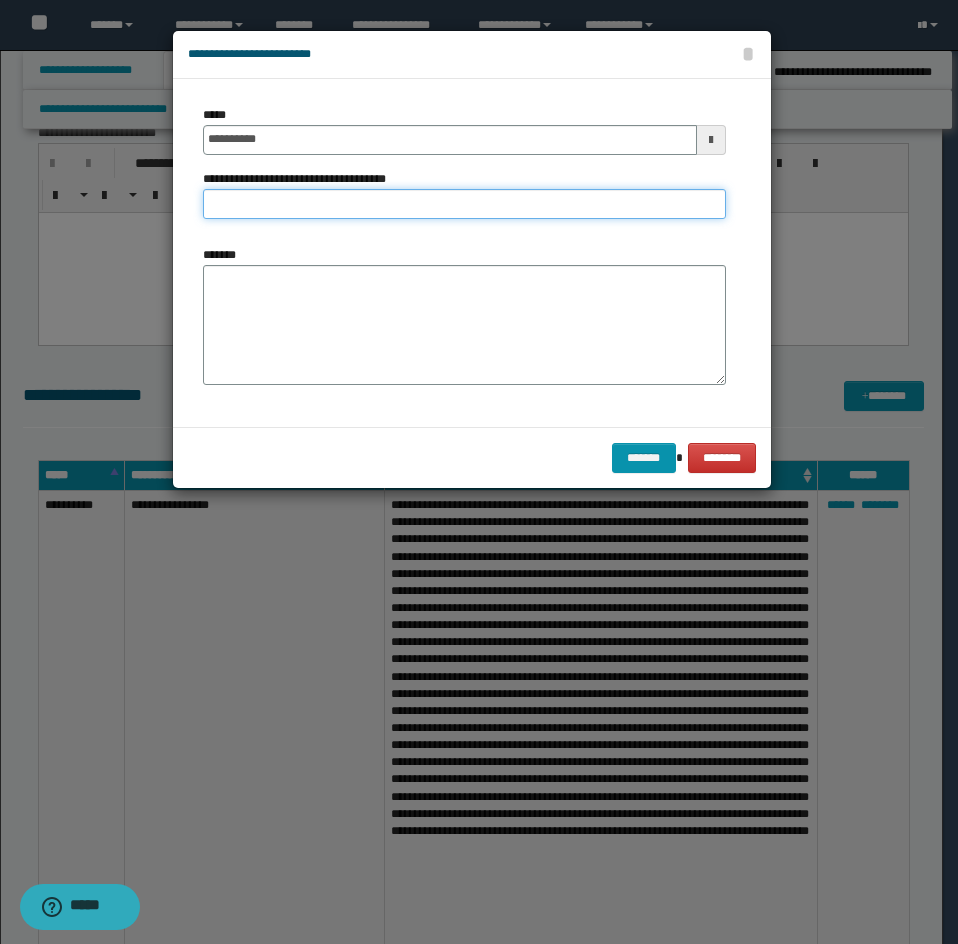 click on "**********" at bounding box center [464, 204] 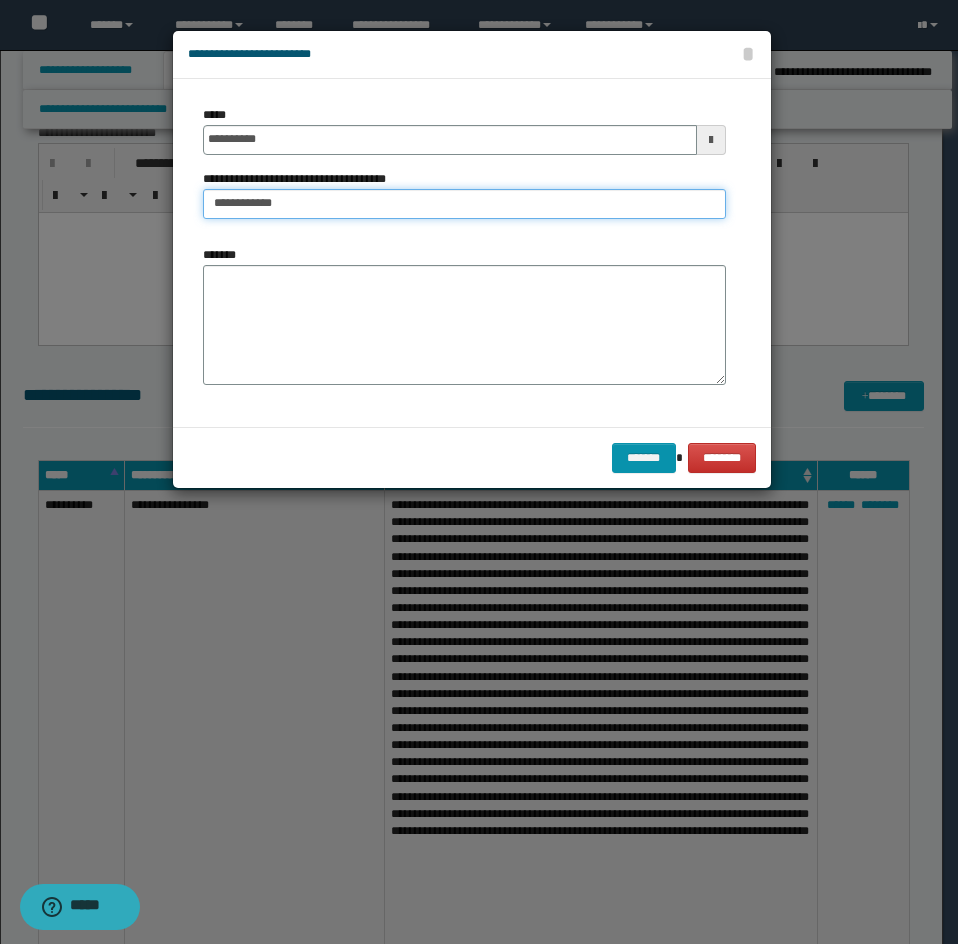 type on "**********" 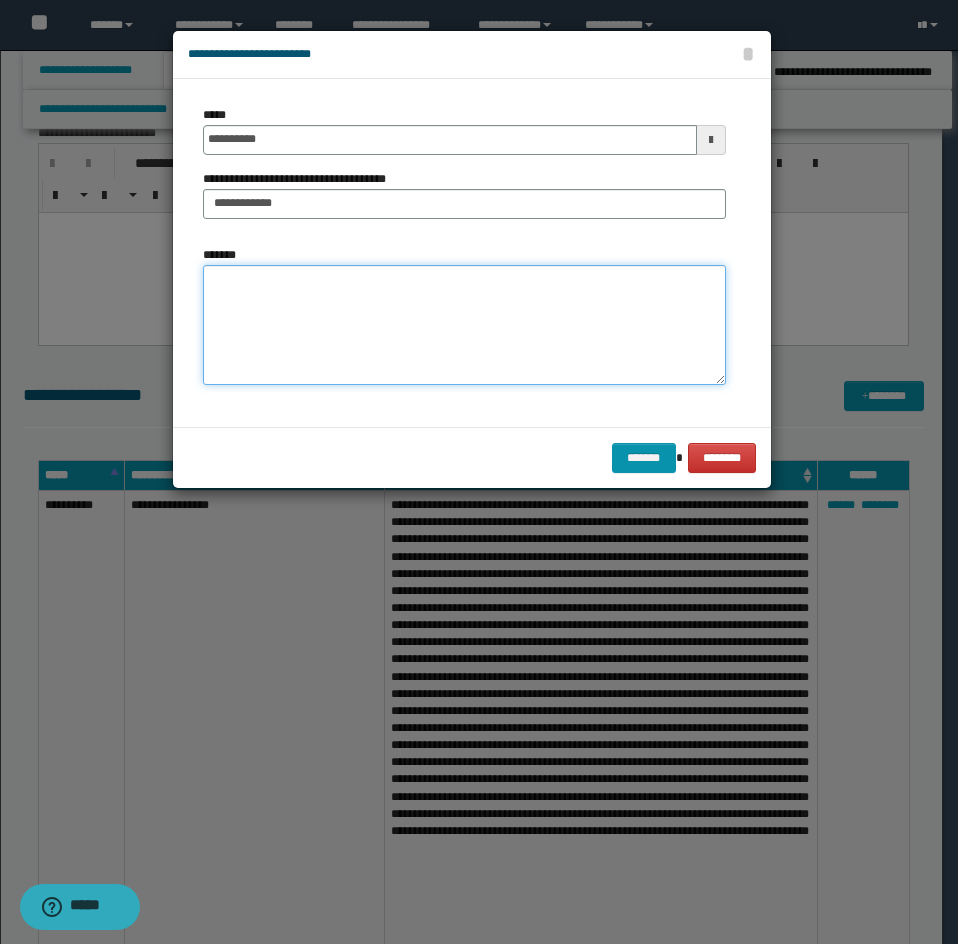 click on "*******" at bounding box center [464, 325] 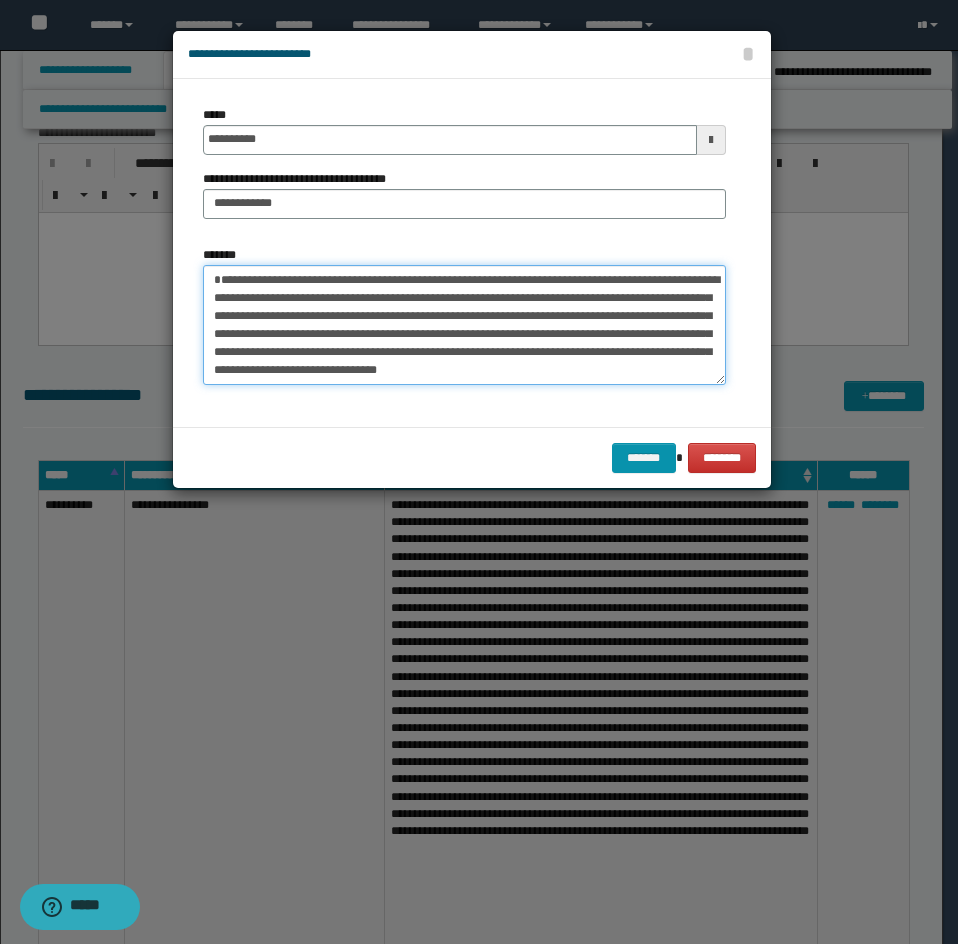 scroll, scrollTop: 30, scrollLeft: 0, axis: vertical 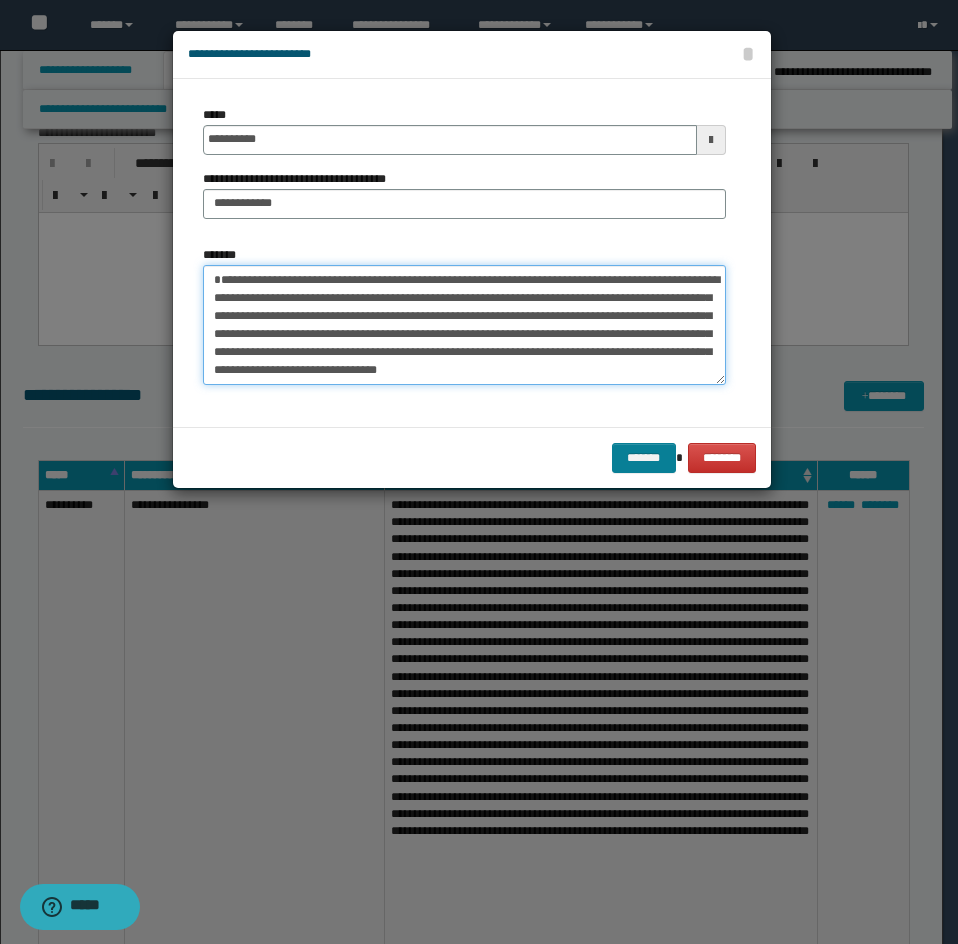 type on "**********" 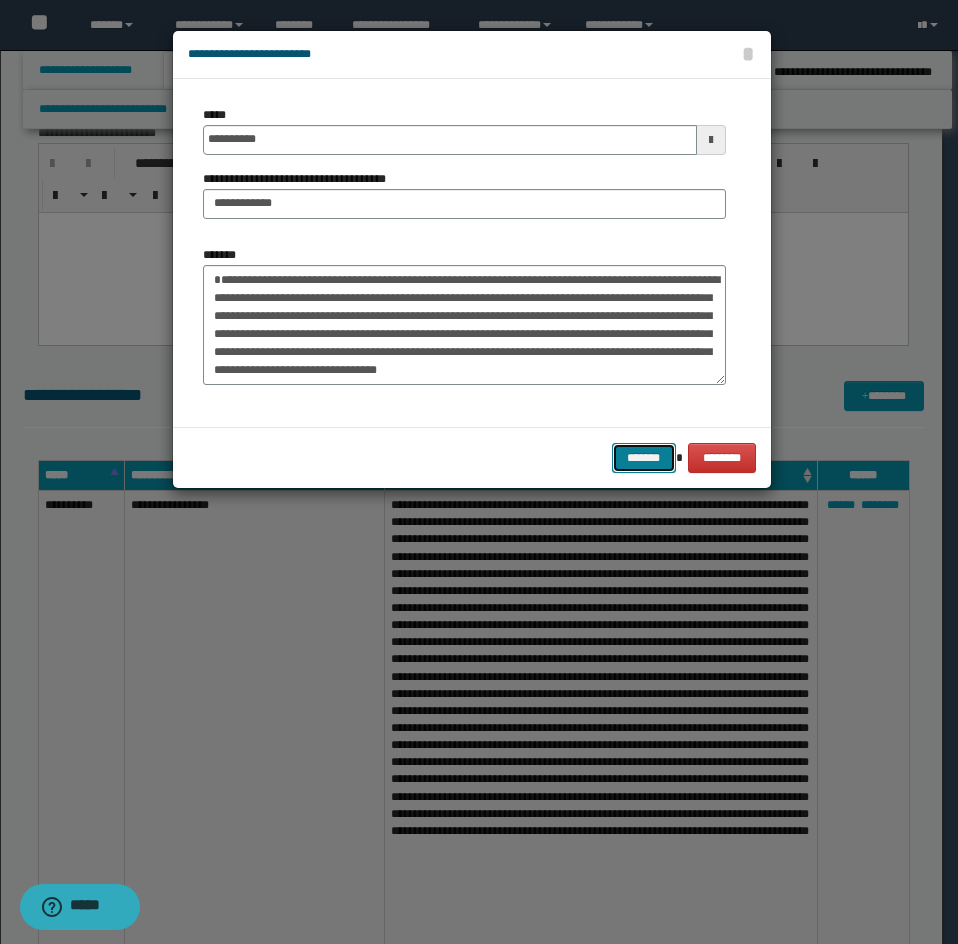 click on "*******" at bounding box center [644, 458] 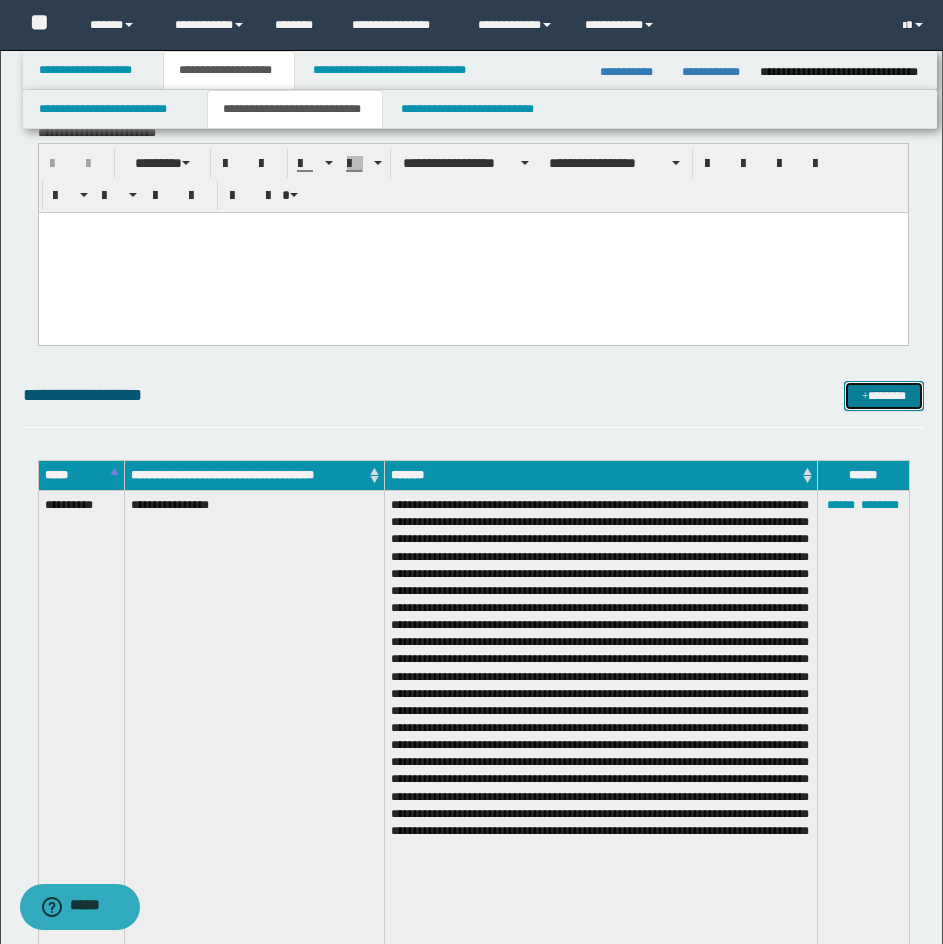 click on "*******" at bounding box center (884, 396) 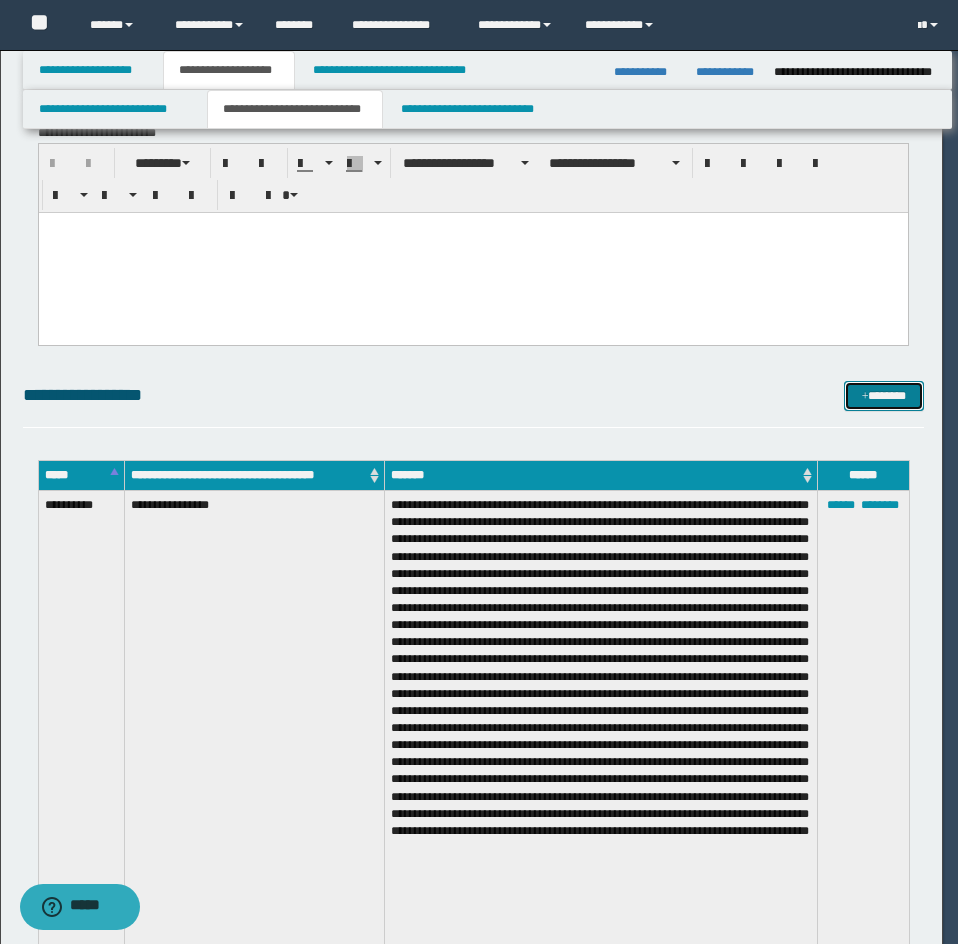 scroll, scrollTop: 0, scrollLeft: 0, axis: both 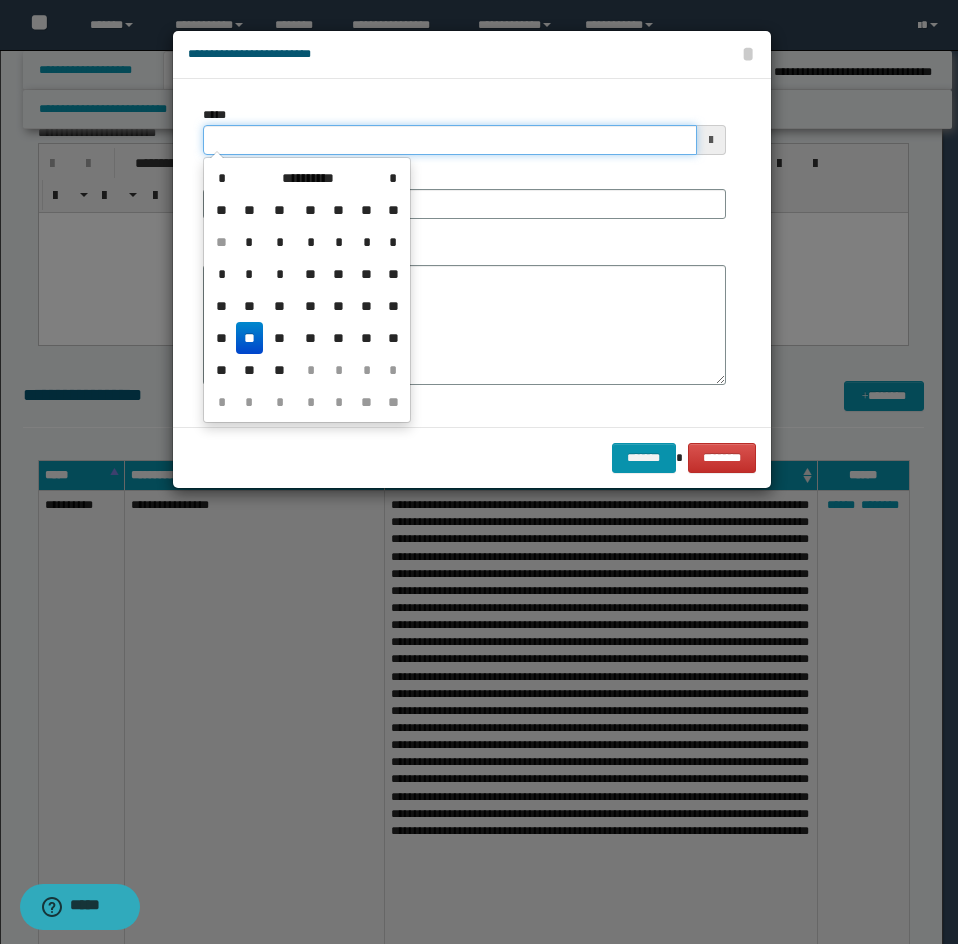 click on "*****" at bounding box center (450, 140) 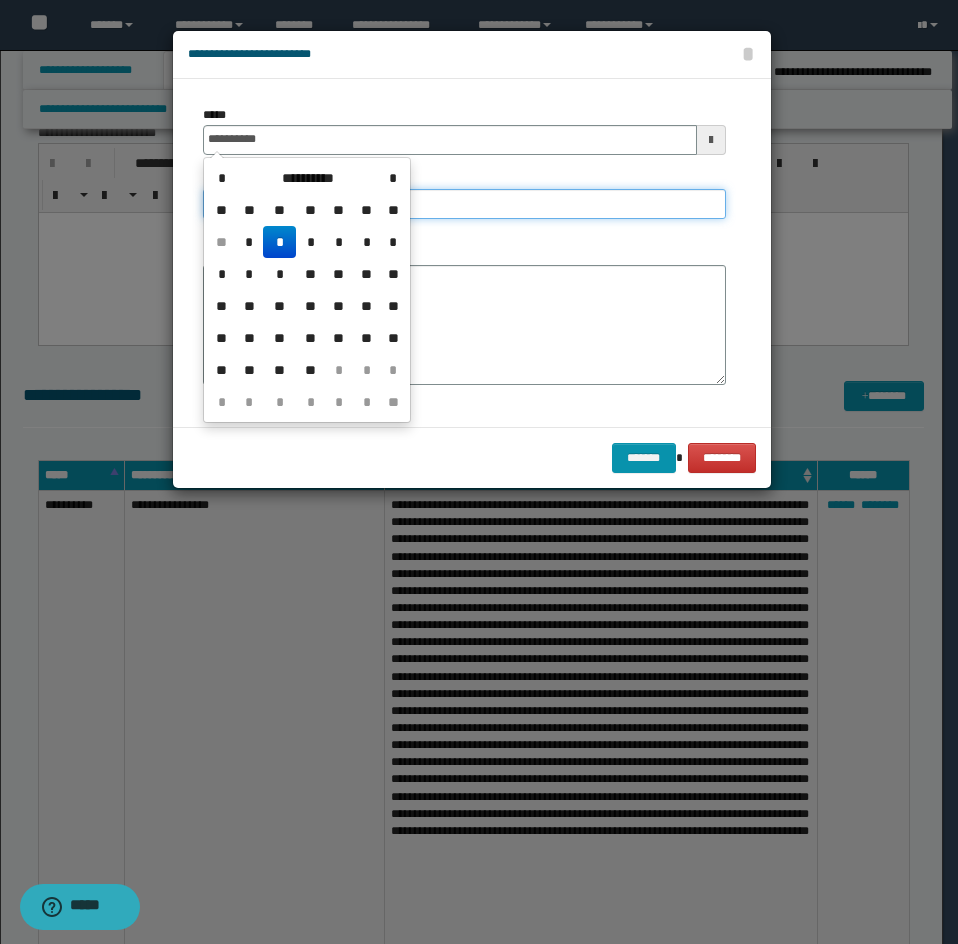 type on "**********" 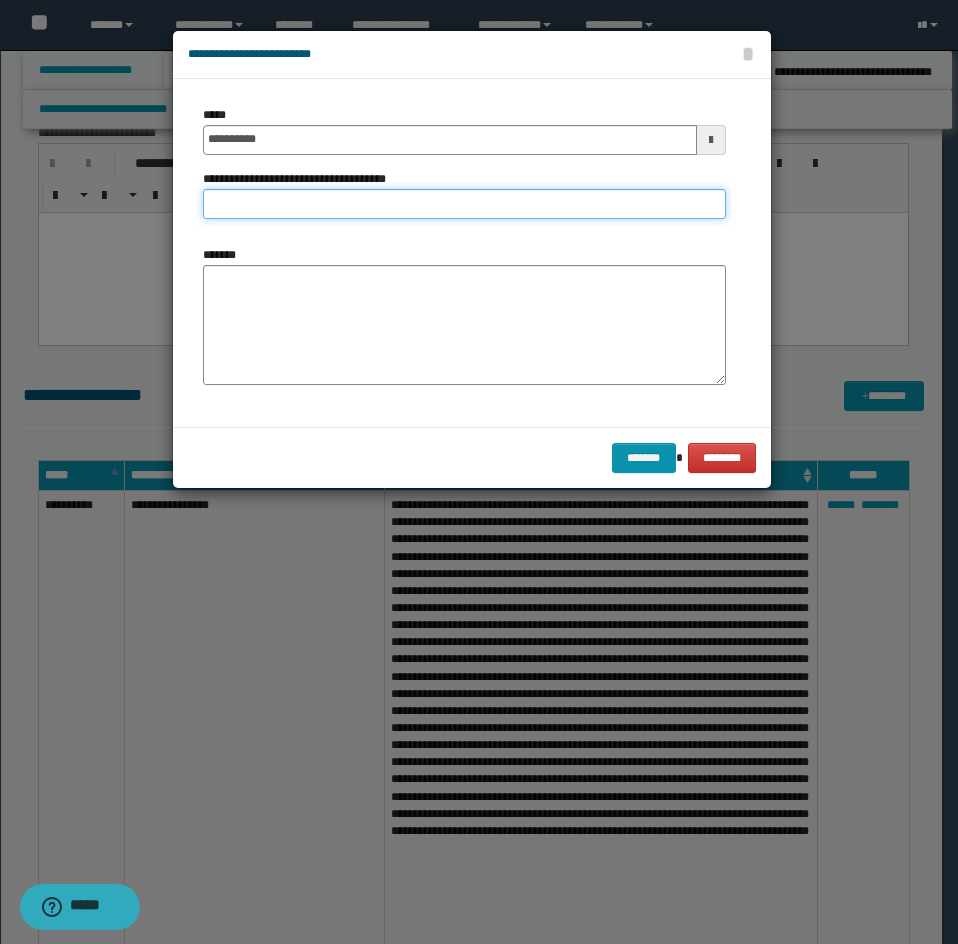 click on "**********" at bounding box center (464, 204) 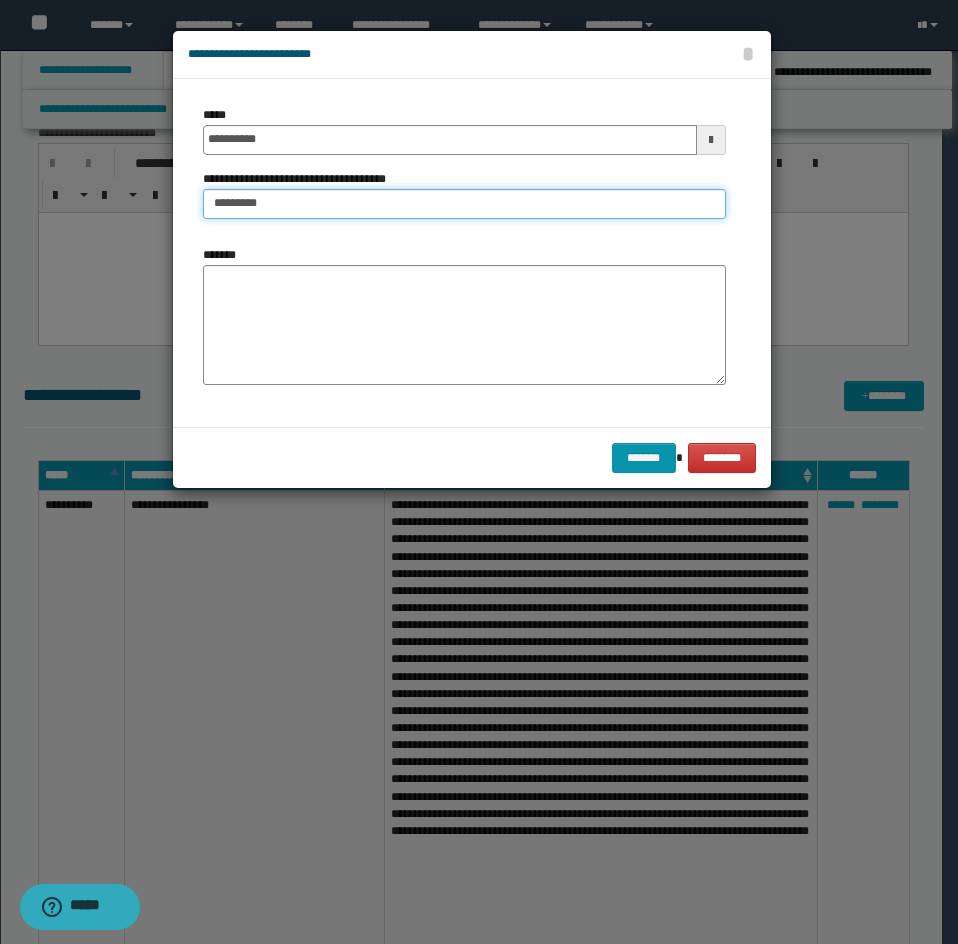 type on "*********" 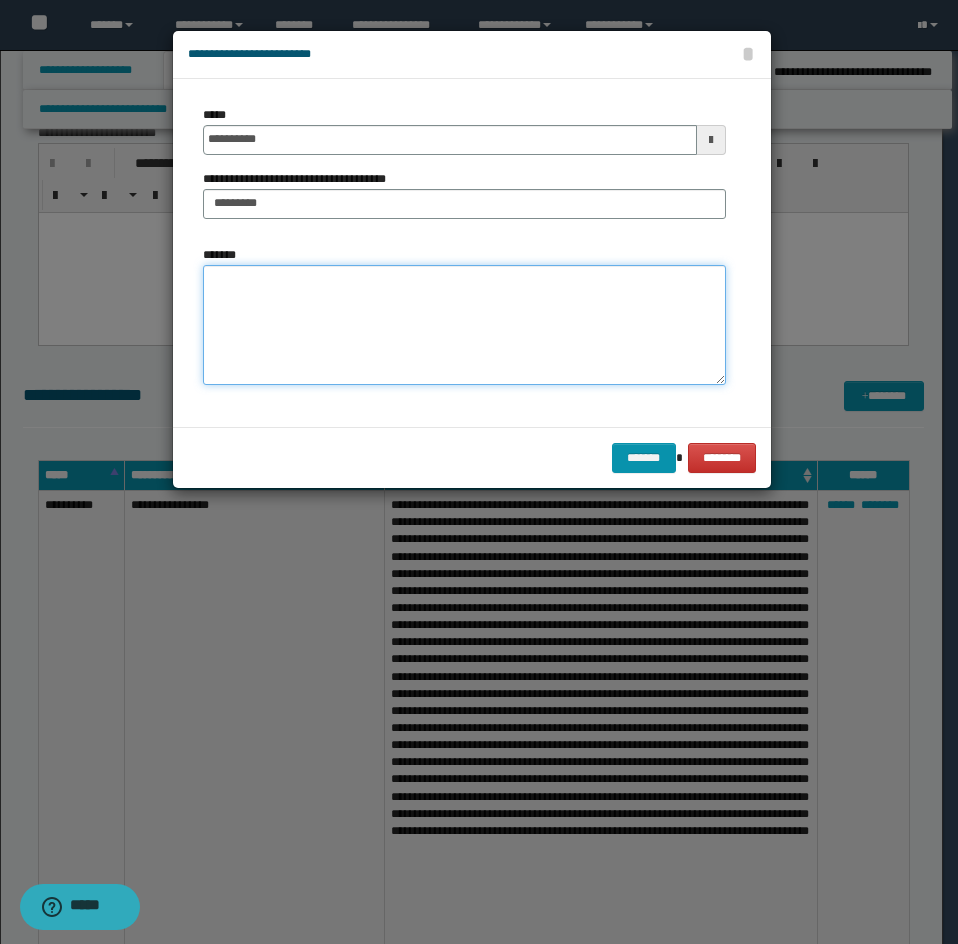 click on "*******" at bounding box center [464, 325] 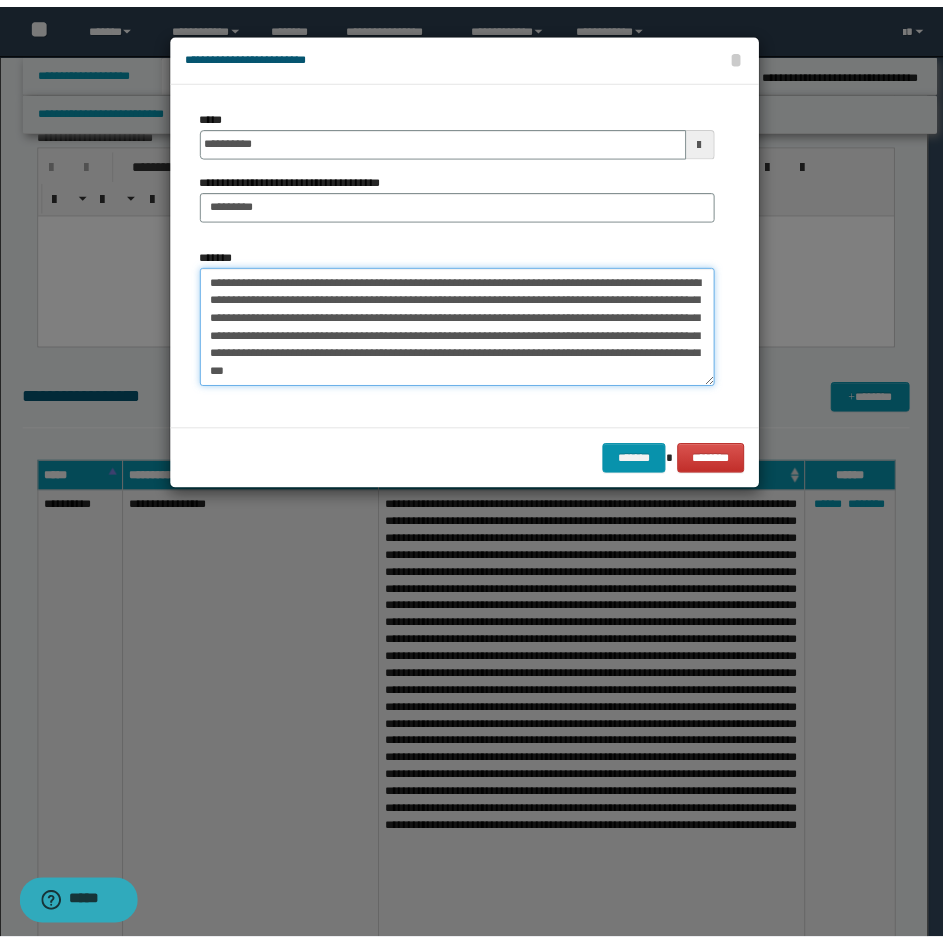 scroll, scrollTop: 12, scrollLeft: 0, axis: vertical 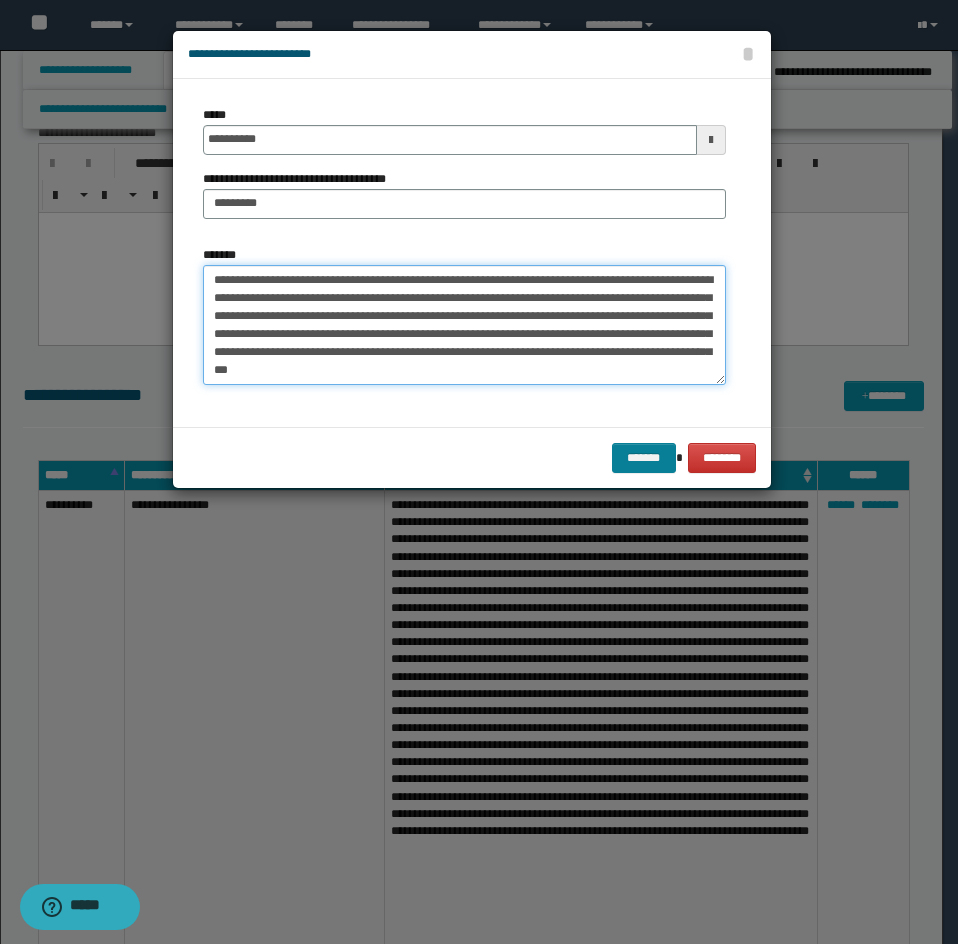 type on "**********" 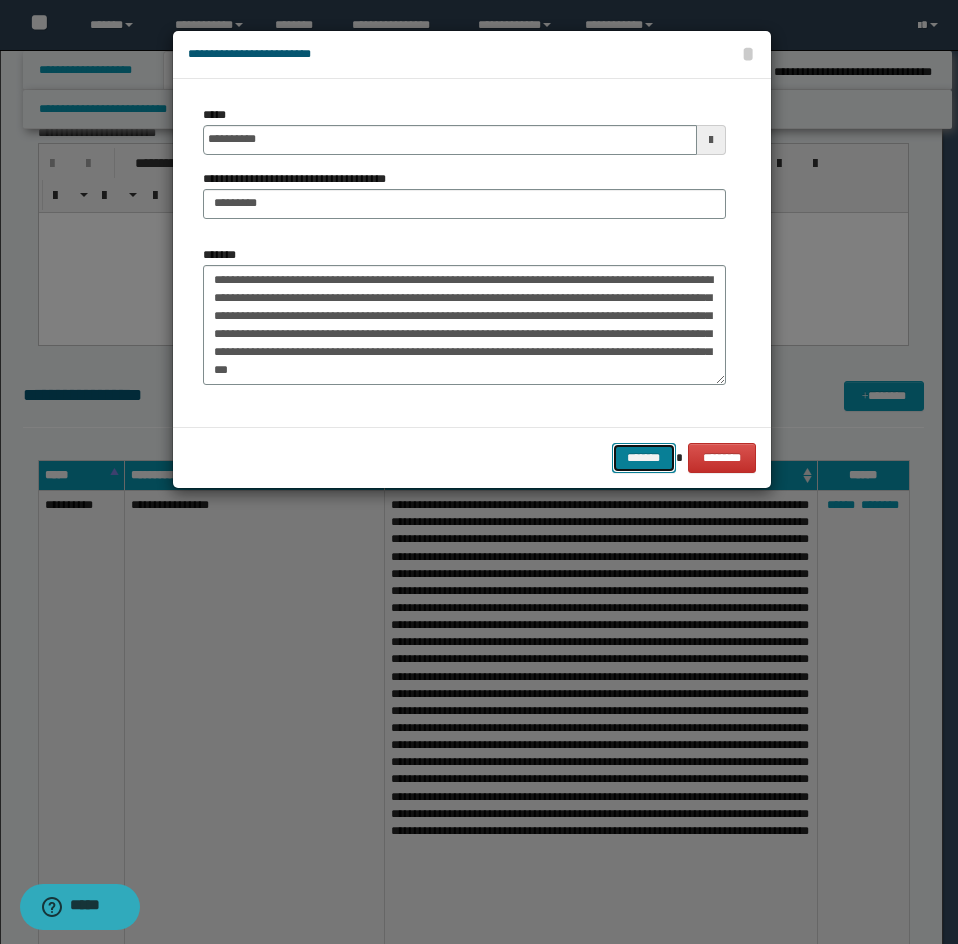 click on "*******" at bounding box center (644, 458) 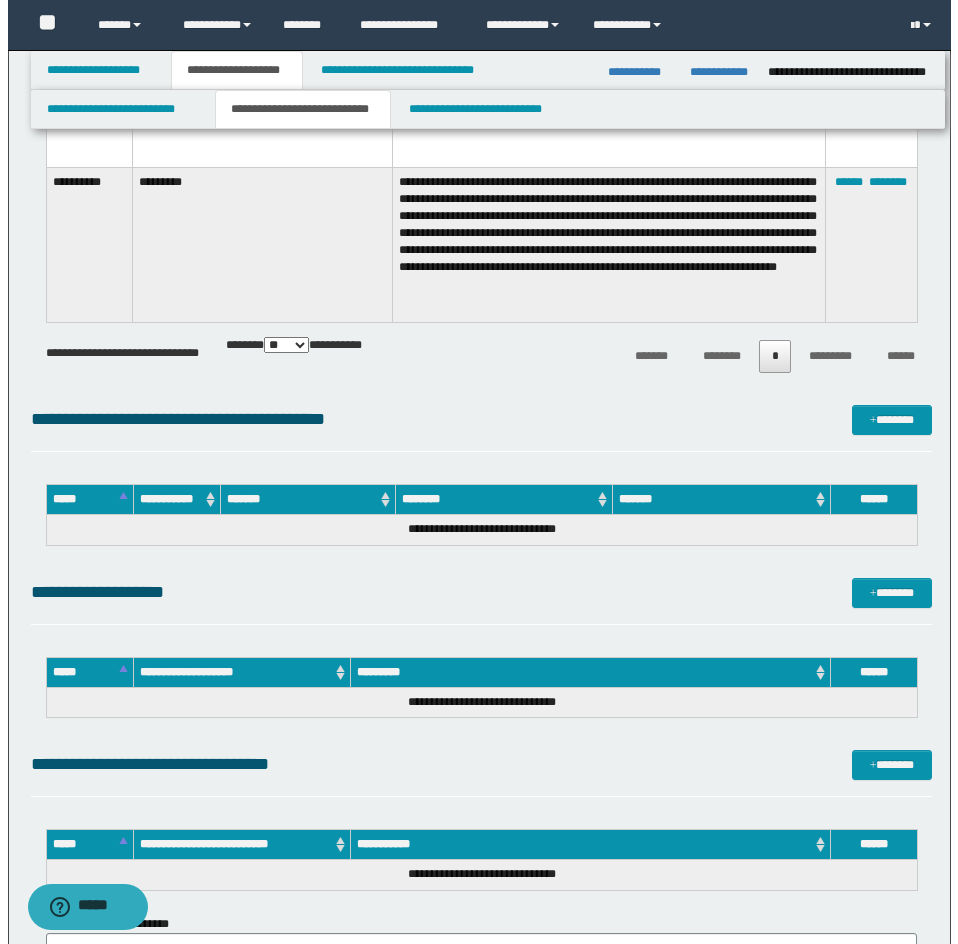 scroll, scrollTop: 2597, scrollLeft: 0, axis: vertical 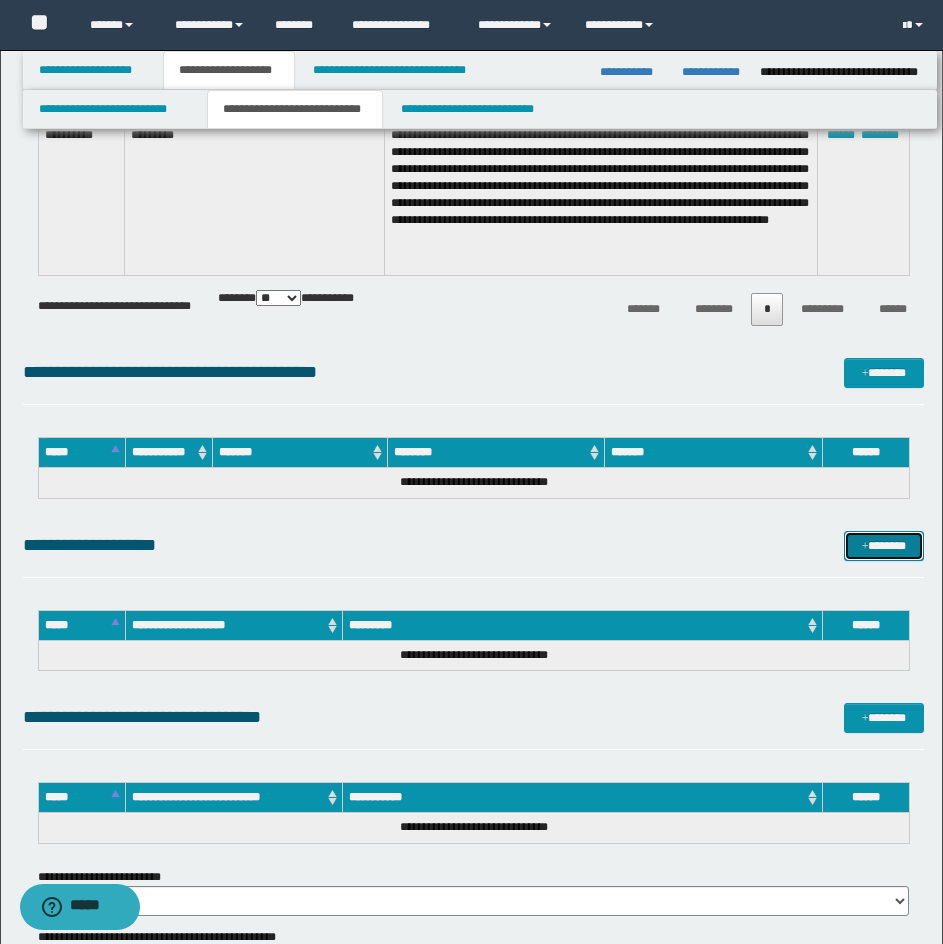 click on "*******" at bounding box center [884, 546] 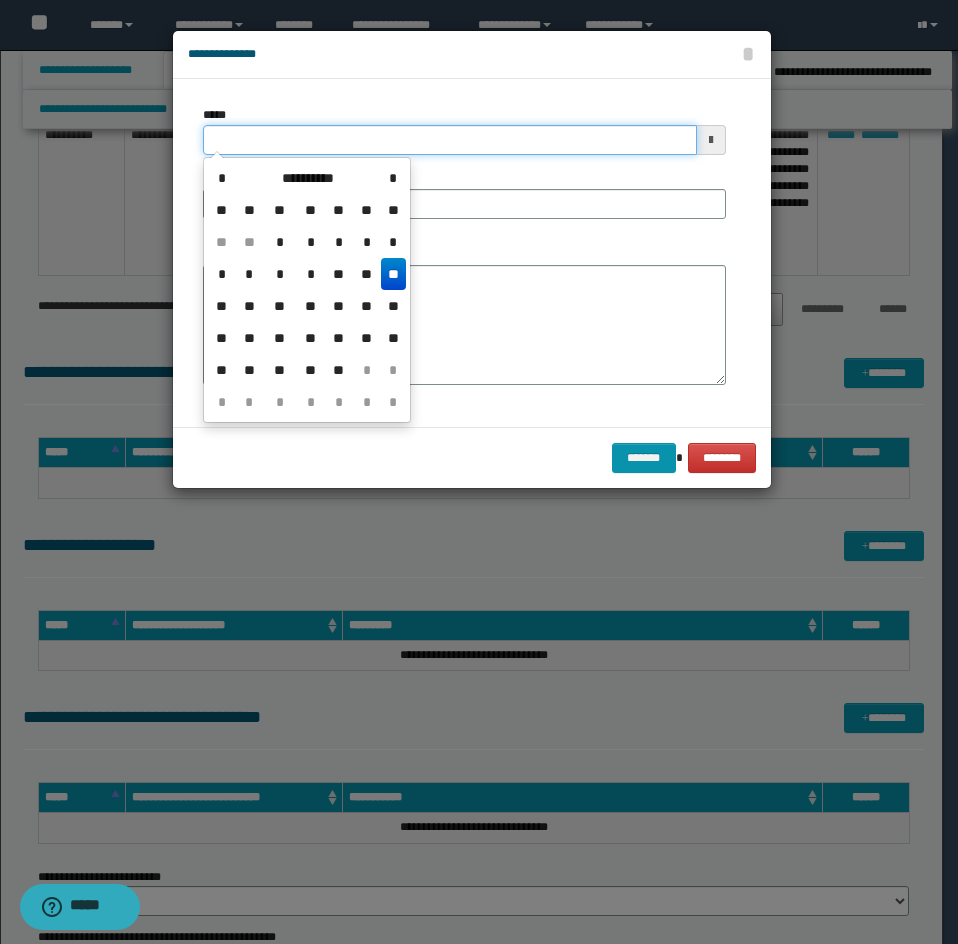 click on "*****" at bounding box center (450, 140) 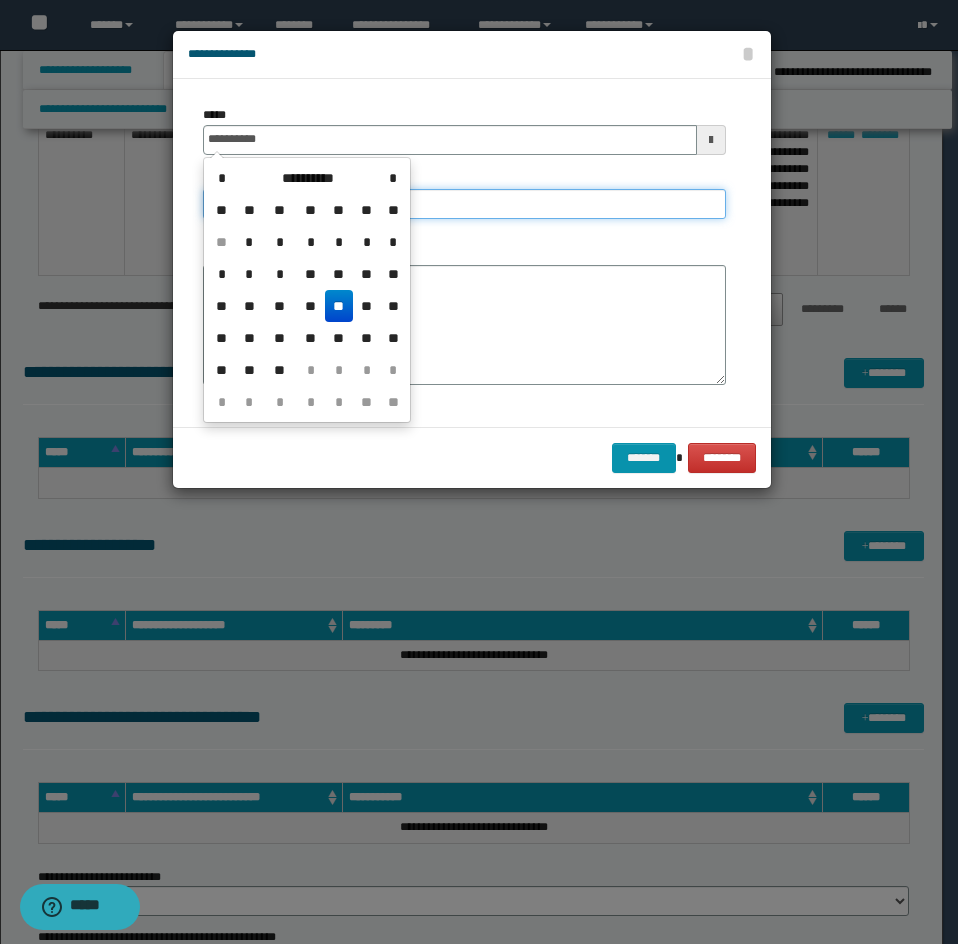 type on "**********" 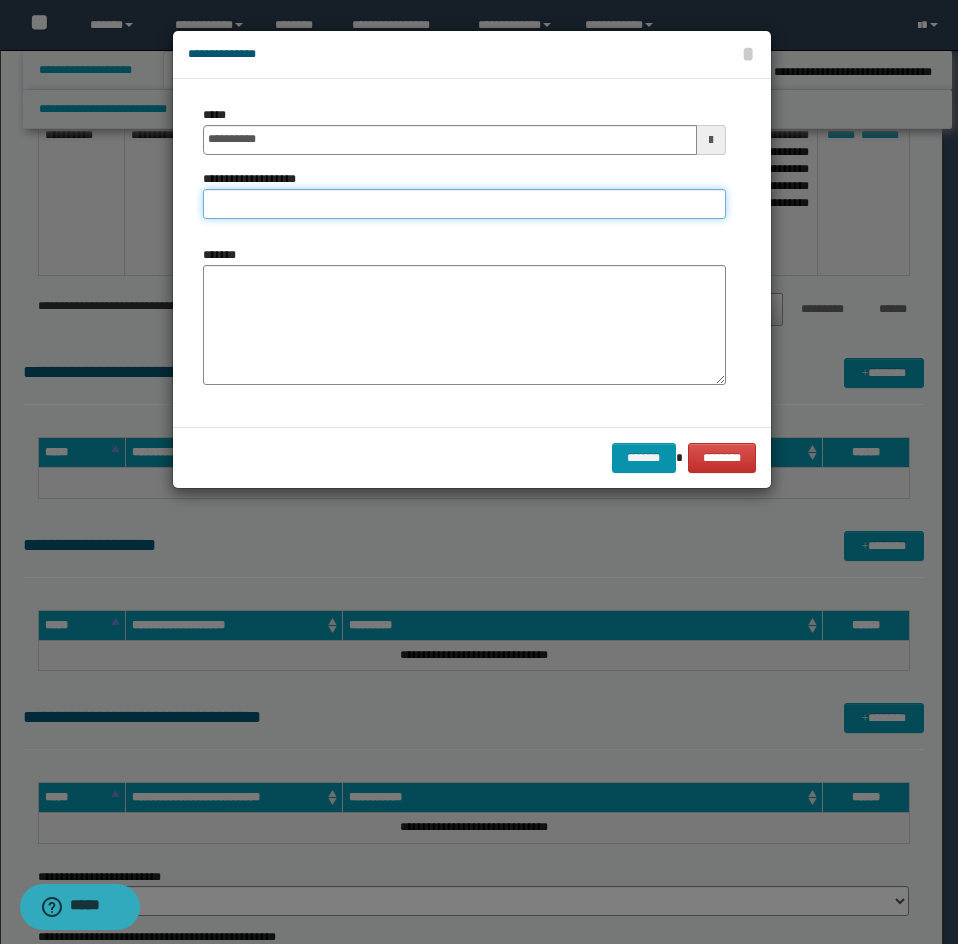 click on "**********" at bounding box center (464, 204) 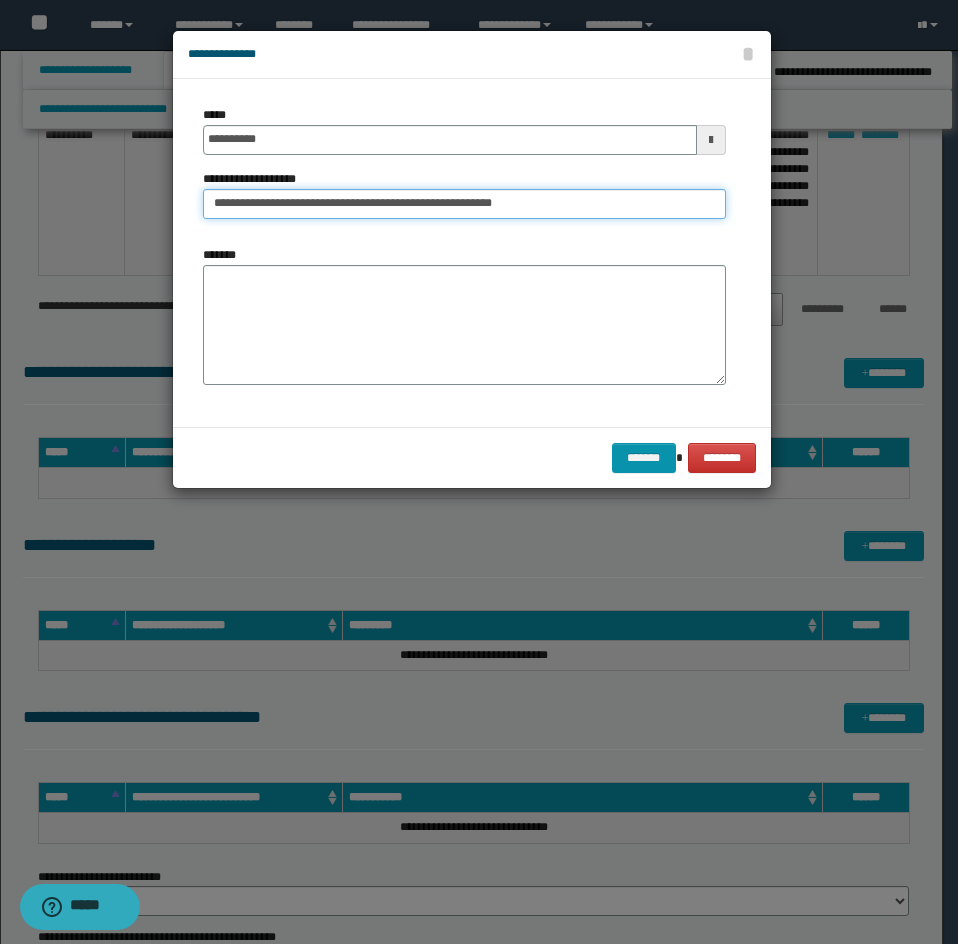 type on "**********" 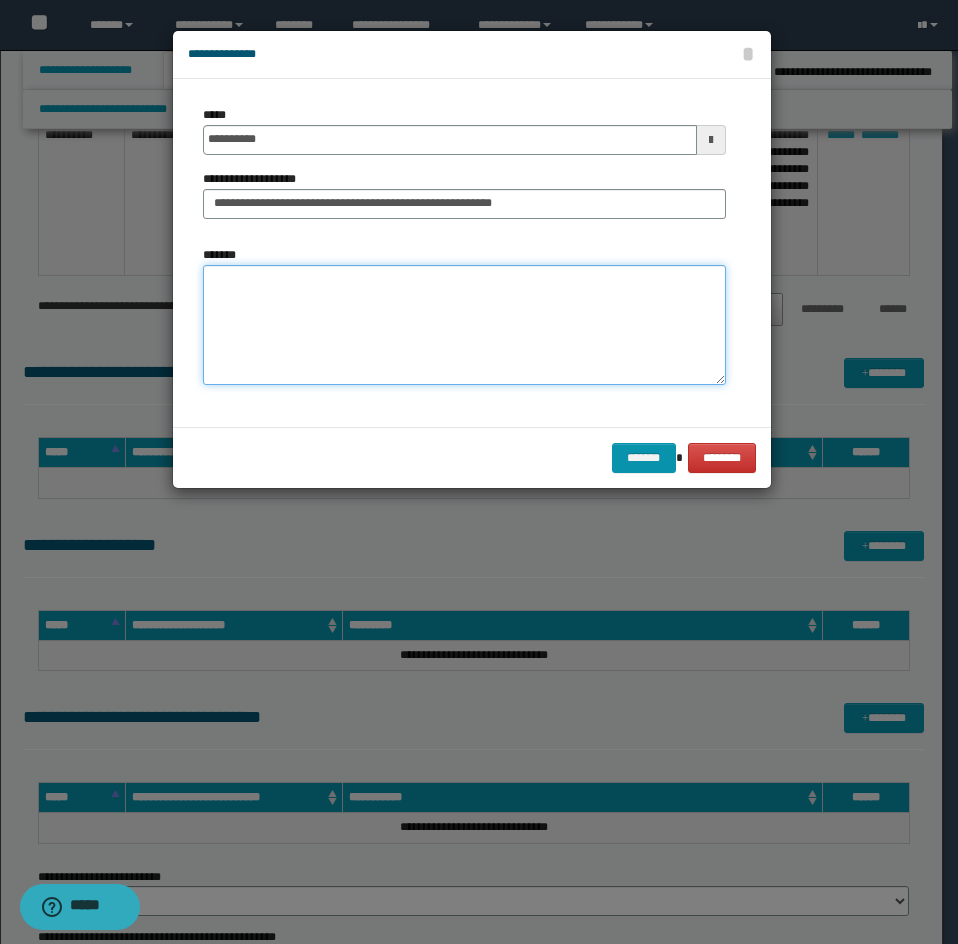 click on "*******" at bounding box center [464, 325] 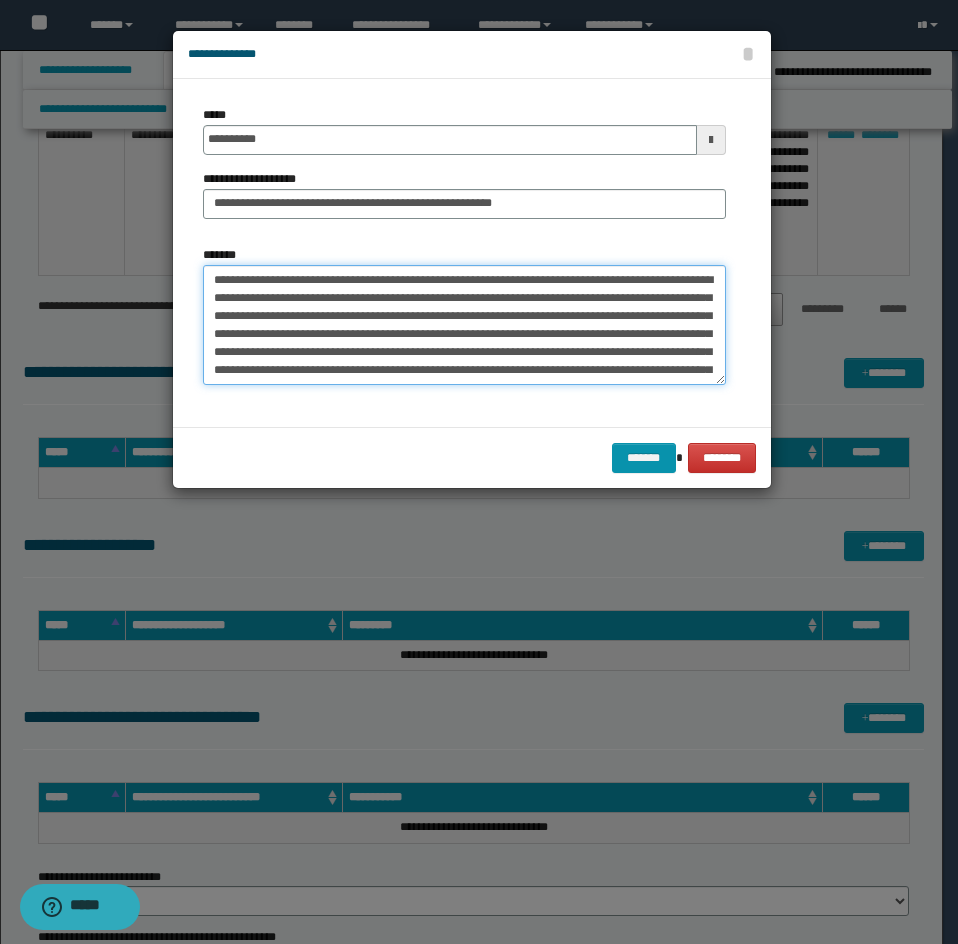 scroll, scrollTop: 336, scrollLeft: 0, axis: vertical 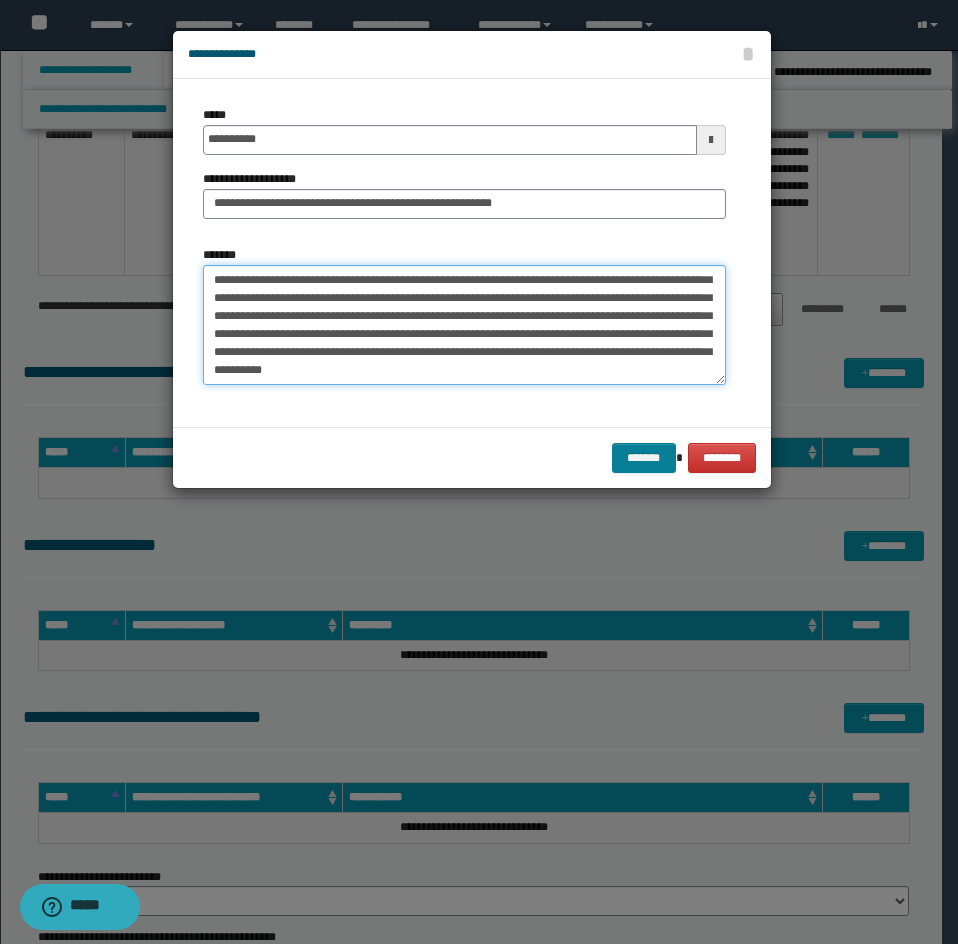 type on "**********" 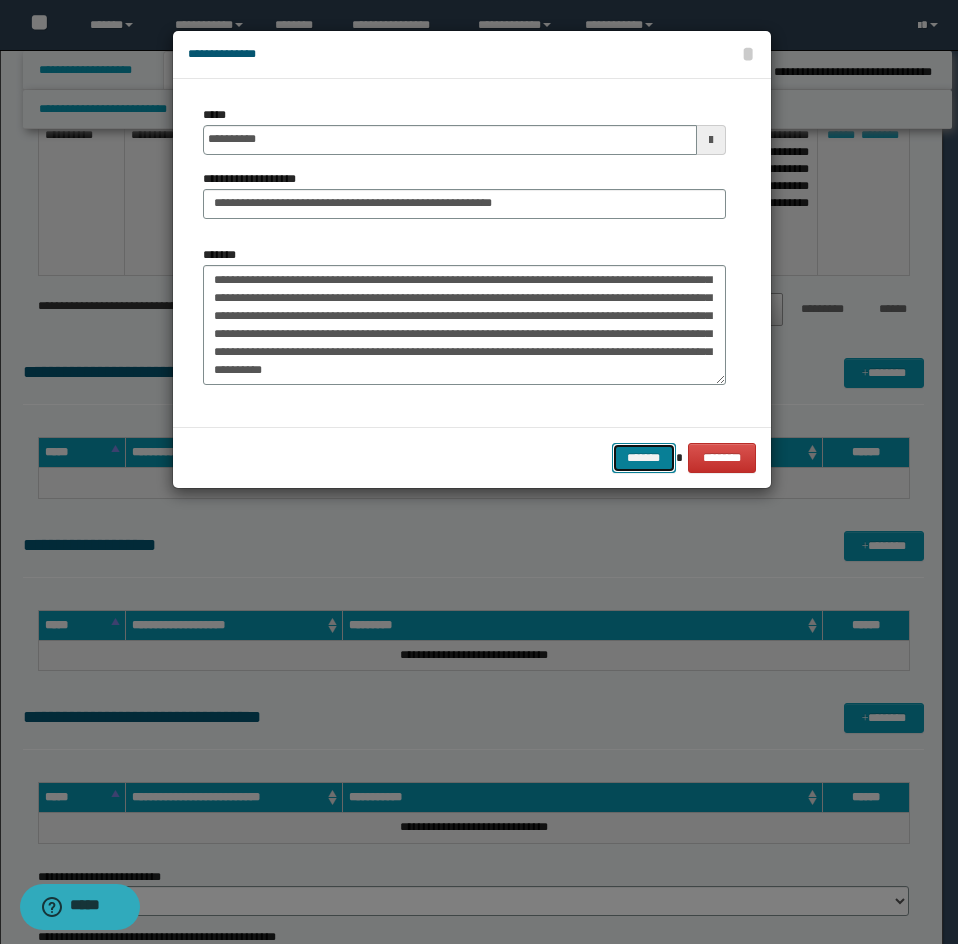 click on "*******" at bounding box center (644, 458) 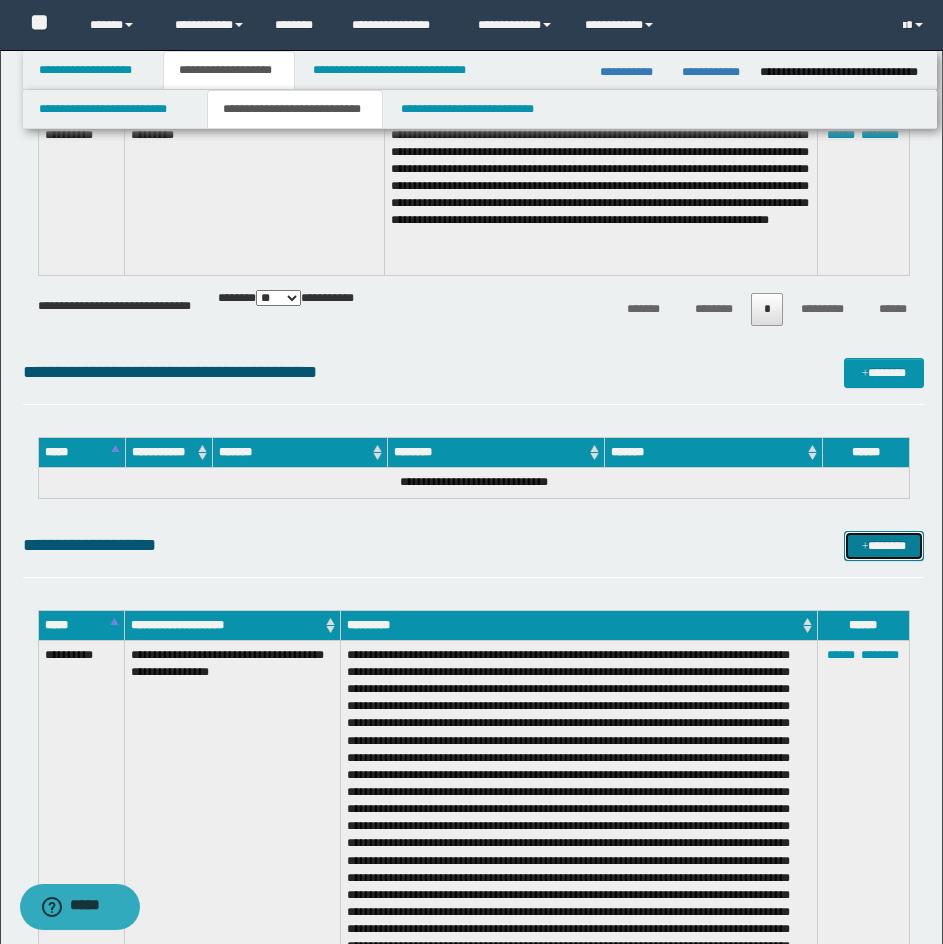 click on "*******" at bounding box center (884, 546) 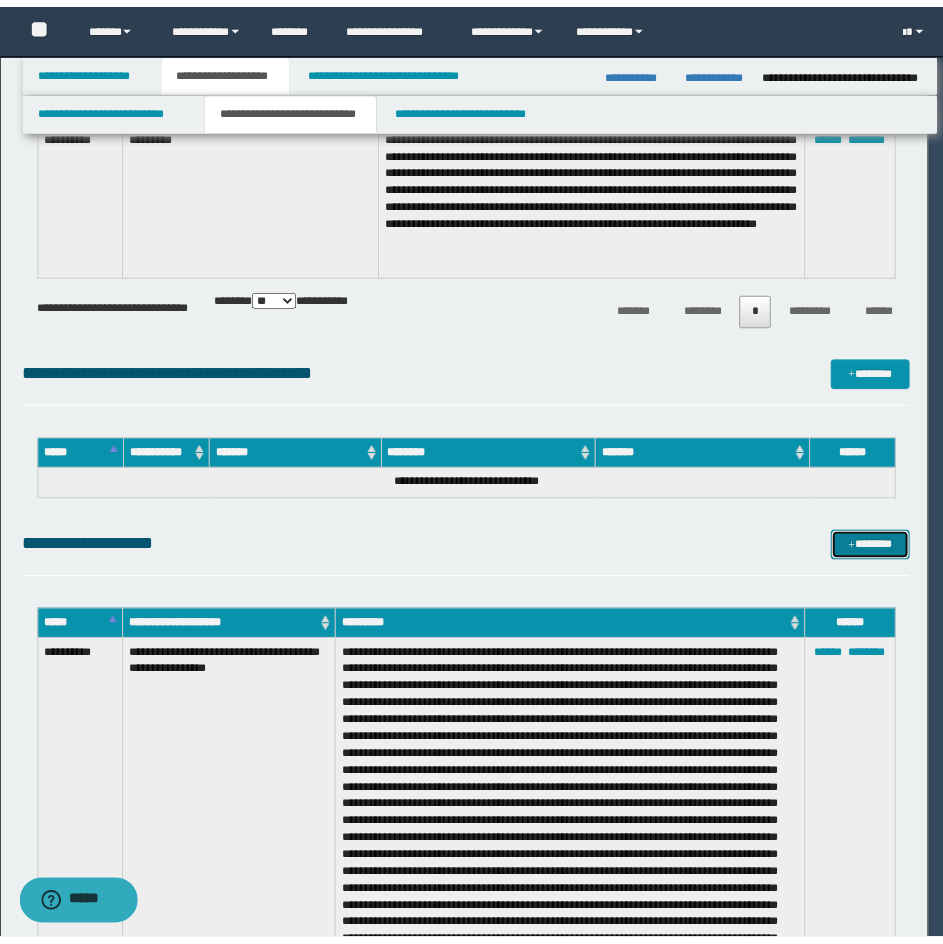 scroll, scrollTop: 0, scrollLeft: 0, axis: both 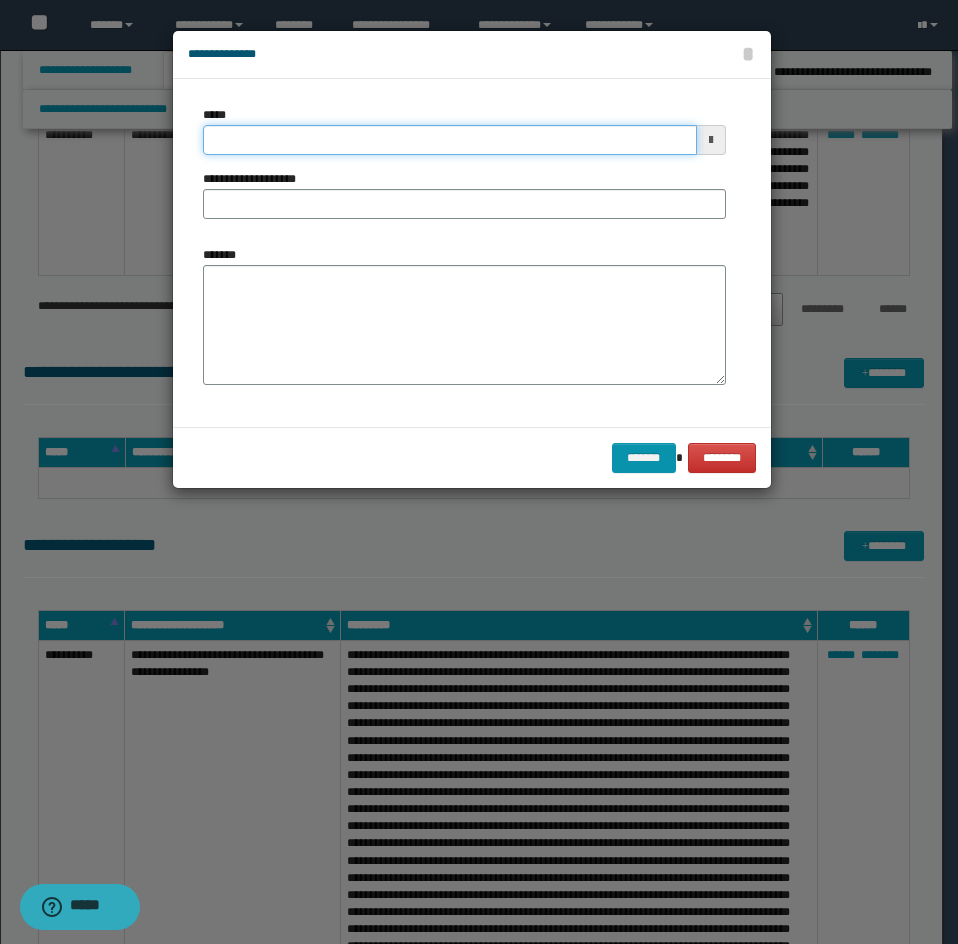 click on "*****" at bounding box center [450, 140] 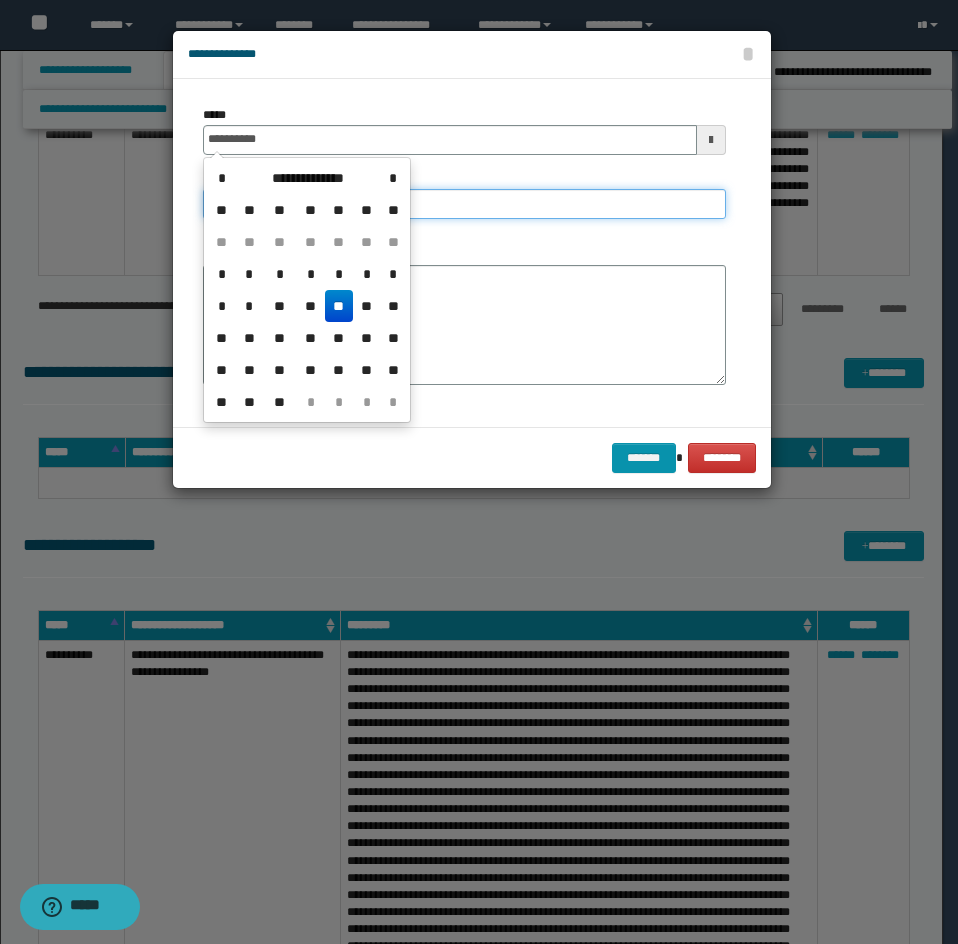 type on "**********" 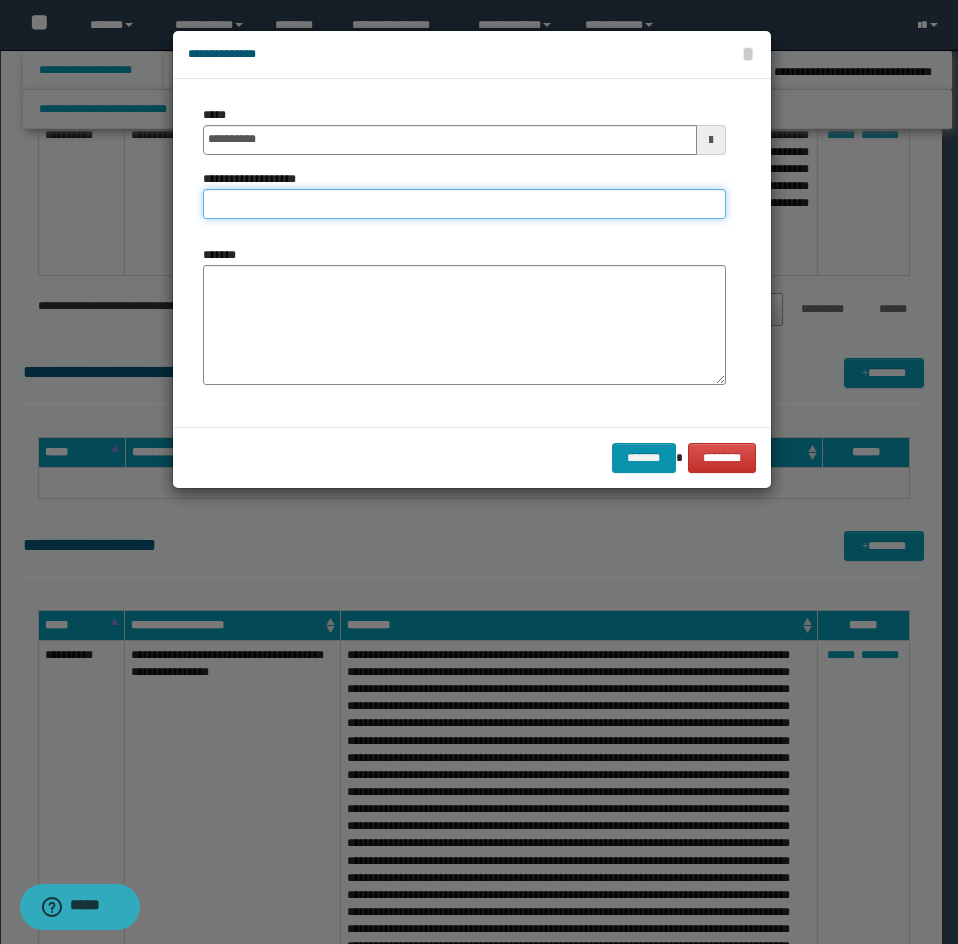 click on "**********" at bounding box center [464, 204] 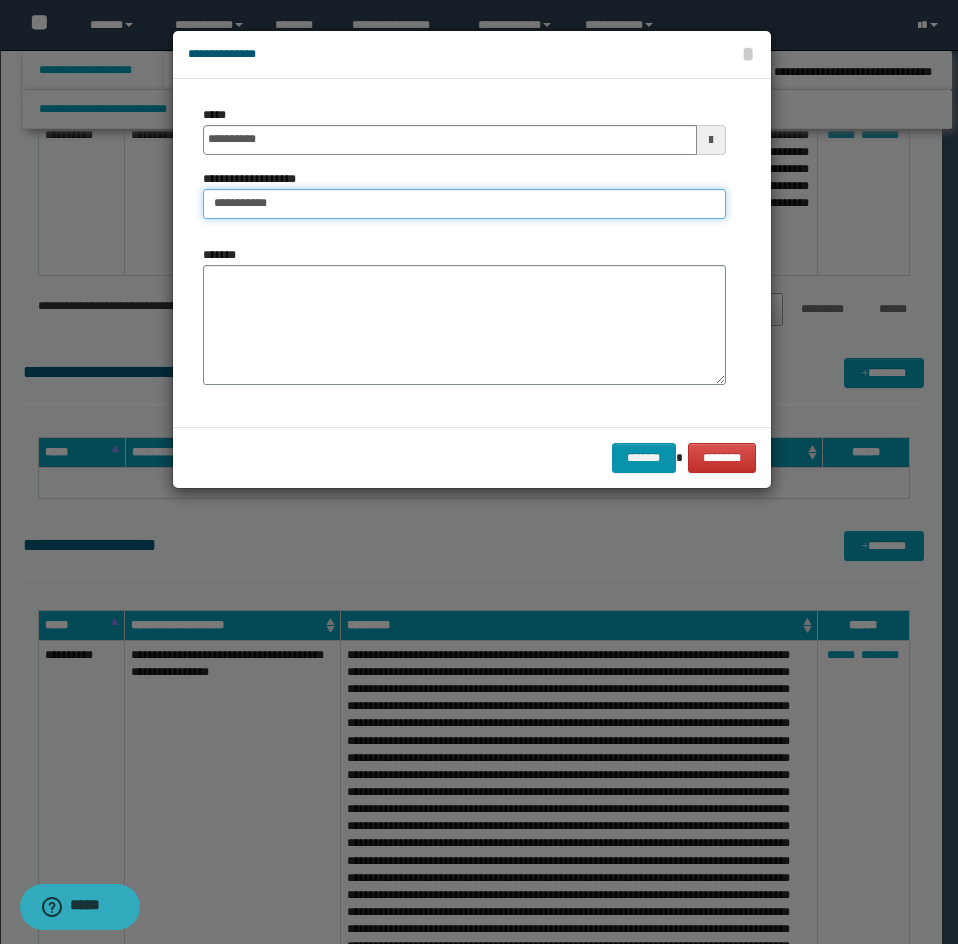 type on "**********" 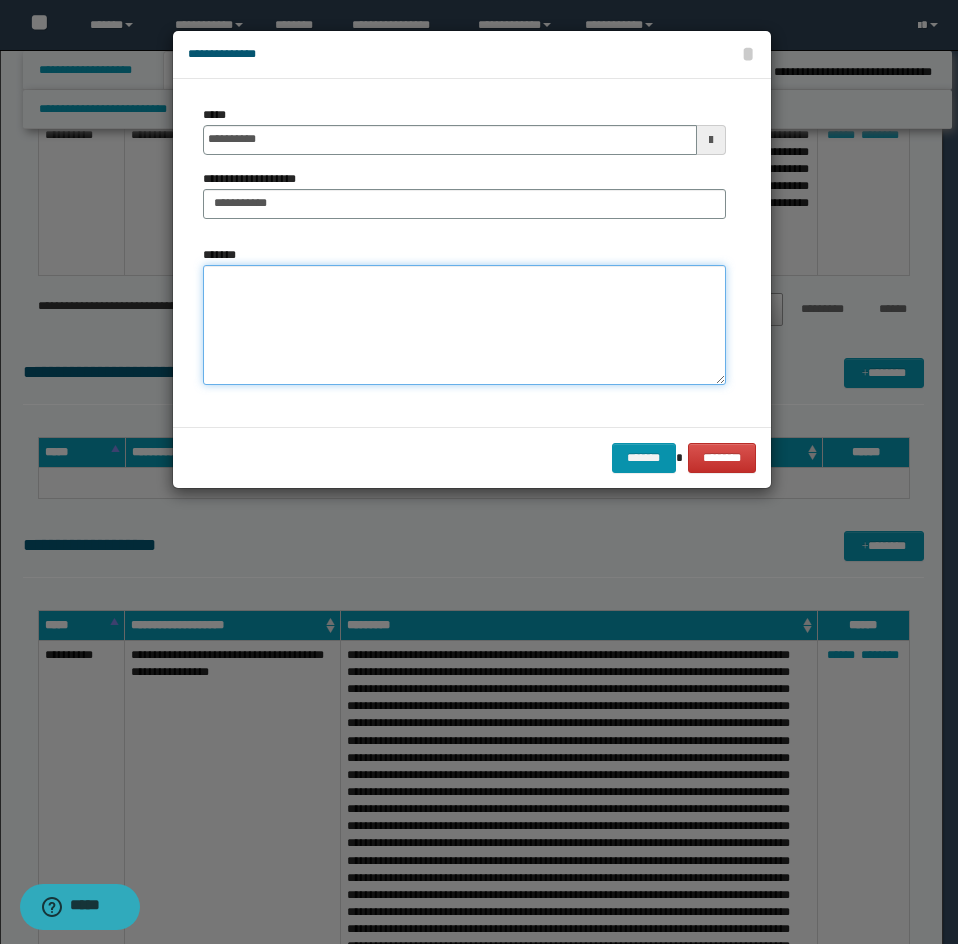 click on "*******" at bounding box center [464, 325] 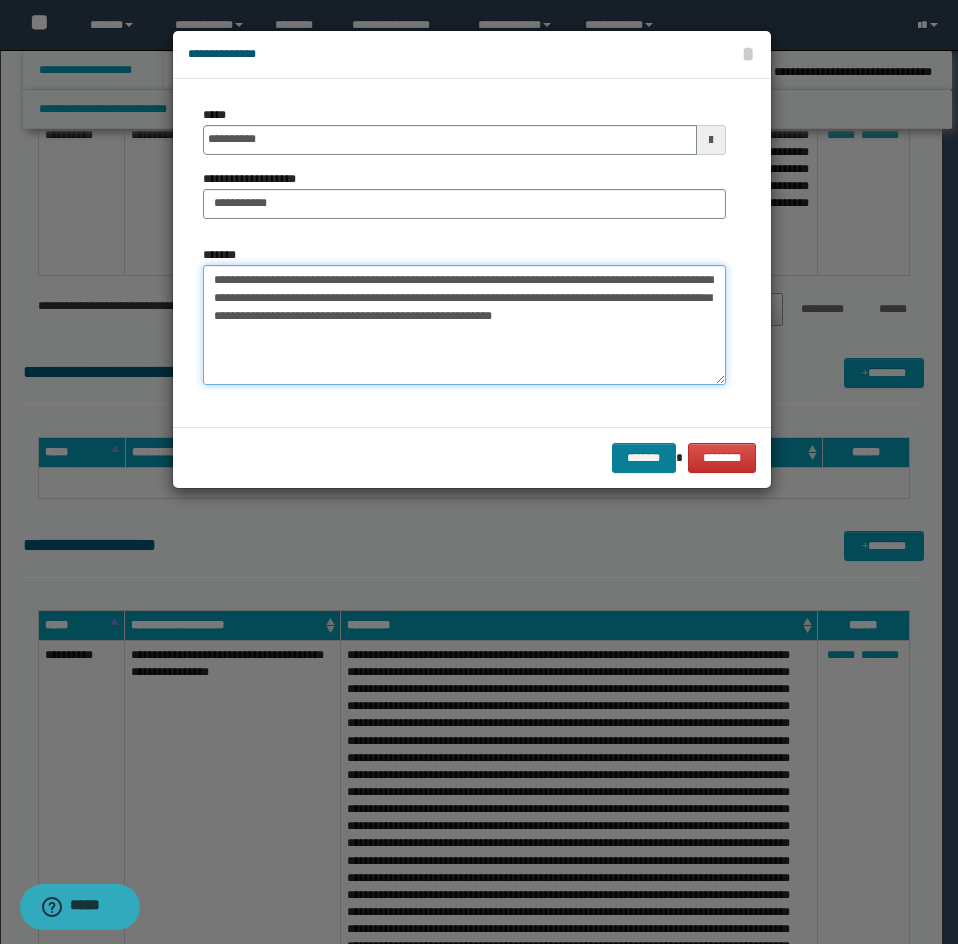 type on "**********" 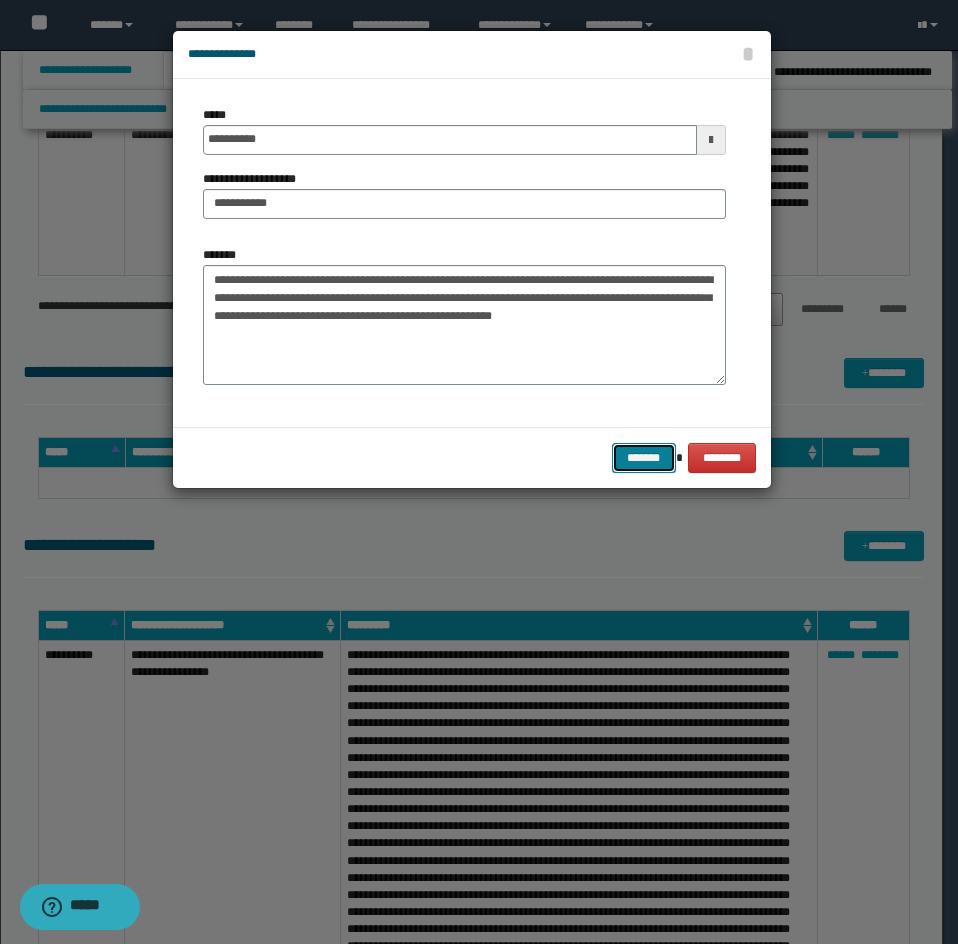 click on "*******" at bounding box center [644, 458] 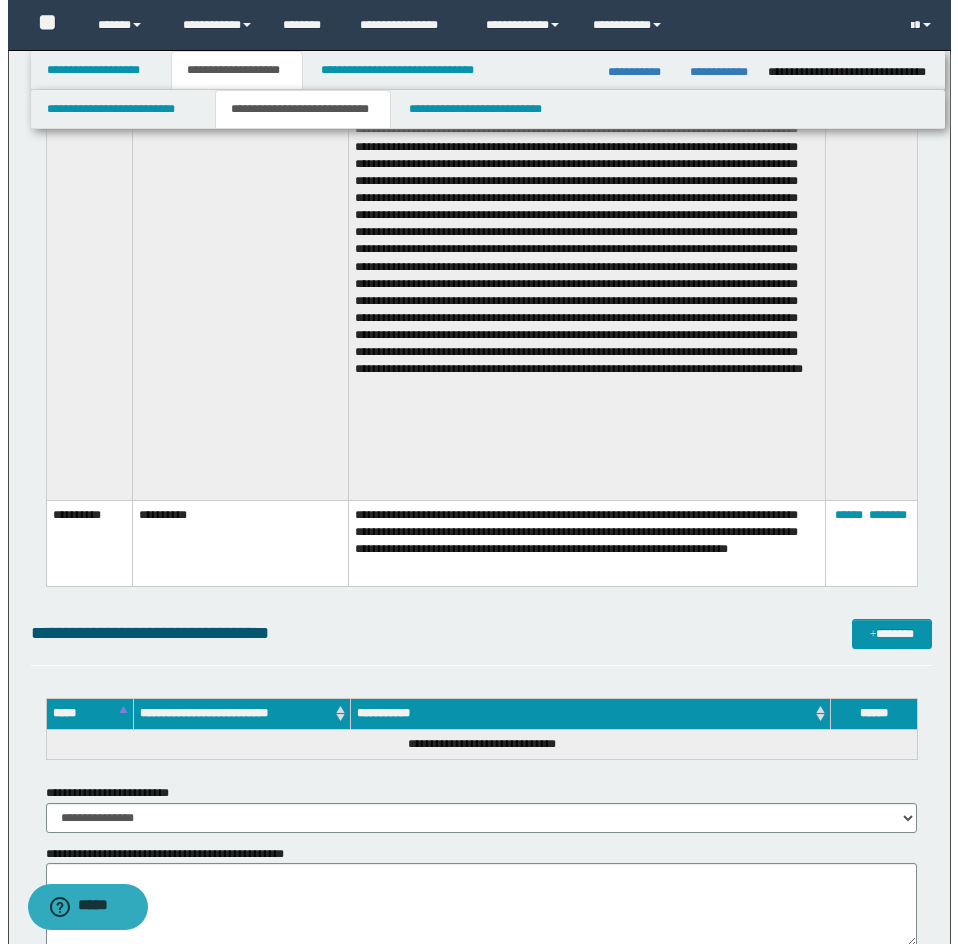 scroll, scrollTop: 3497, scrollLeft: 0, axis: vertical 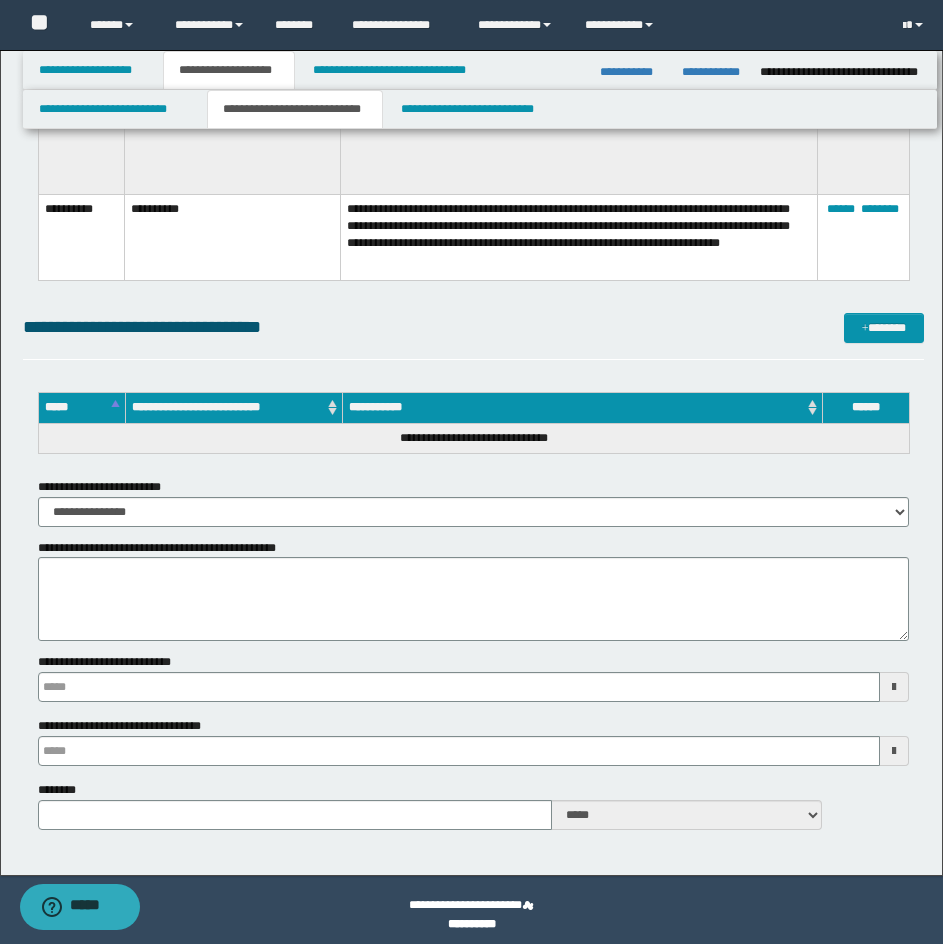 type 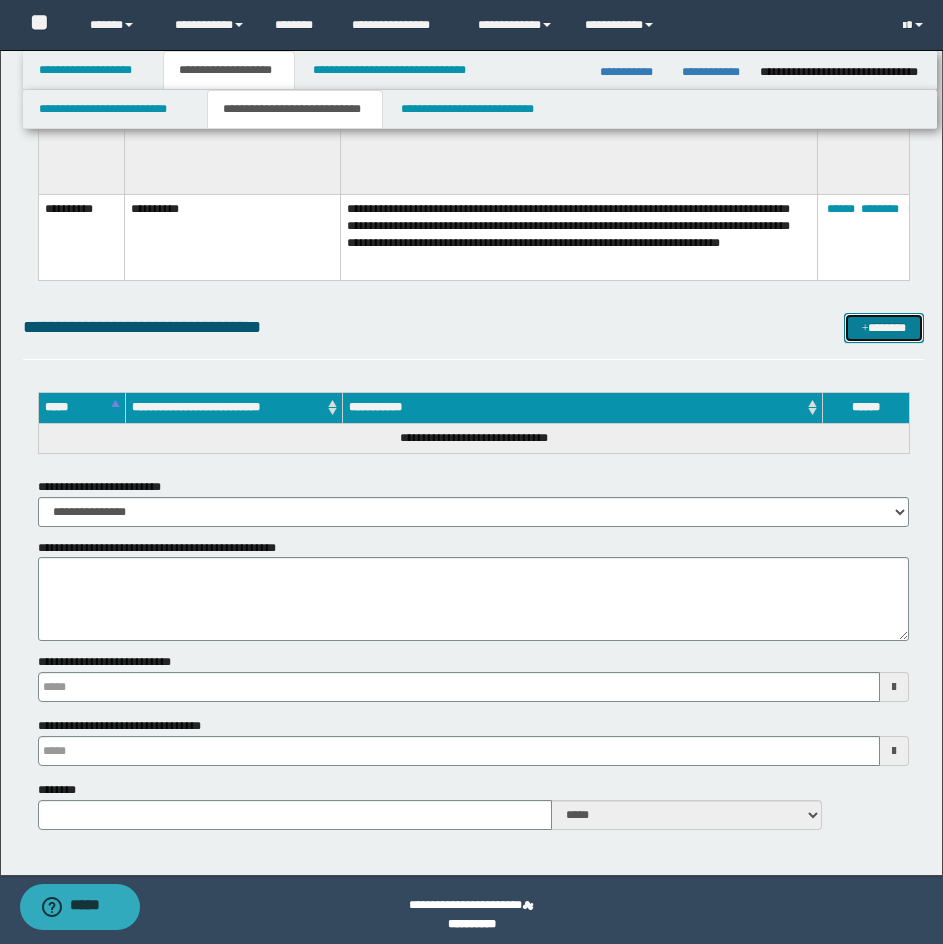 click on "*******" at bounding box center [884, 328] 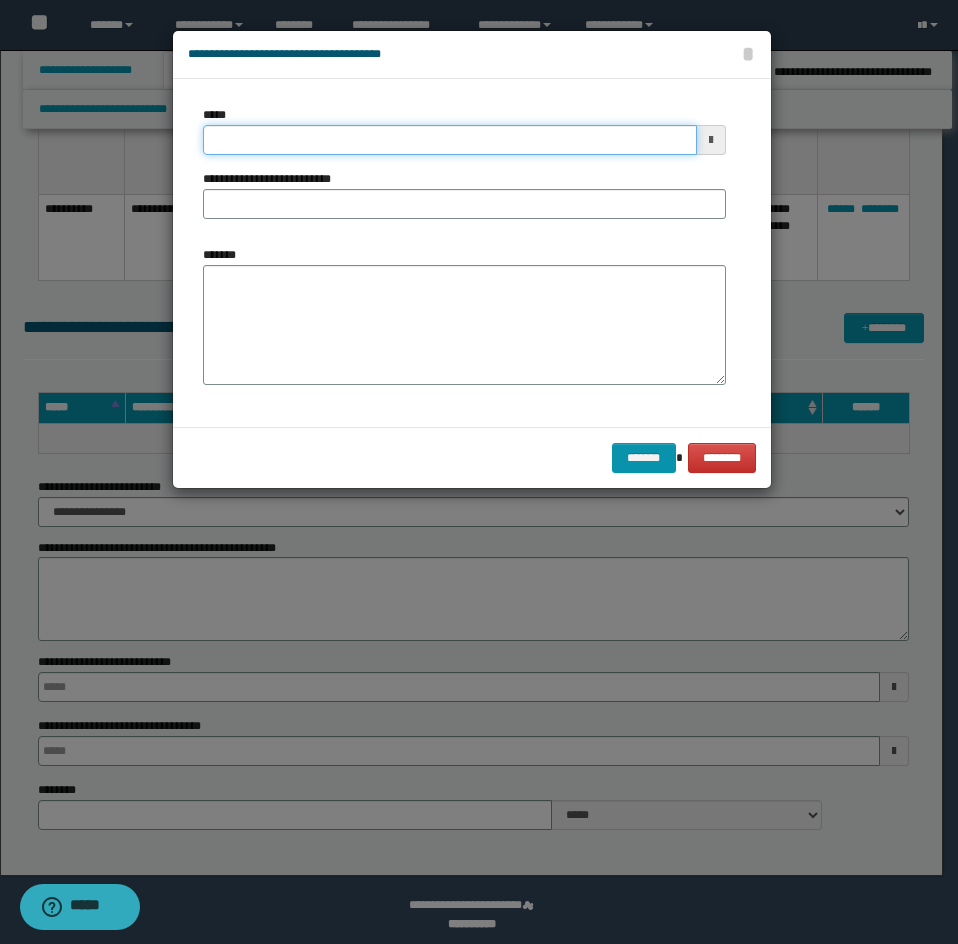 click on "*****" at bounding box center (450, 140) 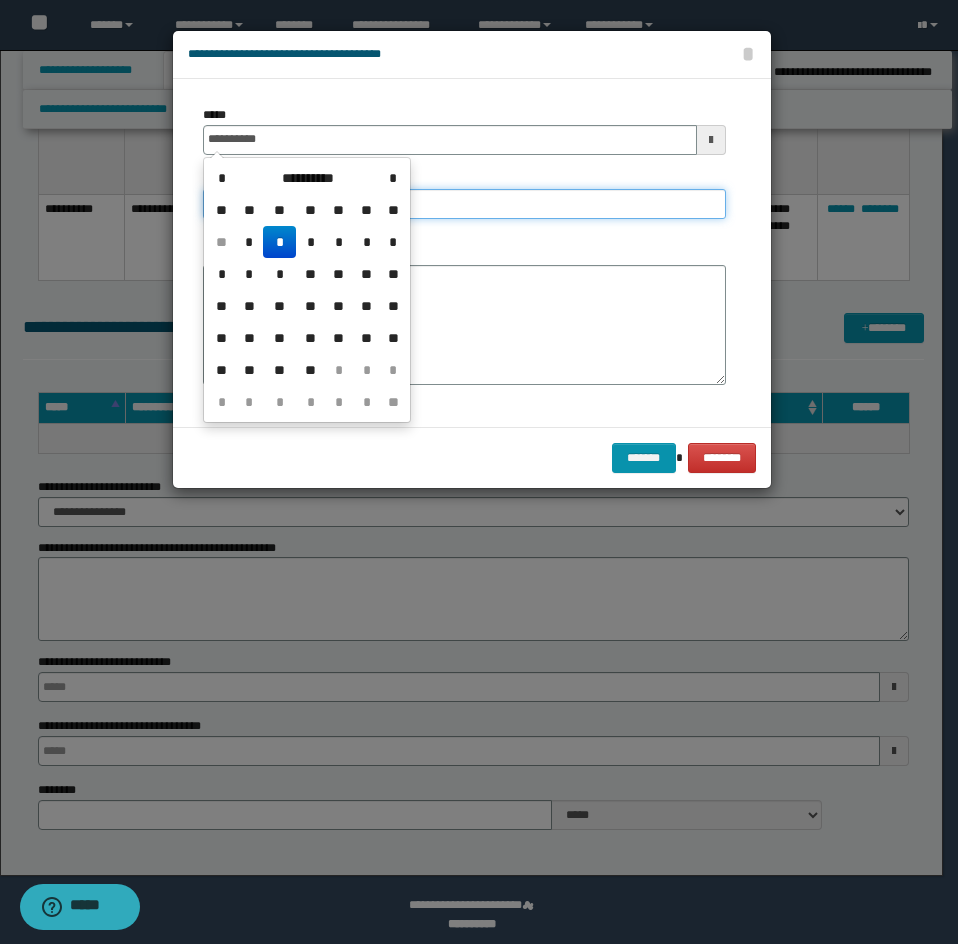 type on "**********" 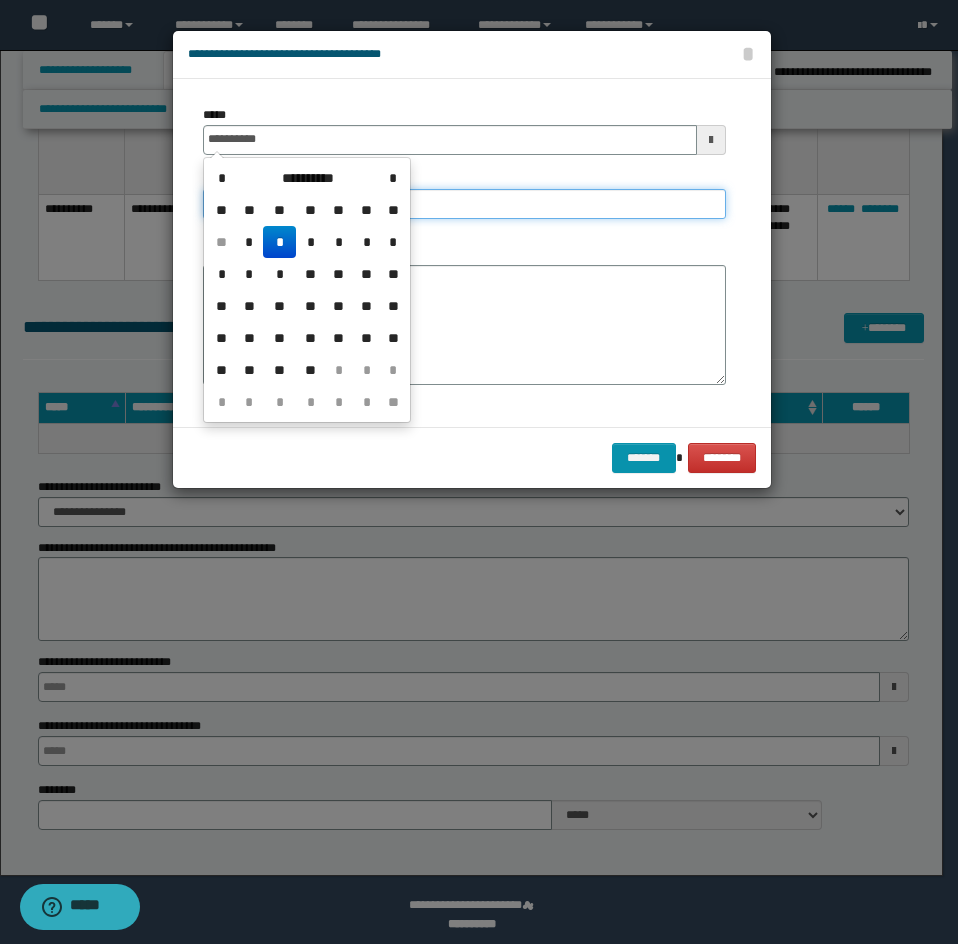 click on "**********" at bounding box center [464, 204] 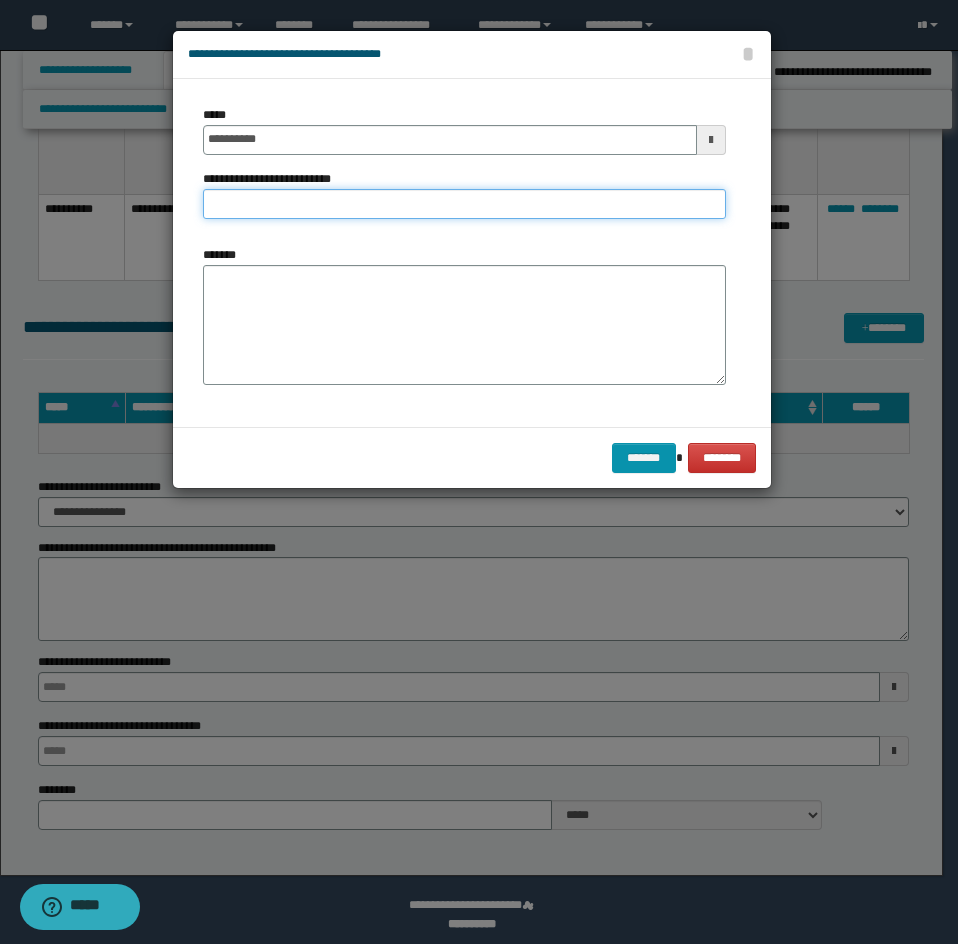 click on "**********" at bounding box center (464, 204) 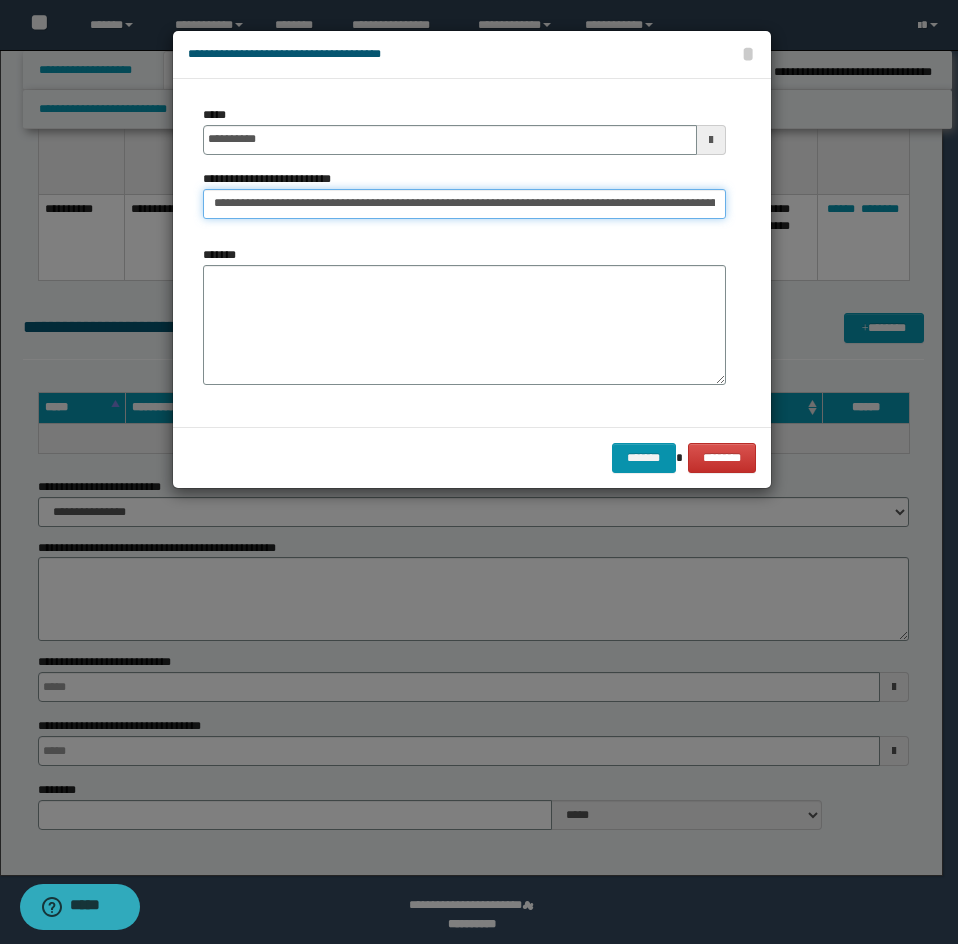 scroll, scrollTop: 0, scrollLeft: 652, axis: horizontal 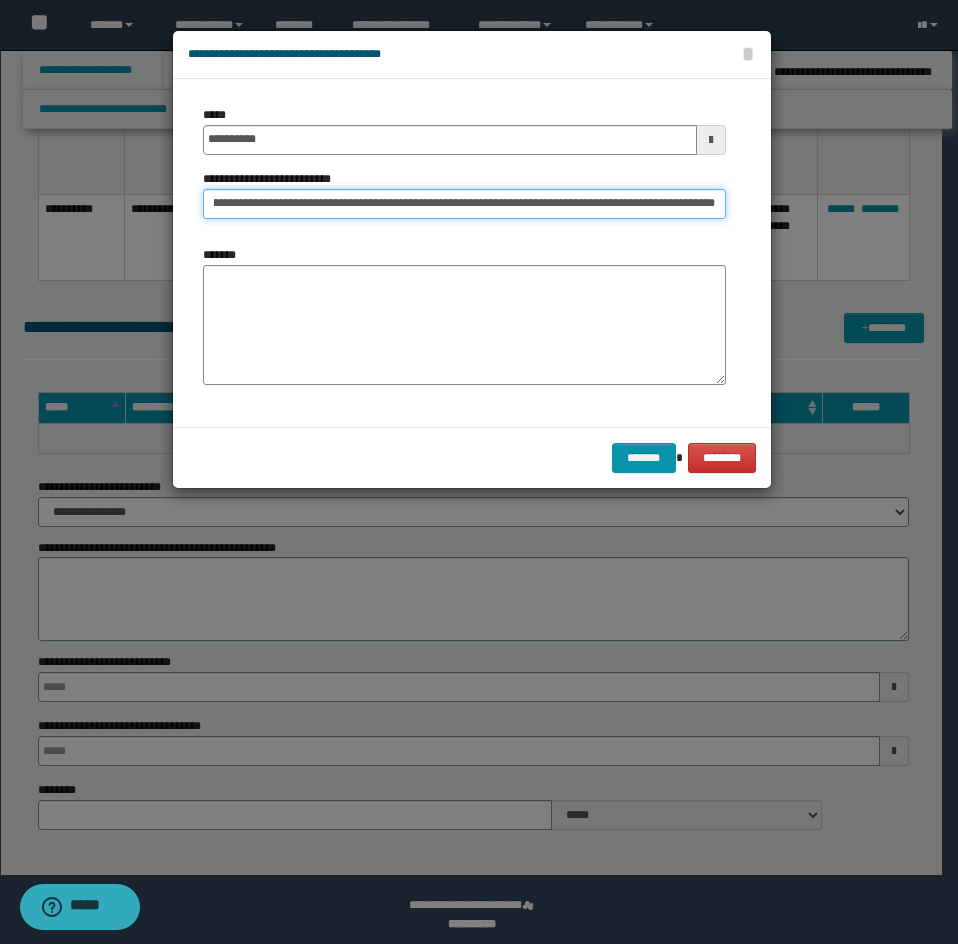 type on "**********" 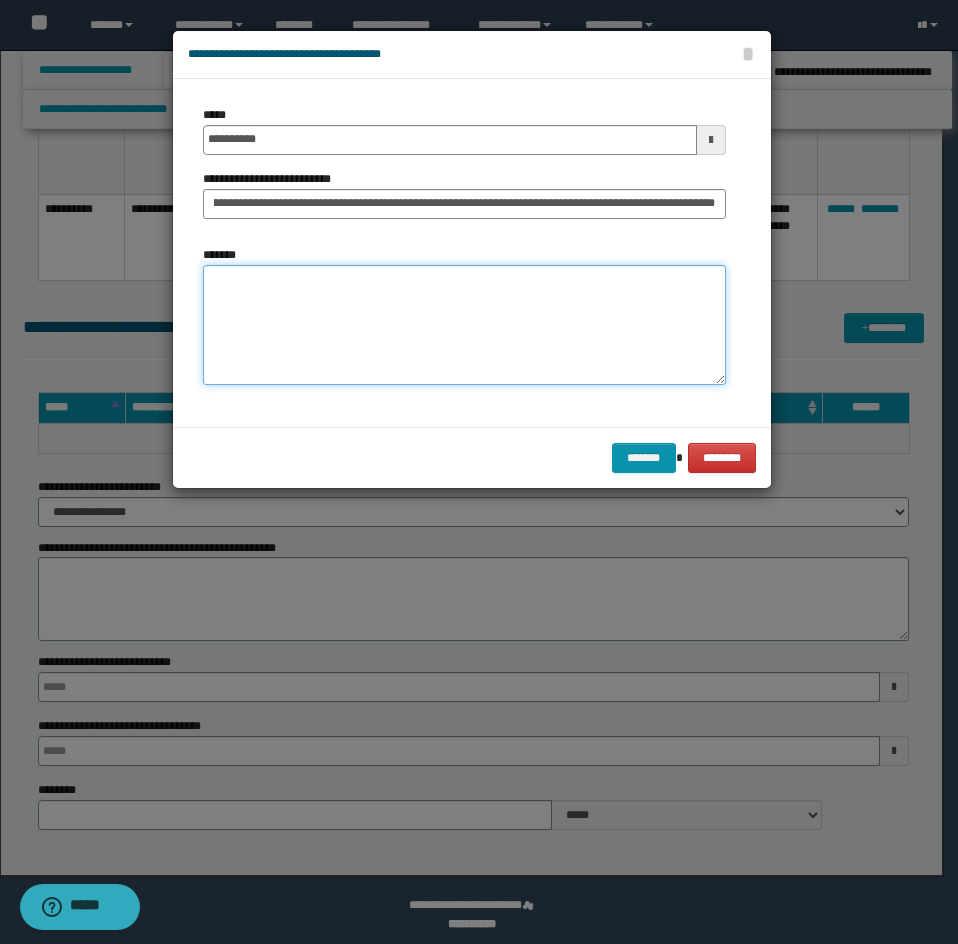 scroll, scrollTop: 0, scrollLeft: 0, axis: both 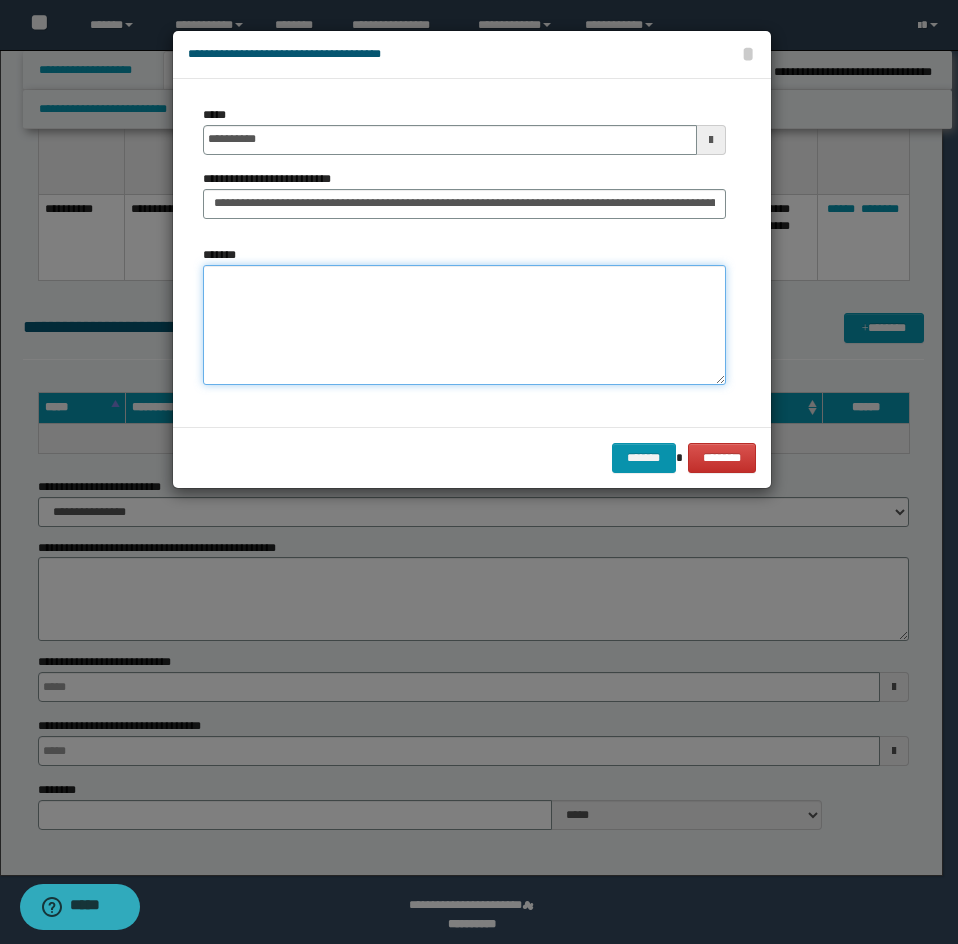 click on "*******" at bounding box center [464, 325] 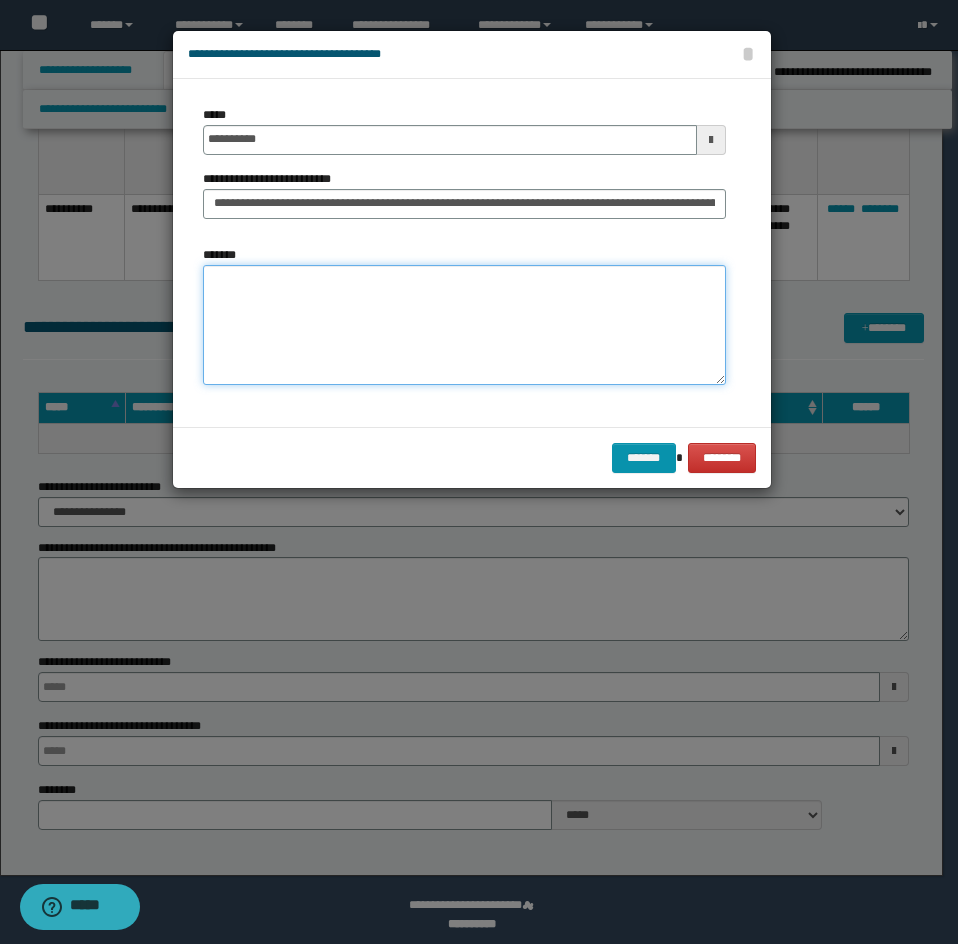click on "*******" at bounding box center [464, 325] 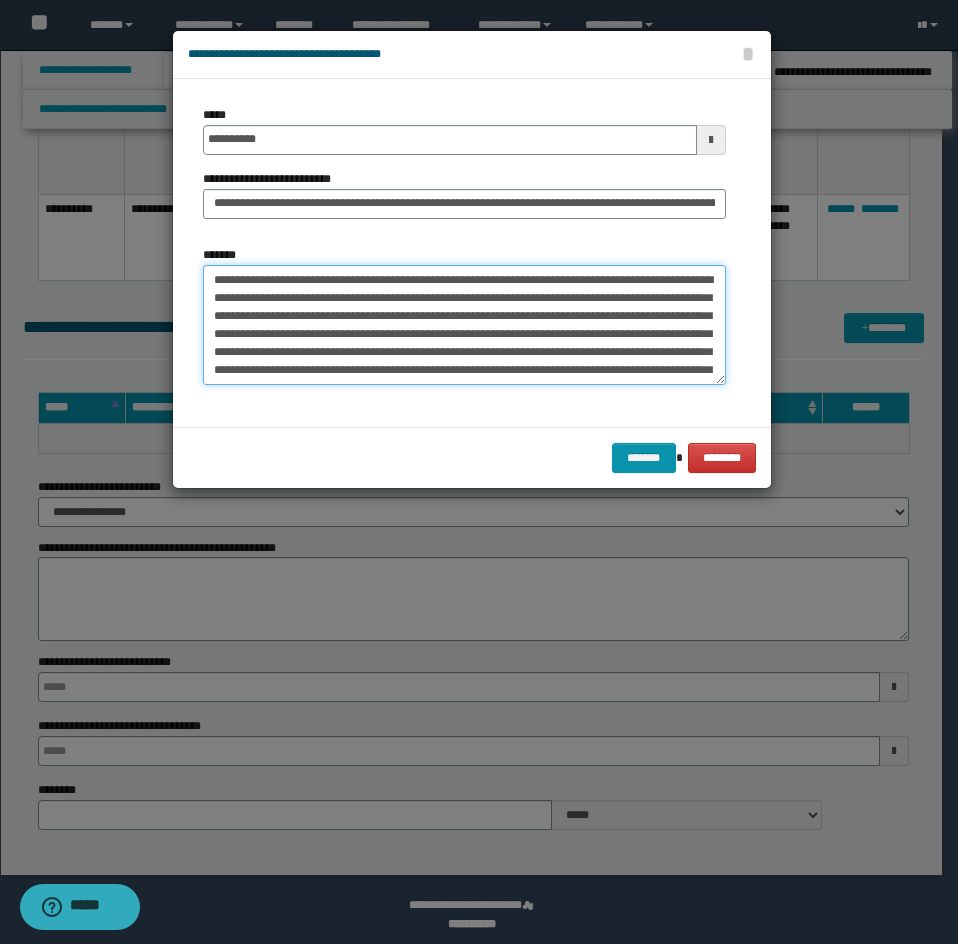 scroll, scrollTop: 138, scrollLeft: 0, axis: vertical 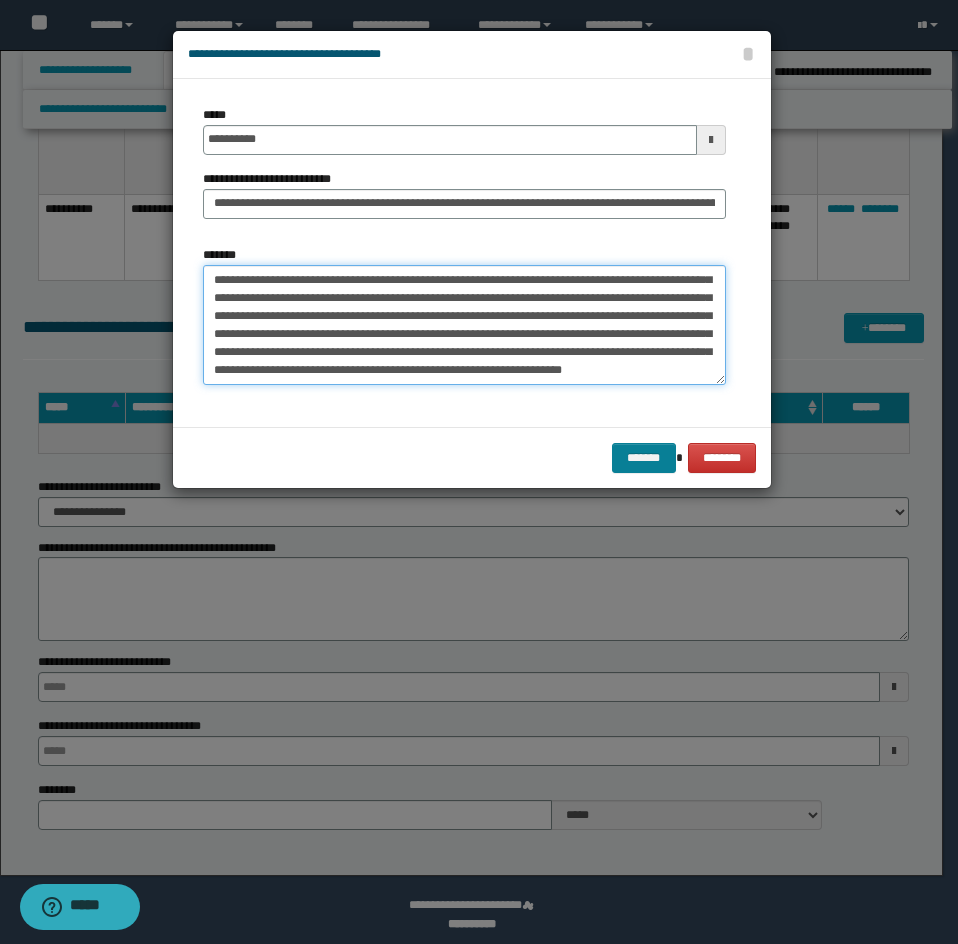 type on "**********" 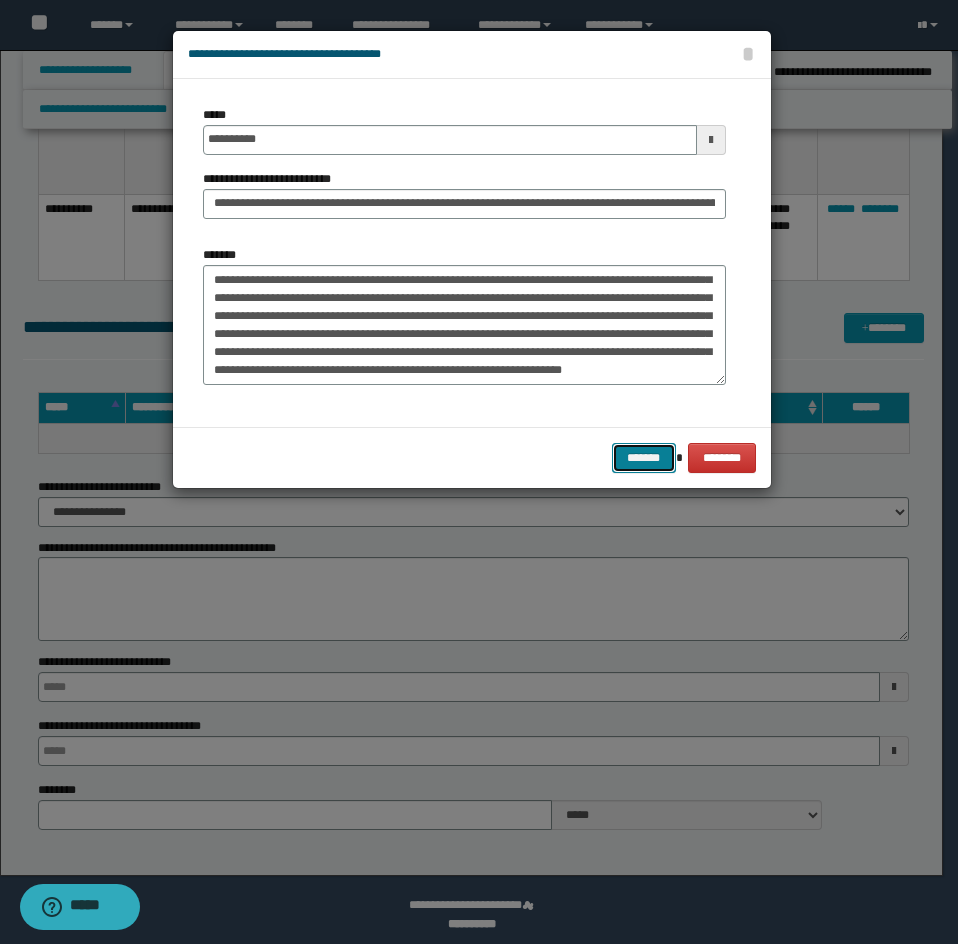 click on "*******" at bounding box center [644, 458] 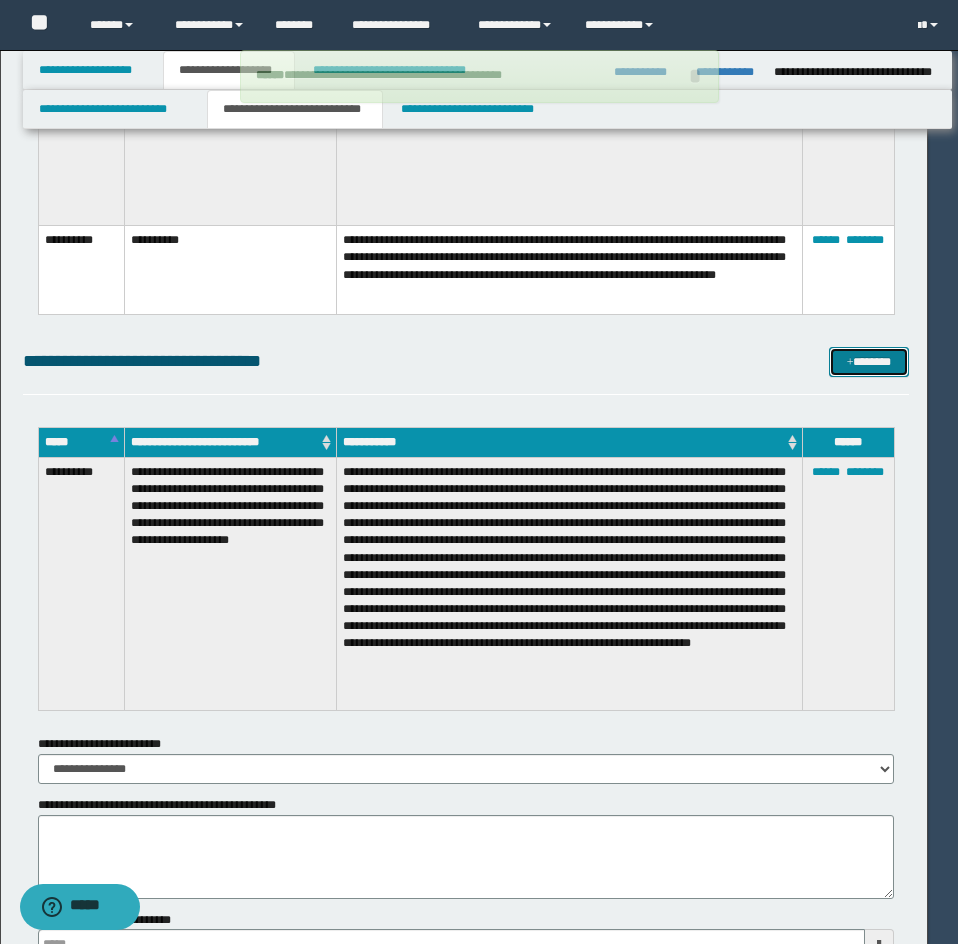 type 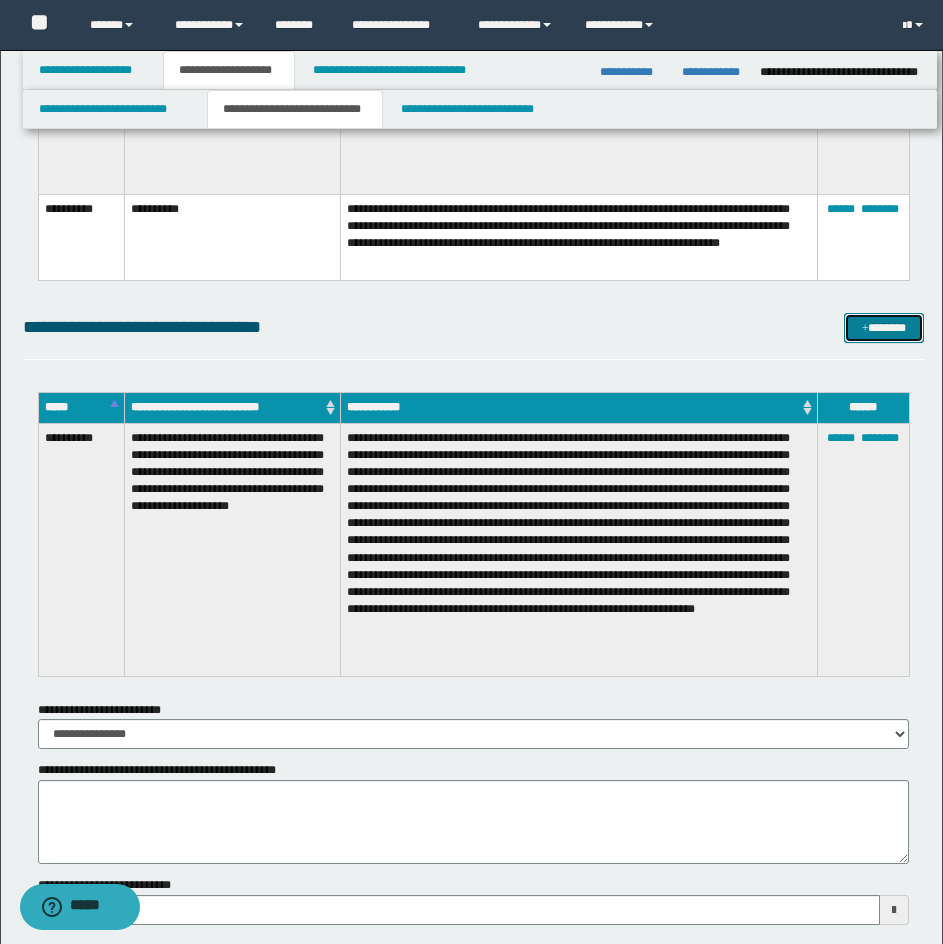 click on "*******" at bounding box center [884, 328] 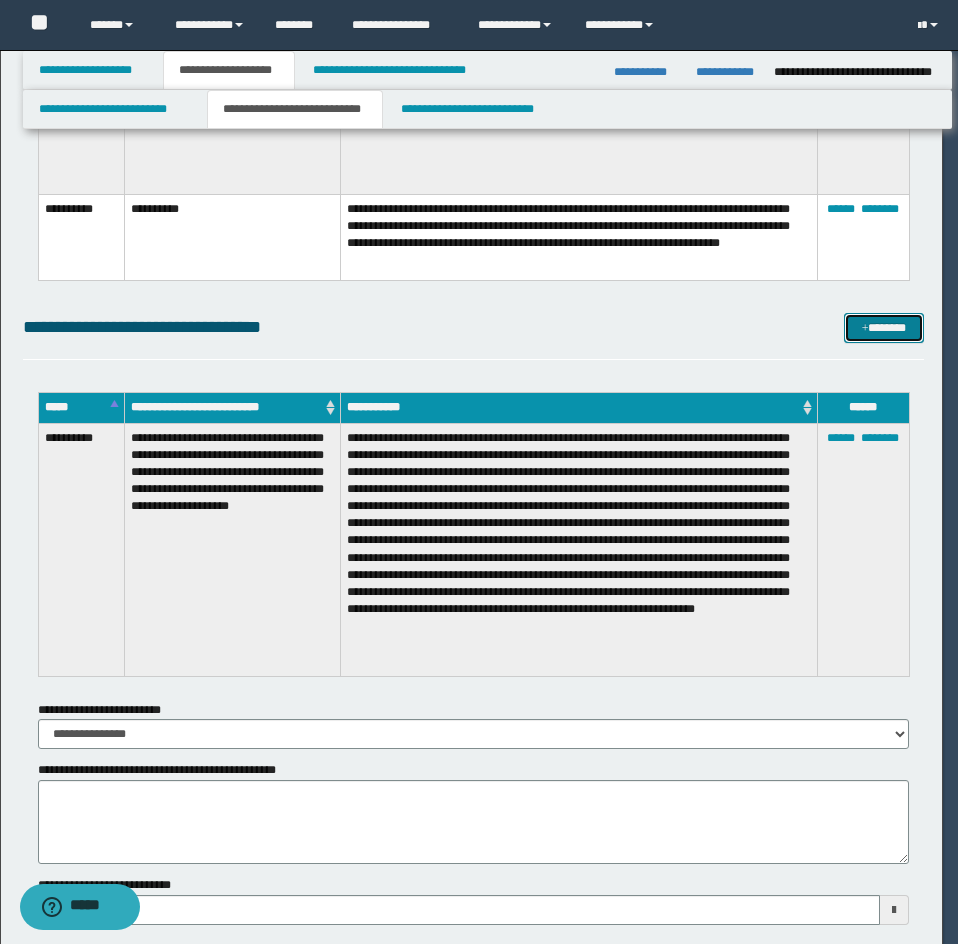 scroll, scrollTop: 0, scrollLeft: 0, axis: both 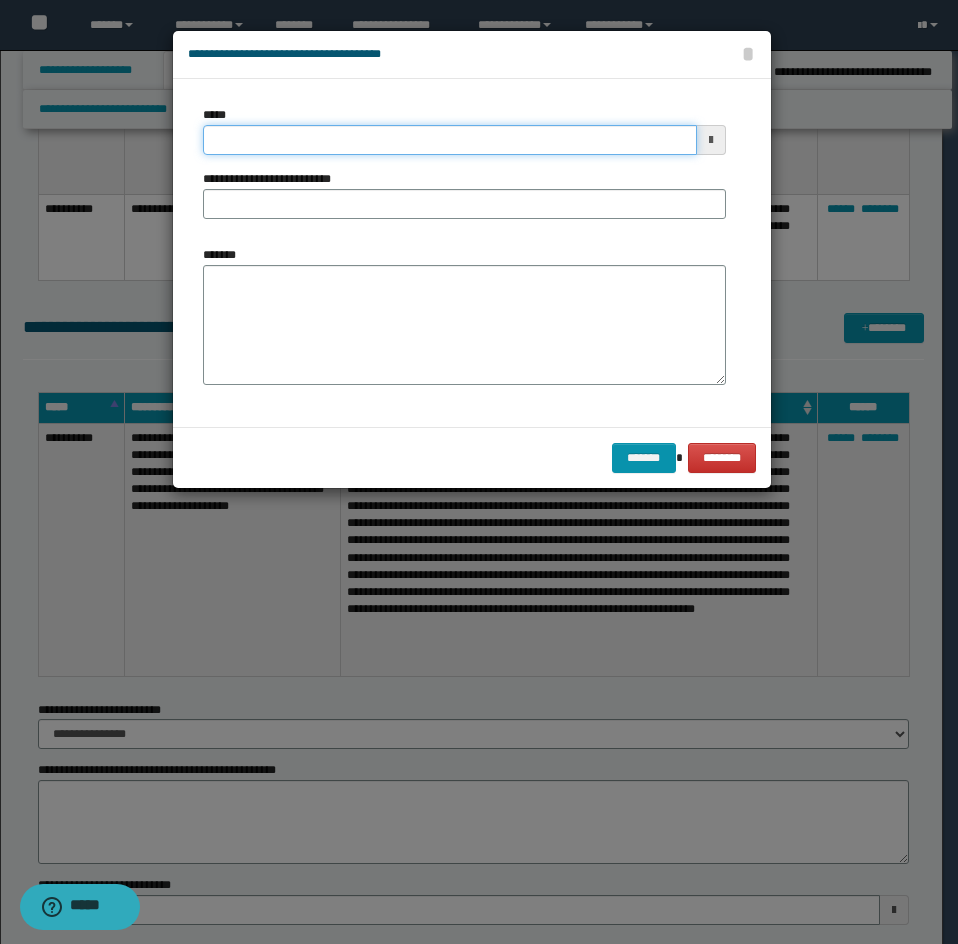 click on "*****" at bounding box center [450, 140] 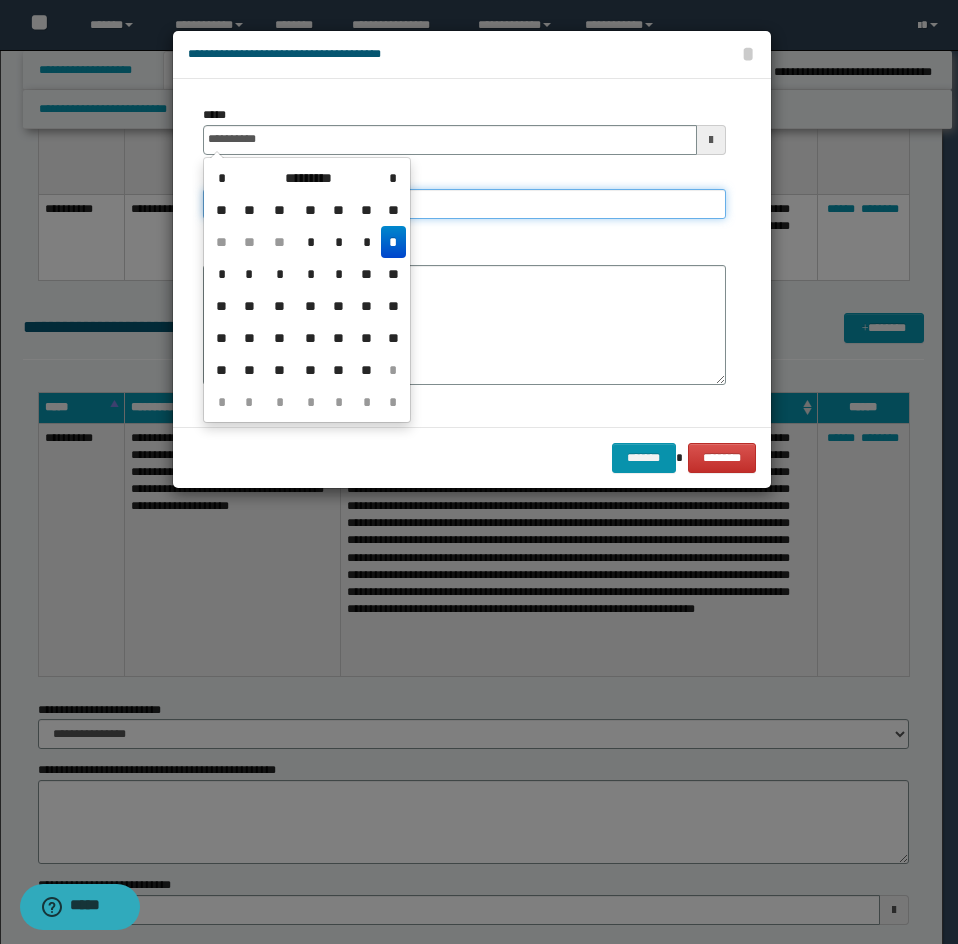 type on "**********" 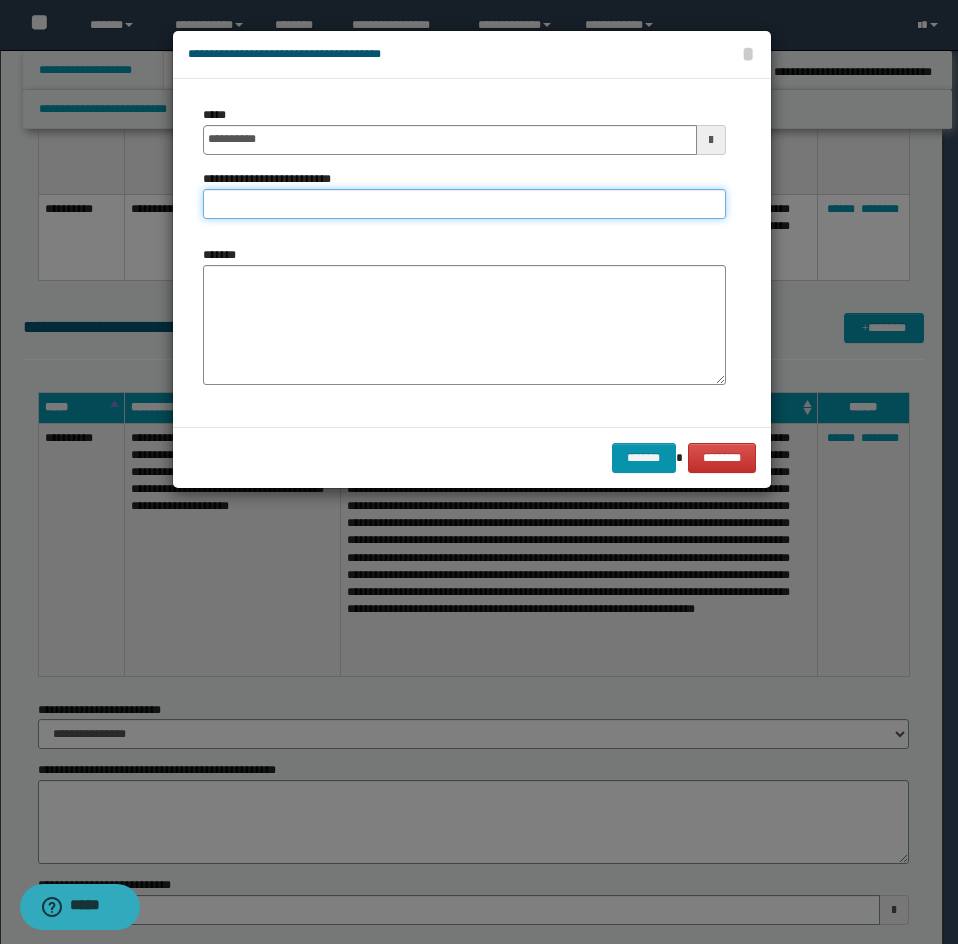 click on "**********" at bounding box center [464, 204] 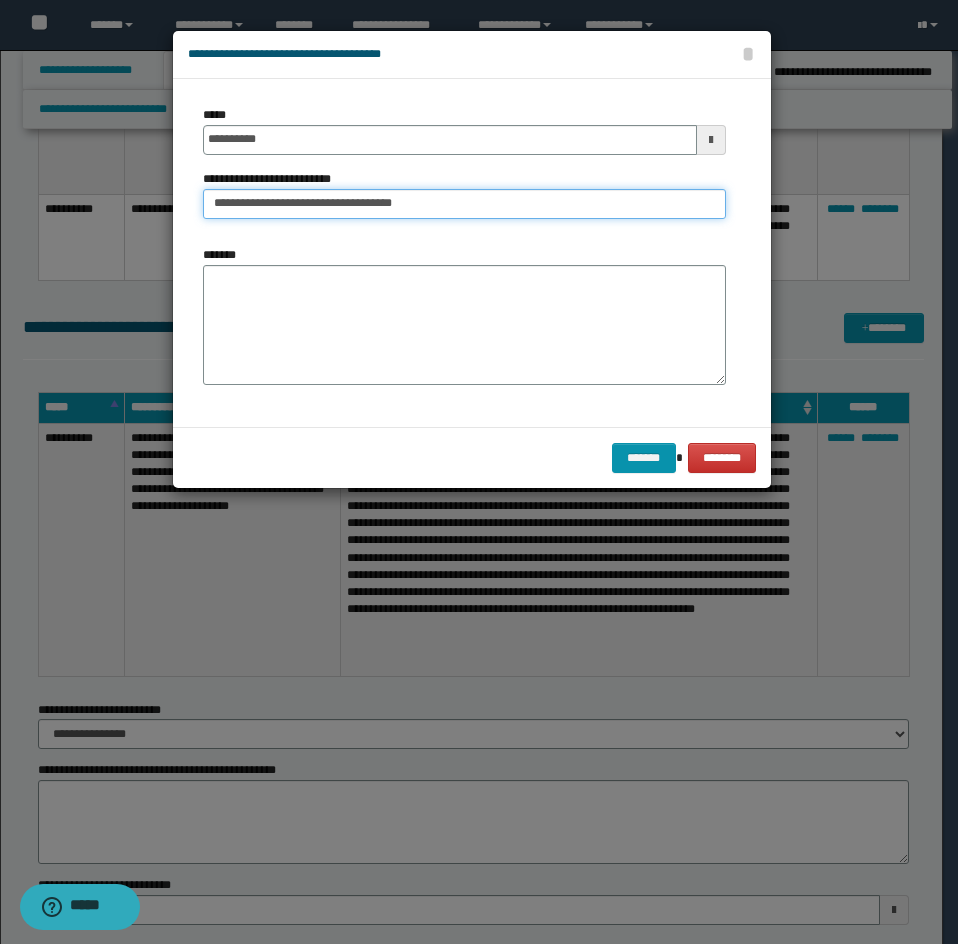 type on "**********" 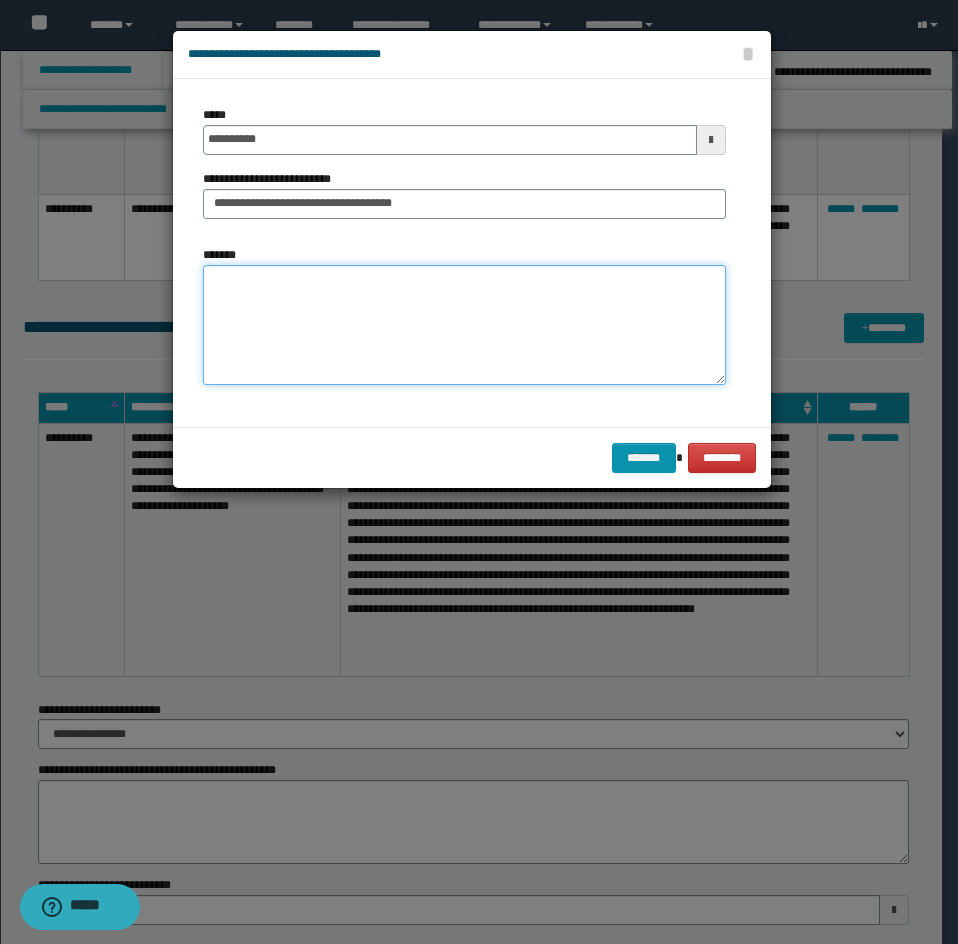 click on "*******" at bounding box center (464, 325) 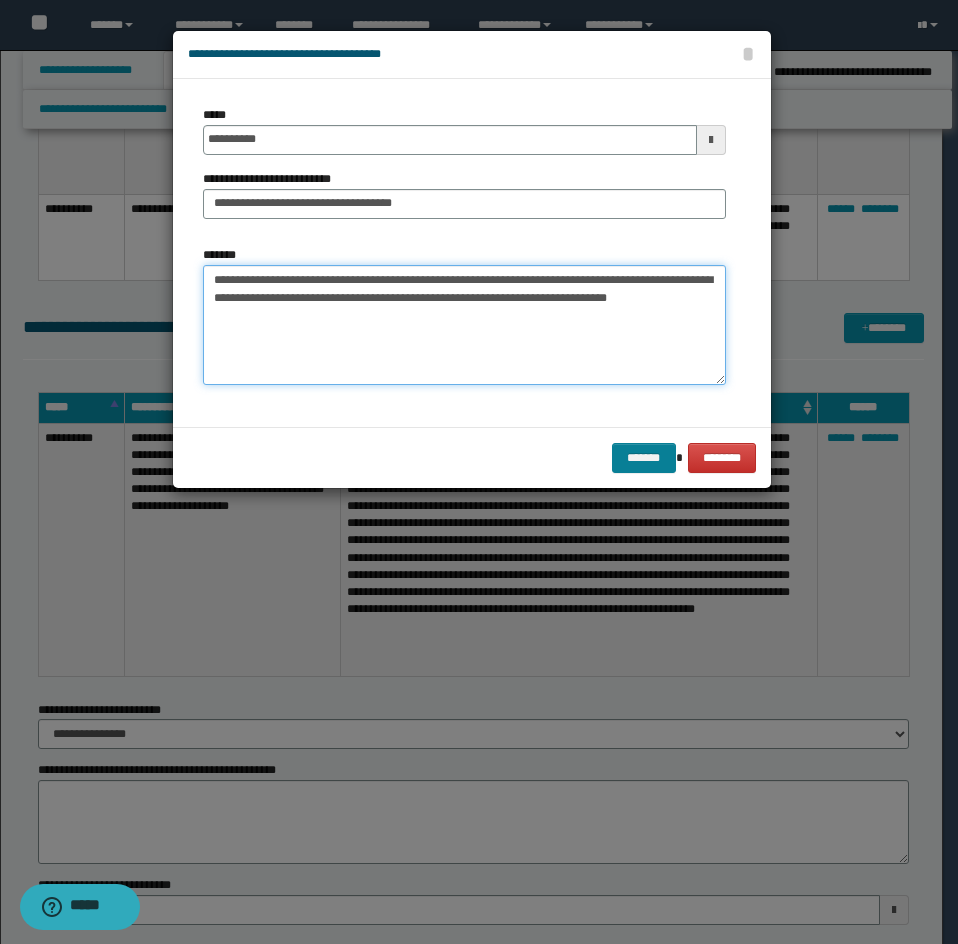 type on "**********" 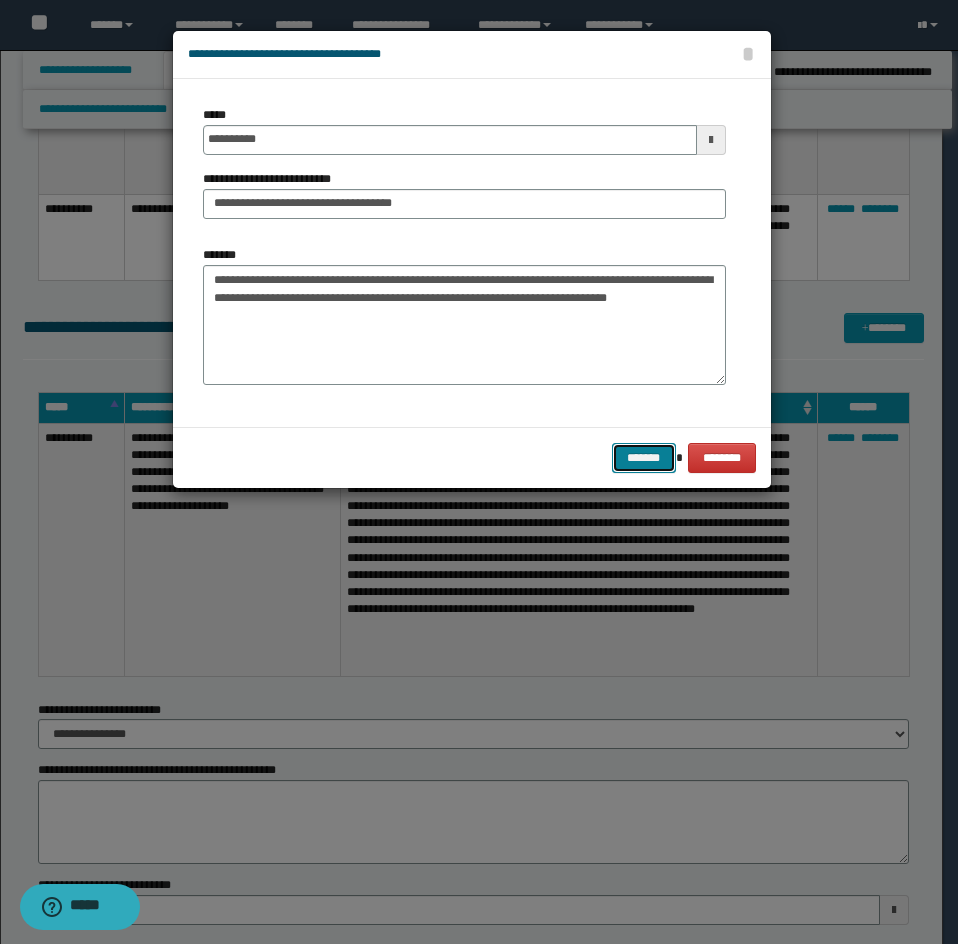 click on "*******" at bounding box center (644, 458) 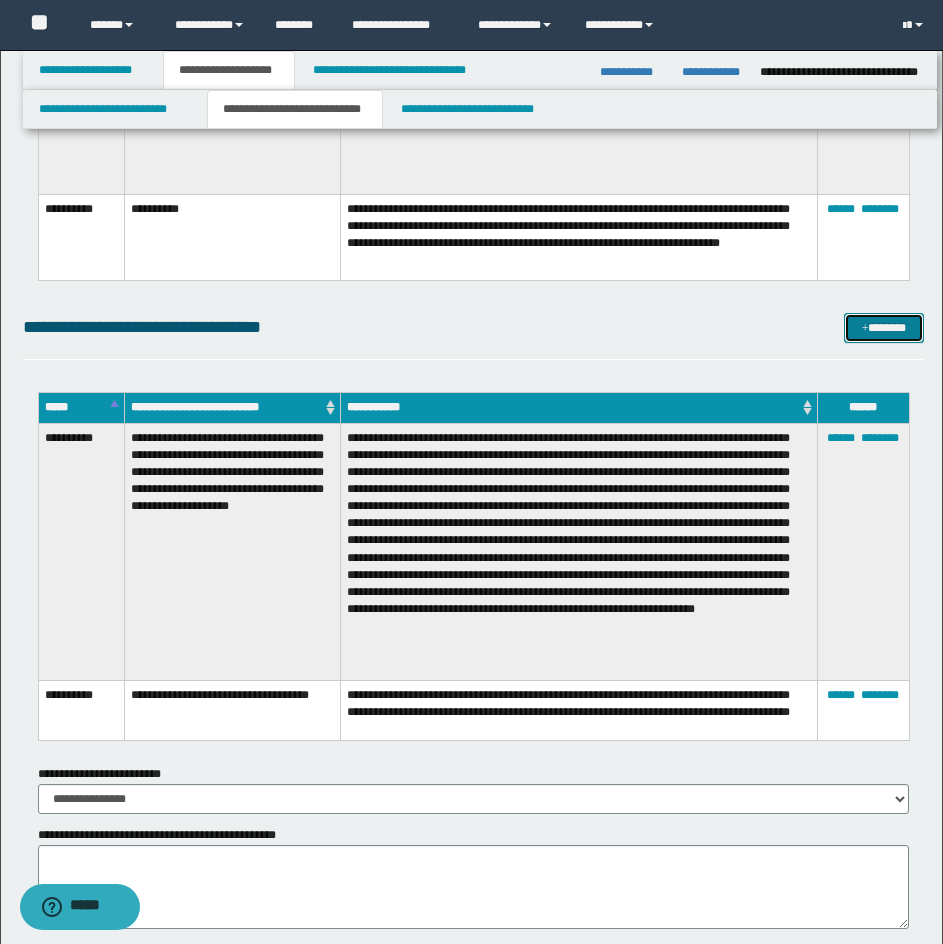 click on "*******" at bounding box center (884, 328) 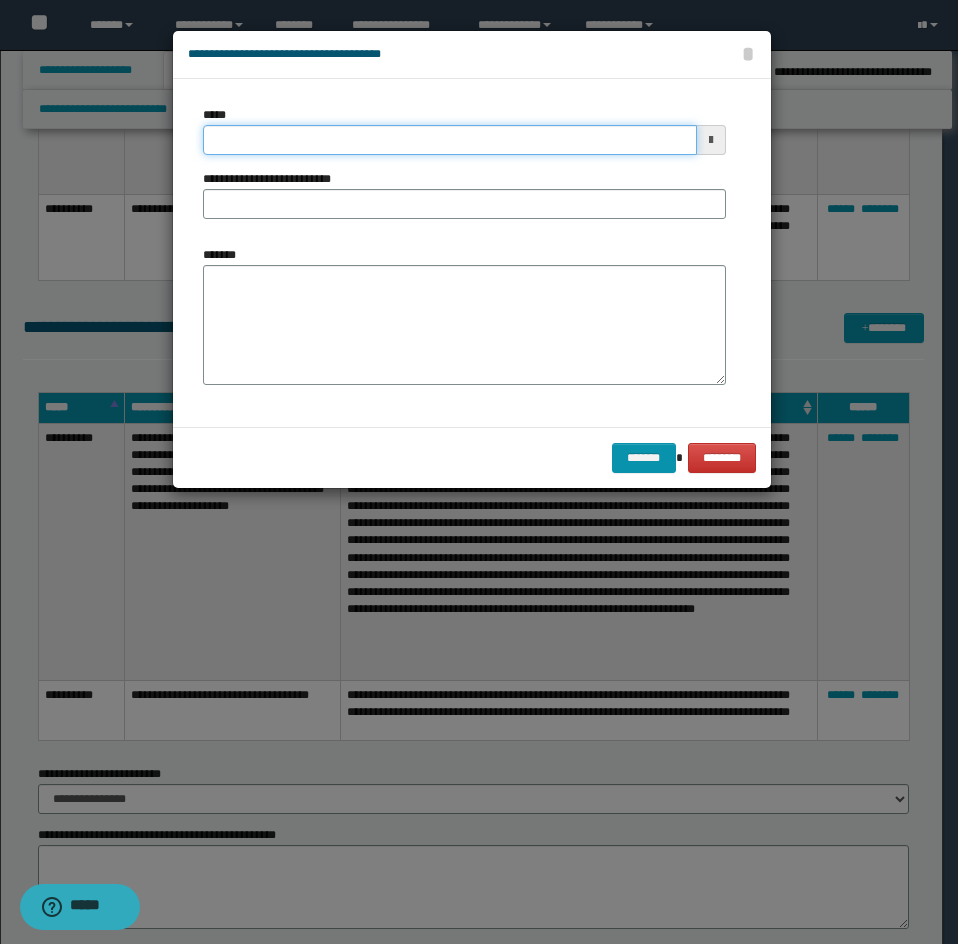 drag, startPoint x: 230, startPoint y: 128, endPoint x: 198, endPoint y: 150, distance: 38.832977 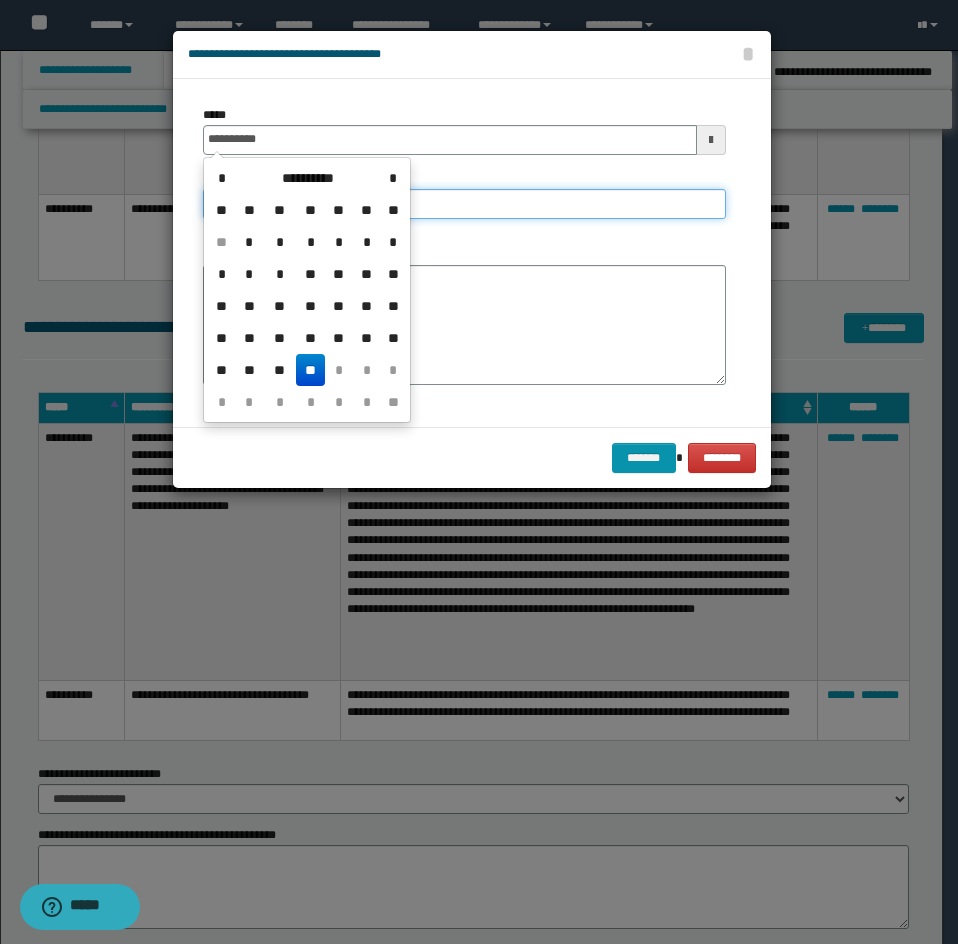 type on "**********" 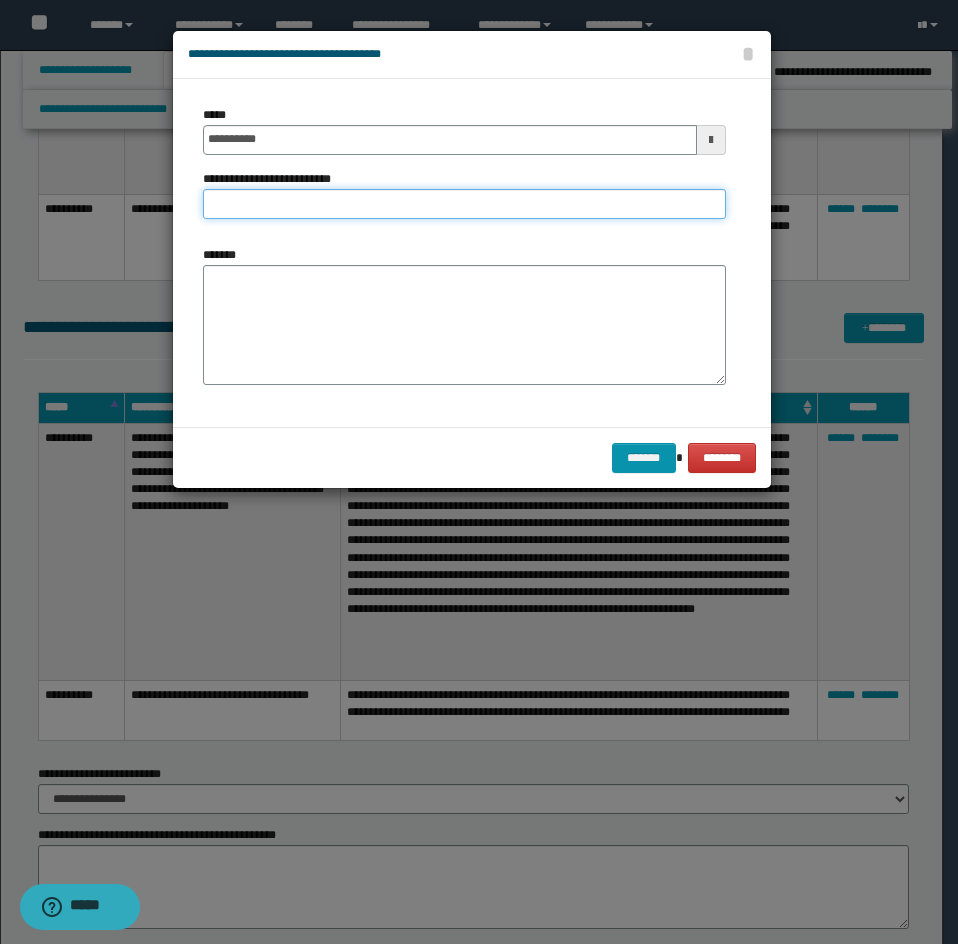 click on "**********" at bounding box center (464, 204) 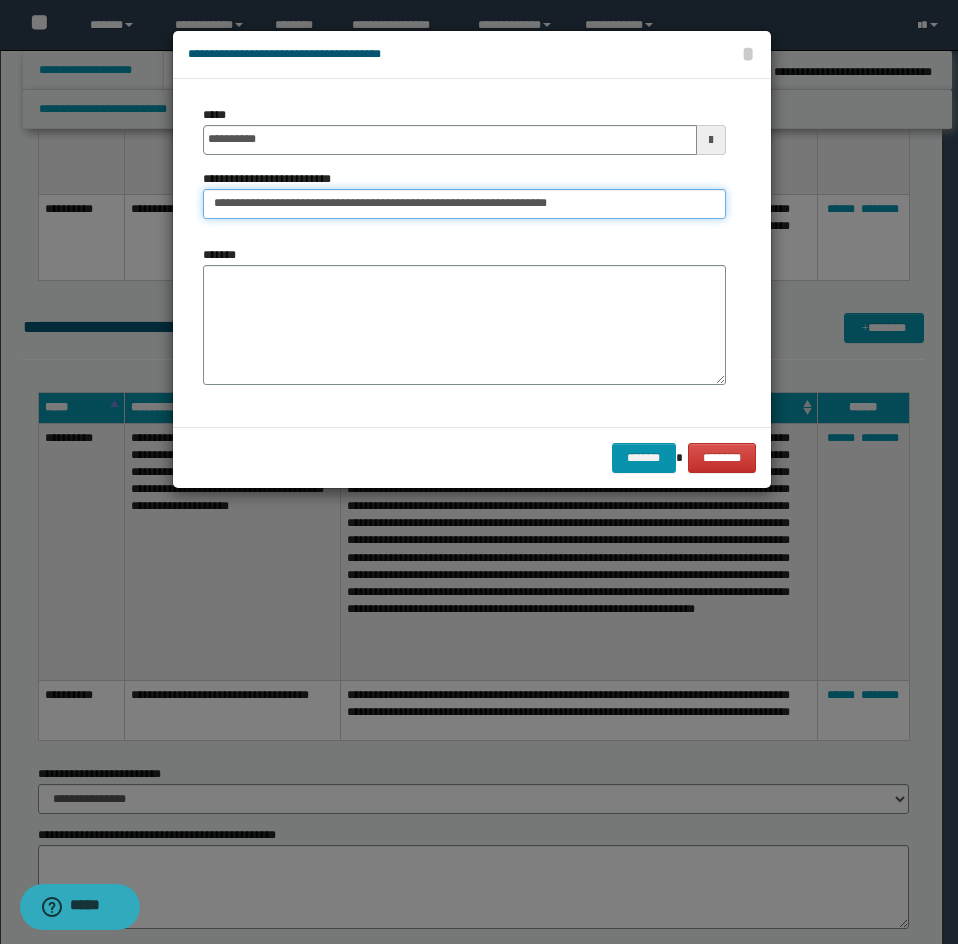 type on "**********" 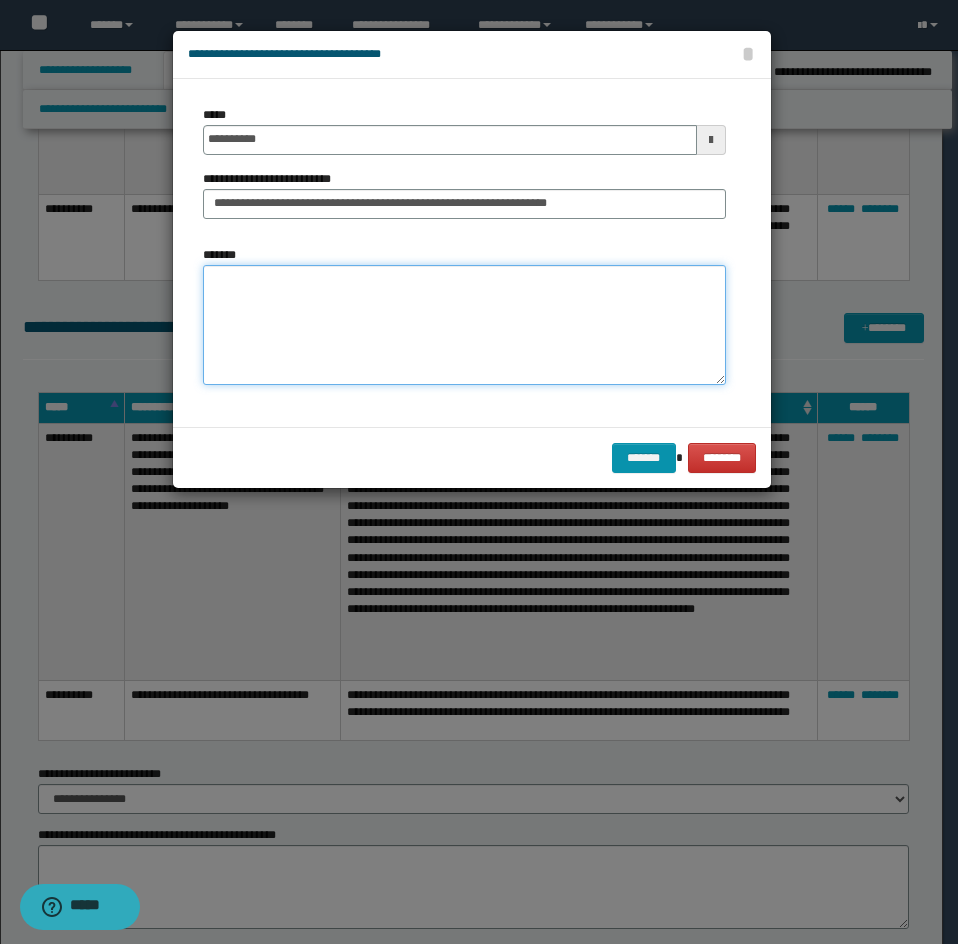 click on "*******" at bounding box center (464, 325) 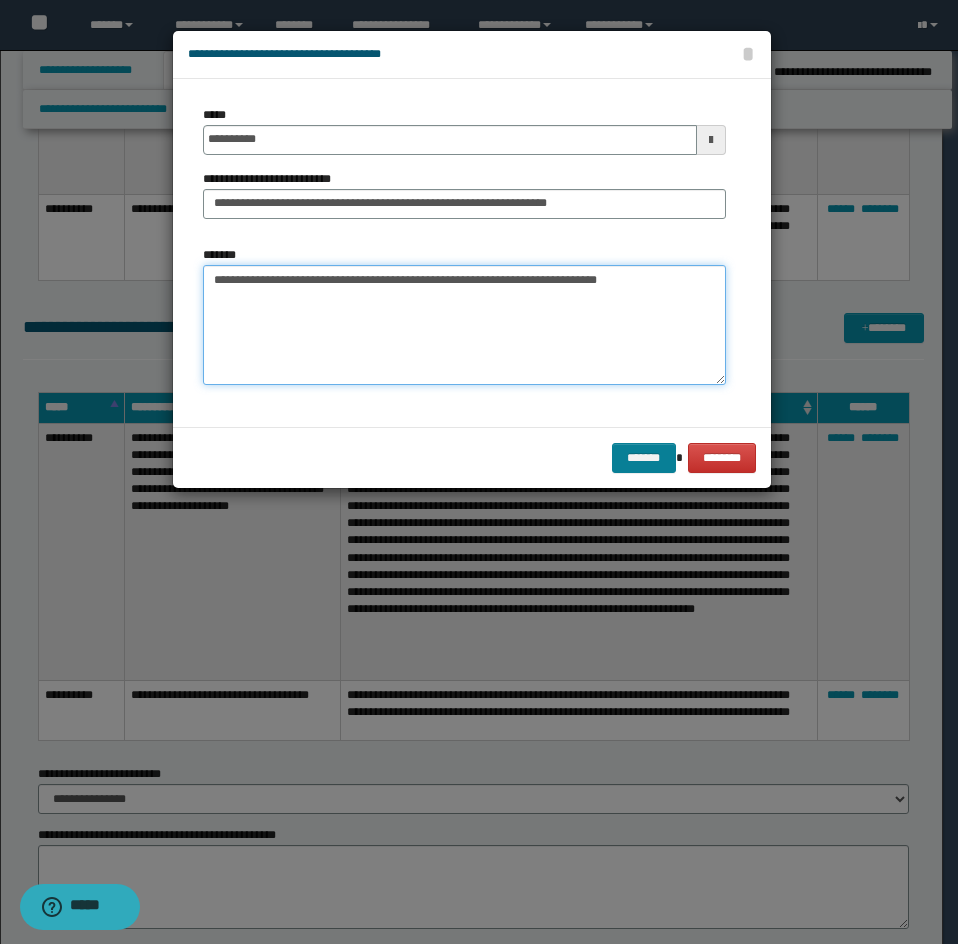 type on "**********" 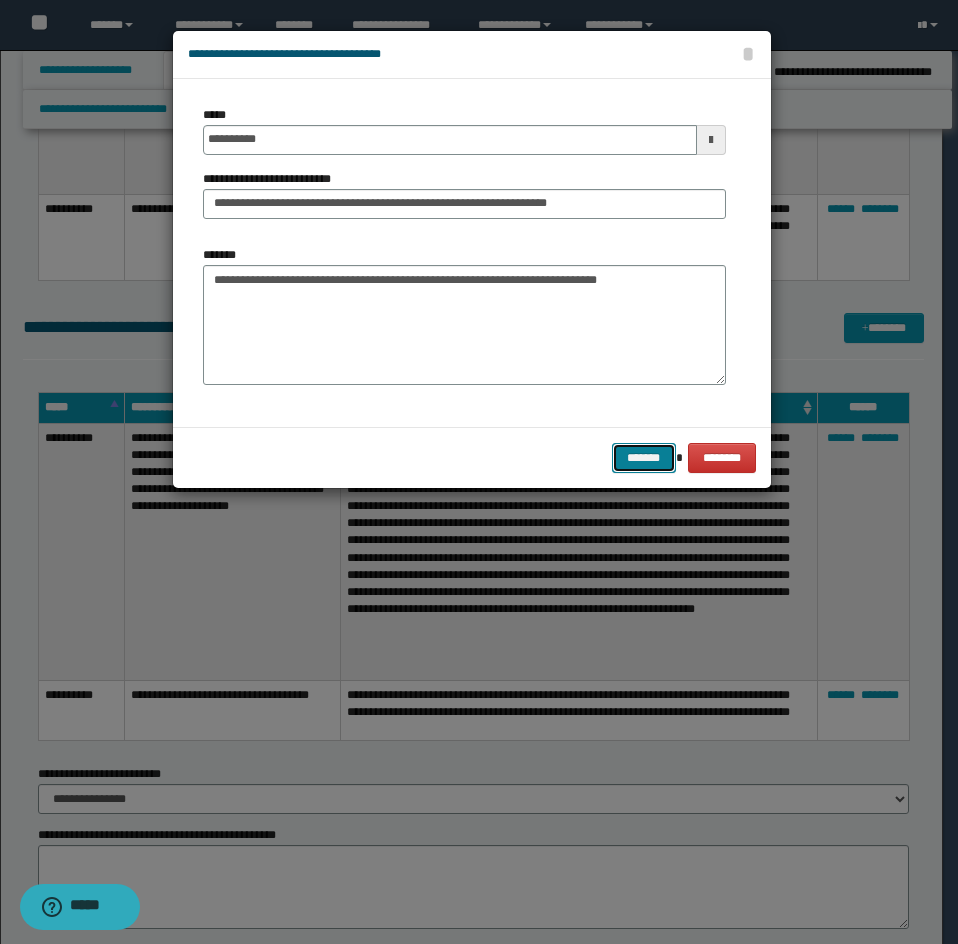 click on "*******" at bounding box center [644, 458] 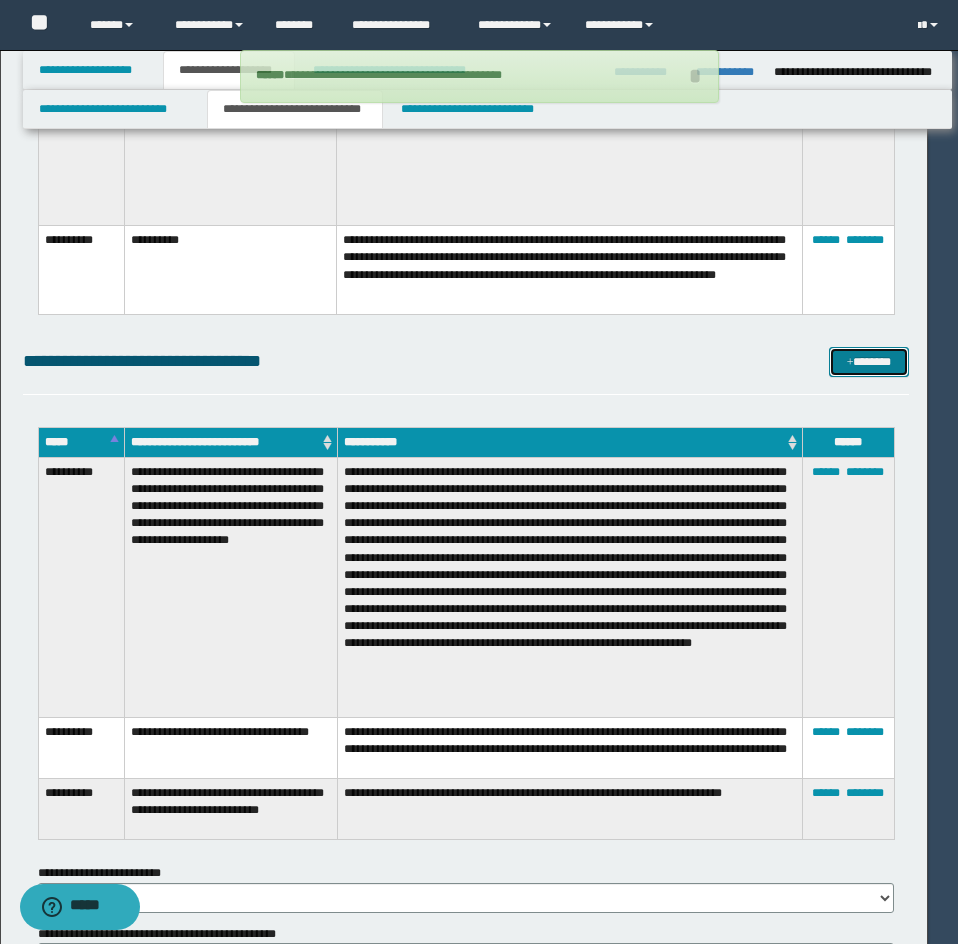 type 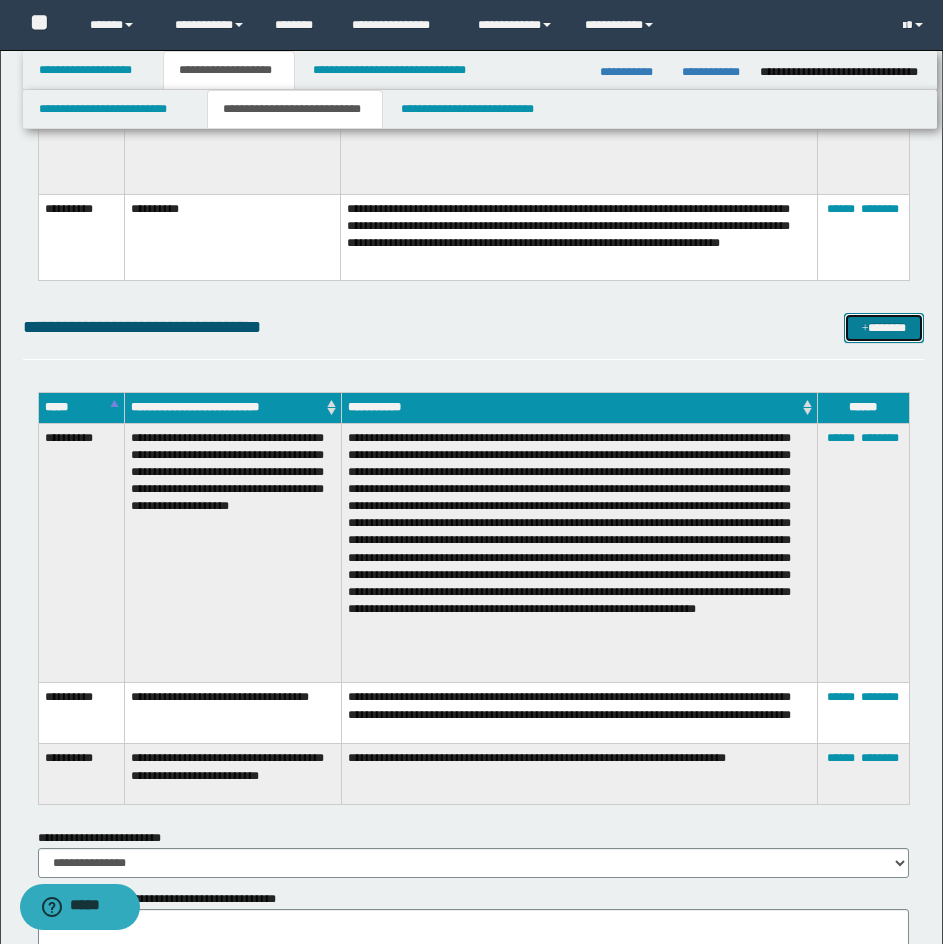click on "*******" at bounding box center [884, 328] 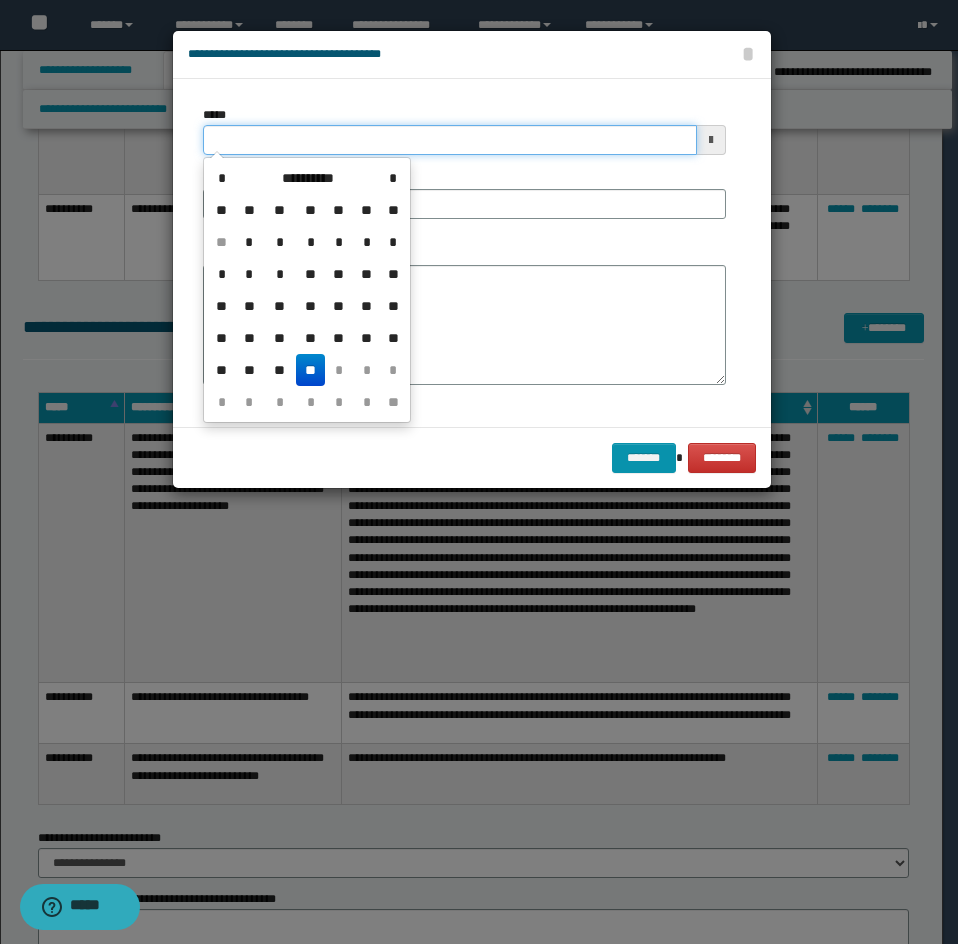 click on "*****" at bounding box center [450, 140] 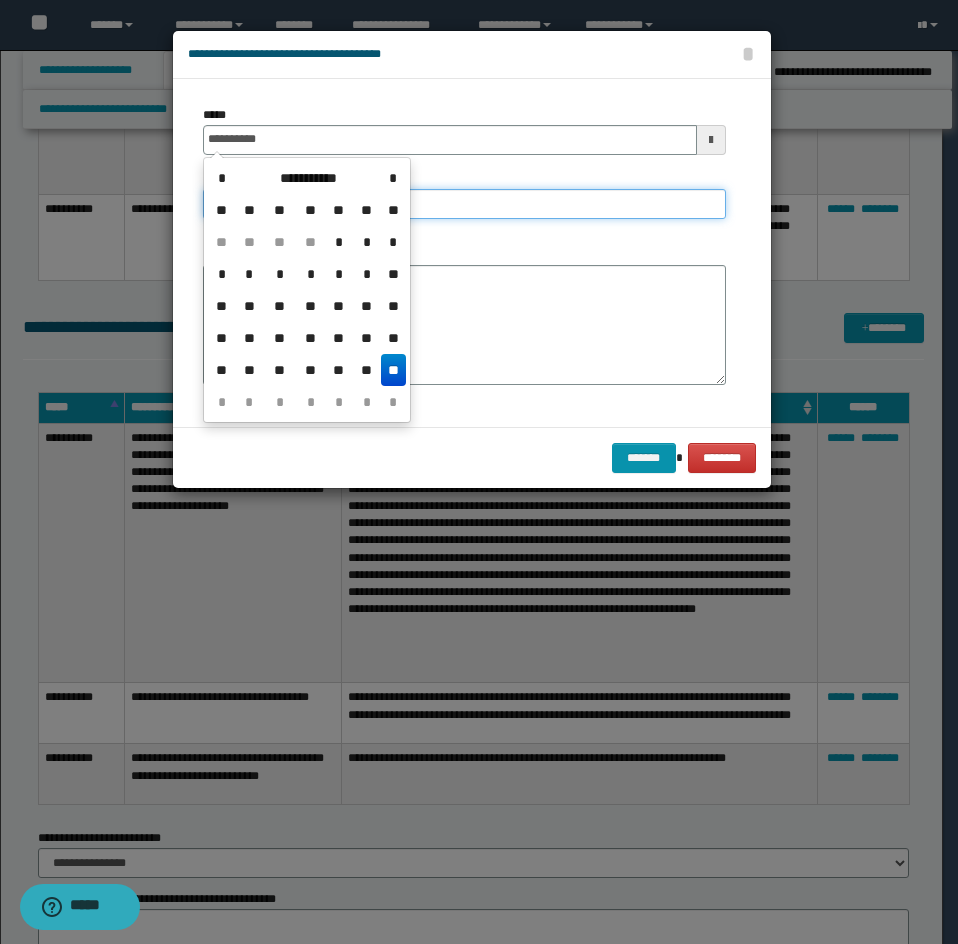 type on "**********" 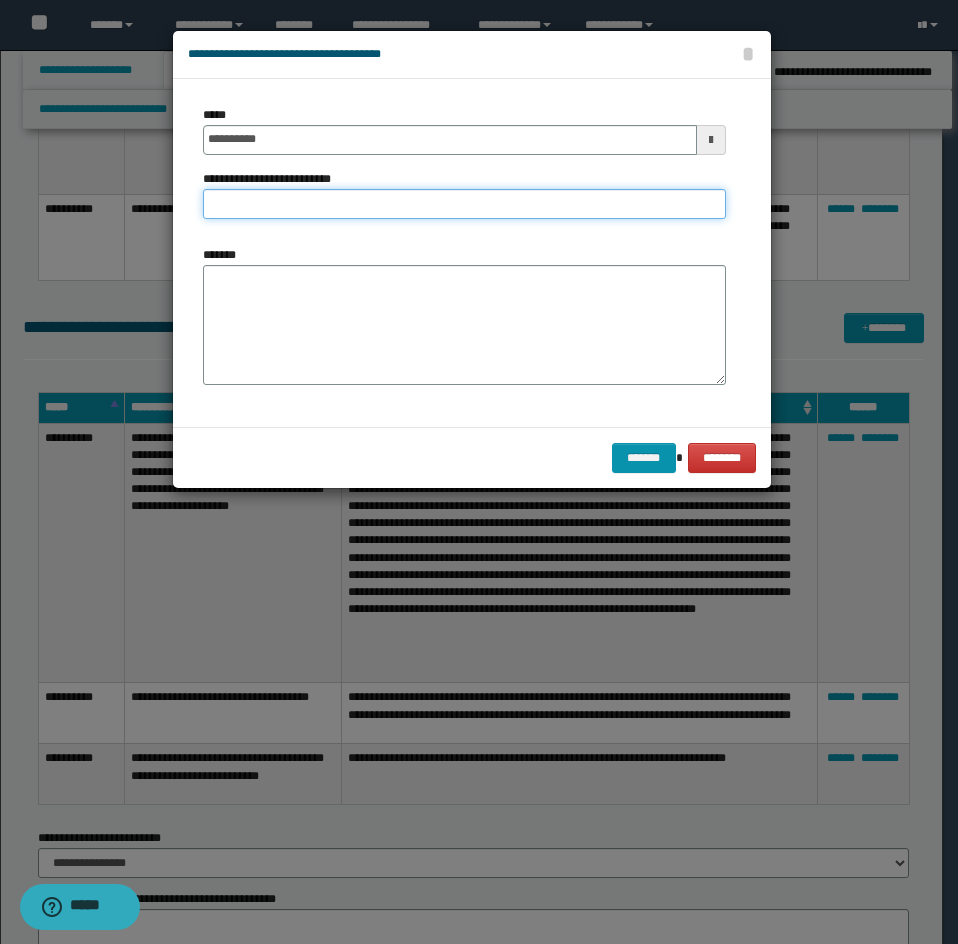 click on "**********" at bounding box center [464, 204] 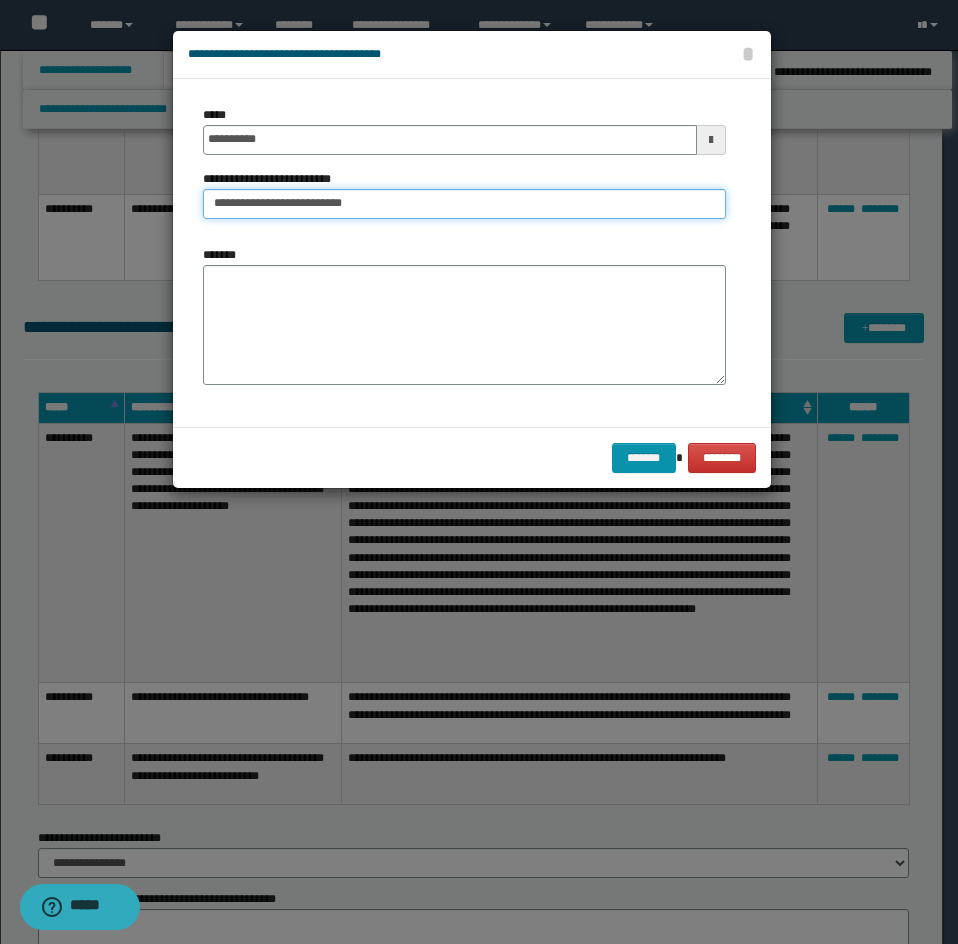 type on "**********" 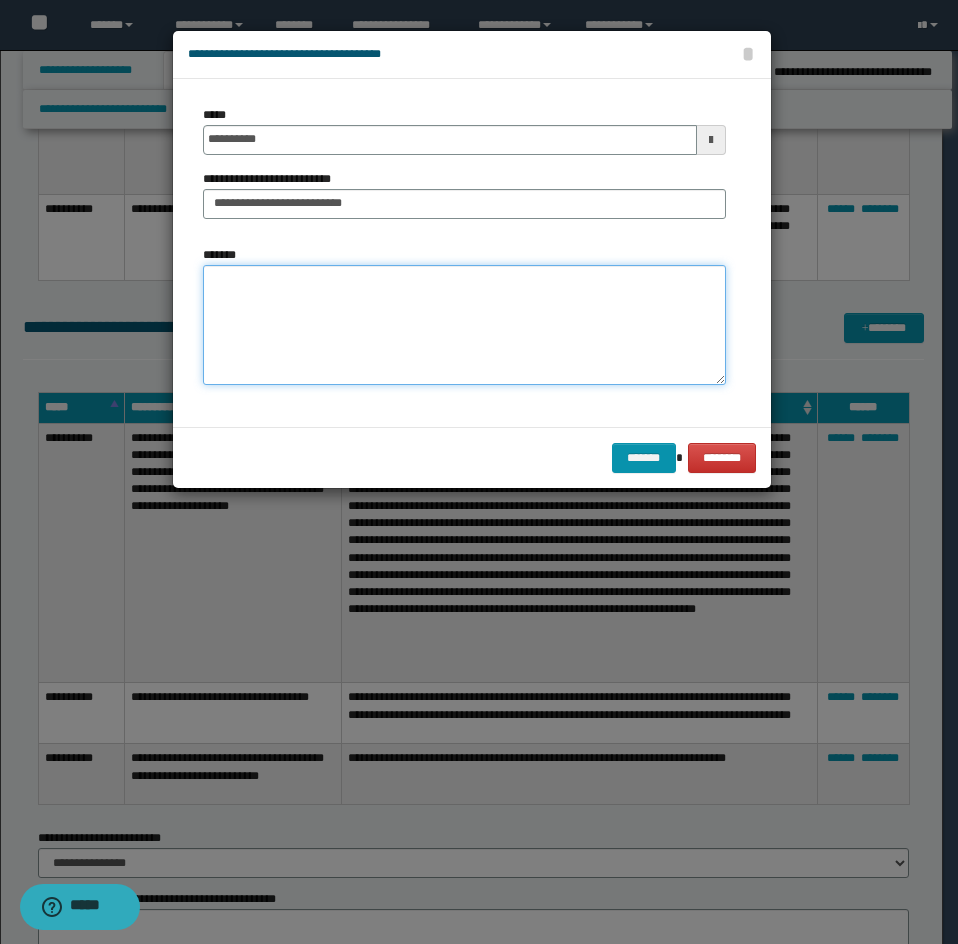 drag, startPoint x: 252, startPoint y: 272, endPoint x: 213, endPoint y: 292, distance: 43.829212 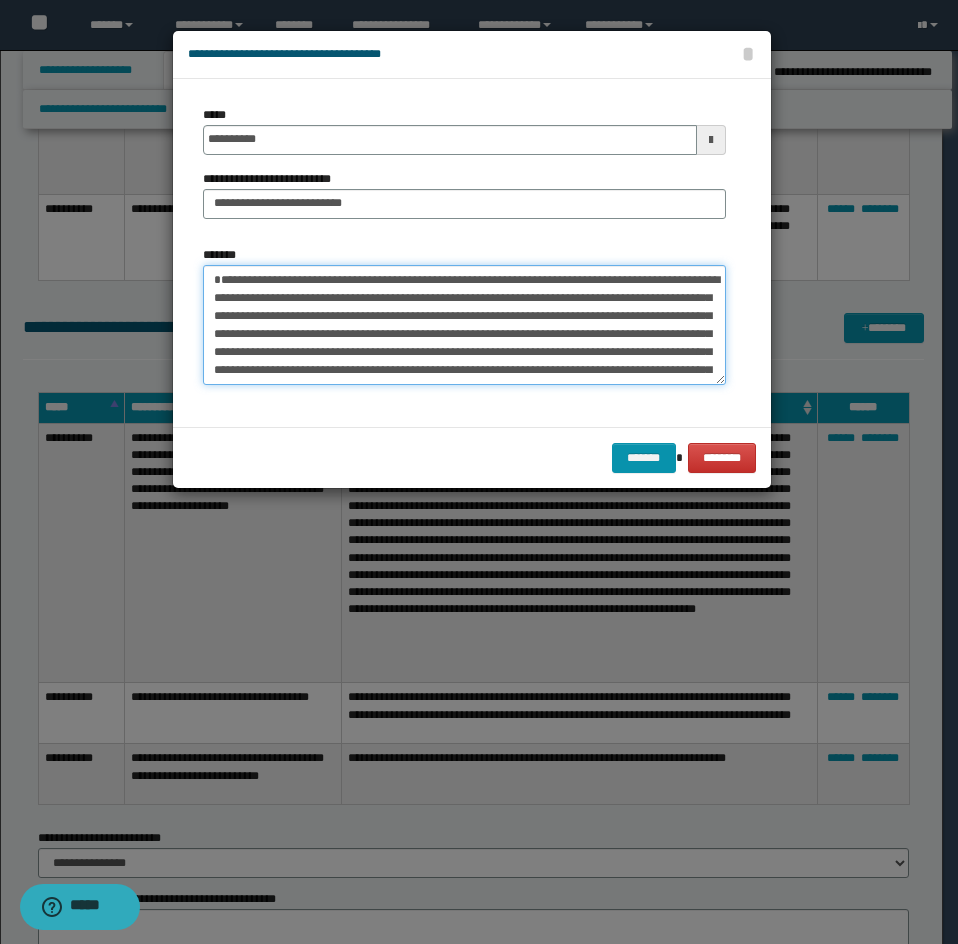 scroll, scrollTop: 66, scrollLeft: 0, axis: vertical 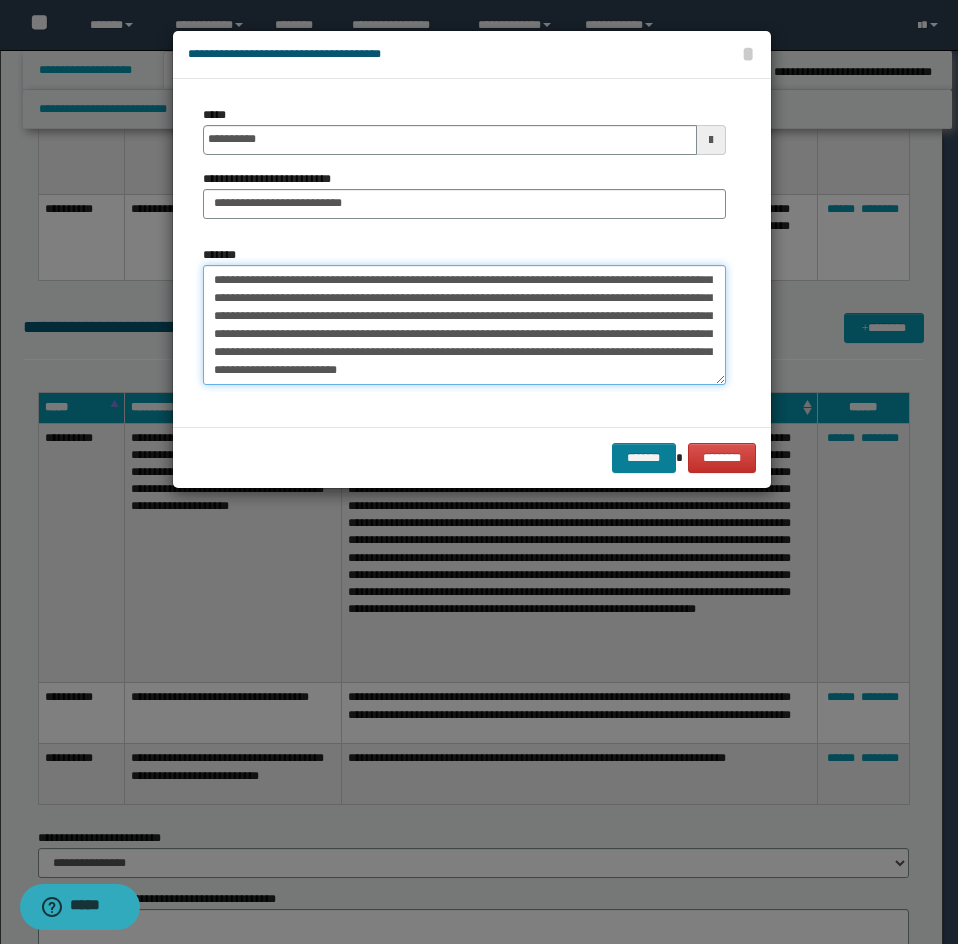 type on "**********" 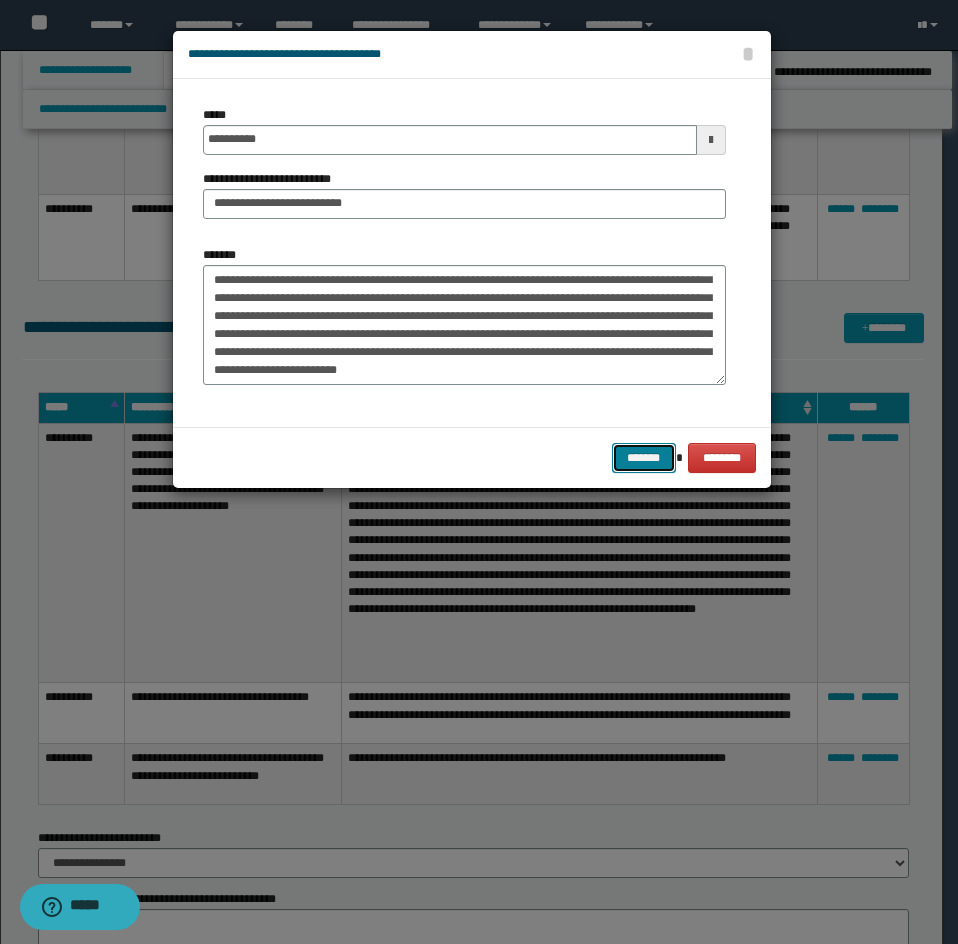 click on "*******" at bounding box center [644, 458] 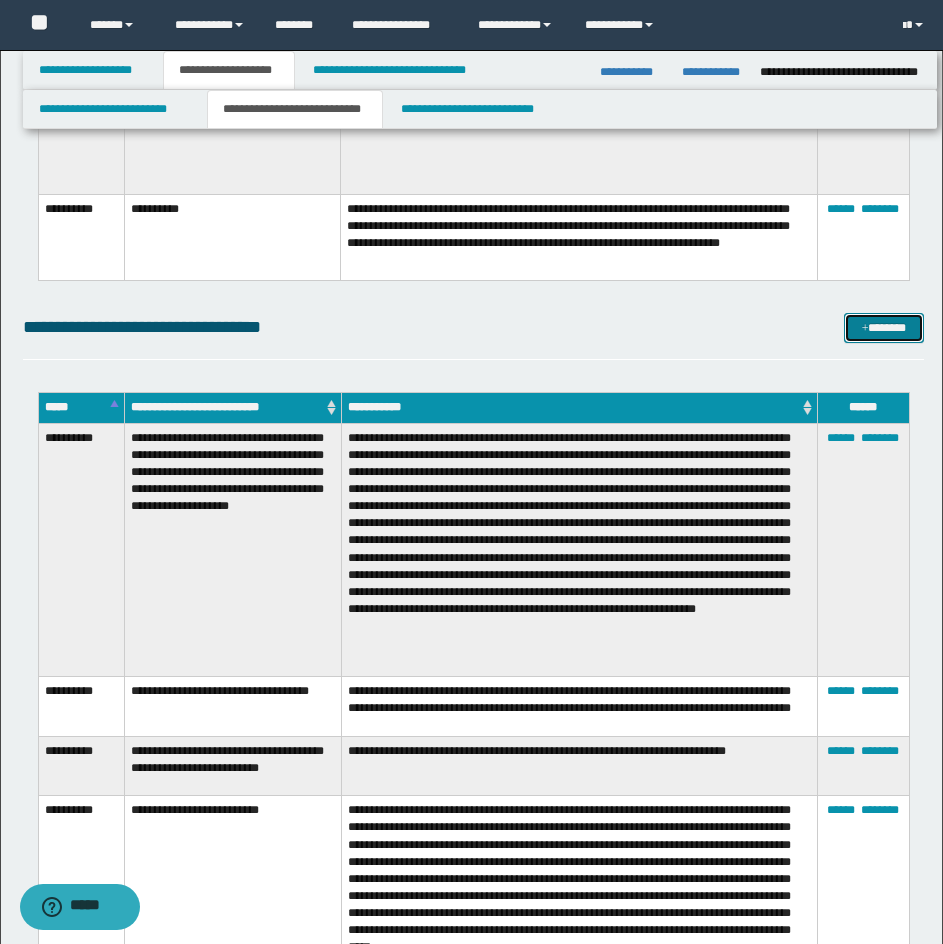 click on "*******" at bounding box center [884, 328] 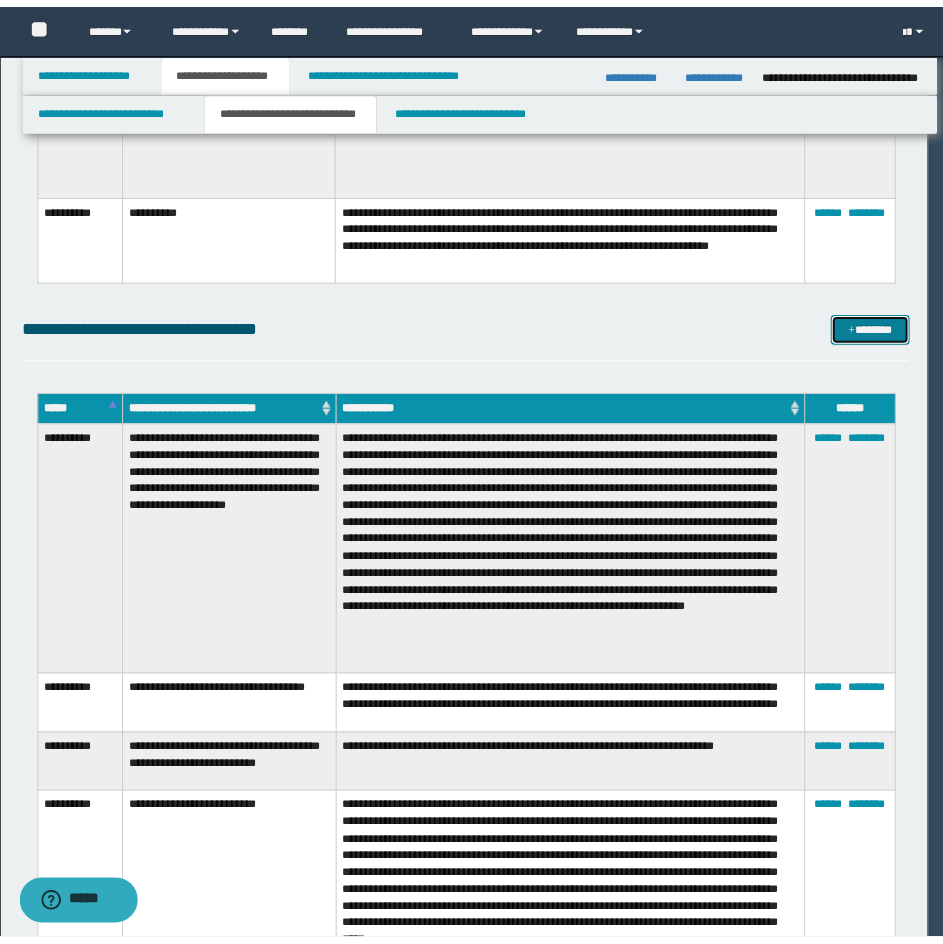 scroll, scrollTop: 0, scrollLeft: 0, axis: both 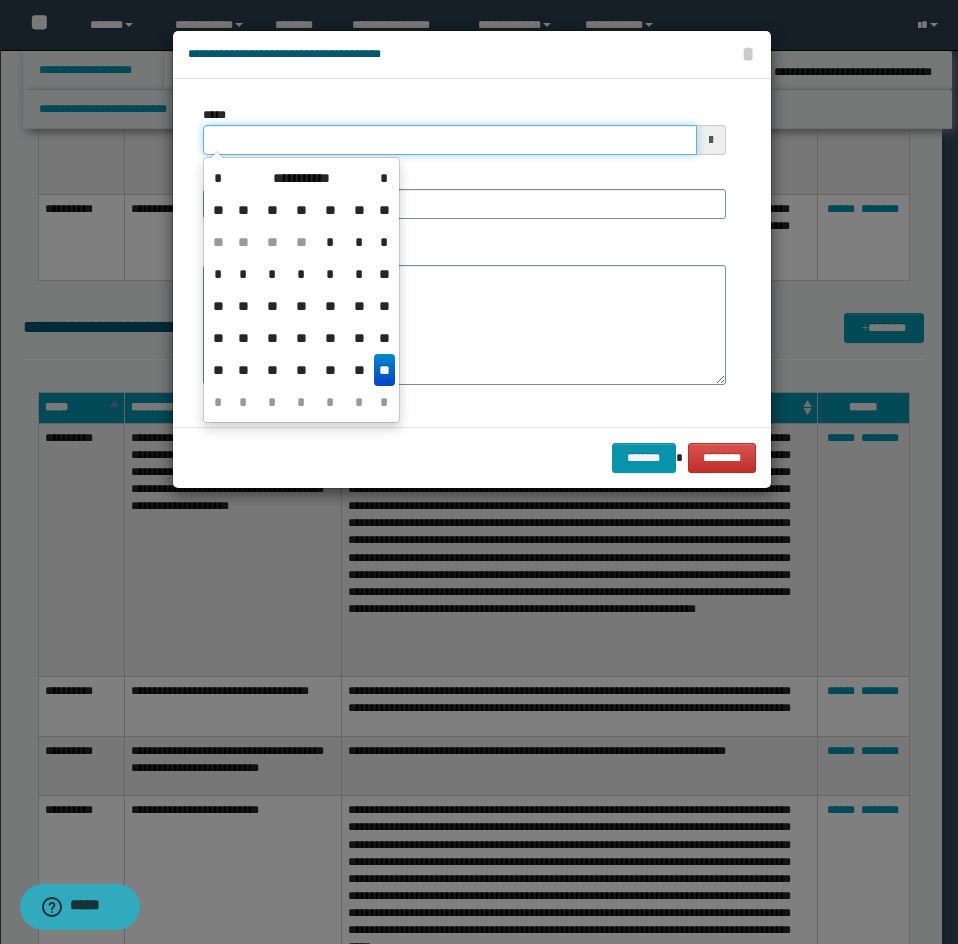 click on "*****" at bounding box center [450, 140] 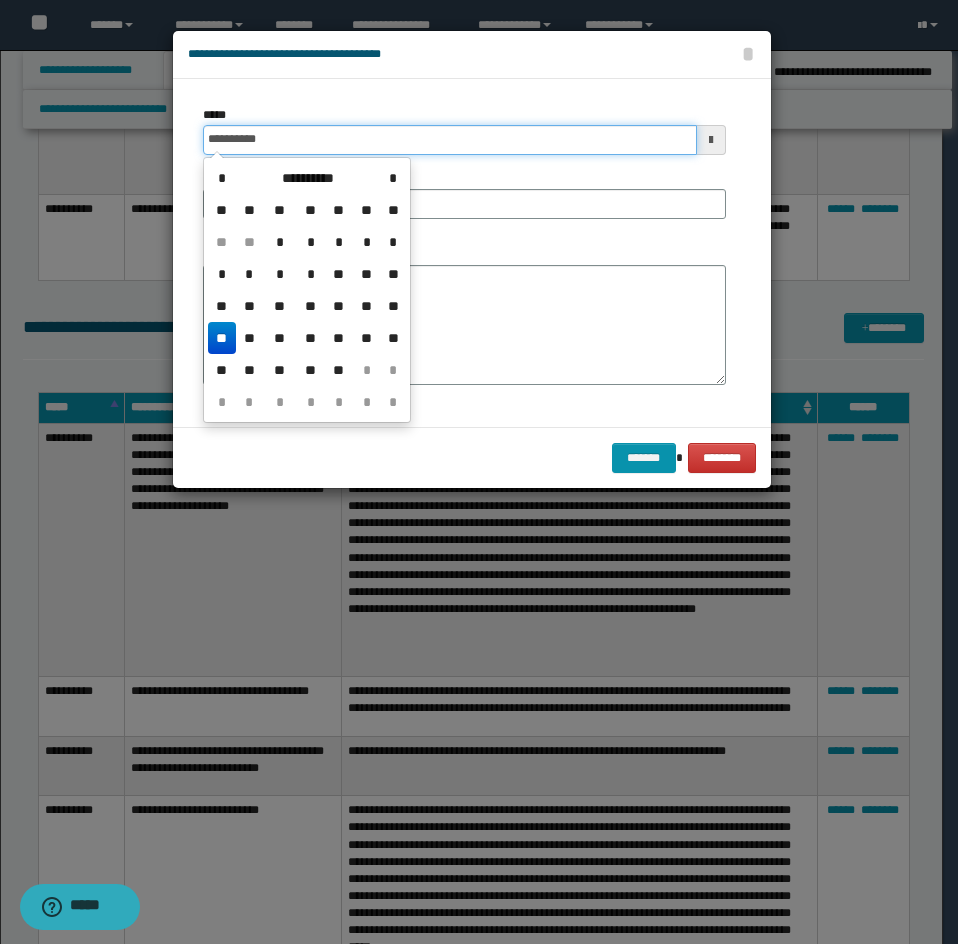 type on "**********" 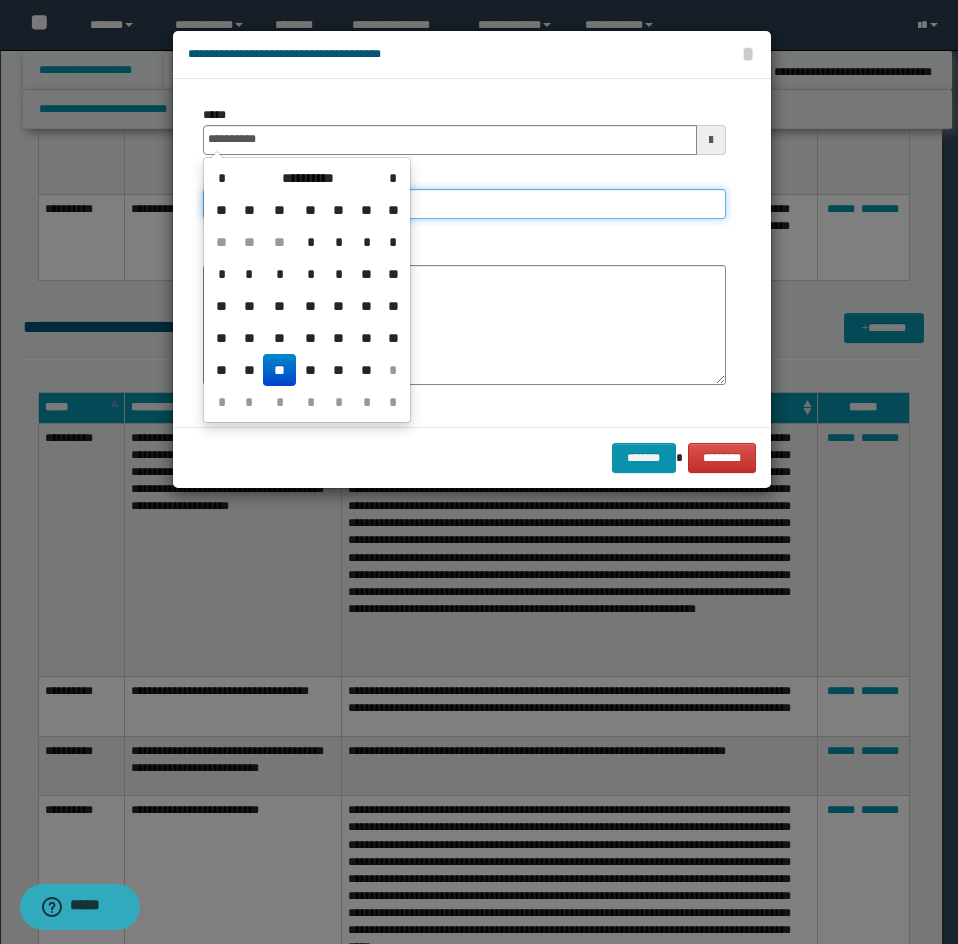 type on "**********" 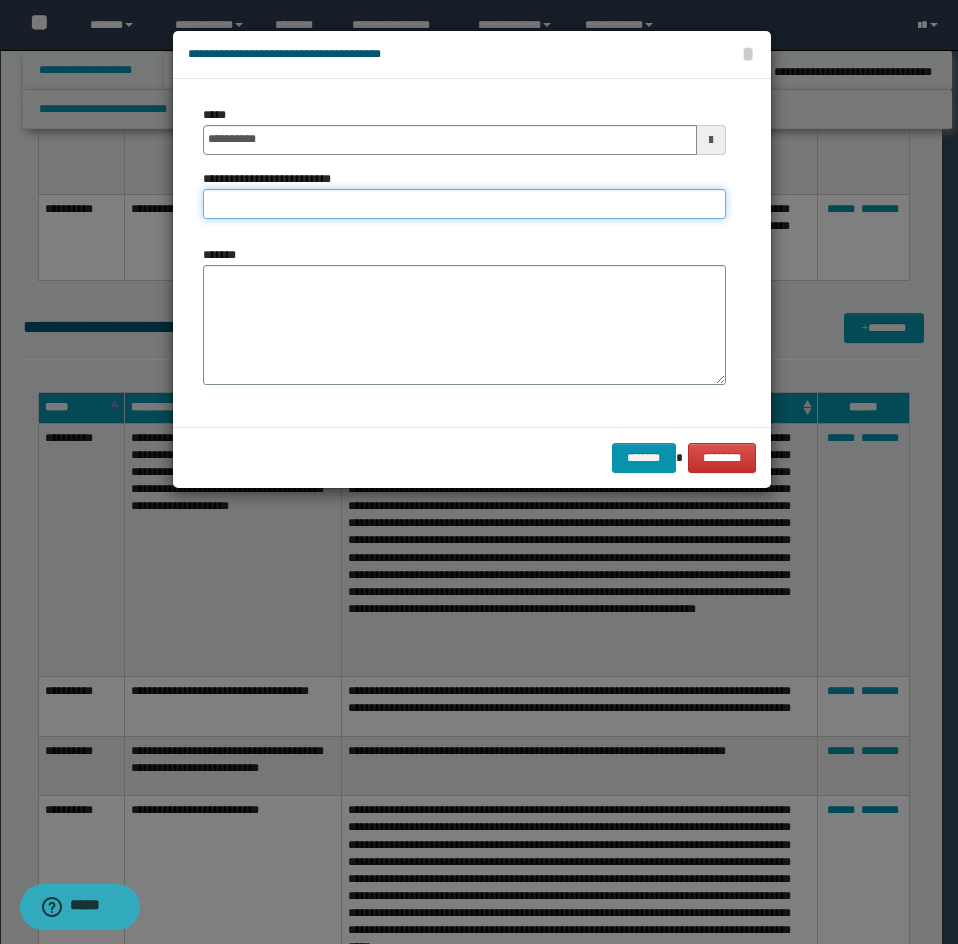 click on "**********" at bounding box center [464, 204] 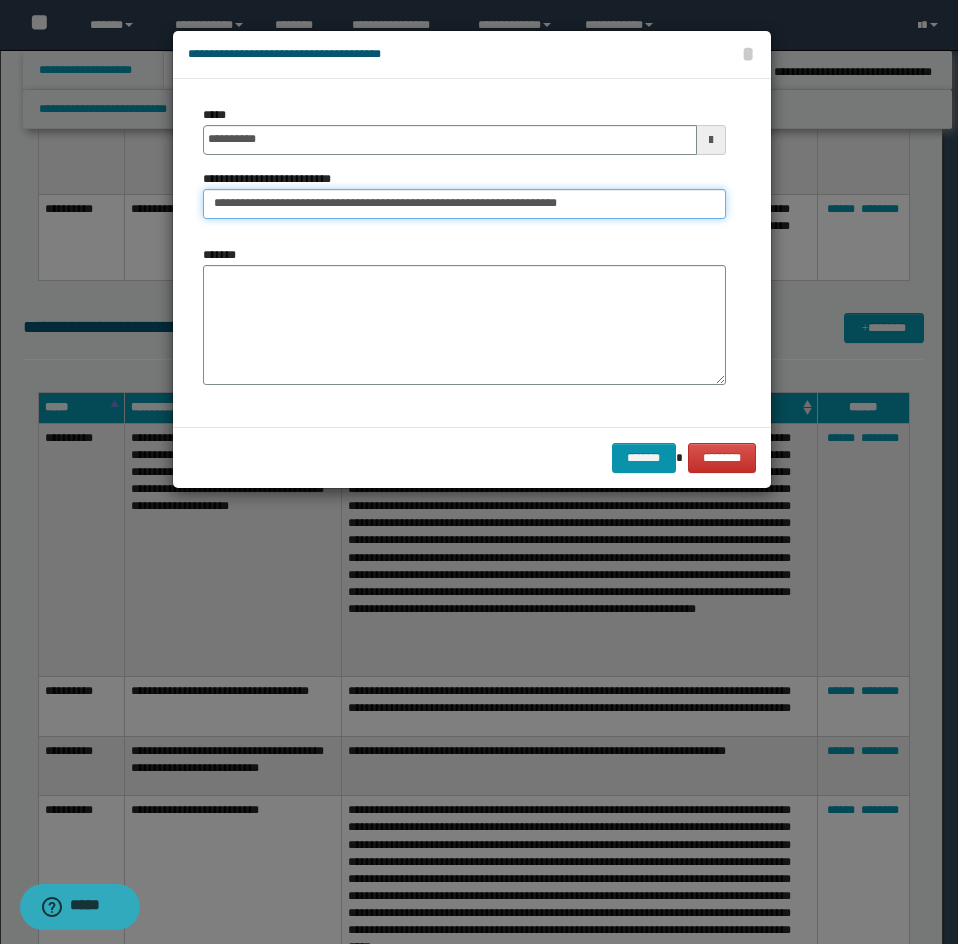 type on "**********" 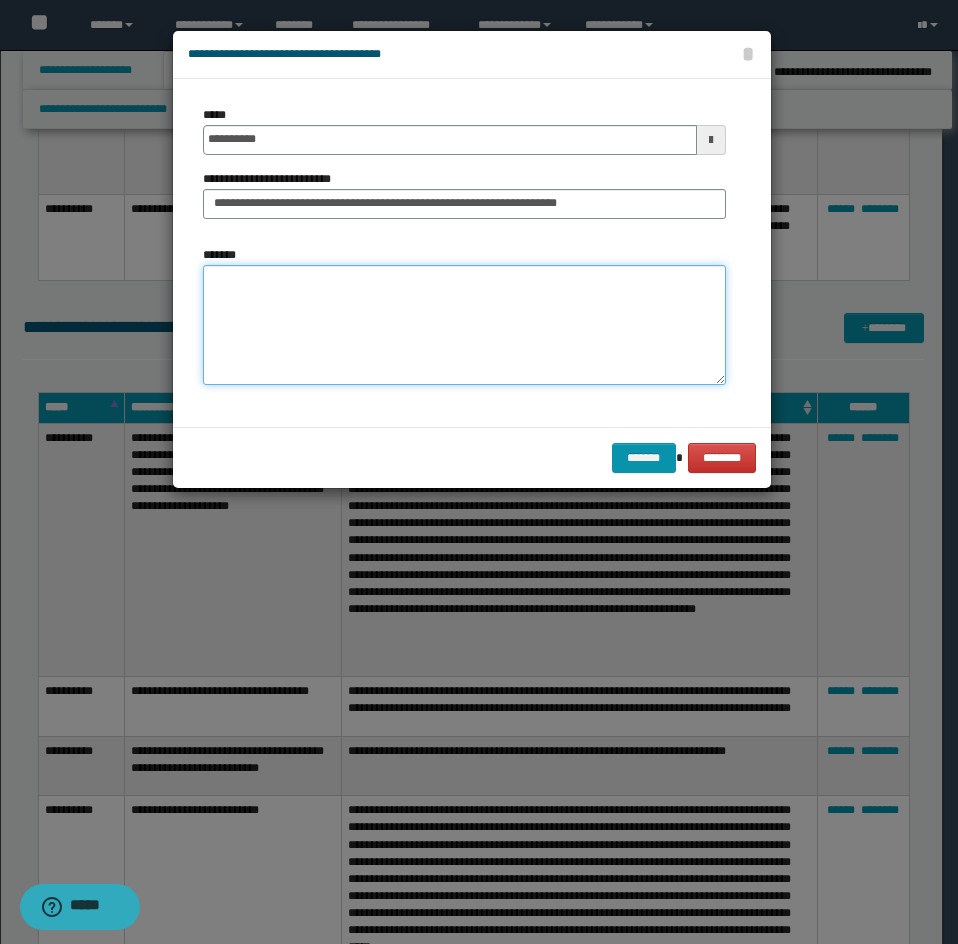 click on "*******" at bounding box center (464, 325) 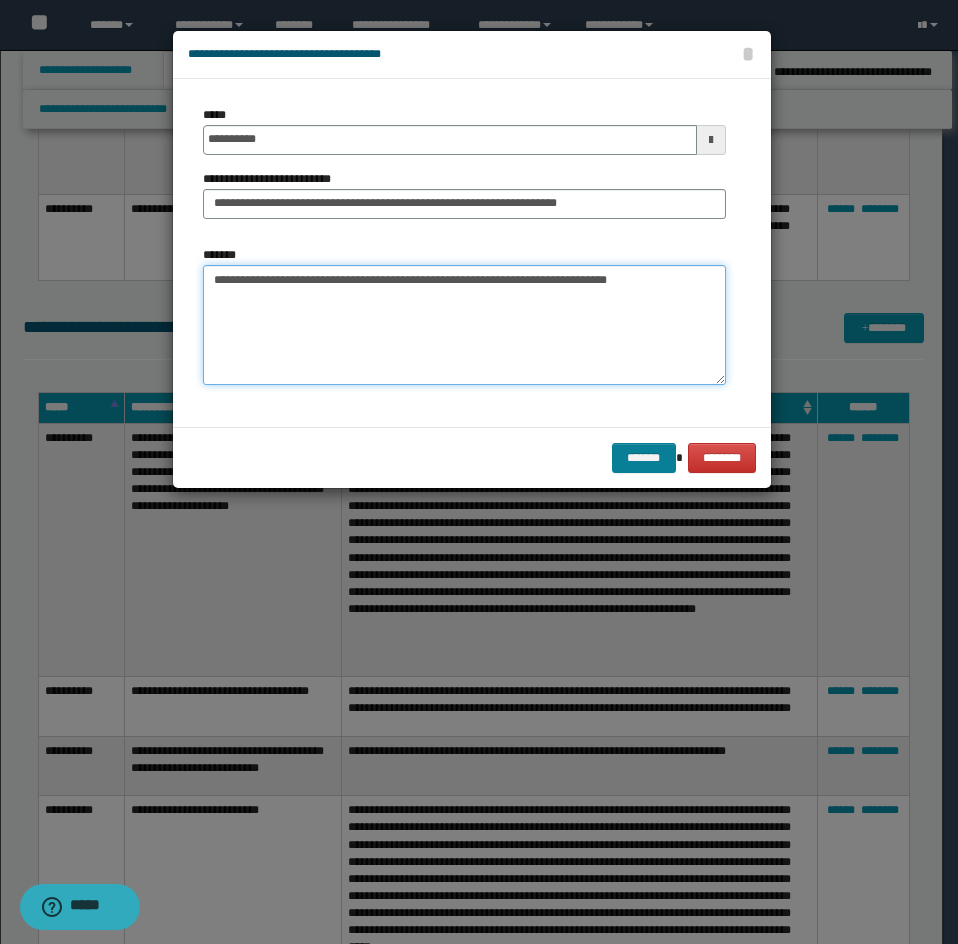 type on "**********" 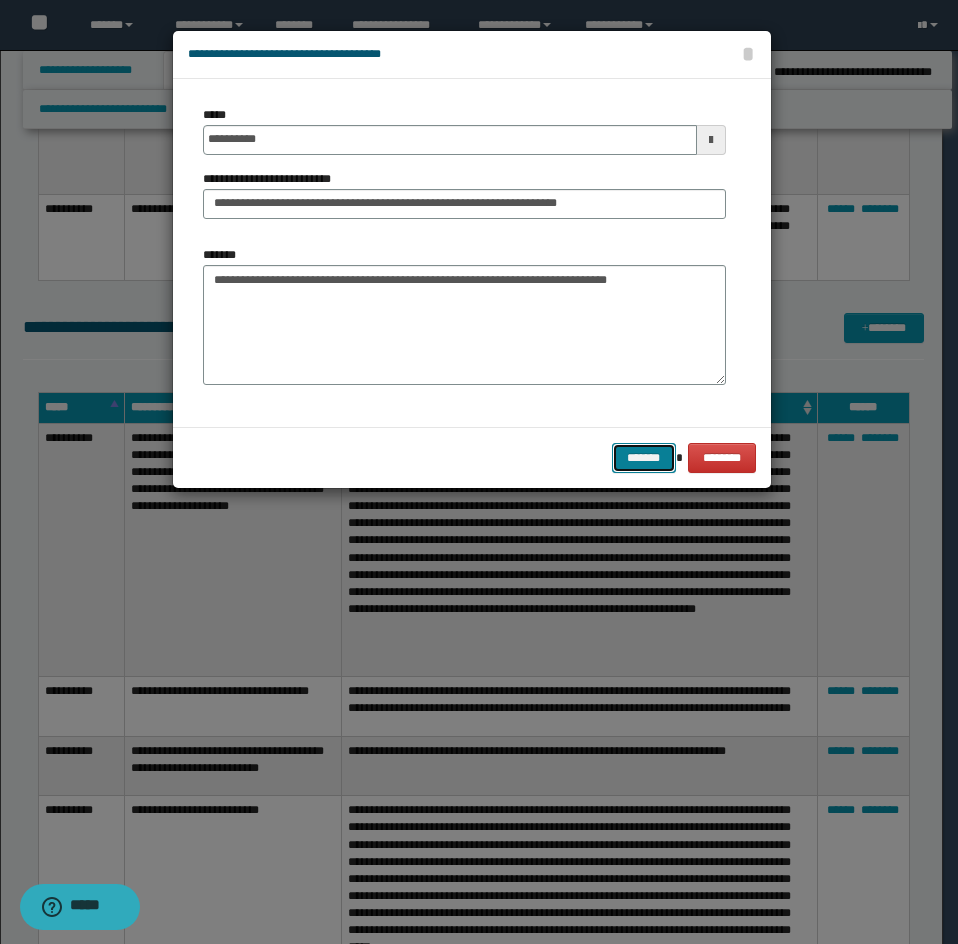 click on "*******" at bounding box center [644, 458] 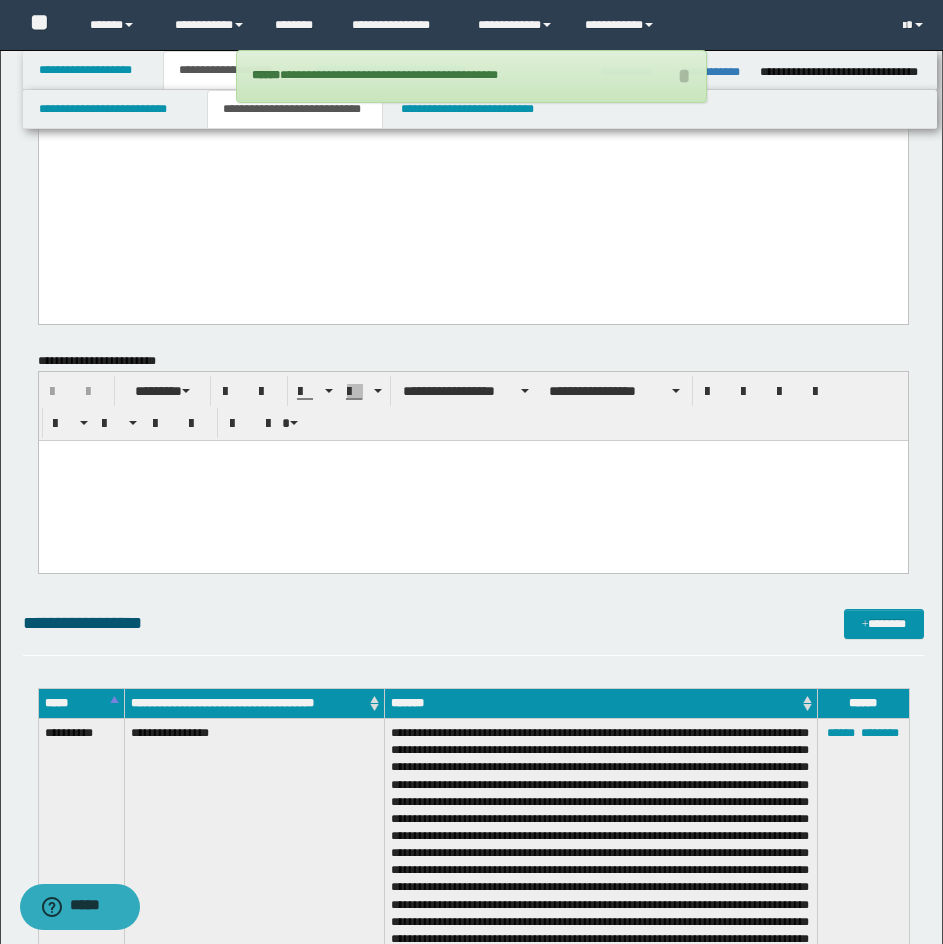 scroll, scrollTop: 697, scrollLeft: 0, axis: vertical 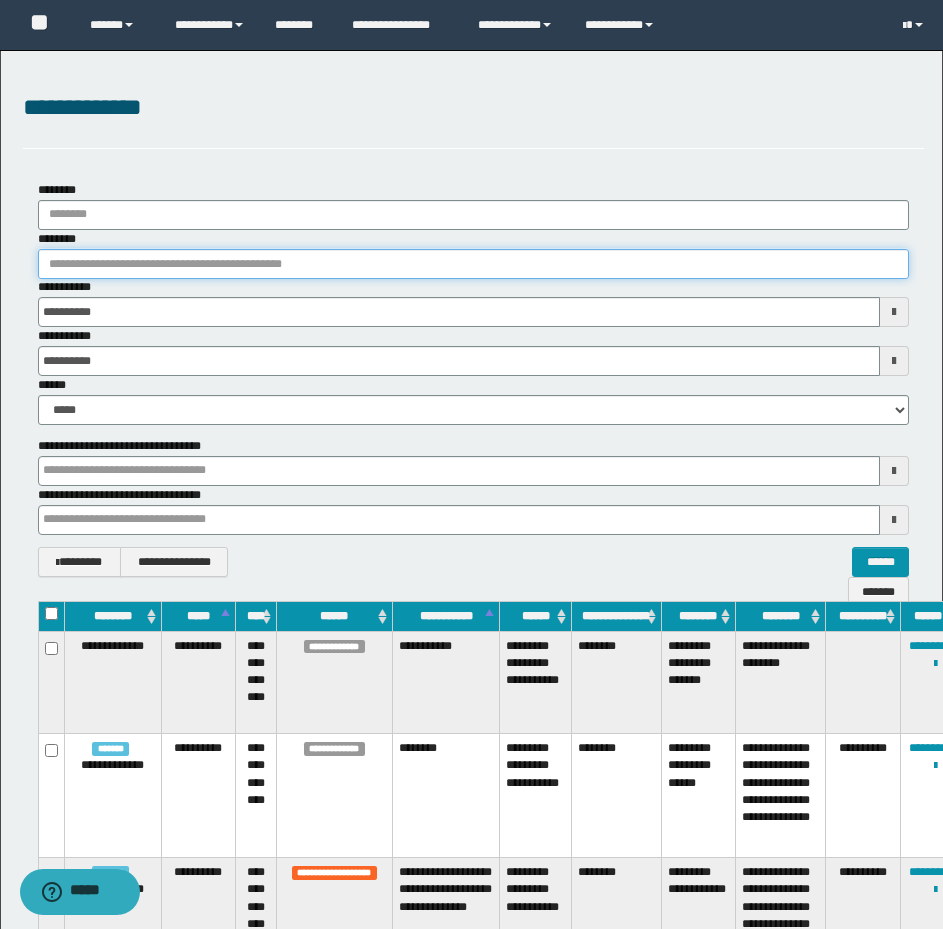 click on "********" at bounding box center (473, 264) 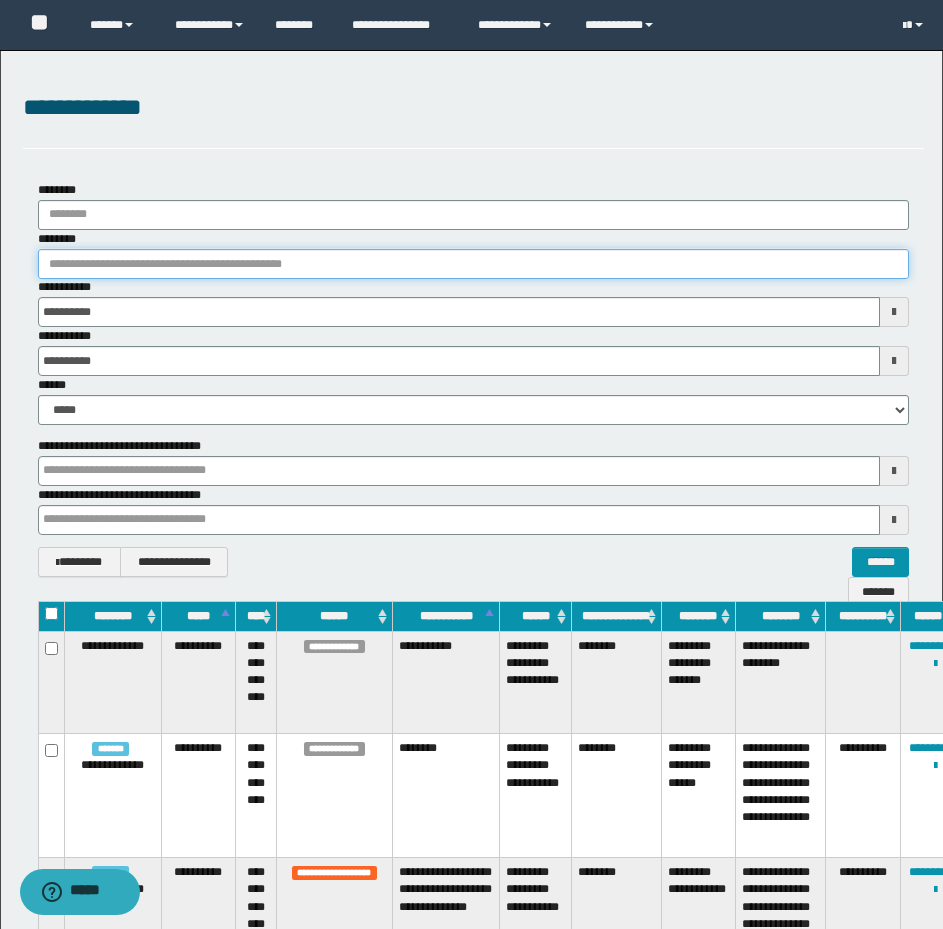 click on "********" at bounding box center [473, 264] 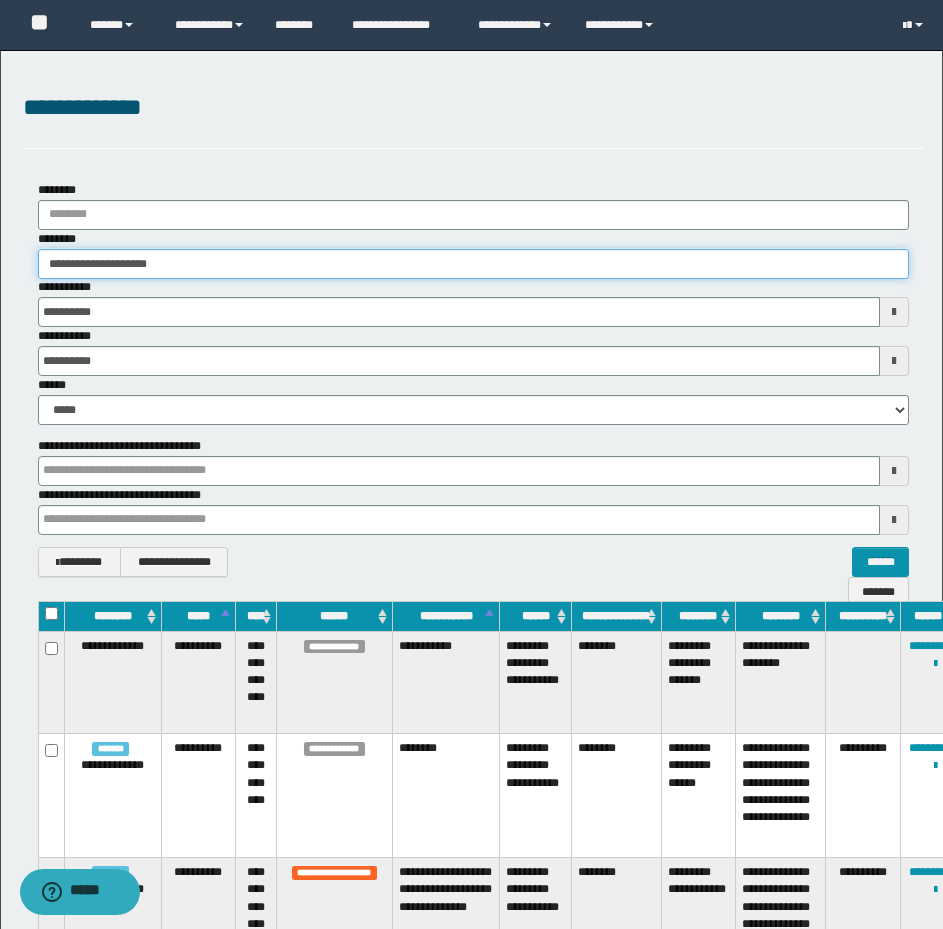 type on "**********" 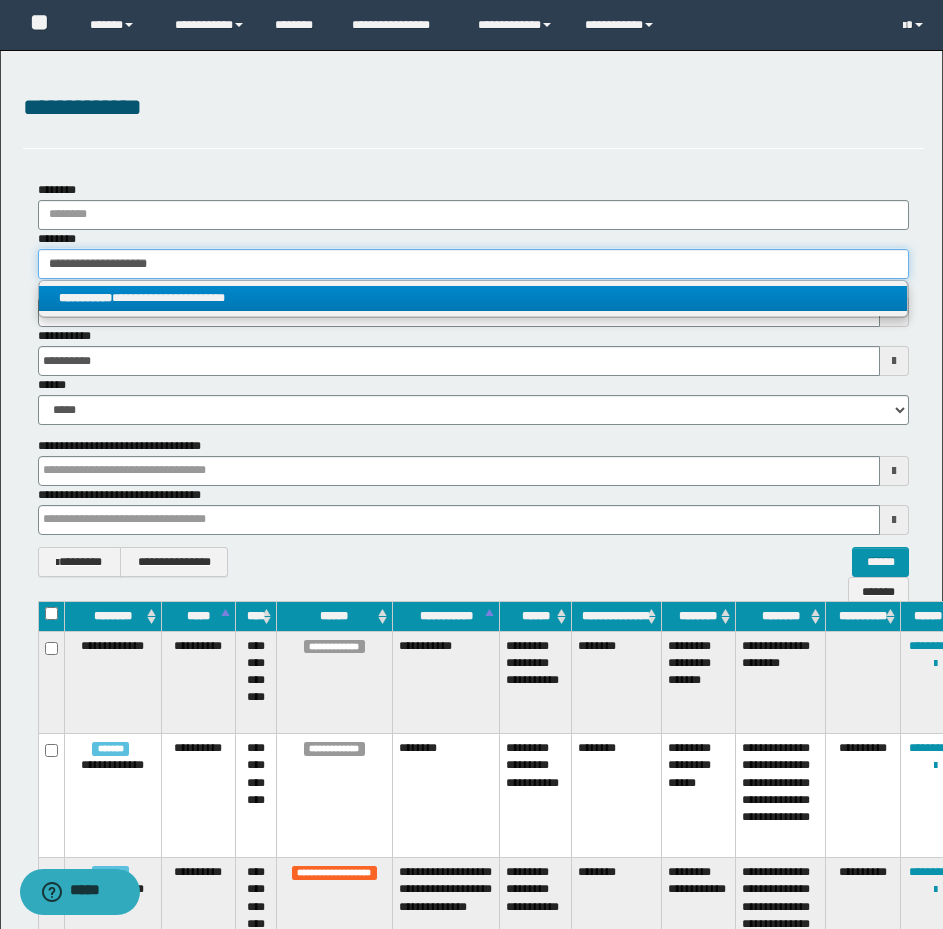 type on "**********" 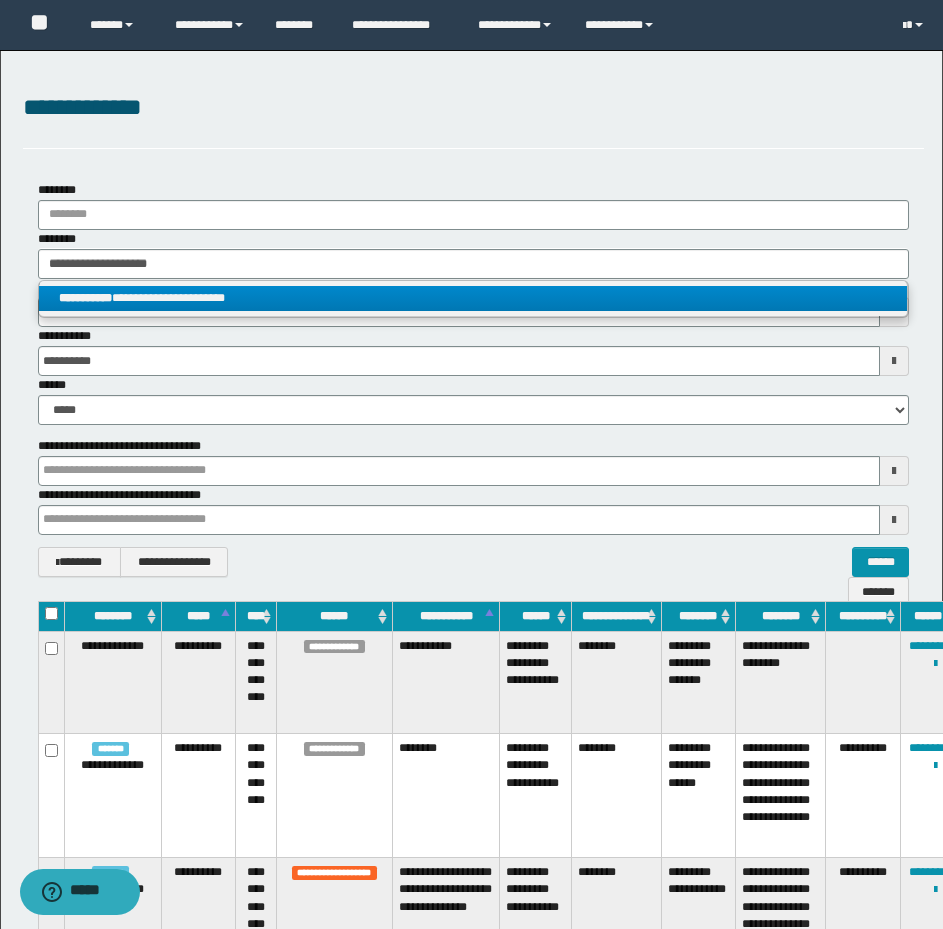 click on "**********" at bounding box center (473, 298) 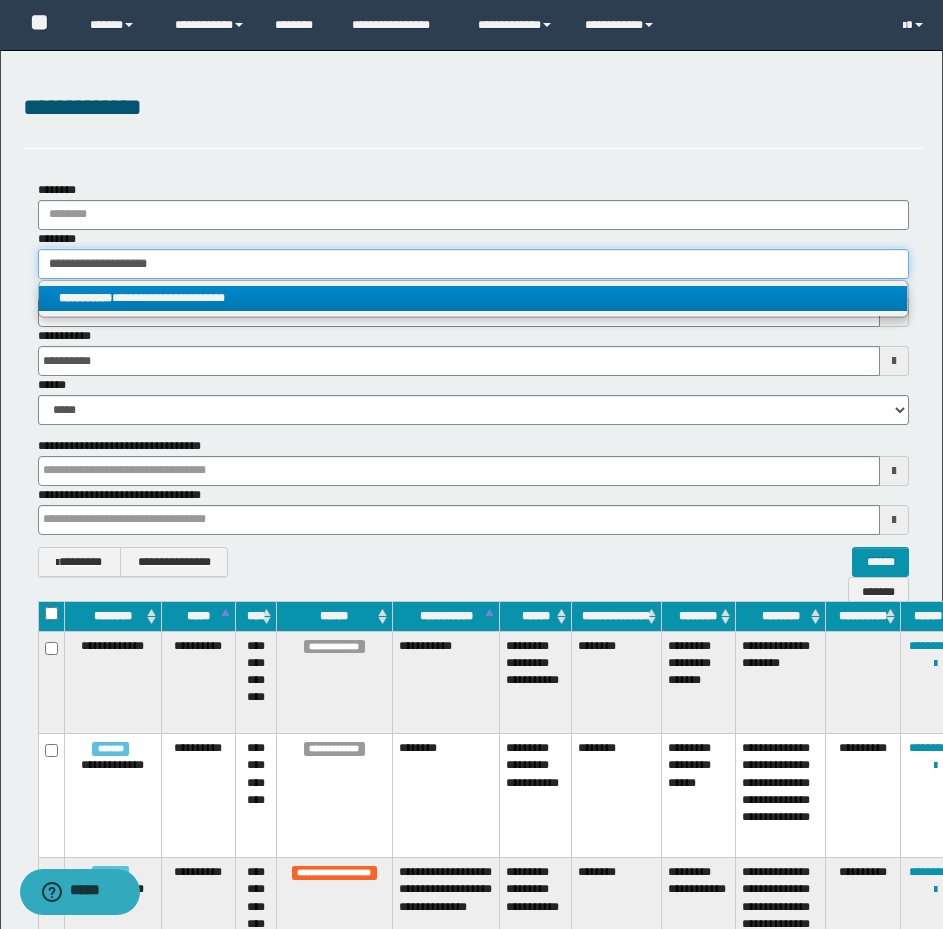 type 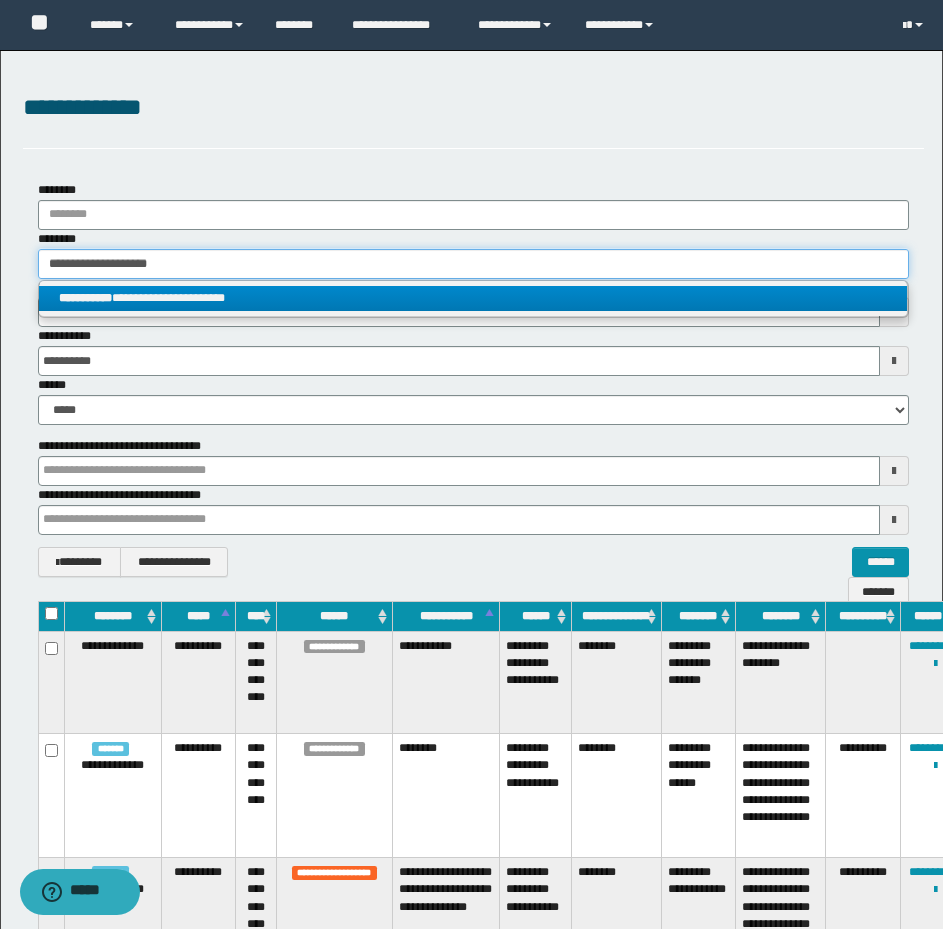type on "**********" 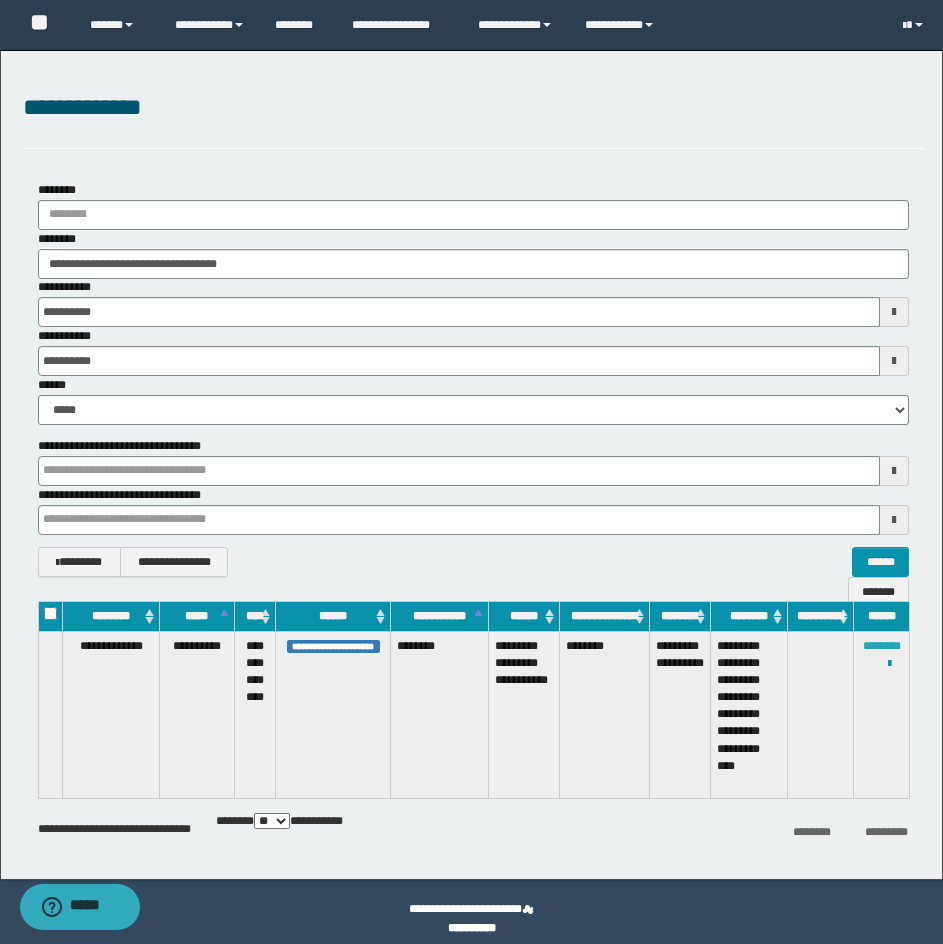 click on "********" at bounding box center [882, 646] 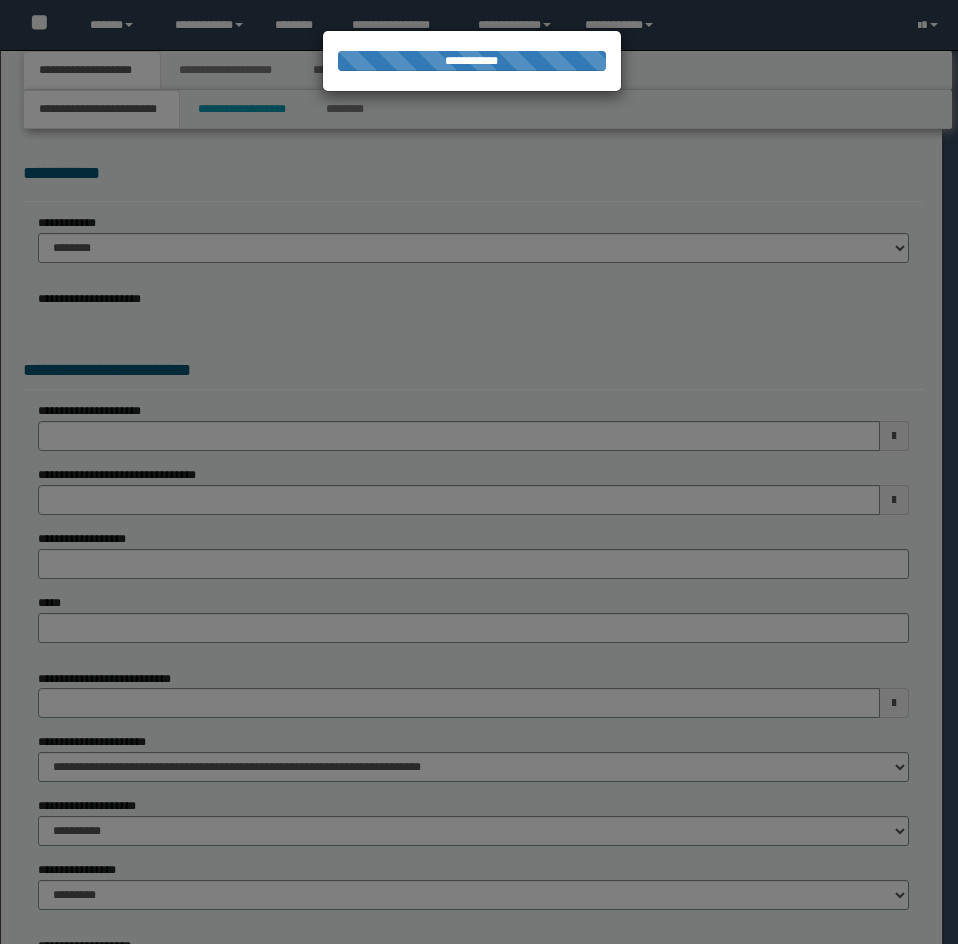 scroll, scrollTop: 0, scrollLeft: 0, axis: both 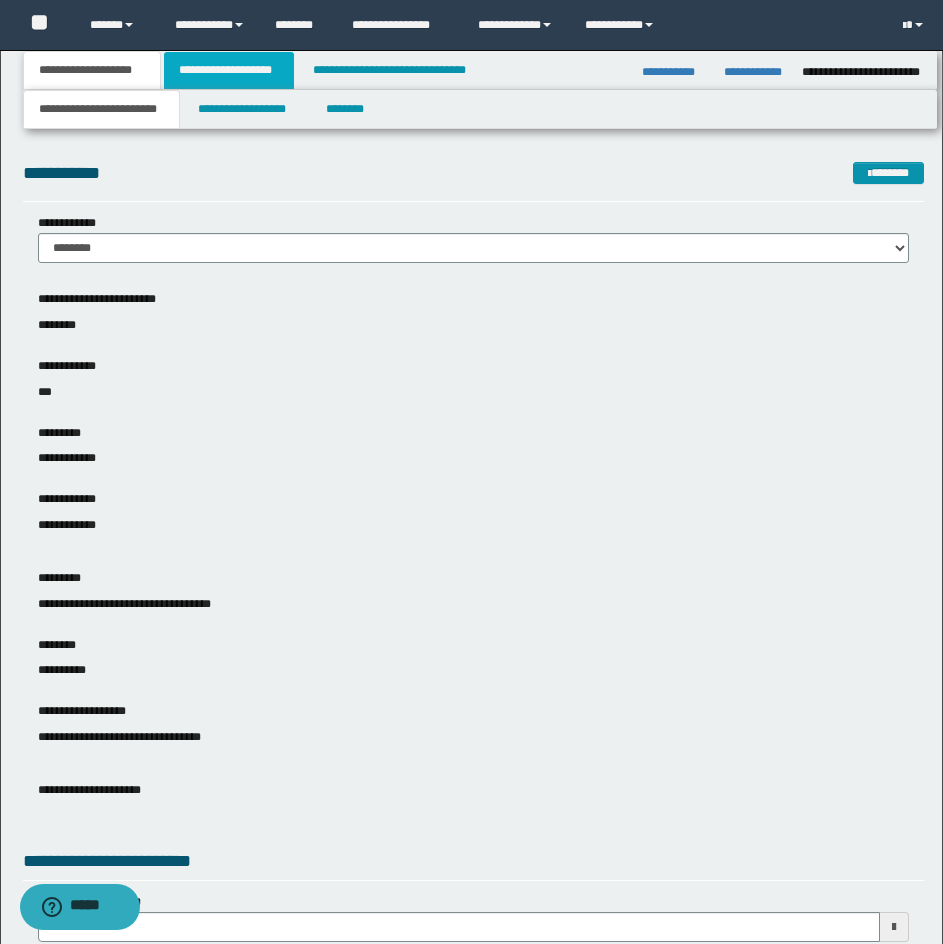 drag, startPoint x: 242, startPoint y: 68, endPoint x: 220, endPoint y: 66, distance: 22.090721 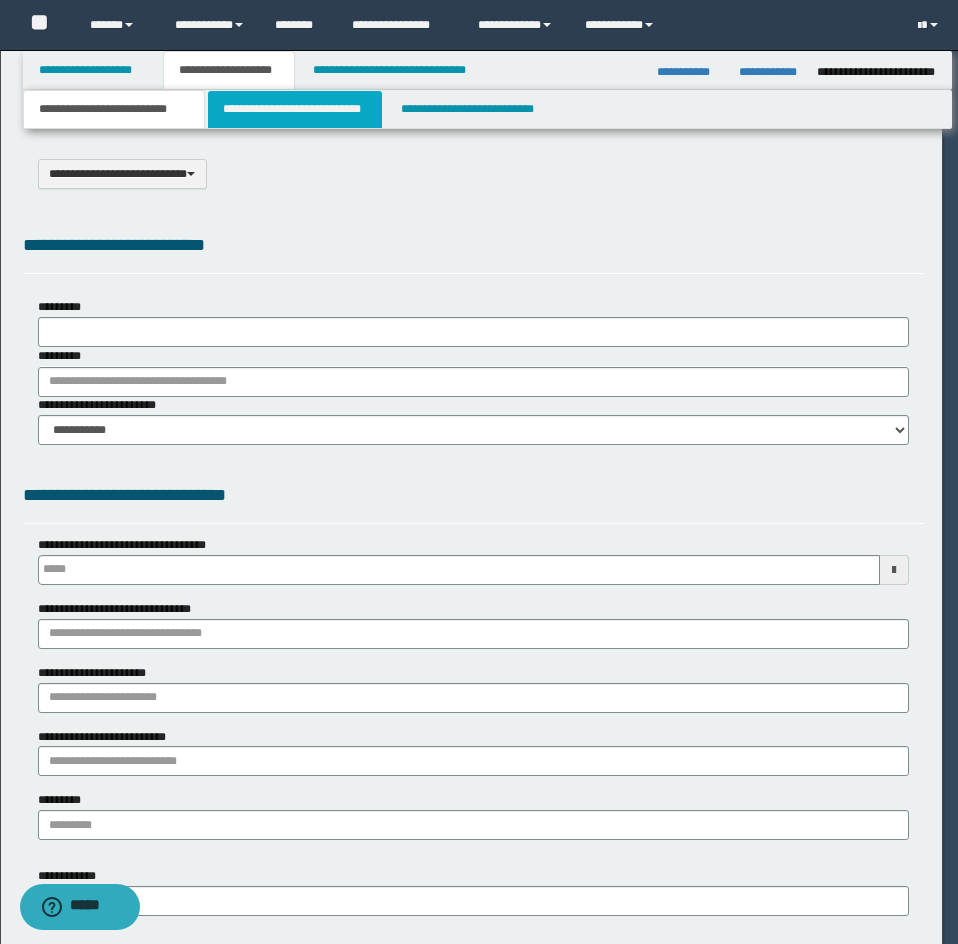 scroll, scrollTop: 0, scrollLeft: 0, axis: both 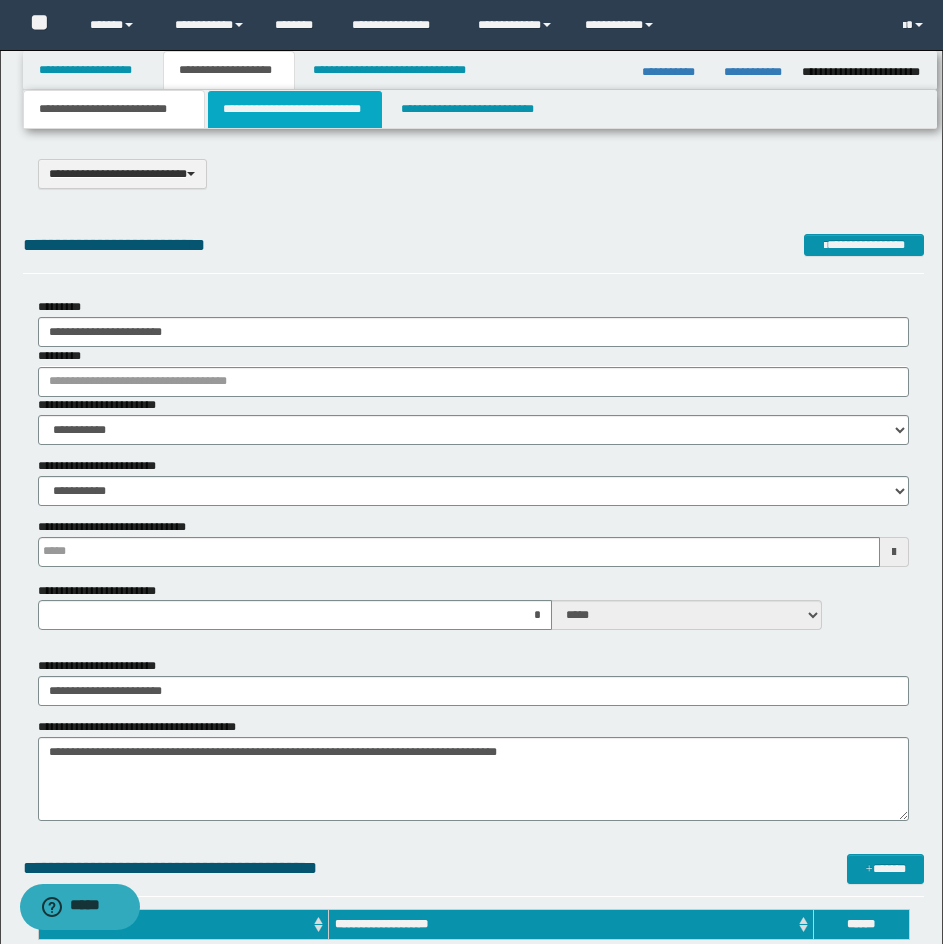 click on "**********" at bounding box center (295, 109) 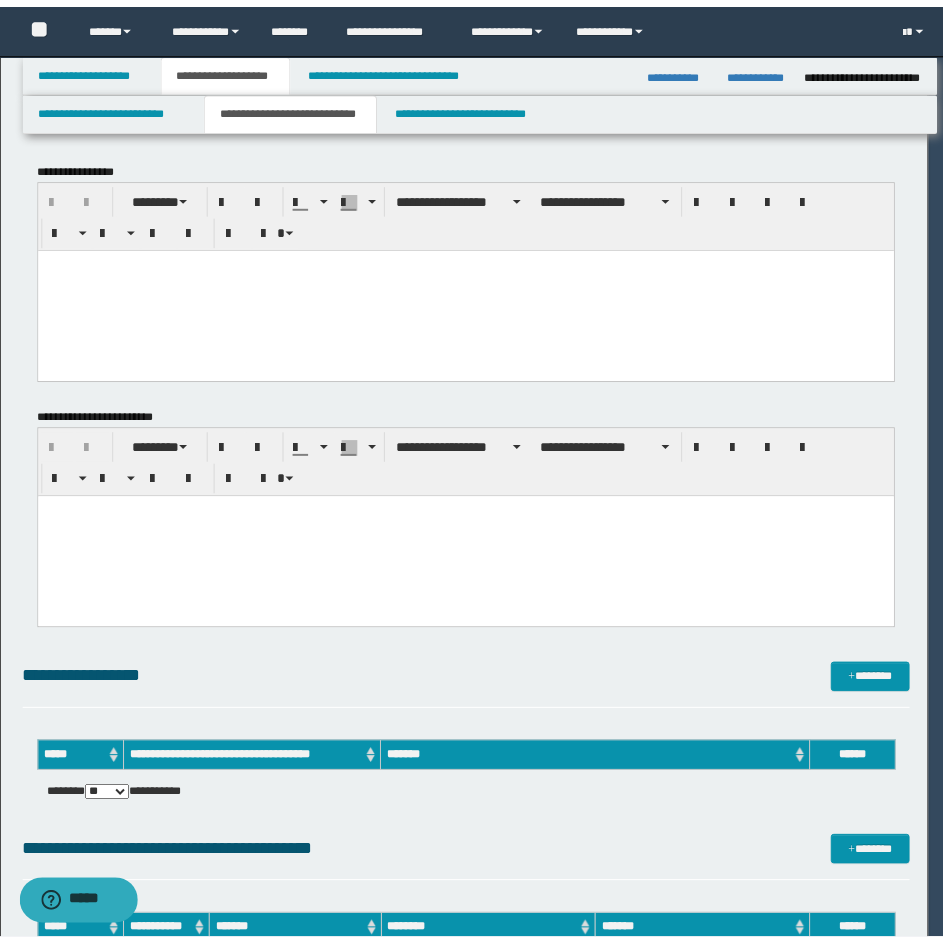 scroll, scrollTop: 0, scrollLeft: 0, axis: both 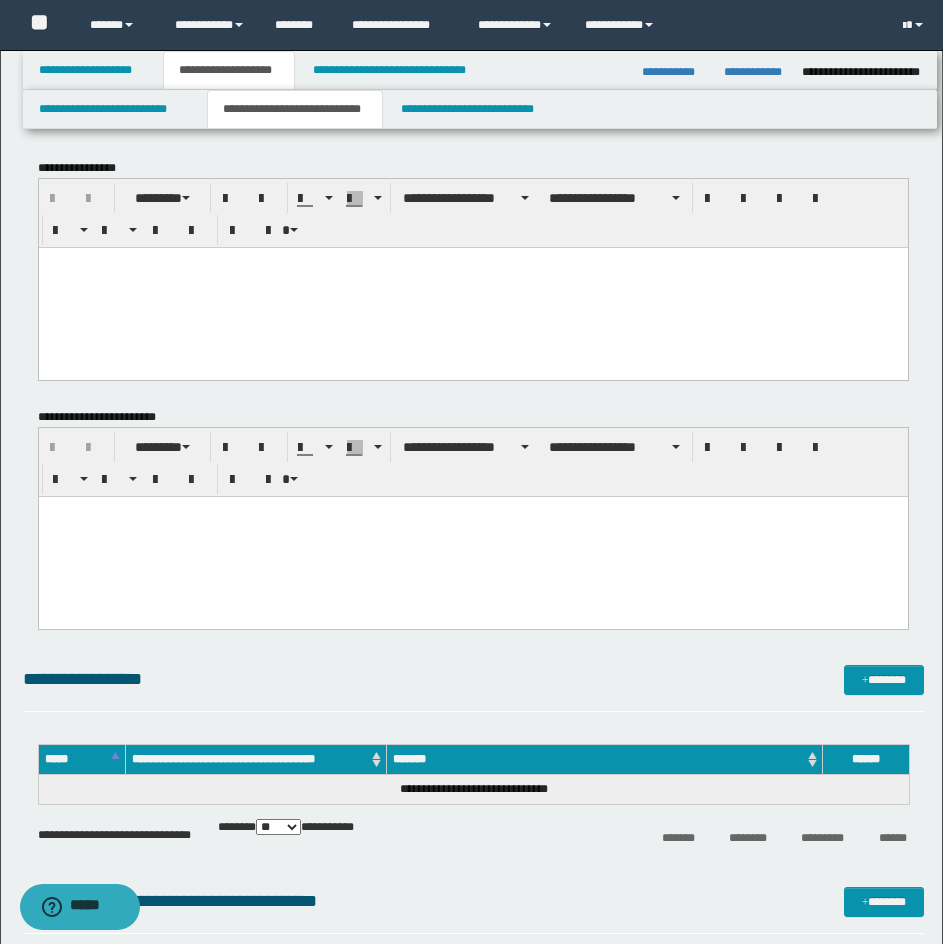 click at bounding box center [472, 262] 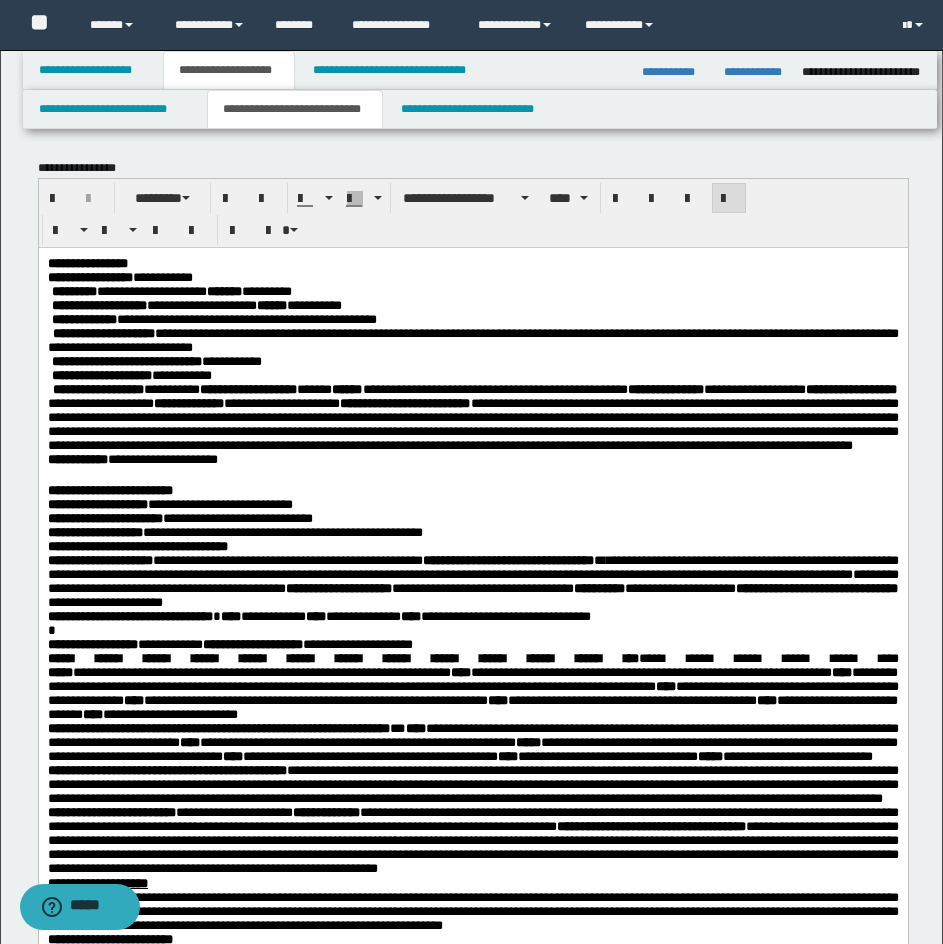 click on "**********" at bounding box center (472, 262) 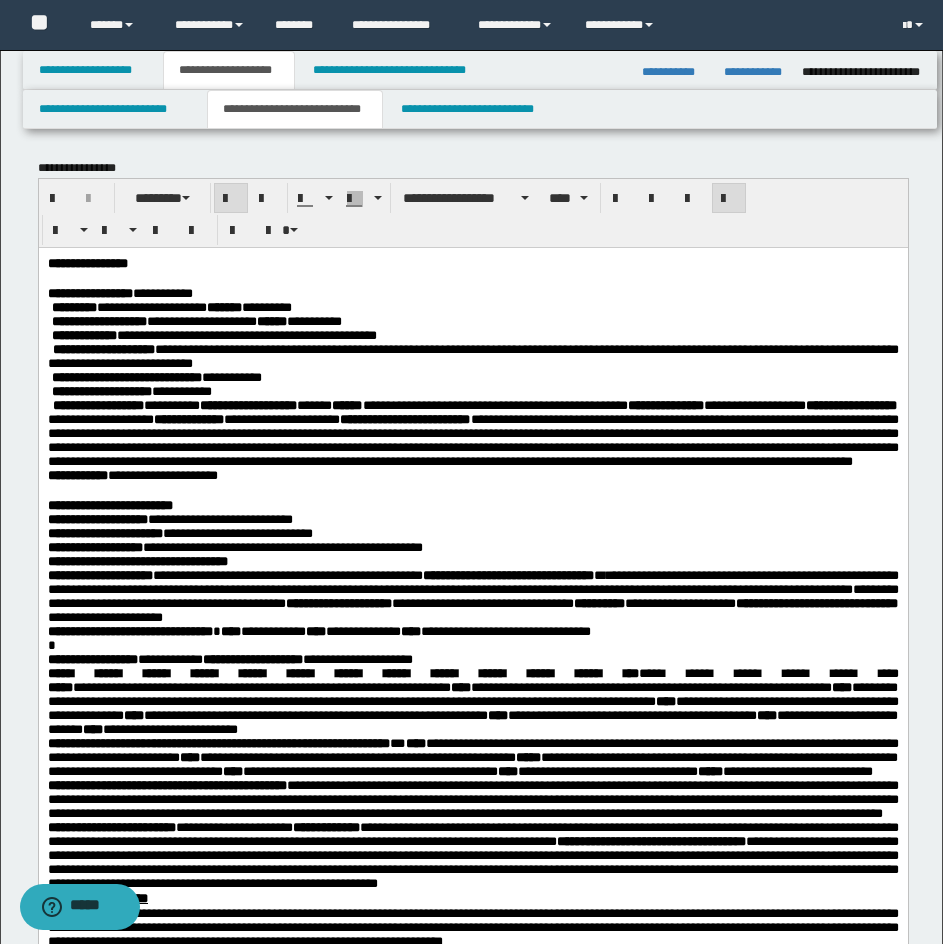 click on "**********" at bounding box center (472, 504) 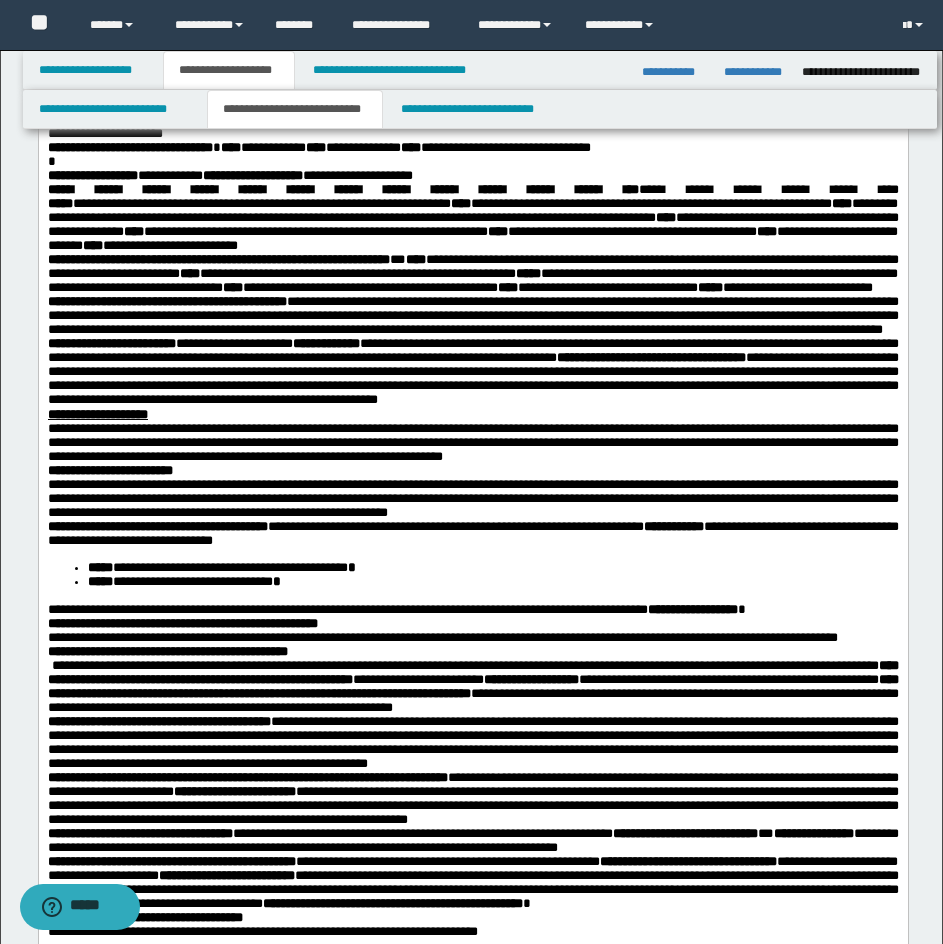 scroll, scrollTop: 100, scrollLeft: 0, axis: vertical 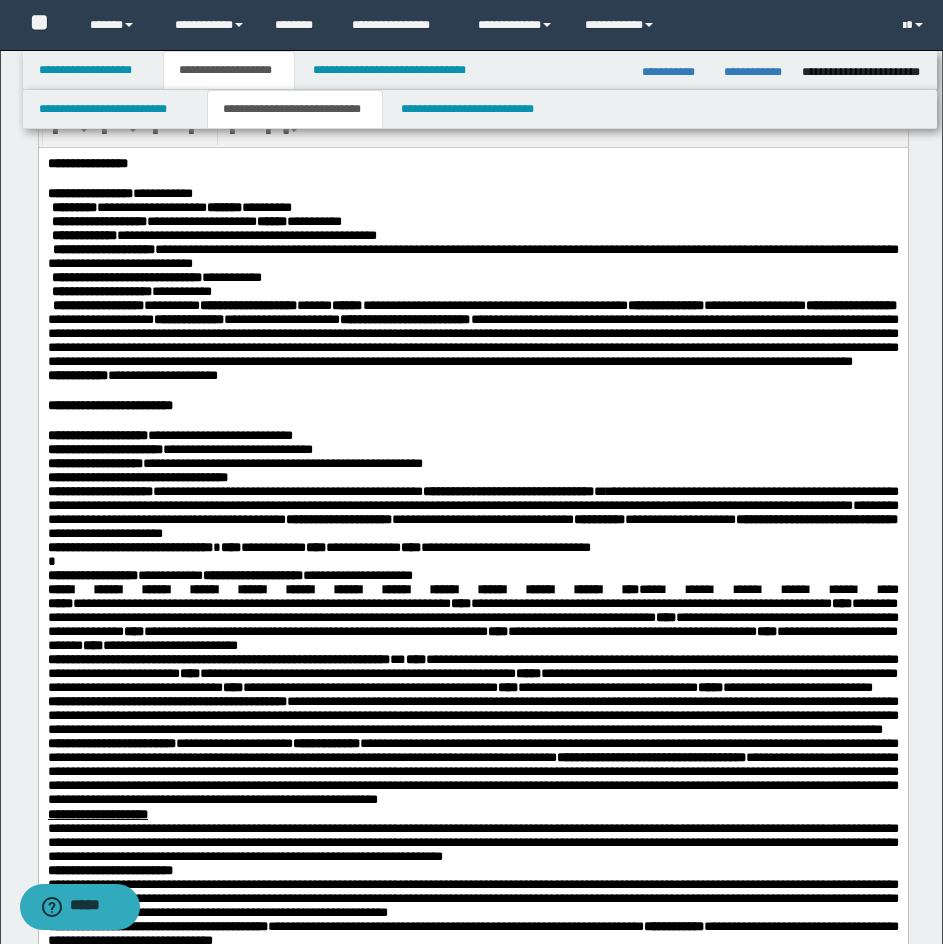 click on "**********" at bounding box center (472, 375) 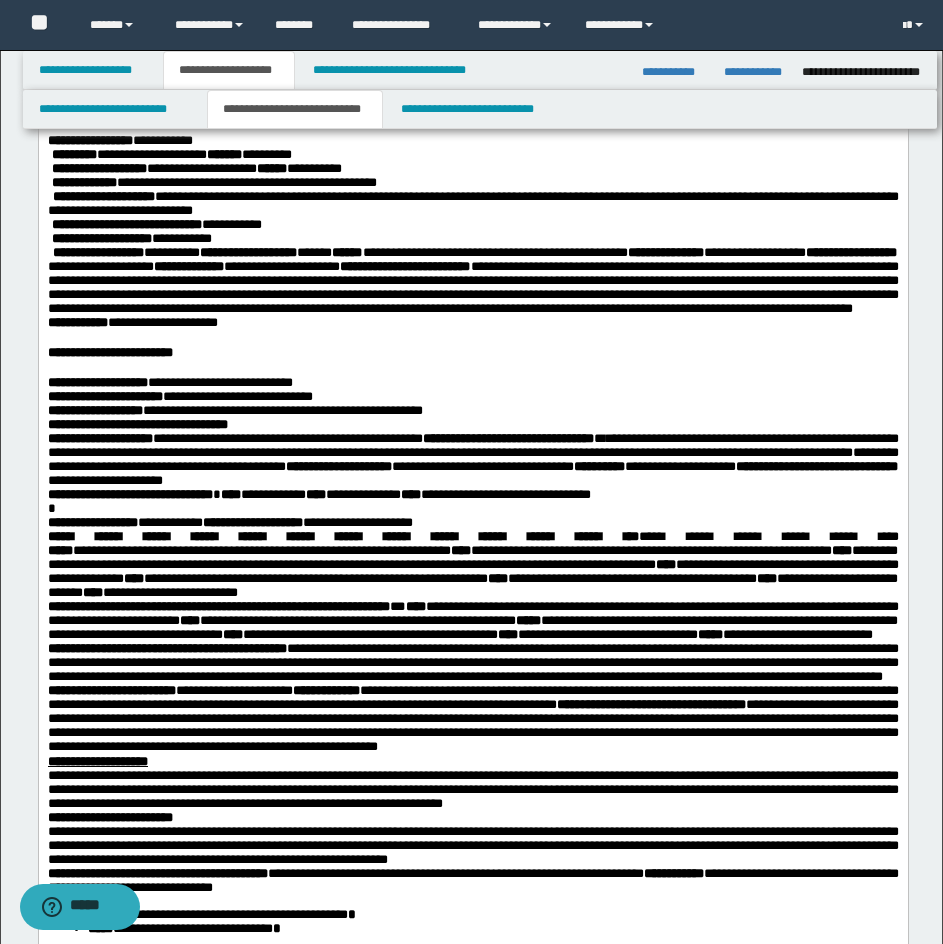 scroll, scrollTop: 200, scrollLeft: 0, axis: vertical 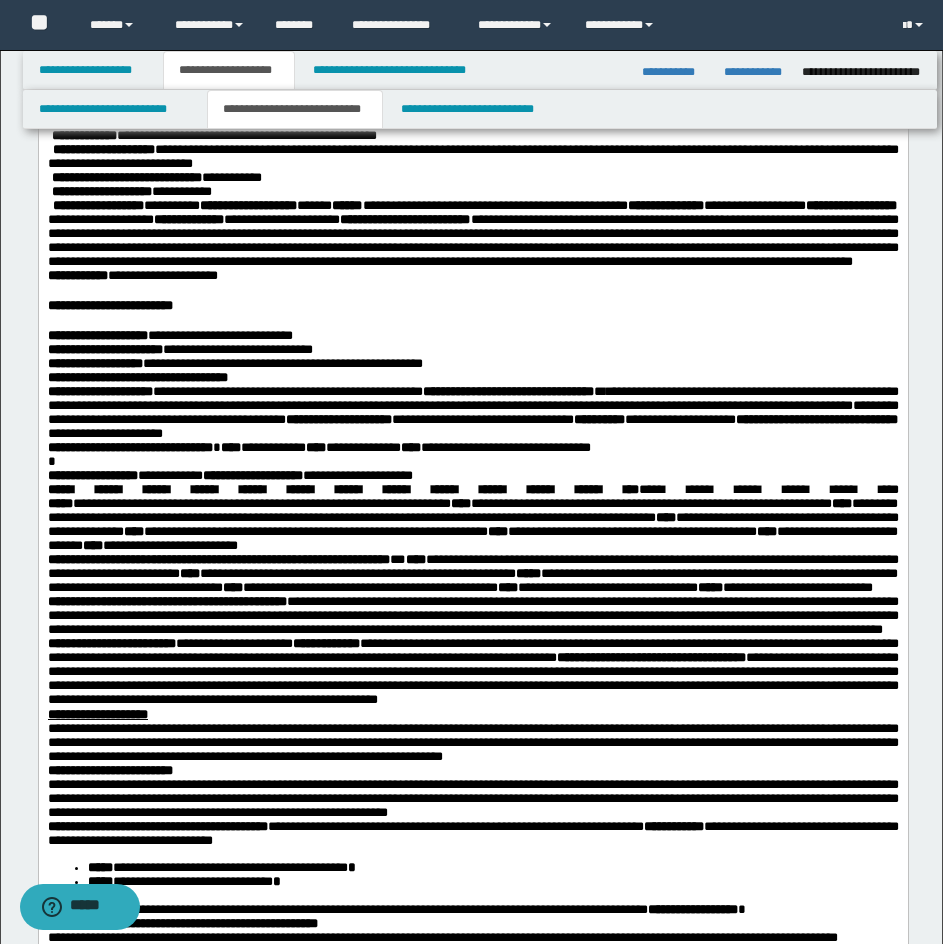 click on "**********" at bounding box center [472, 349] 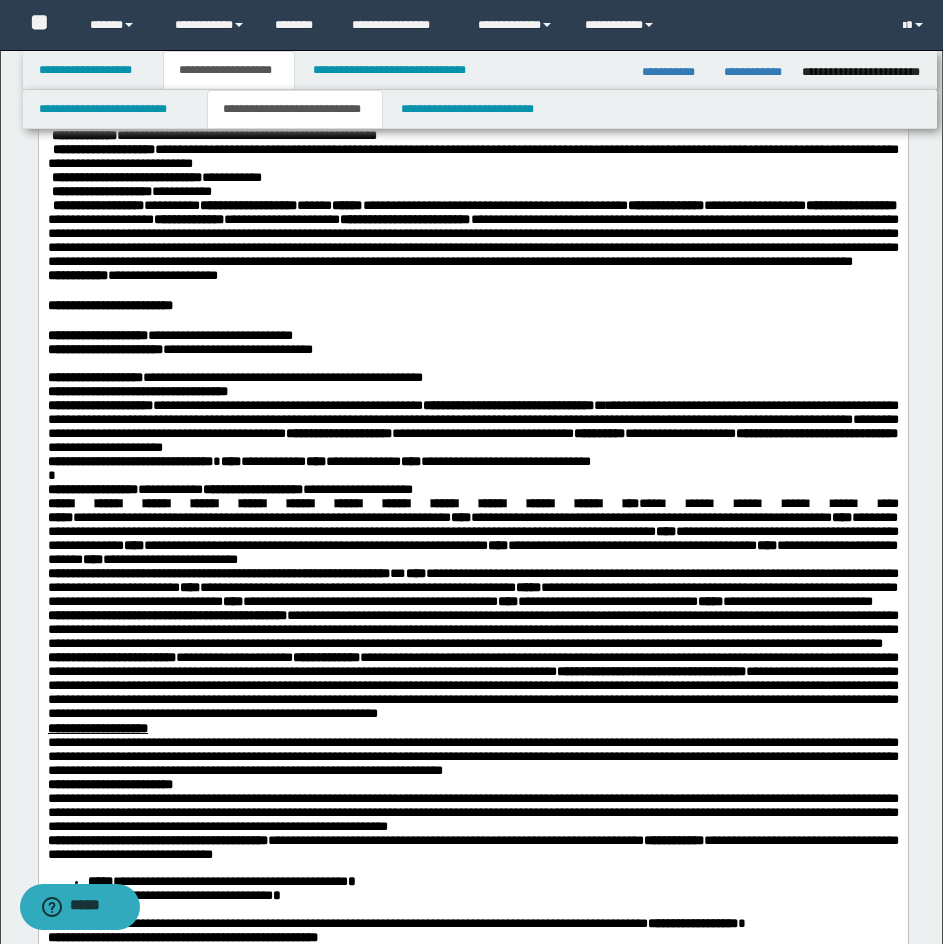 click on "**********" at bounding box center [472, 391] 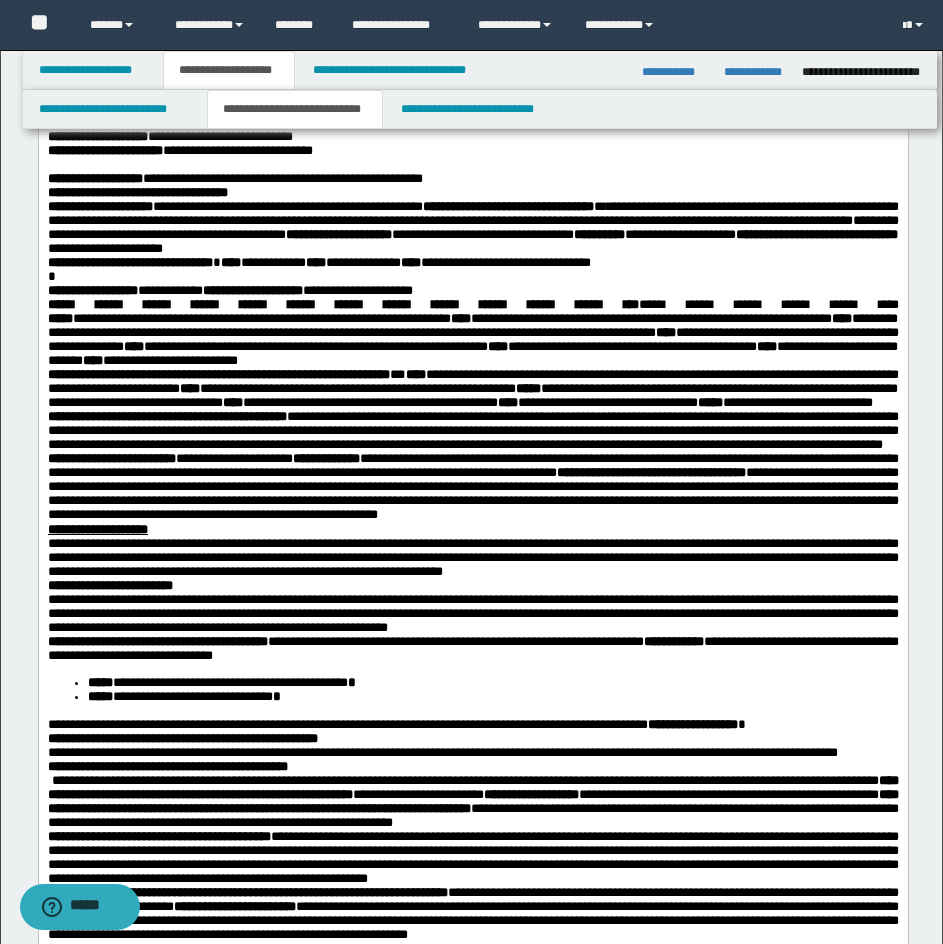 scroll, scrollTop: 500, scrollLeft: 0, axis: vertical 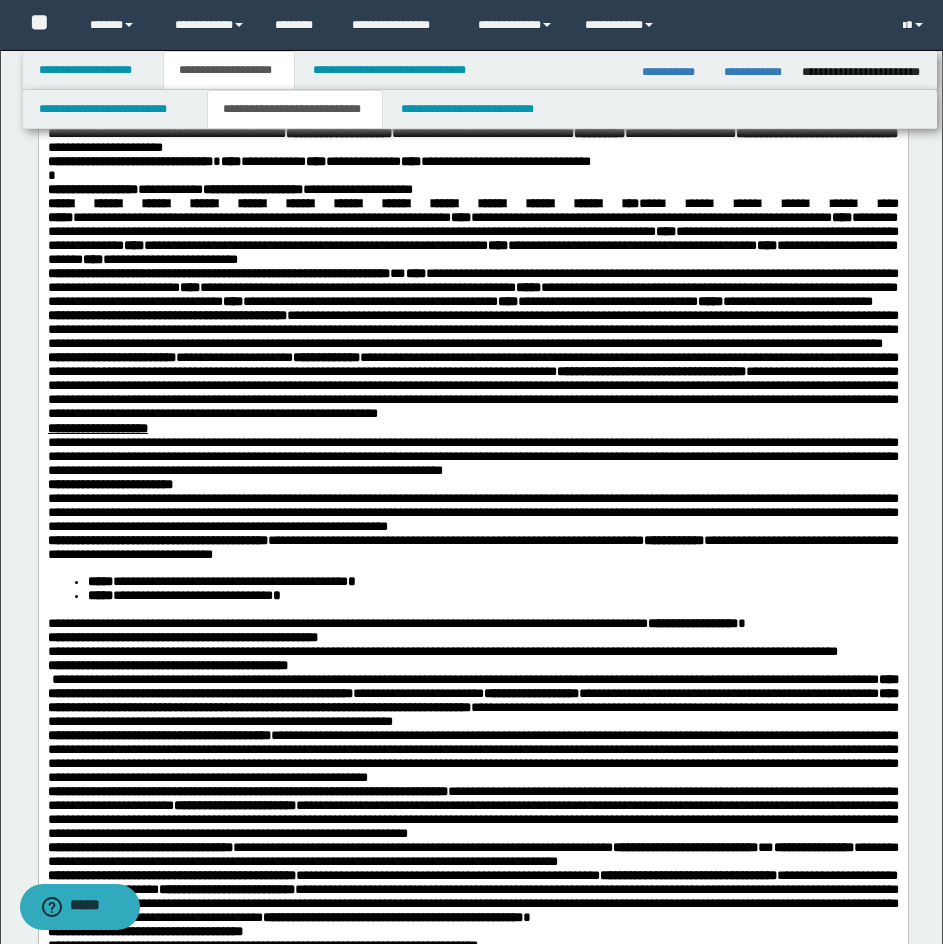 click on "**********" at bounding box center [472, 232] 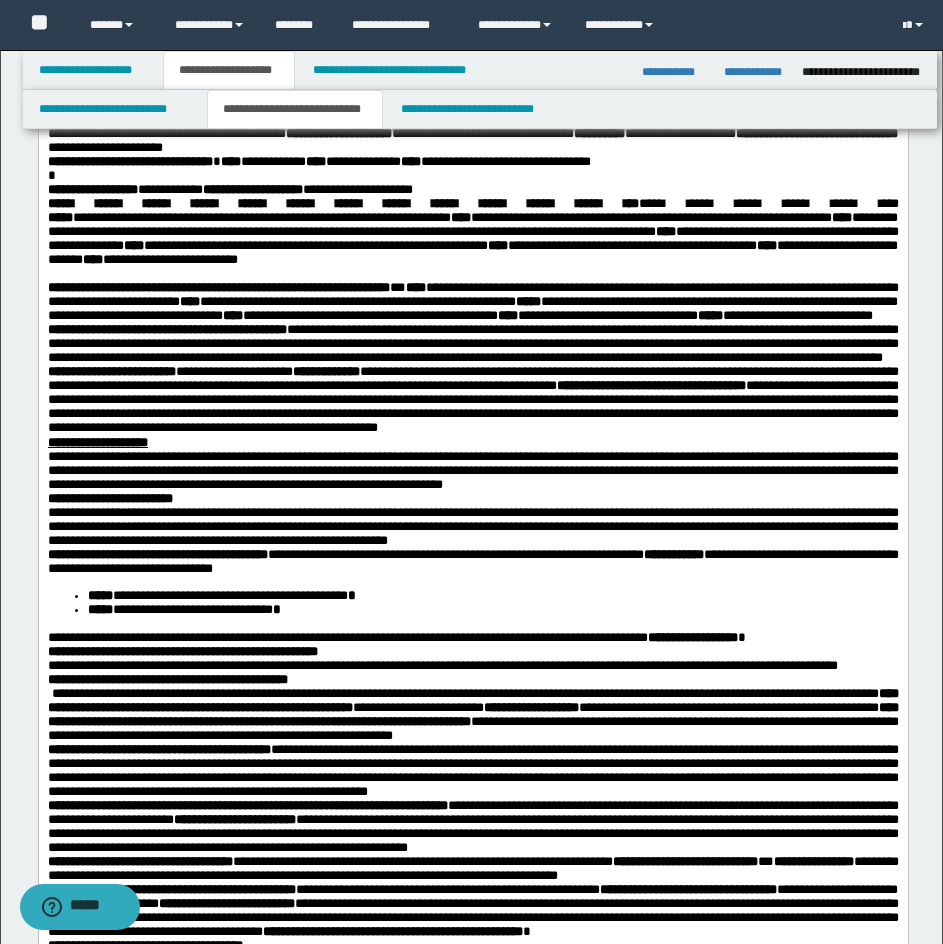click on "**********" at bounding box center (472, 302) 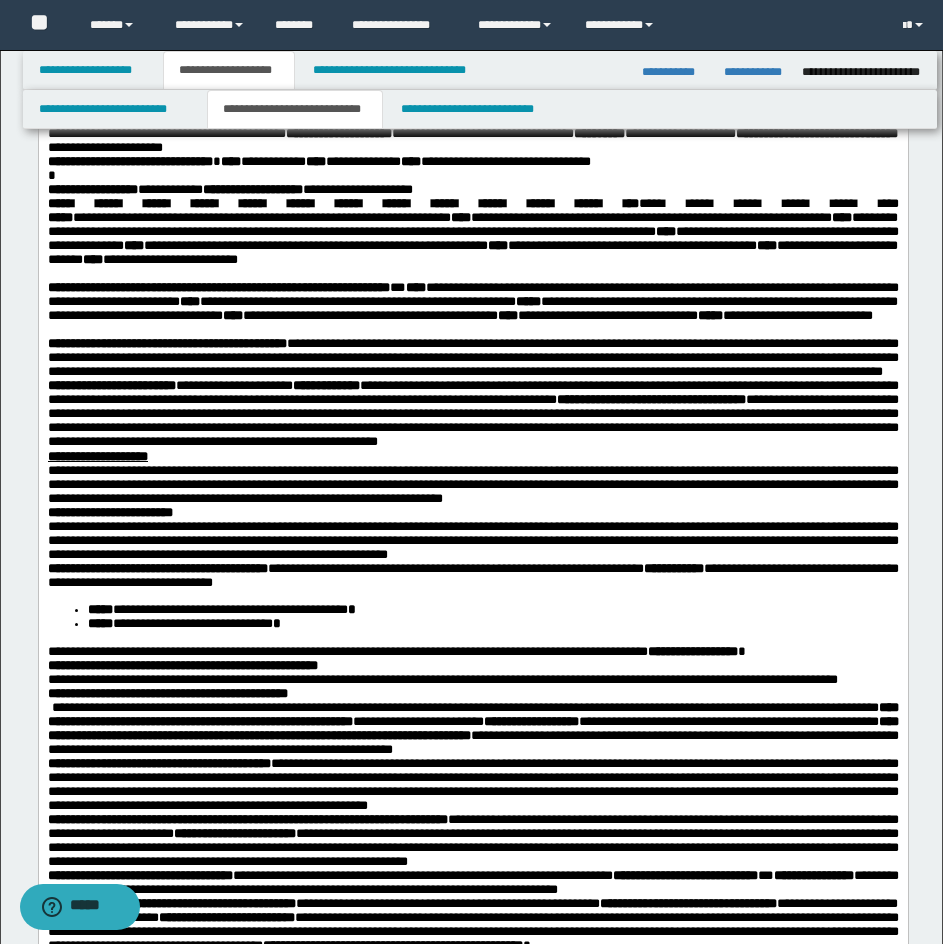 click on "**********" at bounding box center [472, 358] 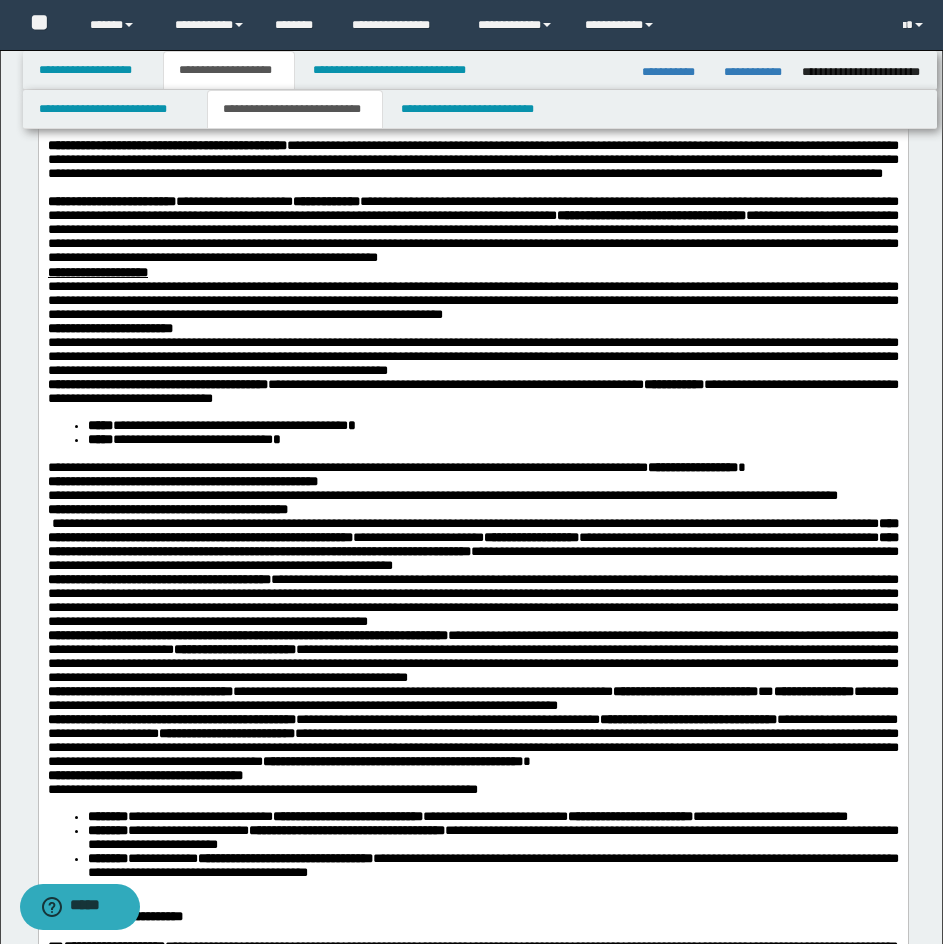 scroll, scrollTop: 700, scrollLeft: 0, axis: vertical 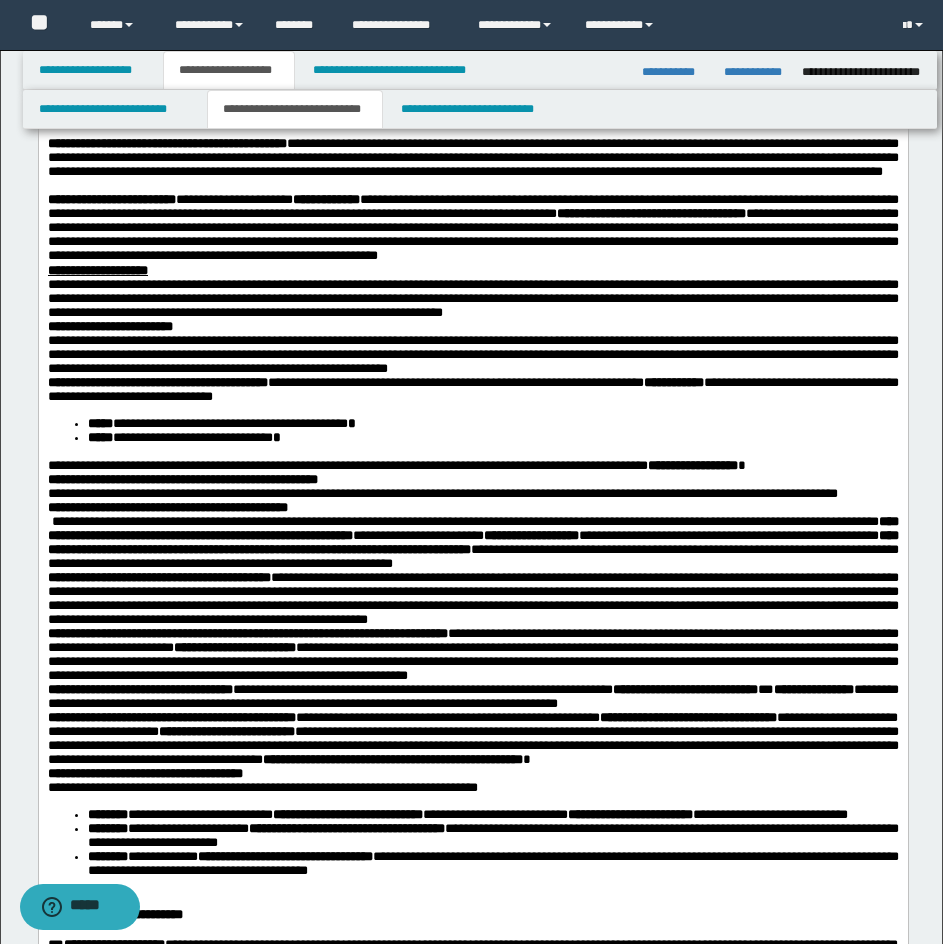 click on "**********" at bounding box center [472, 228] 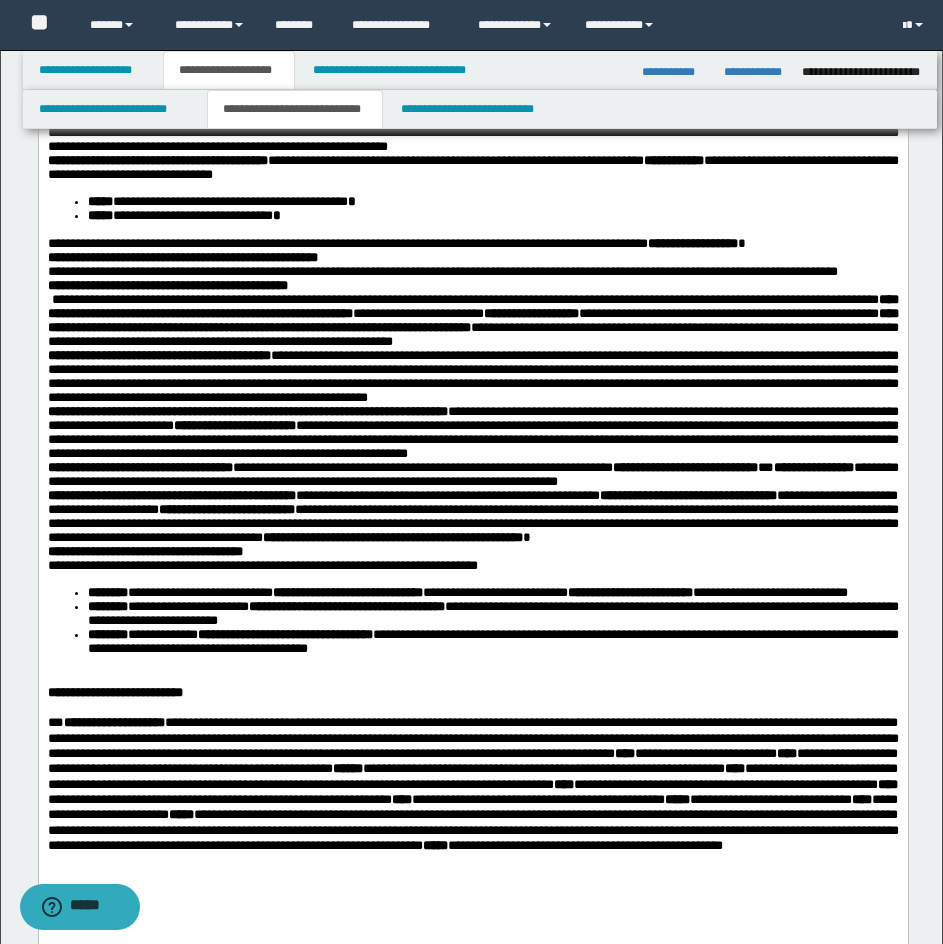 scroll, scrollTop: 900, scrollLeft: 0, axis: vertical 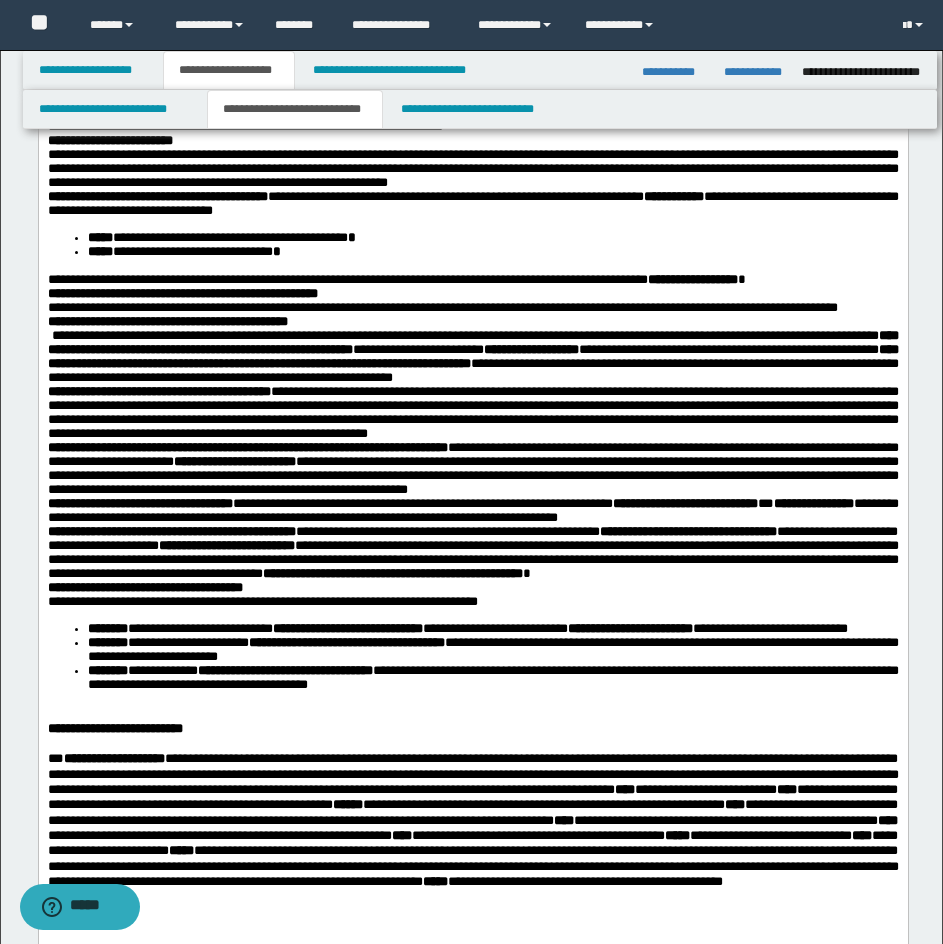 click on "**********" at bounding box center [472, 113] 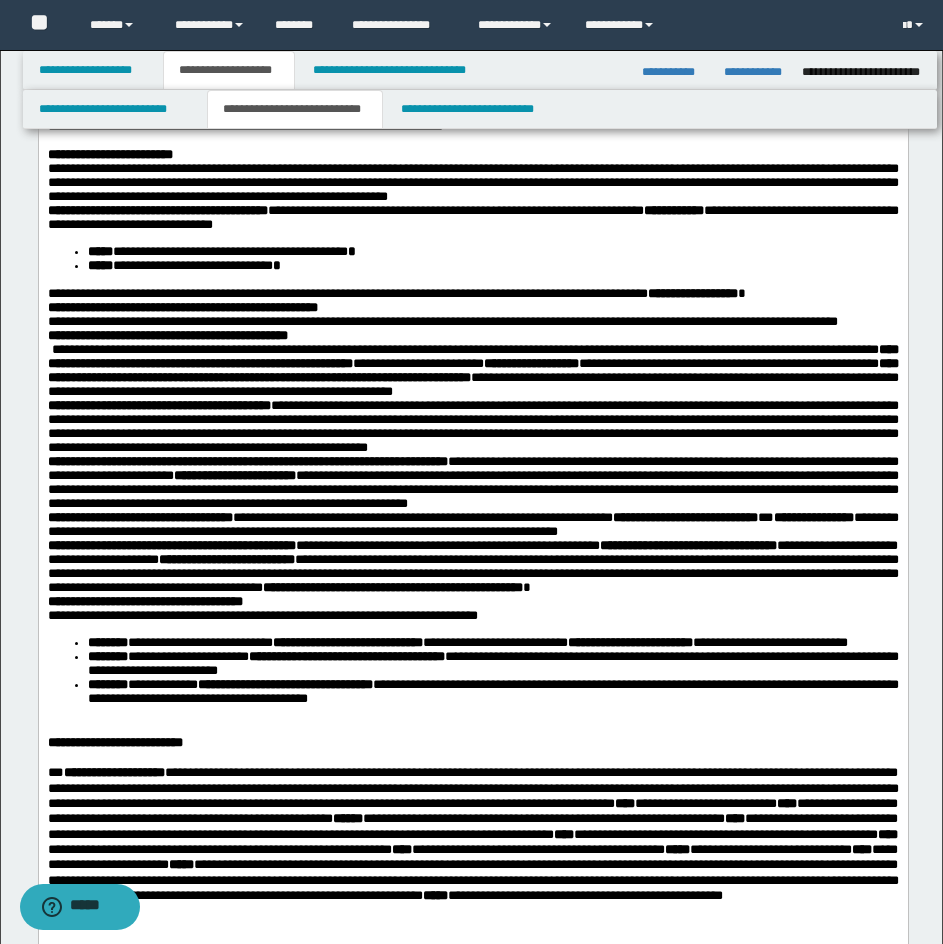 click on "**********" at bounding box center [472, 155] 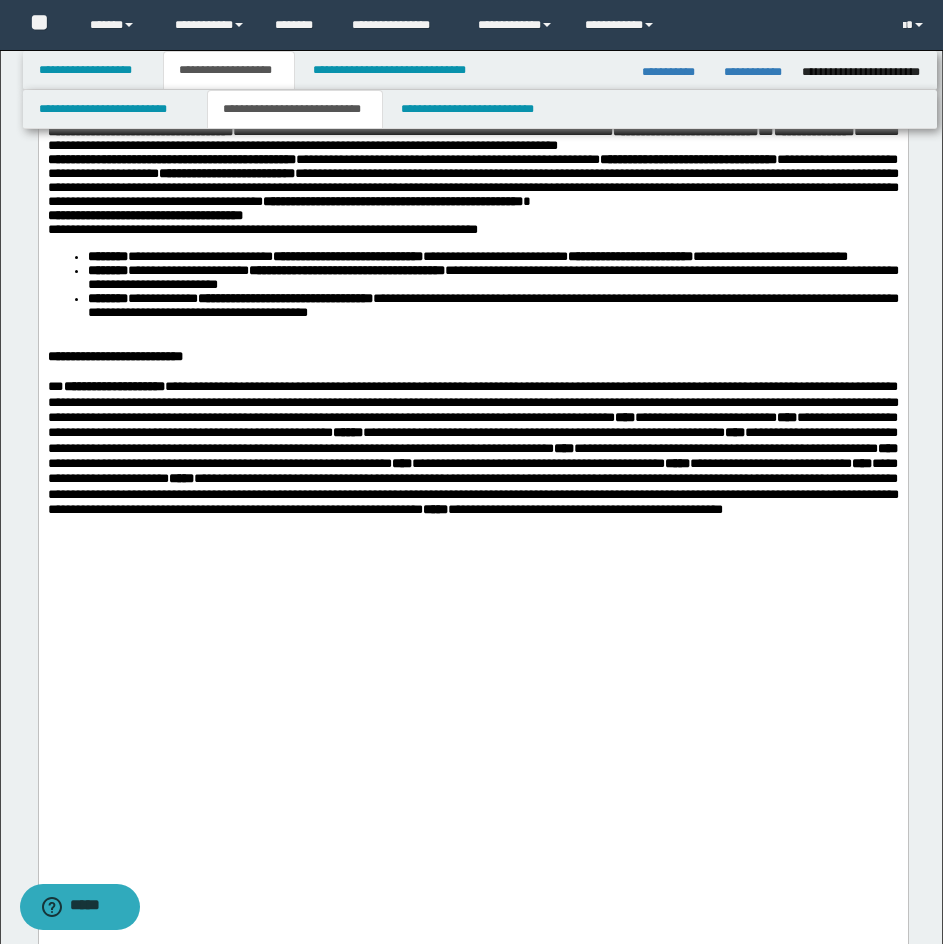 scroll, scrollTop: 1200, scrollLeft: 0, axis: vertical 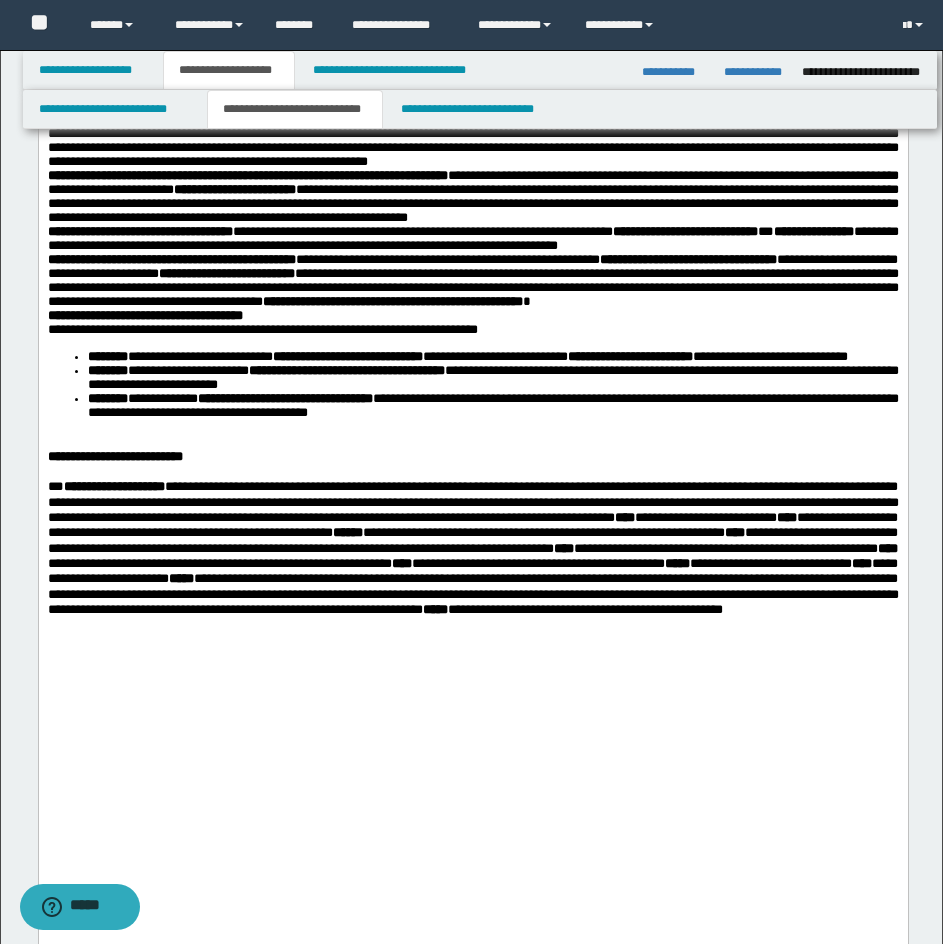 click on "**********" at bounding box center [472, 8] 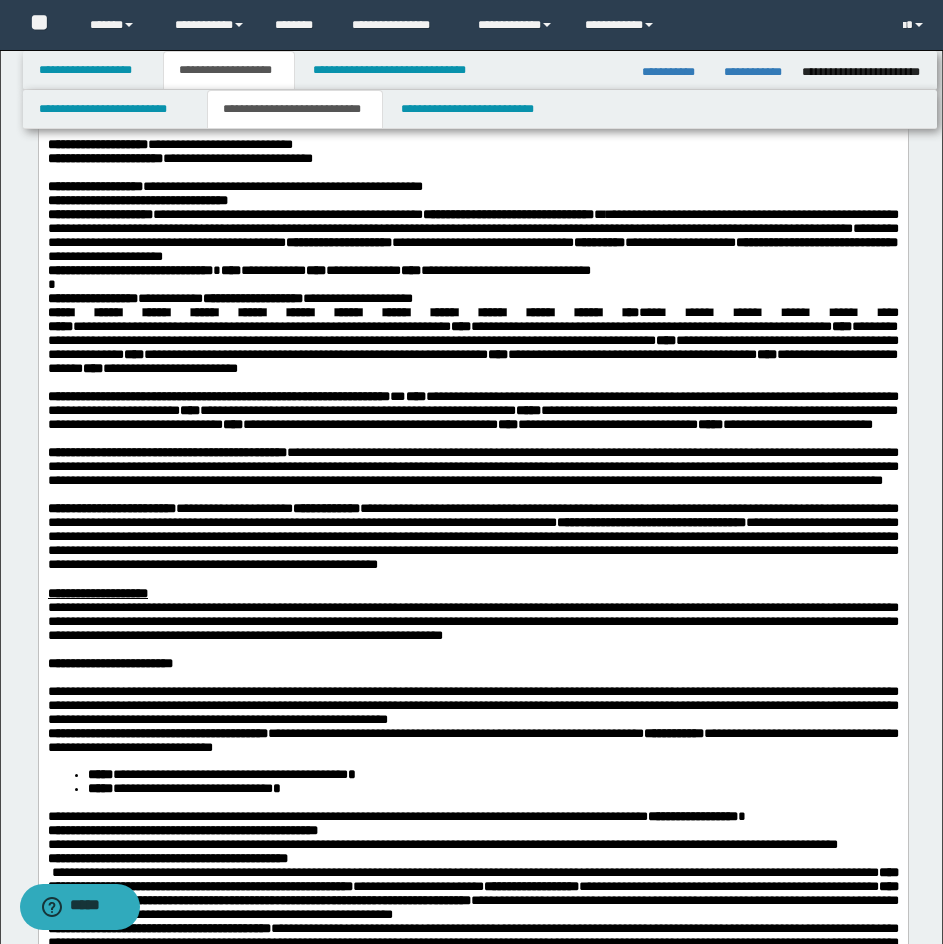 scroll, scrollTop: 400, scrollLeft: 0, axis: vertical 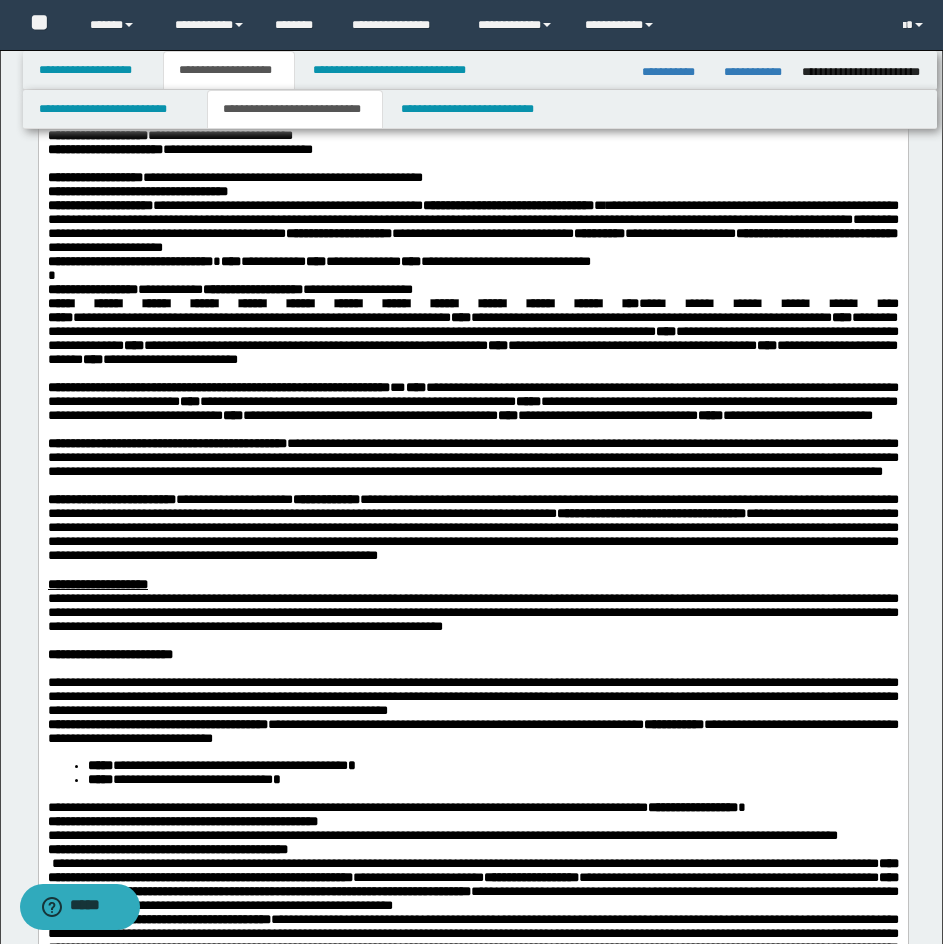 click on "**********" at bounding box center [472, 290] 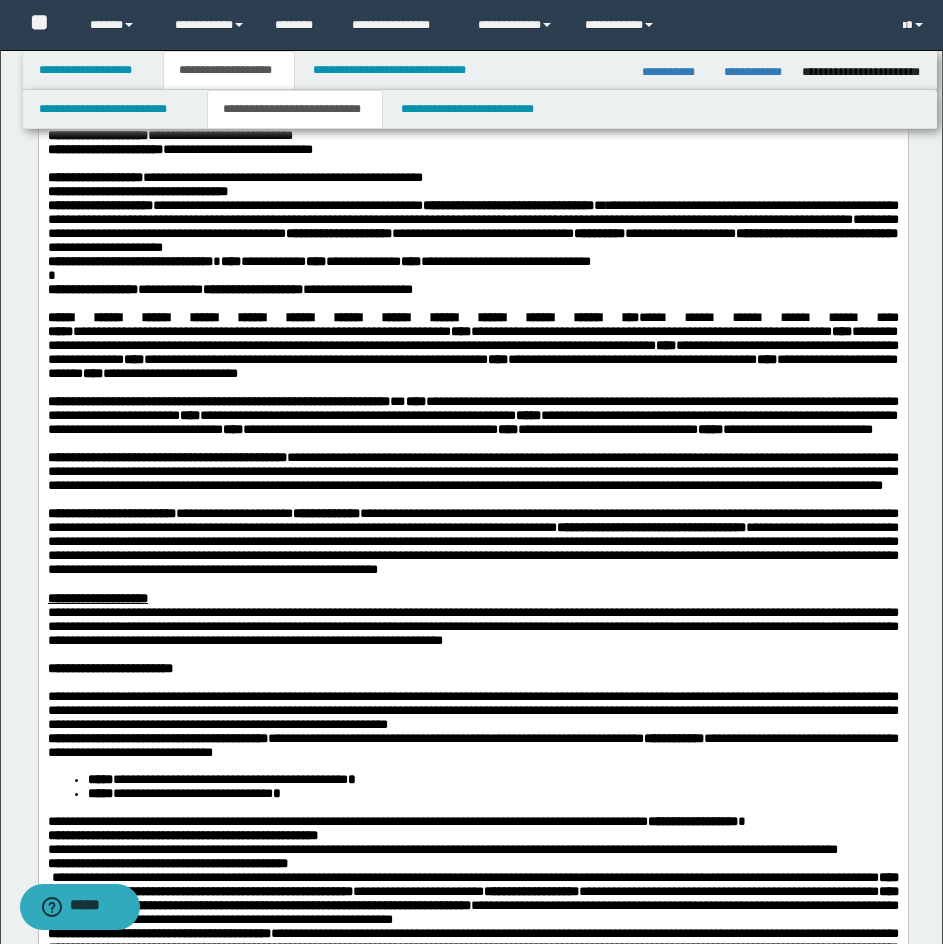 click on "*" at bounding box center [472, 276] 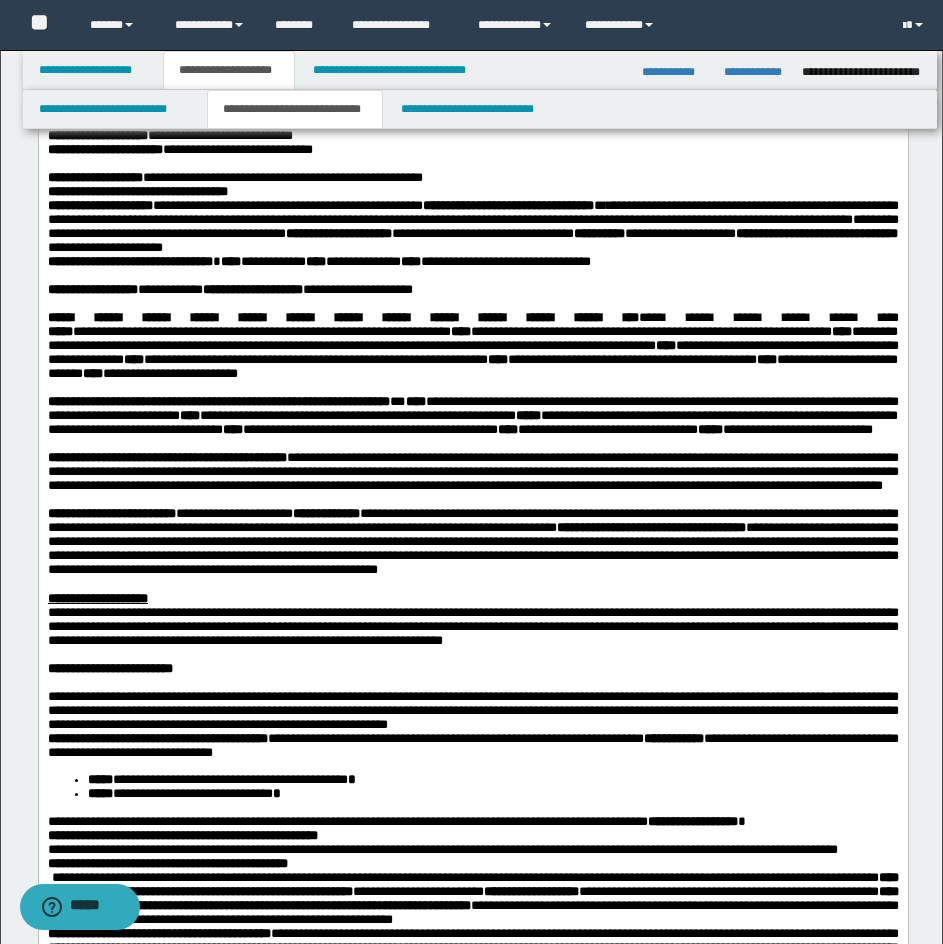 click on "**********" at bounding box center [472, 415] 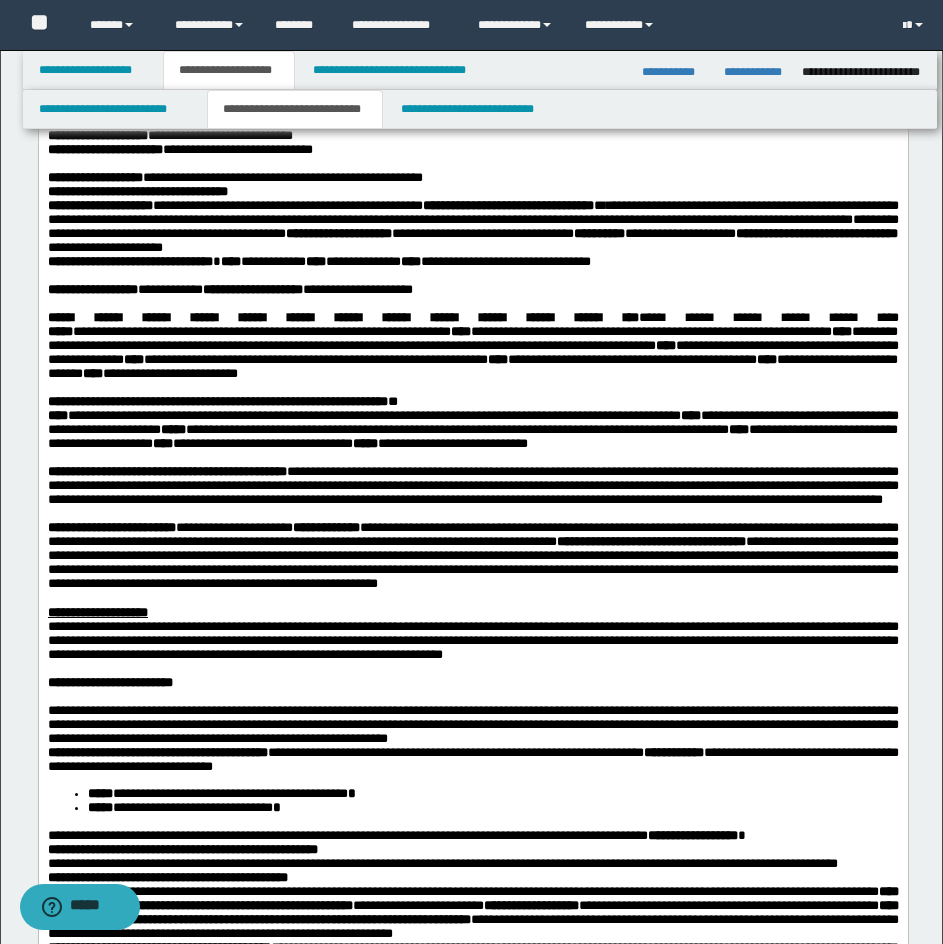 click on "**********" at bounding box center (342, 317) 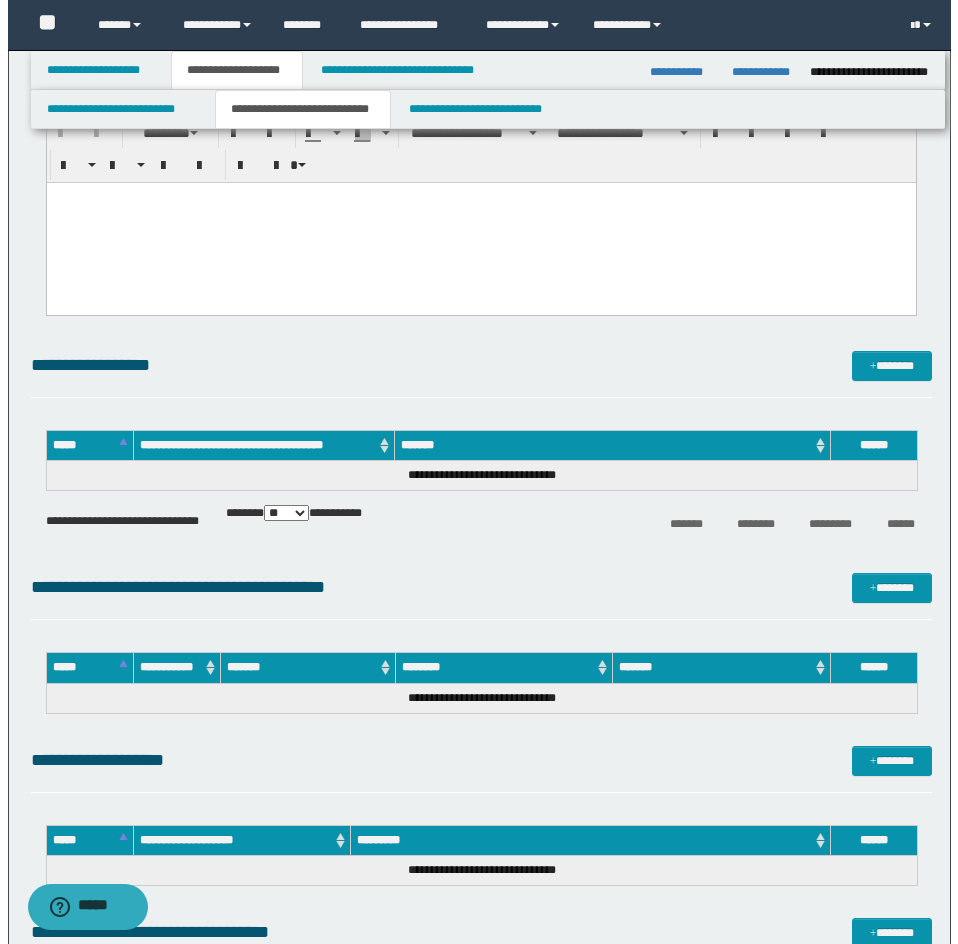 scroll, scrollTop: 2600, scrollLeft: 0, axis: vertical 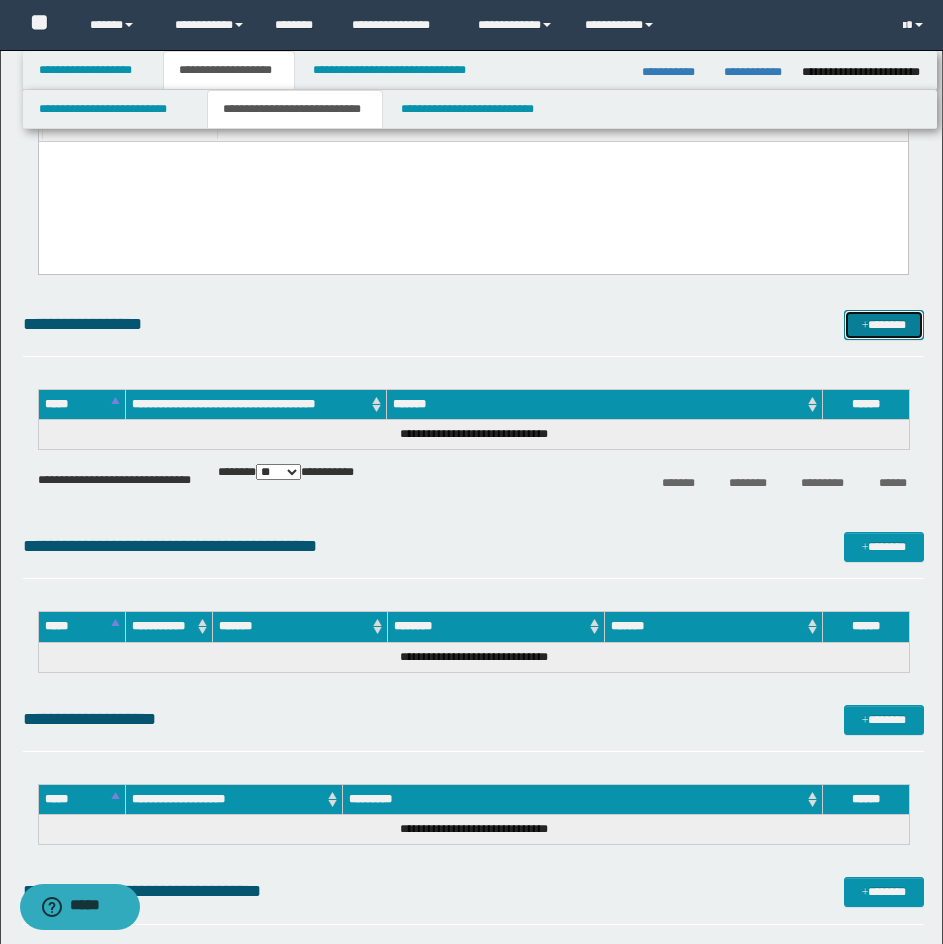 click on "*******" at bounding box center (884, 325) 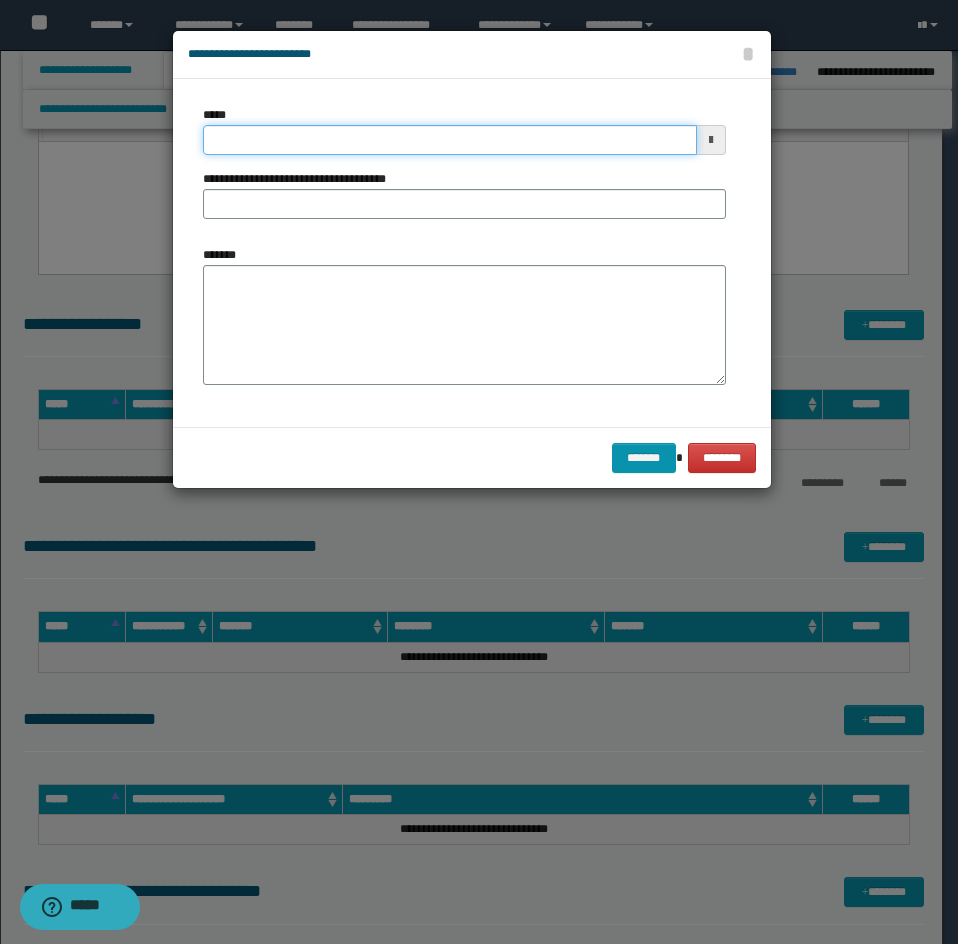 click on "*****" at bounding box center [450, 140] 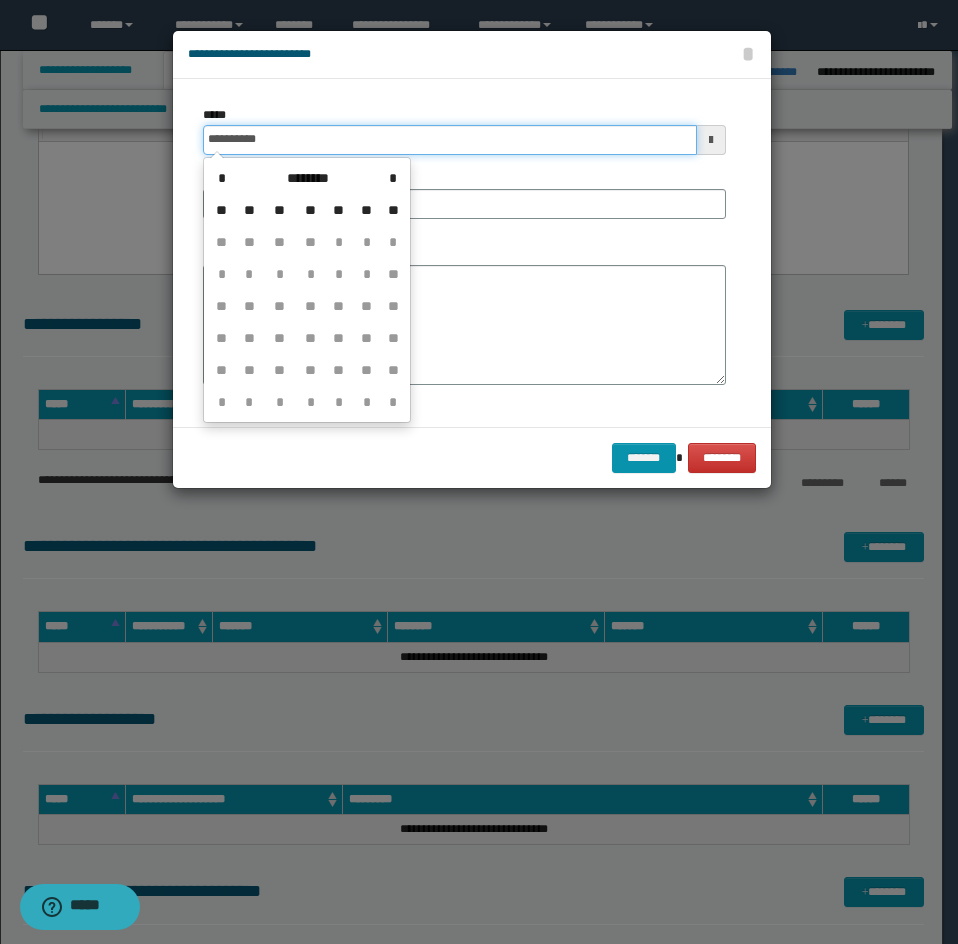 type on "**********" 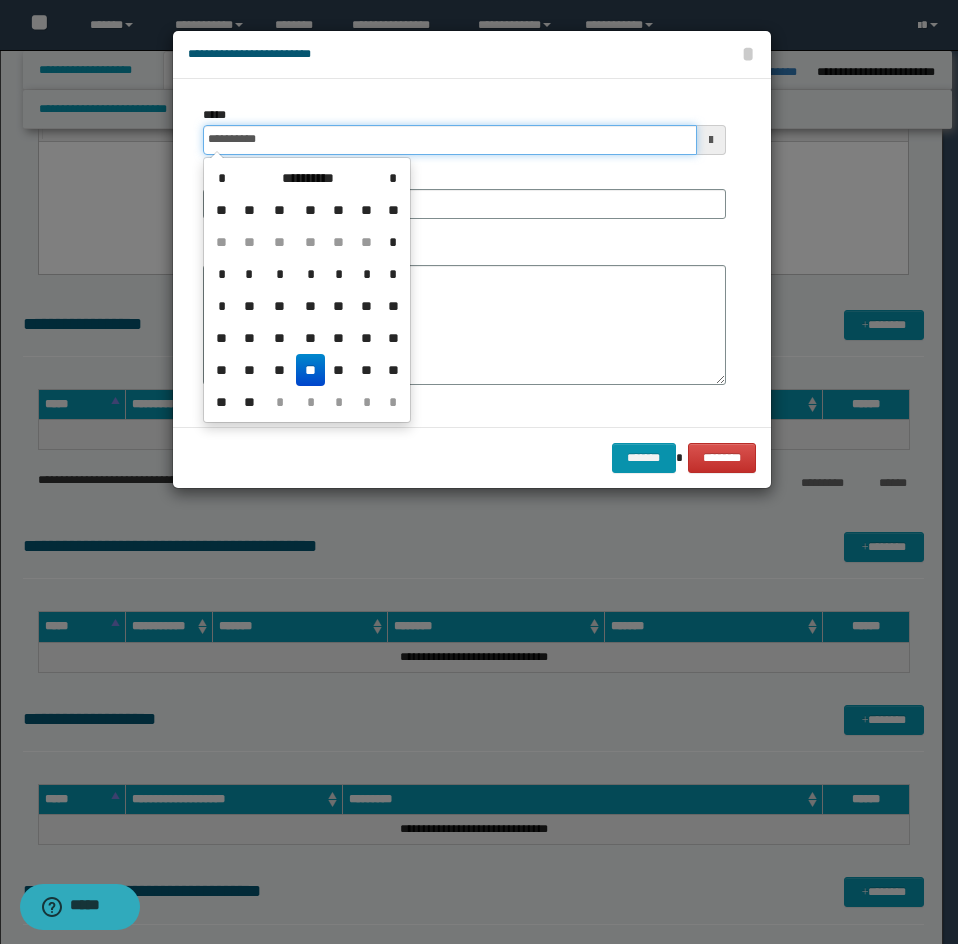 click on "**********" at bounding box center (450, 140) 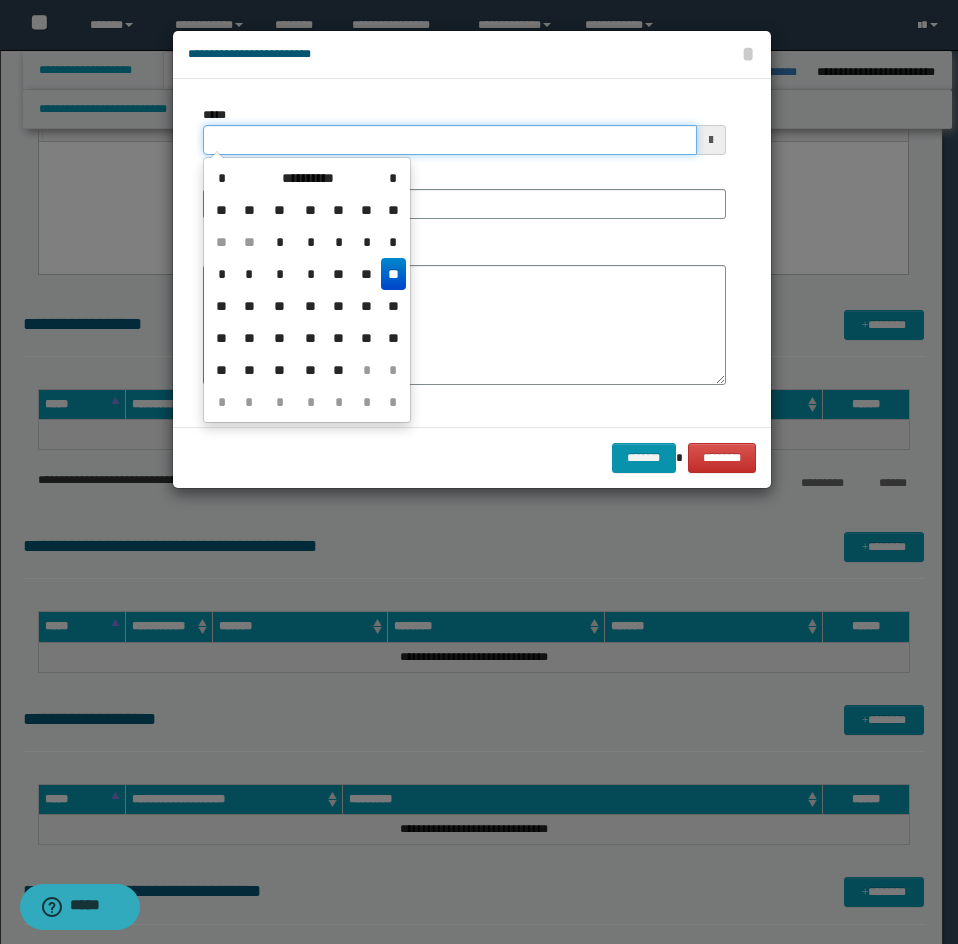 click on "*****" at bounding box center (450, 140) 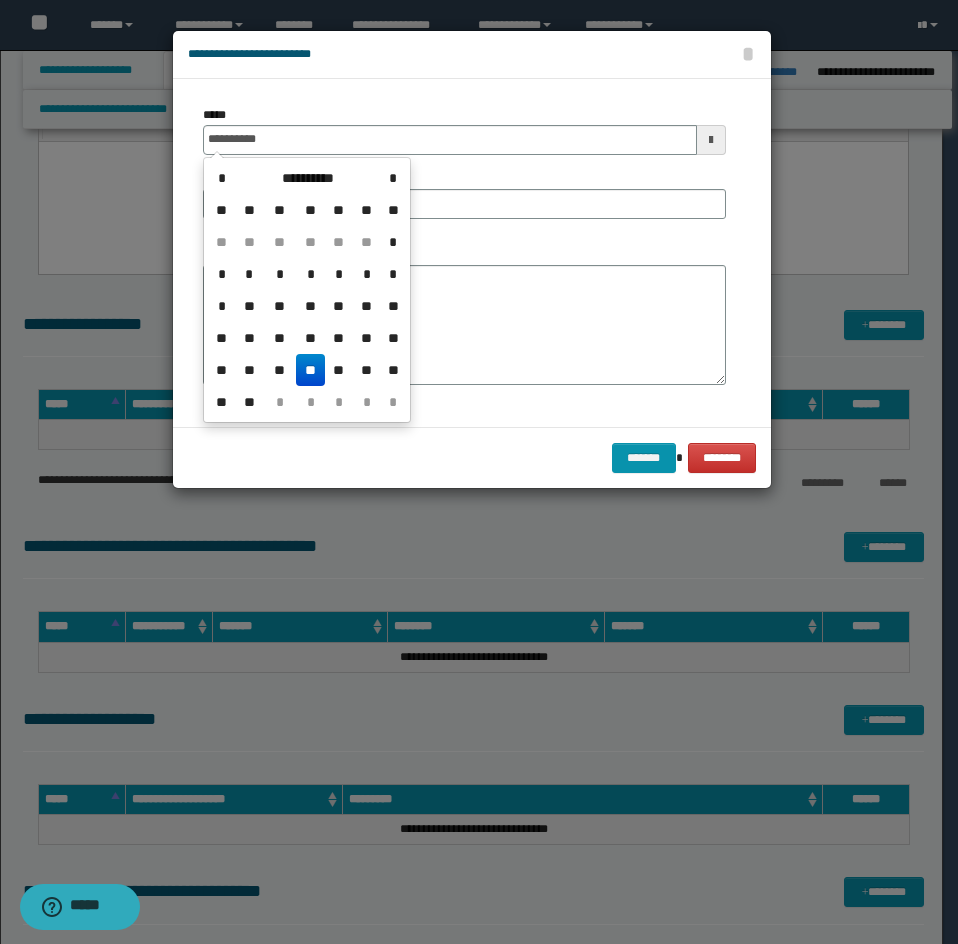 type on "**********" 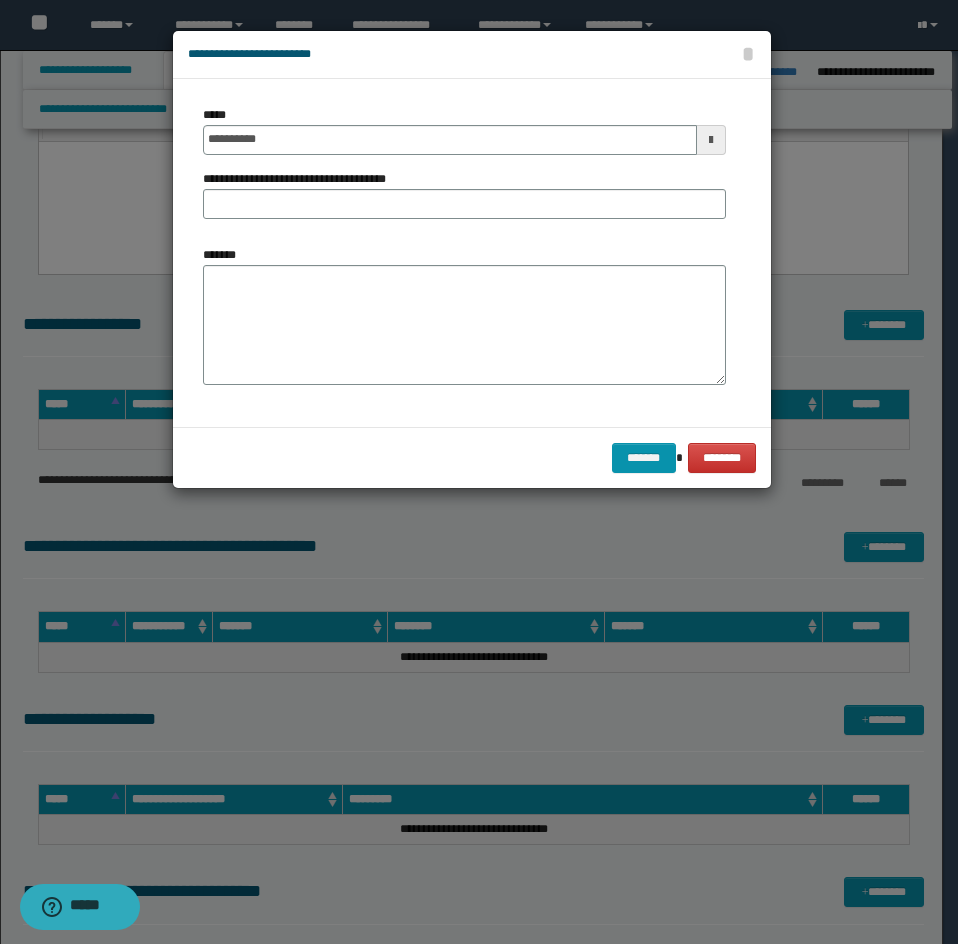 click on "**********" at bounding box center [464, 194] 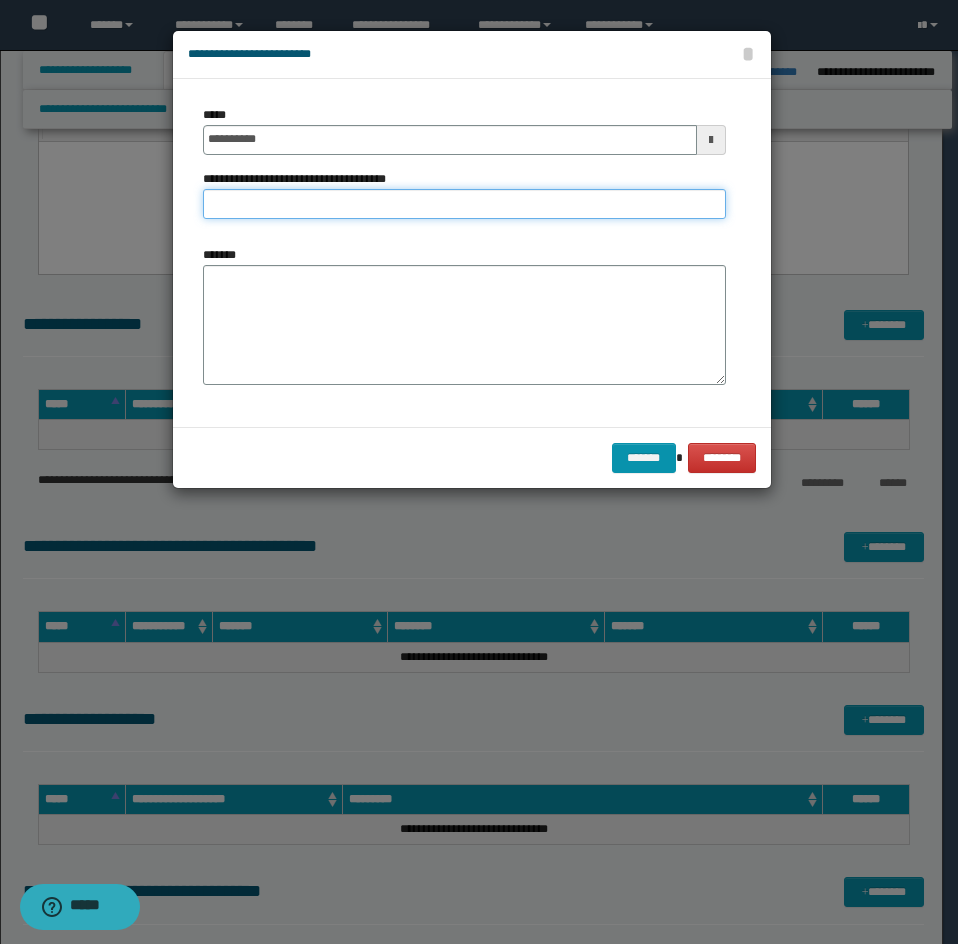 click on "**********" at bounding box center [464, 204] 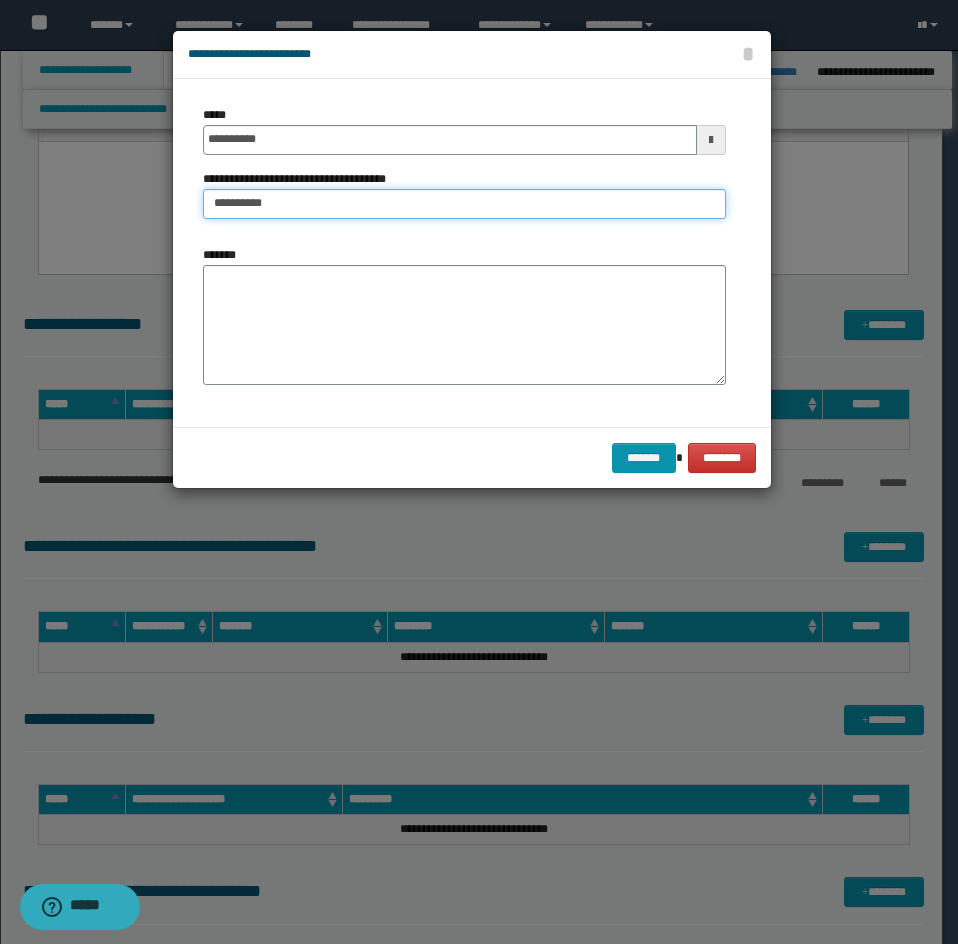 type on "*********" 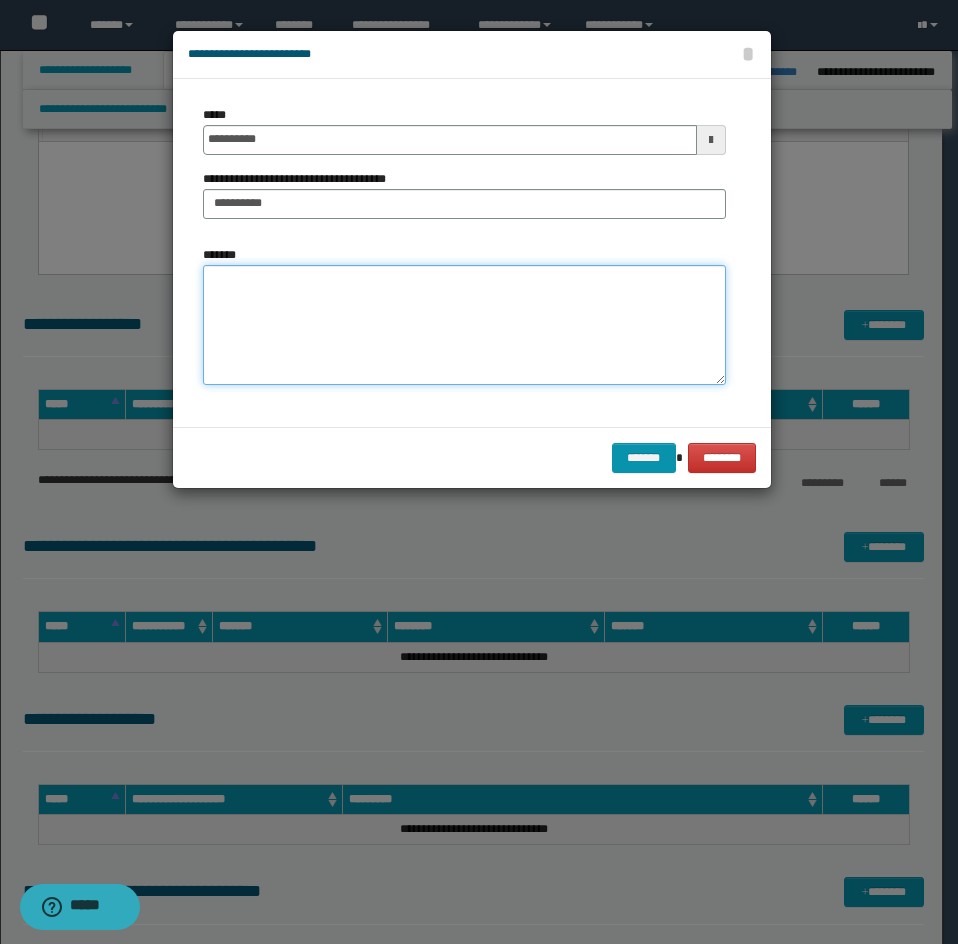 click on "*******" at bounding box center [464, 325] 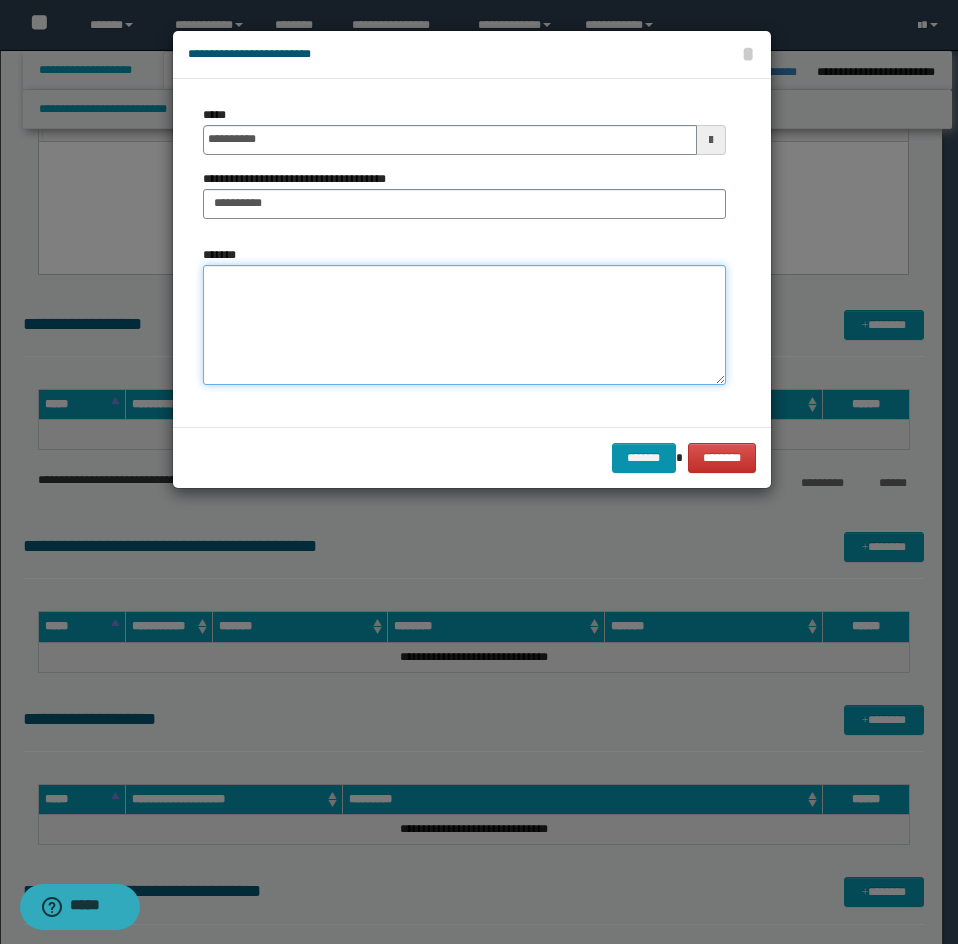 paste on "**********" 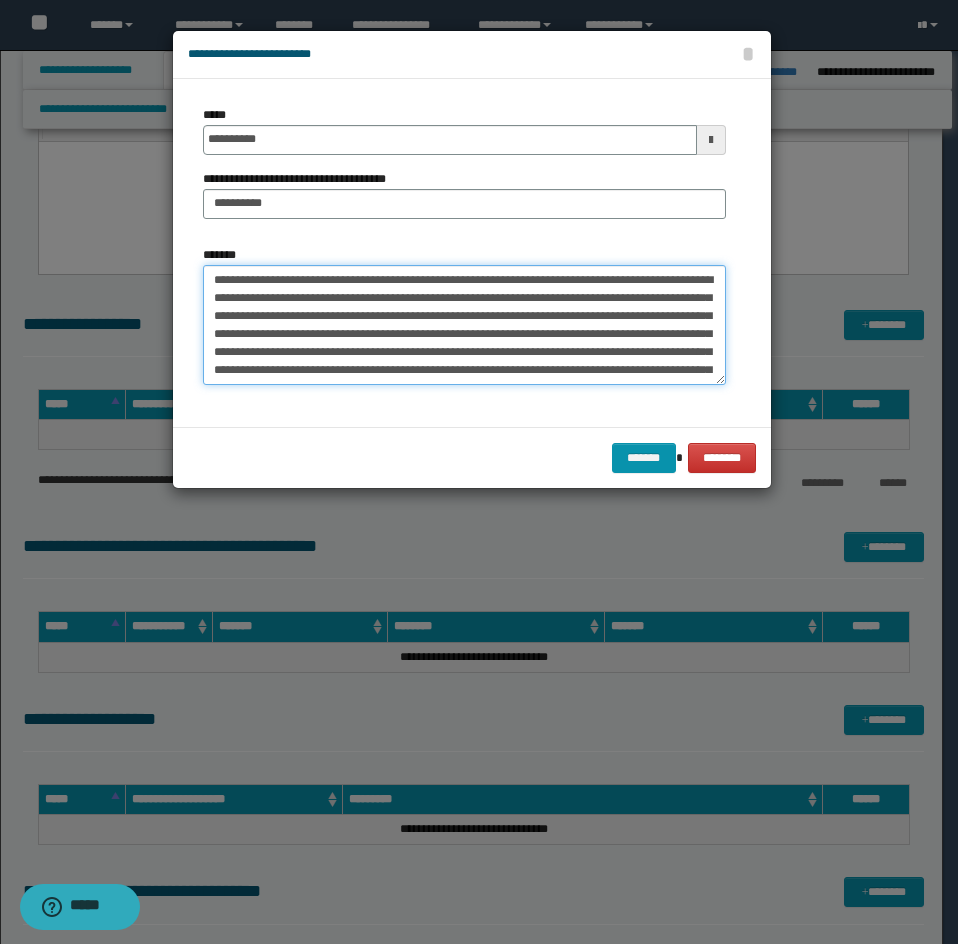 scroll, scrollTop: 138, scrollLeft: 0, axis: vertical 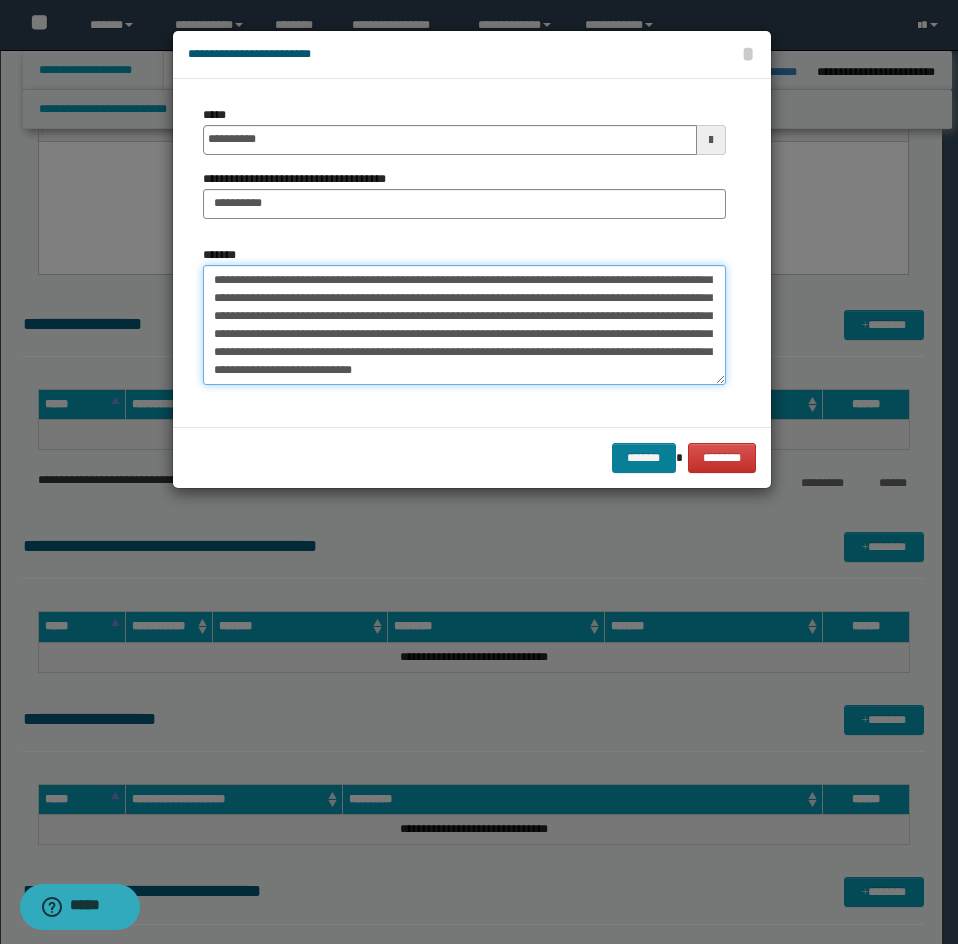 type on "**********" 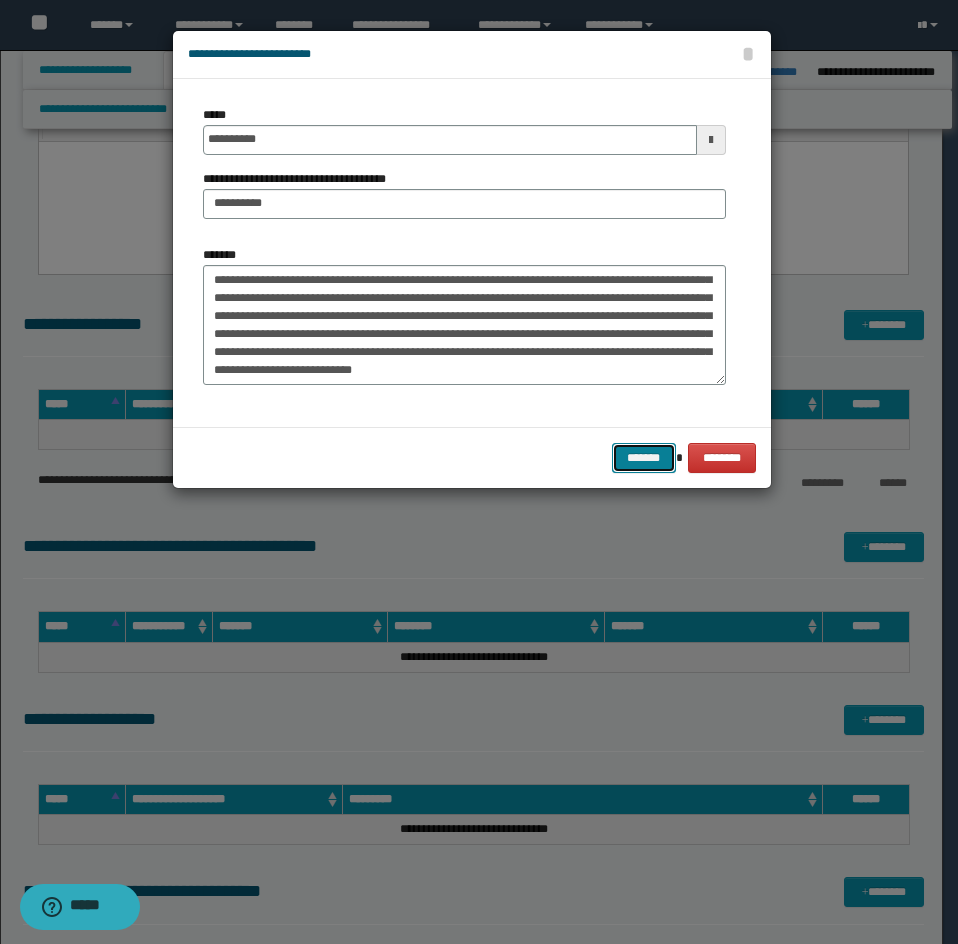 click on "*******" at bounding box center [644, 458] 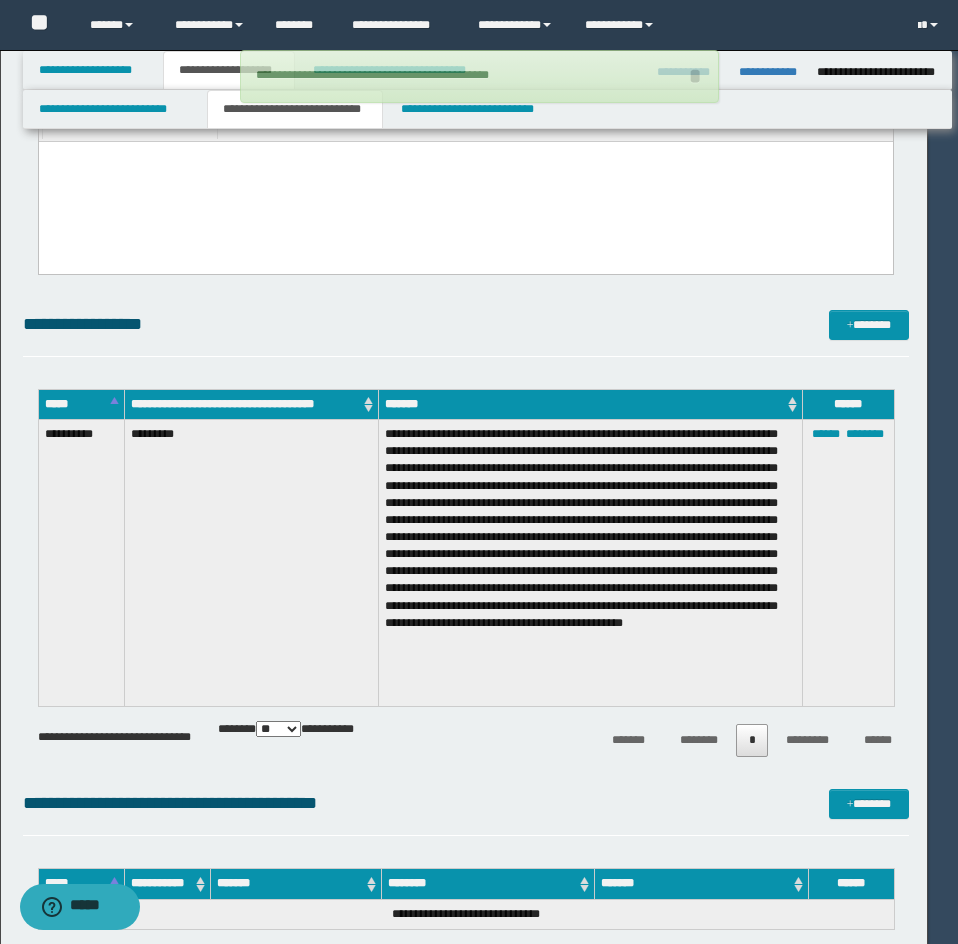type 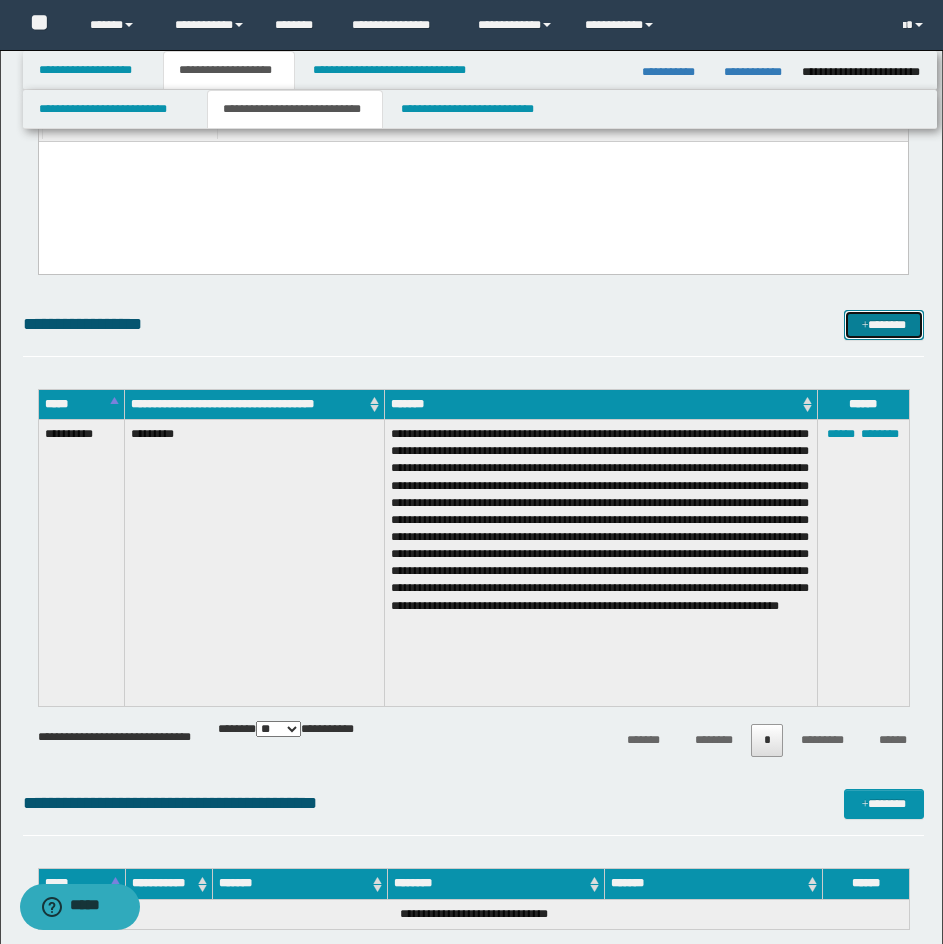 click on "*******" at bounding box center [884, 325] 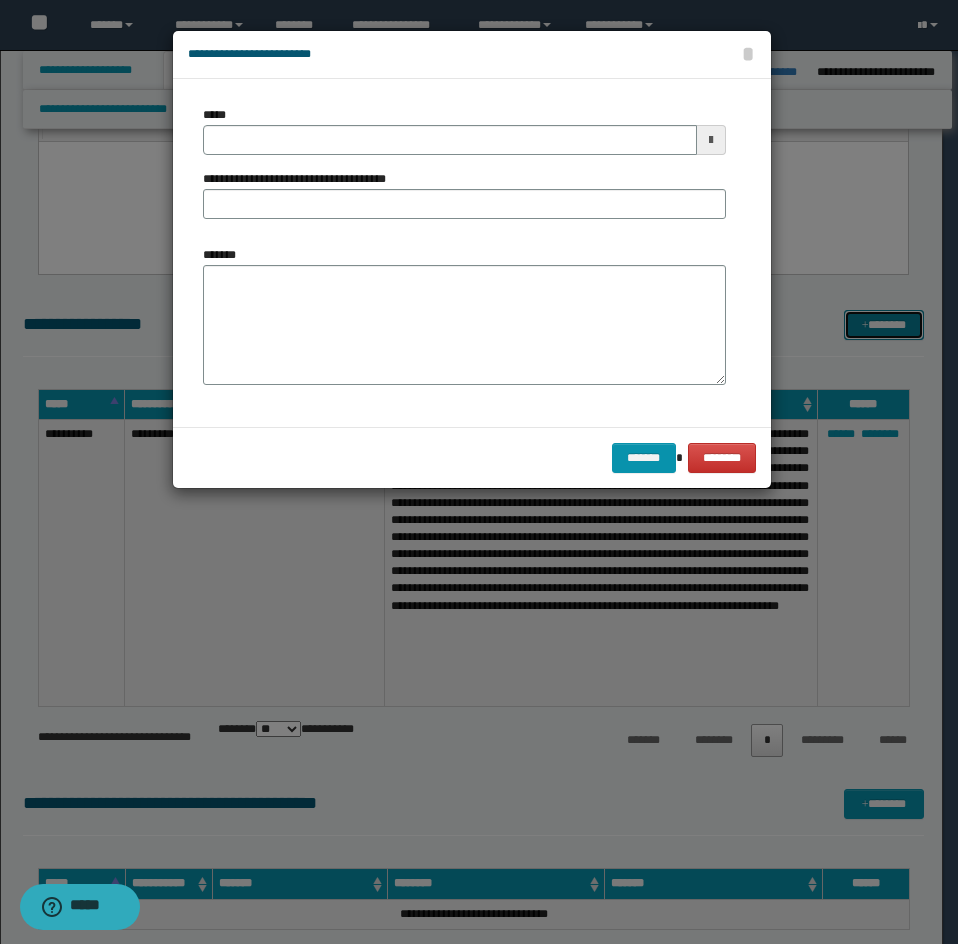 scroll, scrollTop: 0, scrollLeft: 0, axis: both 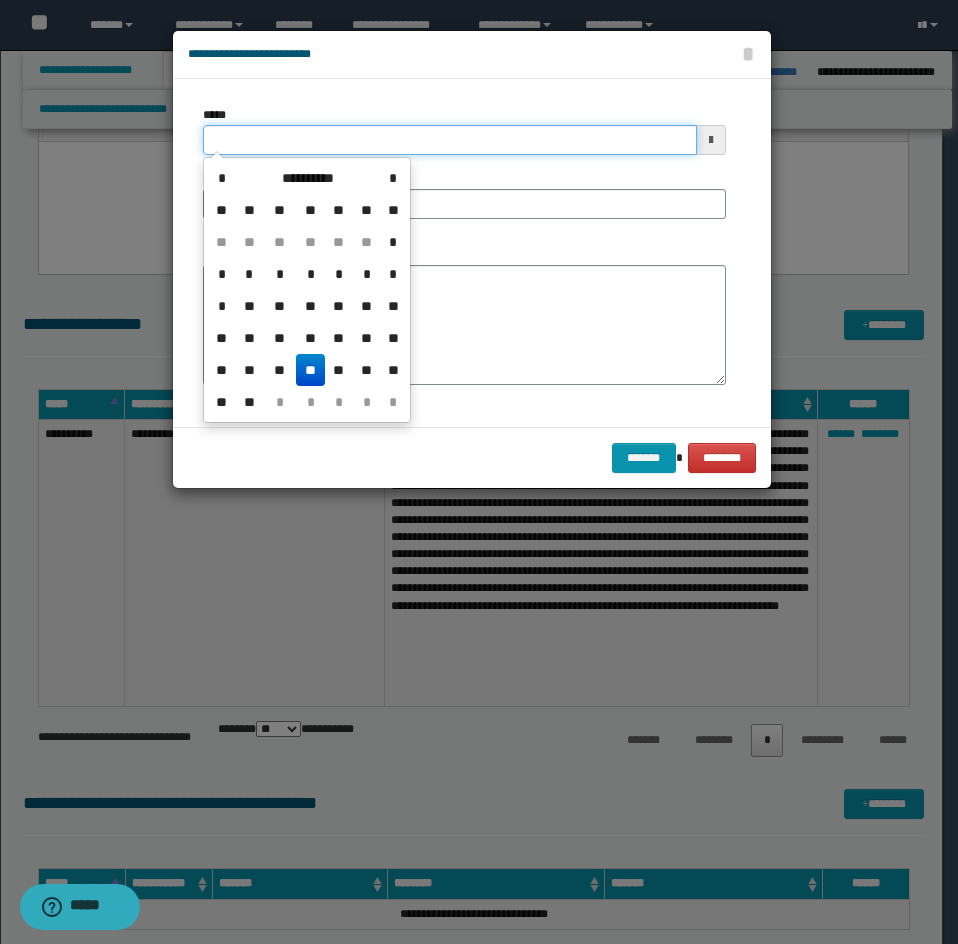click on "*****" at bounding box center [450, 140] 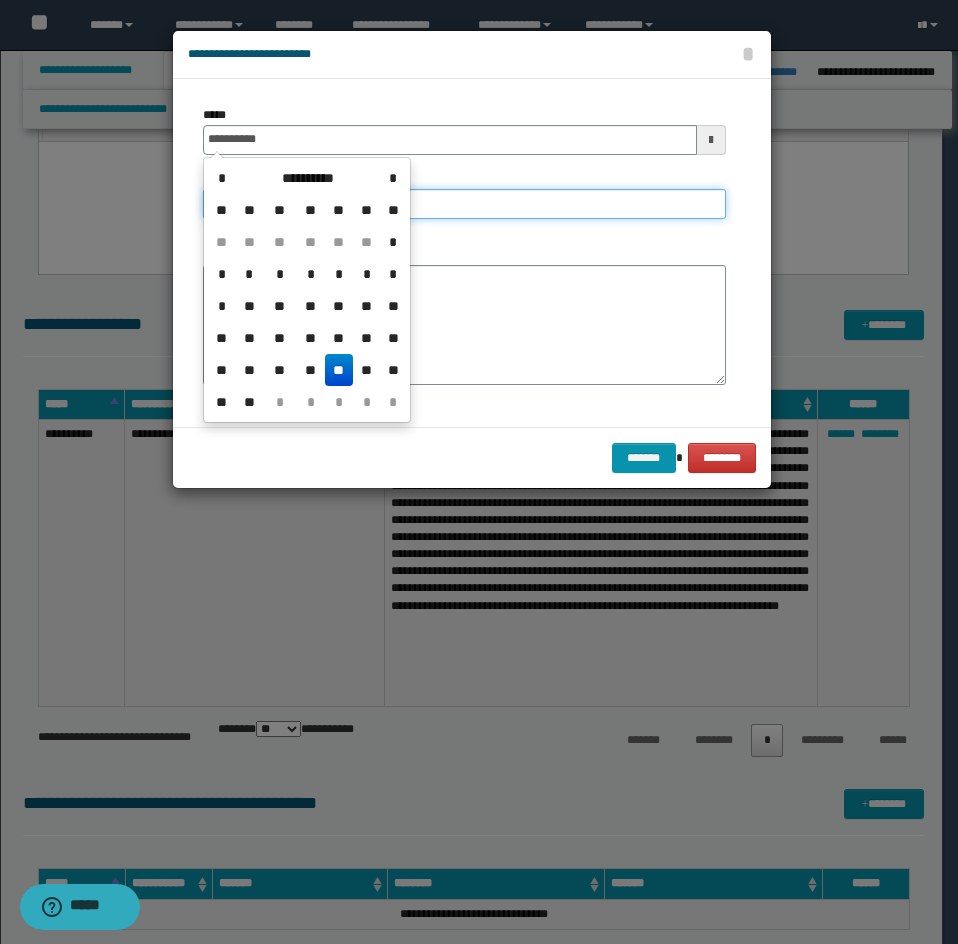 type on "**********" 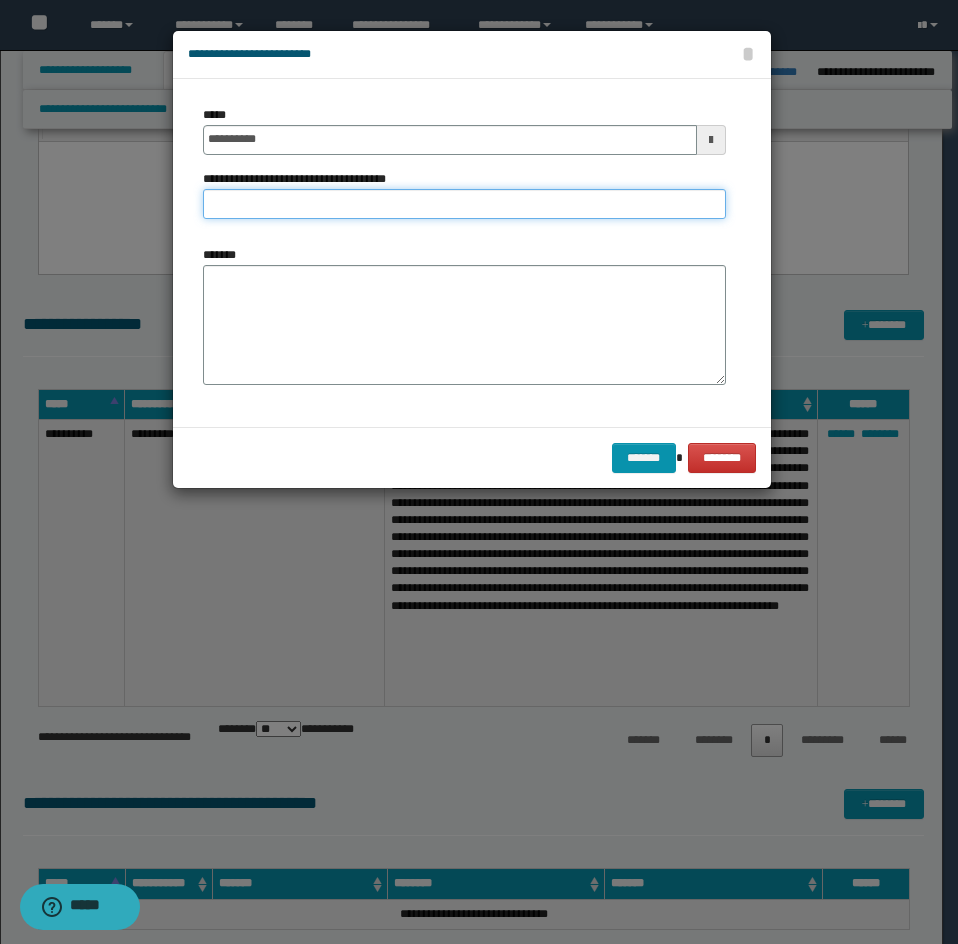 click on "**********" at bounding box center (464, 204) 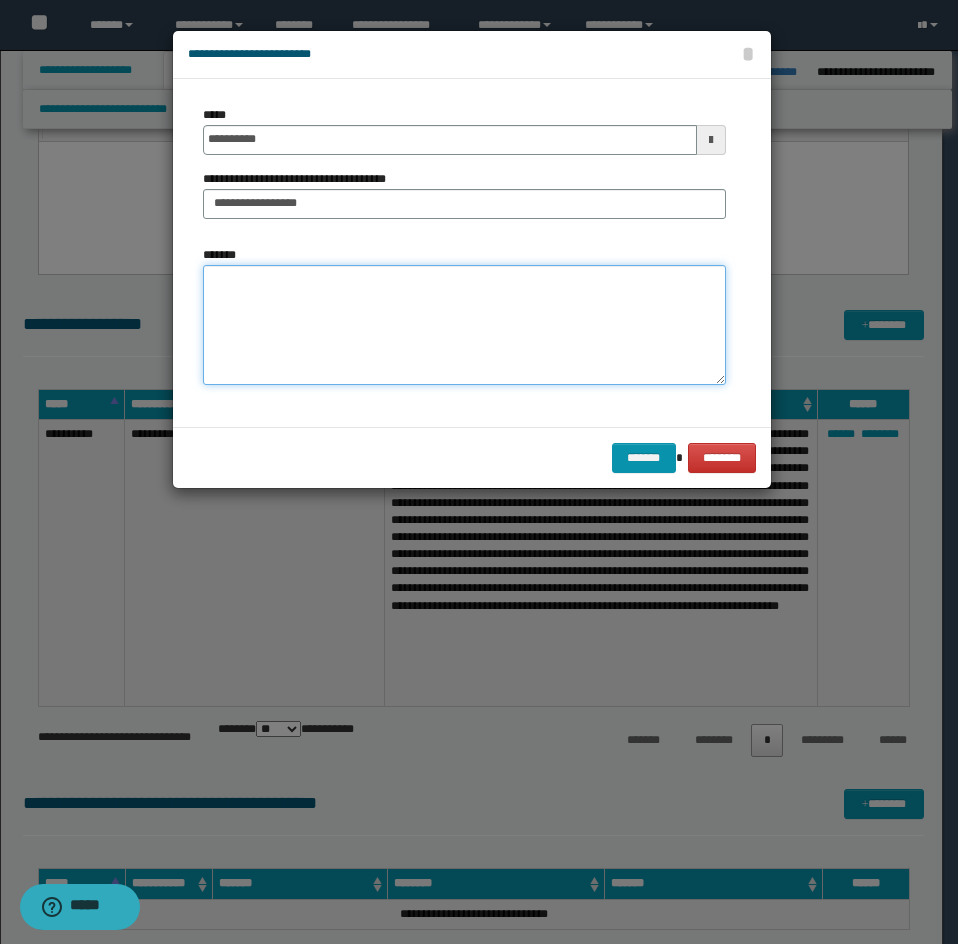 drag, startPoint x: 276, startPoint y: 327, endPoint x: 44, endPoint y: 397, distance: 242.33035 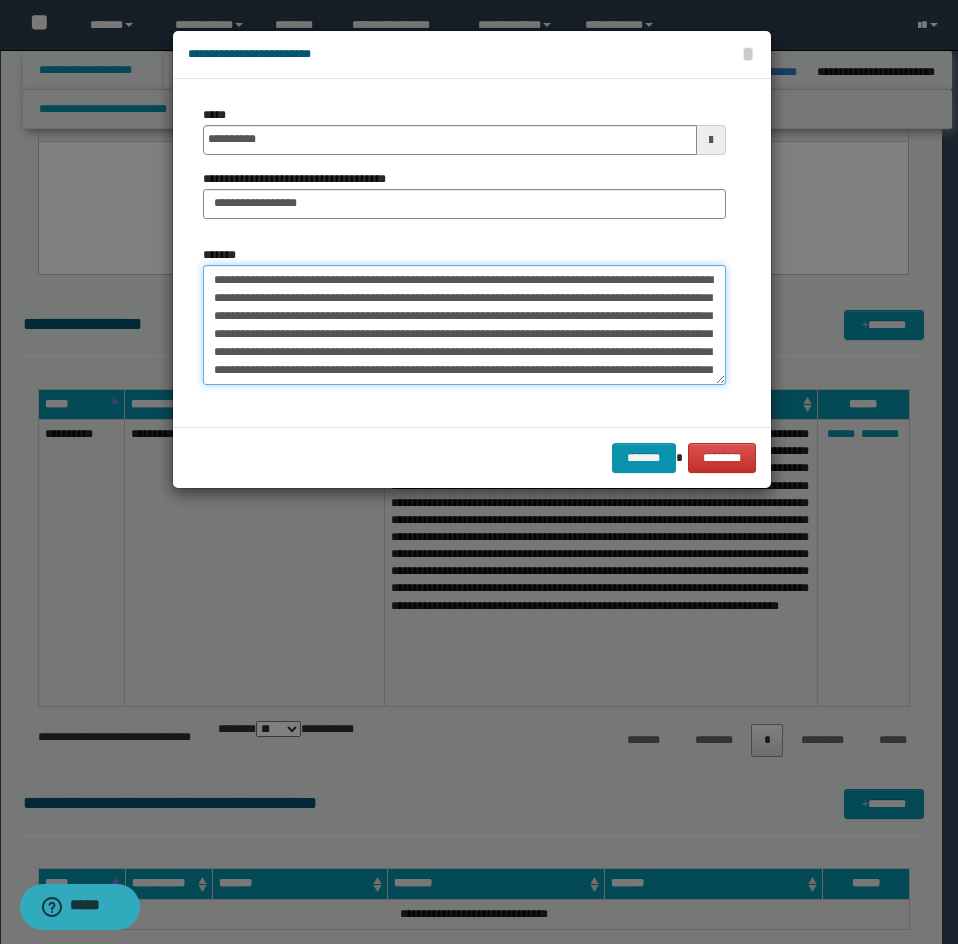 scroll, scrollTop: 498, scrollLeft: 0, axis: vertical 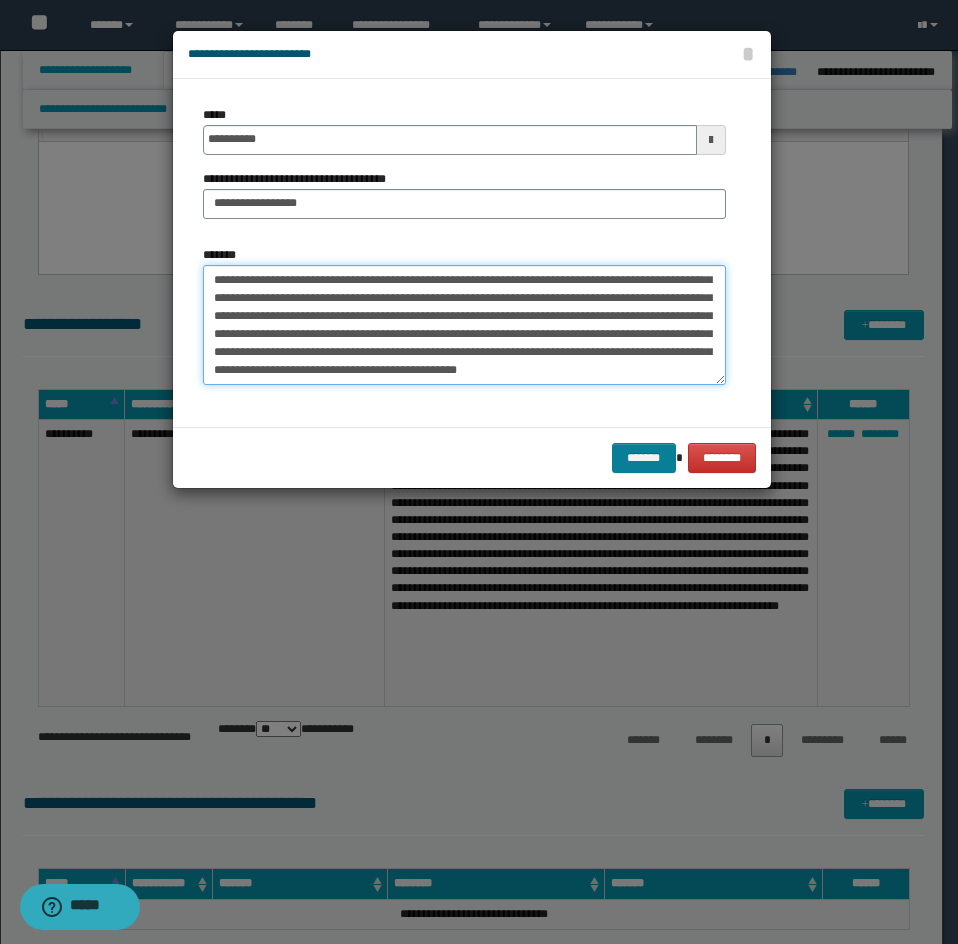 type on "**********" 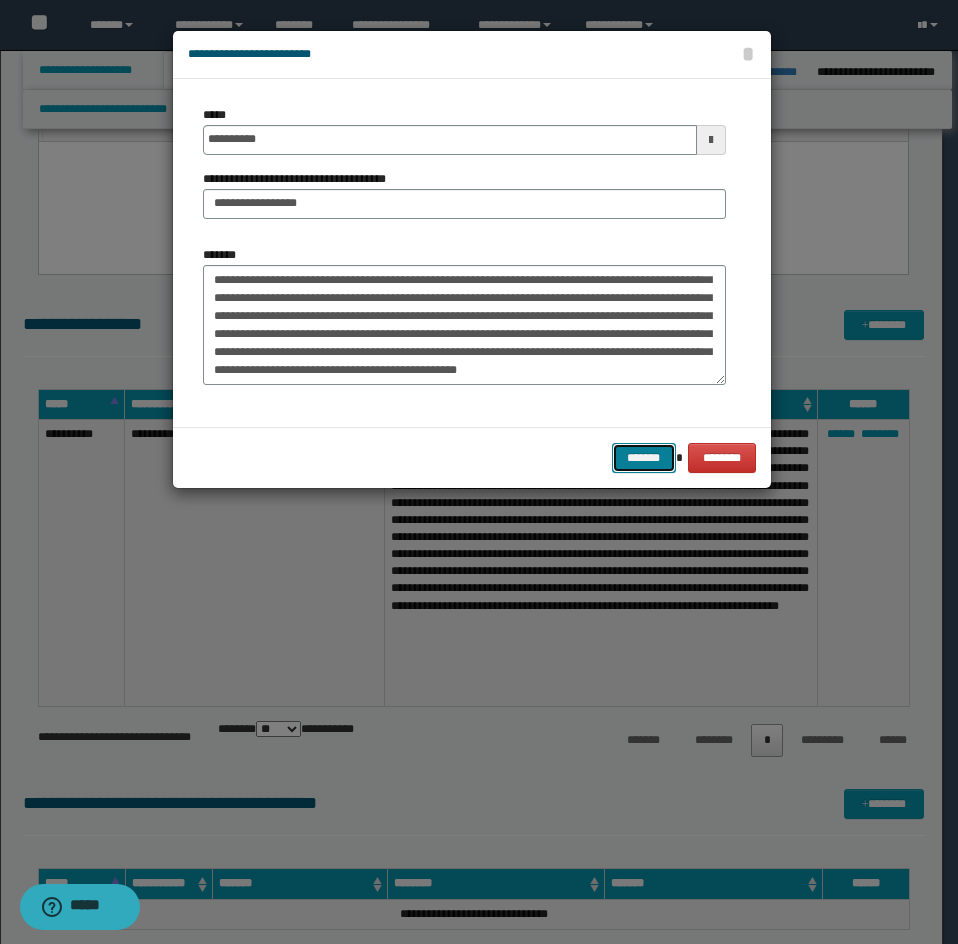 click on "*******" at bounding box center (644, 458) 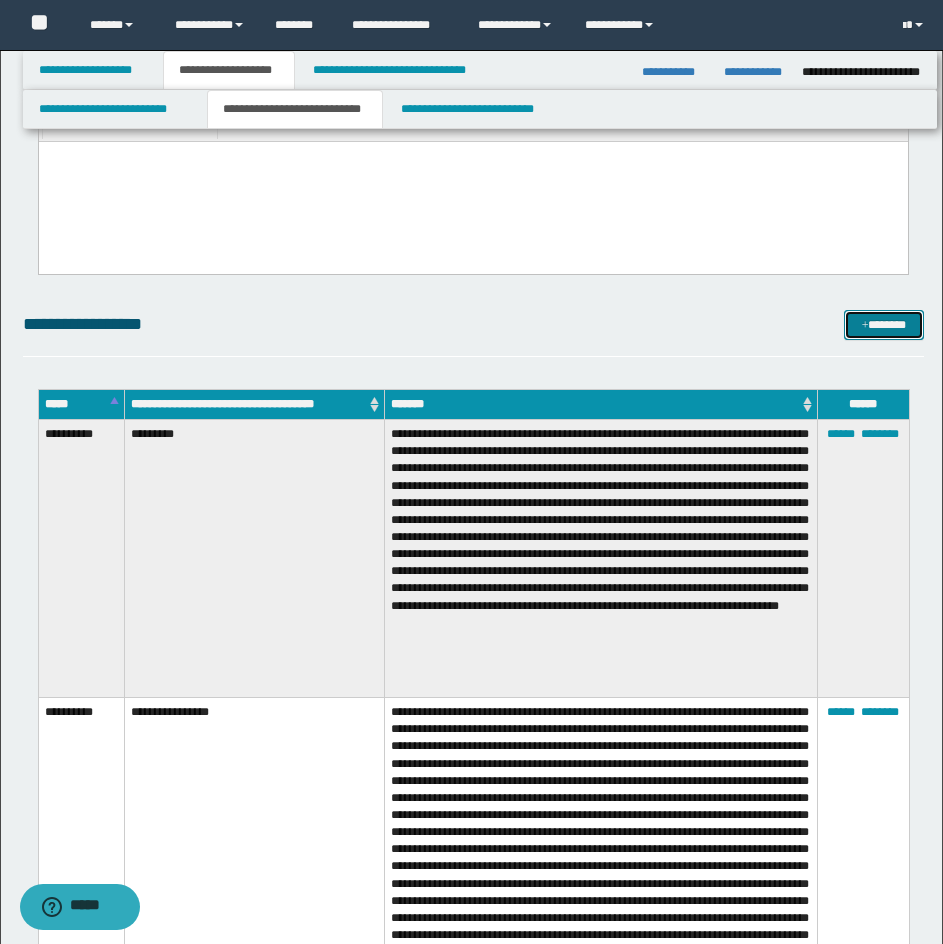 click on "*******" at bounding box center [884, 325] 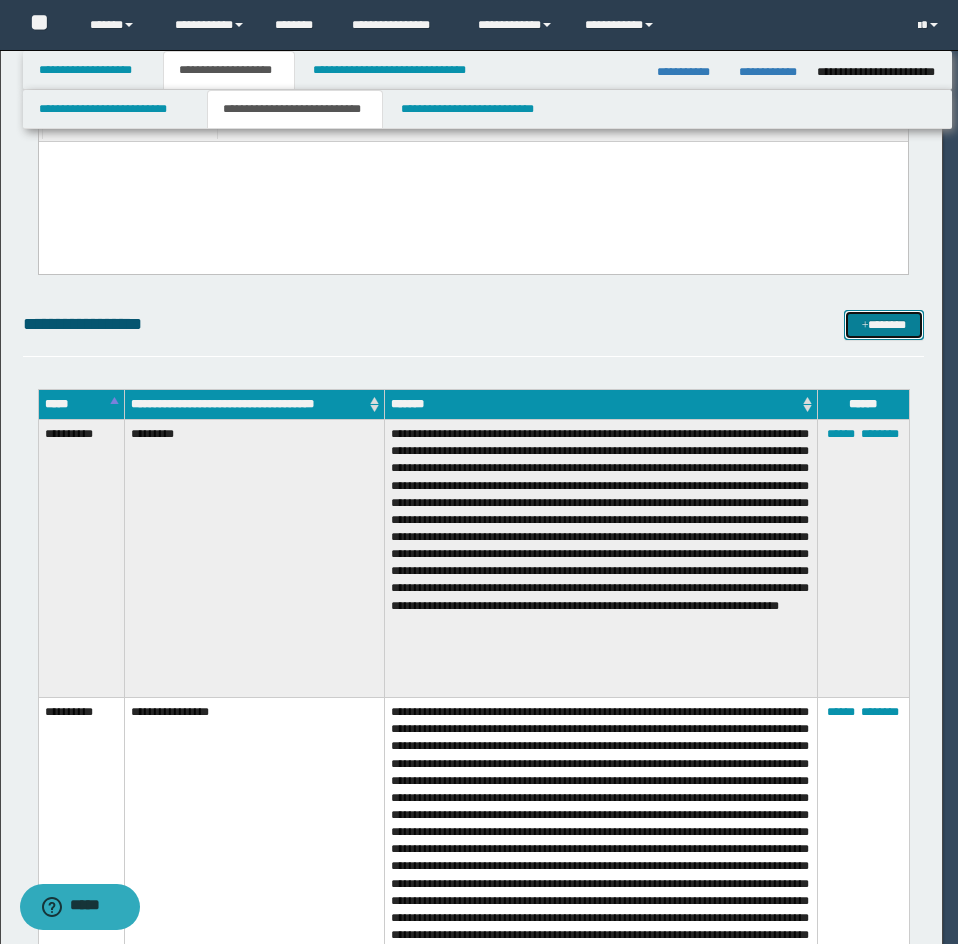 scroll, scrollTop: 0, scrollLeft: 0, axis: both 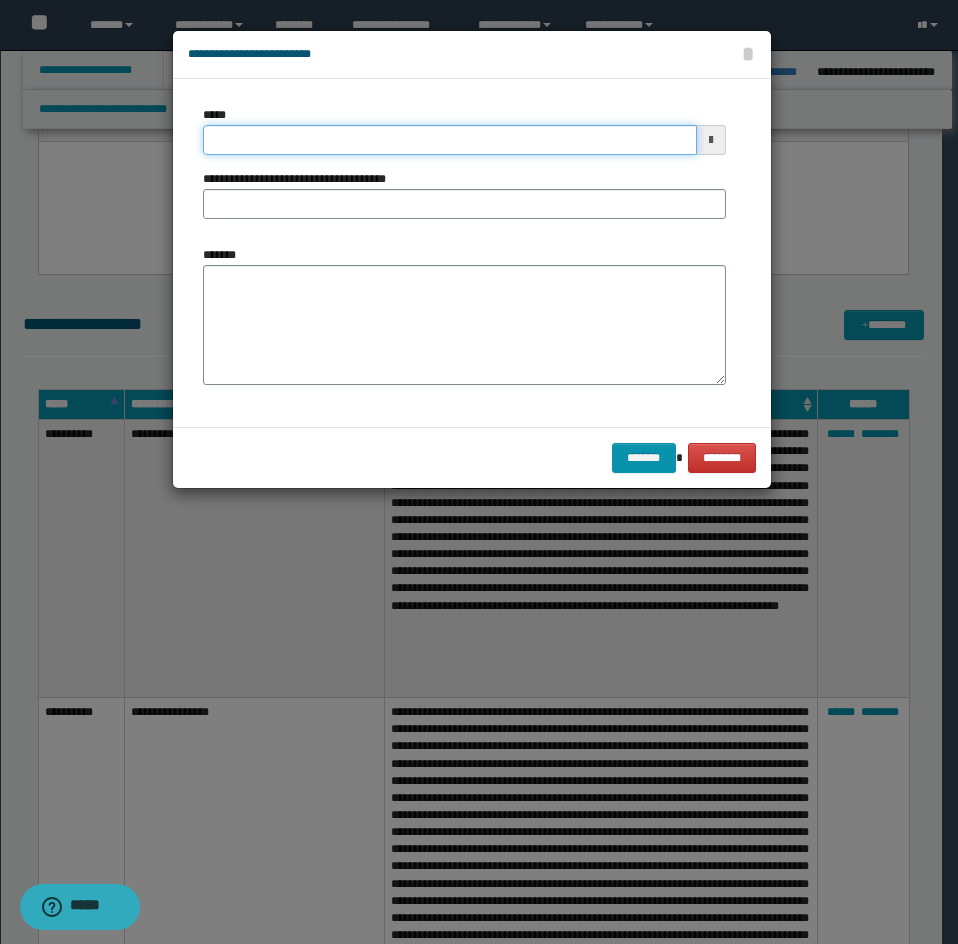 click on "*****" at bounding box center [450, 140] 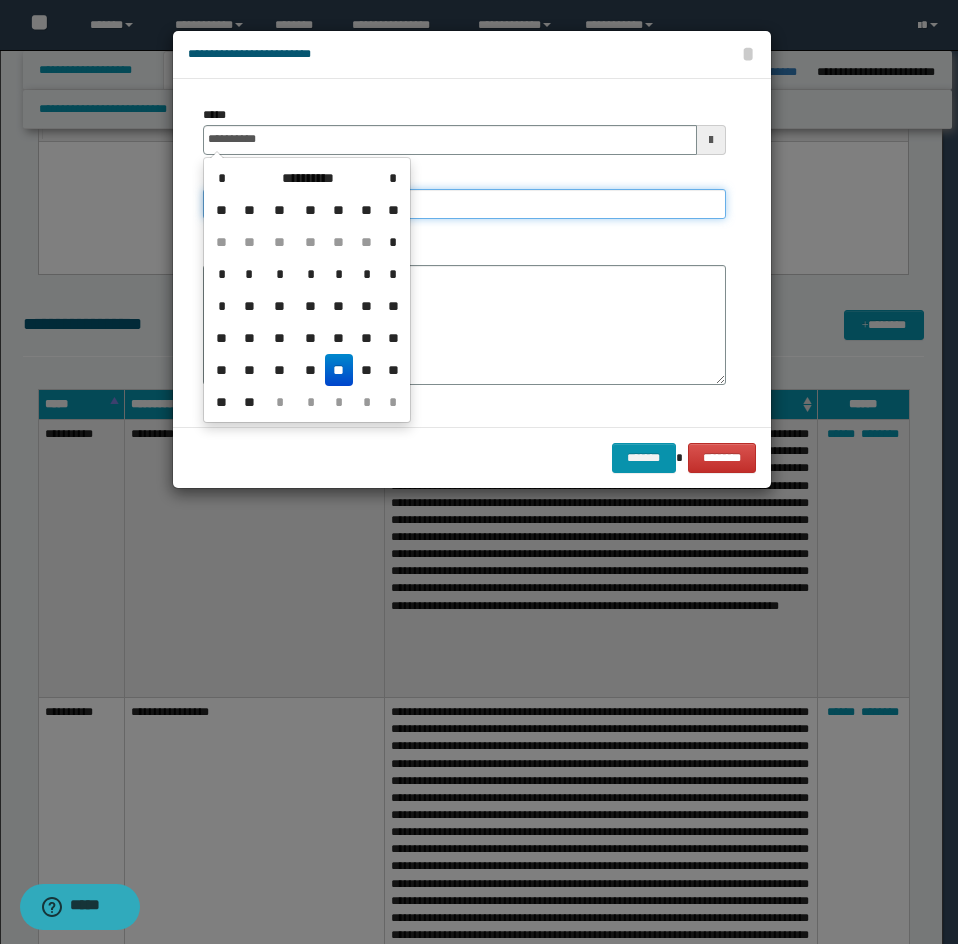 type on "**********" 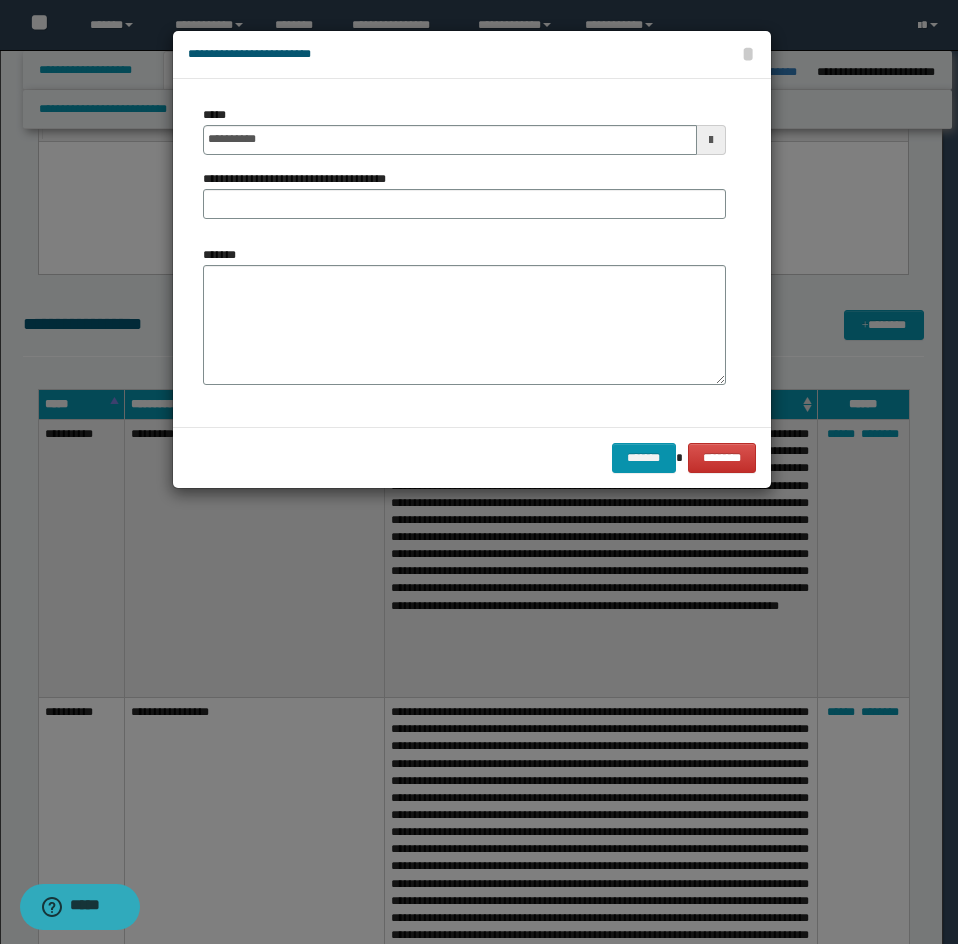 click on "**********" at bounding box center [464, 170] 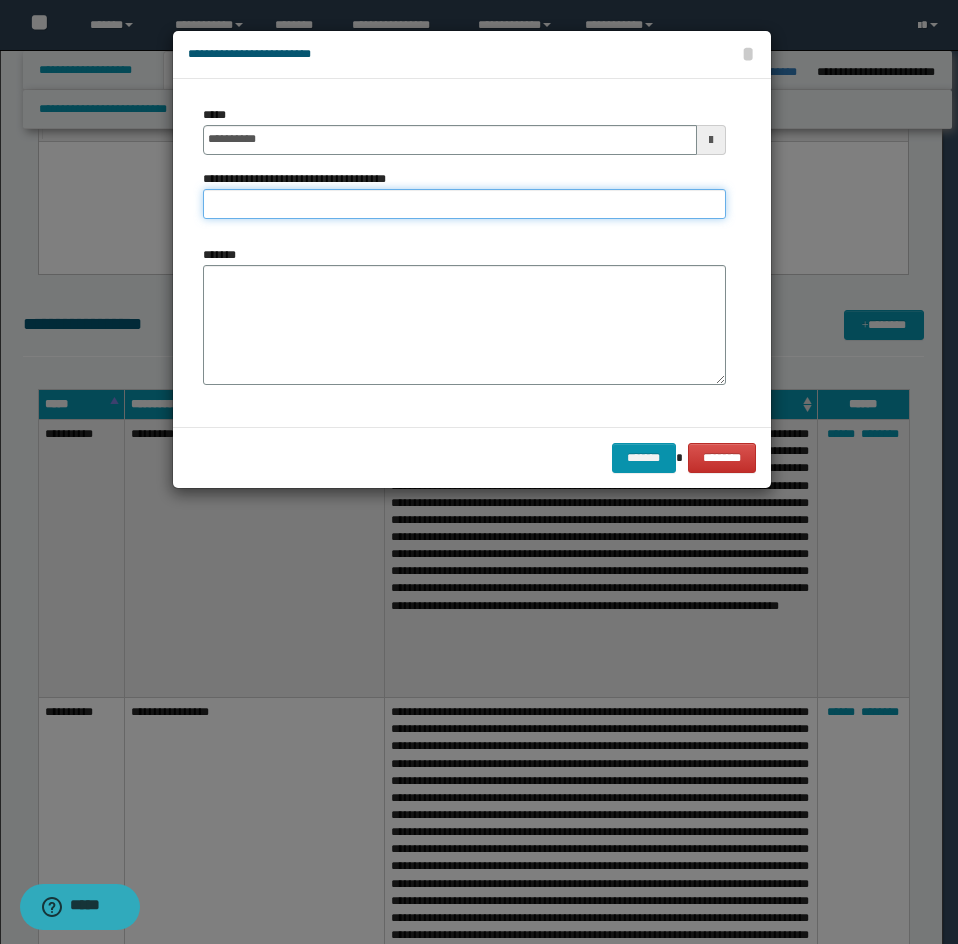 click on "**********" at bounding box center (464, 204) 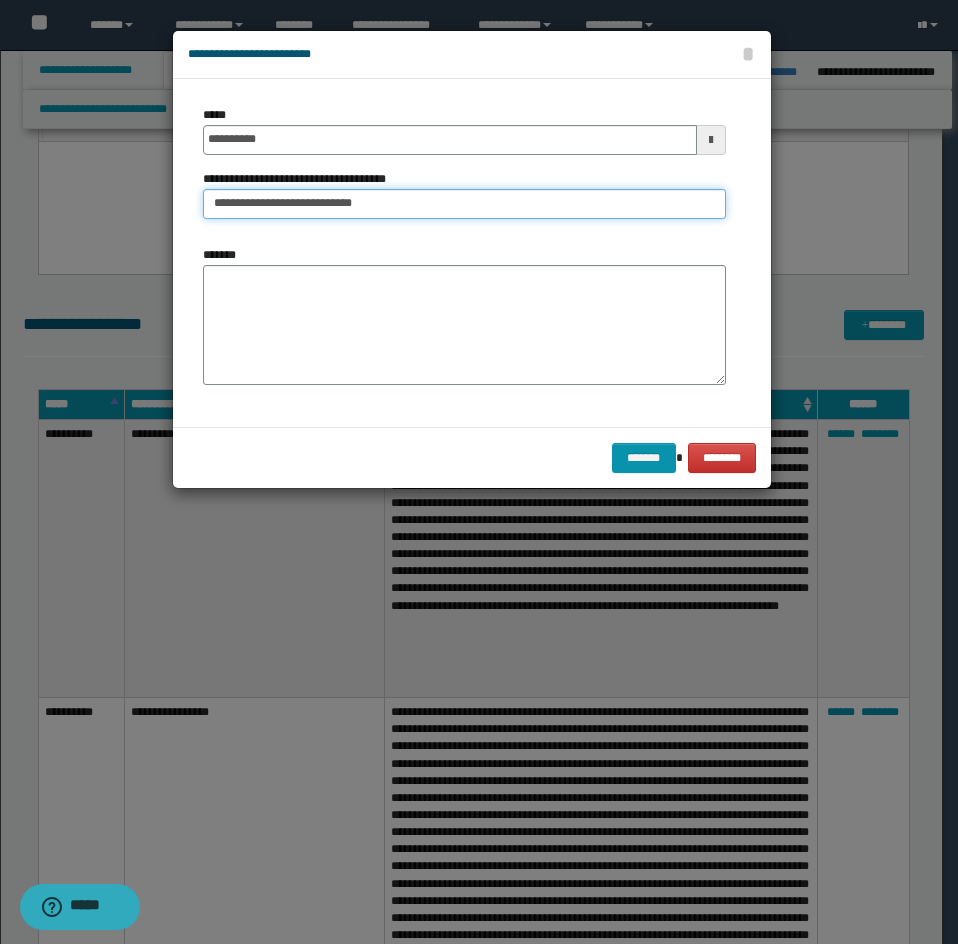 type on "**********" 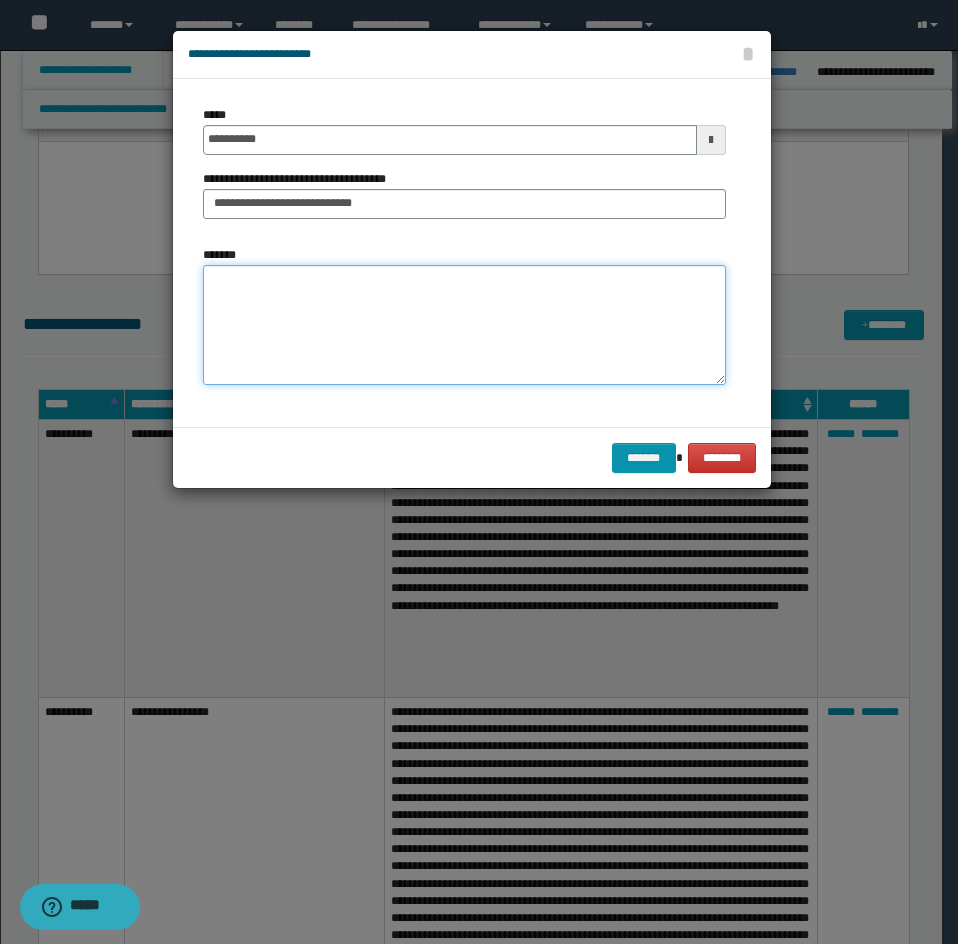 drag, startPoint x: 287, startPoint y: 292, endPoint x: 36, endPoint y: 349, distance: 257.39075 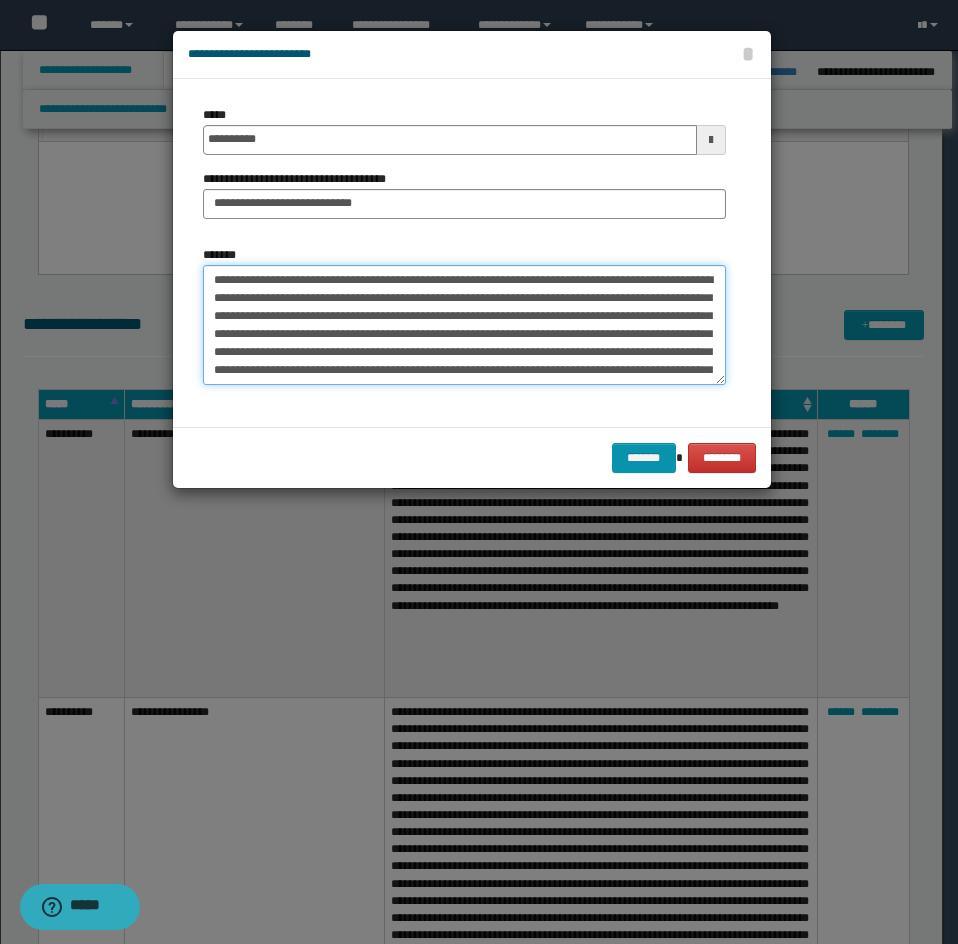scroll, scrollTop: 102, scrollLeft: 0, axis: vertical 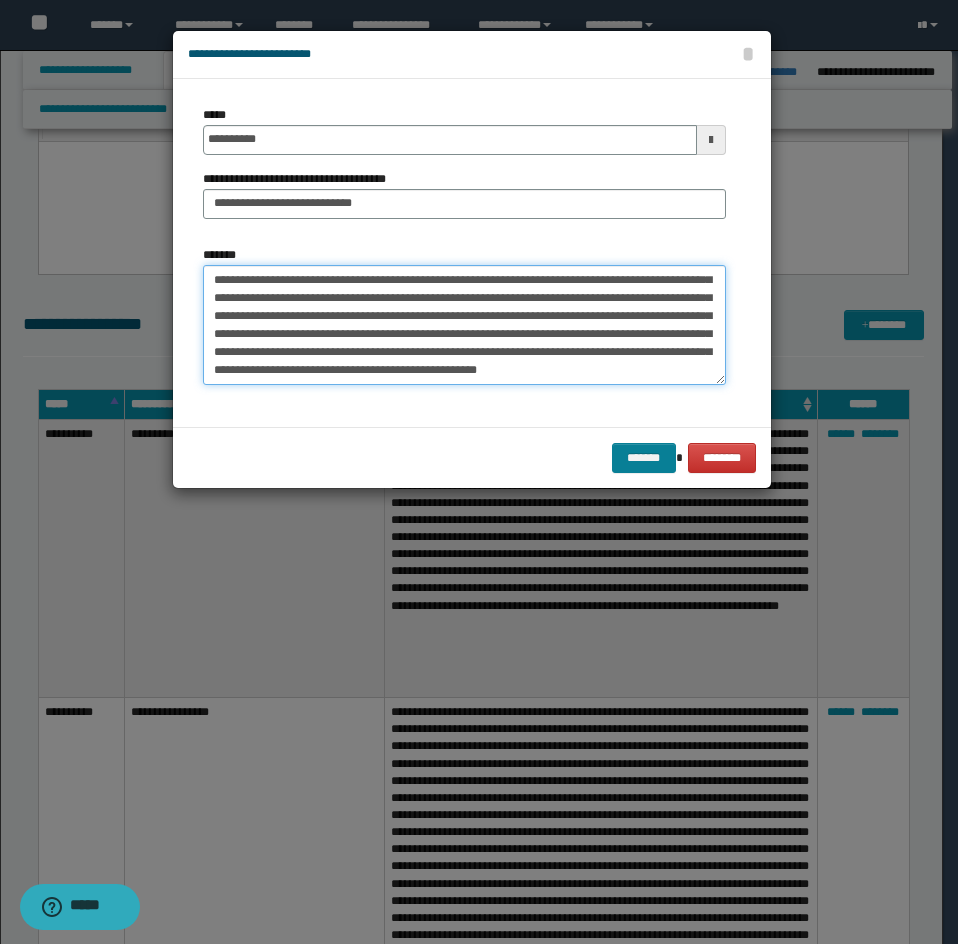 type on "**********" 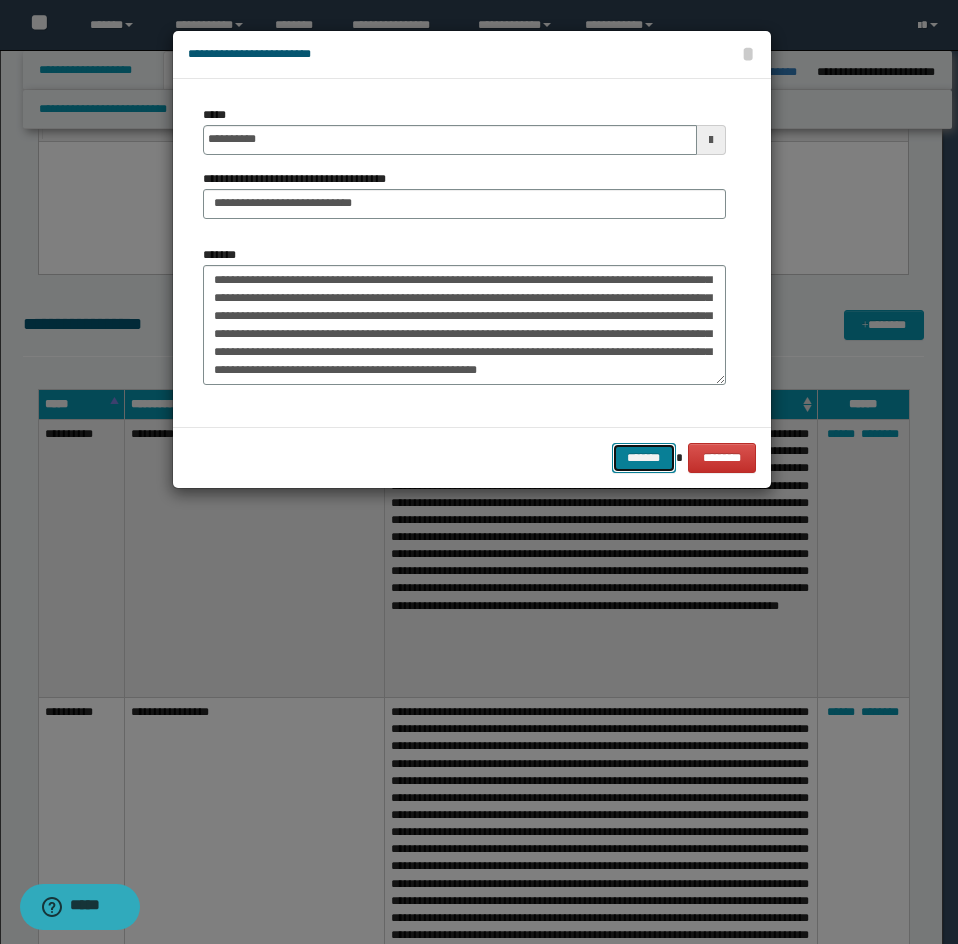 click on "*******" at bounding box center [644, 458] 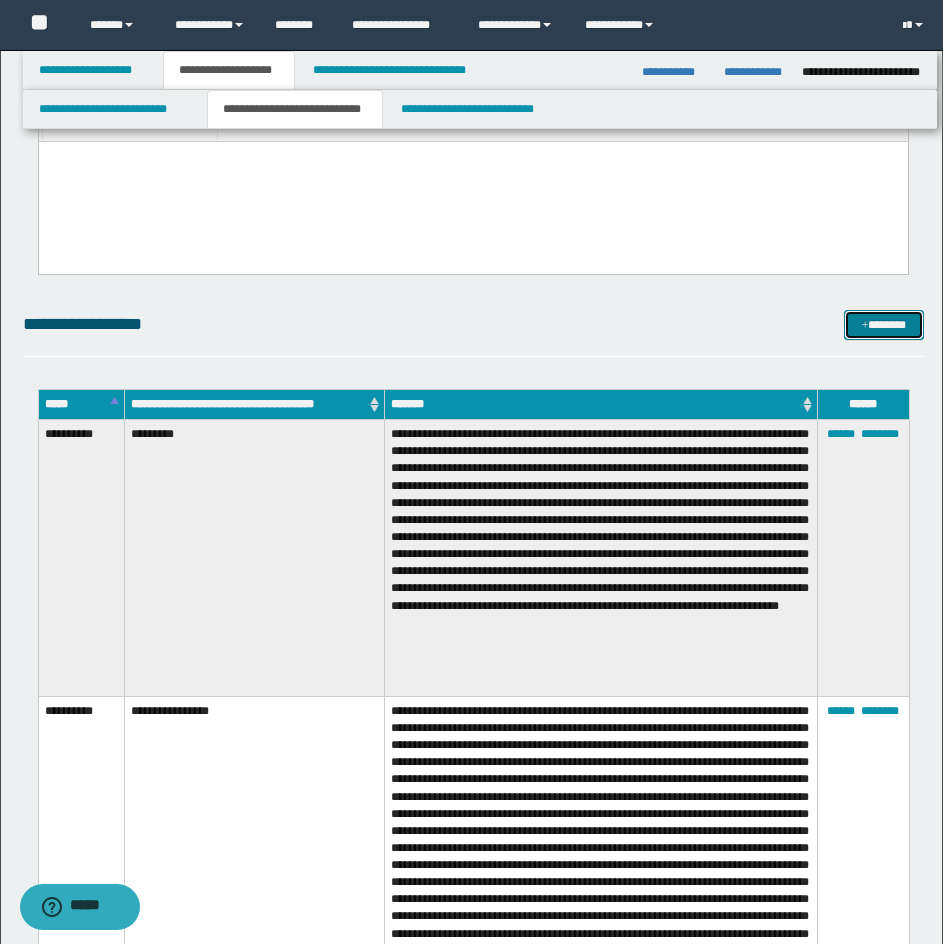 click on "*******" at bounding box center [884, 325] 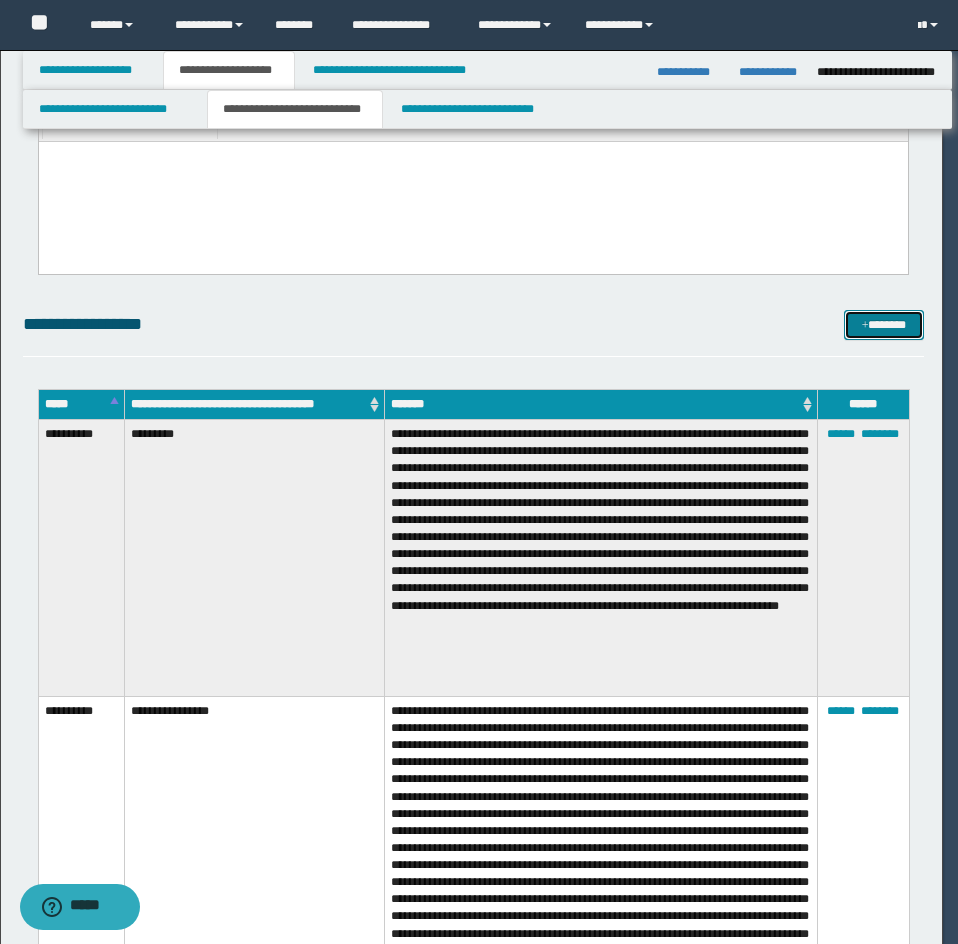 scroll, scrollTop: 0, scrollLeft: 0, axis: both 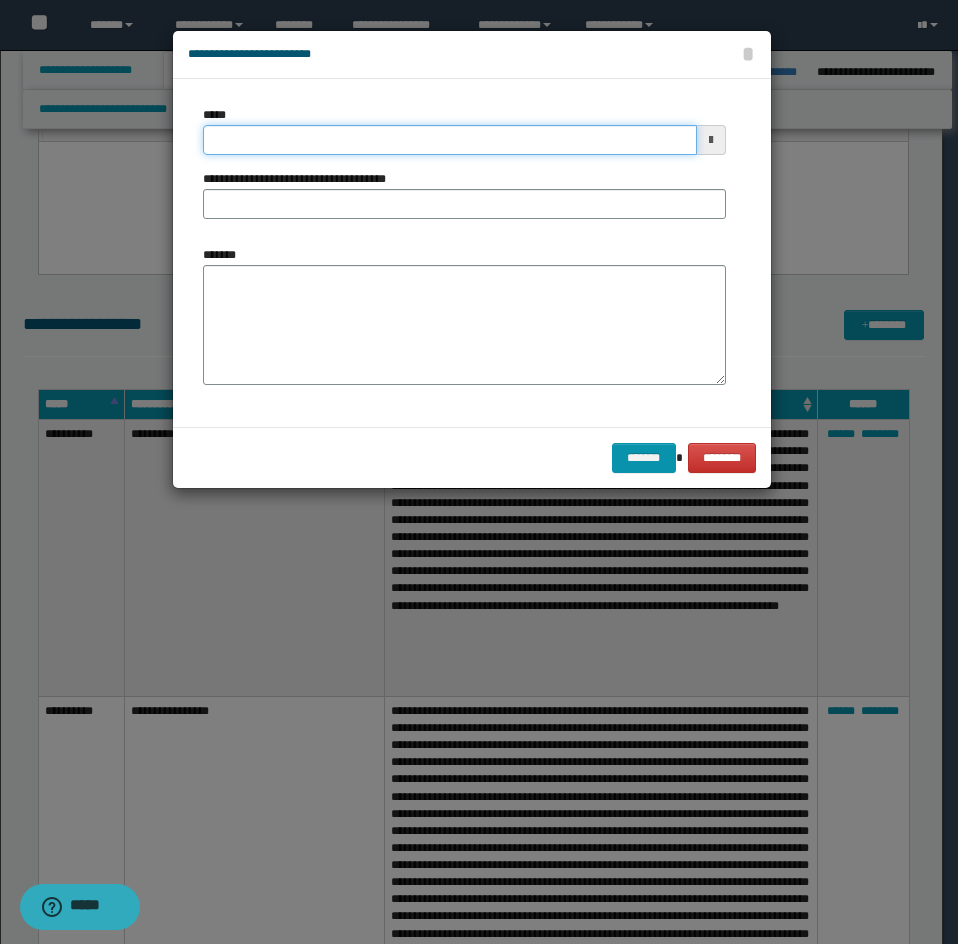 click on "*****" at bounding box center [450, 140] 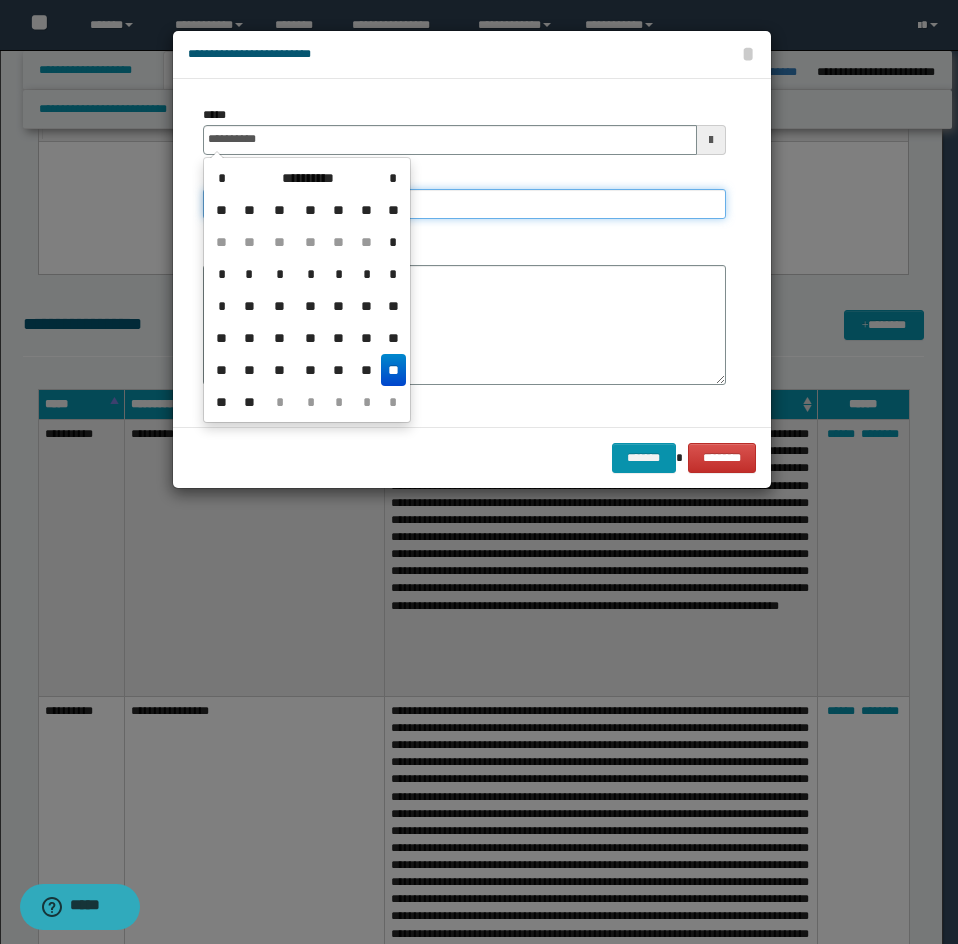 type on "**********" 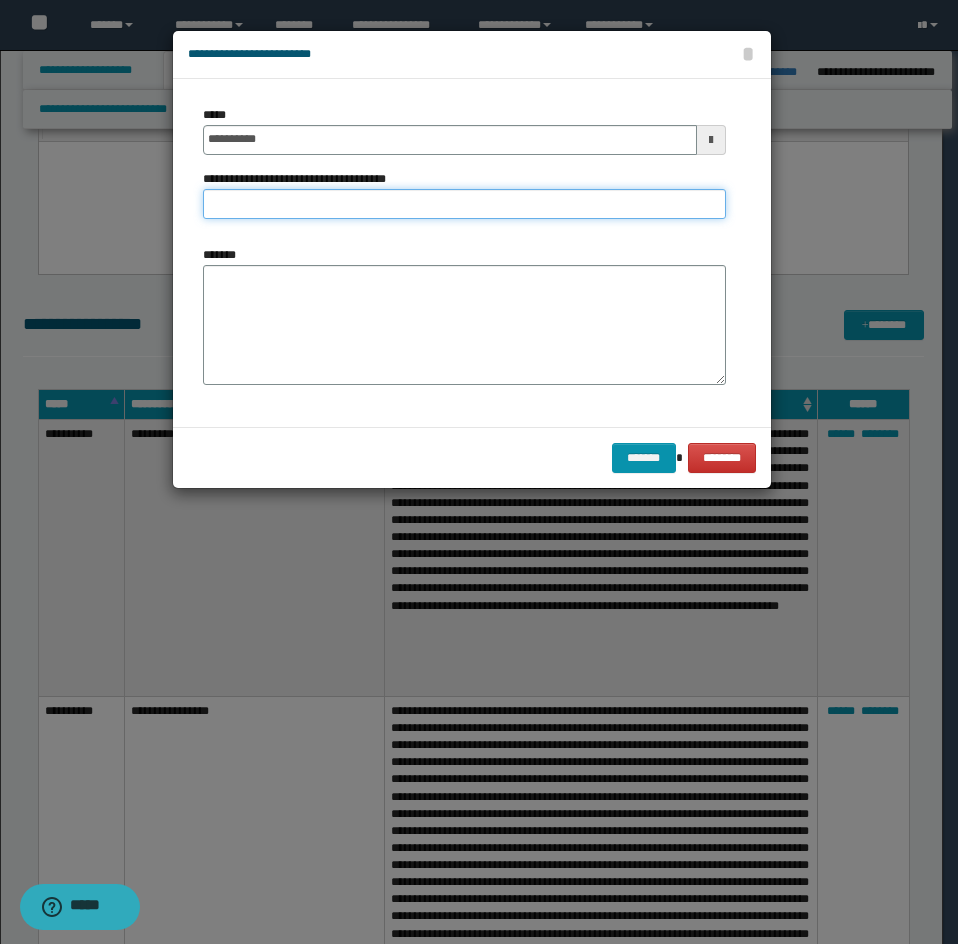 click on "**********" at bounding box center [464, 204] 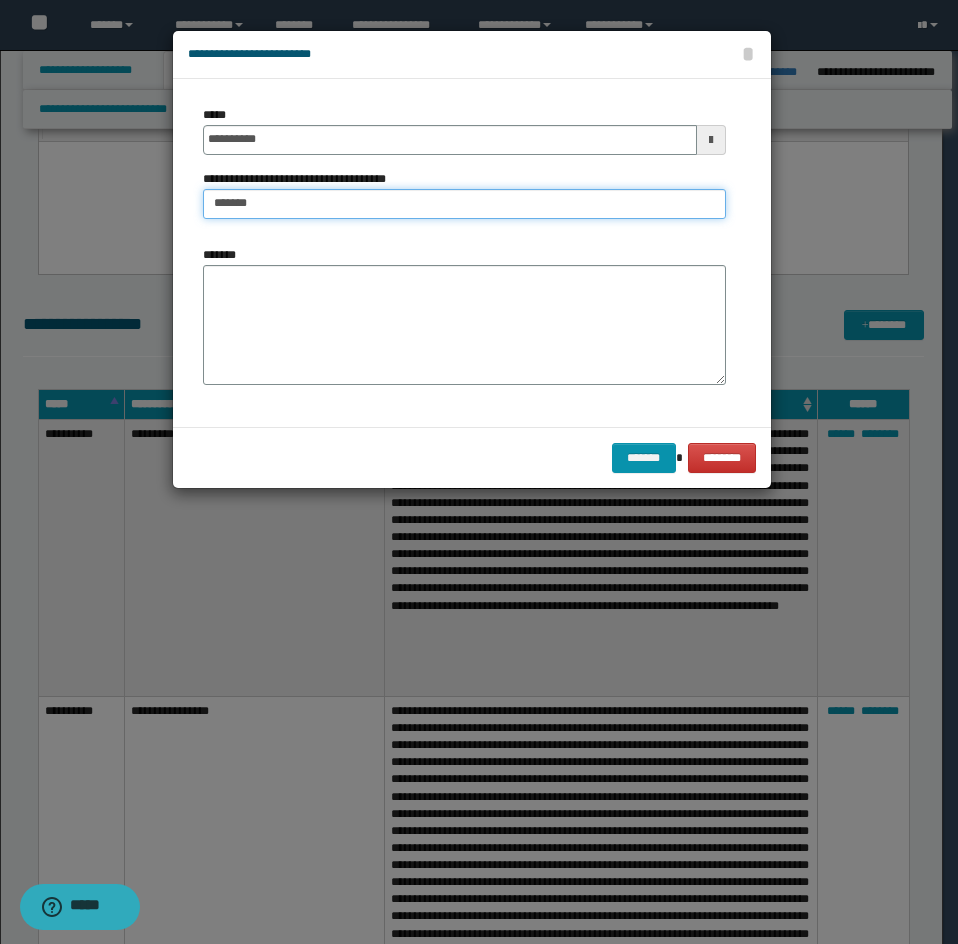 type on "********" 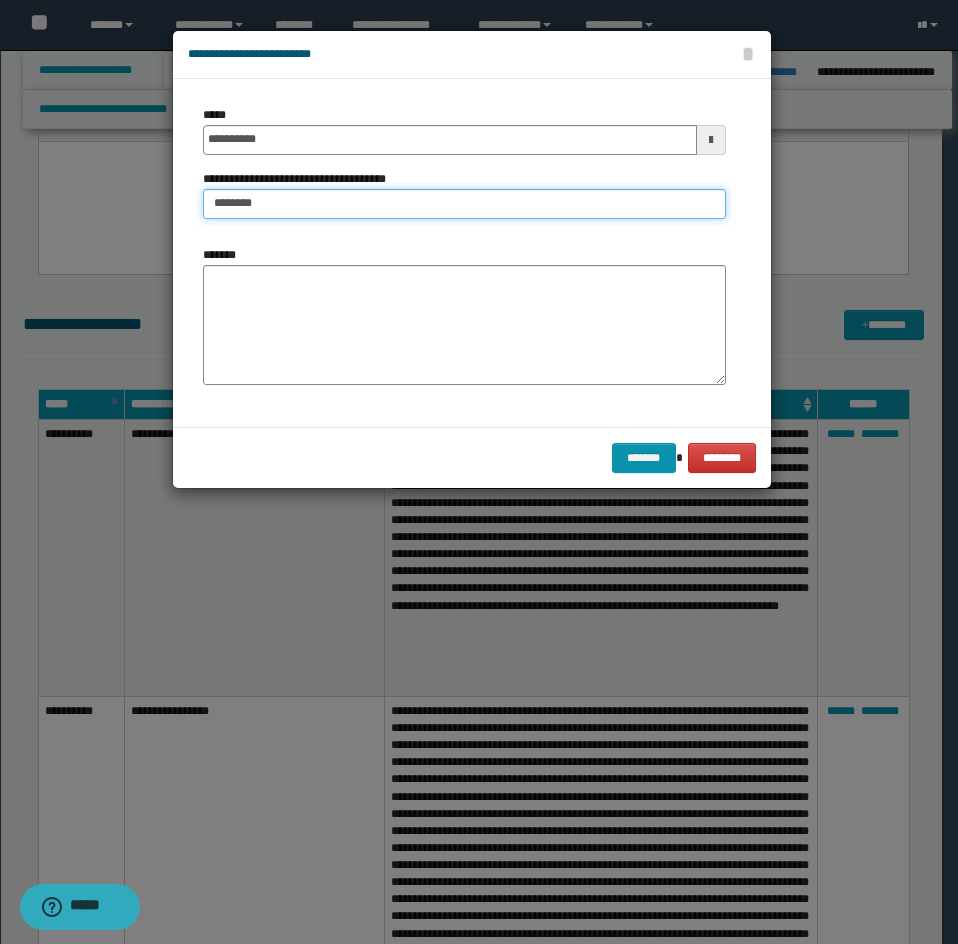 drag, startPoint x: 273, startPoint y: 203, endPoint x: 198, endPoint y: 204, distance: 75.00667 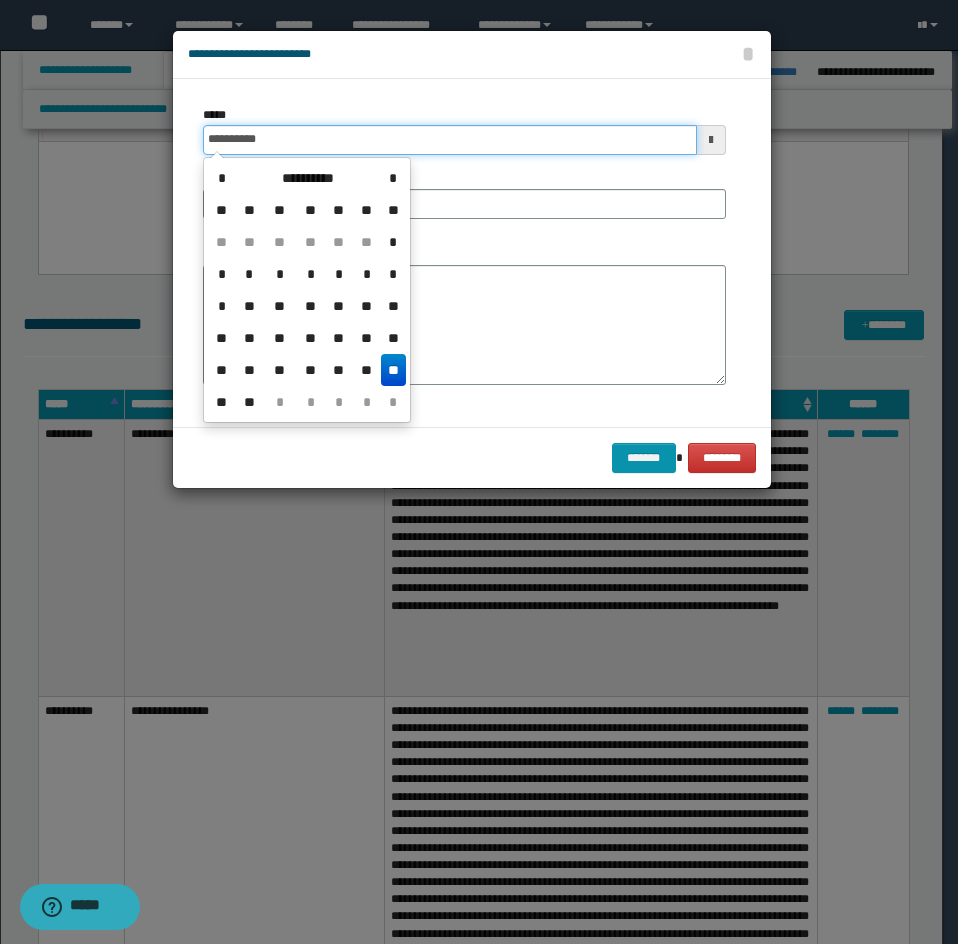 drag, startPoint x: 290, startPoint y: 138, endPoint x: 133, endPoint y: 134, distance: 157.05095 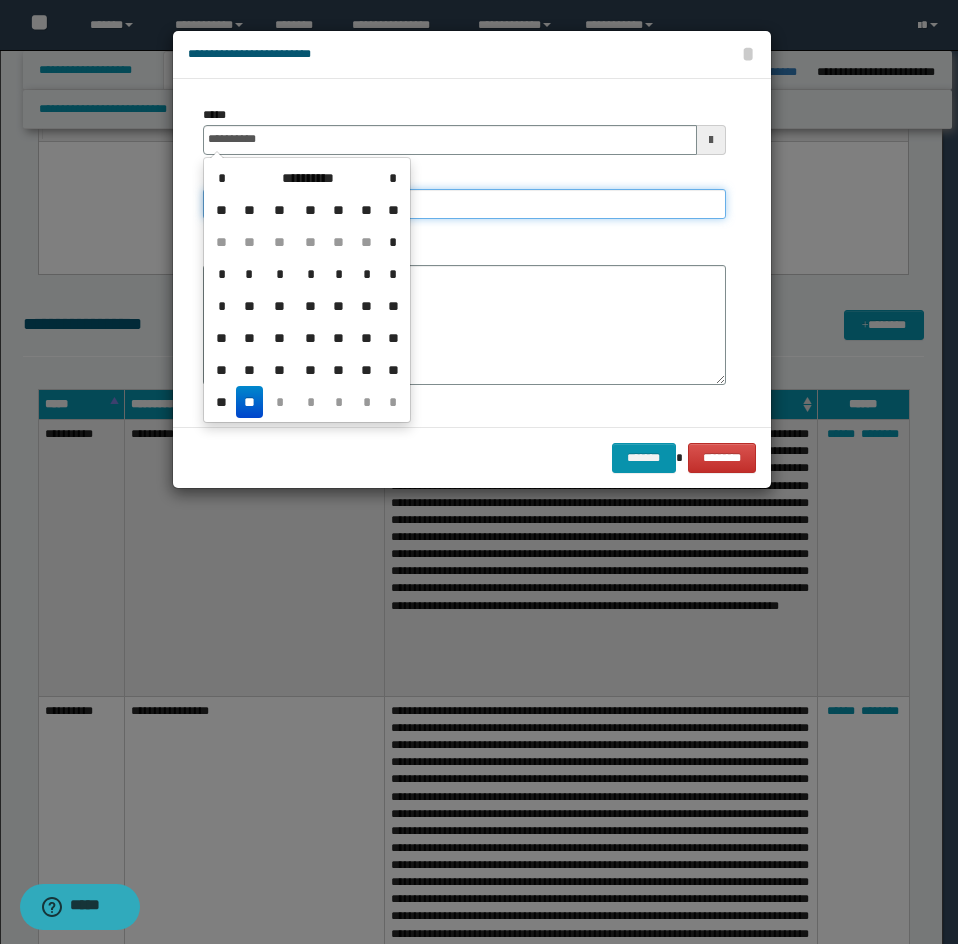 type on "**********" 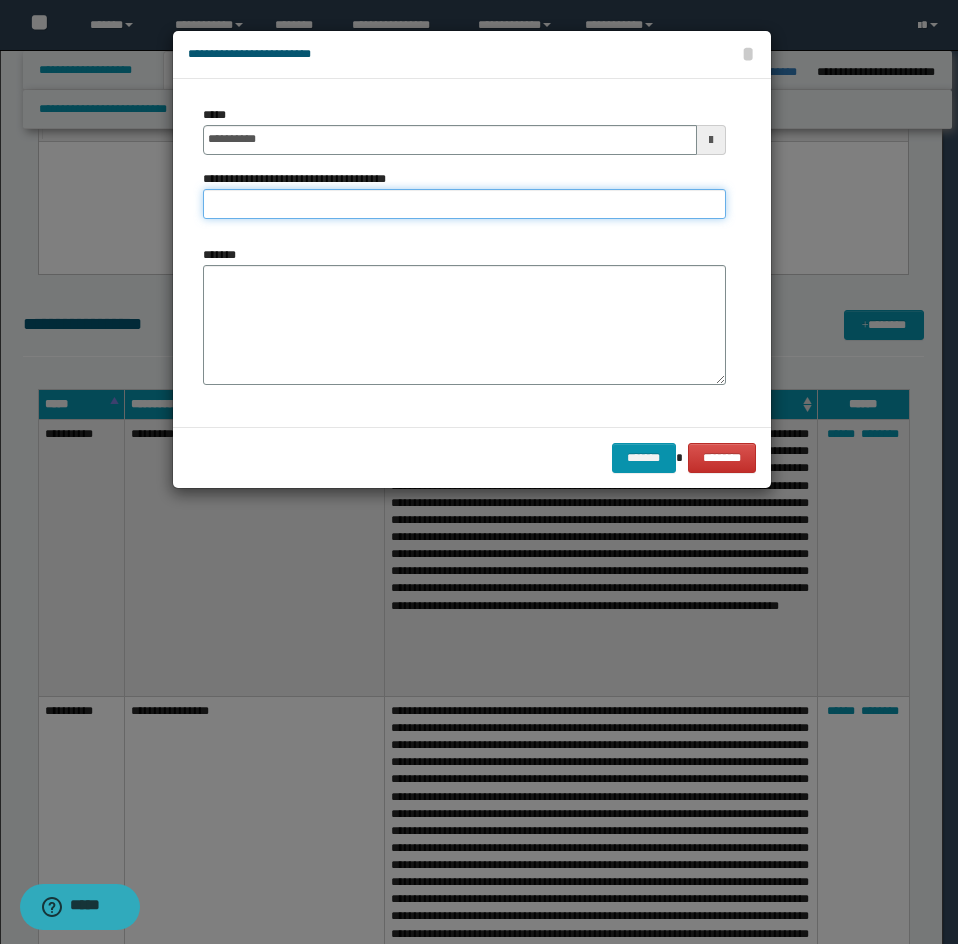 click on "**********" at bounding box center [464, 204] 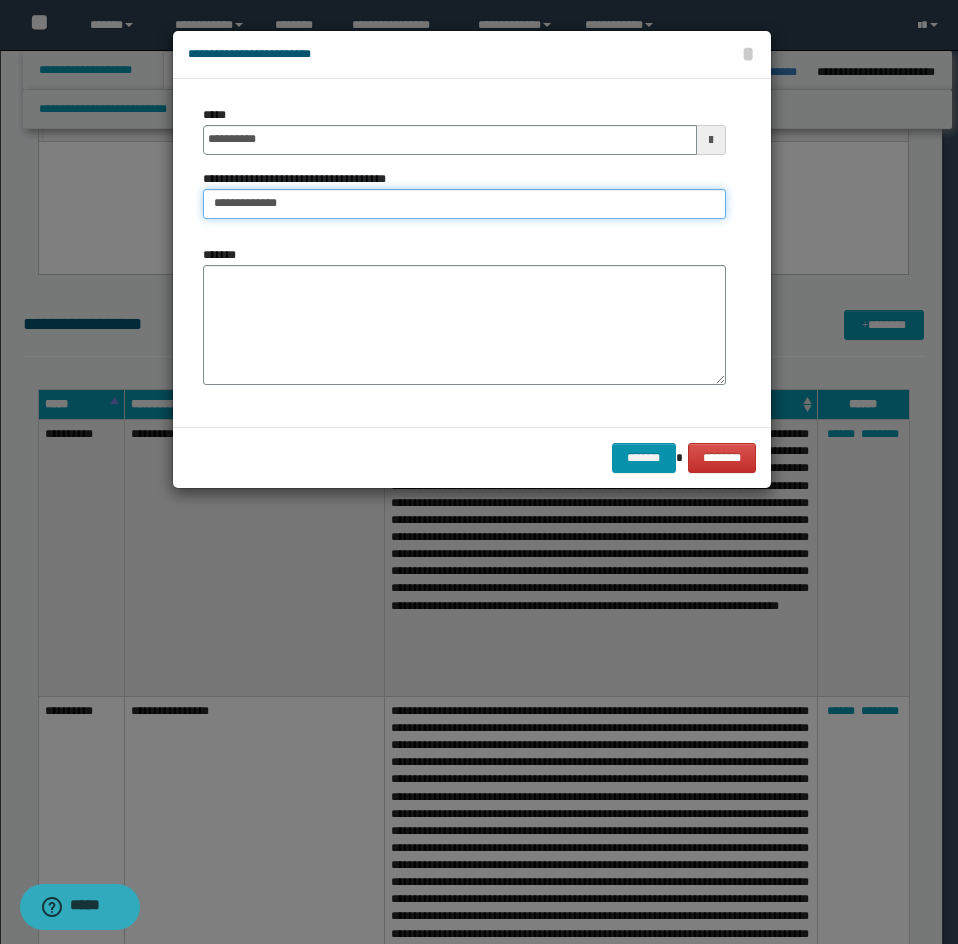type on "**********" 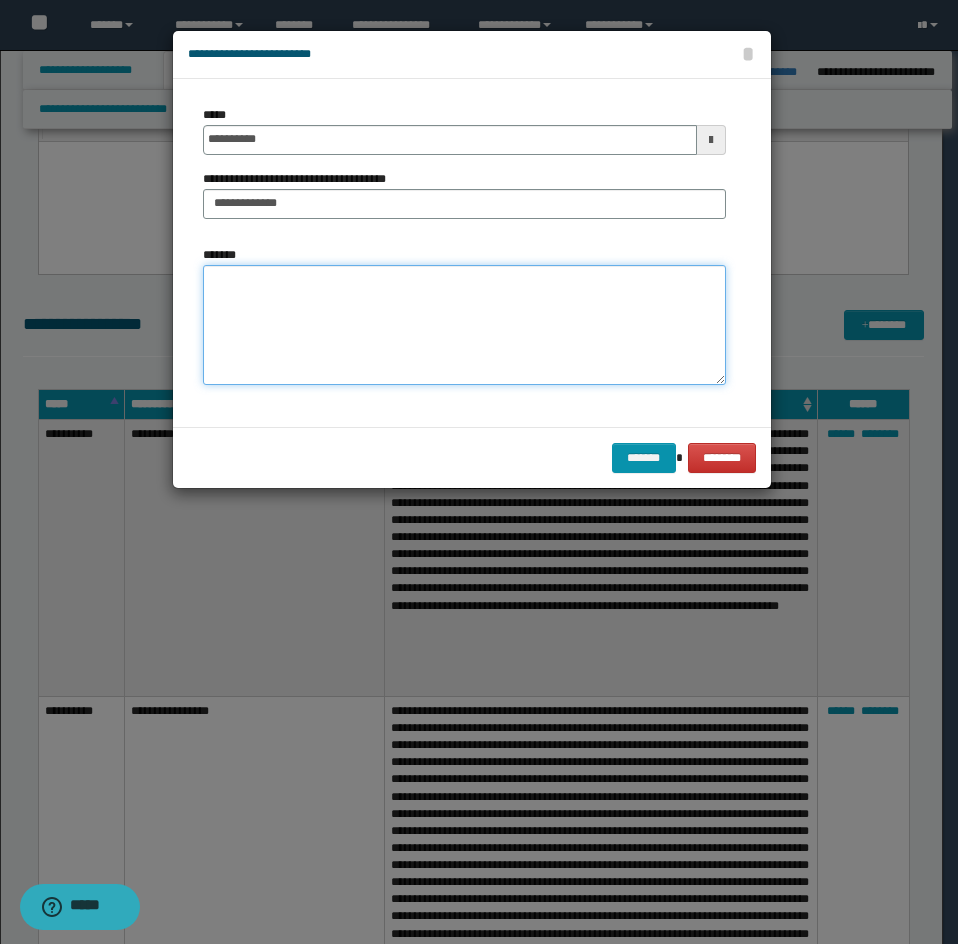 click on "*******" at bounding box center (464, 325) 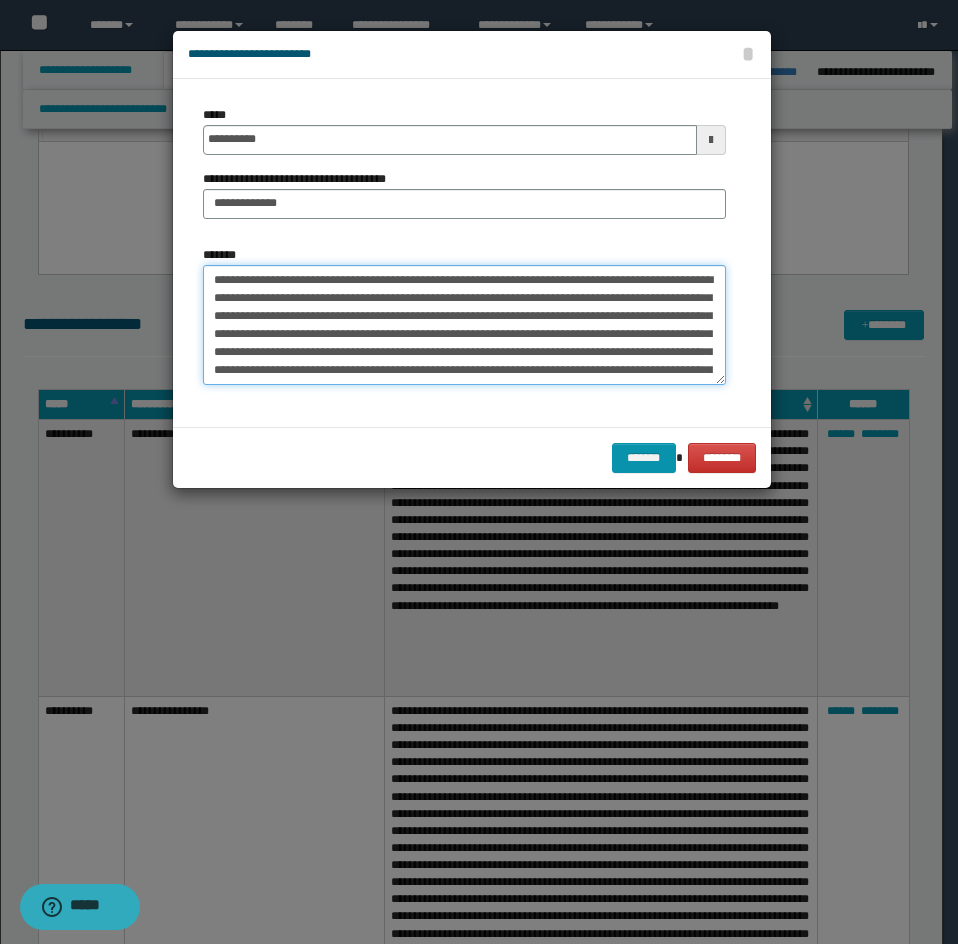 scroll, scrollTop: 48, scrollLeft: 0, axis: vertical 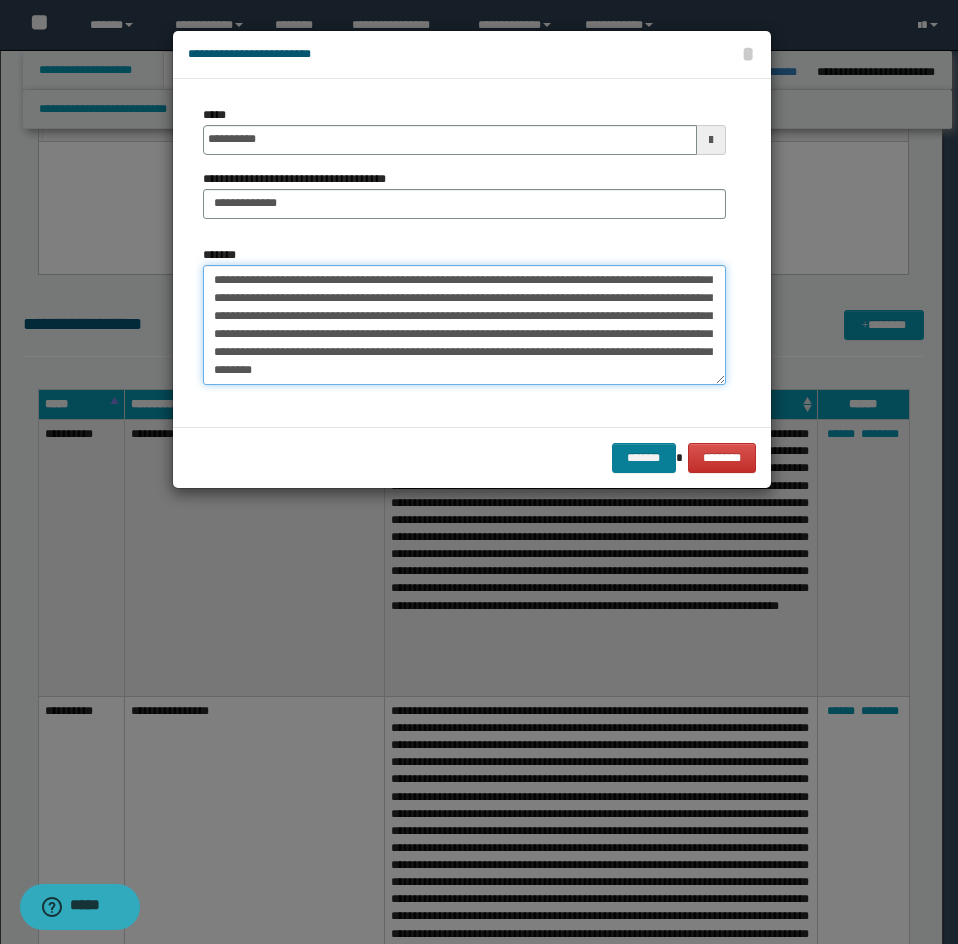 type on "**********" 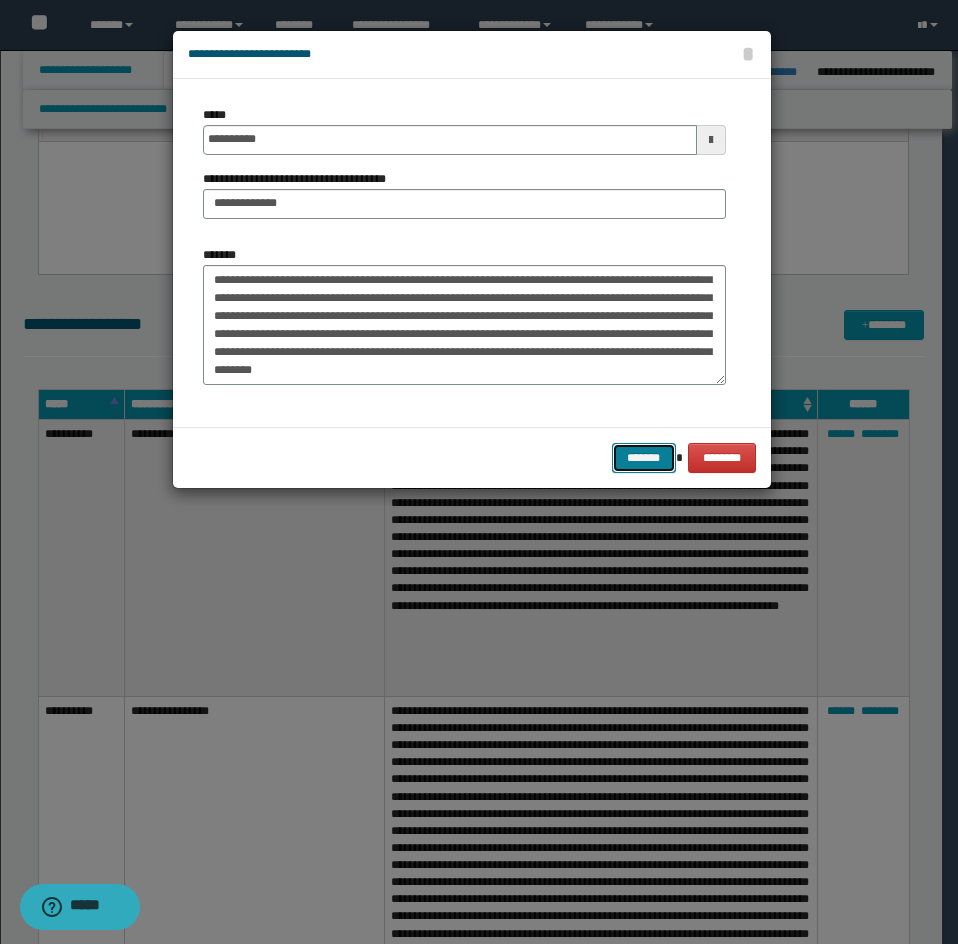 click on "*******" at bounding box center (644, 458) 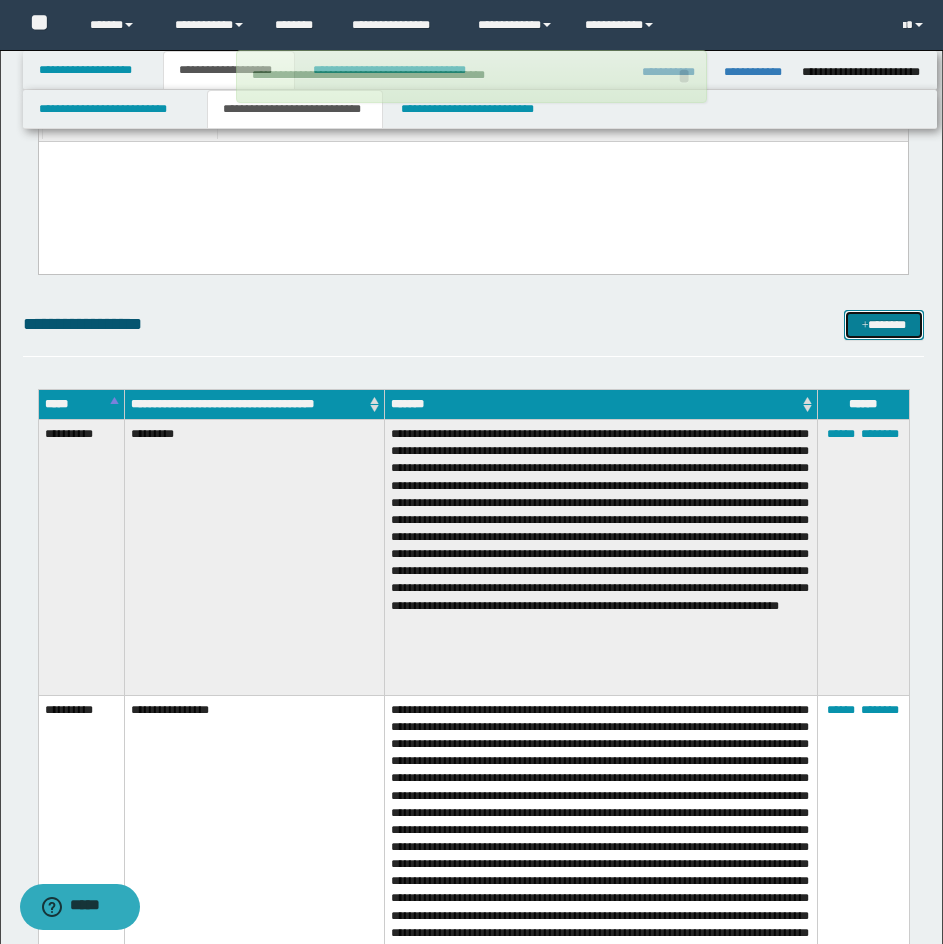 click at bounding box center (865, 326) 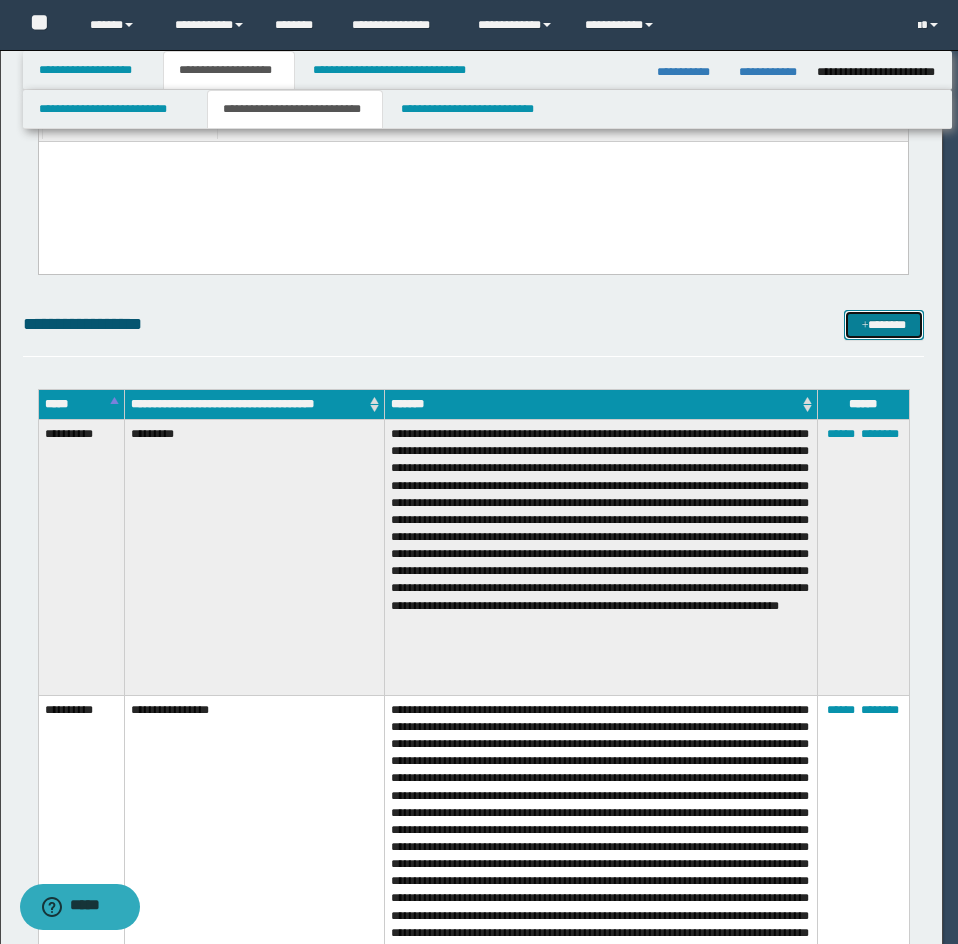 scroll, scrollTop: 0, scrollLeft: 0, axis: both 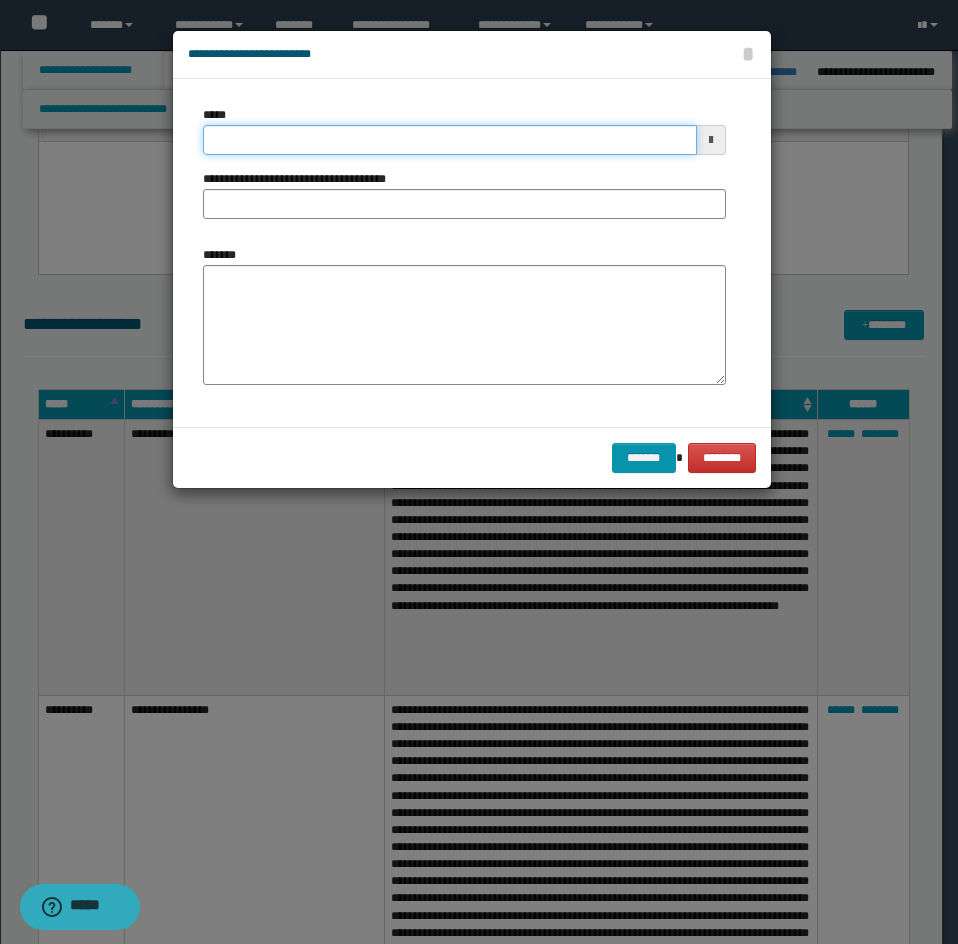 click on "*****" at bounding box center [450, 140] 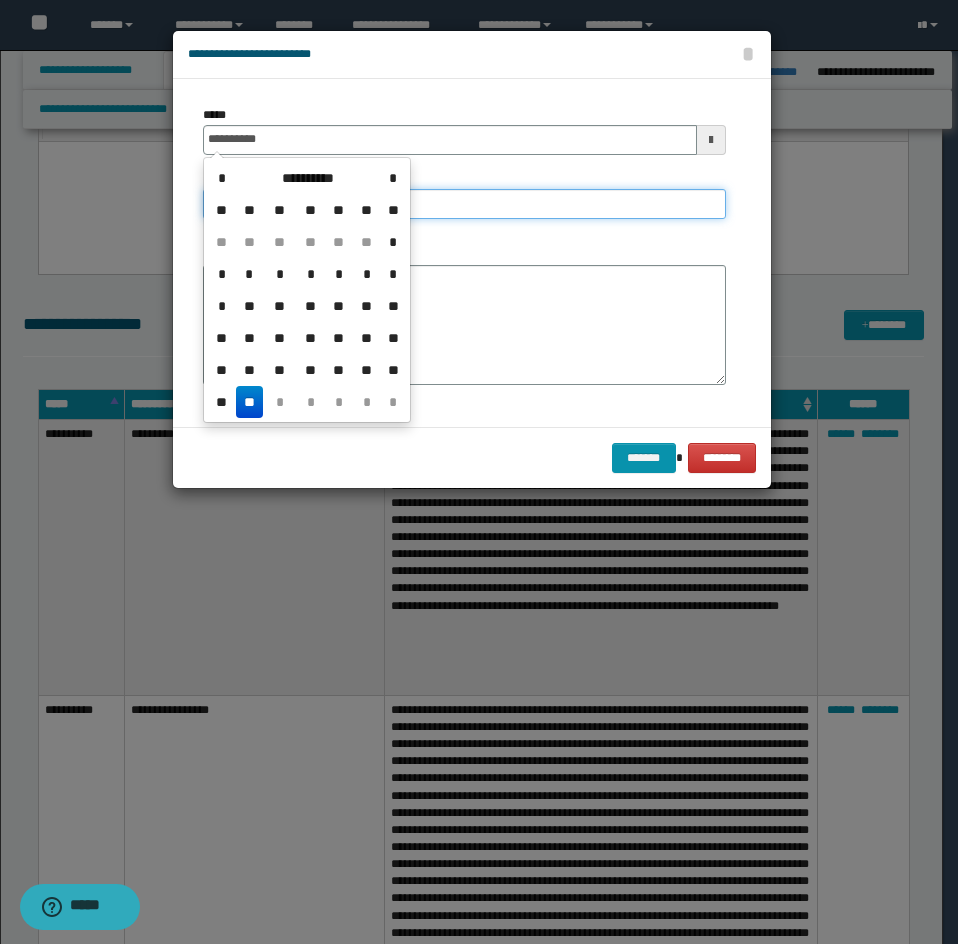type on "**********" 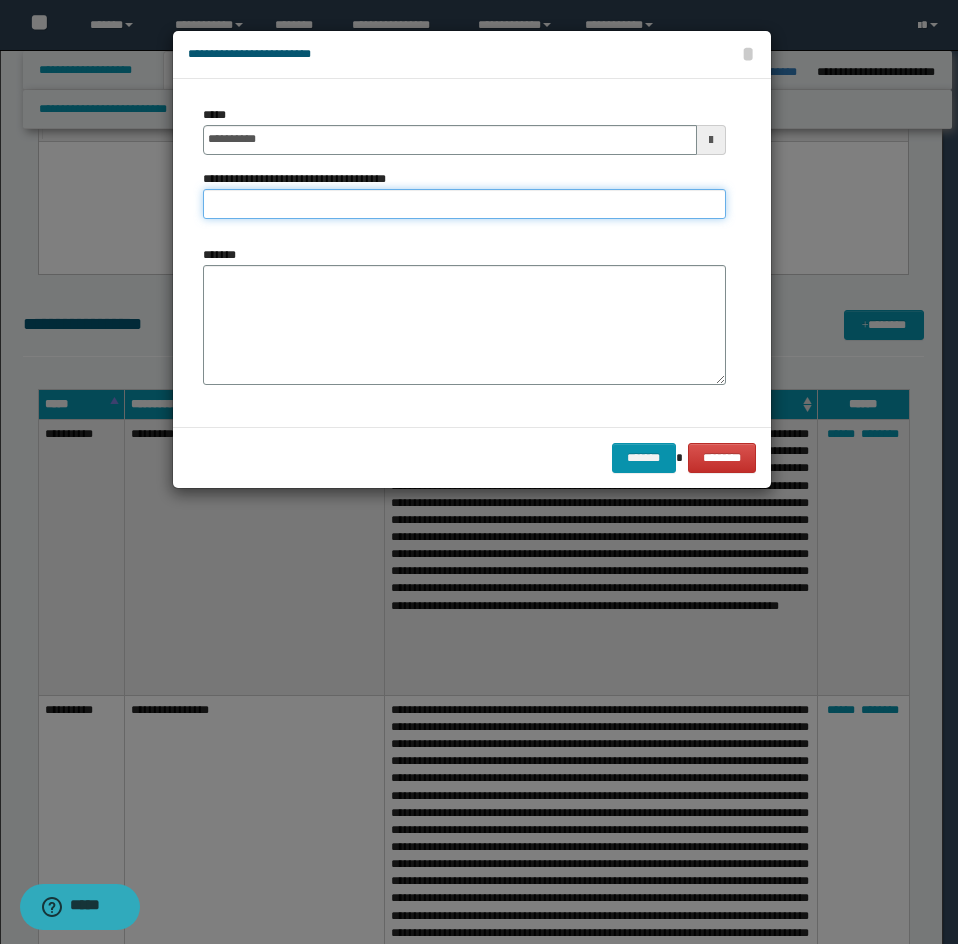 click on "**********" at bounding box center (464, 204) 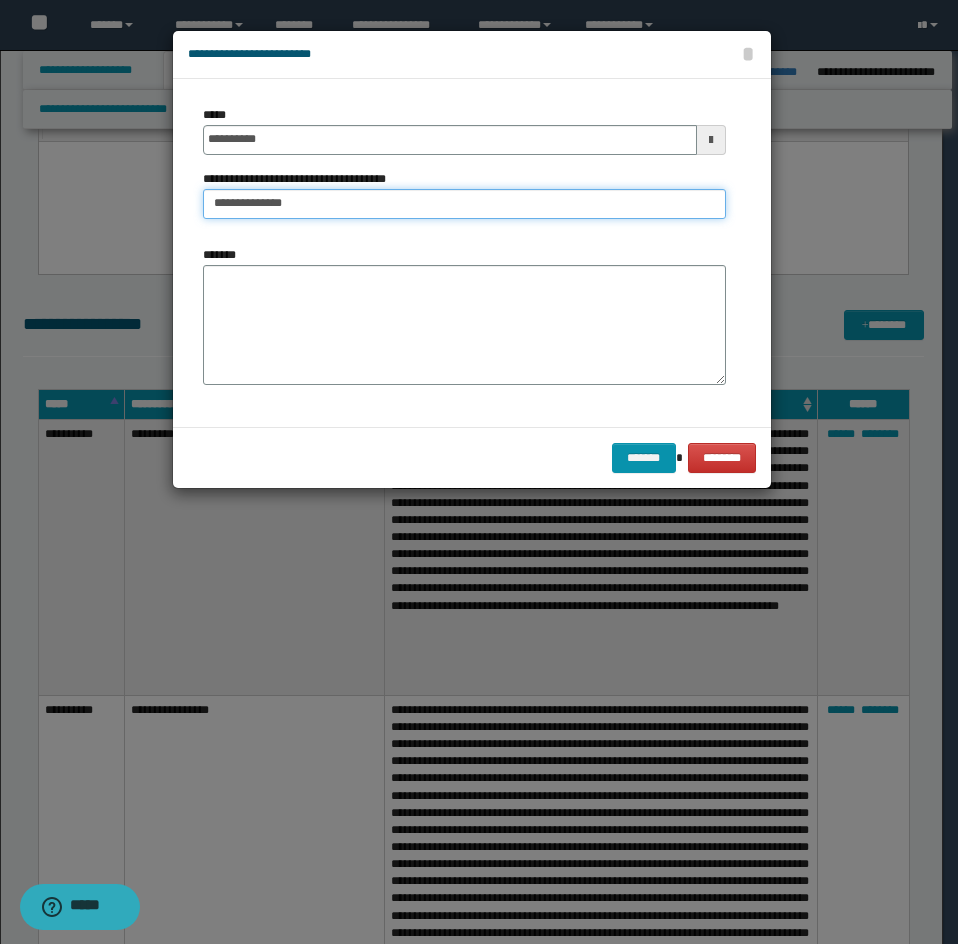 type on "**********" 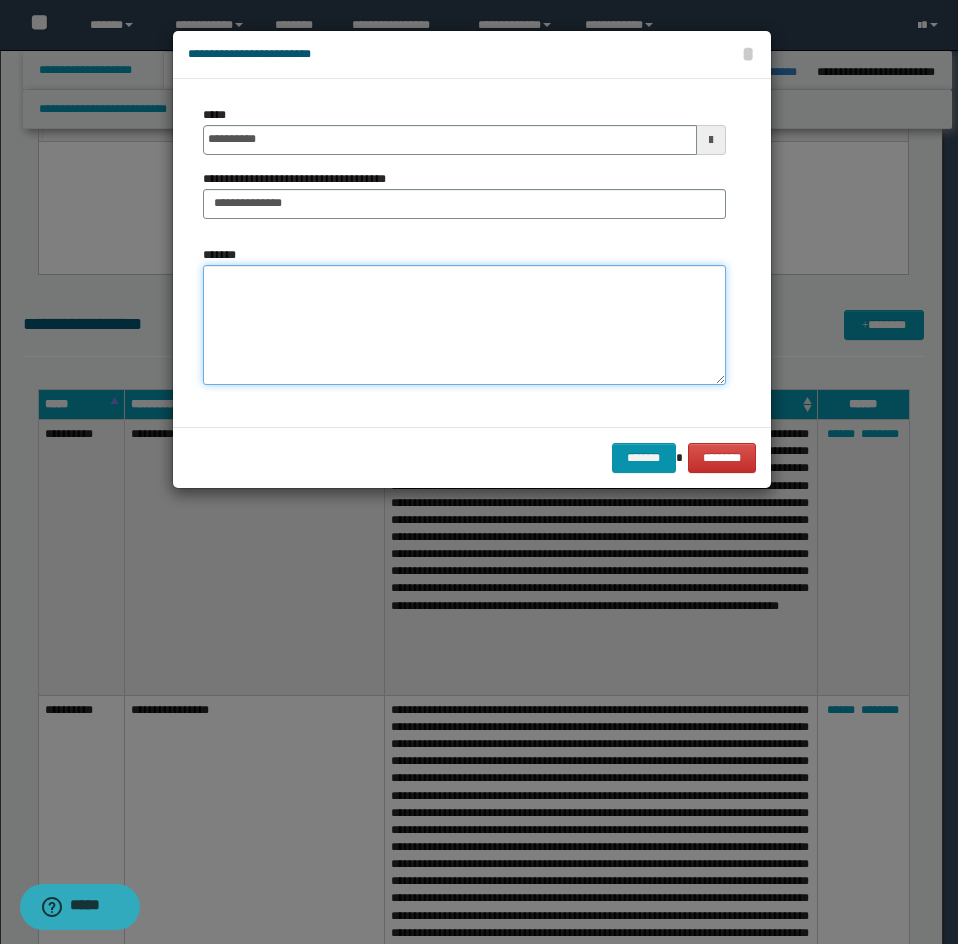 click on "*******" at bounding box center (464, 325) 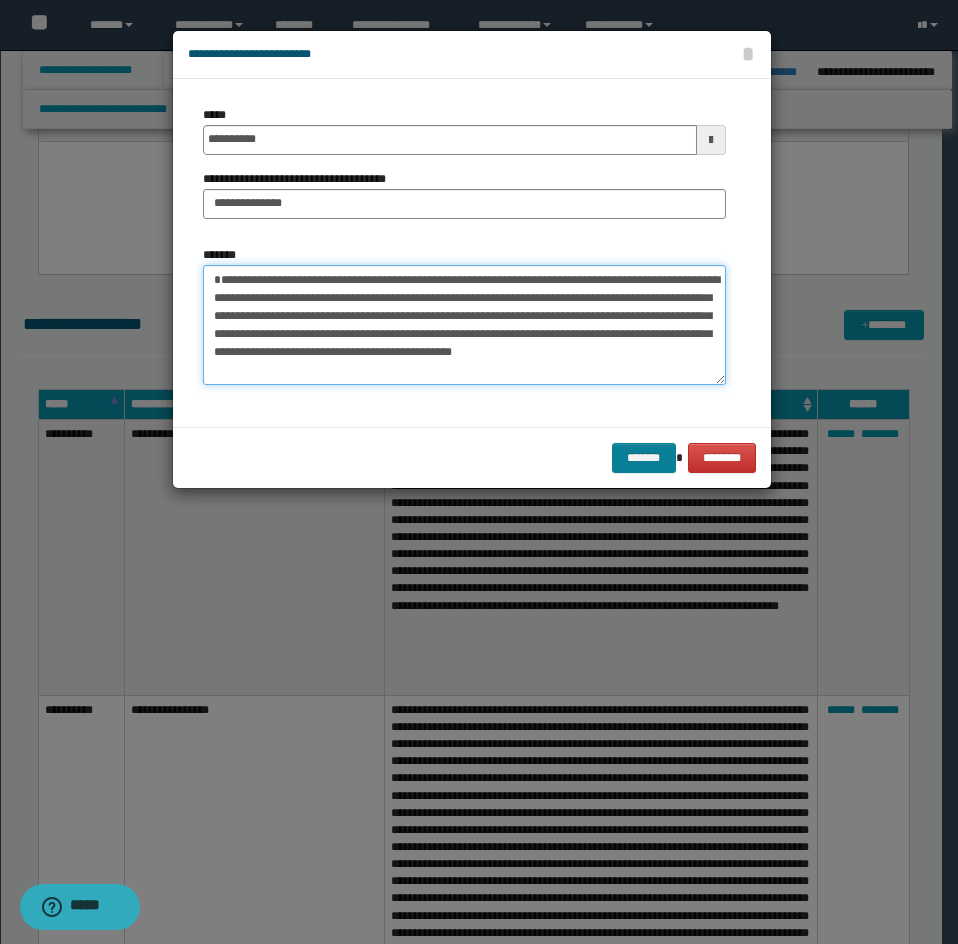 type on "**********" 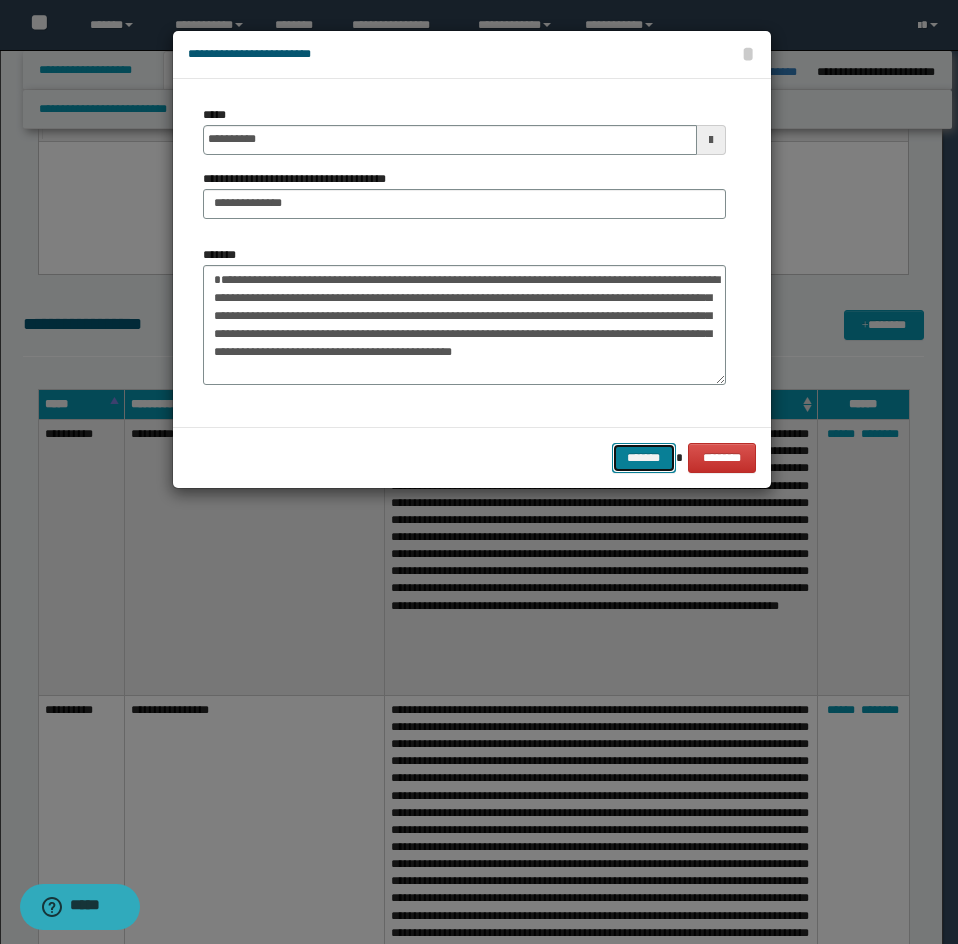 click on "*******" at bounding box center [644, 458] 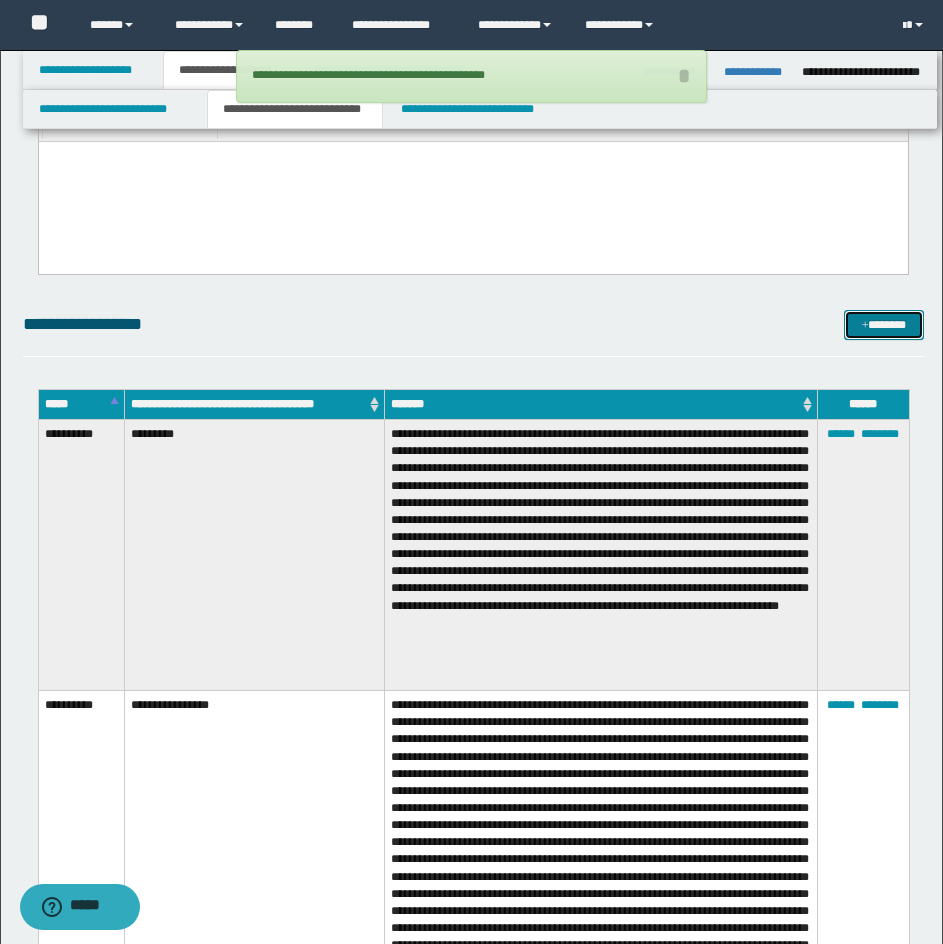 click on "*******" at bounding box center (884, 325) 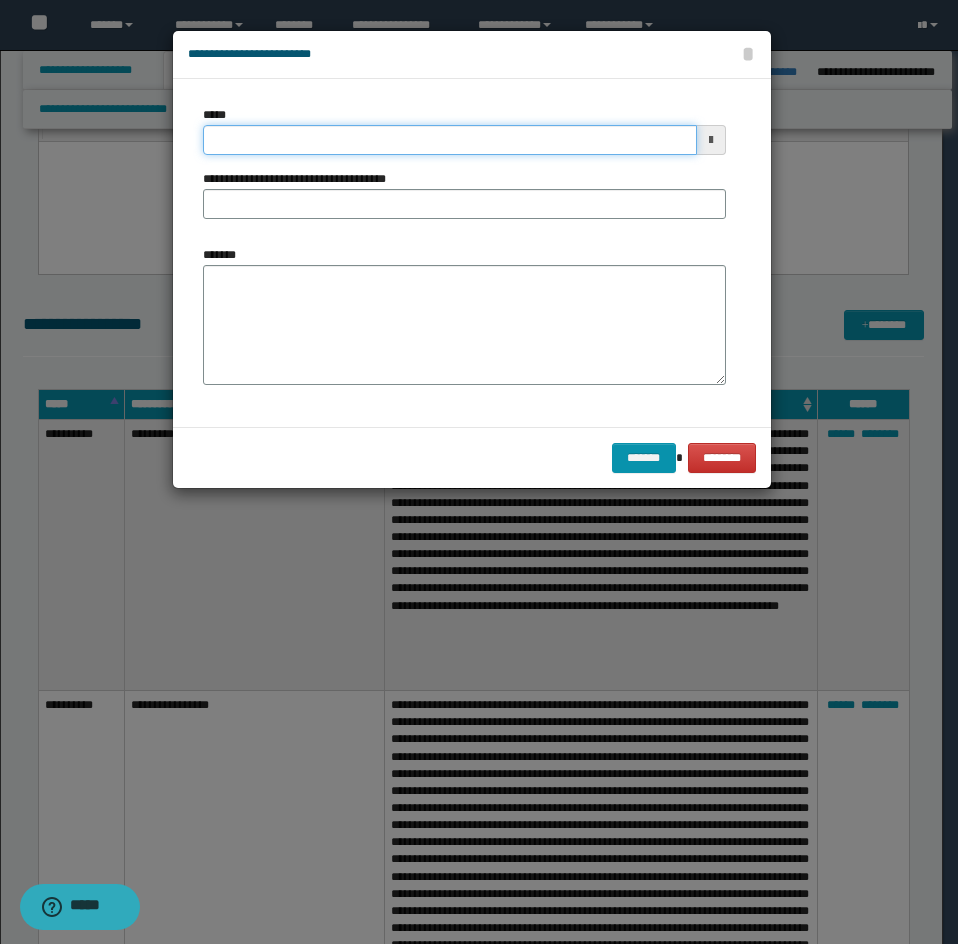 click on "*****" at bounding box center [450, 140] 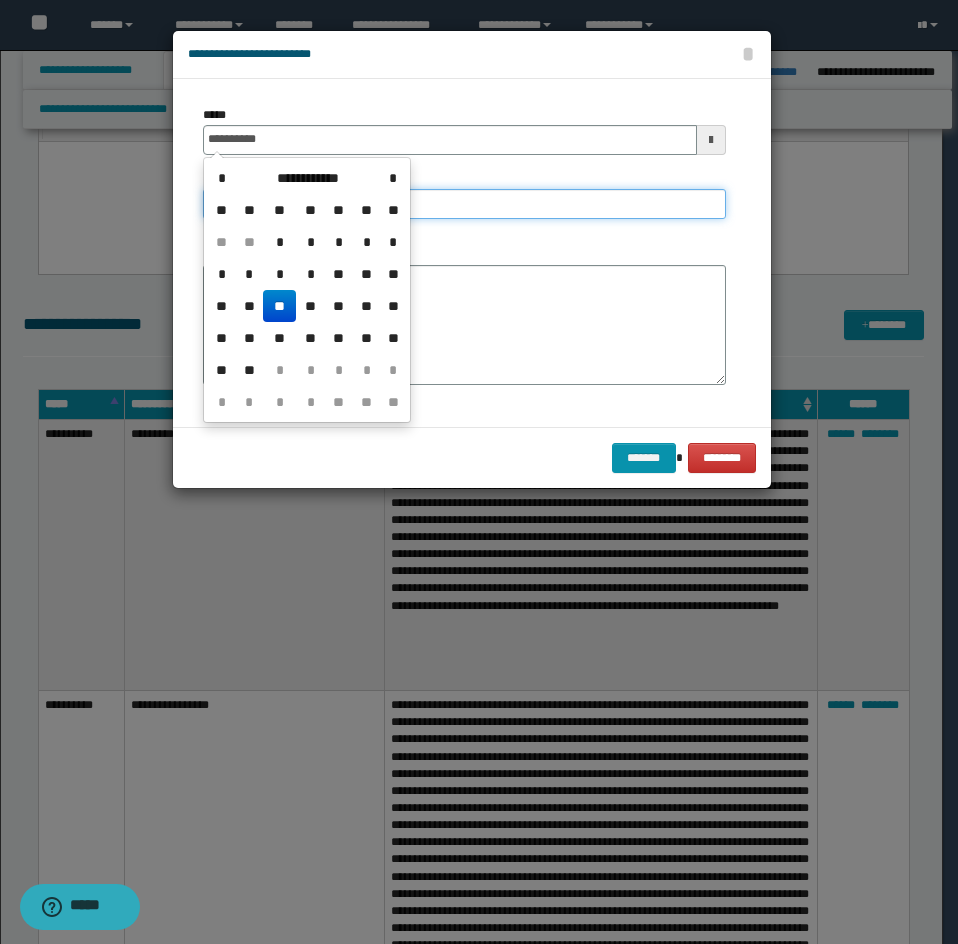 type on "**********" 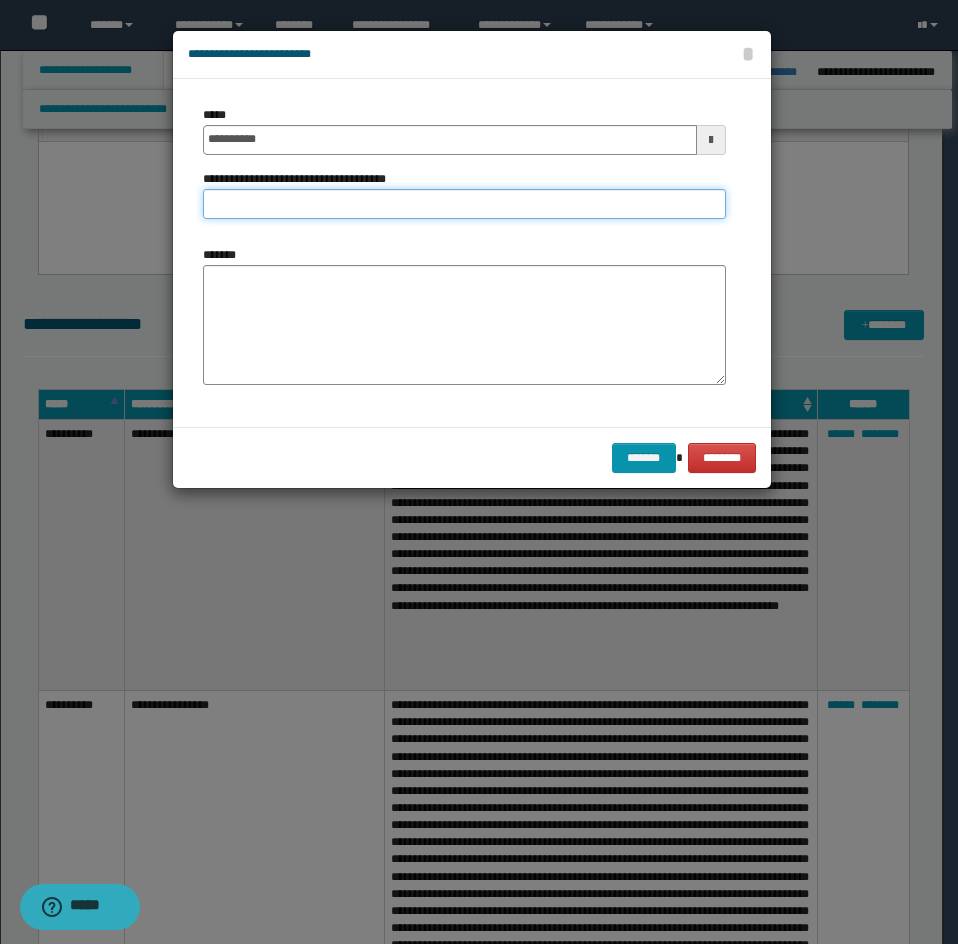 click on "**********" at bounding box center [464, 204] 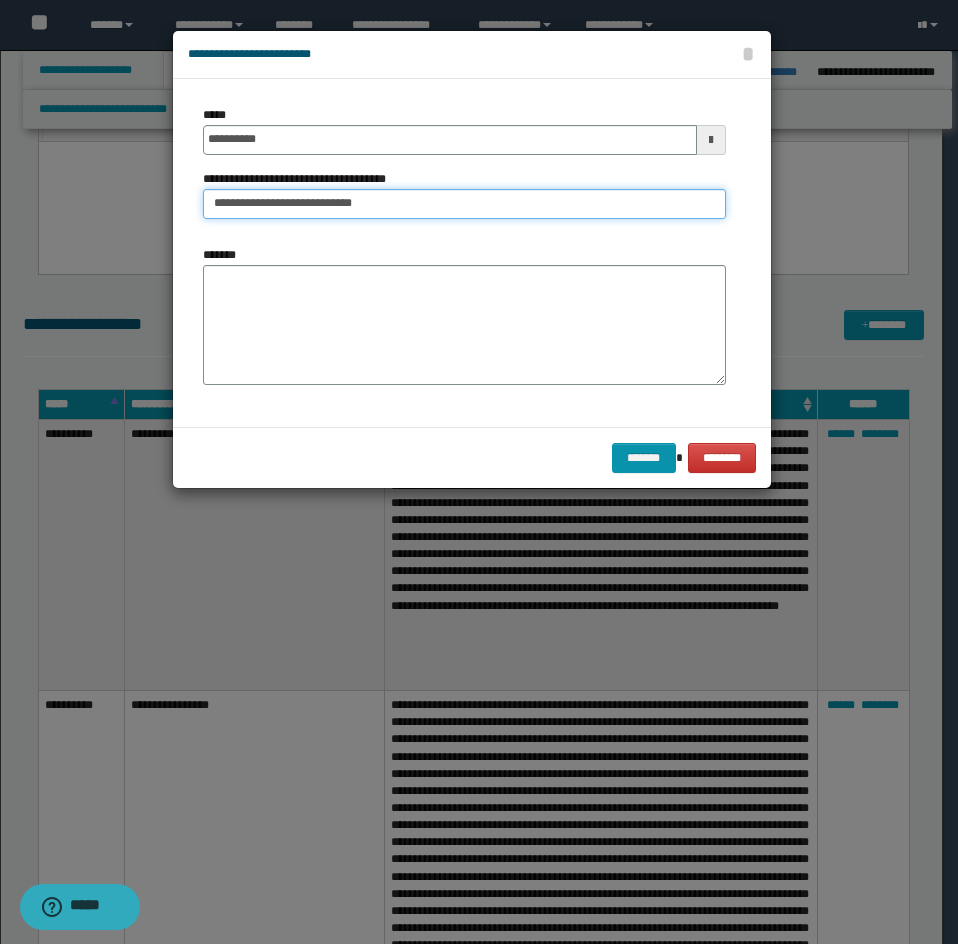 type on "**********" 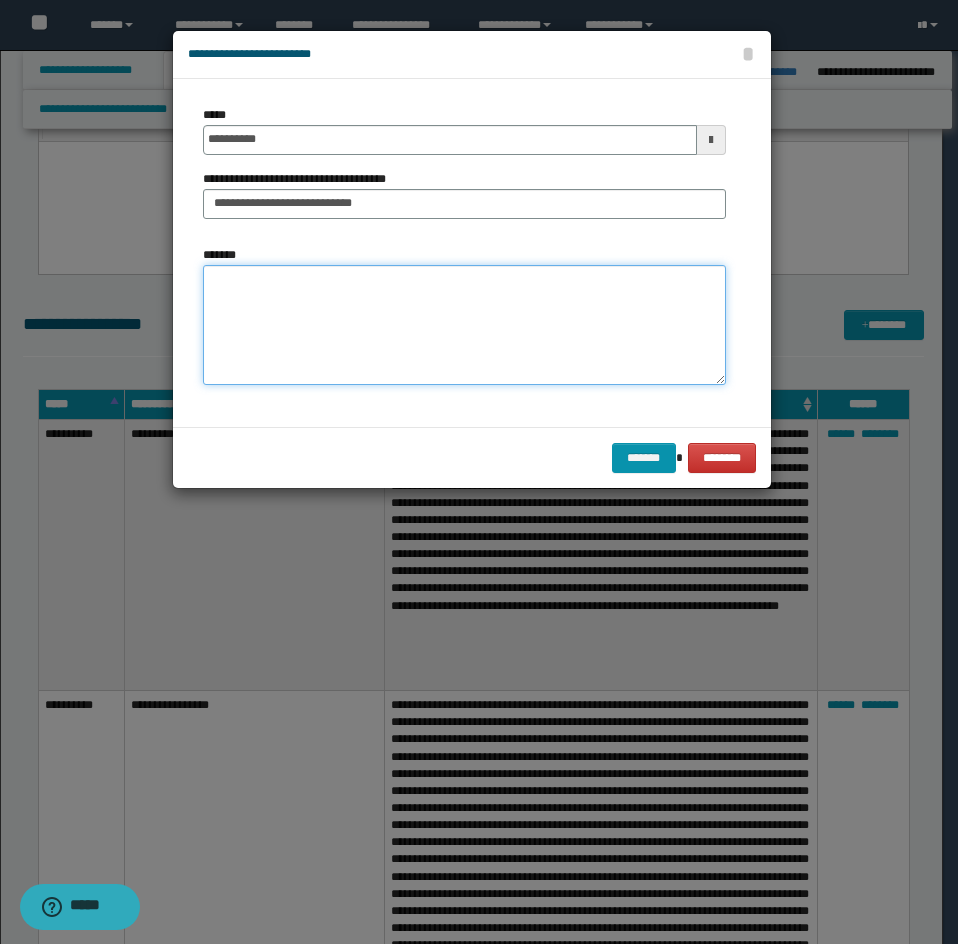 click on "*******" at bounding box center (464, 325) 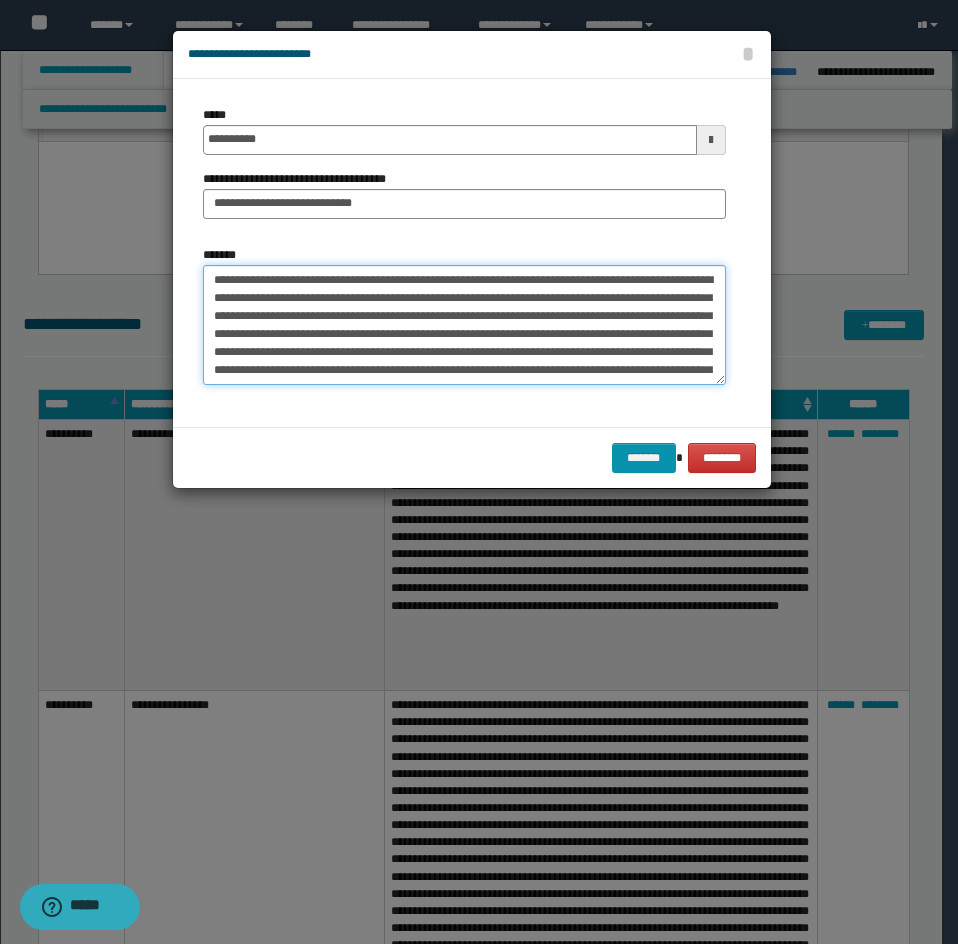 scroll, scrollTop: 174, scrollLeft: 0, axis: vertical 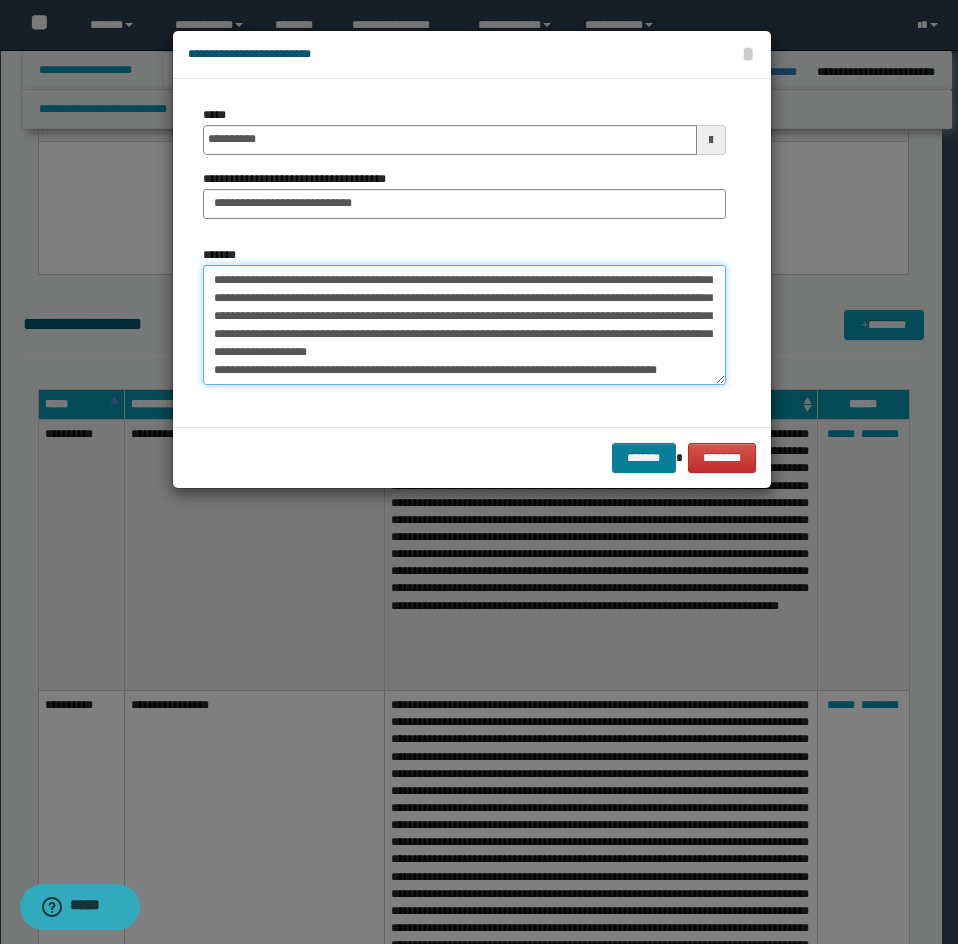 type on "**********" 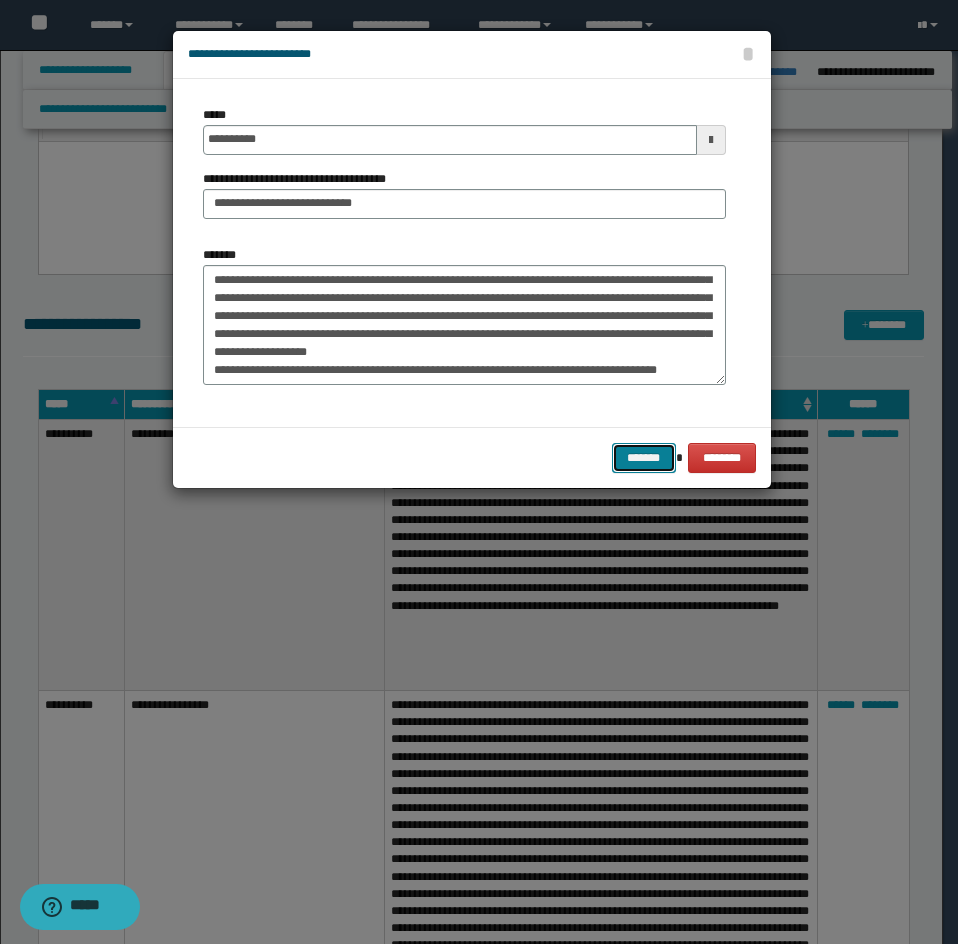 click on "*******" at bounding box center (644, 458) 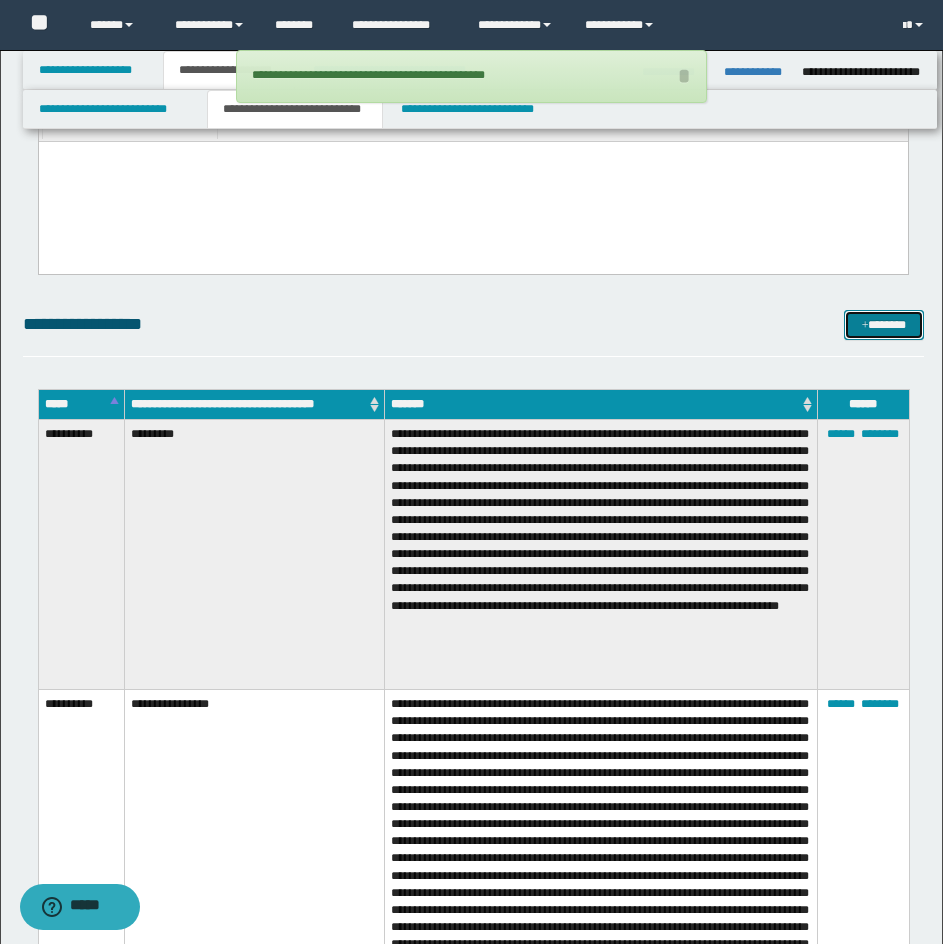 click on "*******" at bounding box center (884, 325) 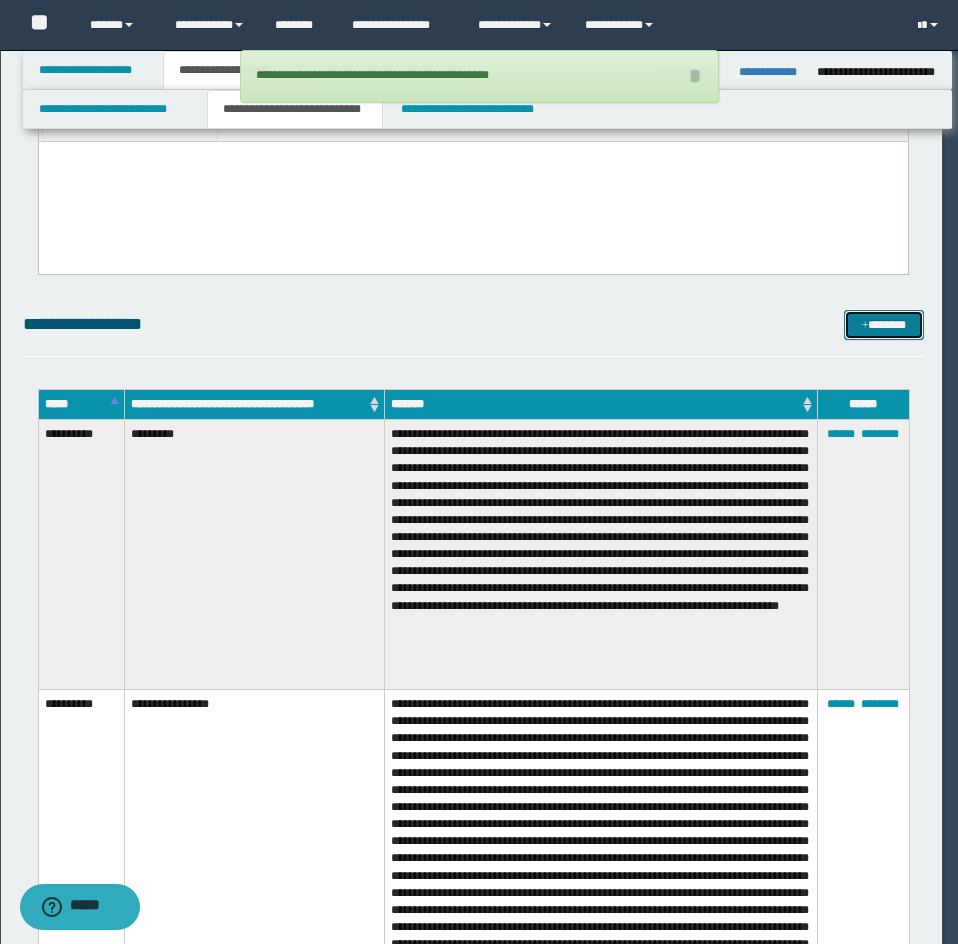 scroll, scrollTop: 0, scrollLeft: 0, axis: both 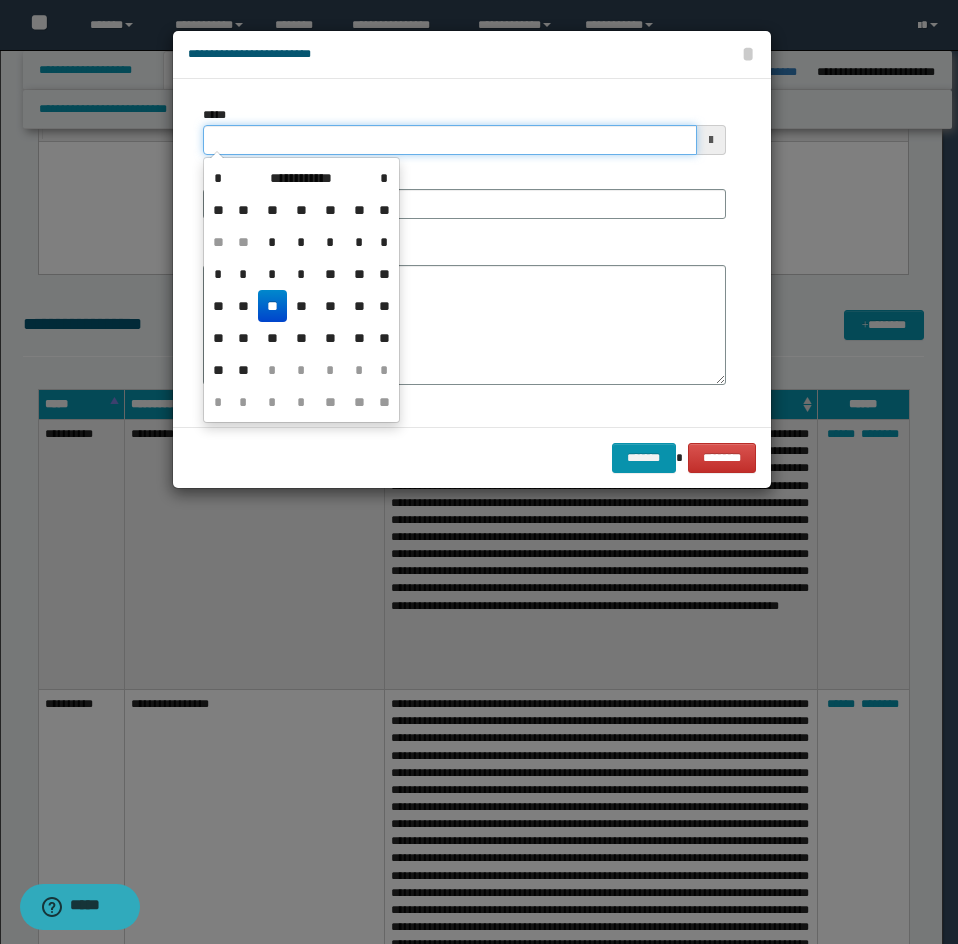 click on "*****" at bounding box center [450, 140] 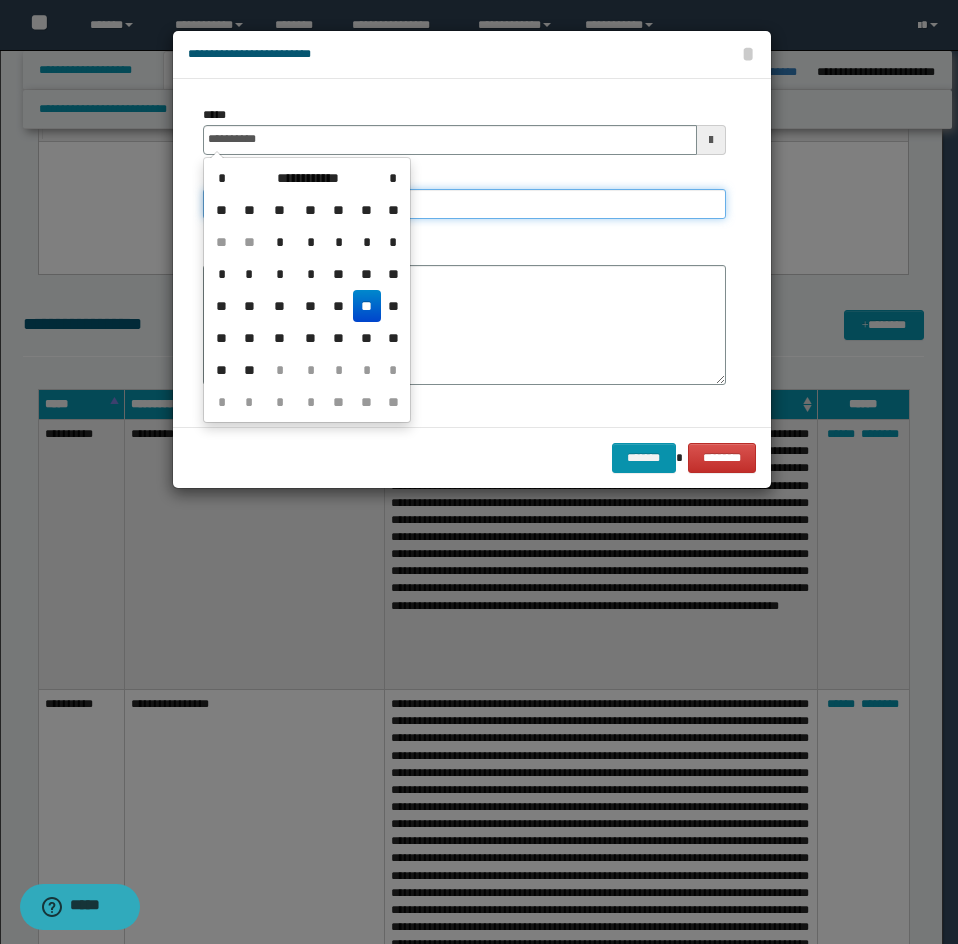 type on "**********" 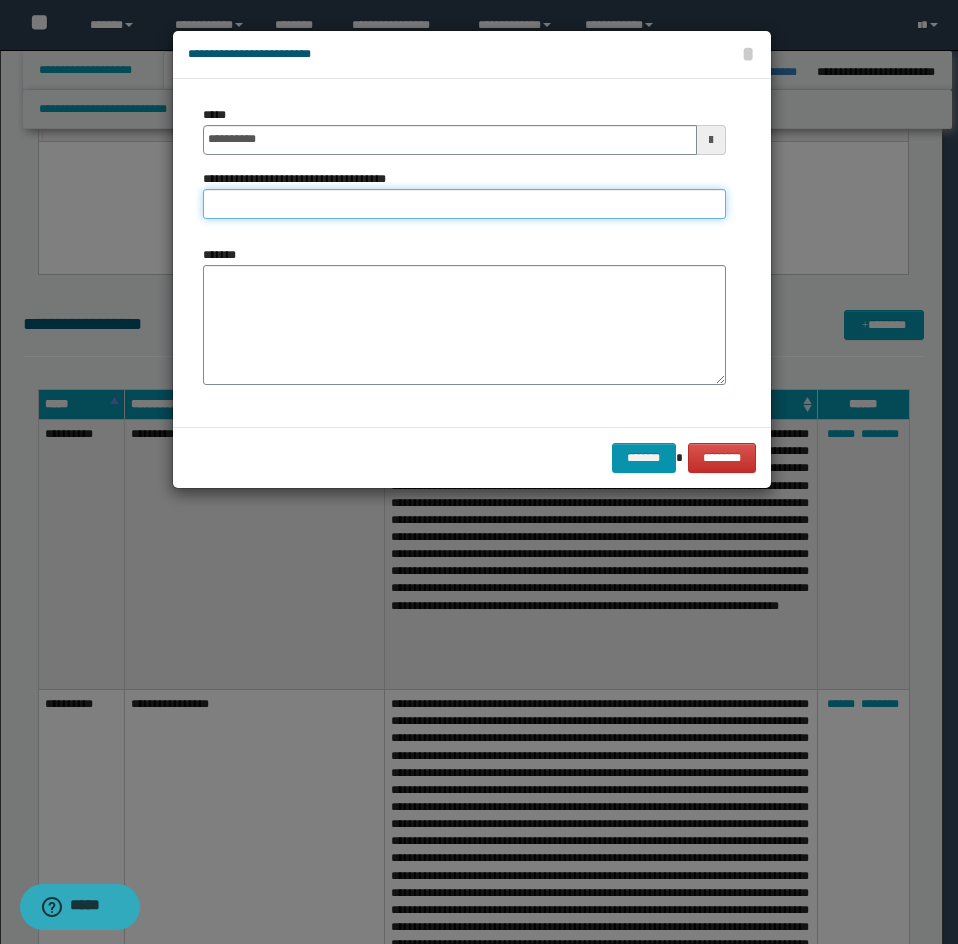 click on "**********" at bounding box center [464, 204] 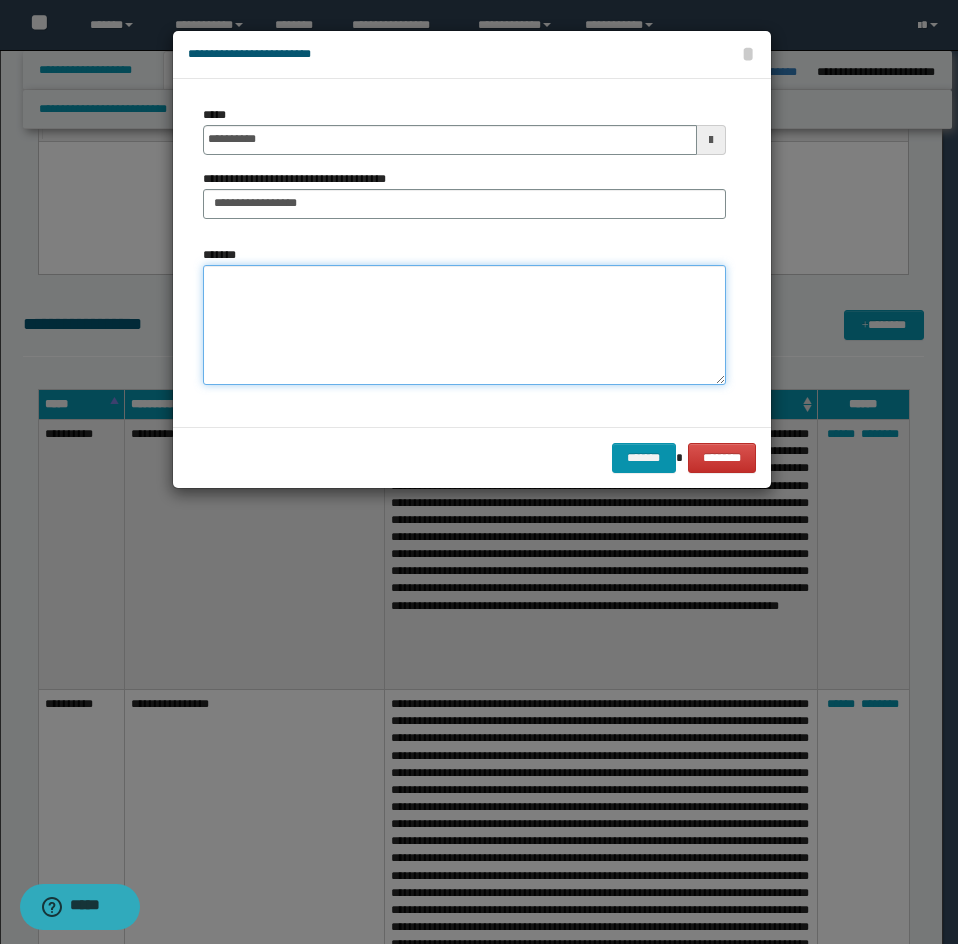 click on "*******" at bounding box center (464, 325) 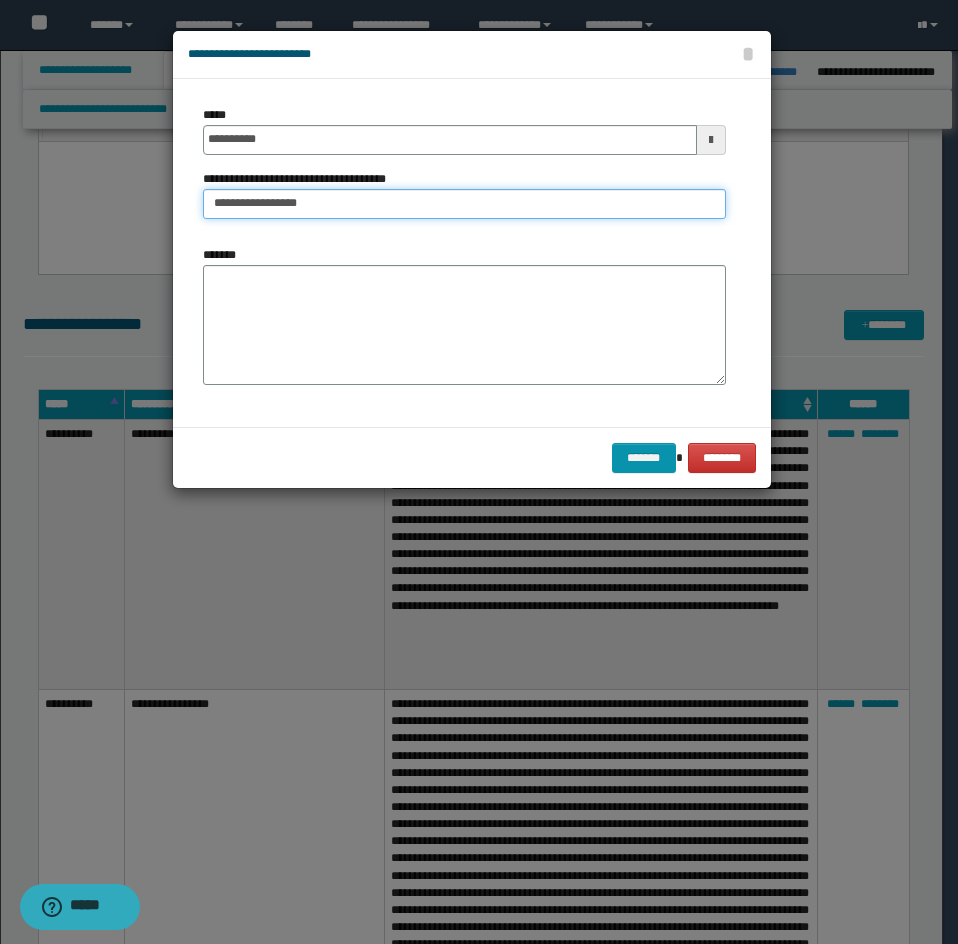 click on "**********" at bounding box center [464, 204] 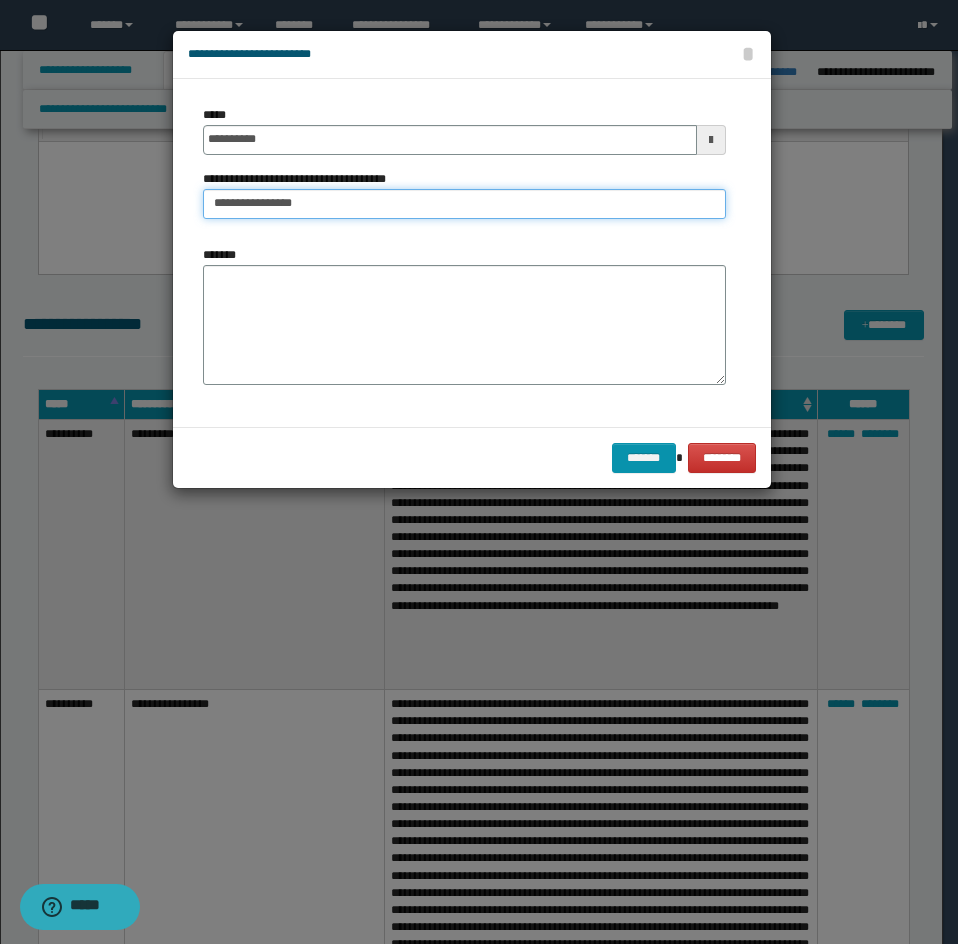 type on "**********" 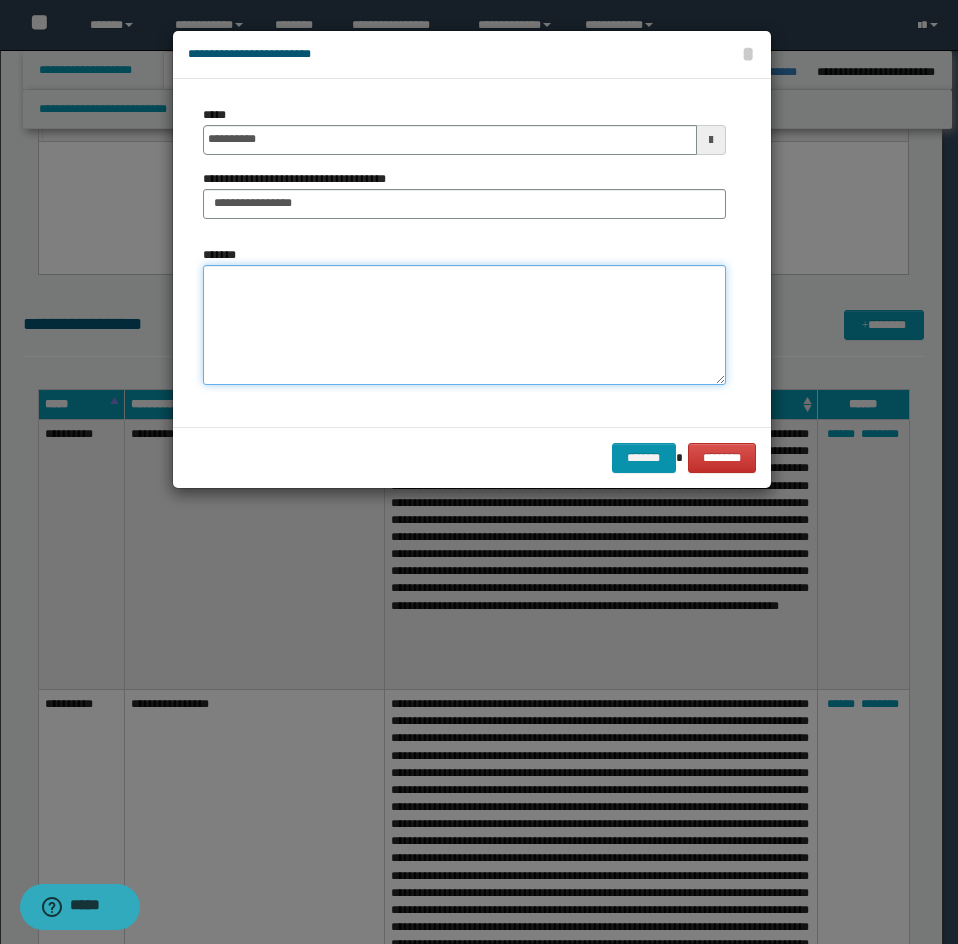 click on "*******" at bounding box center [464, 325] 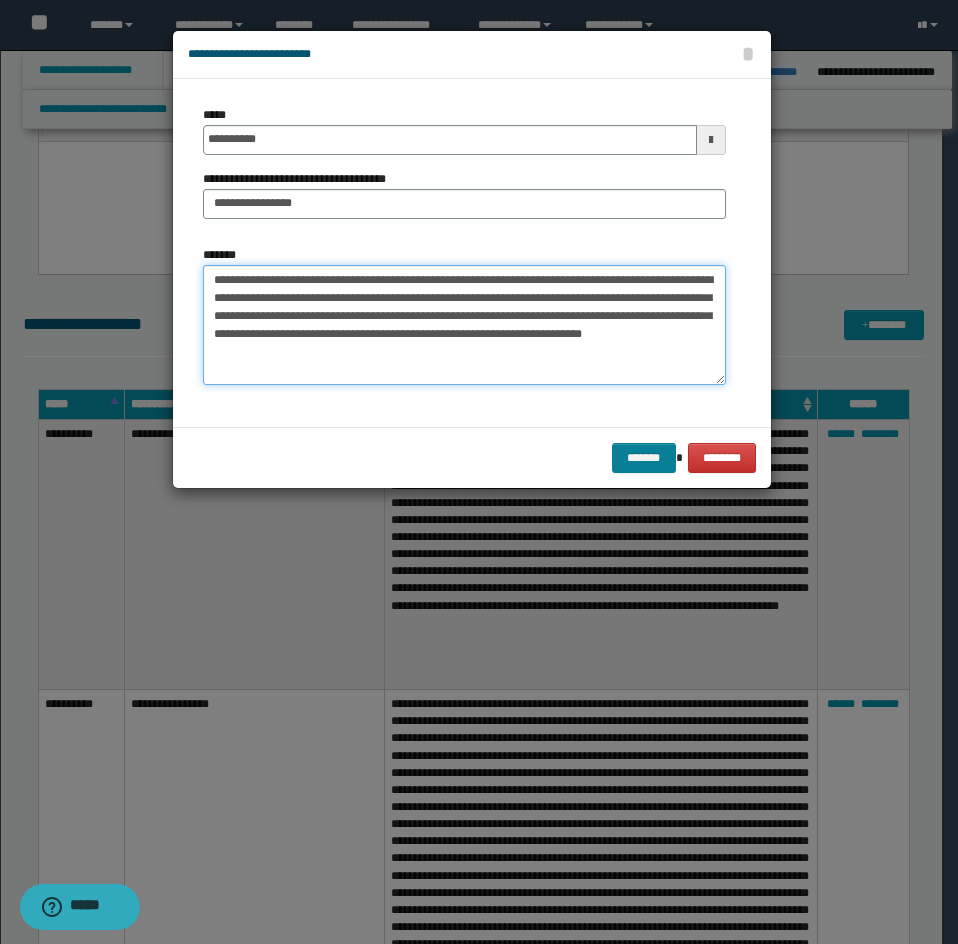 type on "**********" 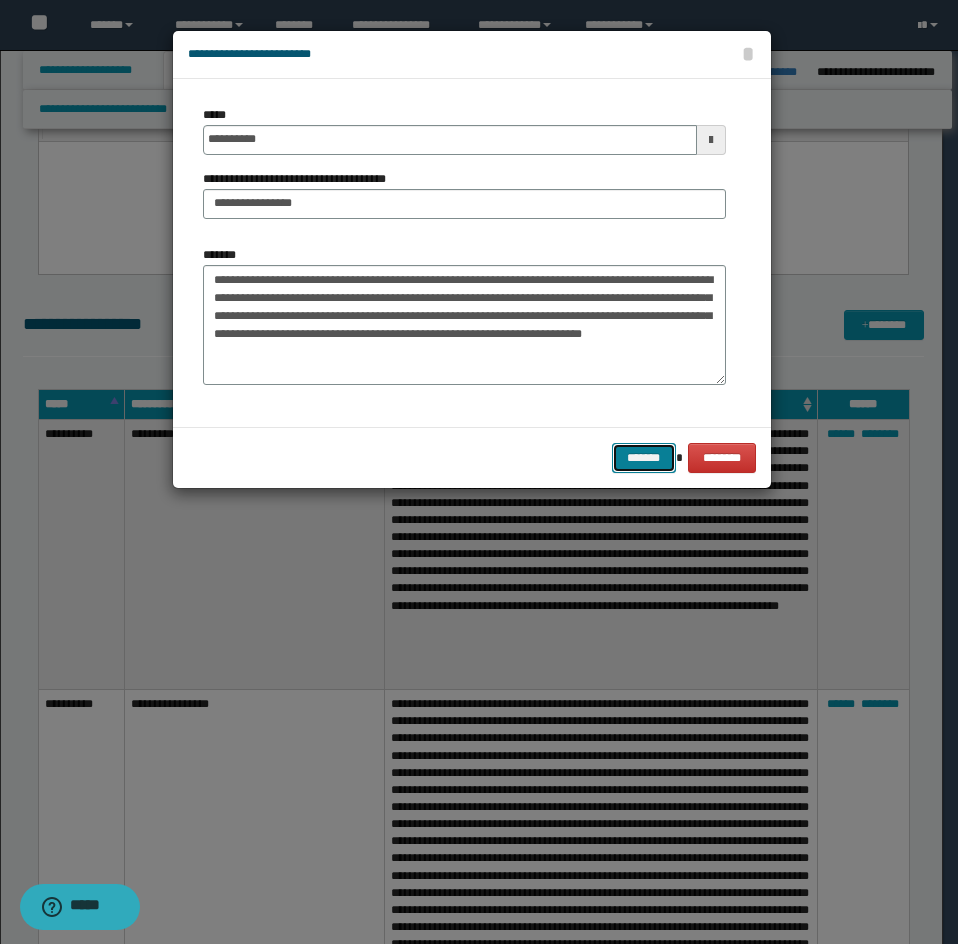 click on "*******" at bounding box center [644, 458] 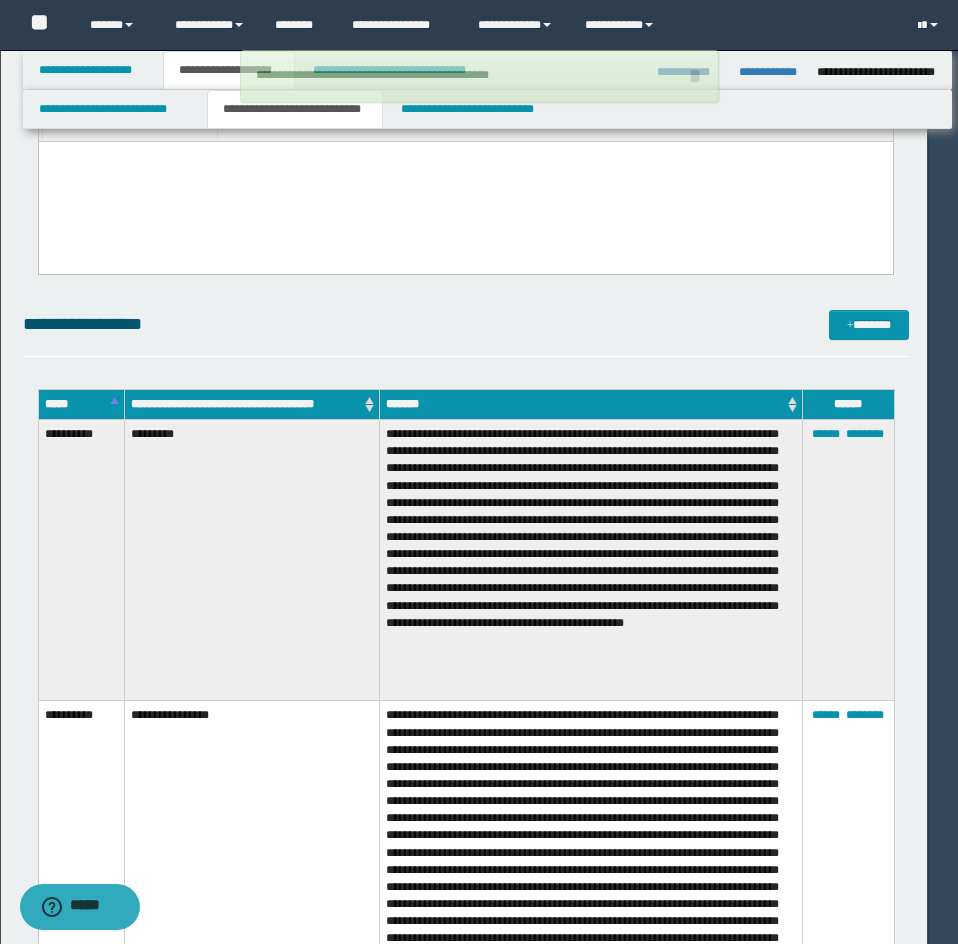 type 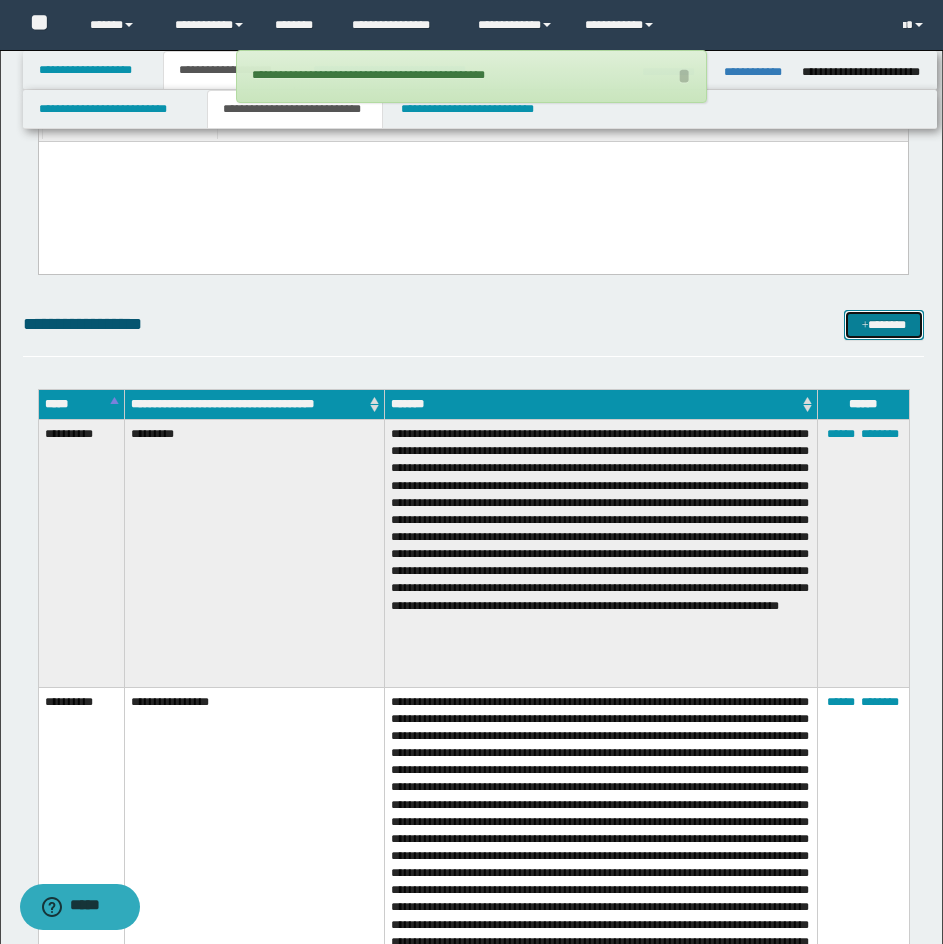 click on "*******" at bounding box center [884, 325] 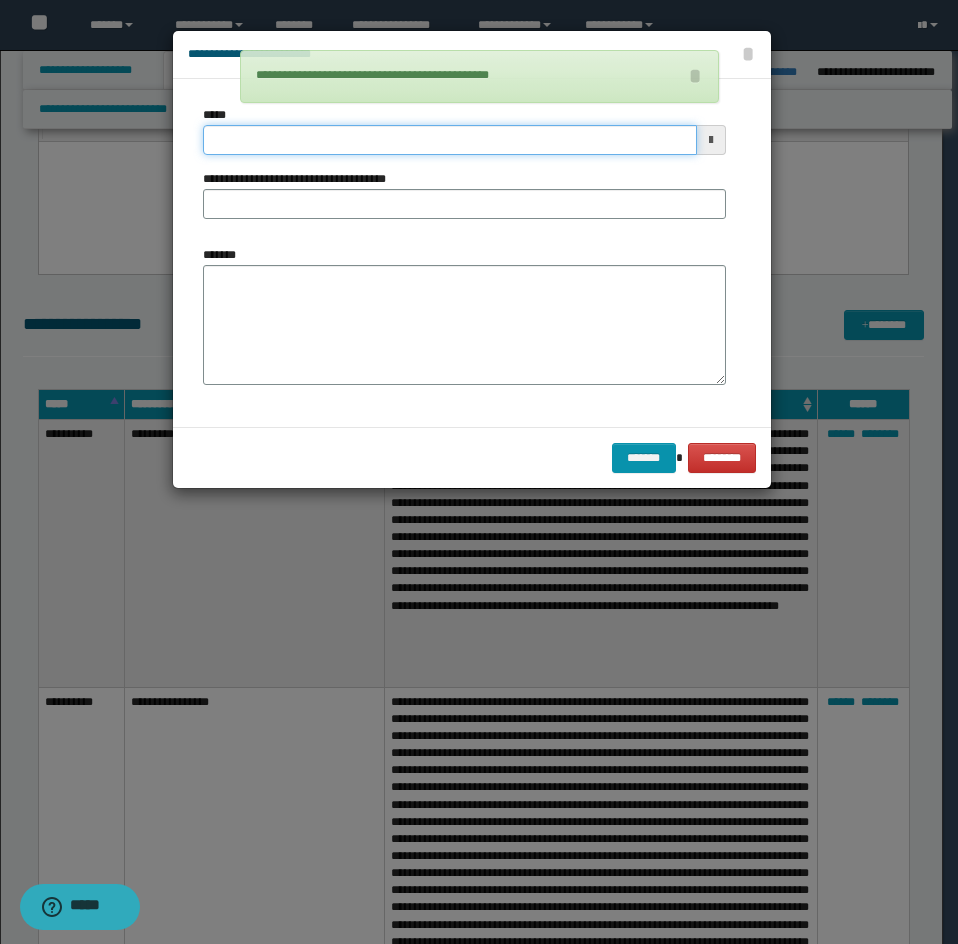 click on "*****" at bounding box center [450, 140] 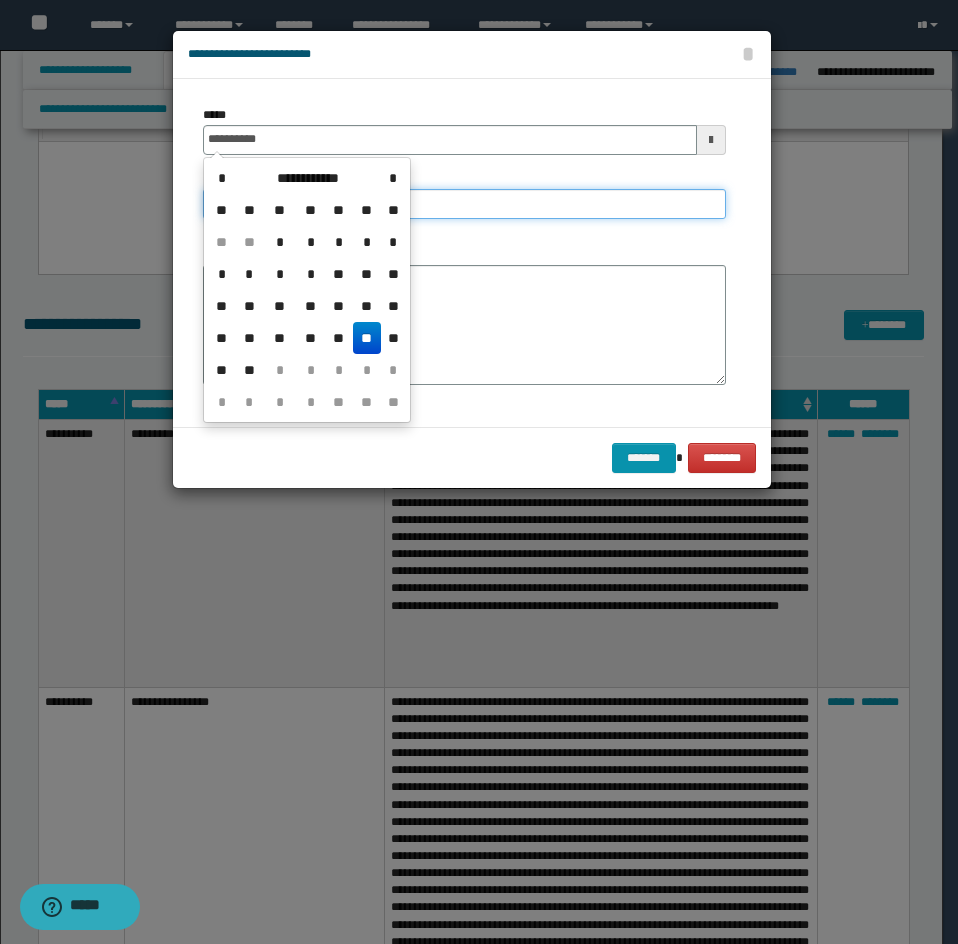 type on "**********" 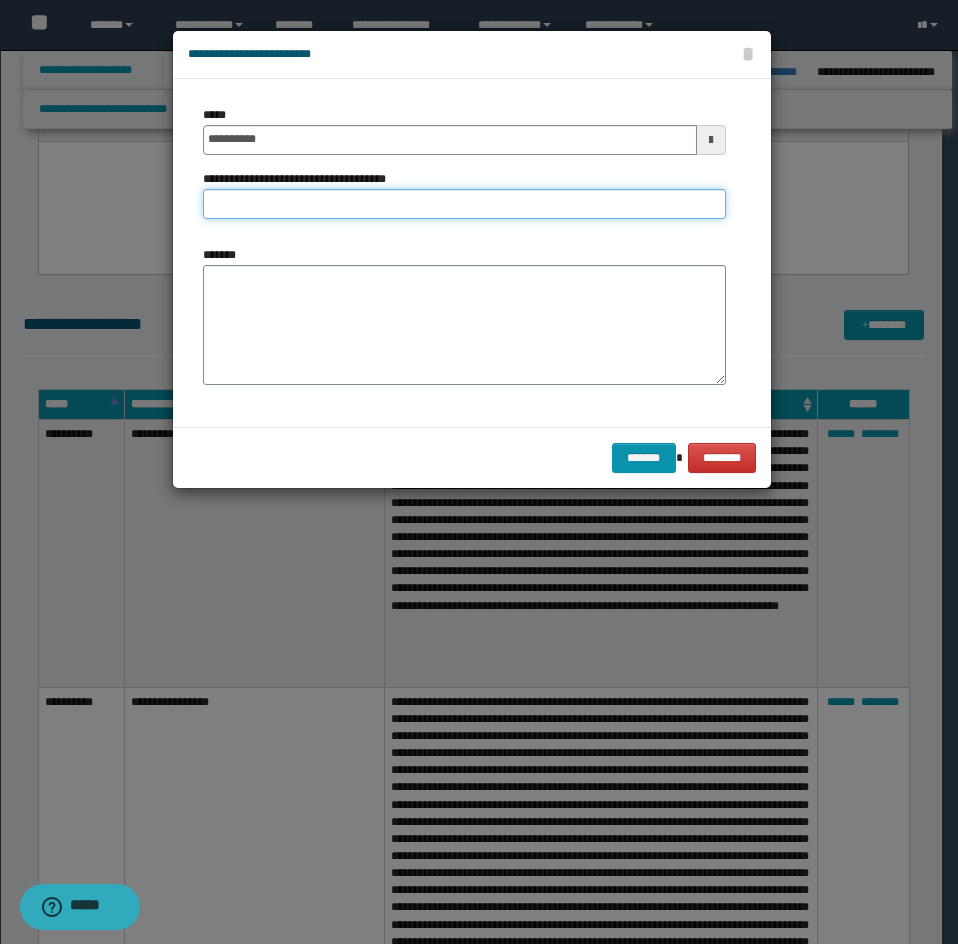 click on "**********" at bounding box center [464, 204] 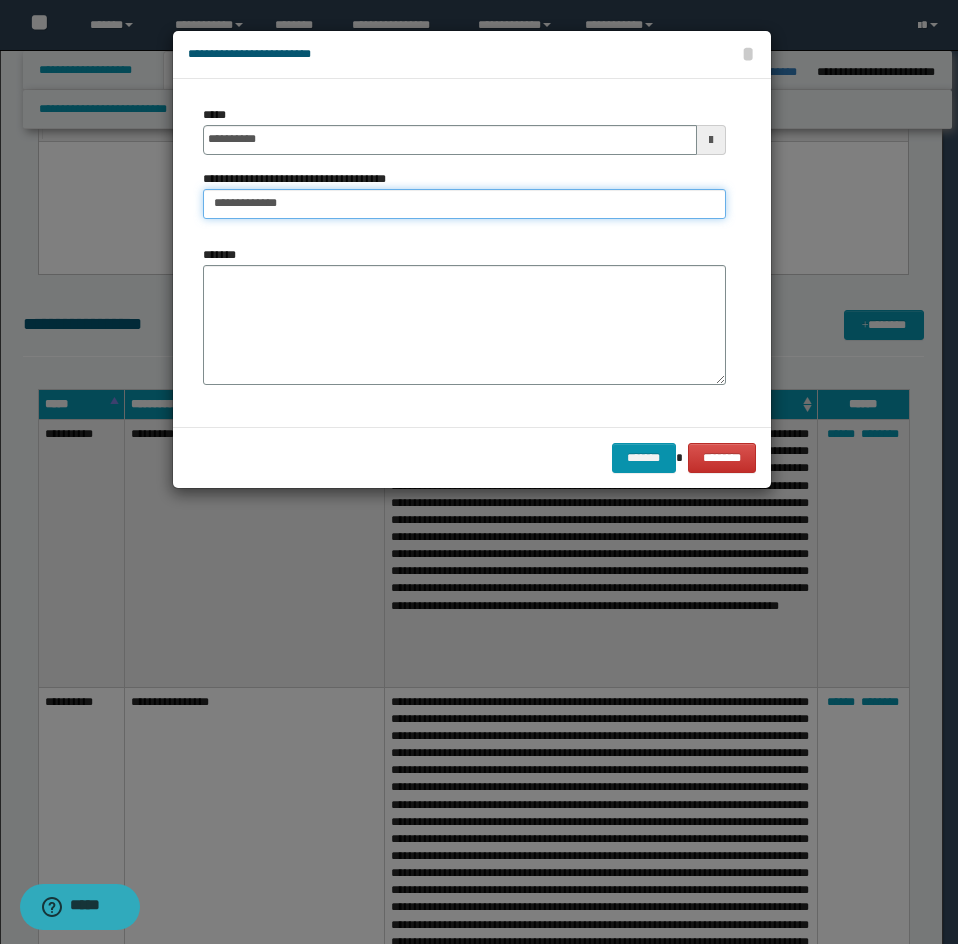 type on "**********" 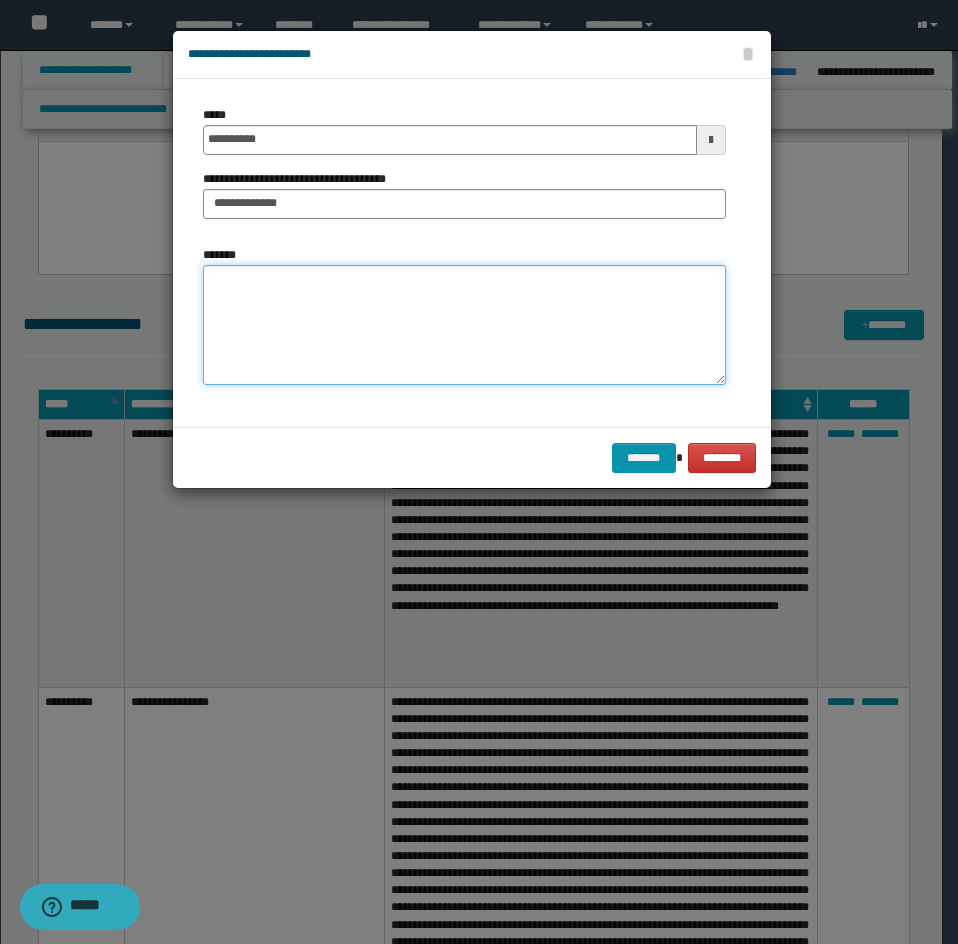 drag, startPoint x: 233, startPoint y: 309, endPoint x: 190, endPoint y: 312, distance: 43.104523 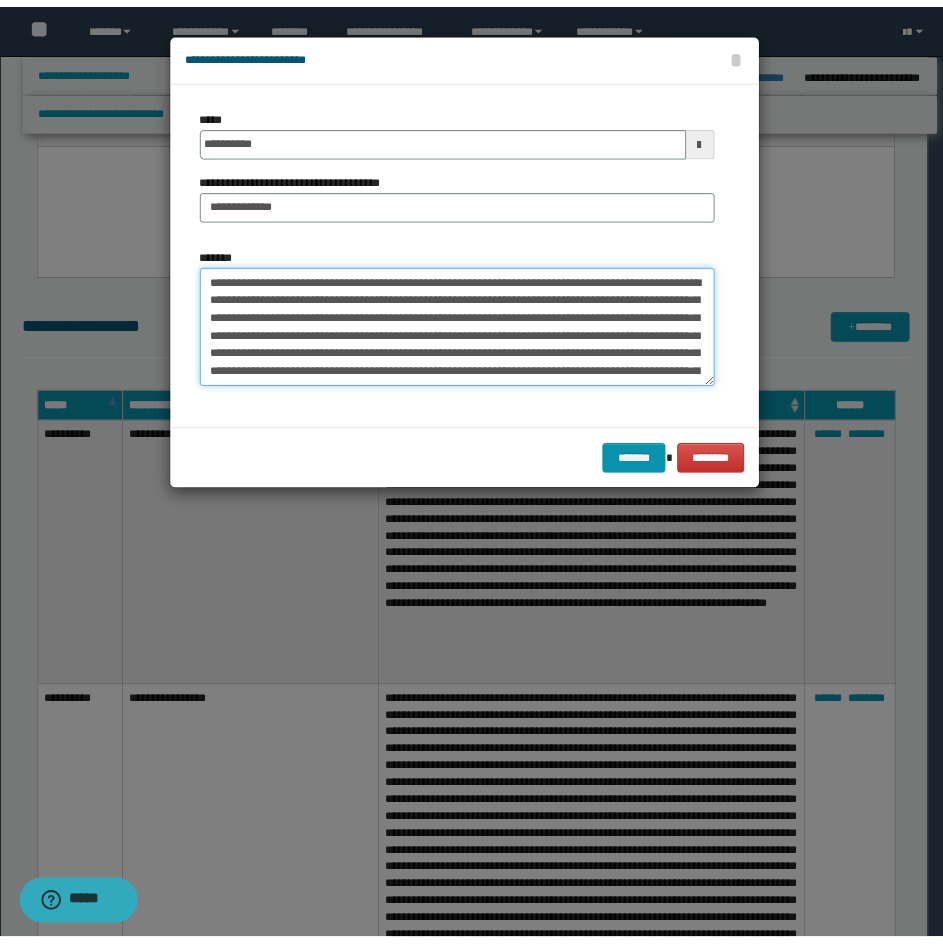 scroll, scrollTop: 84, scrollLeft: 0, axis: vertical 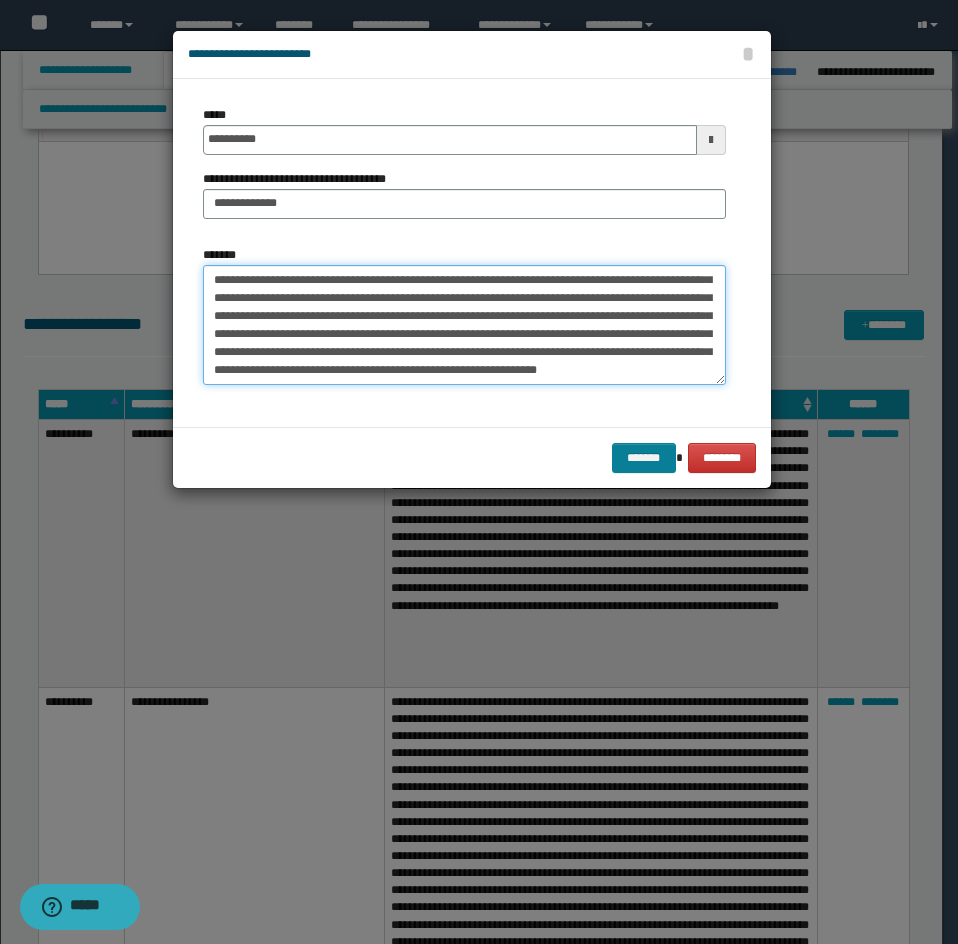 type on "**********" 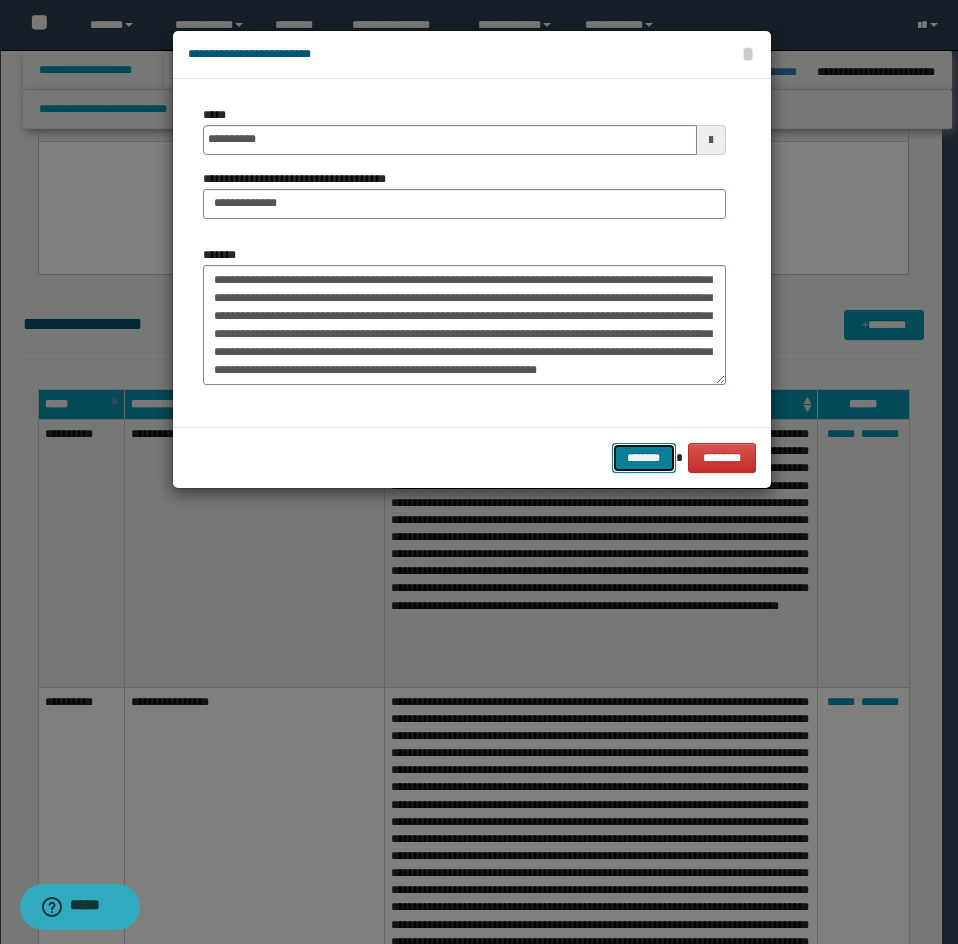 click on "*******" at bounding box center (644, 458) 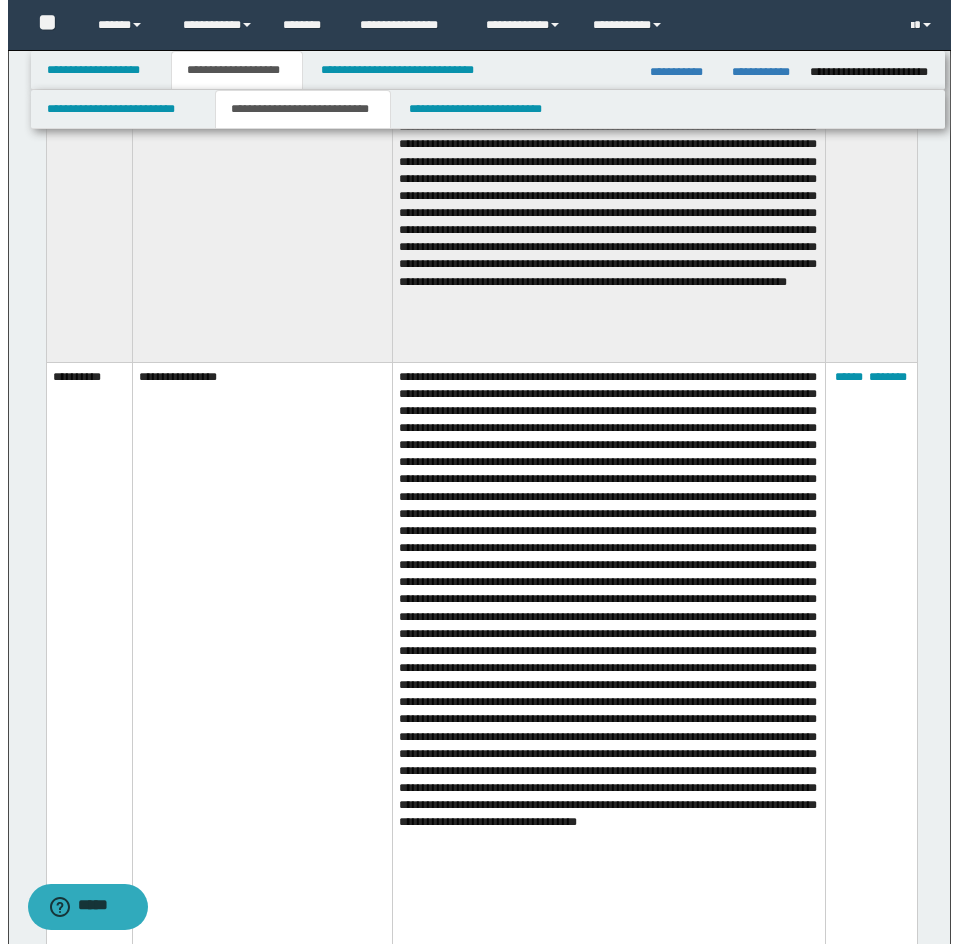 scroll, scrollTop: 2600, scrollLeft: 0, axis: vertical 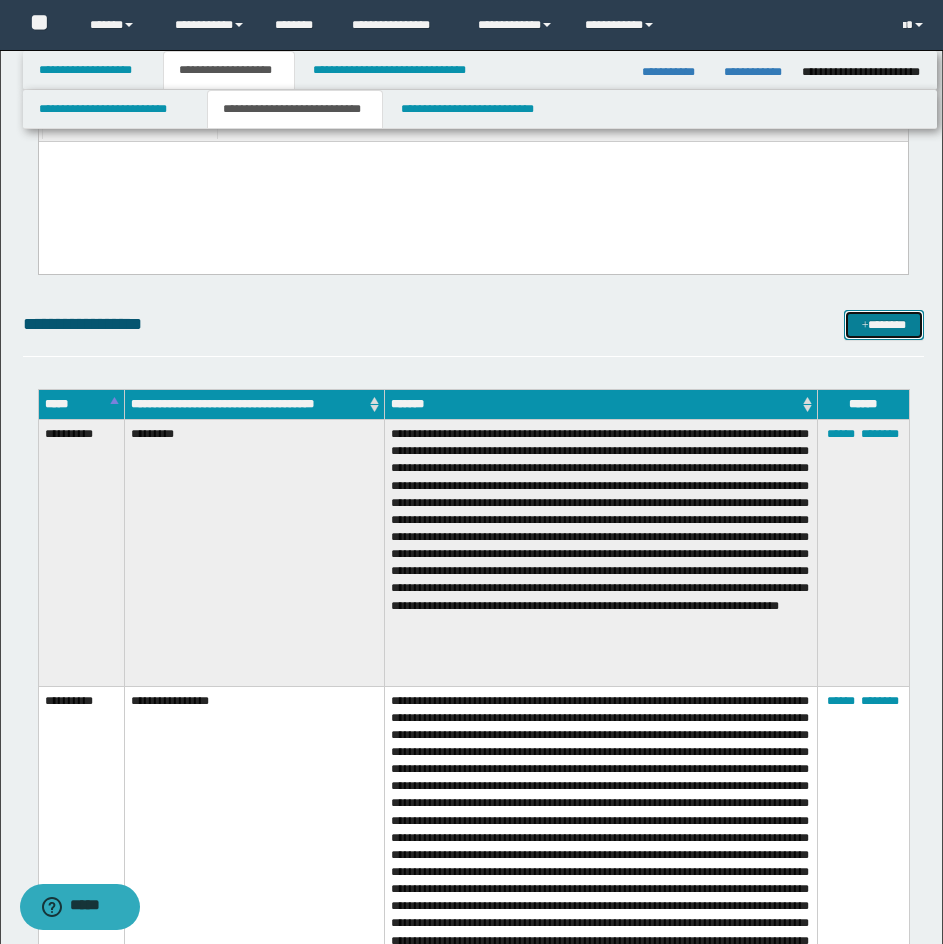 click on "*******" at bounding box center (884, 325) 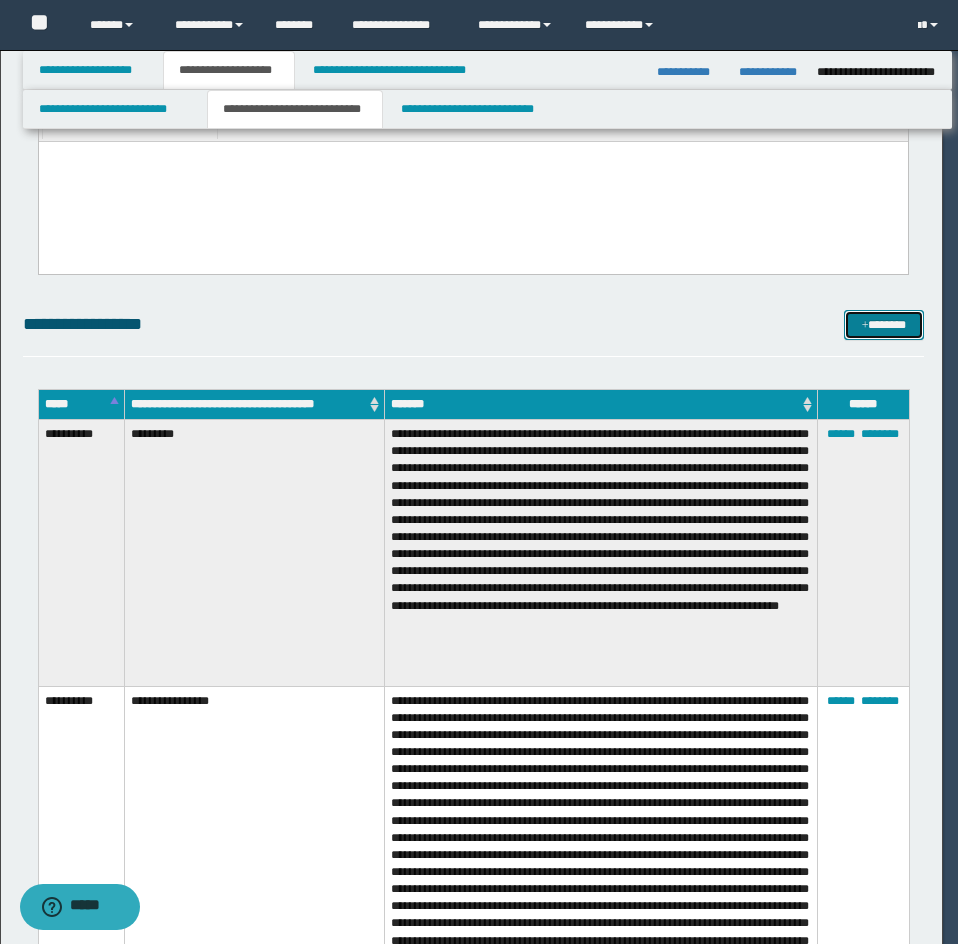 scroll, scrollTop: 0, scrollLeft: 0, axis: both 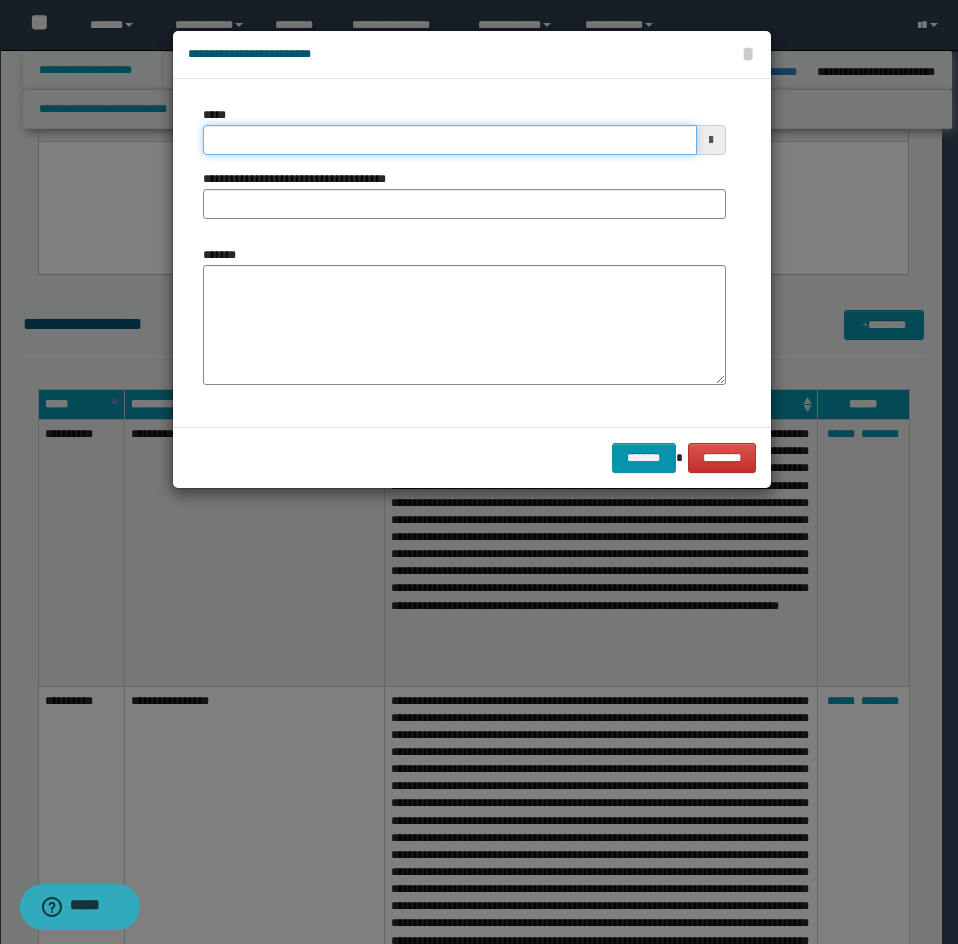 click on "*****" at bounding box center [450, 140] 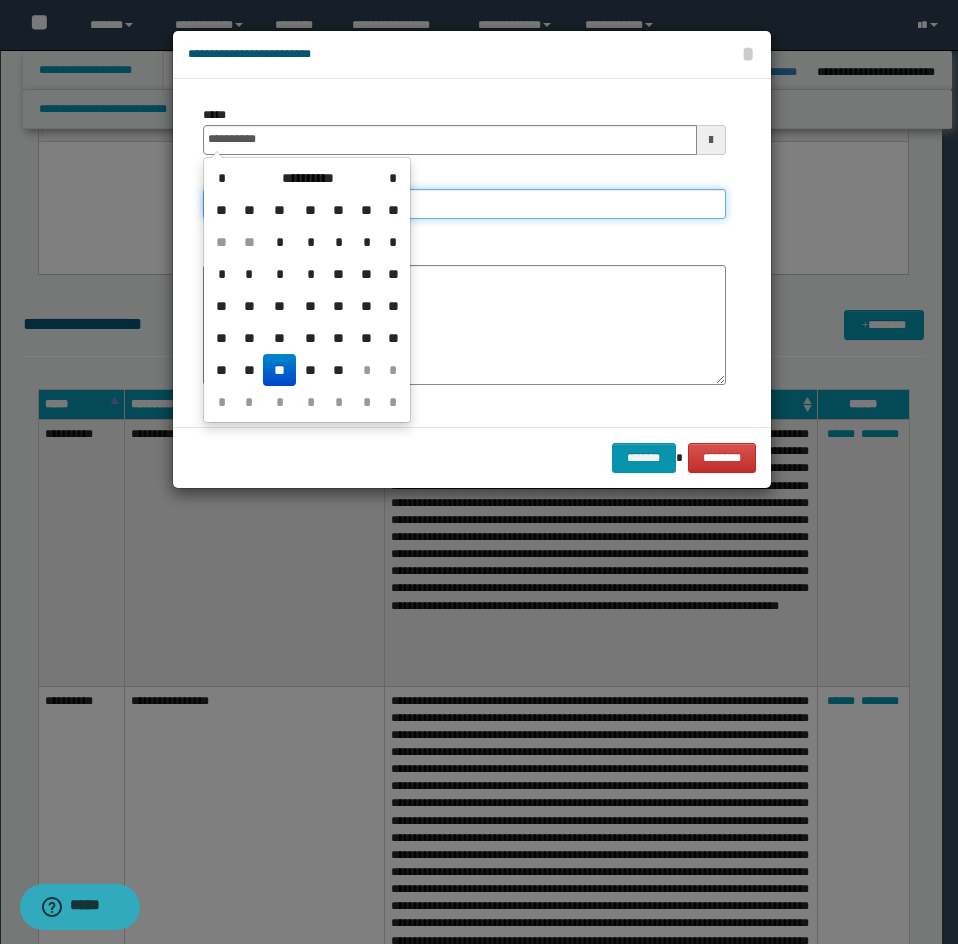 type on "**********" 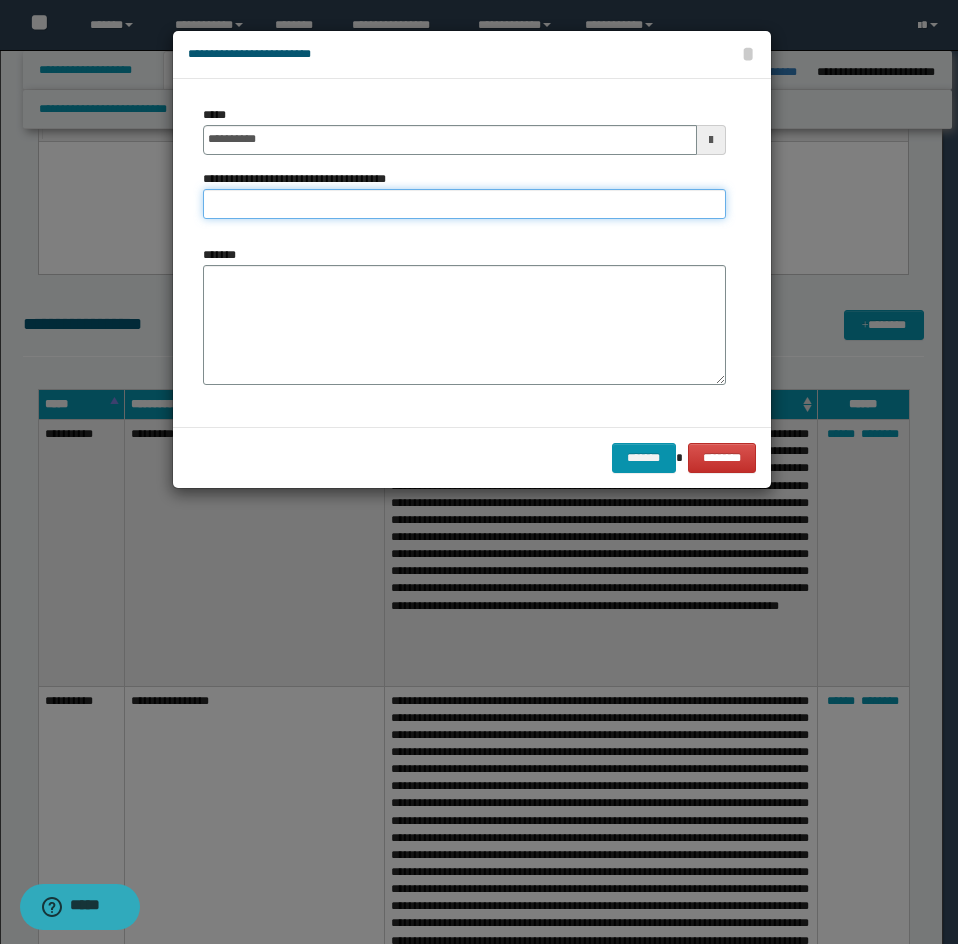 click on "**********" at bounding box center [464, 204] 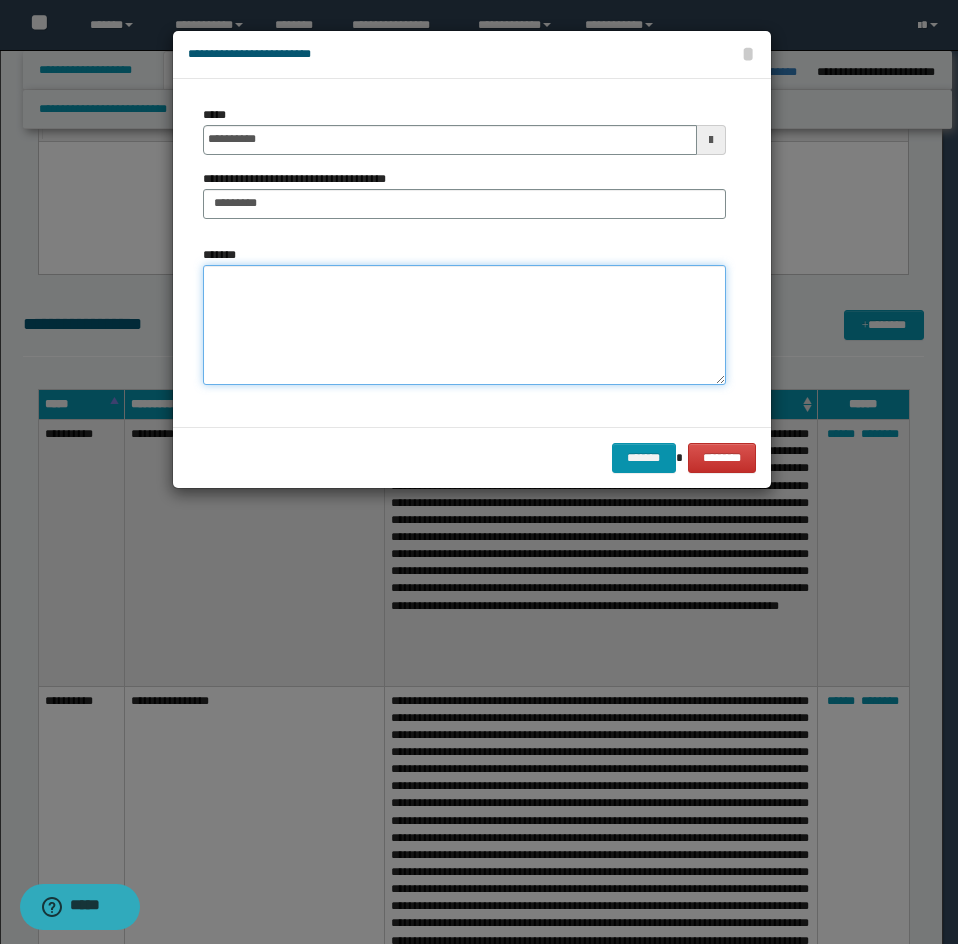 click on "*******" at bounding box center [464, 325] 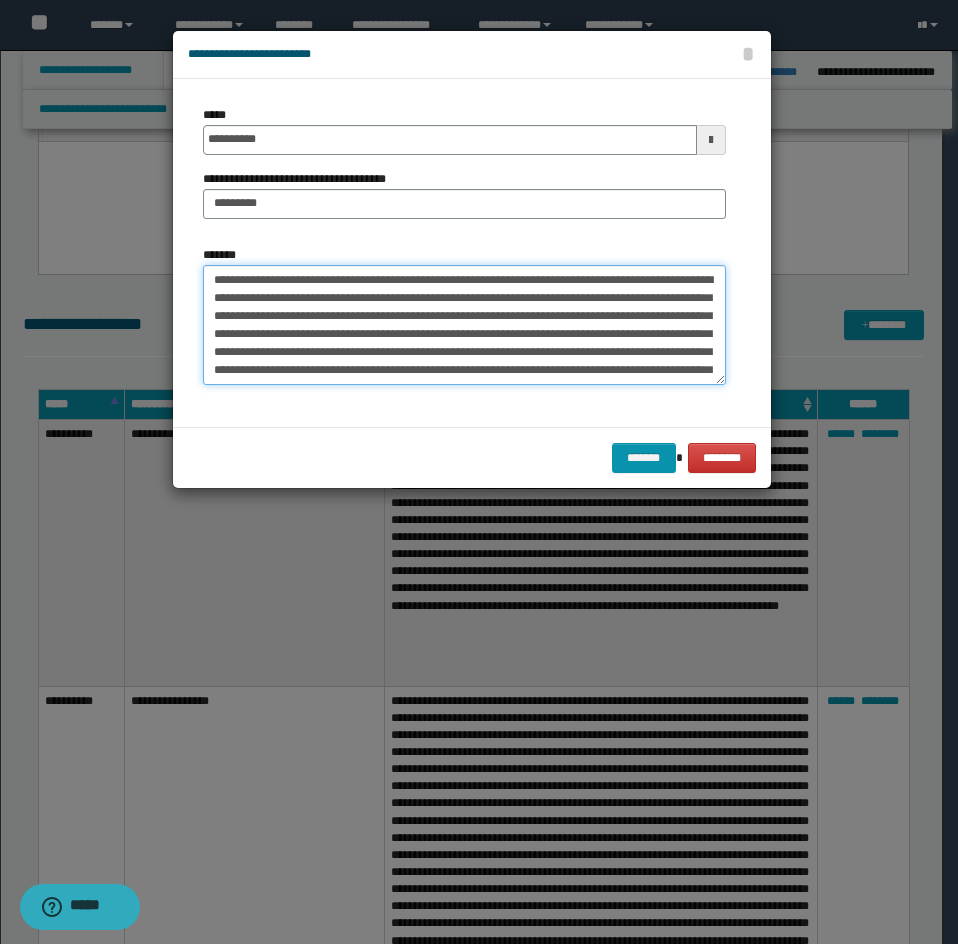 scroll, scrollTop: 192, scrollLeft: 0, axis: vertical 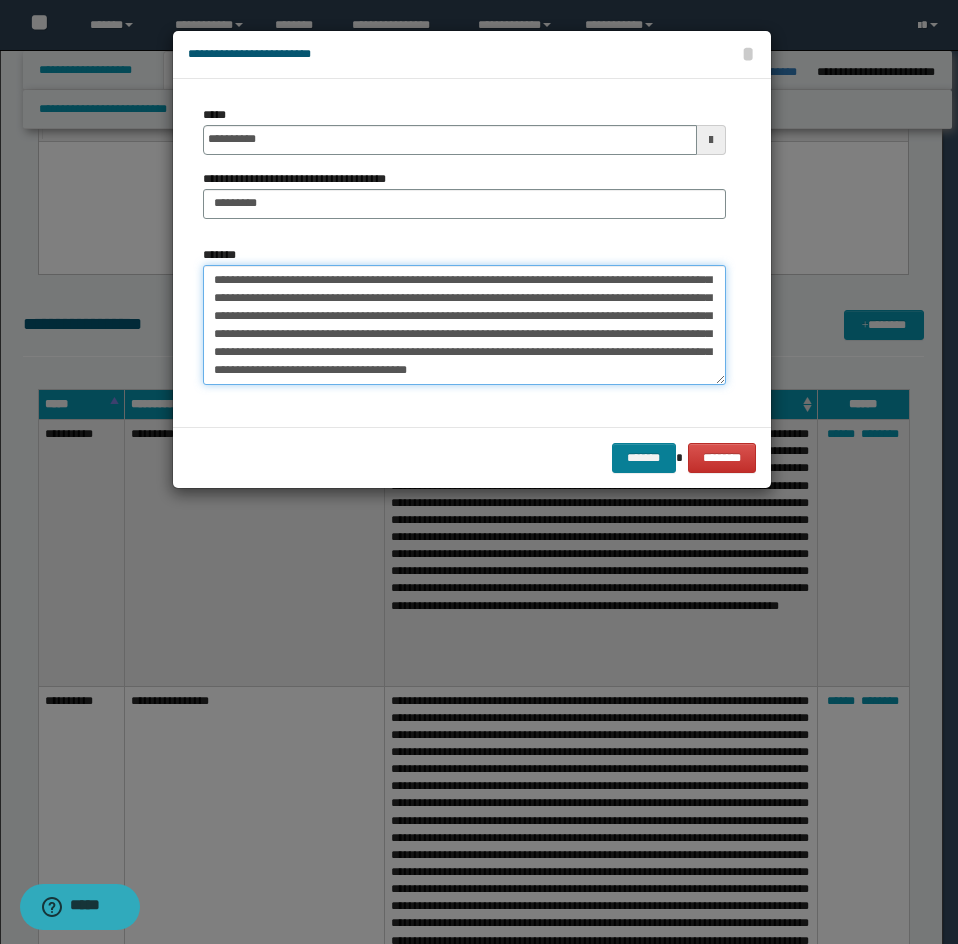 type on "**********" 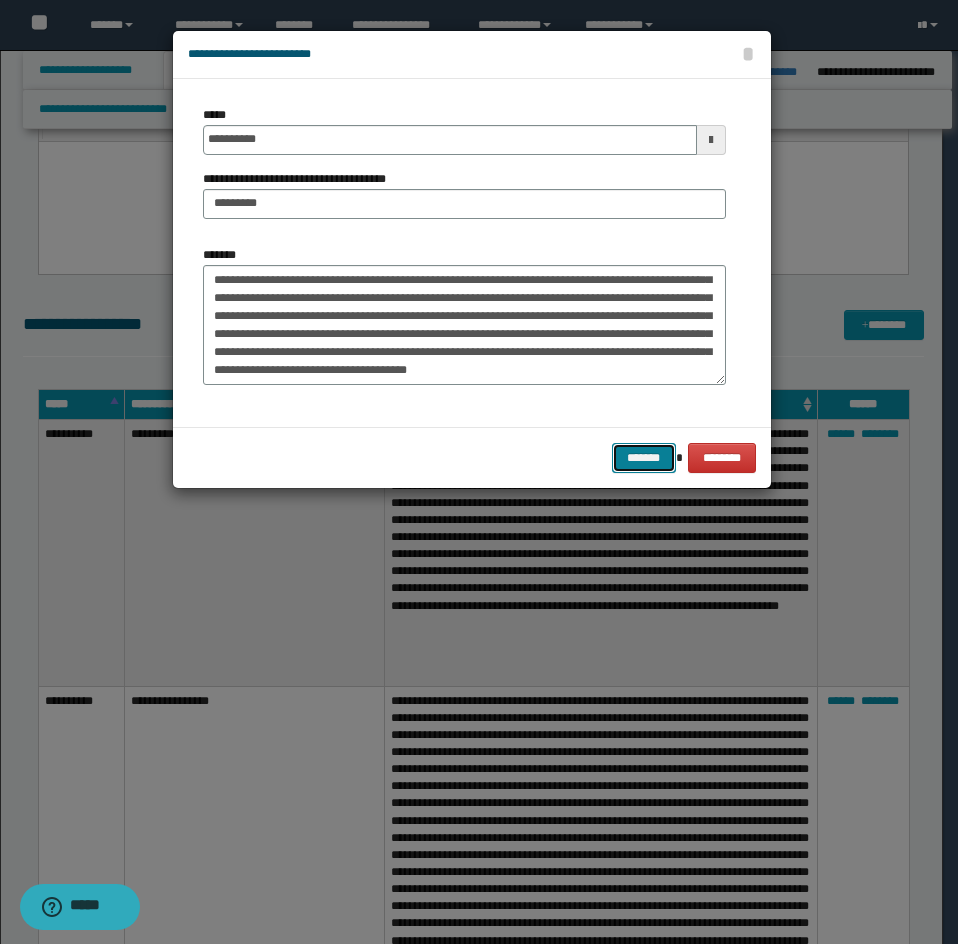 click on "*******" at bounding box center [644, 458] 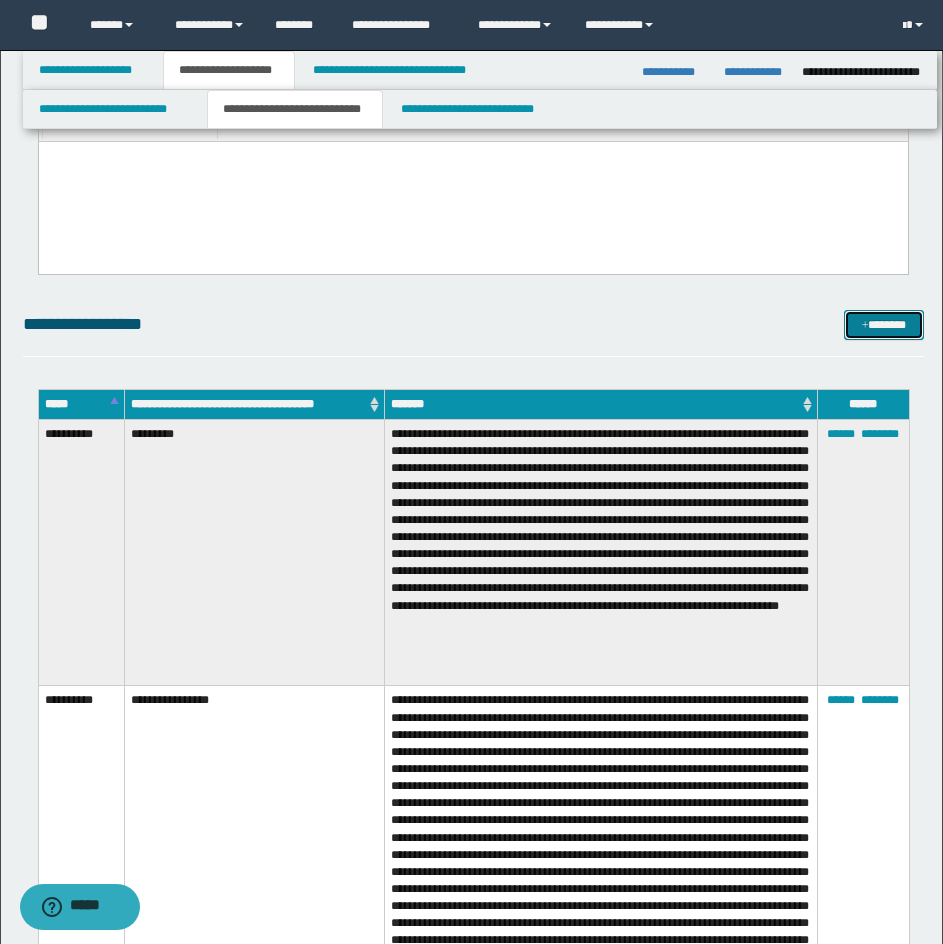 click at bounding box center [865, 326] 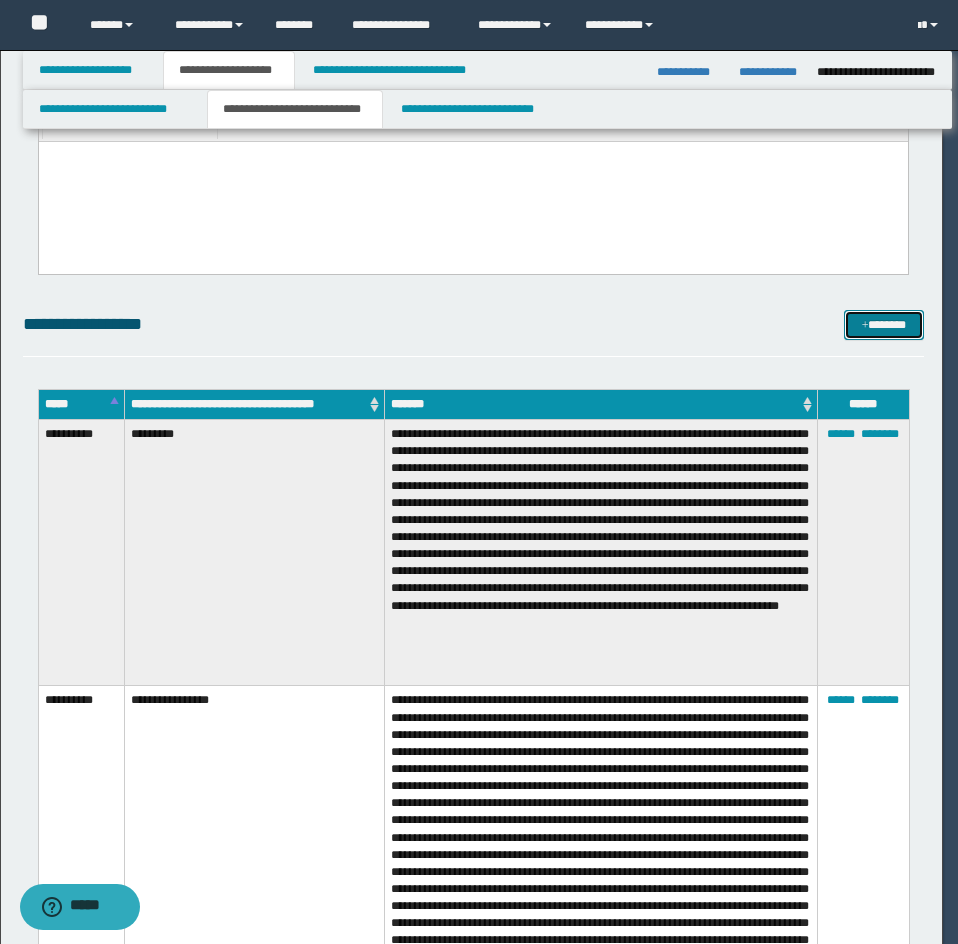 scroll, scrollTop: 0, scrollLeft: 0, axis: both 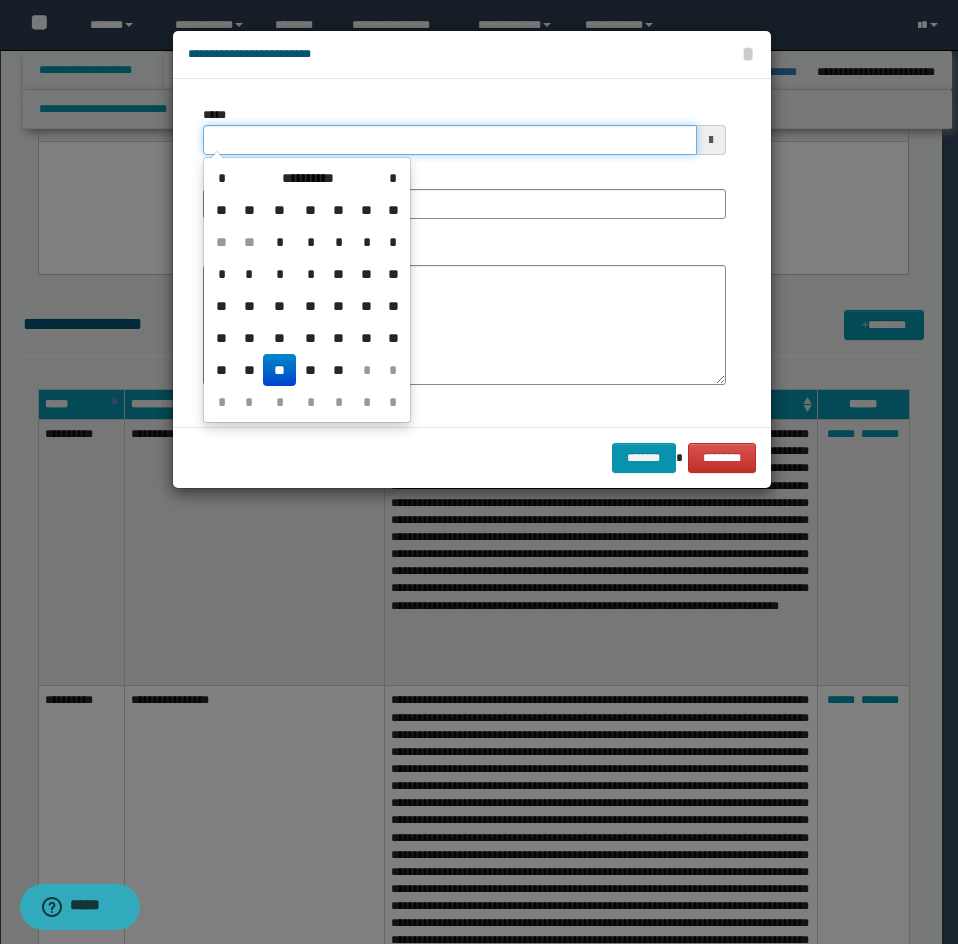 click on "*****" at bounding box center (450, 140) 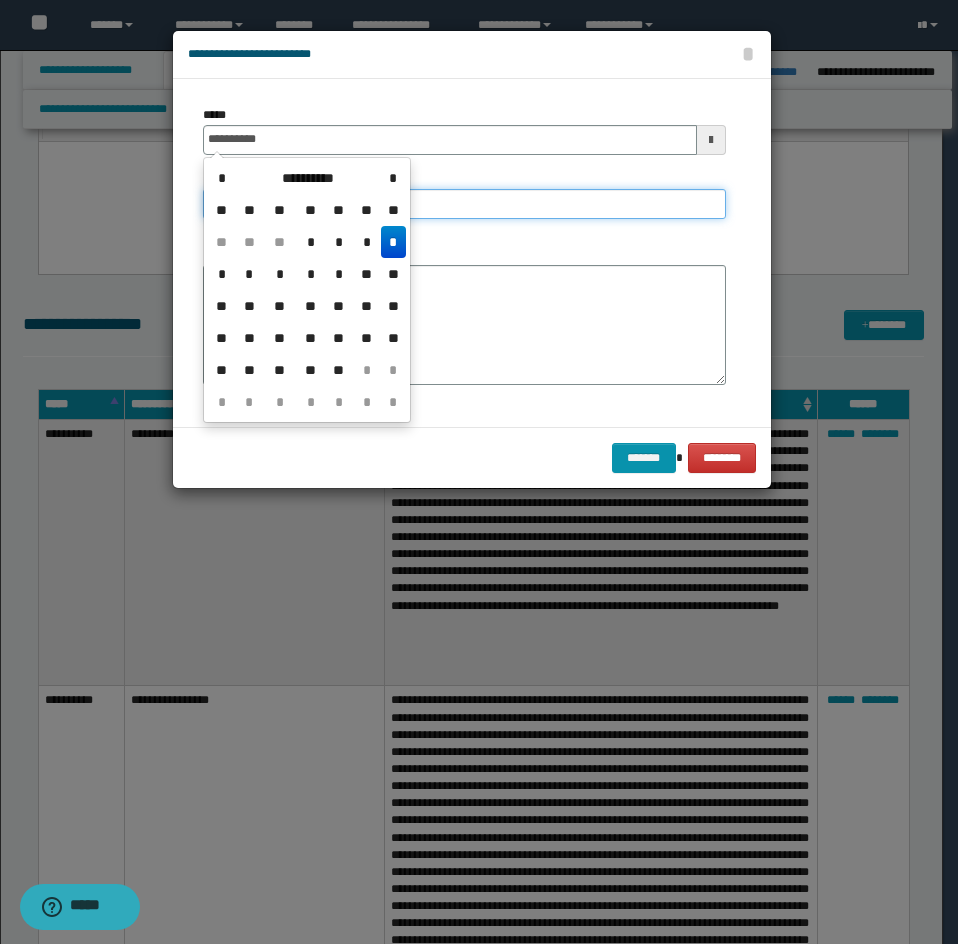 type on "**********" 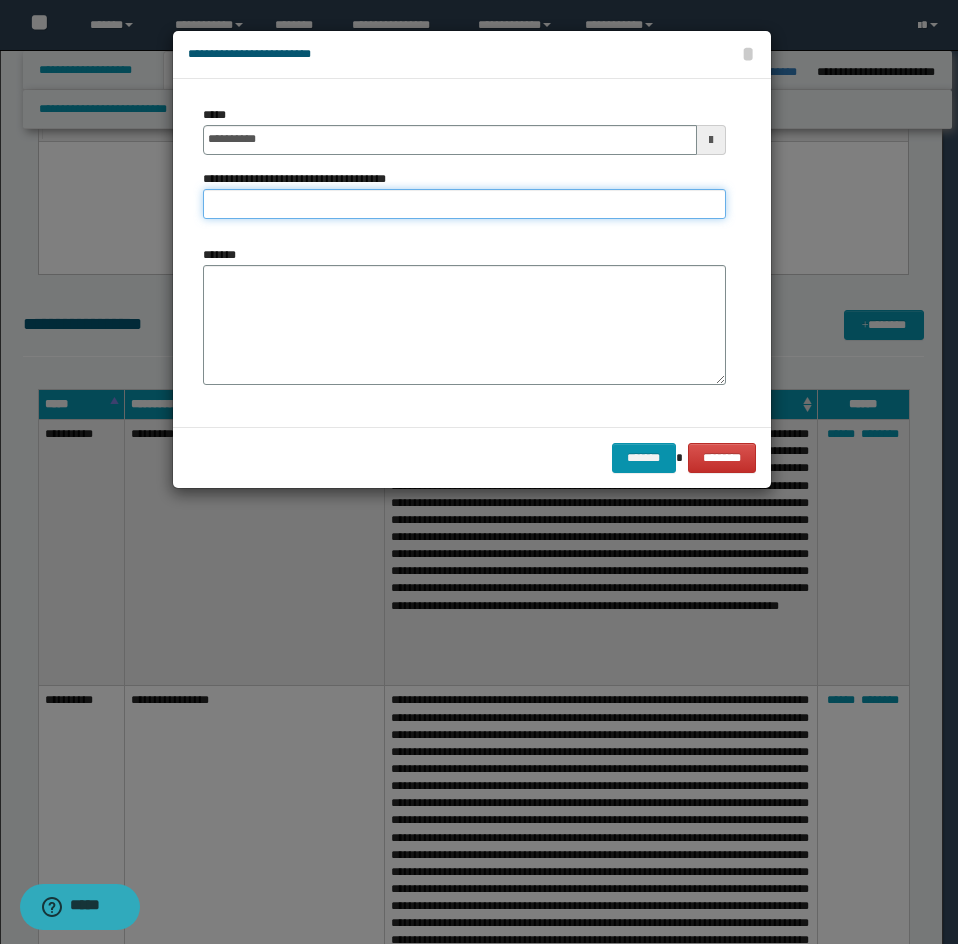 click on "**********" at bounding box center (464, 204) 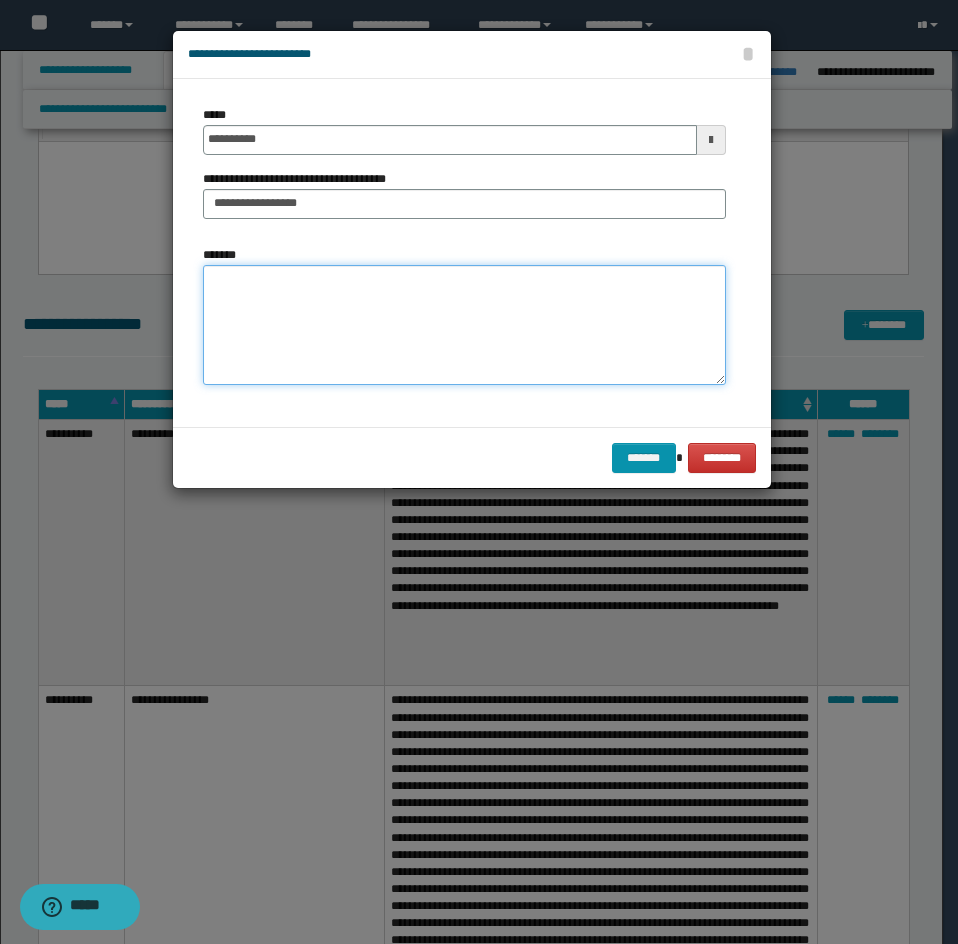 click on "*******" at bounding box center (464, 325) 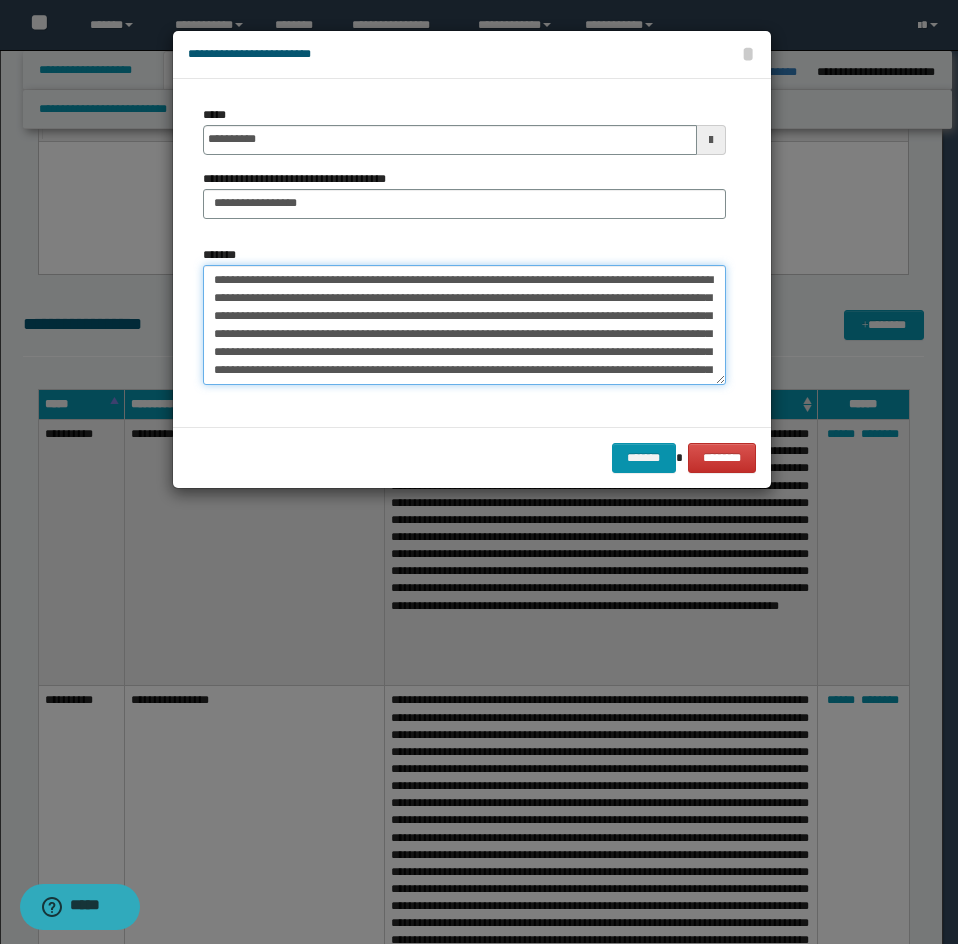scroll, scrollTop: 102, scrollLeft: 0, axis: vertical 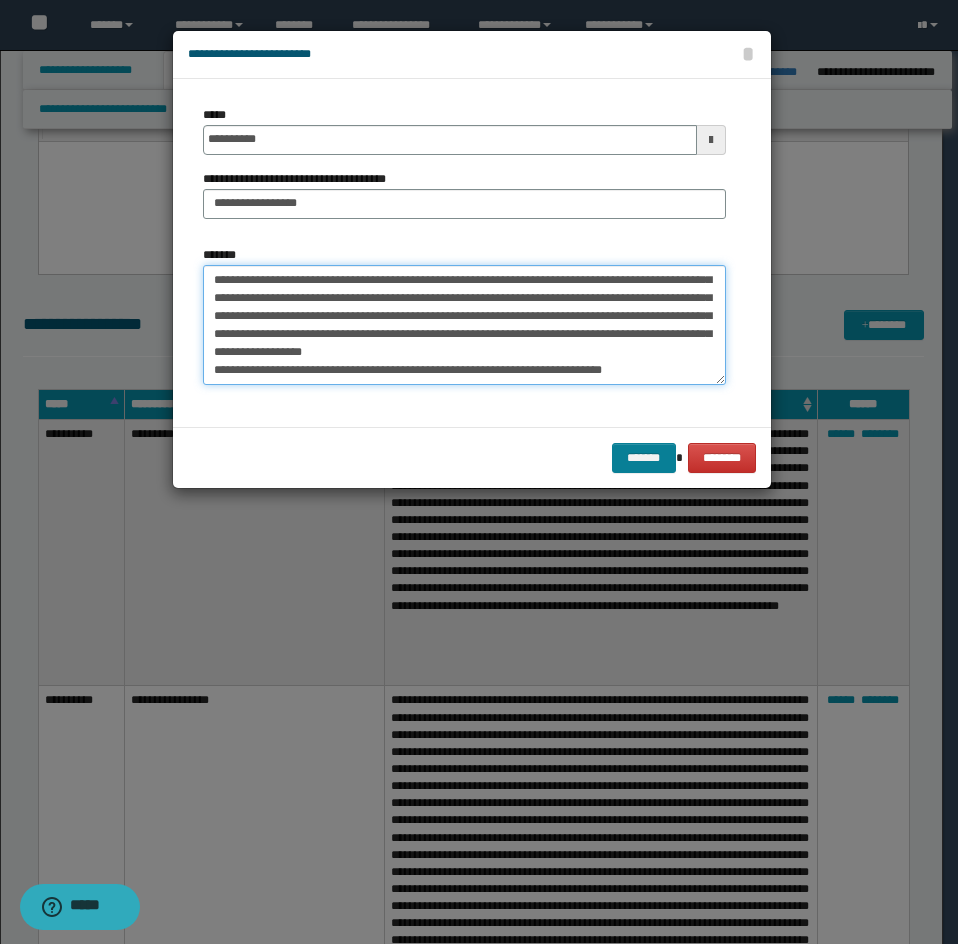 type on "**********" 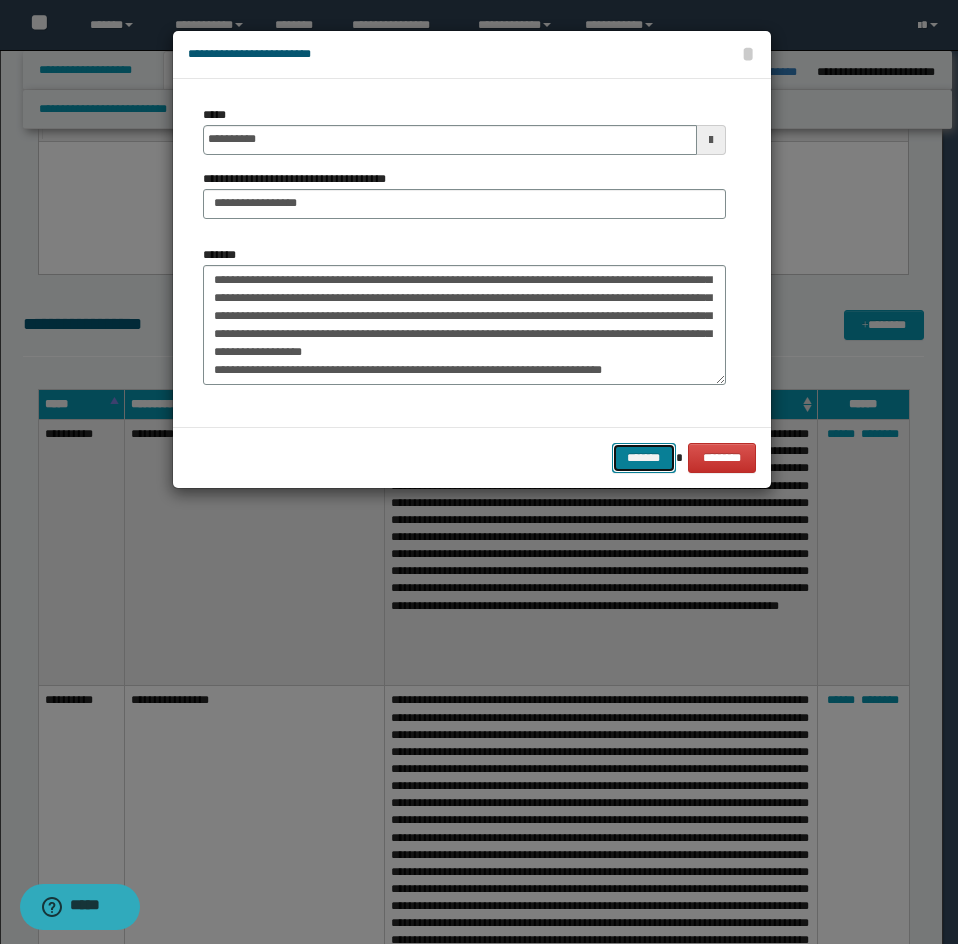 click on "*******" at bounding box center [644, 458] 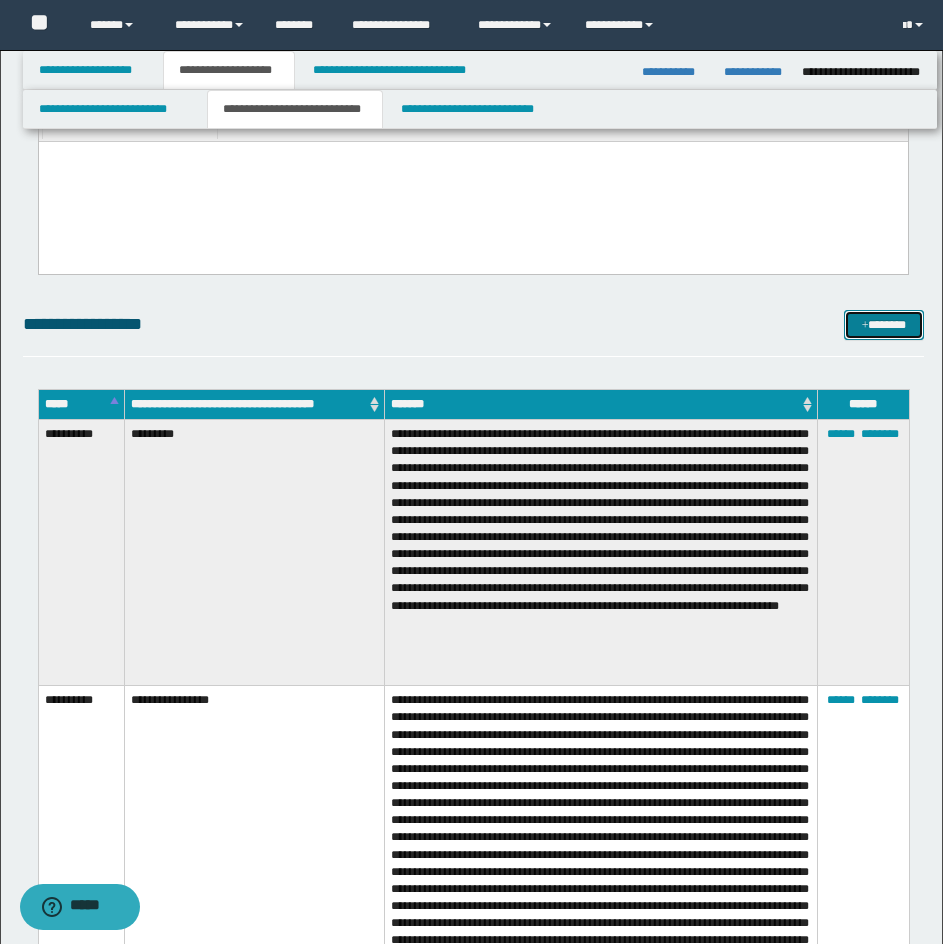 click on "*******" at bounding box center (884, 325) 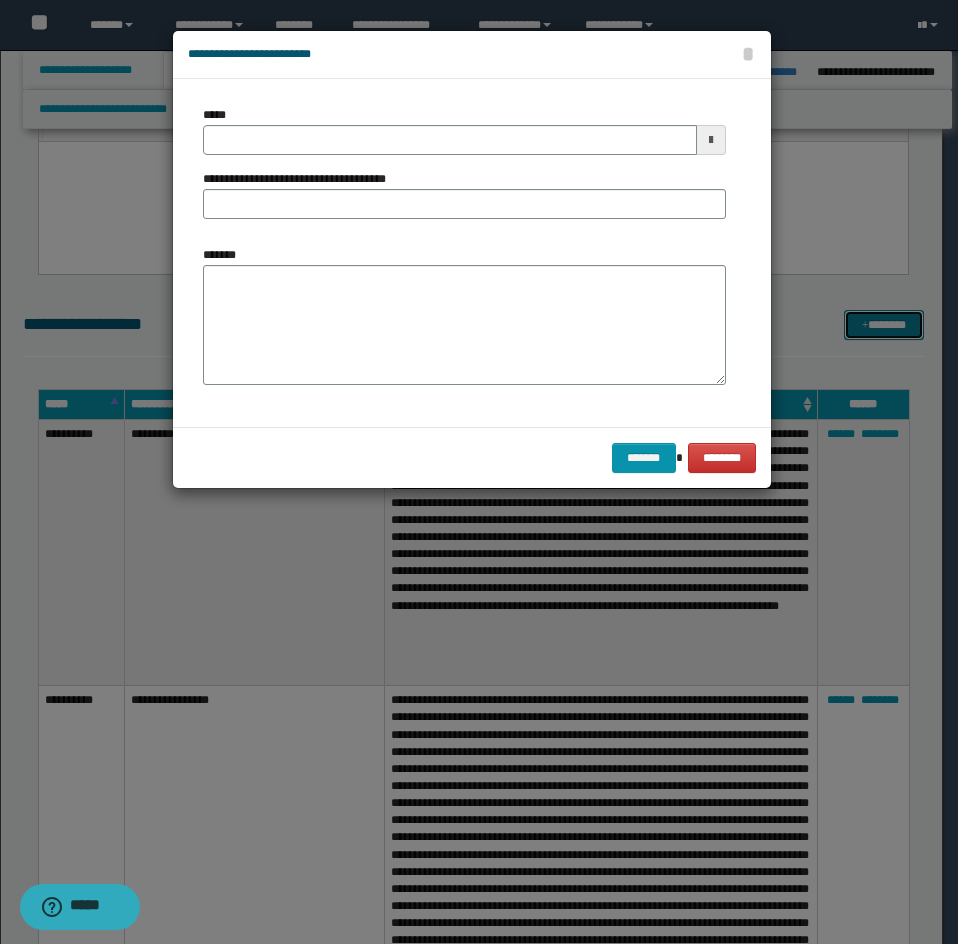 scroll, scrollTop: 0, scrollLeft: 0, axis: both 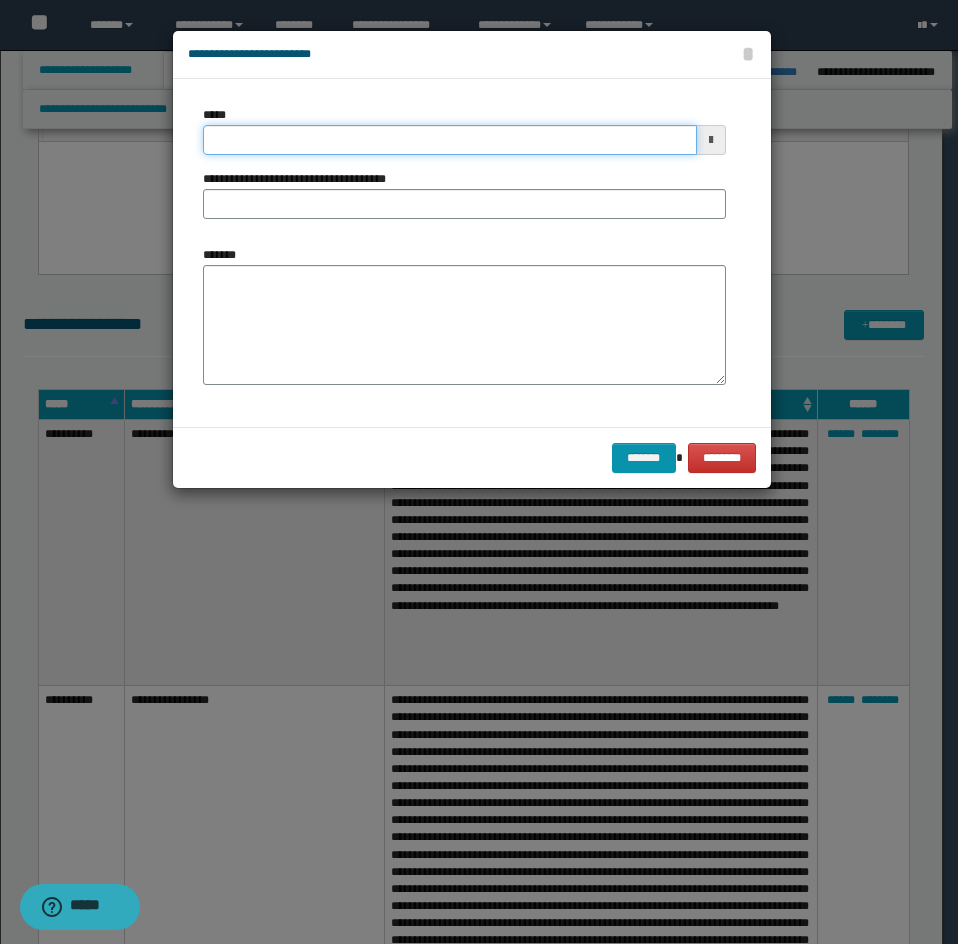 click on "*****" at bounding box center (450, 140) 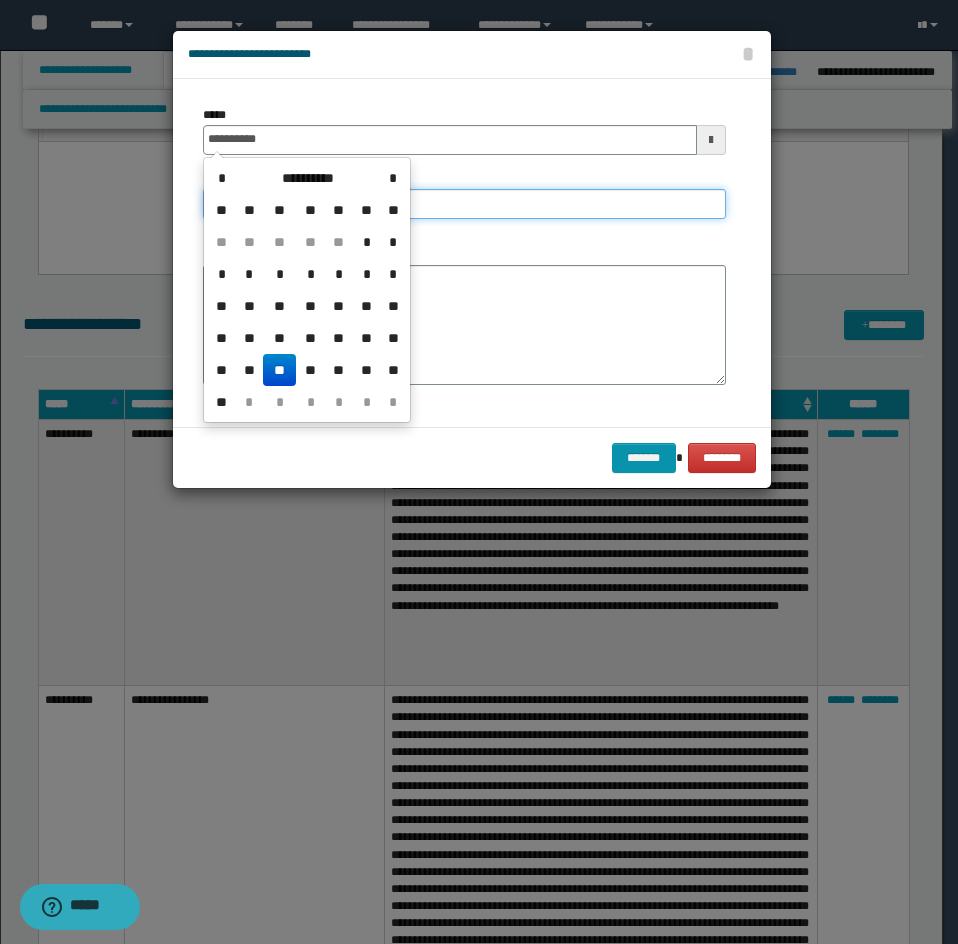 type on "**********" 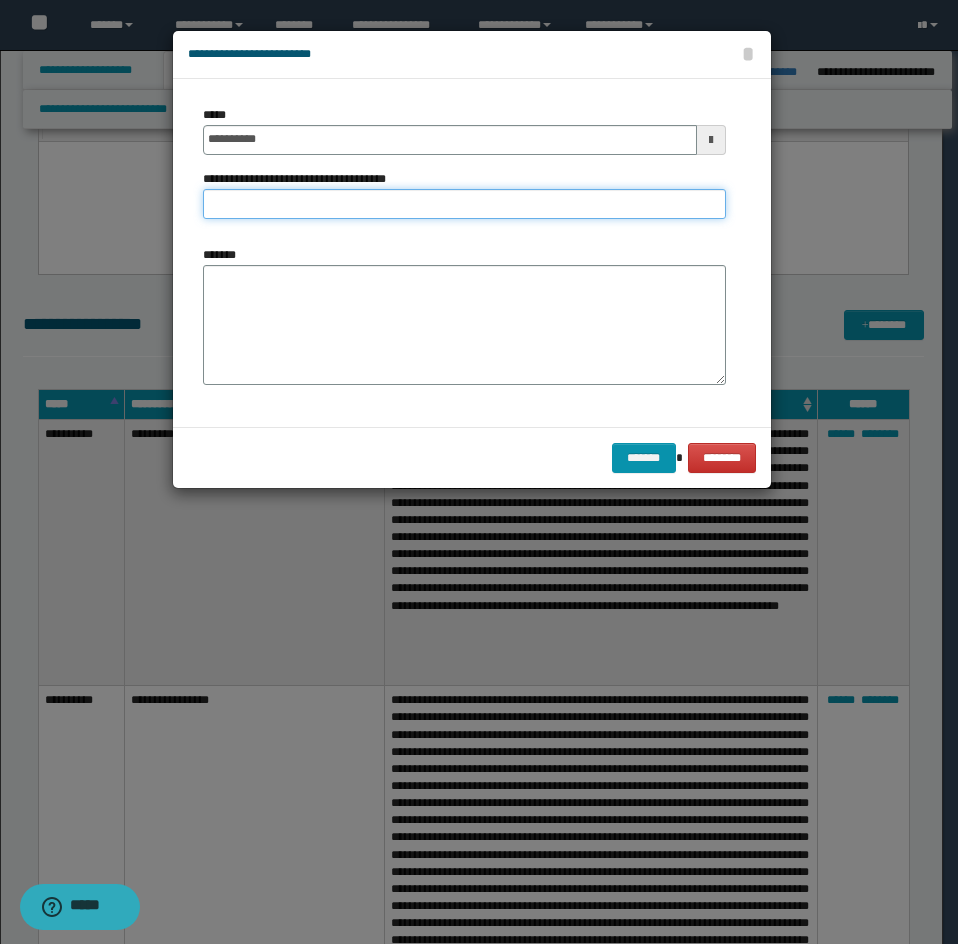 click on "**********" at bounding box center [464, 204] 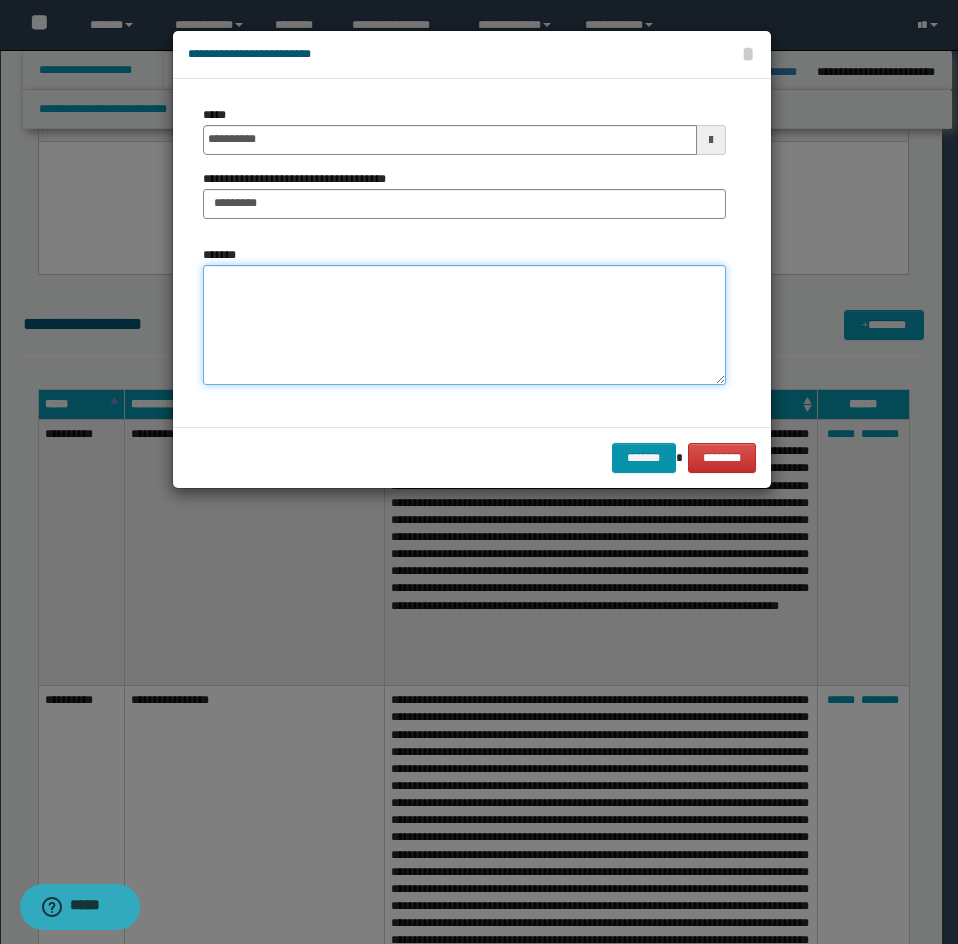 click on "*******" at bounding box center [464, 325] 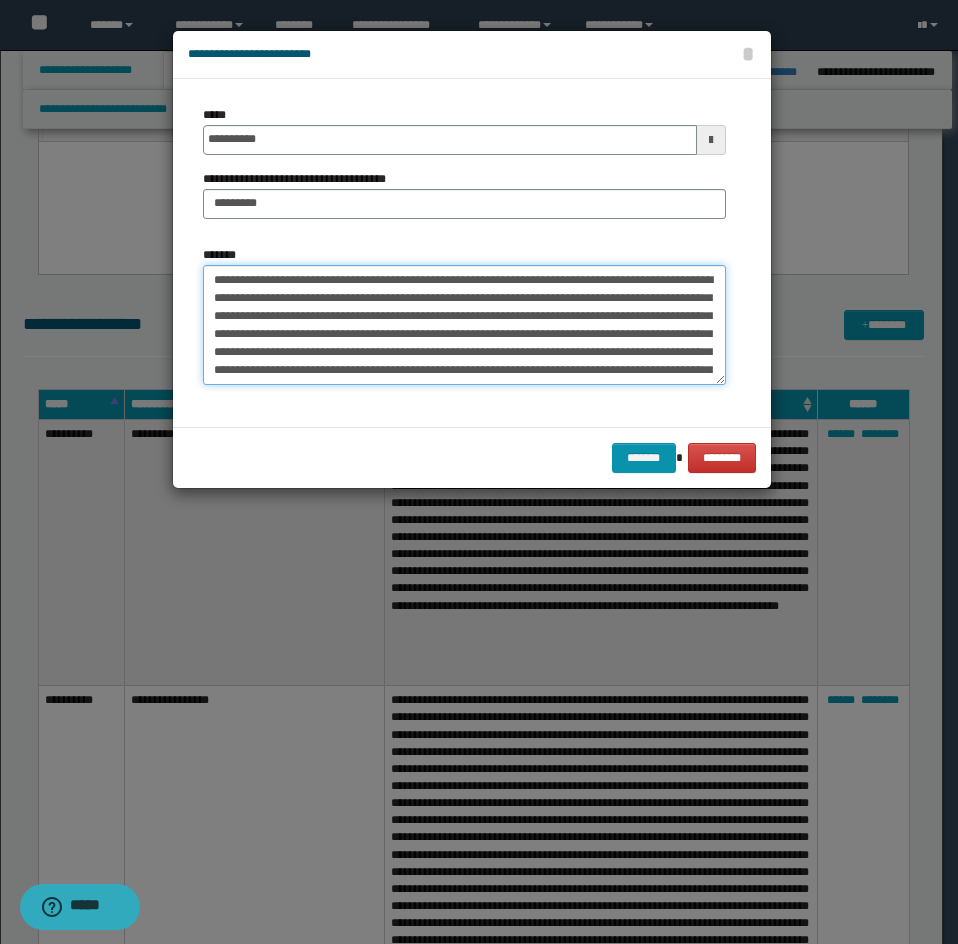 scroll, scrollTop: 210, scrollLeft: 0, axis: vertical 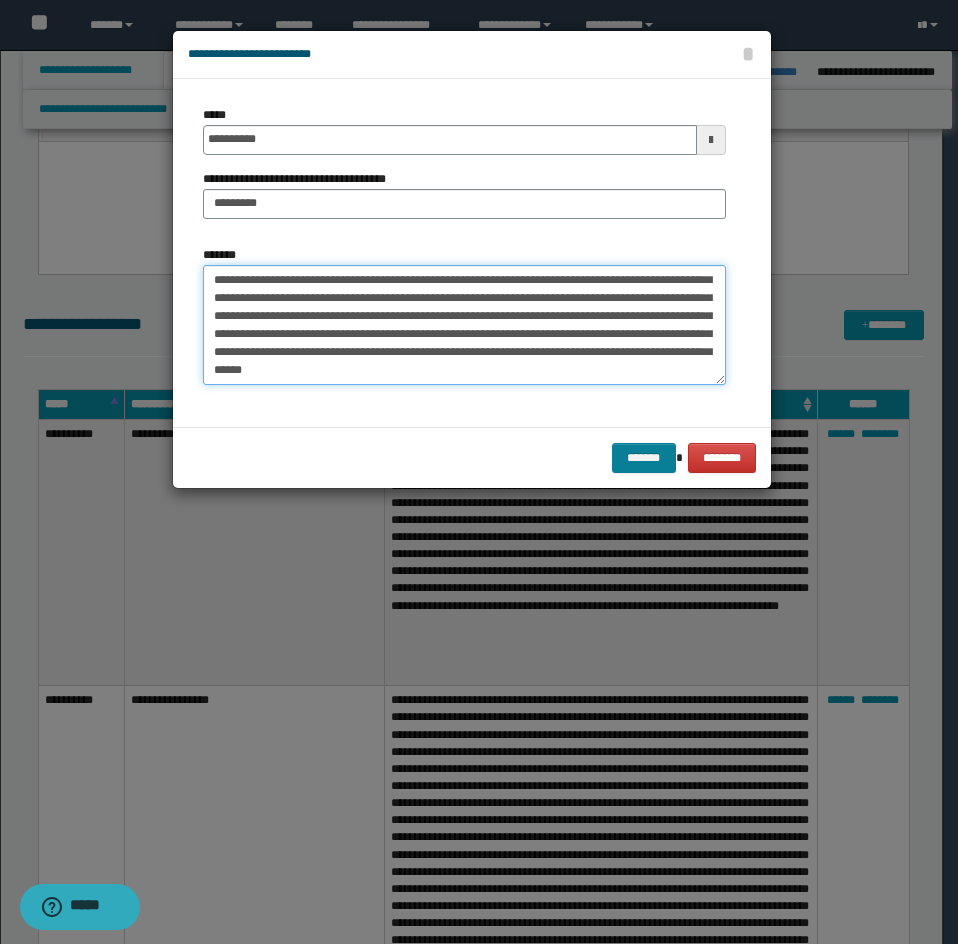 type on "**********" 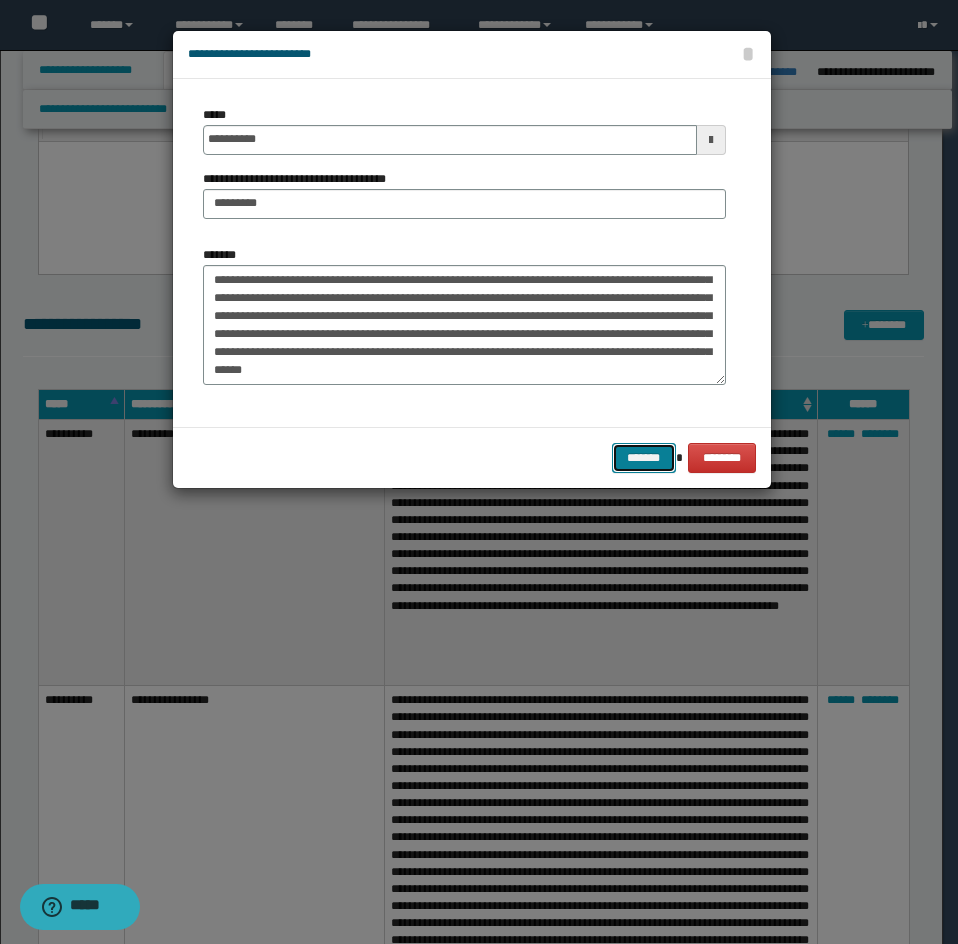 click on "*******" at bounding box center [644, 458] 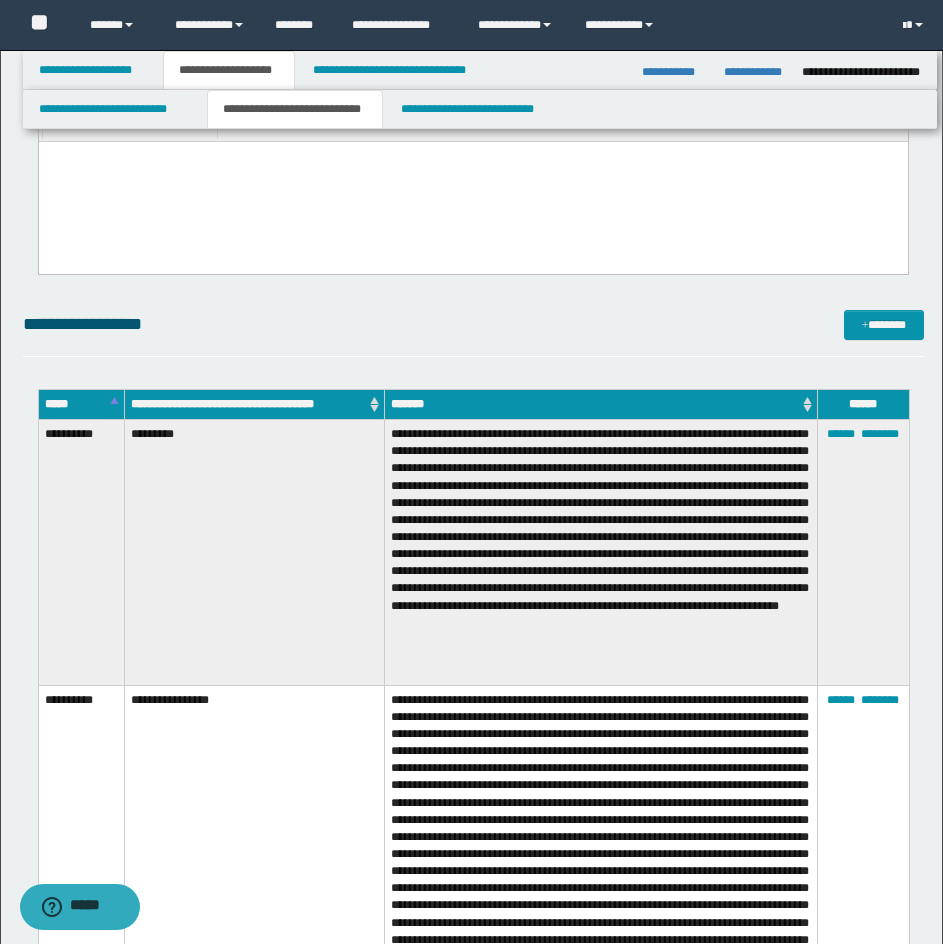 click on "**********" at bounding box center [473, 333] 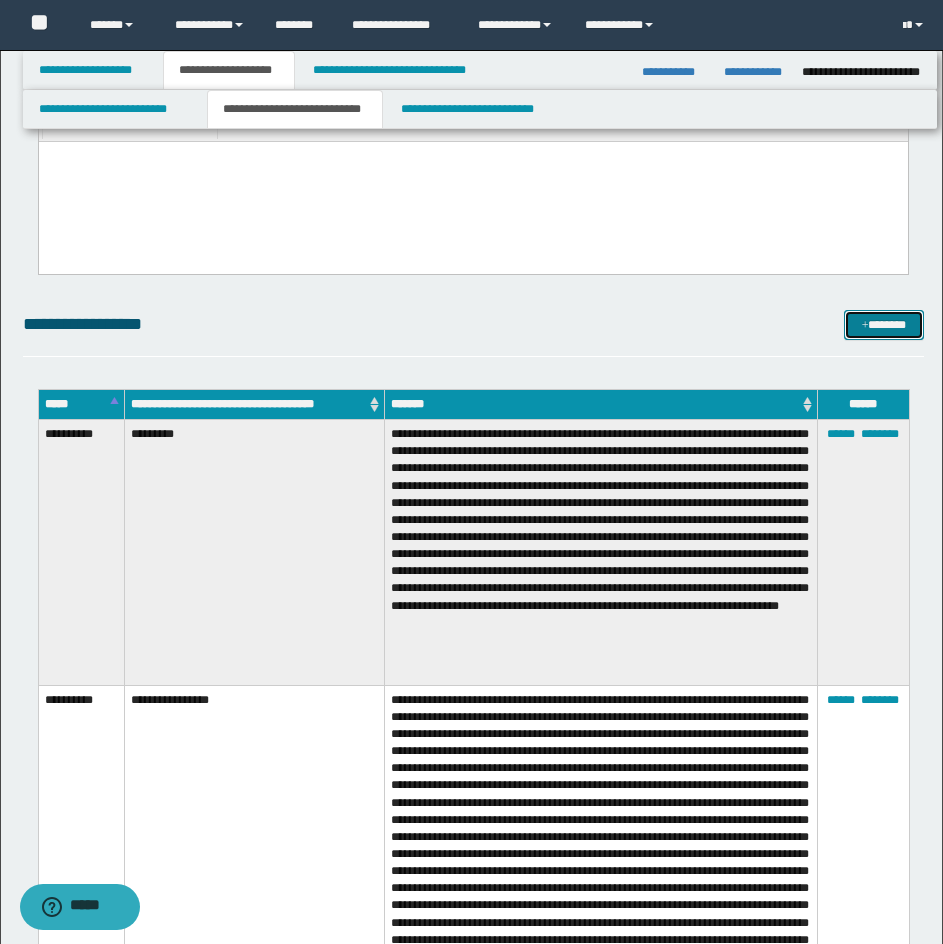 click on "*******" at bounding box center [884, 325] 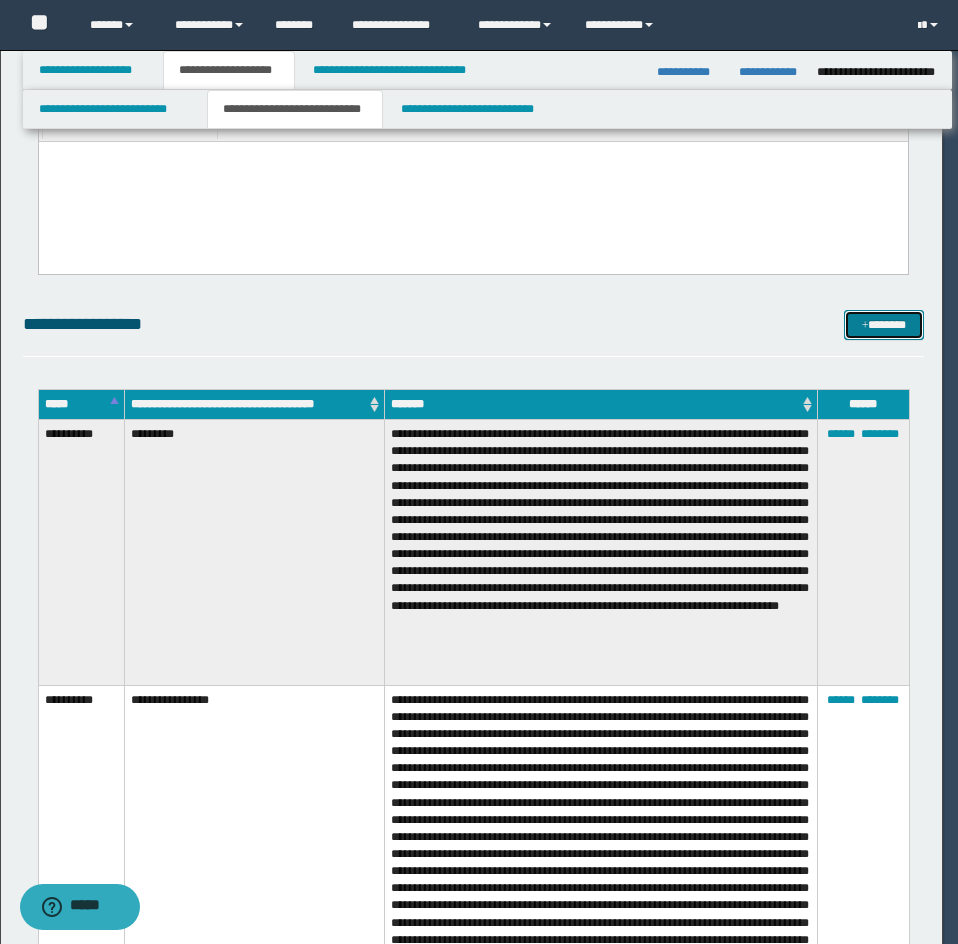 scroll, scrollTop: 0, scrollLeft: 0, axis: both 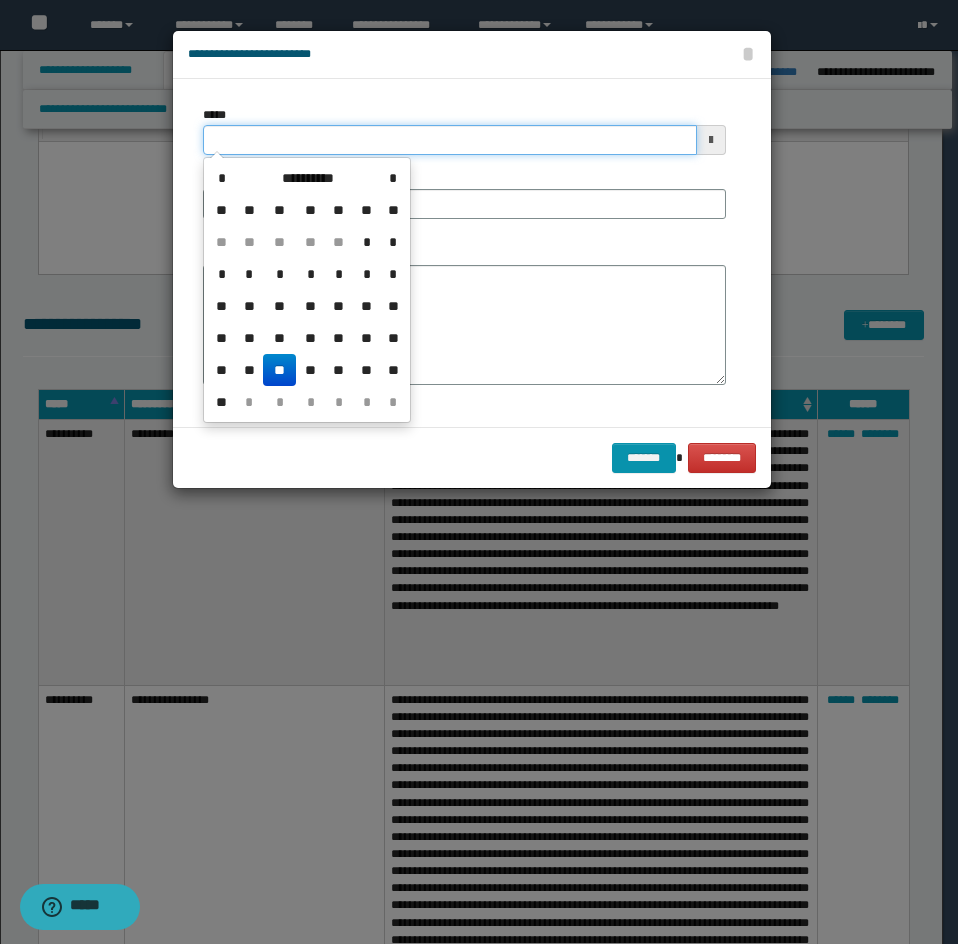 click on "*****" at bounding box center [450, 140] 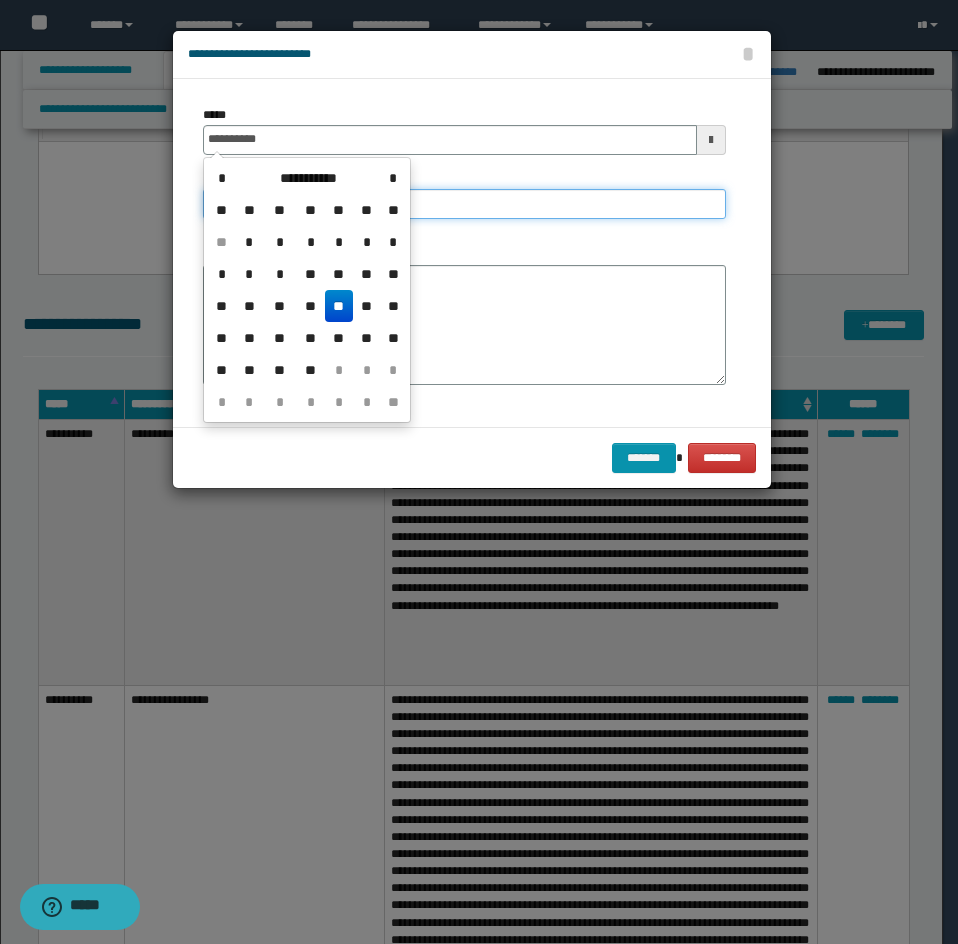 type on "**********" 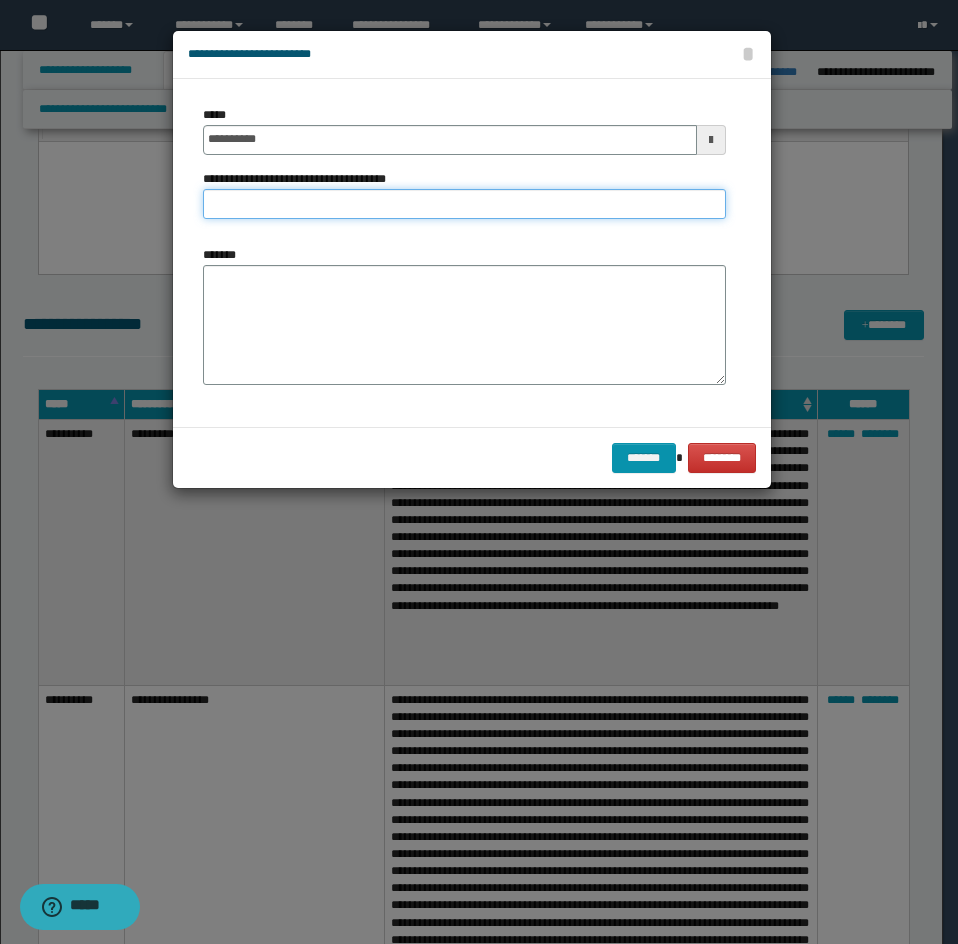 click on "**********" at bounding box center (464, 204) 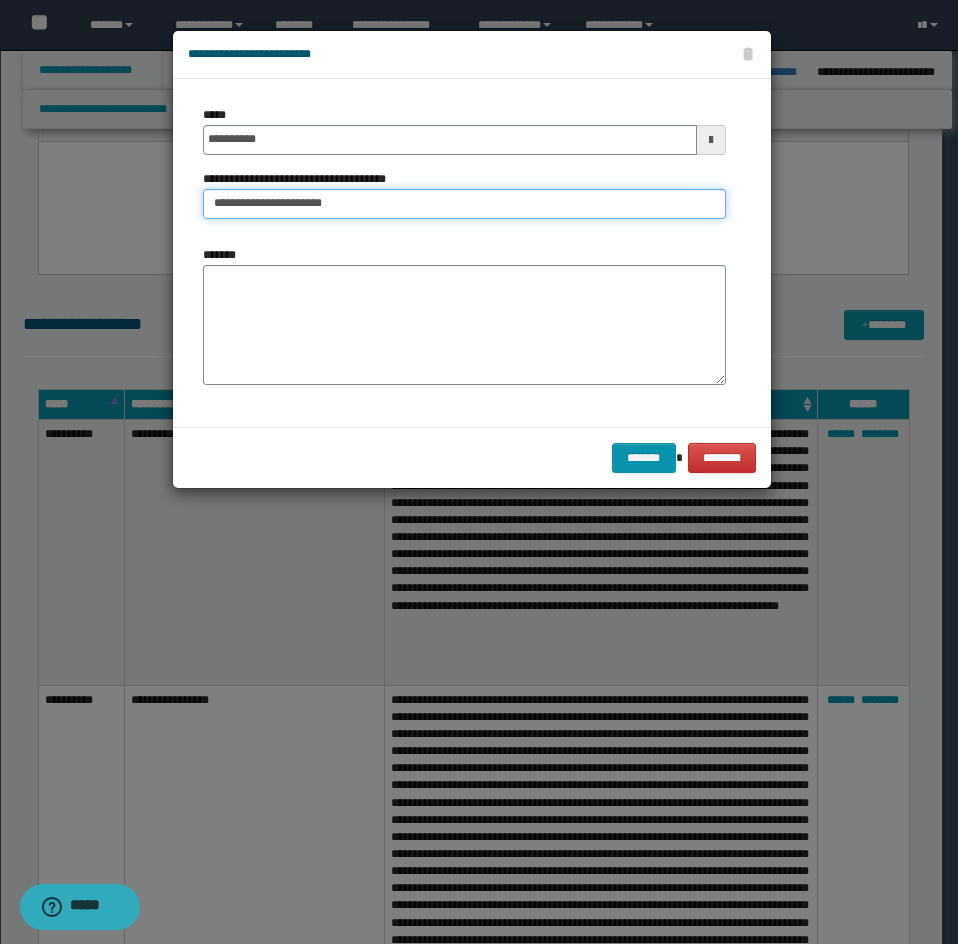 type on "**********" 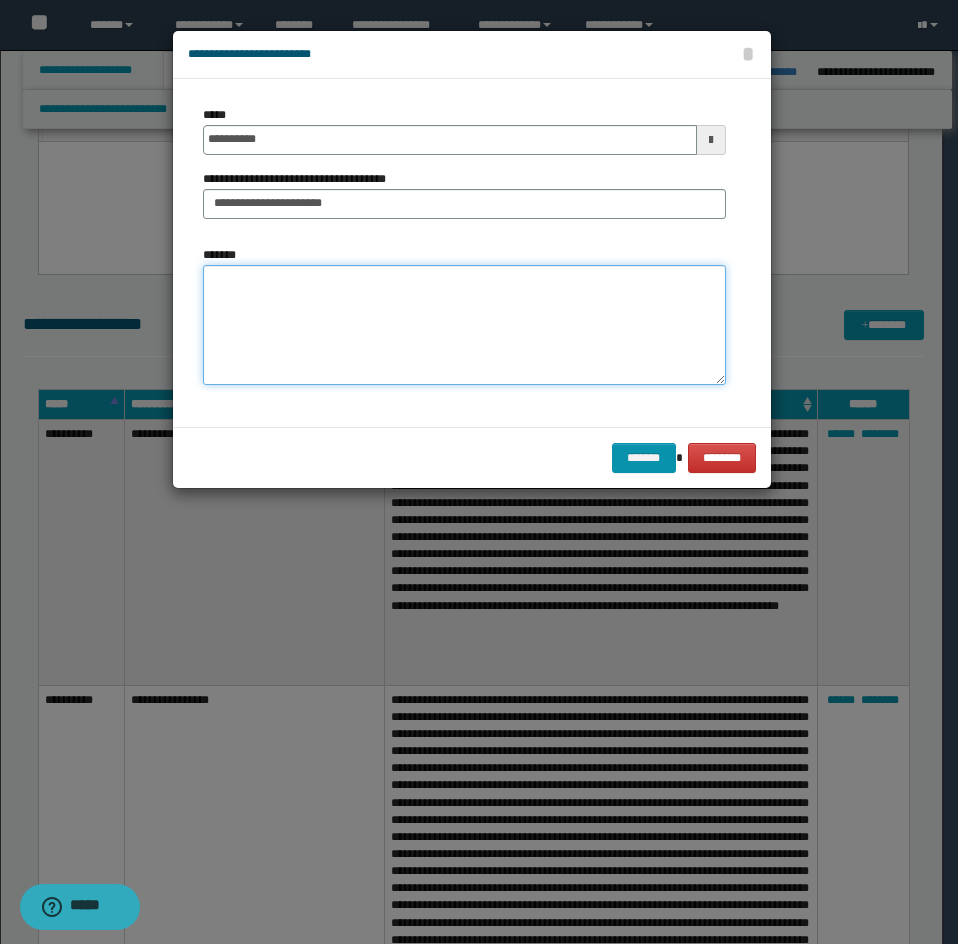click on "*******" at bounding box center [464, 325] 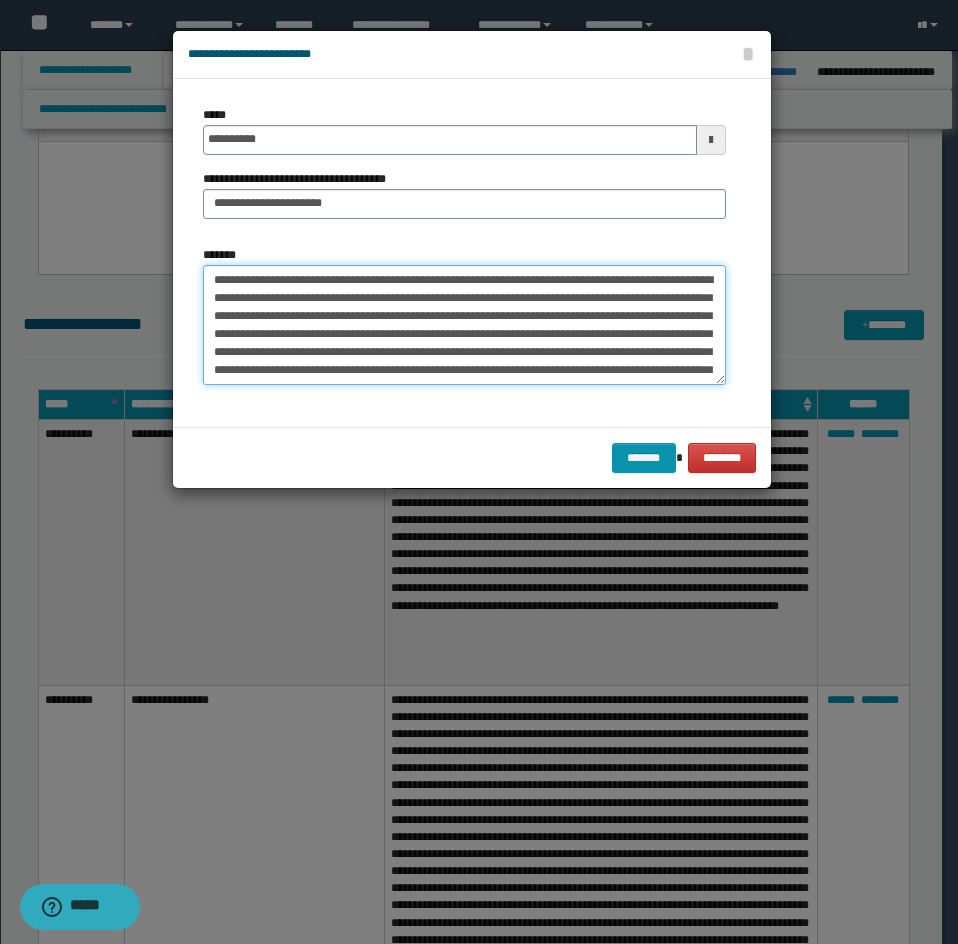 scroll, scrollTop: 336, scrollLeft: 0, axis: vertical 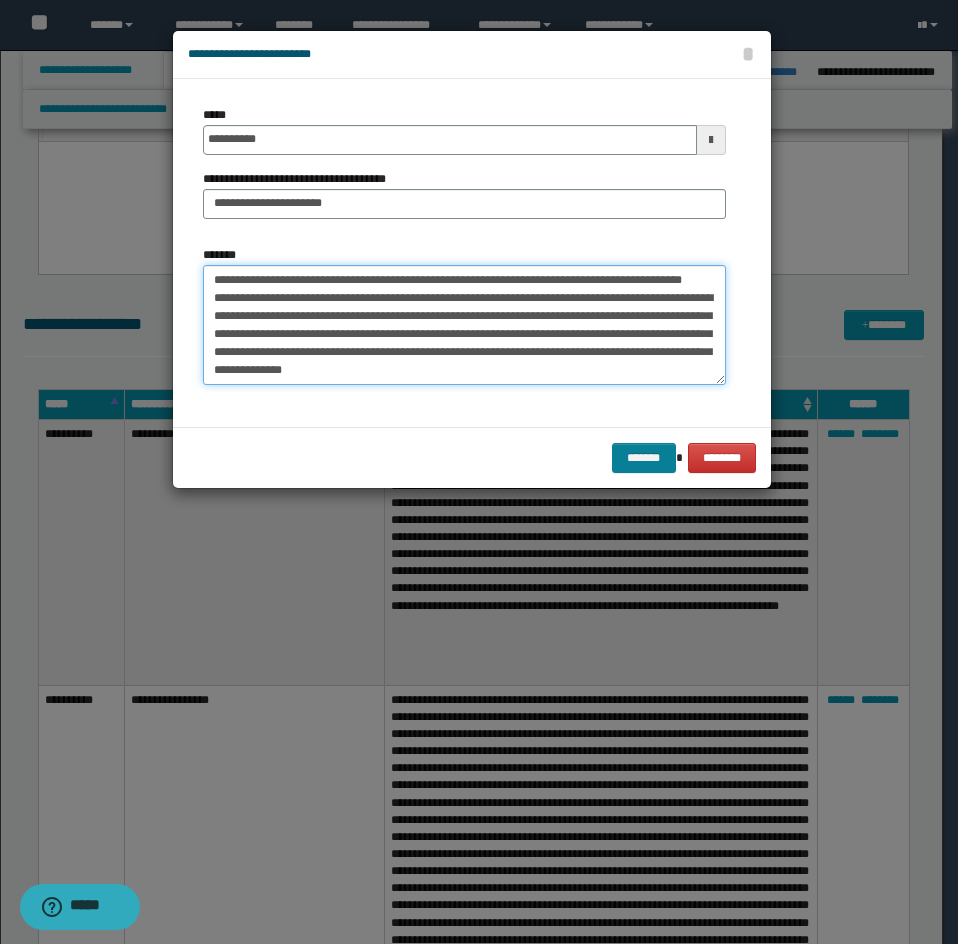 type on "**********" 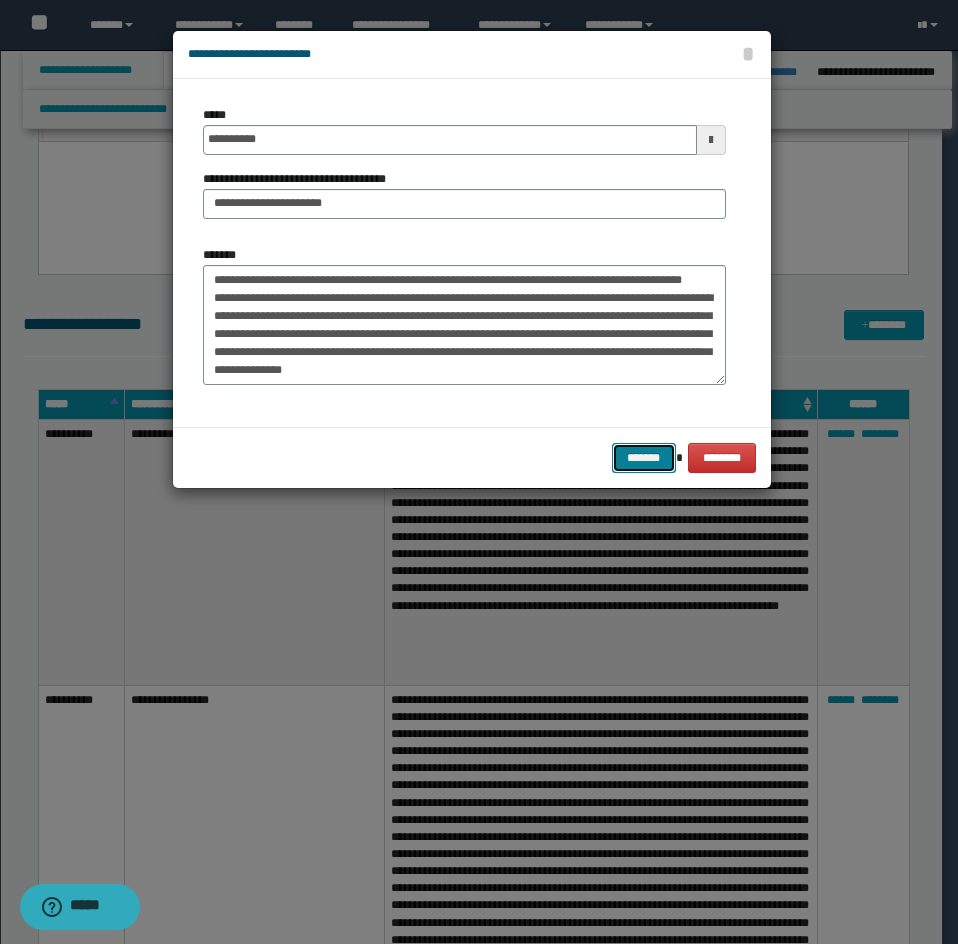 click on "*******" at bounding box center [644, 458] 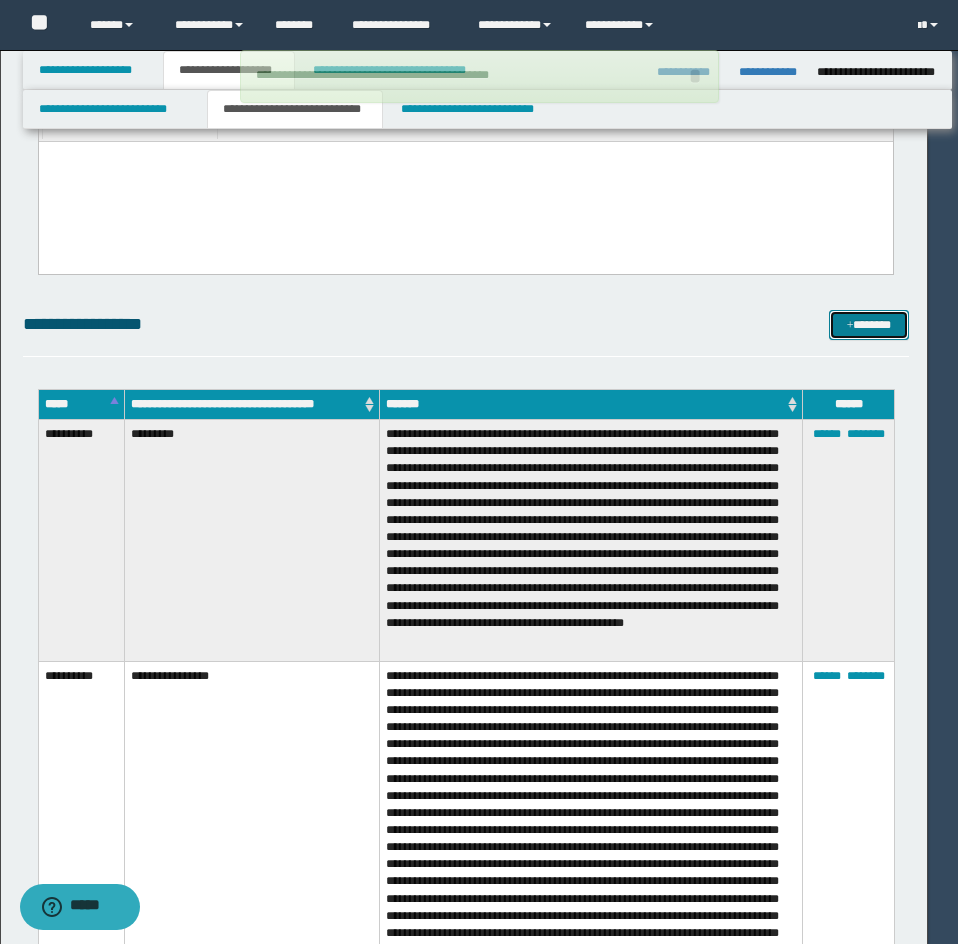 type 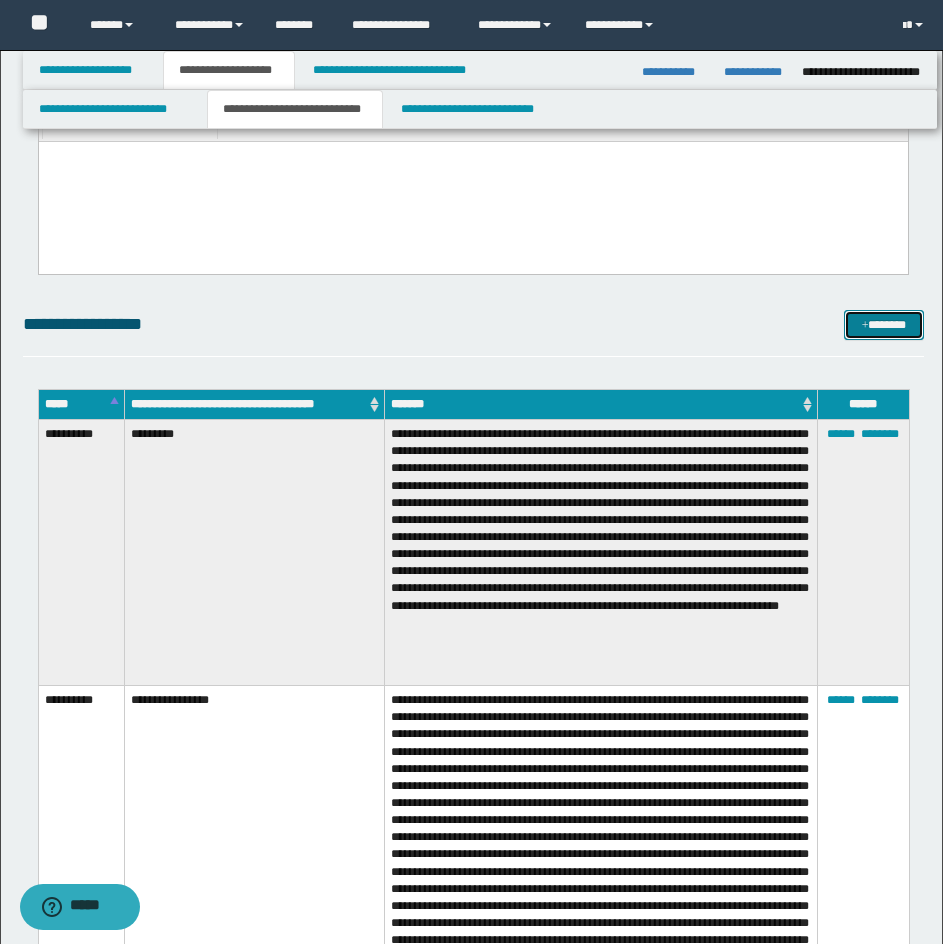 click on "*******" at bounding box center [884, 325] 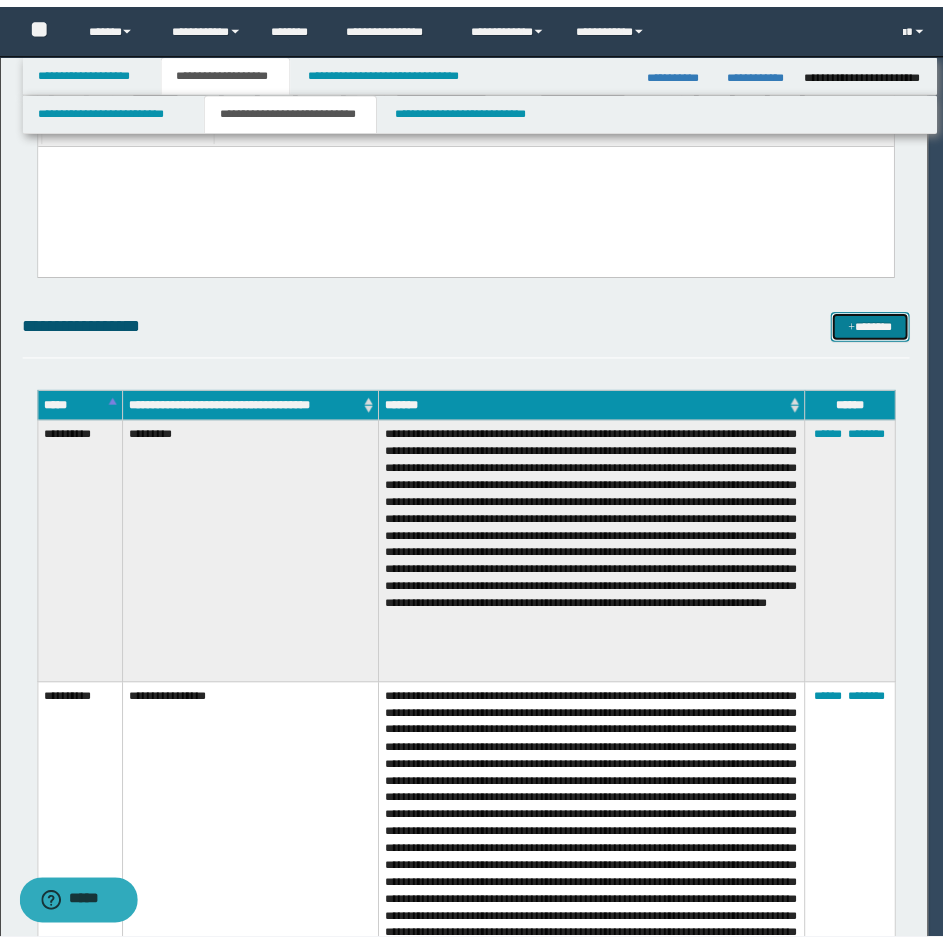scroll, scrollTop: 0, scrollLeft: 0, axis: both 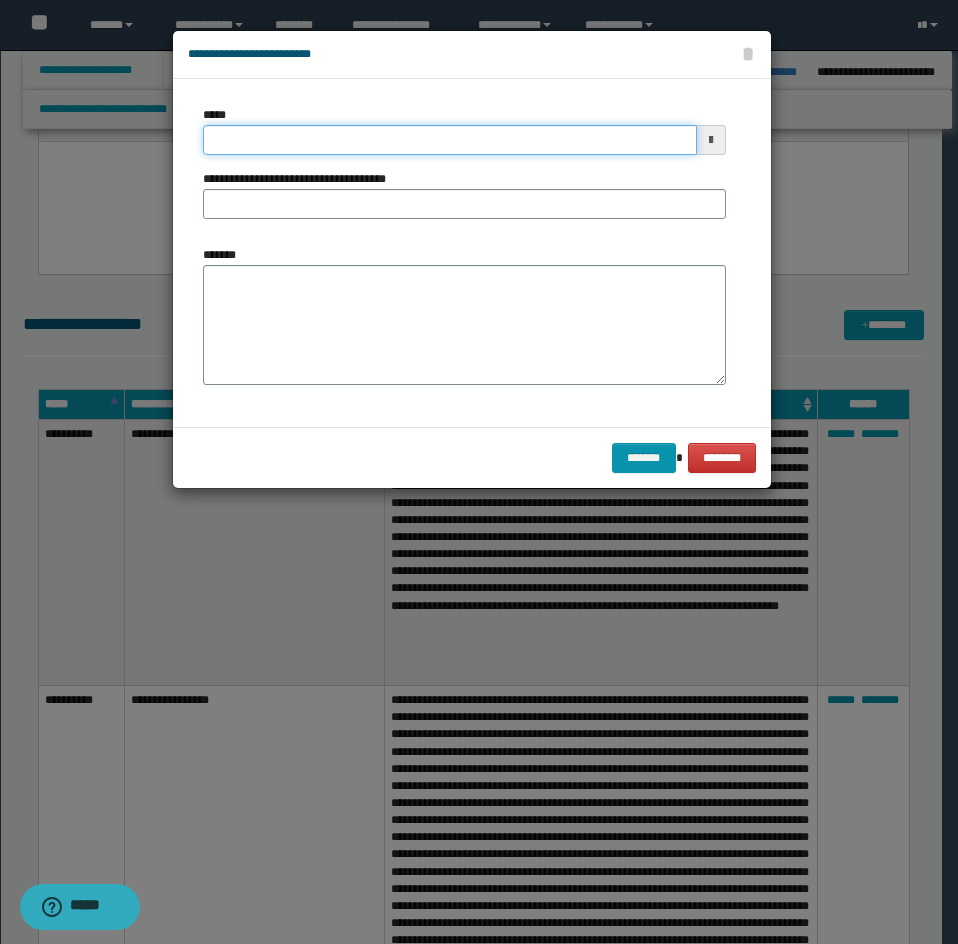 click on "*****" at bounding box center [450, 140] 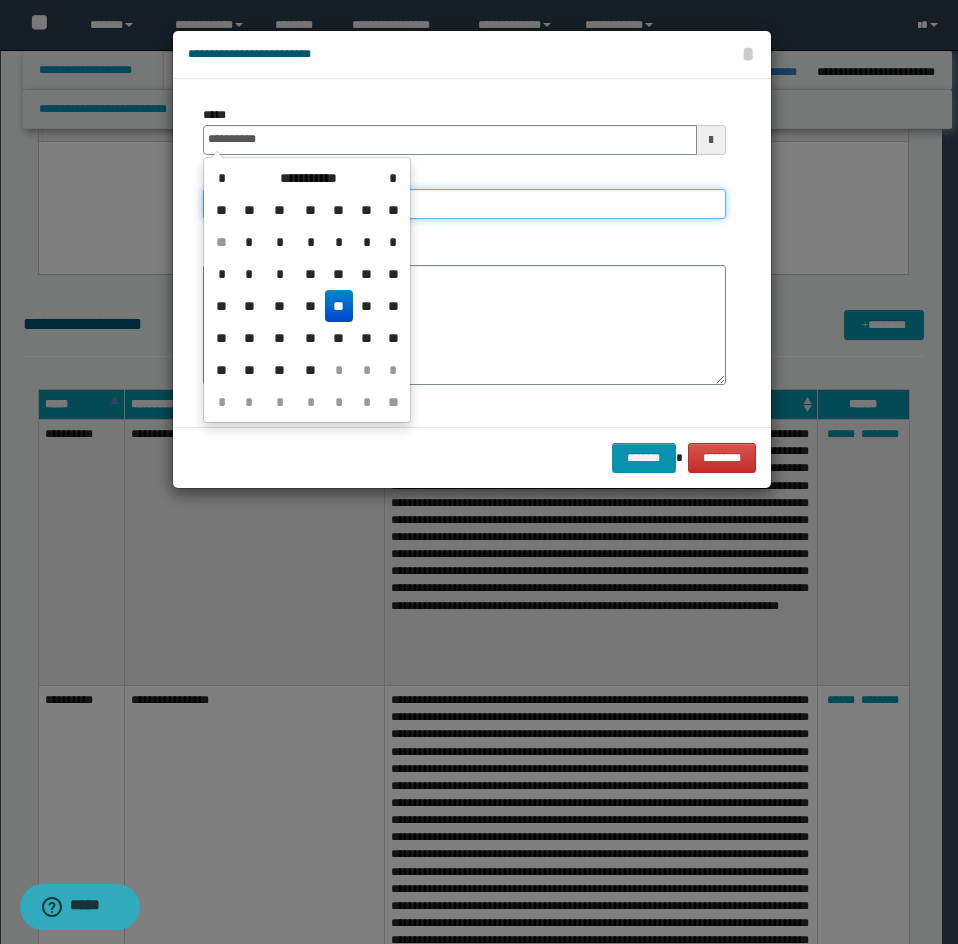 type on "**********" 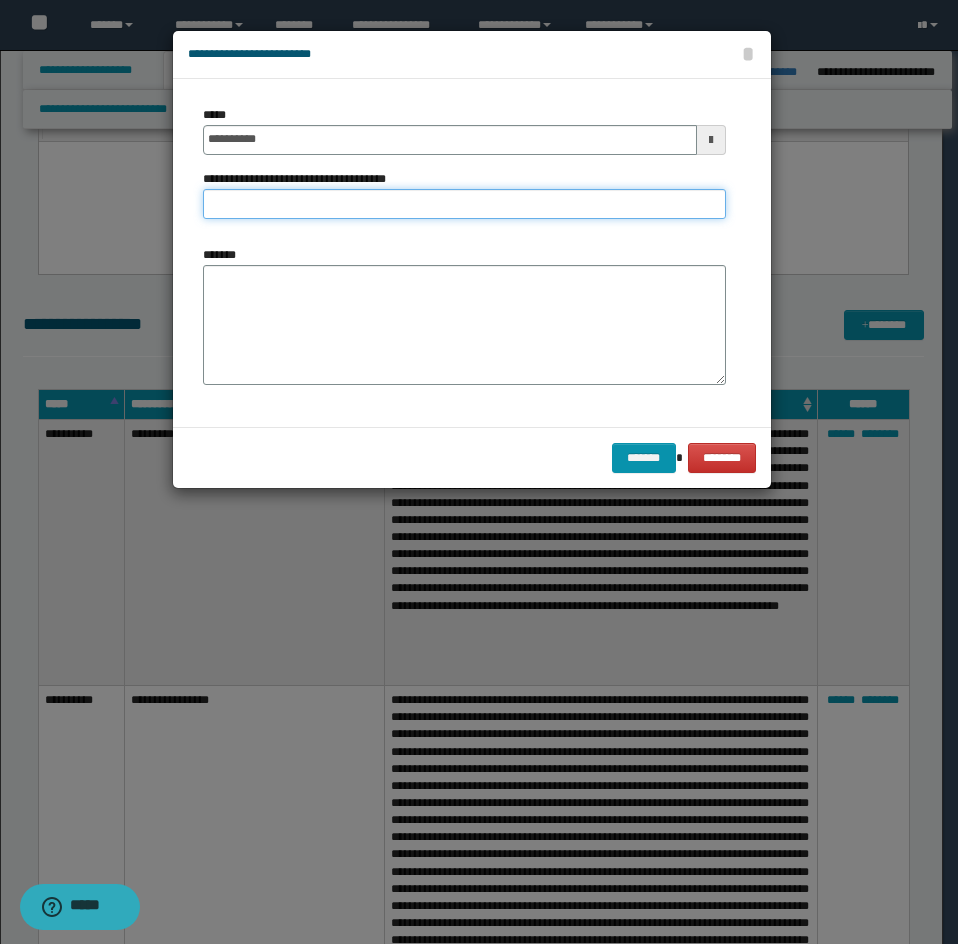 click on "**********" at bounding box center (464, 204) 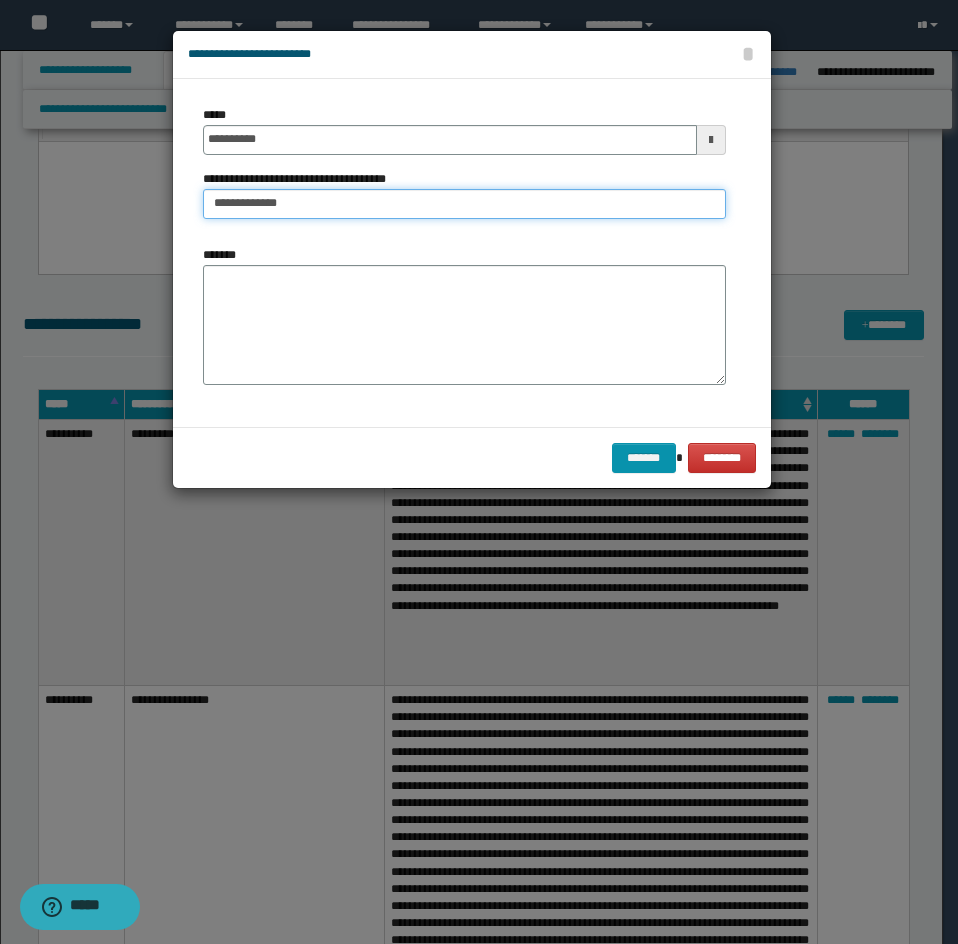 type on "**********" 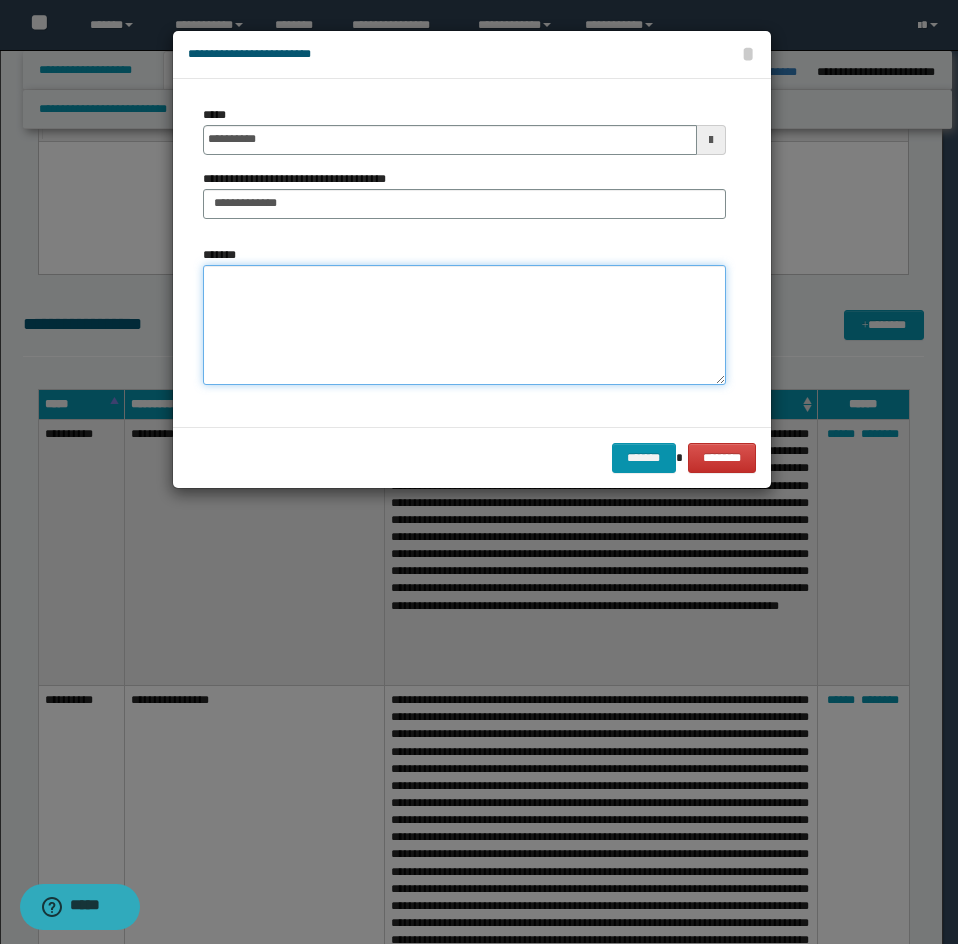 click on "*******" at bounding box center [464, 325] 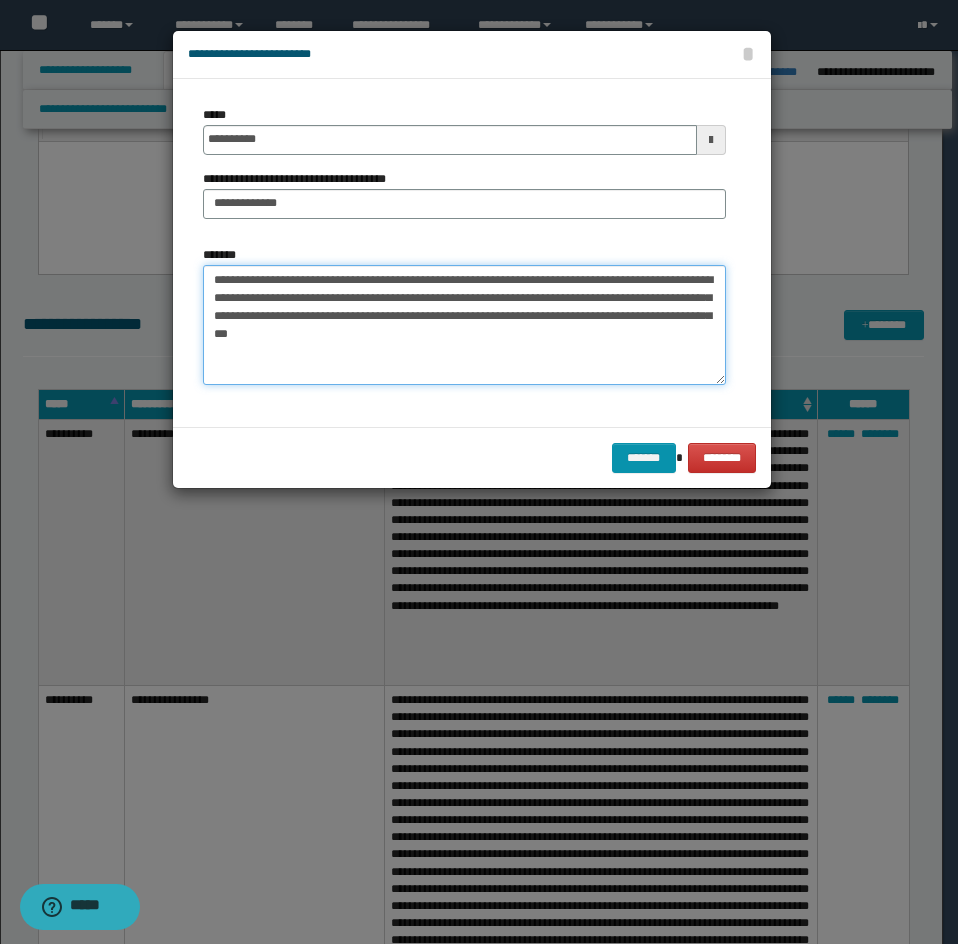 type on "**********" 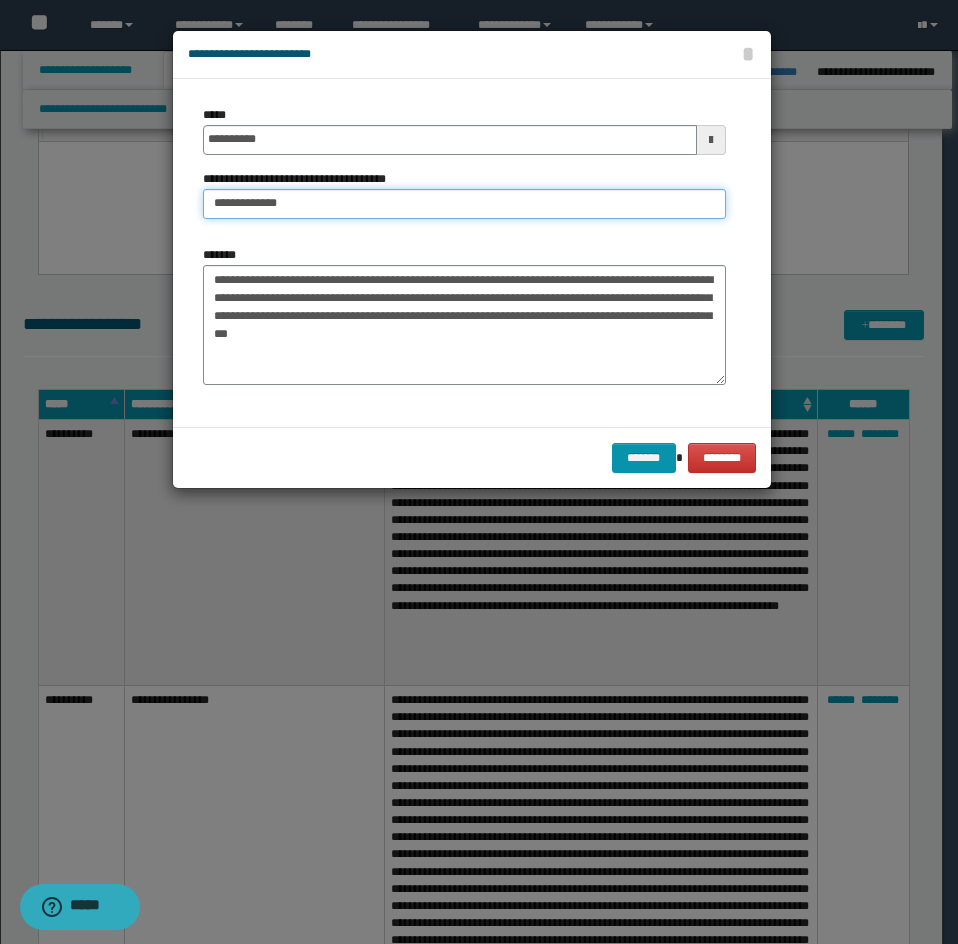 click on "**********" at bounding box center [464, 204] 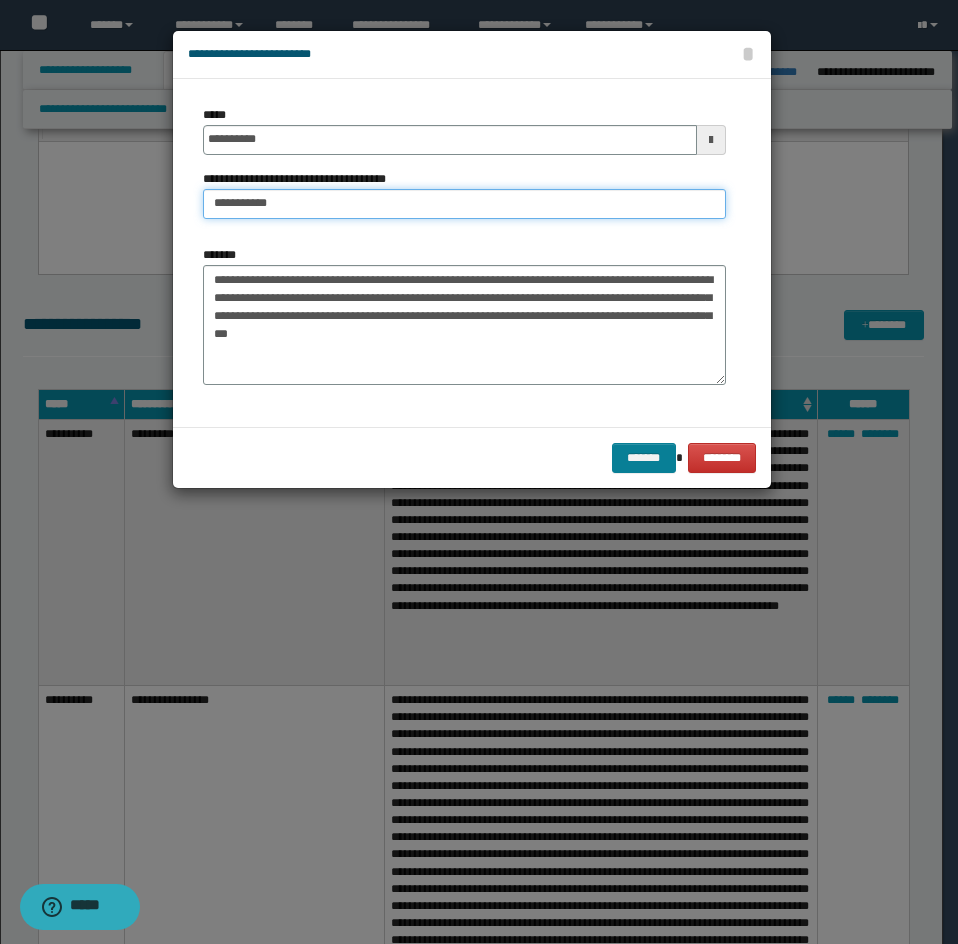 type on "**********" 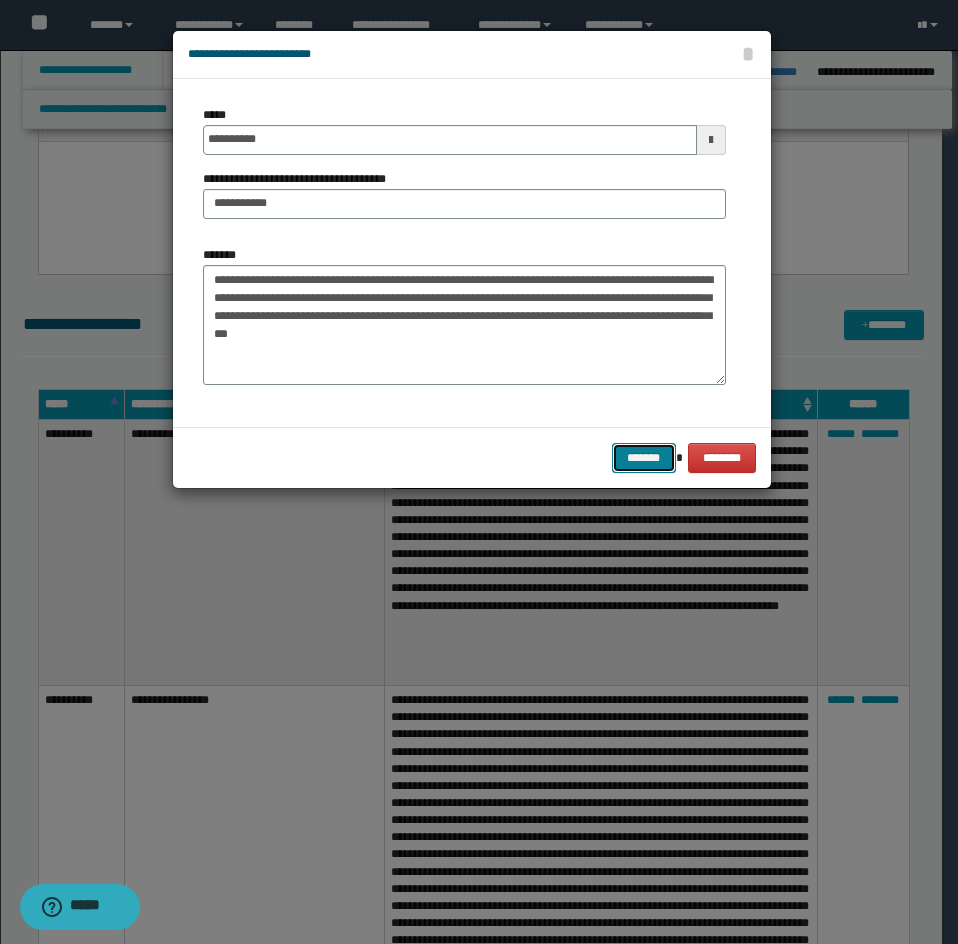 click on "*******" at bounding box center (644, 458) 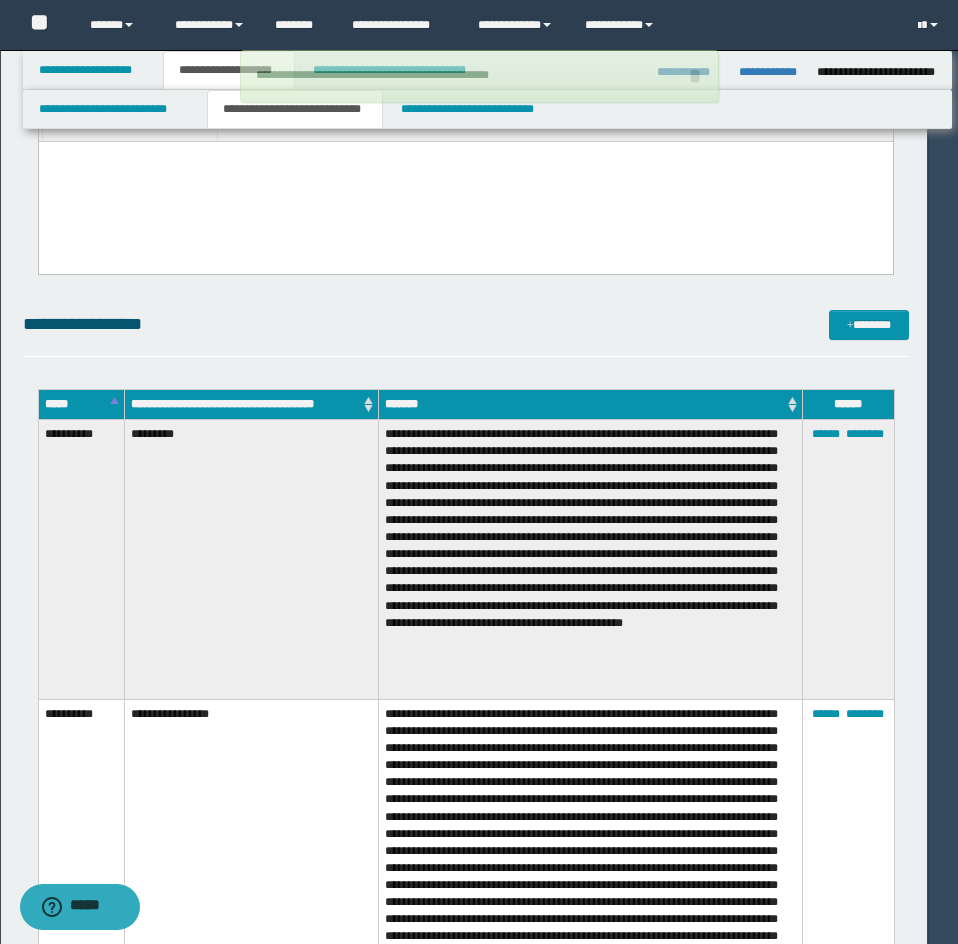 type 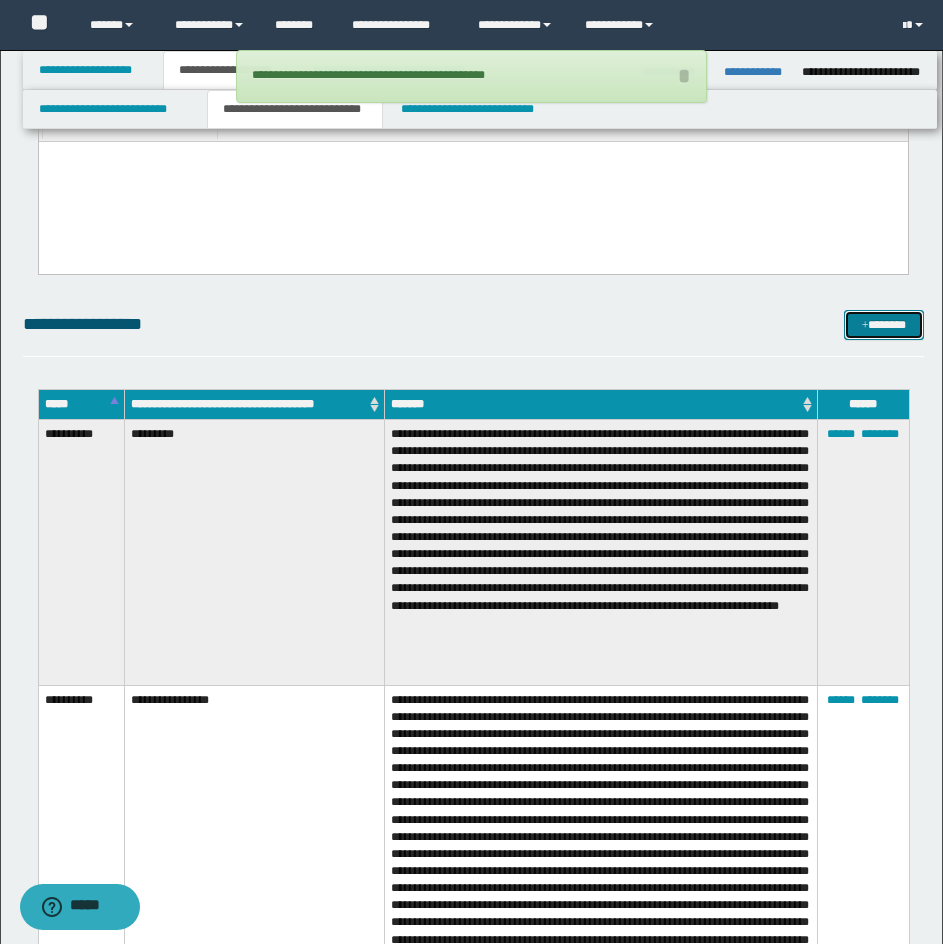 click on "*******" at bounding box center [884, 325] 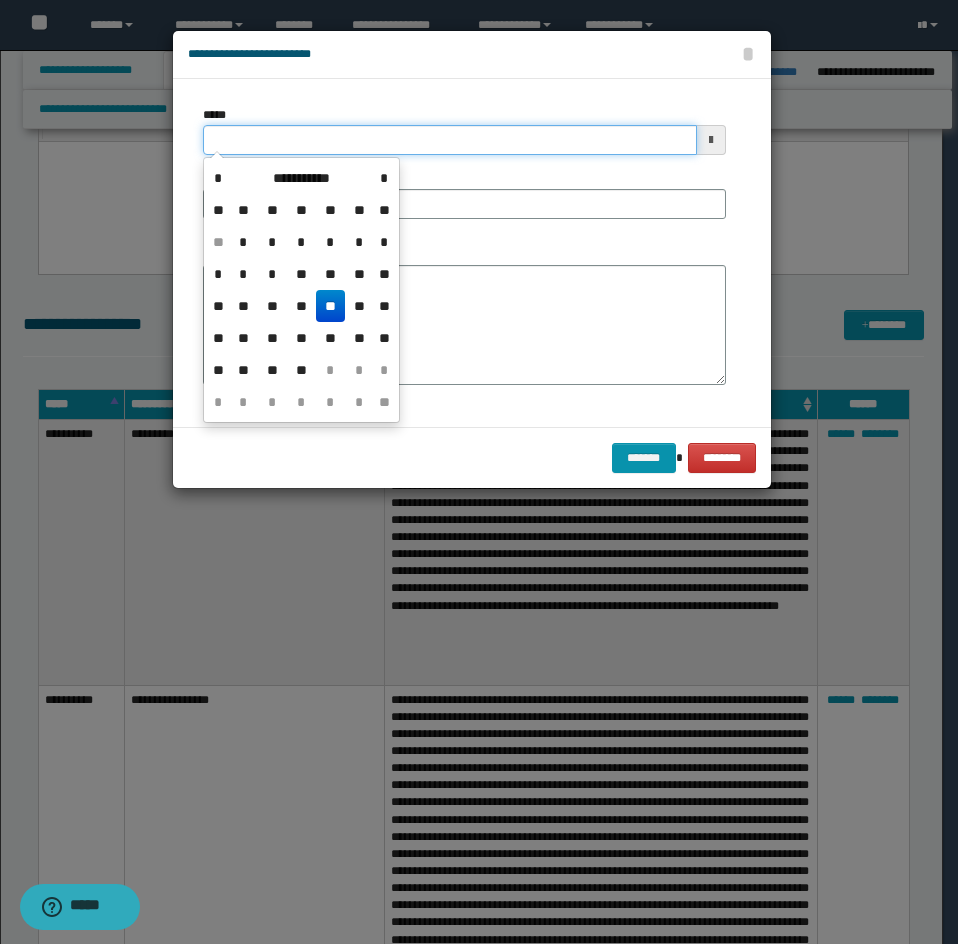 click on "*****" at bounding box center [450, 140] 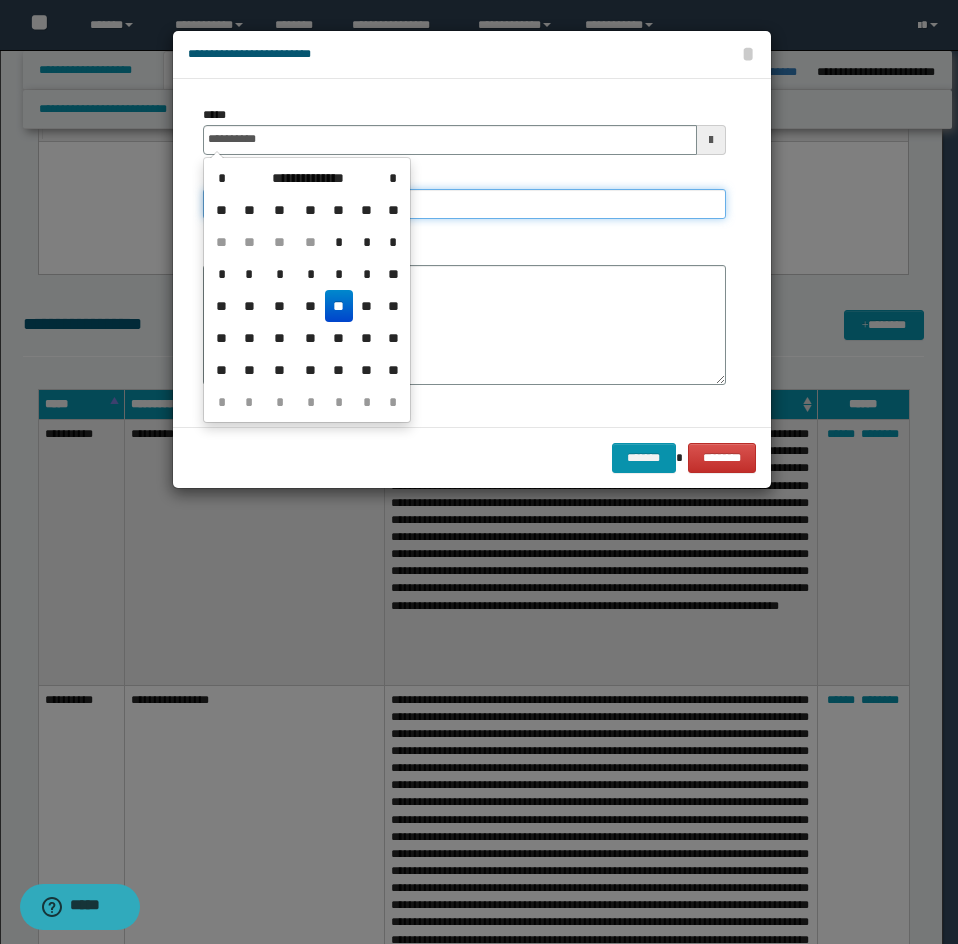 type on "**********" 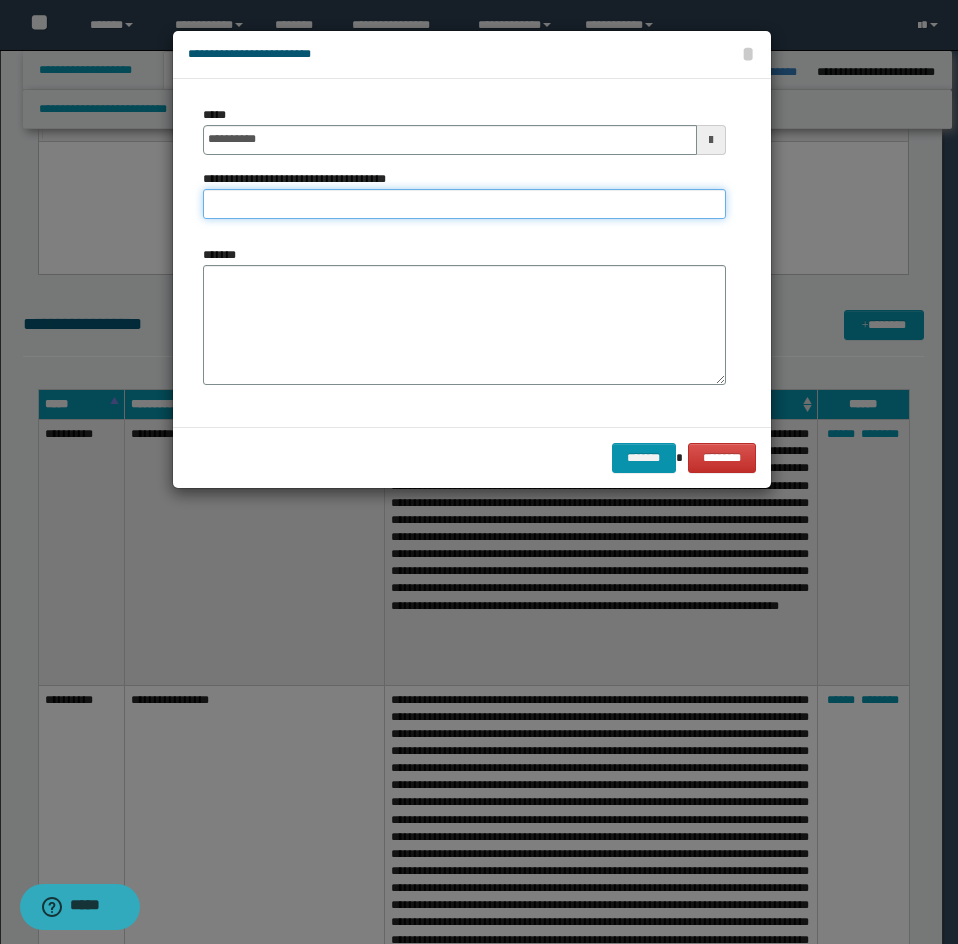 click on "**********" at bounding box center (464, 204) 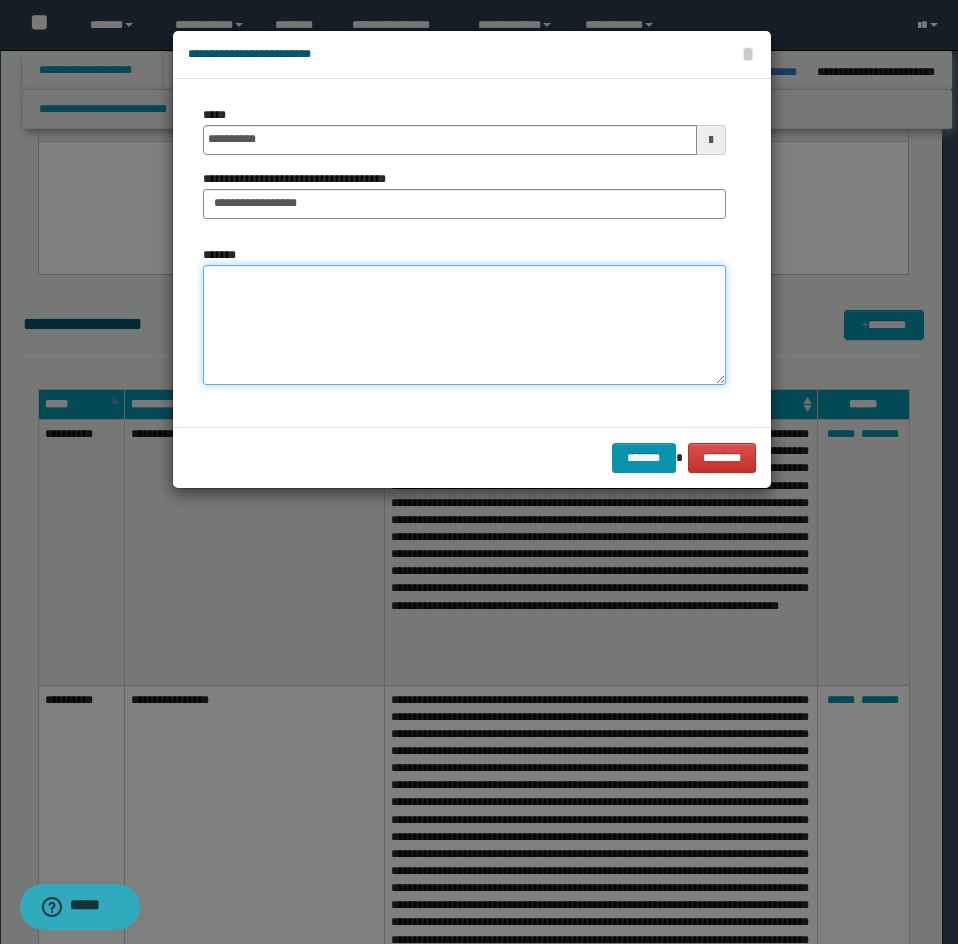 click on "*******" at bounding box center [464, 325] 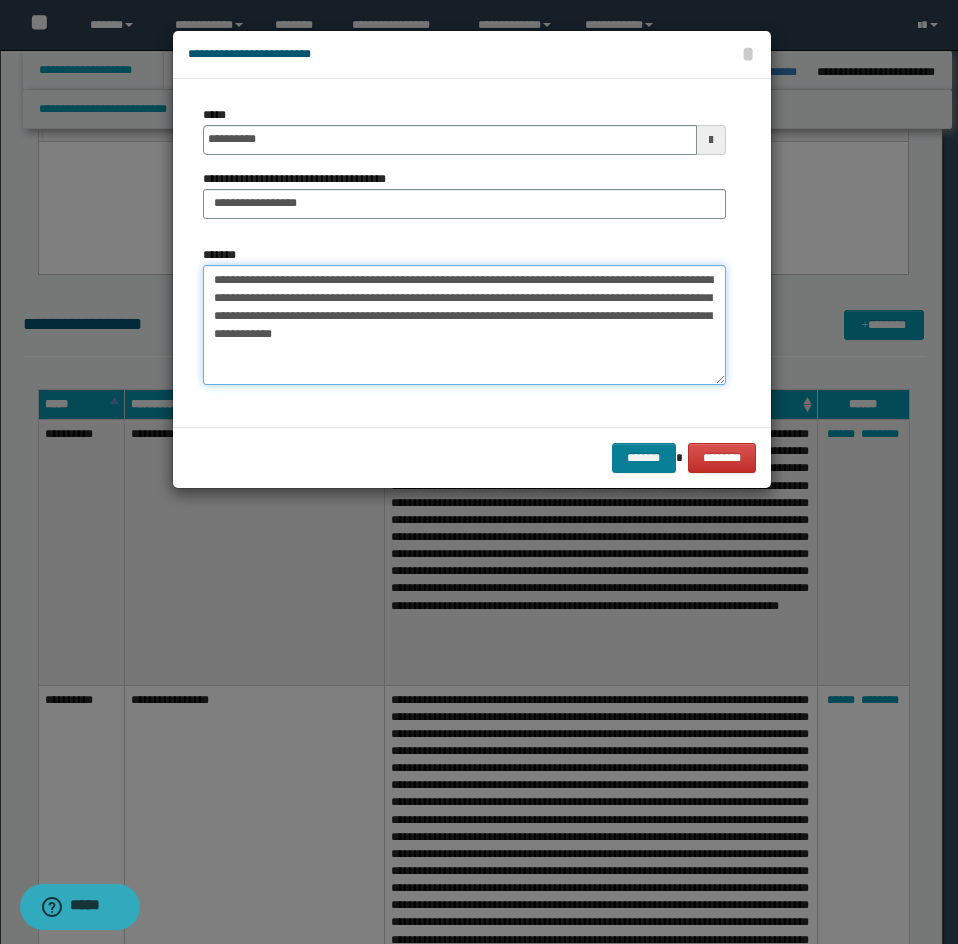 type on "**********" 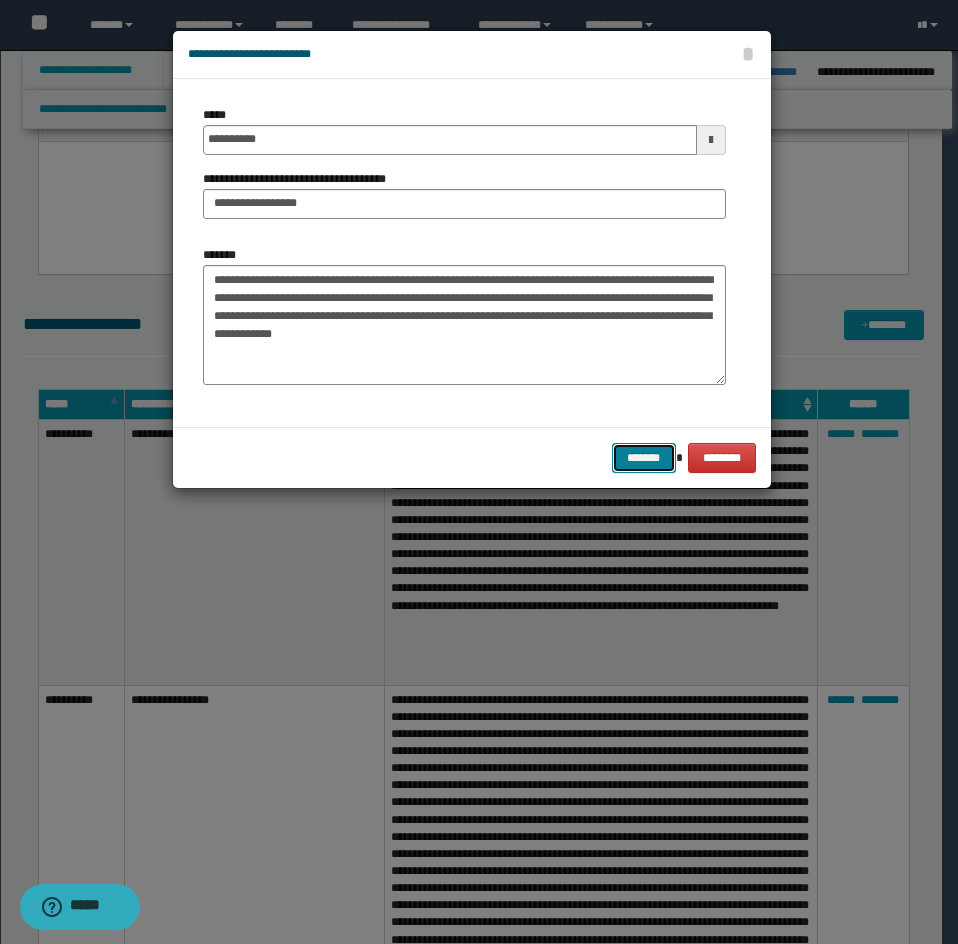 click on "*******" at bounding box center [644, 458] 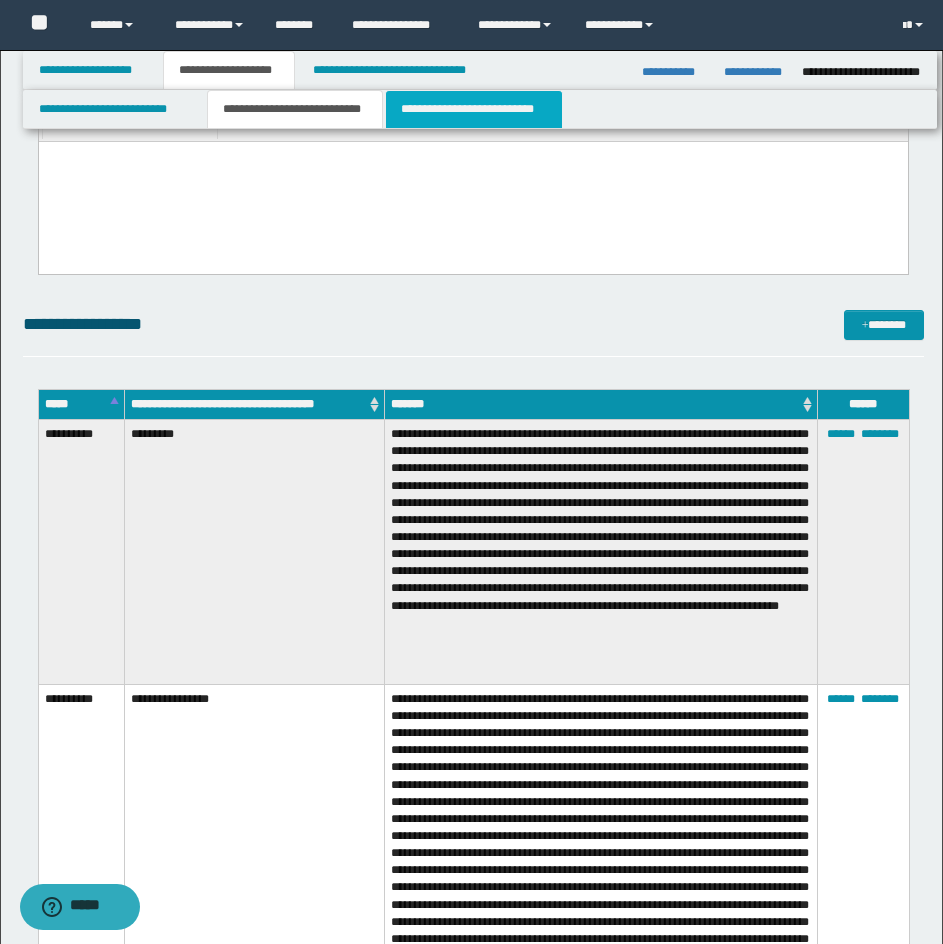 click on "**********" at bounding box center (474, 109) 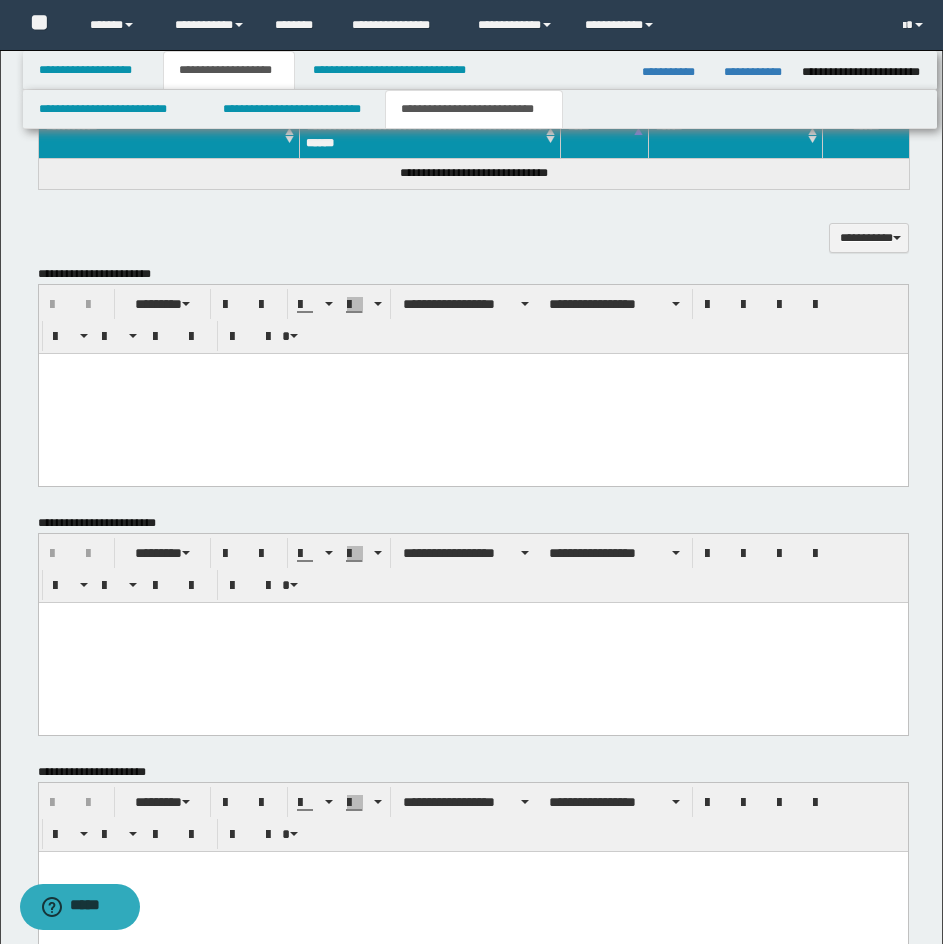 scroll, scrollTop: 771, scrollLeft: 0, axis: vertical 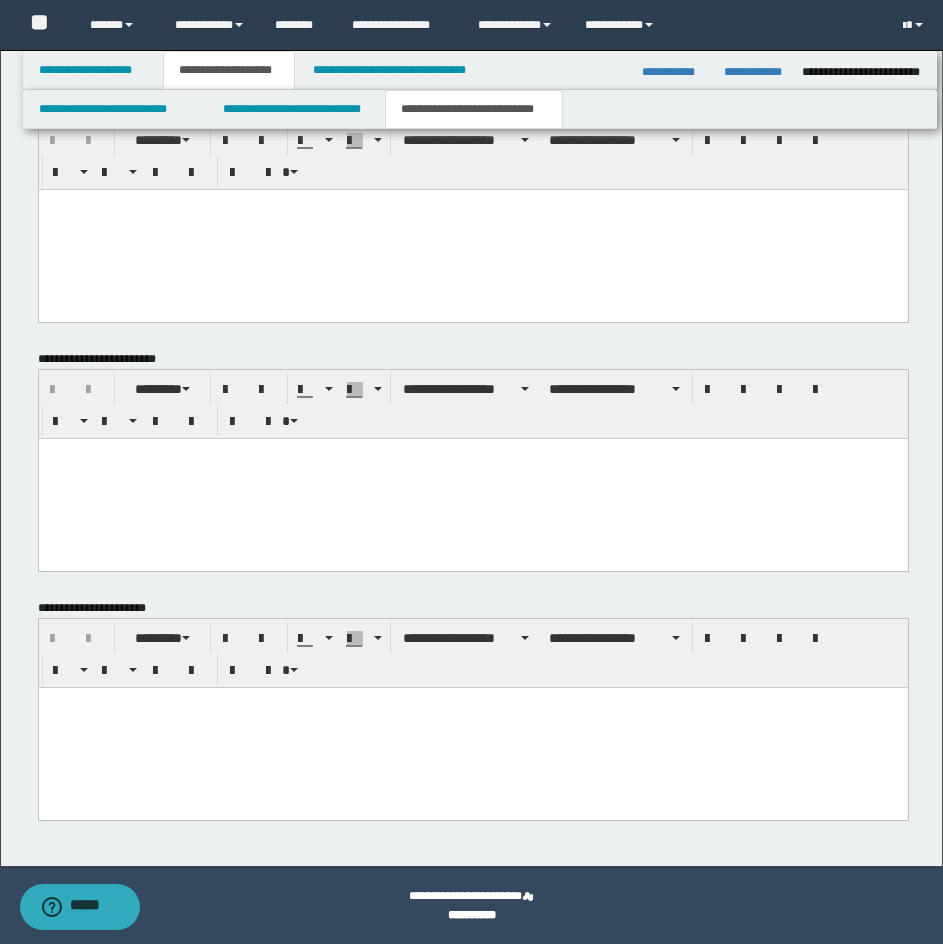 click at bounding box center (472, 453) 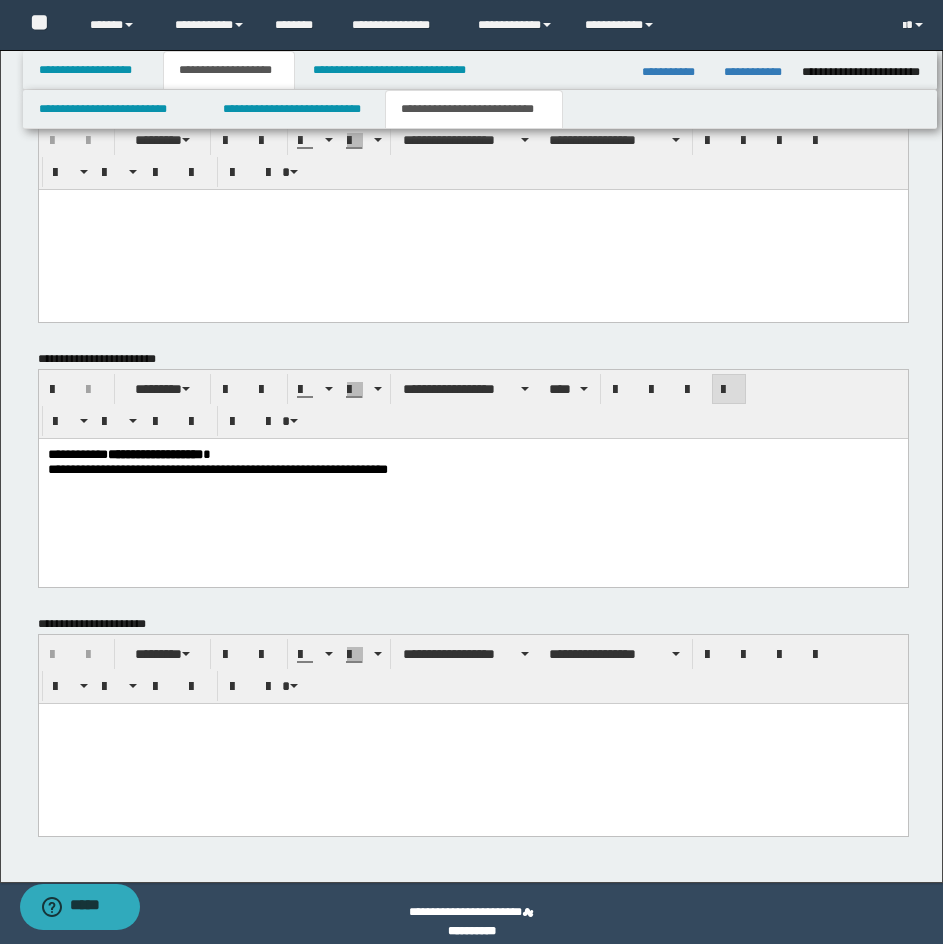 click on "**********" at bounding box center [472, 486] 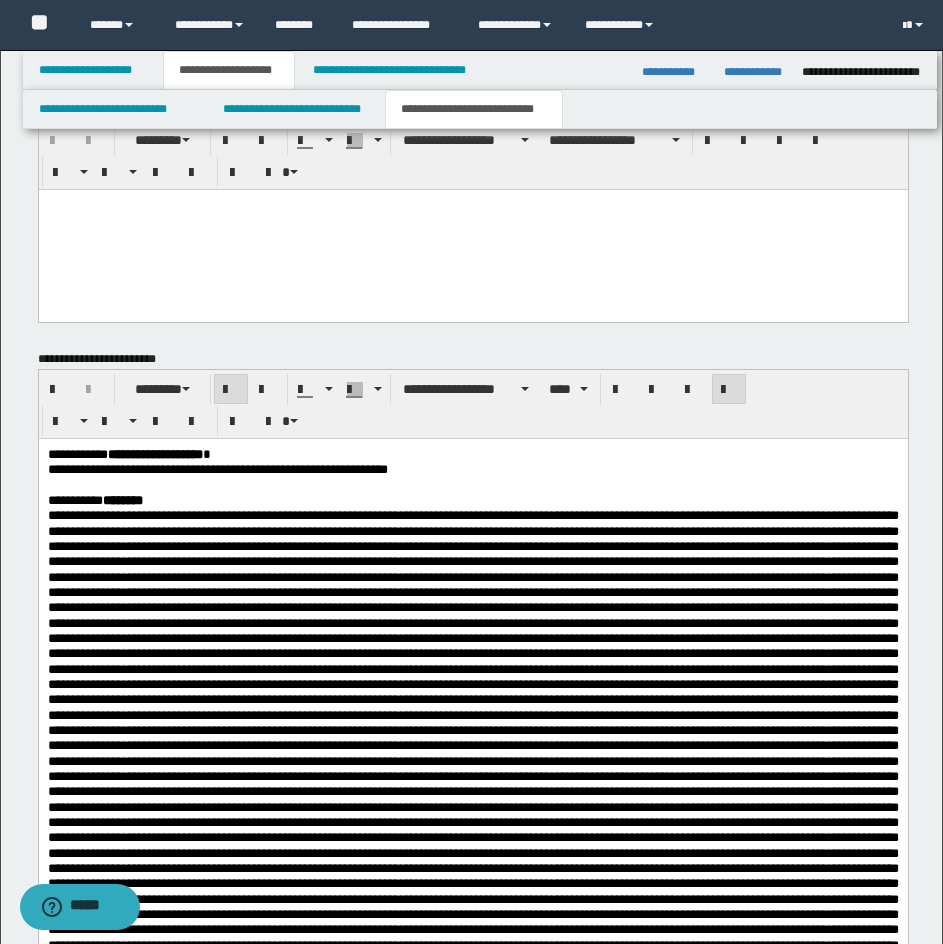click on "**********" at bounding box center [472, 499] 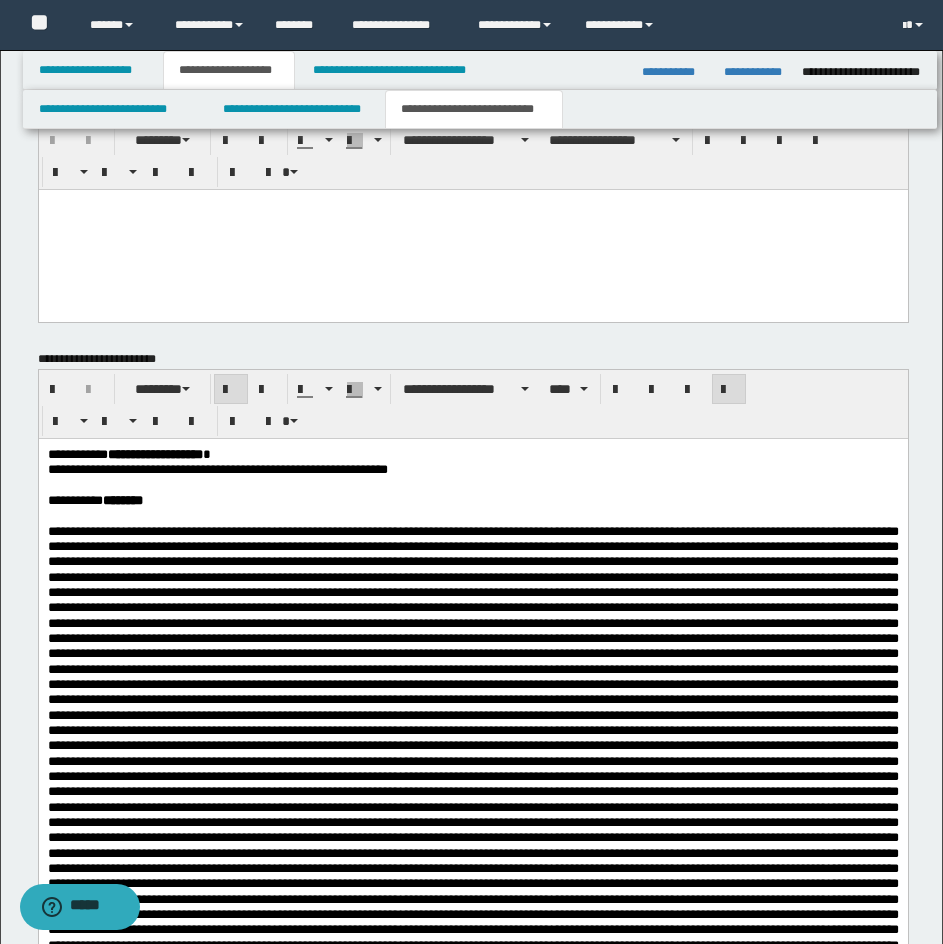 scroll, scrollTop: 271, scrollLeft: 0, axis: vertical 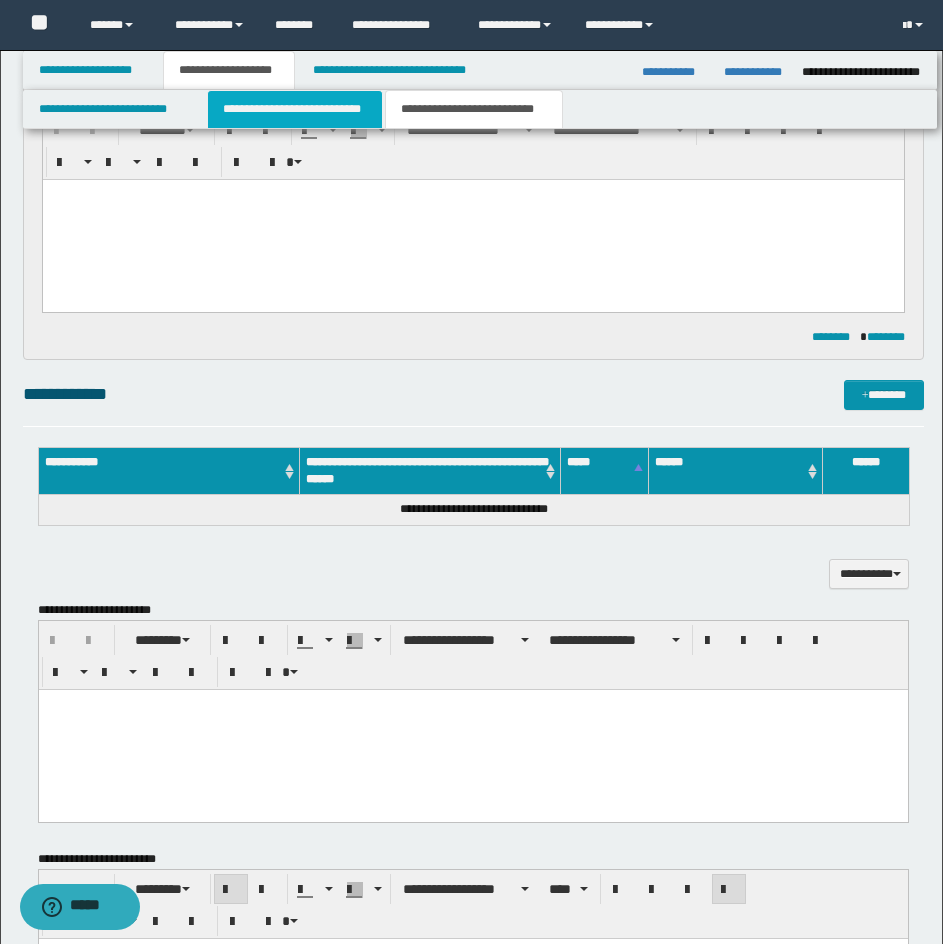 click on "**********" at bounding box center [295, 109] 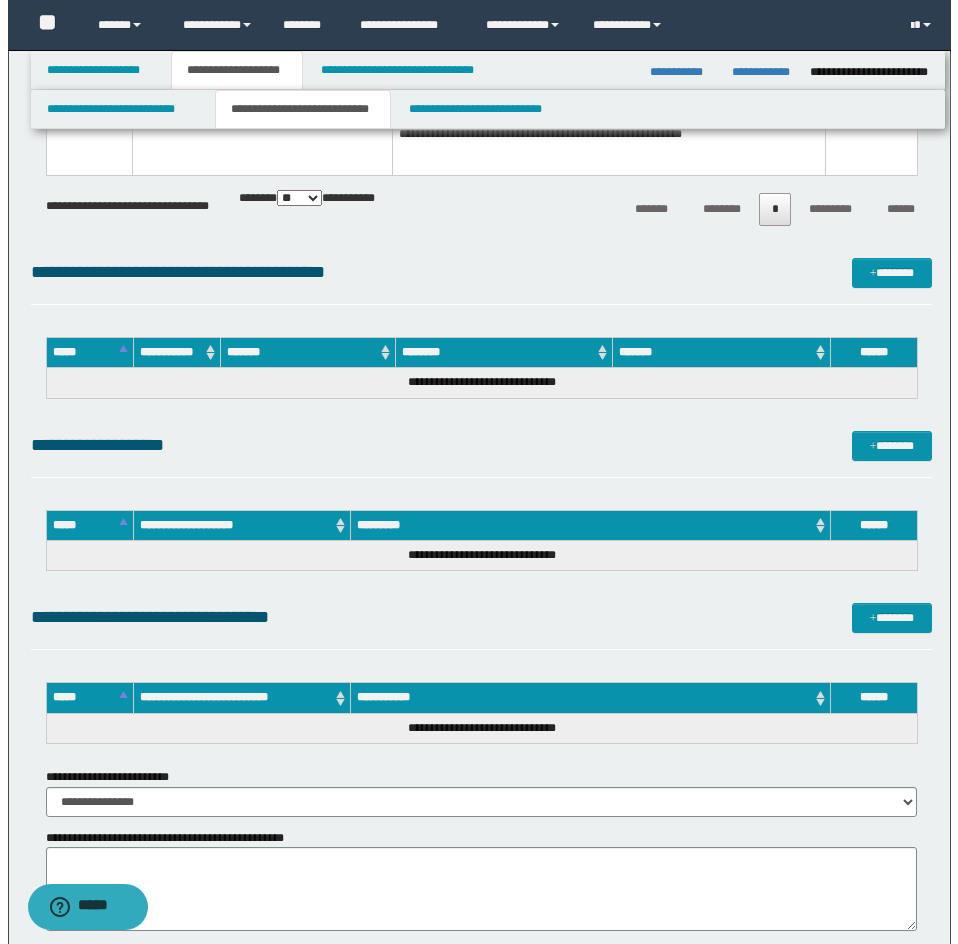 scroll, scrollTop: 6474, scrollLeft: 0, axis: vertical 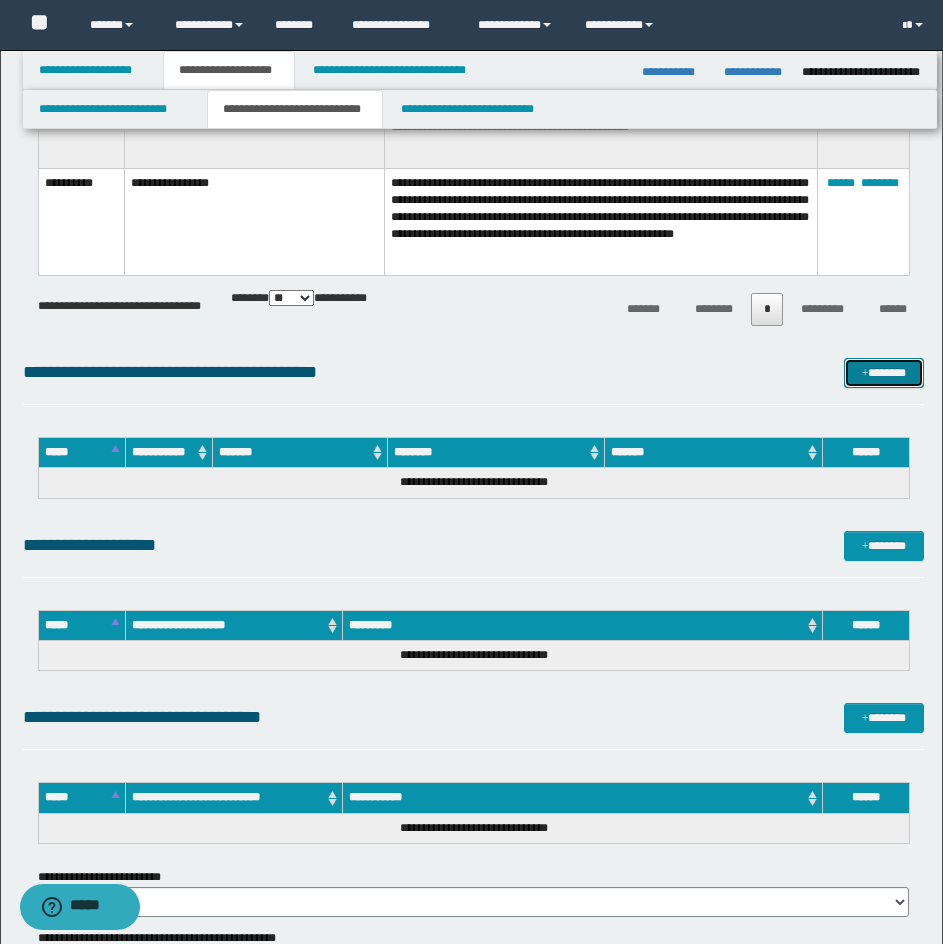 click on "*******" at bounding box center (884, 373) 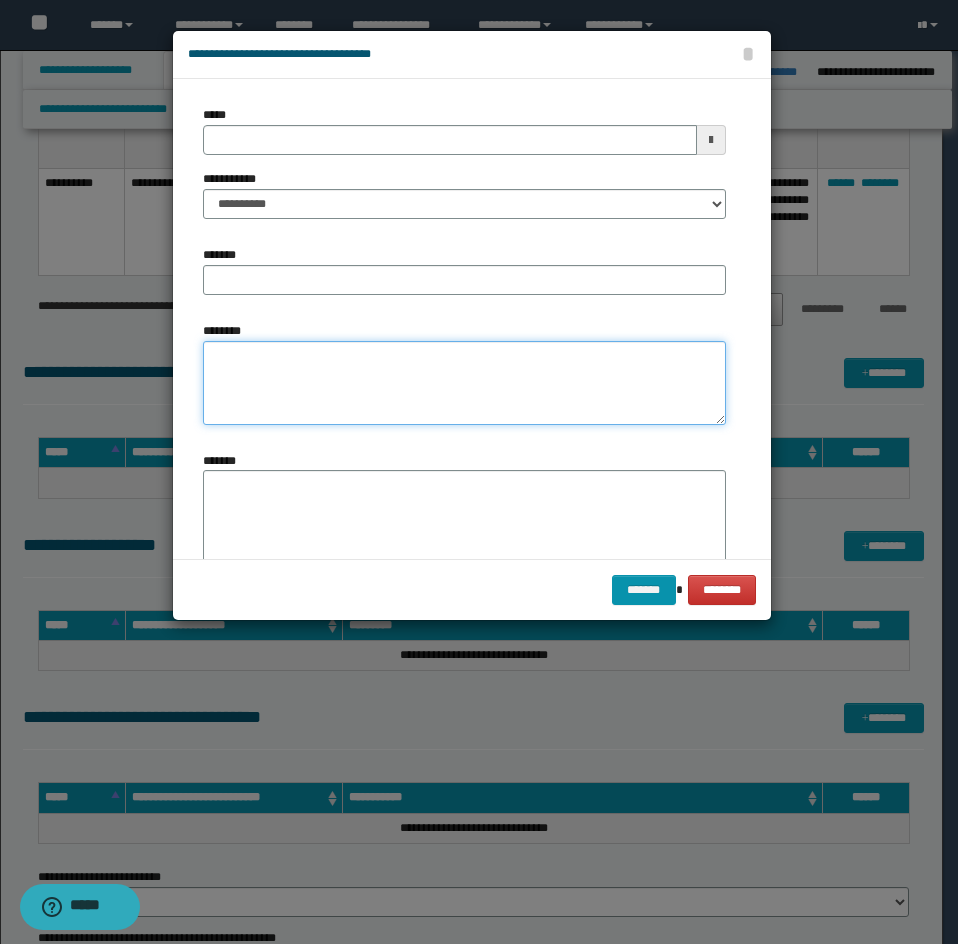 click on "********" at bounding box center [464, 383] 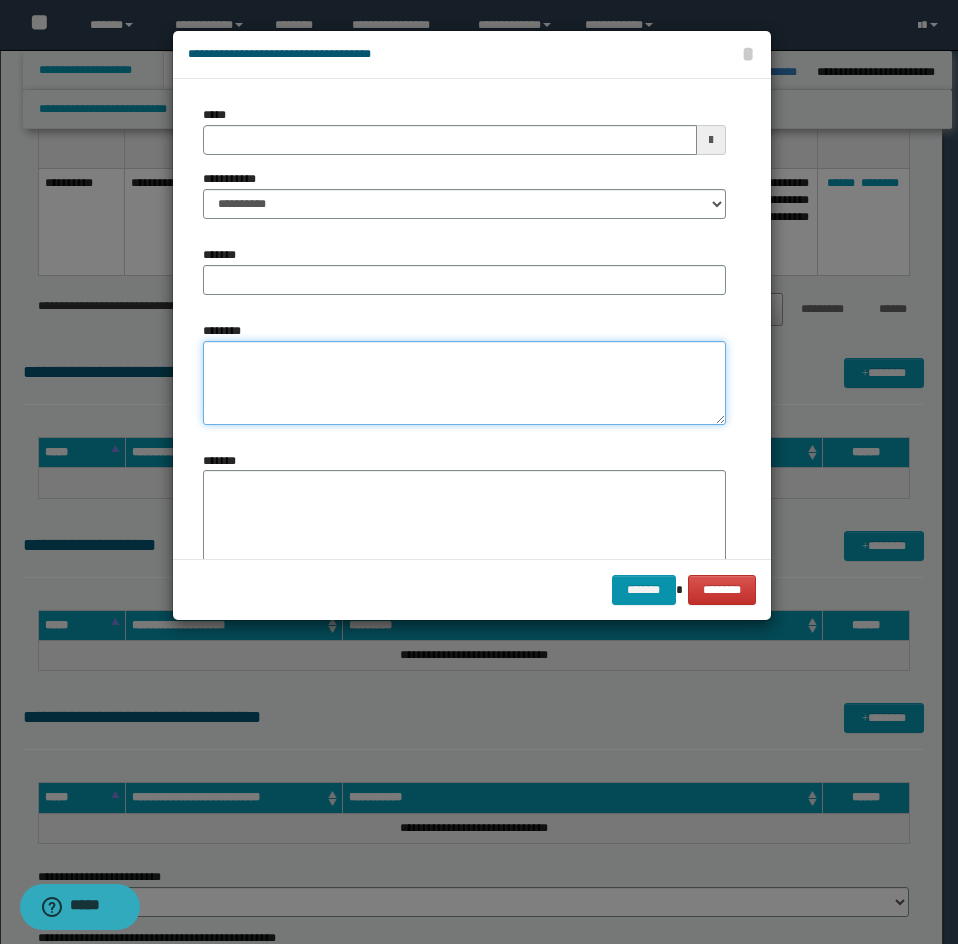 click on "********" at bounding box center (464, 383) 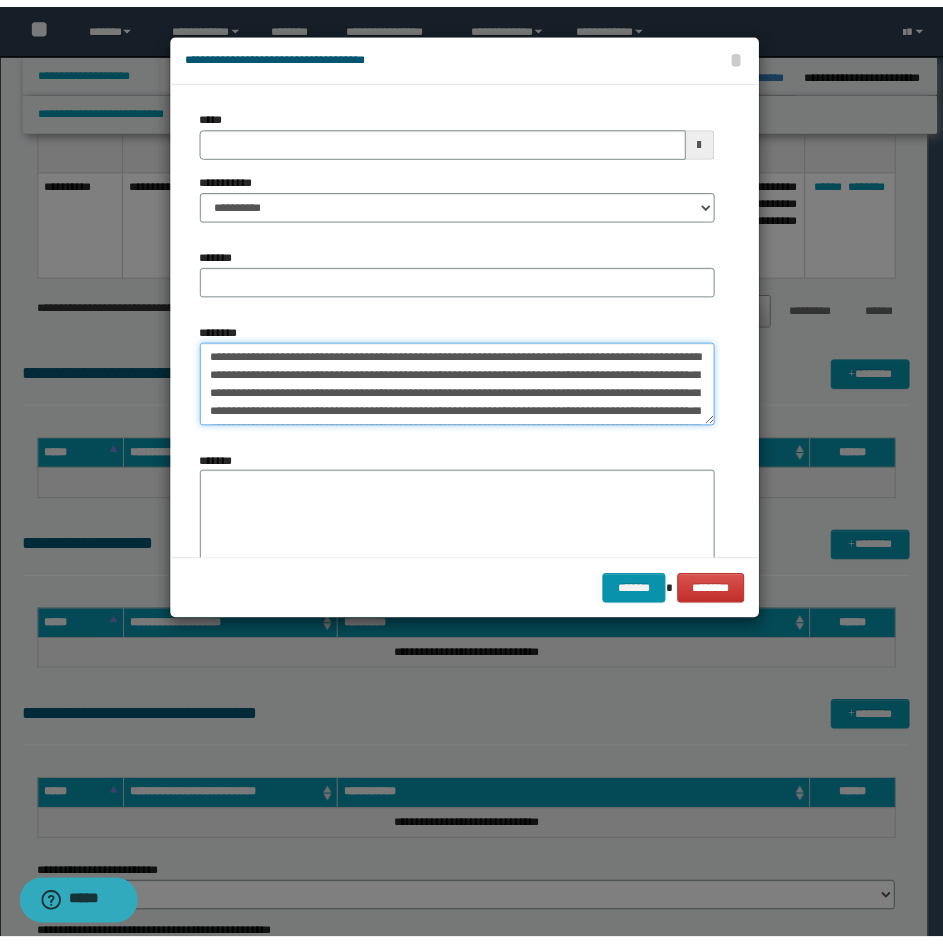 scroll, scrollTop: 300, scrollLeft: 0, axis: vertical 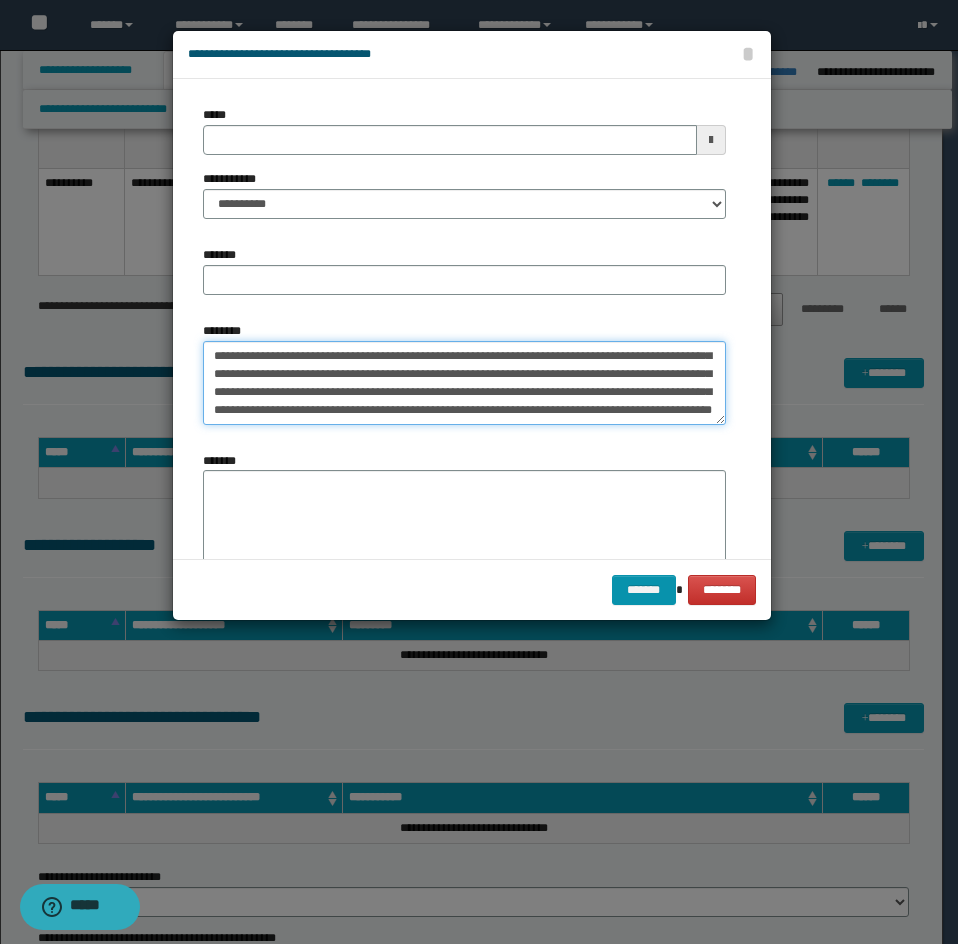 type on "**********" 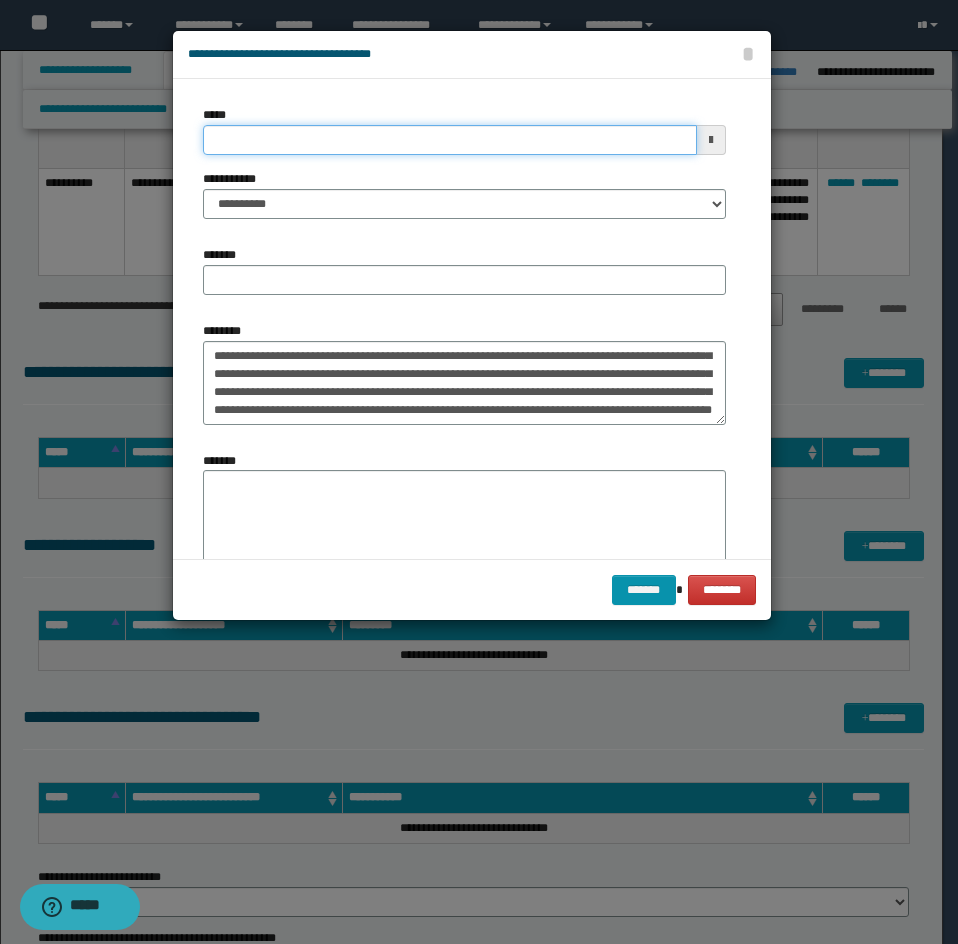 click on "*****" at bounding box center (450, 140) 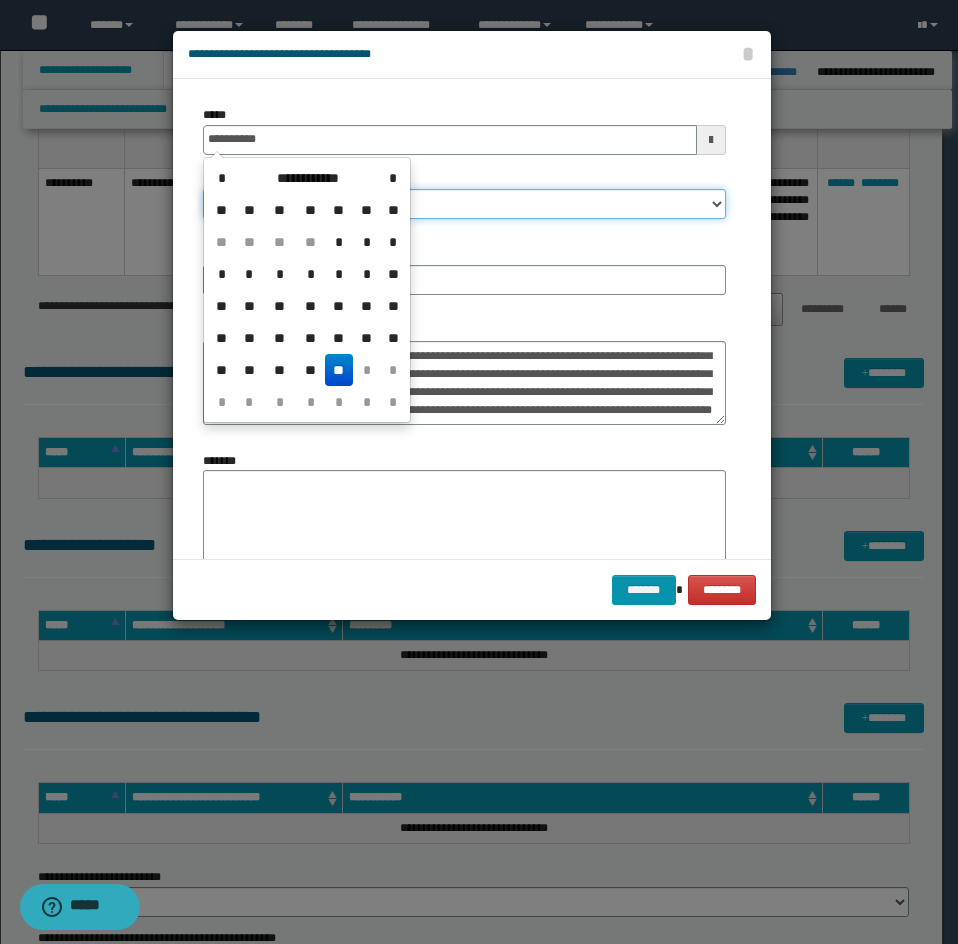 type on "**********" 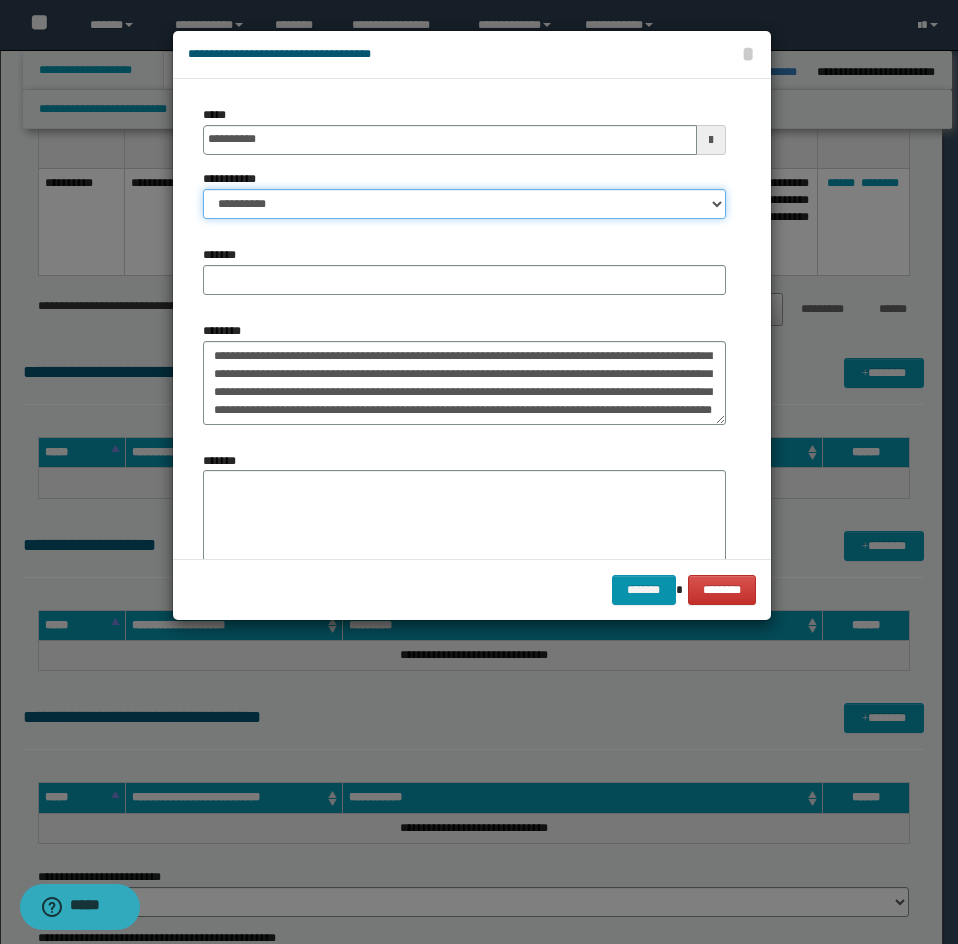 select on "*" 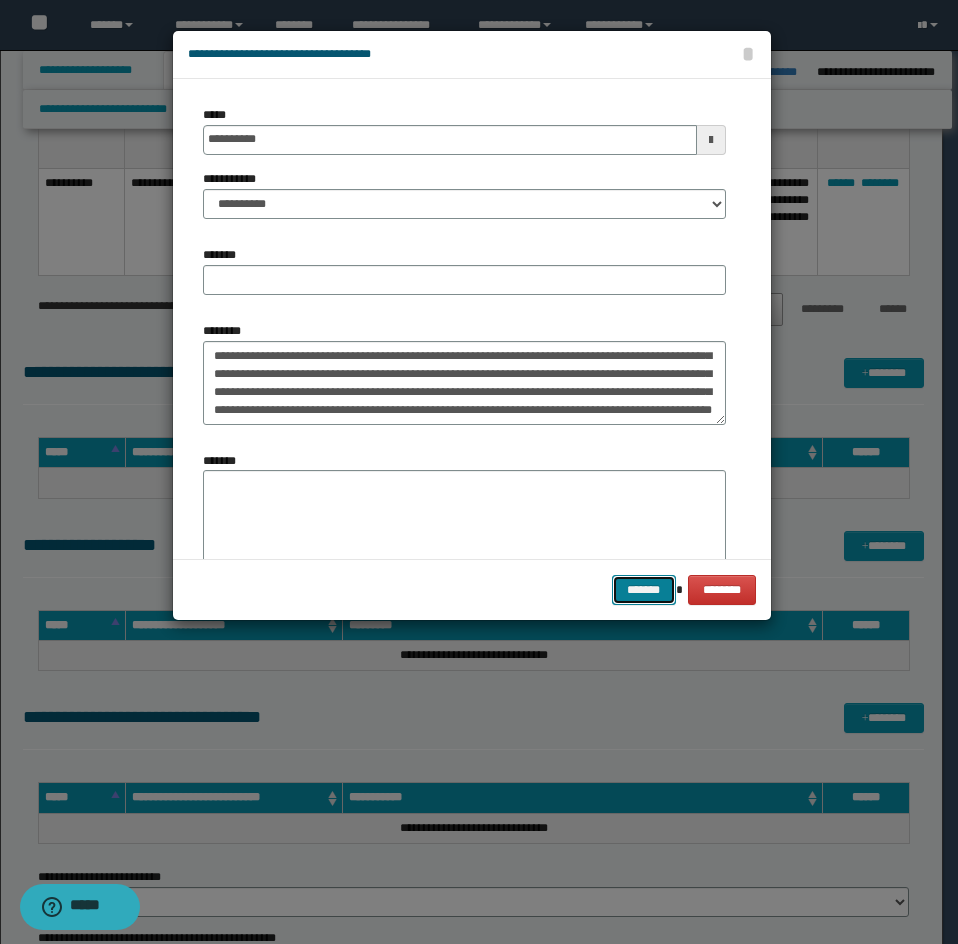 click on "*******" at bounding box center (644, 590) 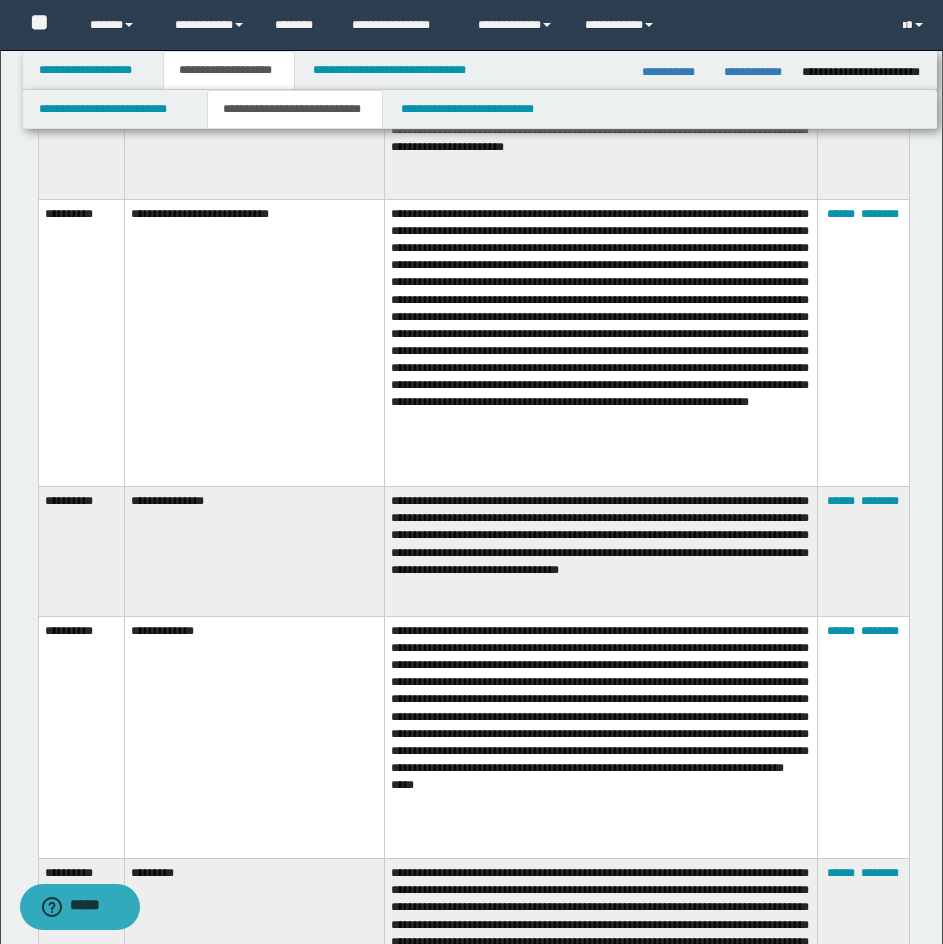 scroll, scrollTop: 4074, scrollLeft: 0, axis: vertical 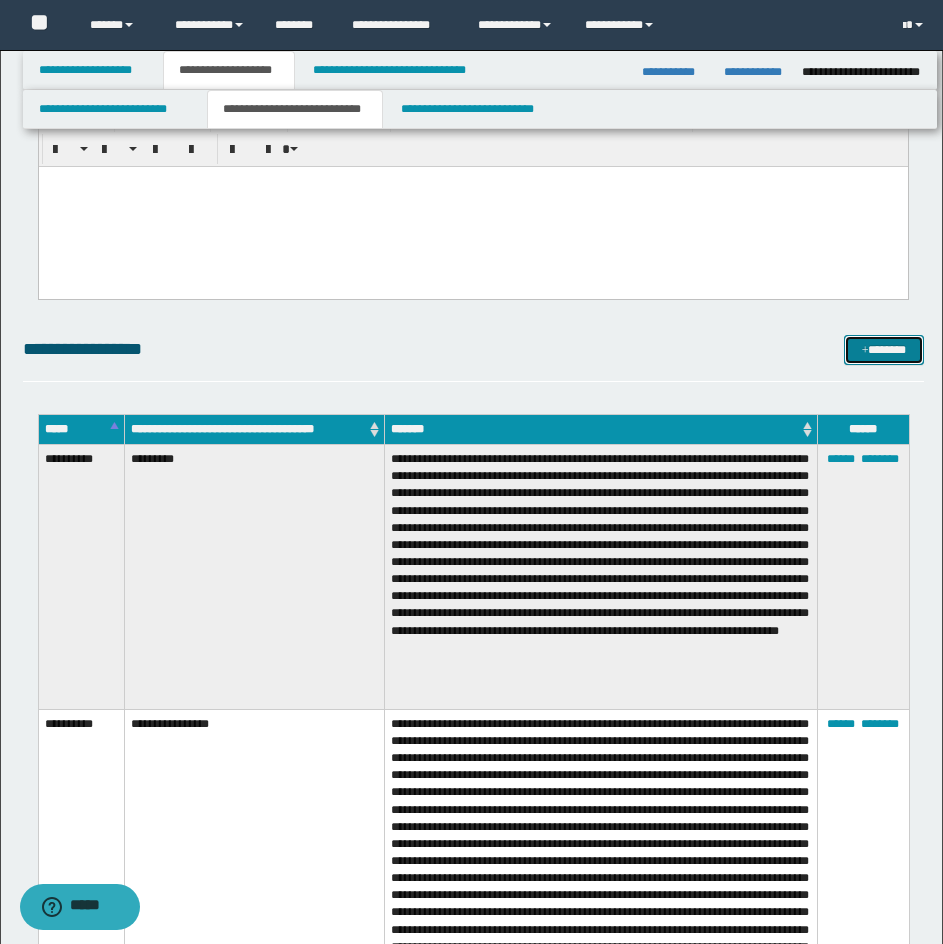 click on "*******" at bounding box center [884, 350] 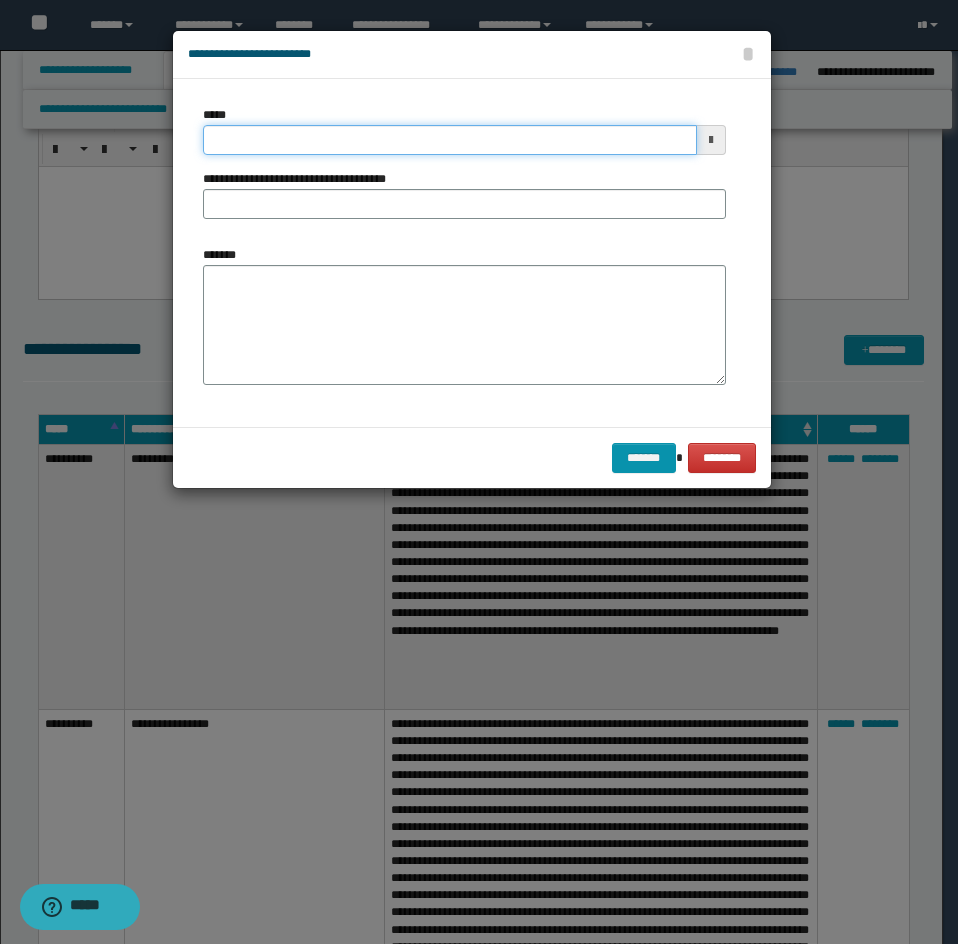click on "*****" at bounding box center [450, 140] 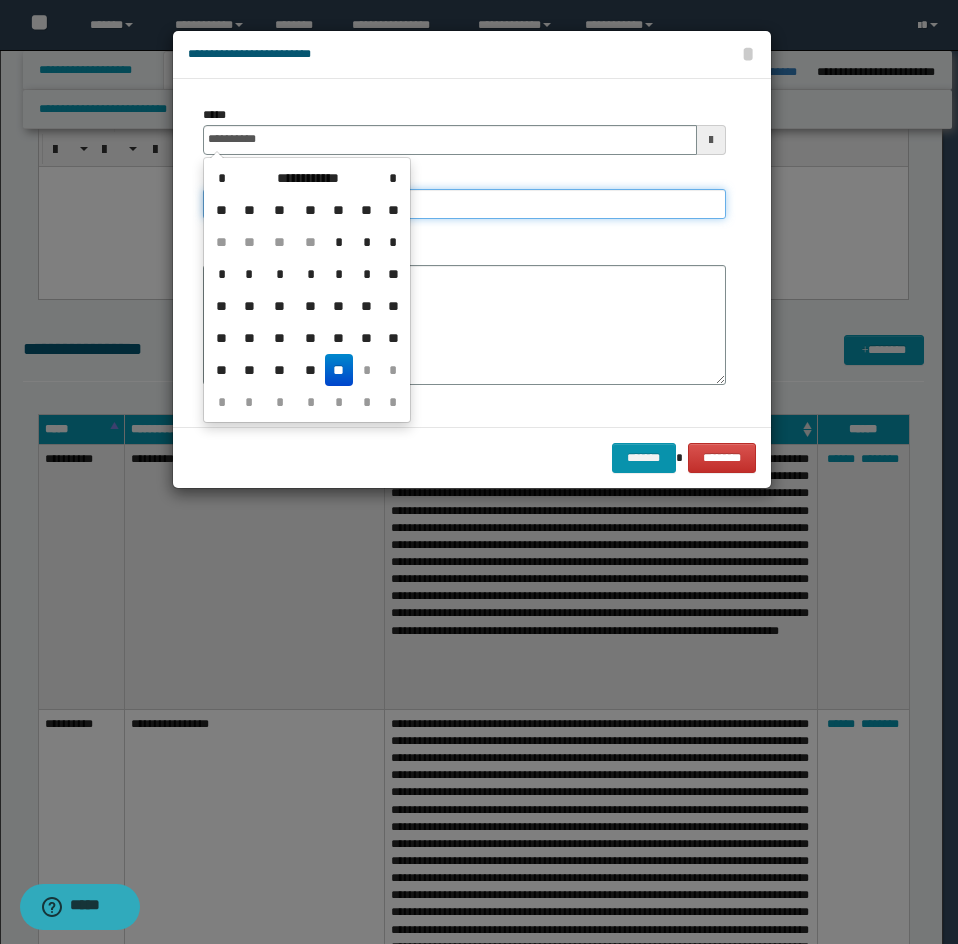 type on "**********" 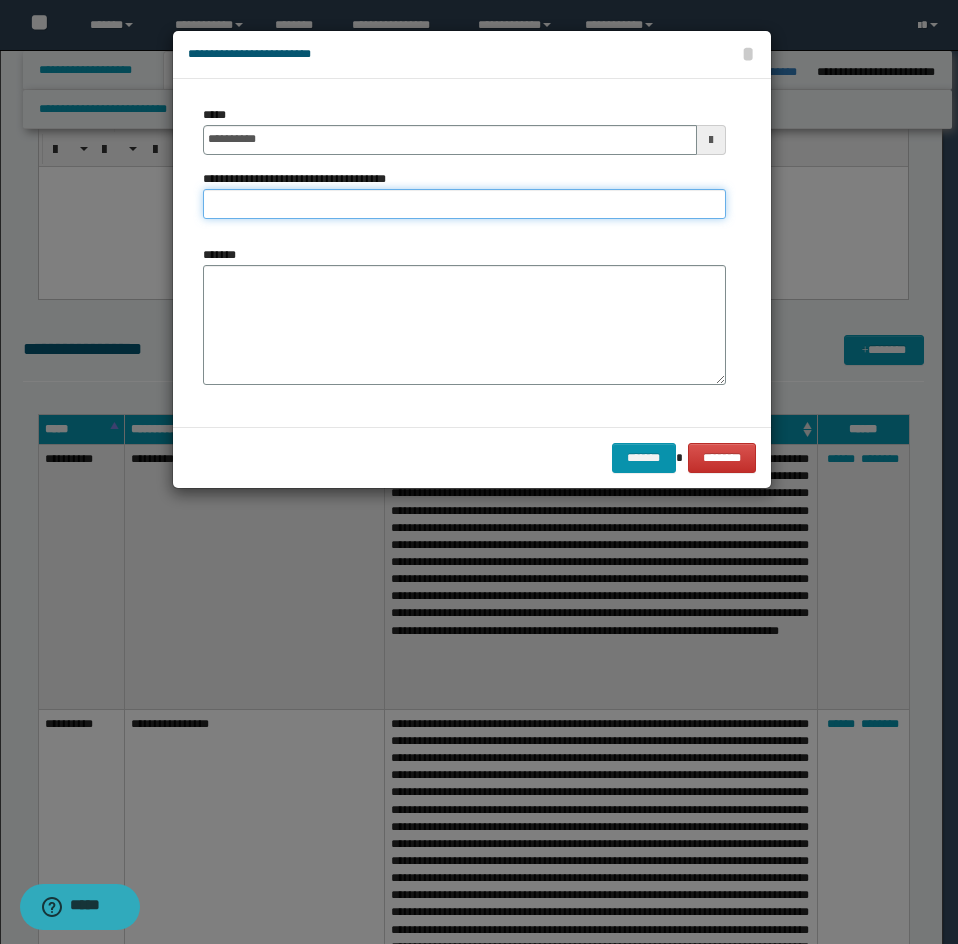 type on "*********" 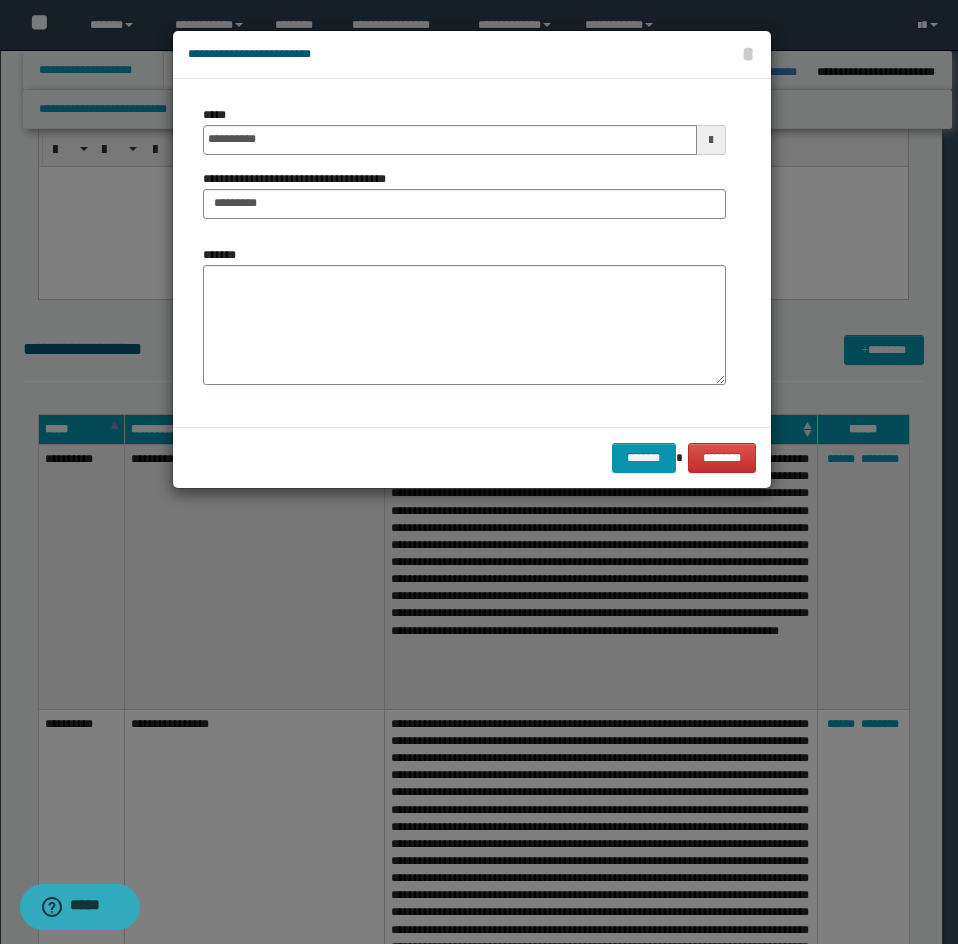 click on "**********" at bounding box center (472, 253) 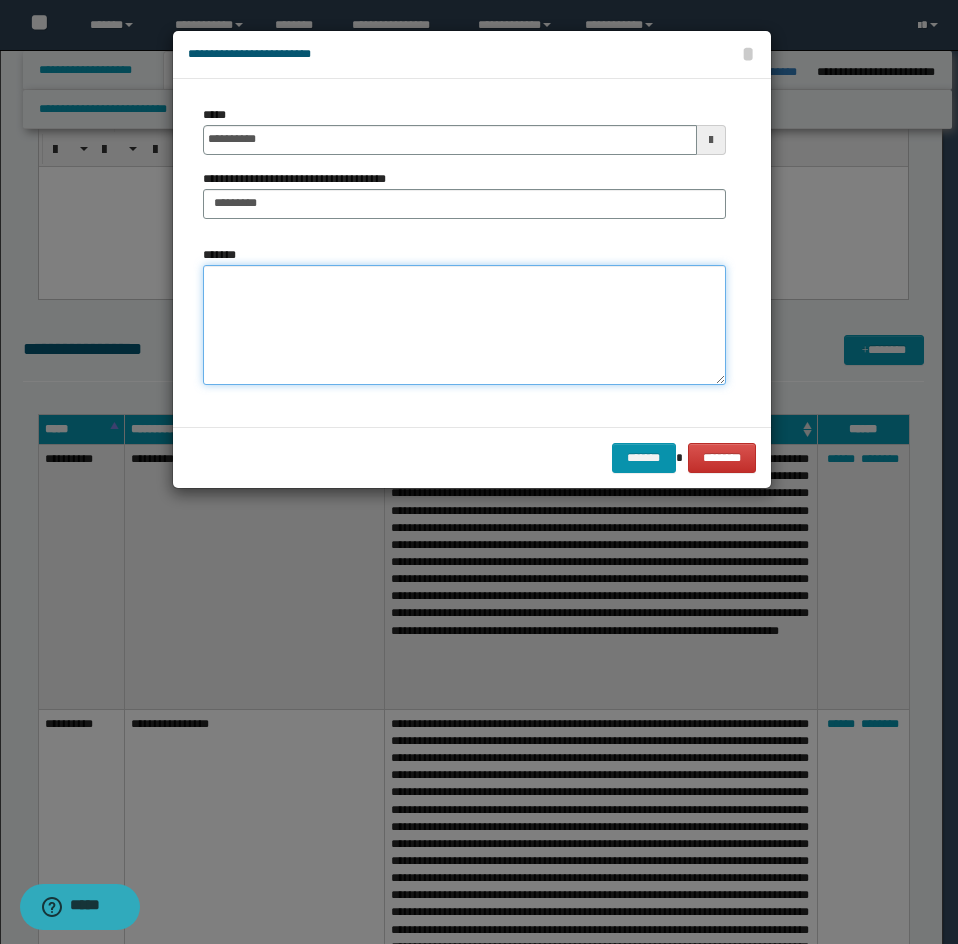 click on "*******" at bounding box center [464, 325] 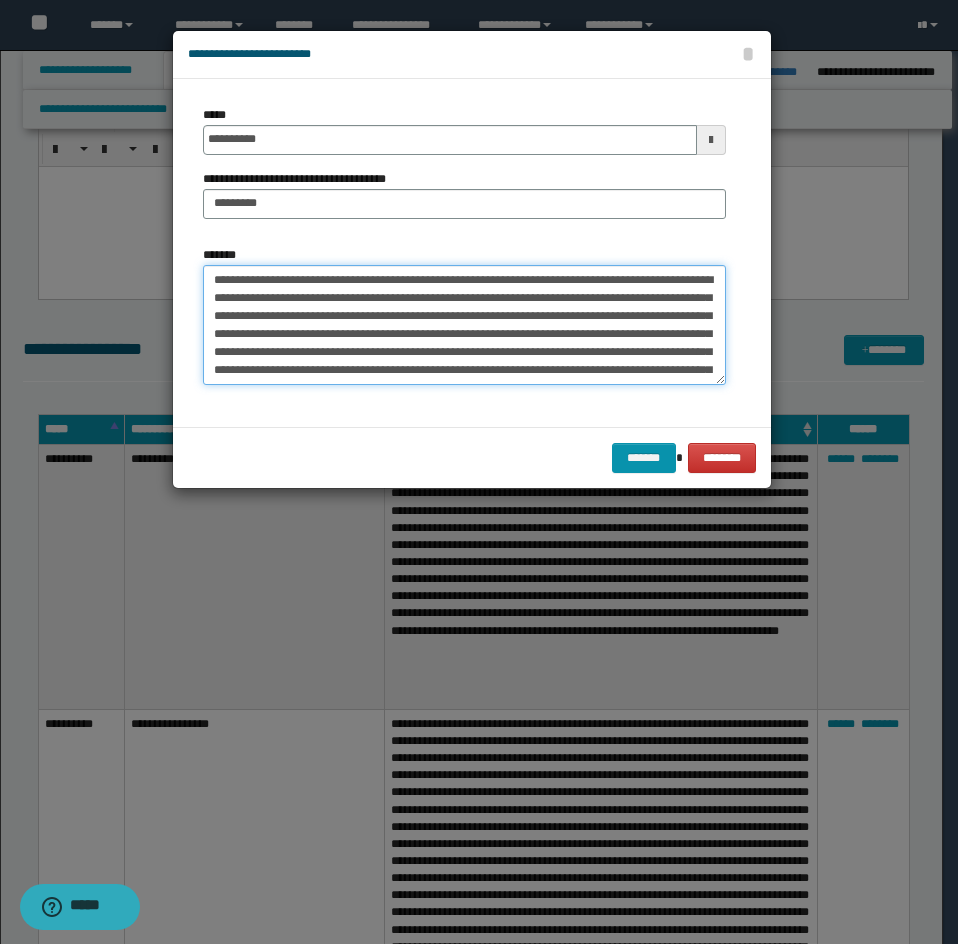 scroll, scrollTop: 192, scrollLeft: 0, axis: vertical 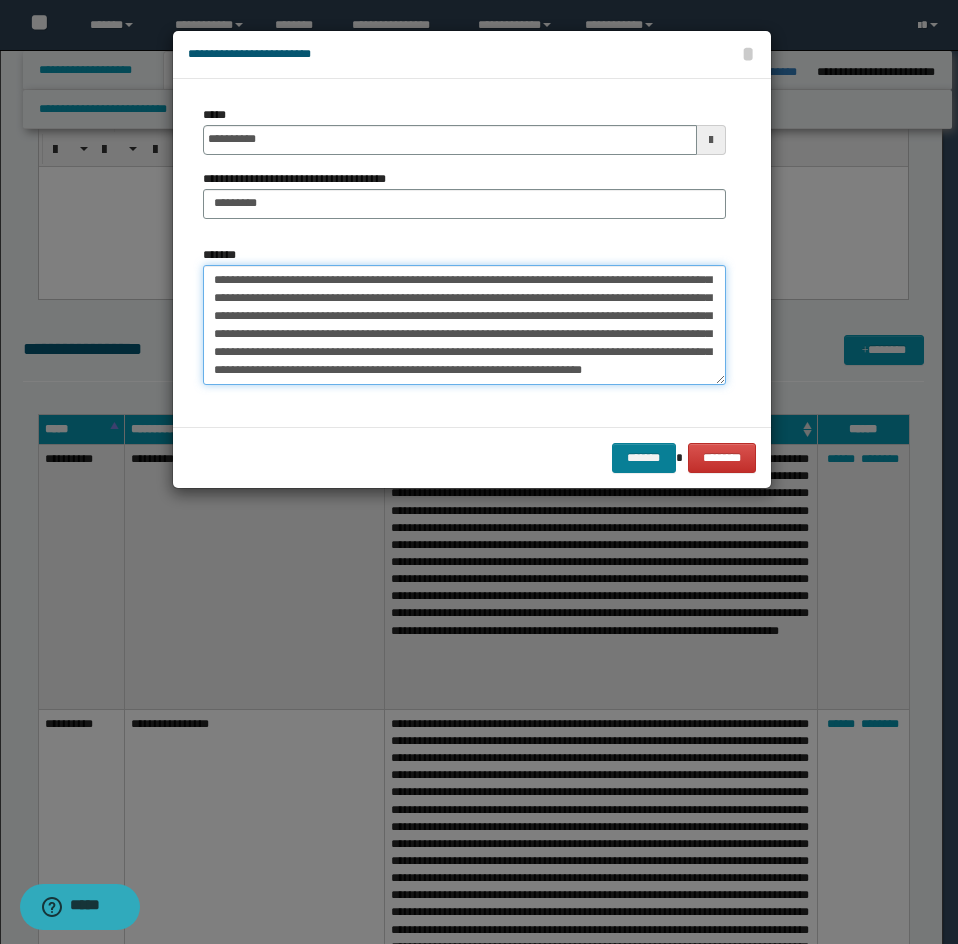 type on "**********" 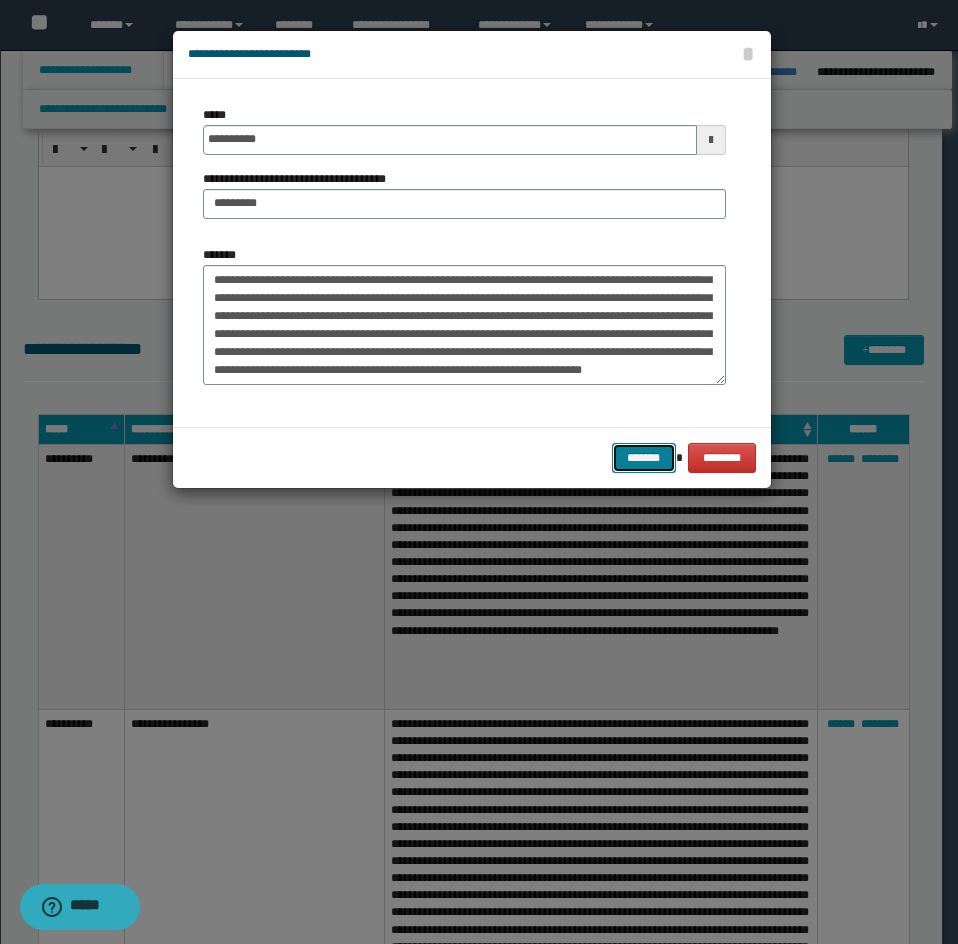 click on "*******" at bounding box center [644, 458] 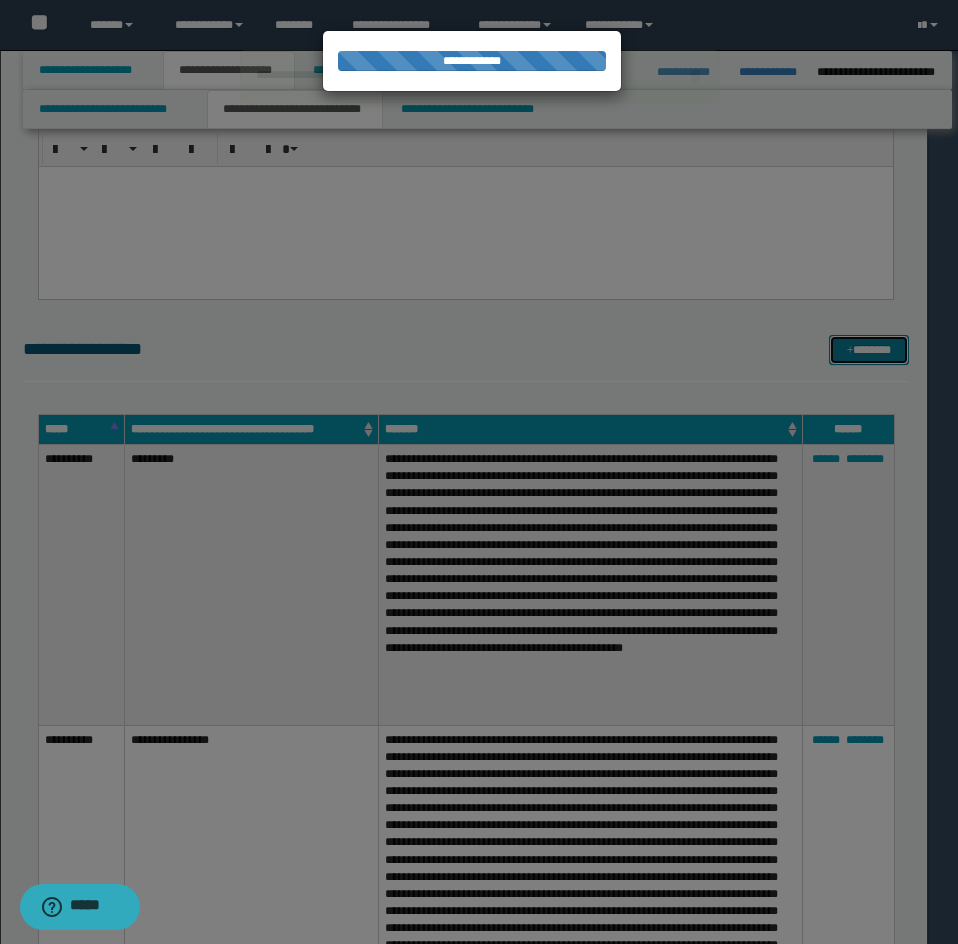 type 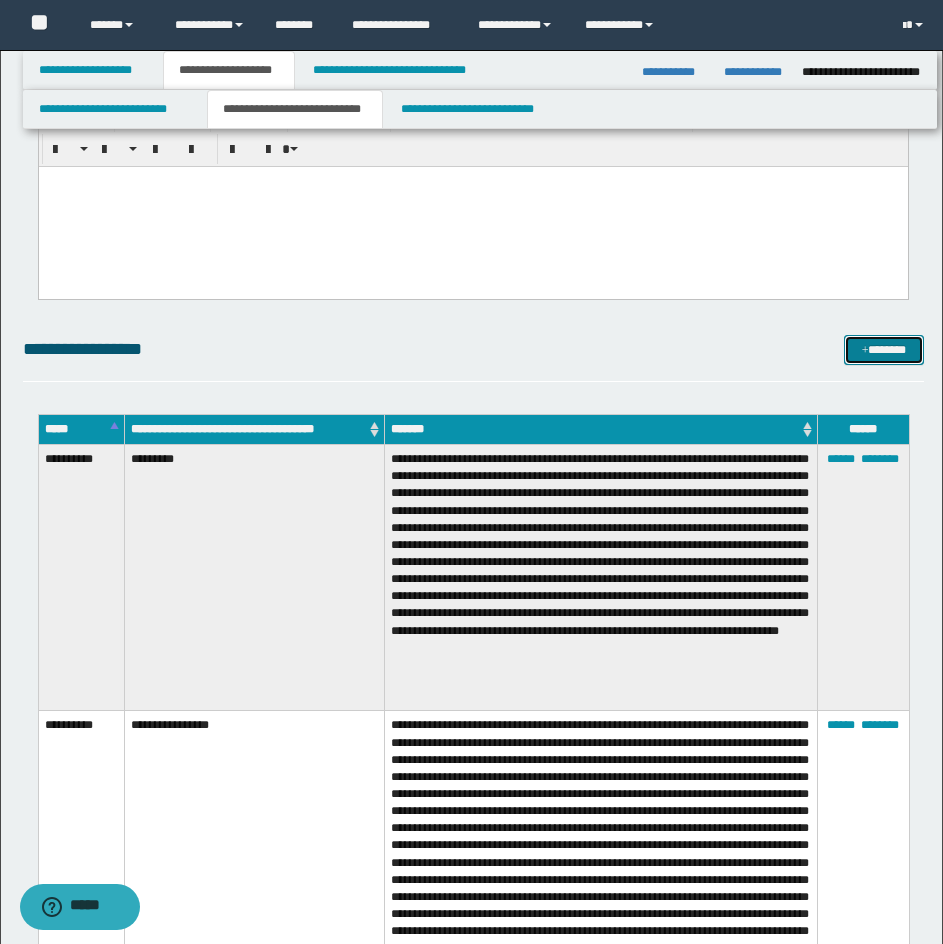 click on "*******" at bounding box center (884, 350) 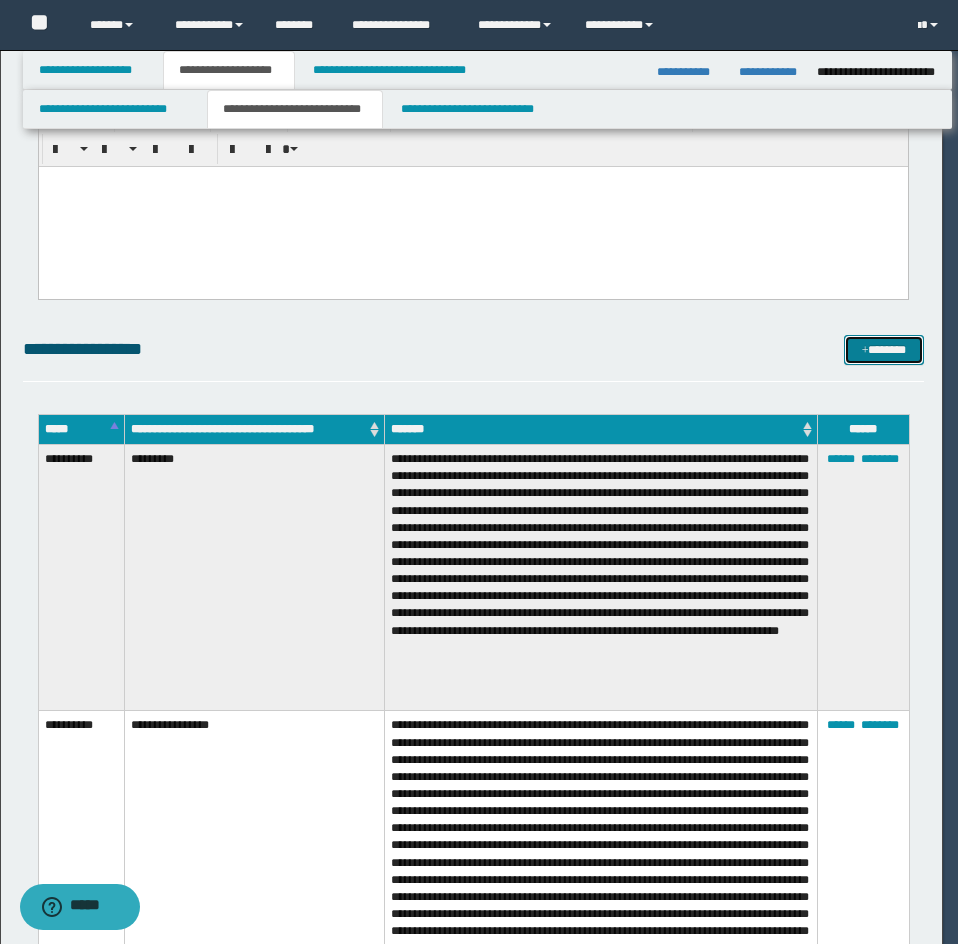scroll, scrollTop: 0, scrollLeft: 0, axis: both 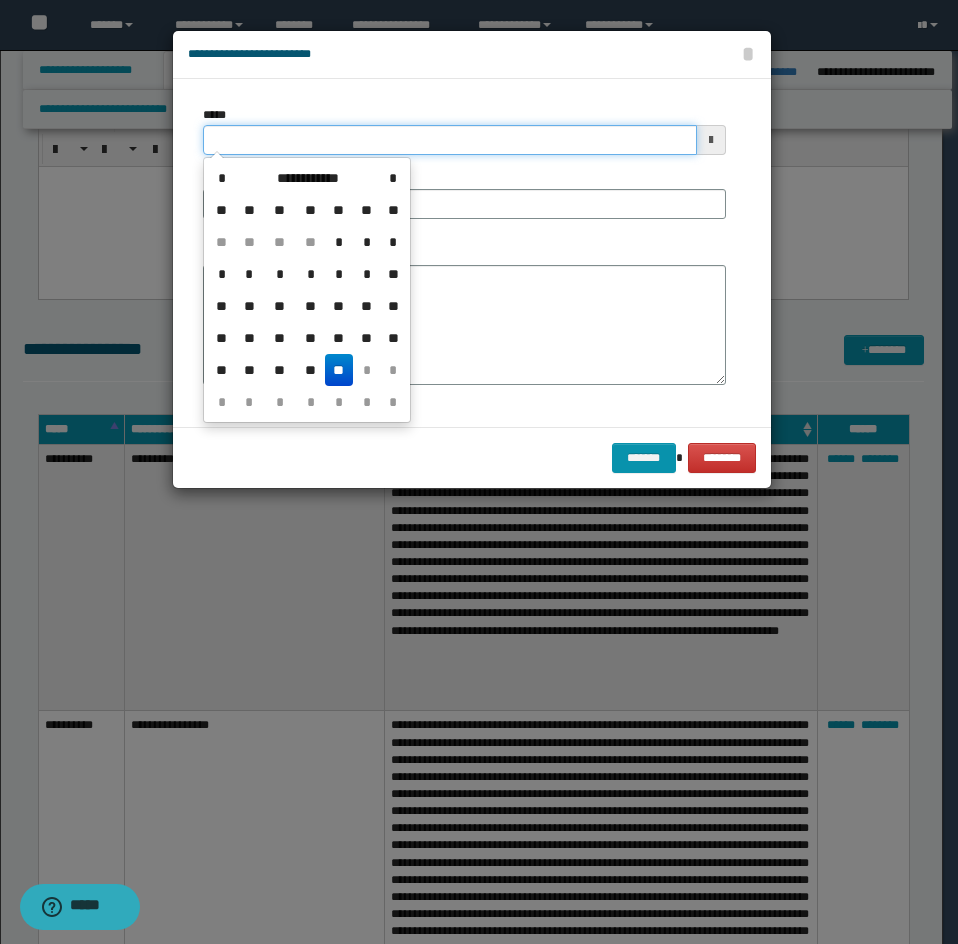 click on "*****" at bounding box center [450, 140] 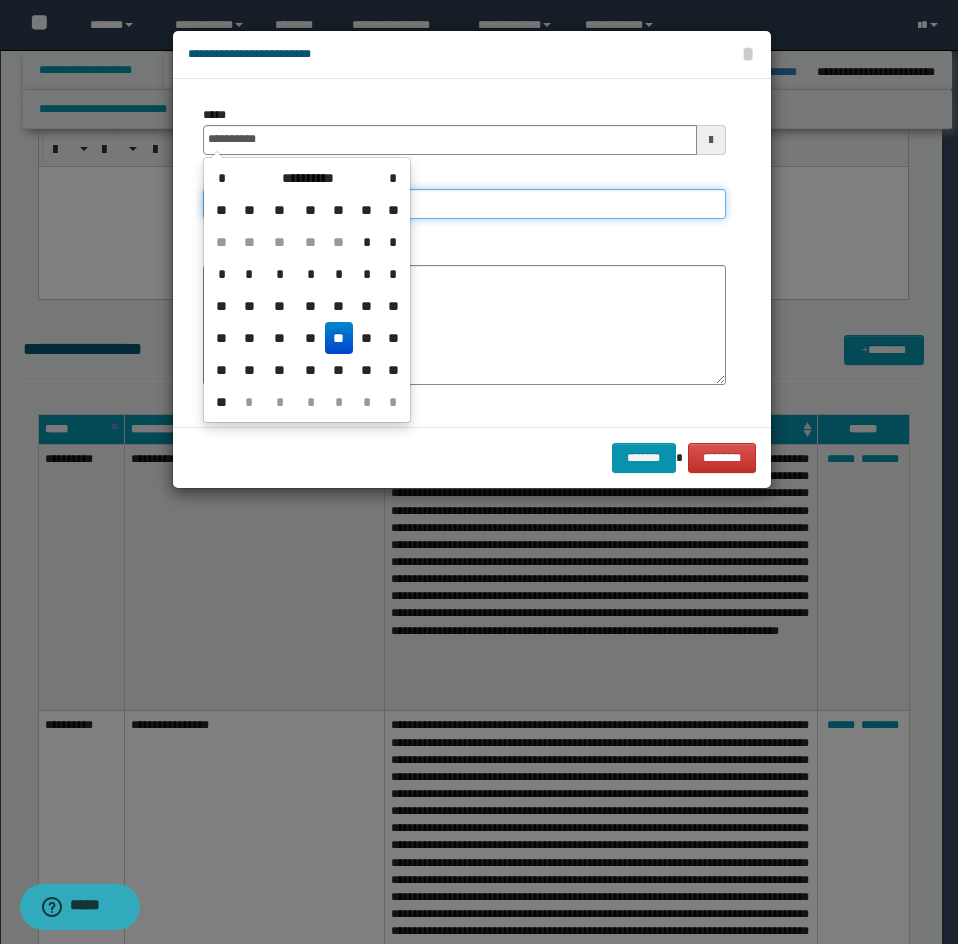 type on "**********" 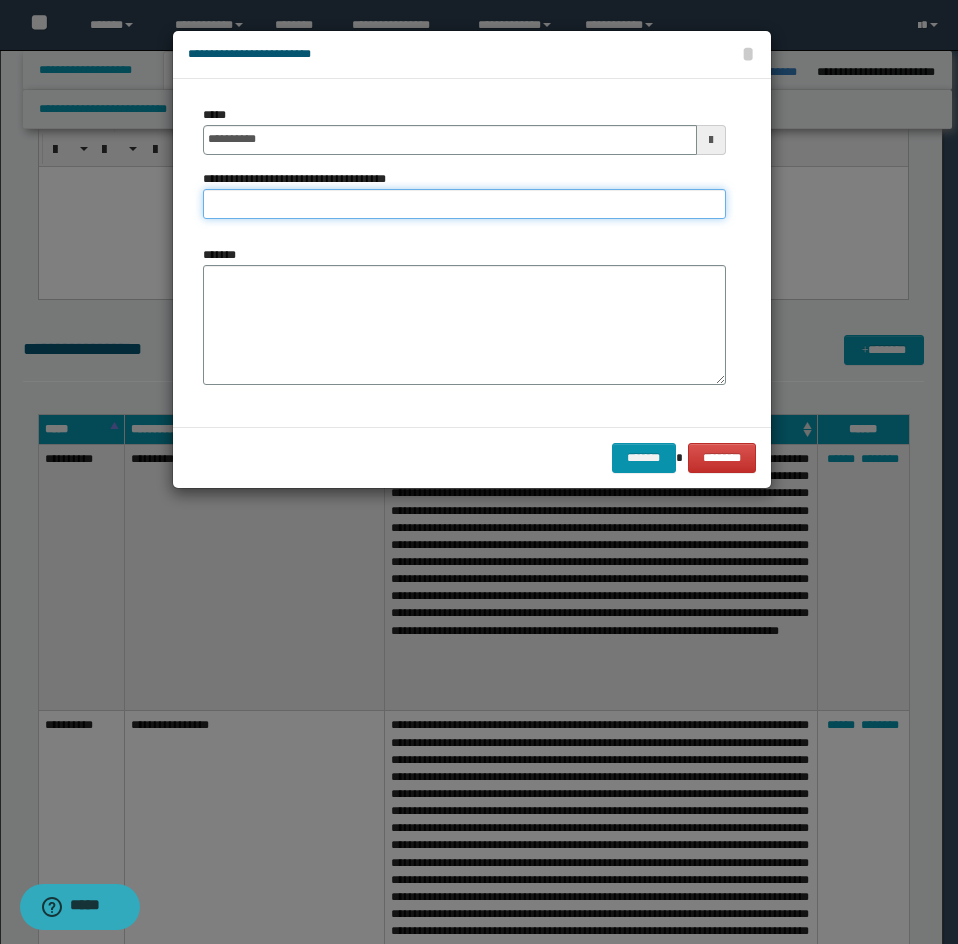click on "**********" at bounding box center [464, 204] 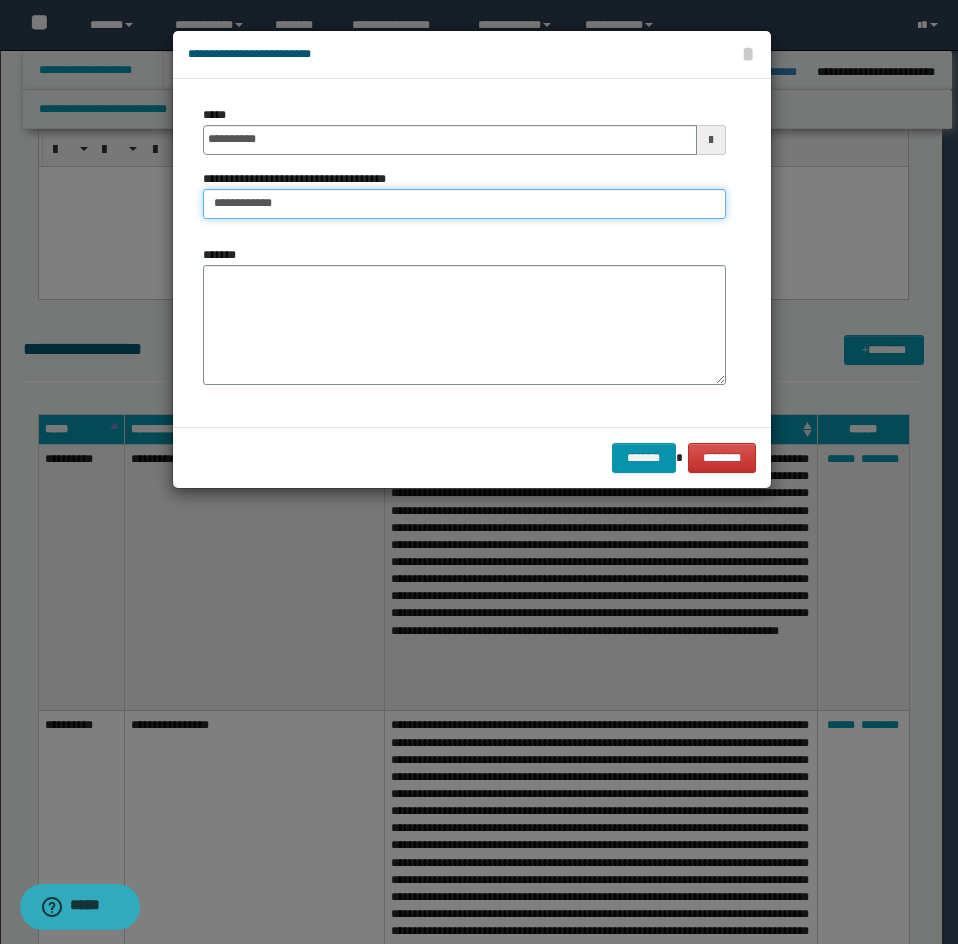 type on "**********" 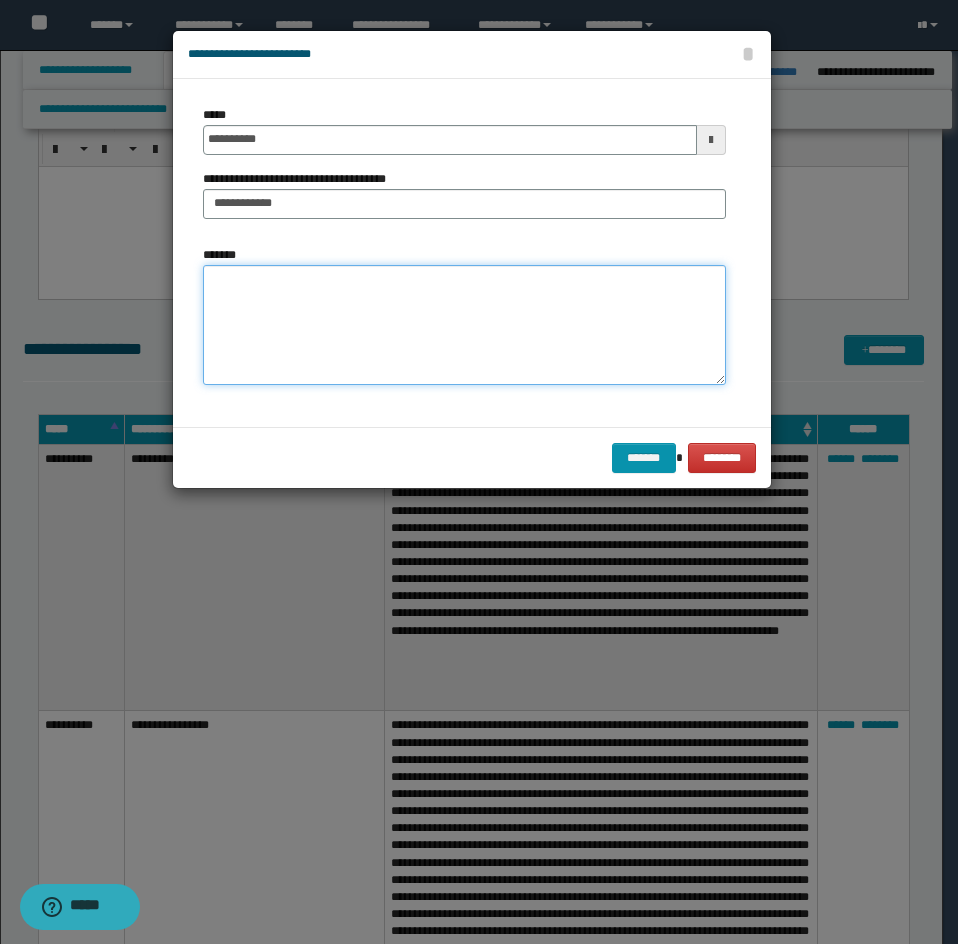 click on "*******" at bounding box center (464, 325) 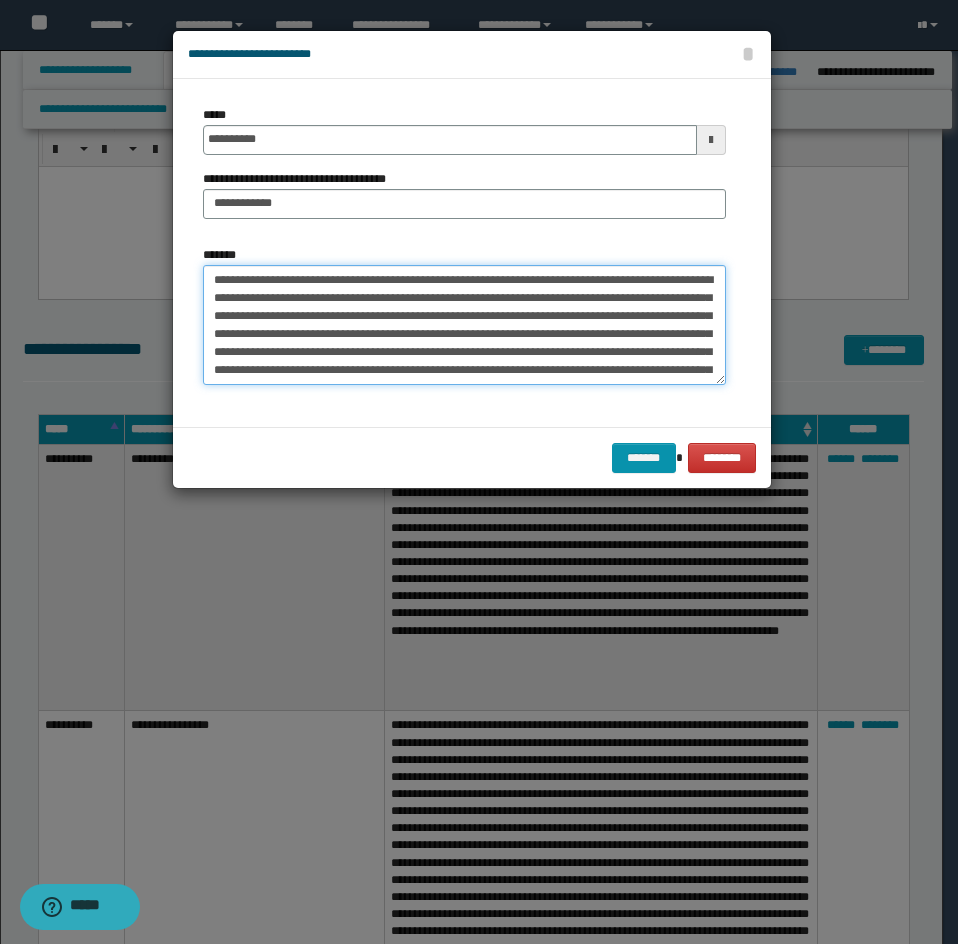 scroll, scrollTop: 426, scrollLeft: 0, axis: vertical 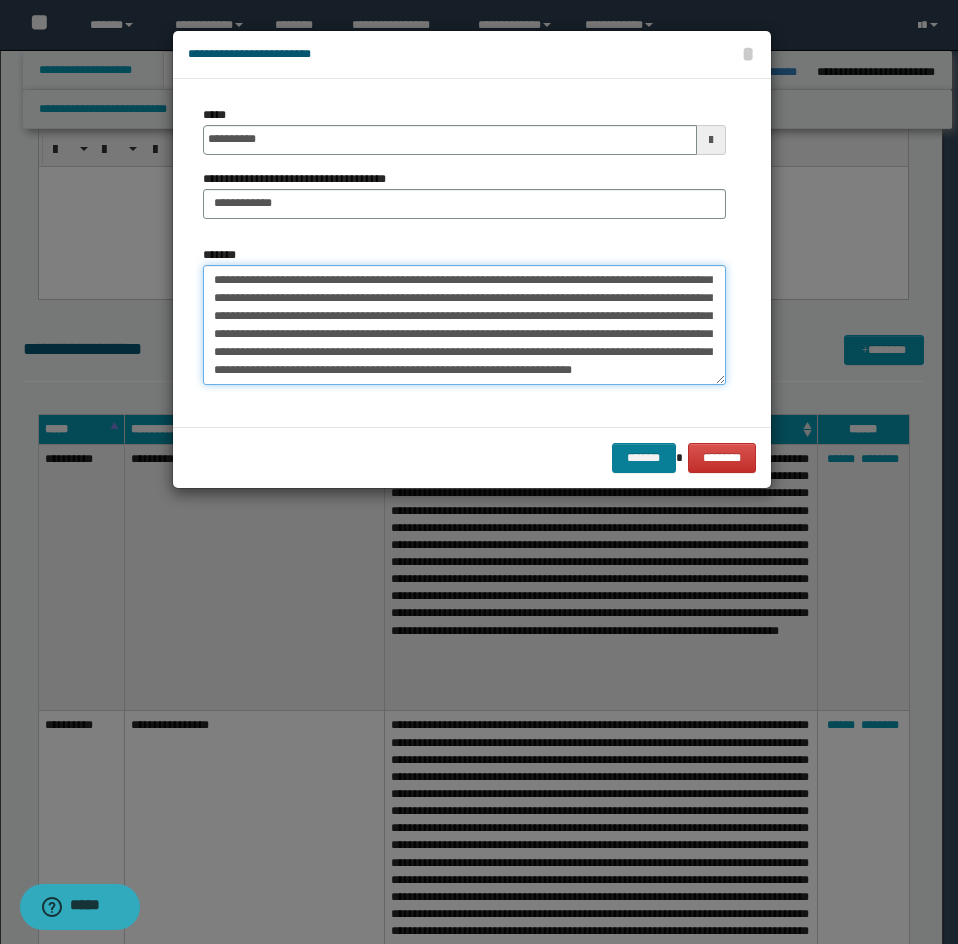 type on "**********" 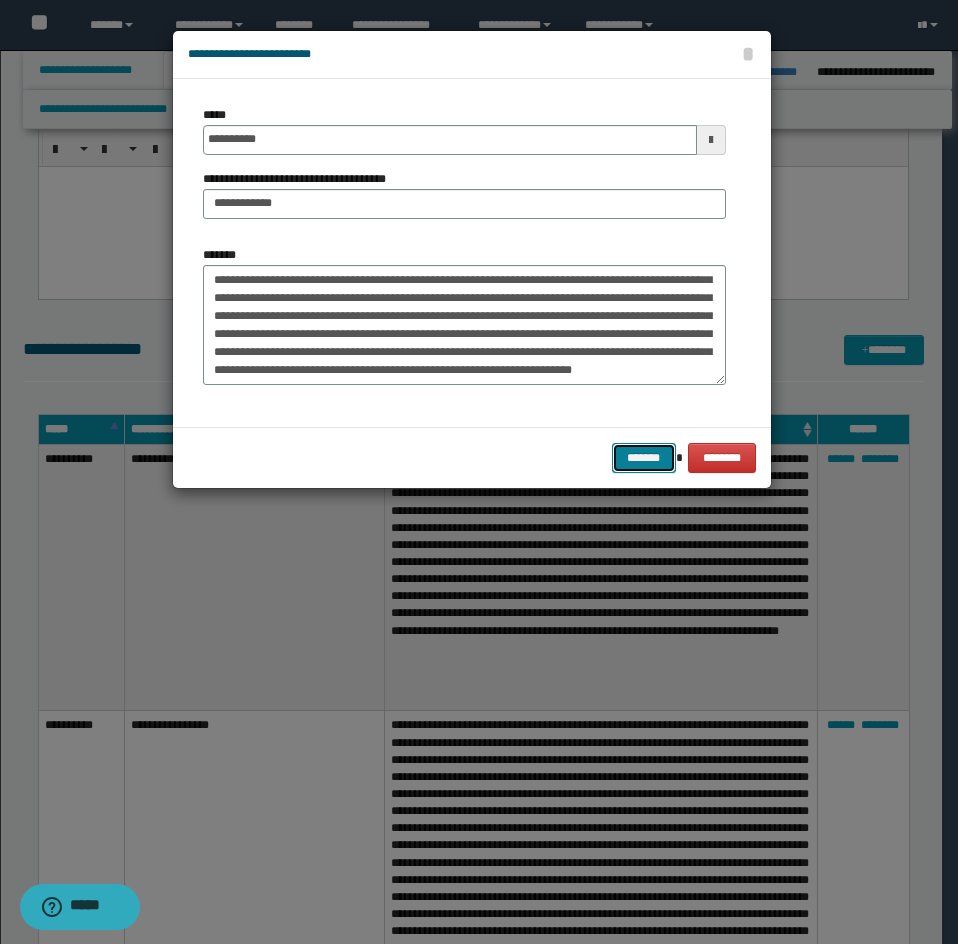 click on "*******" at bounding box center [644, 458] 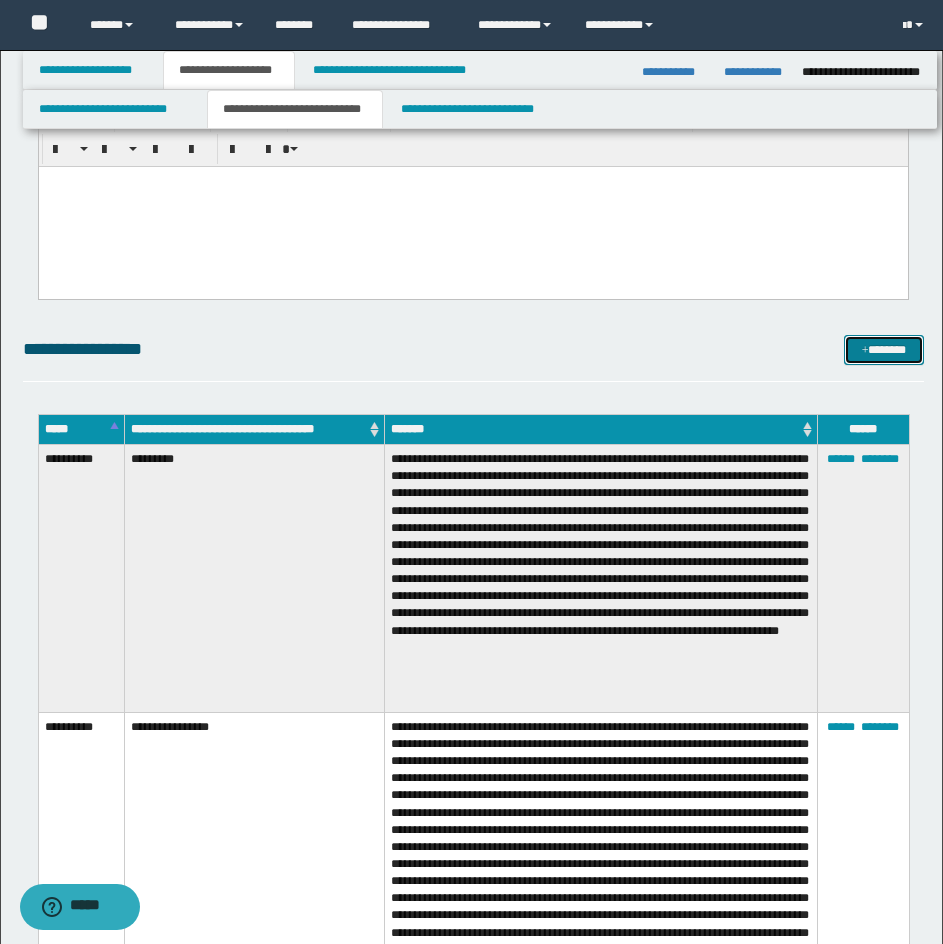 click on "*******" at bounding box center (884, 350) 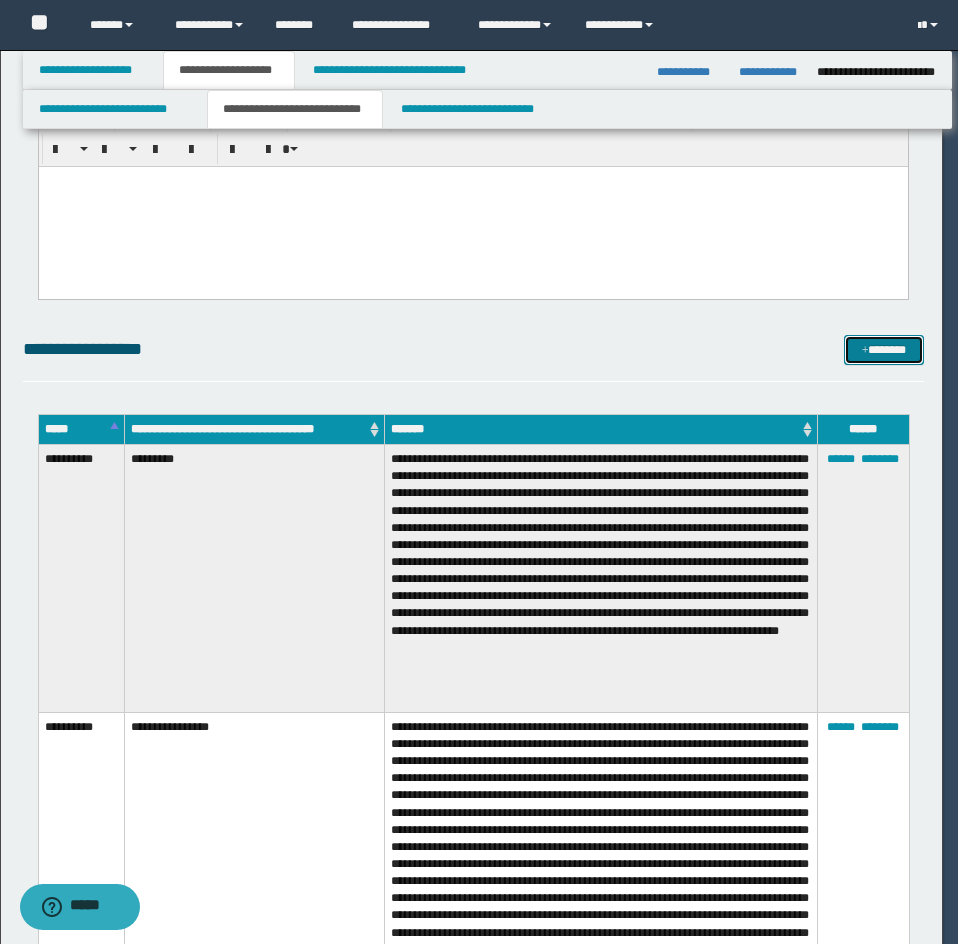 scroll, scrollTop: 0, scrollLeft: 0, axis: both 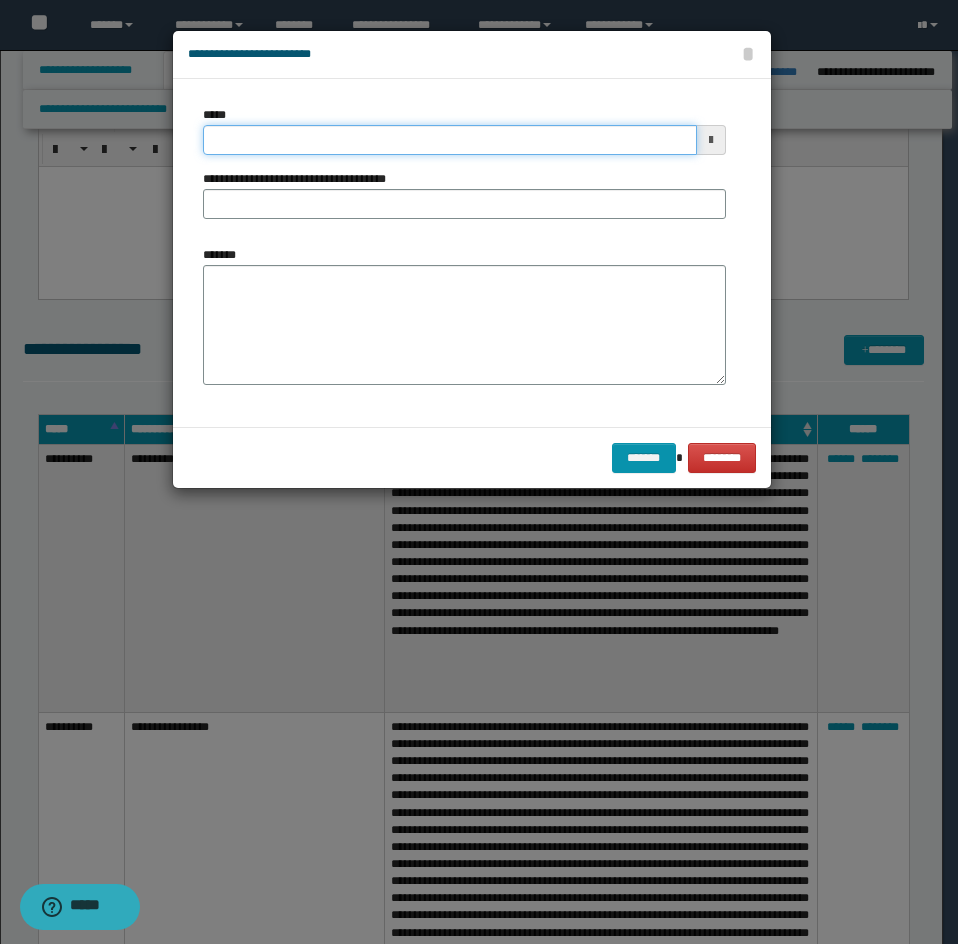 click on "*****" at bounding box center [450, 140] 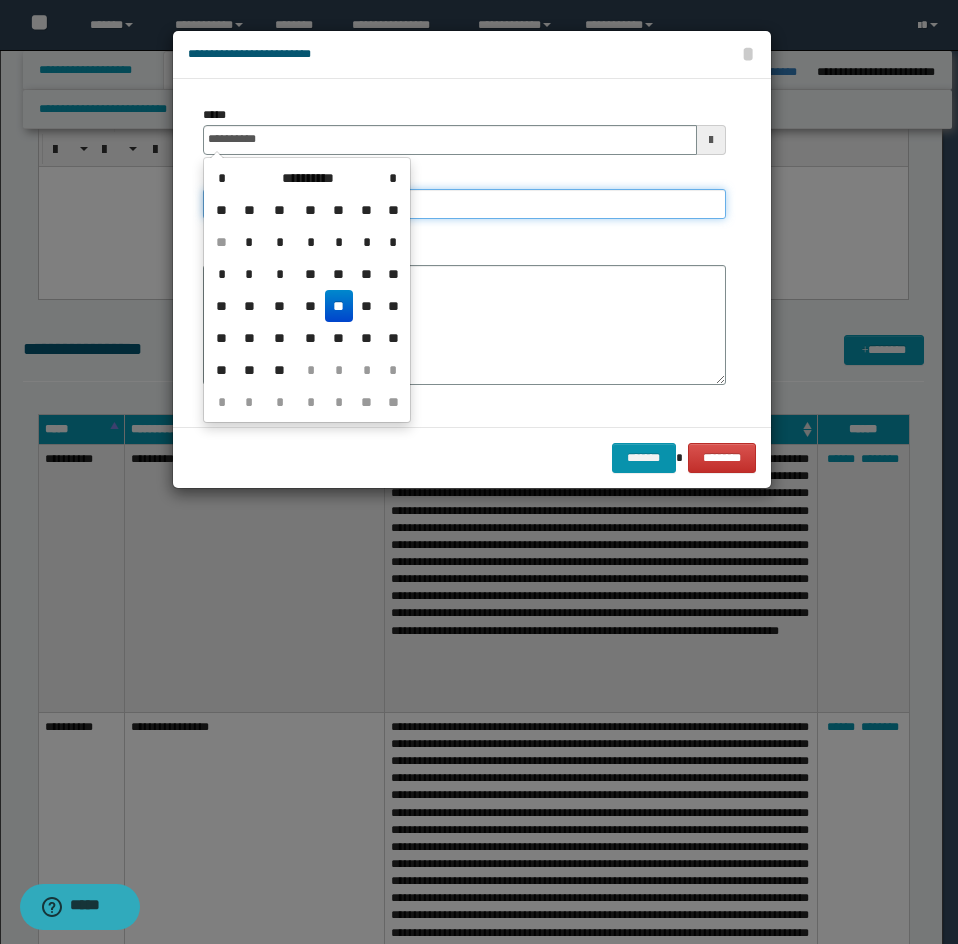 type on "**********" 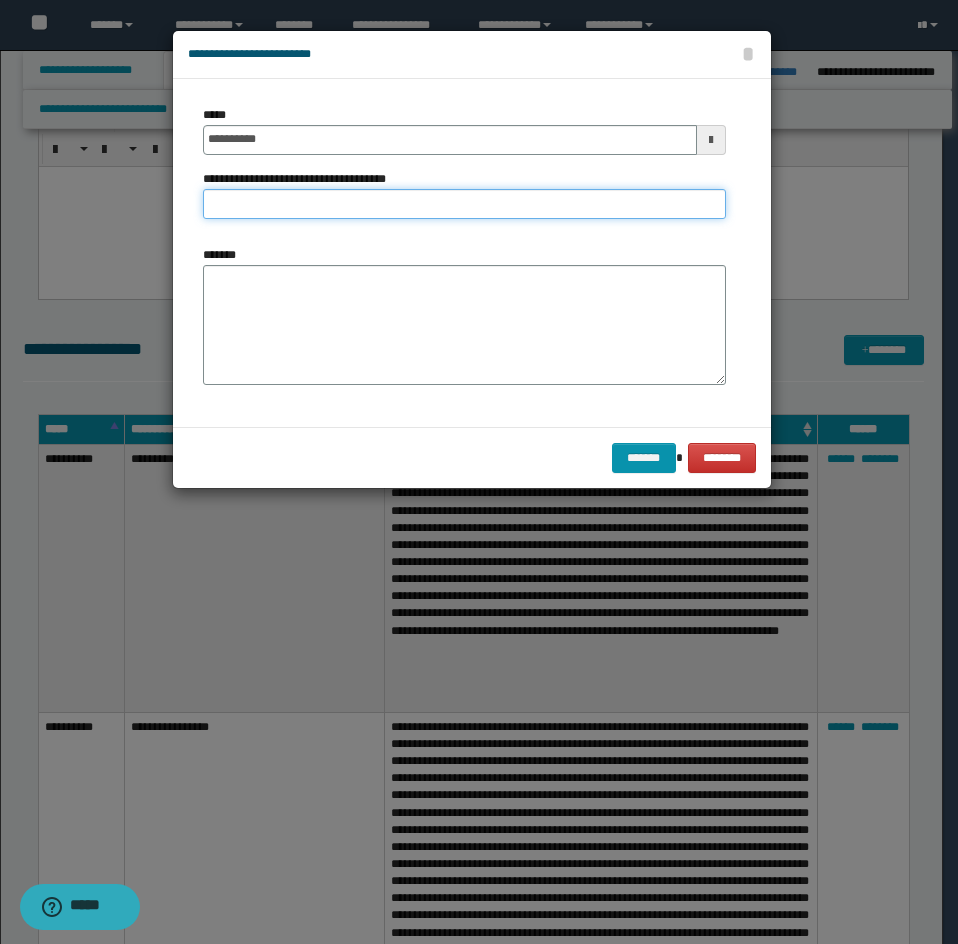 click on "**********" at bounding box center (464, 204) 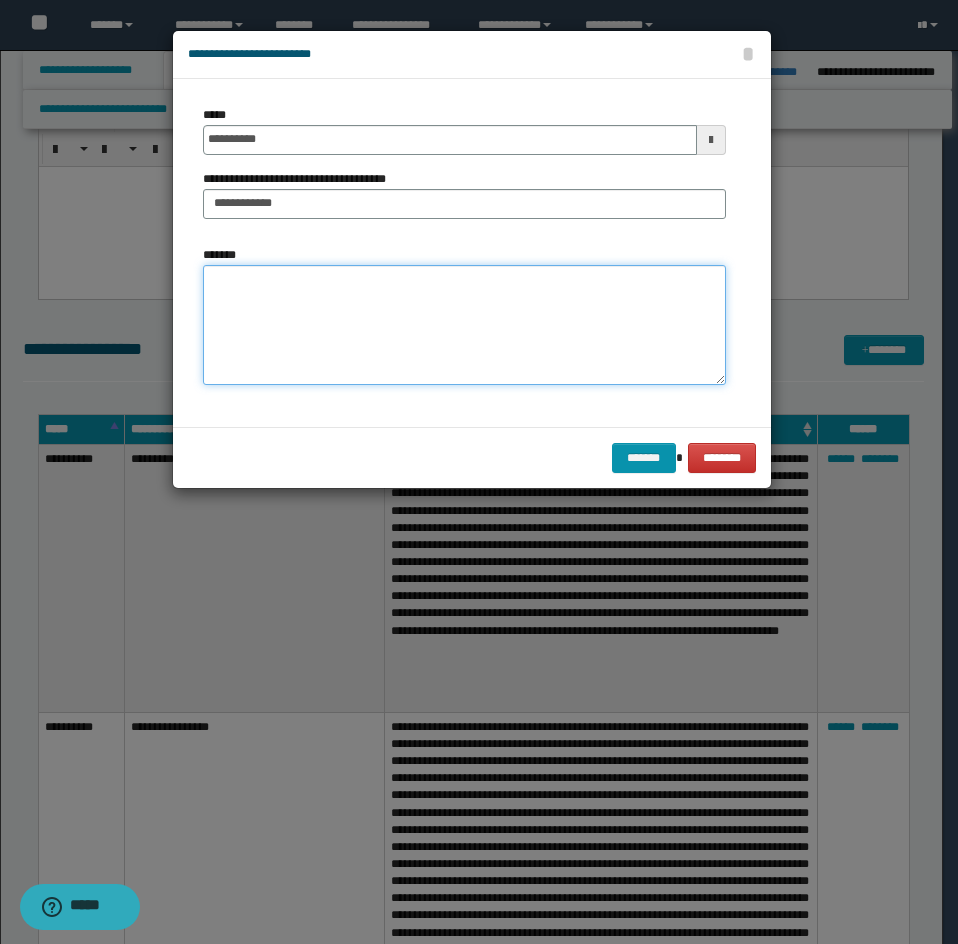click on "*******" at bounding box center [464, 325] 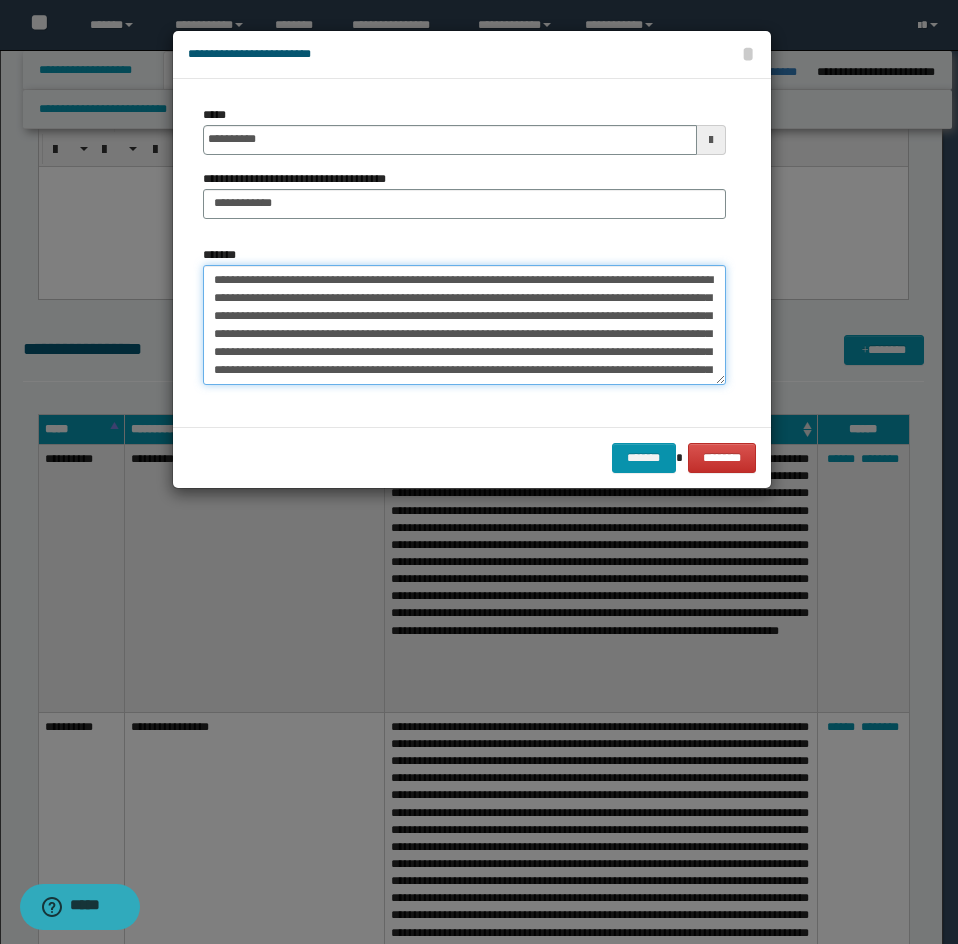 scroll, scrollTop: 4152, scrollLeft: 0, axis: vertical 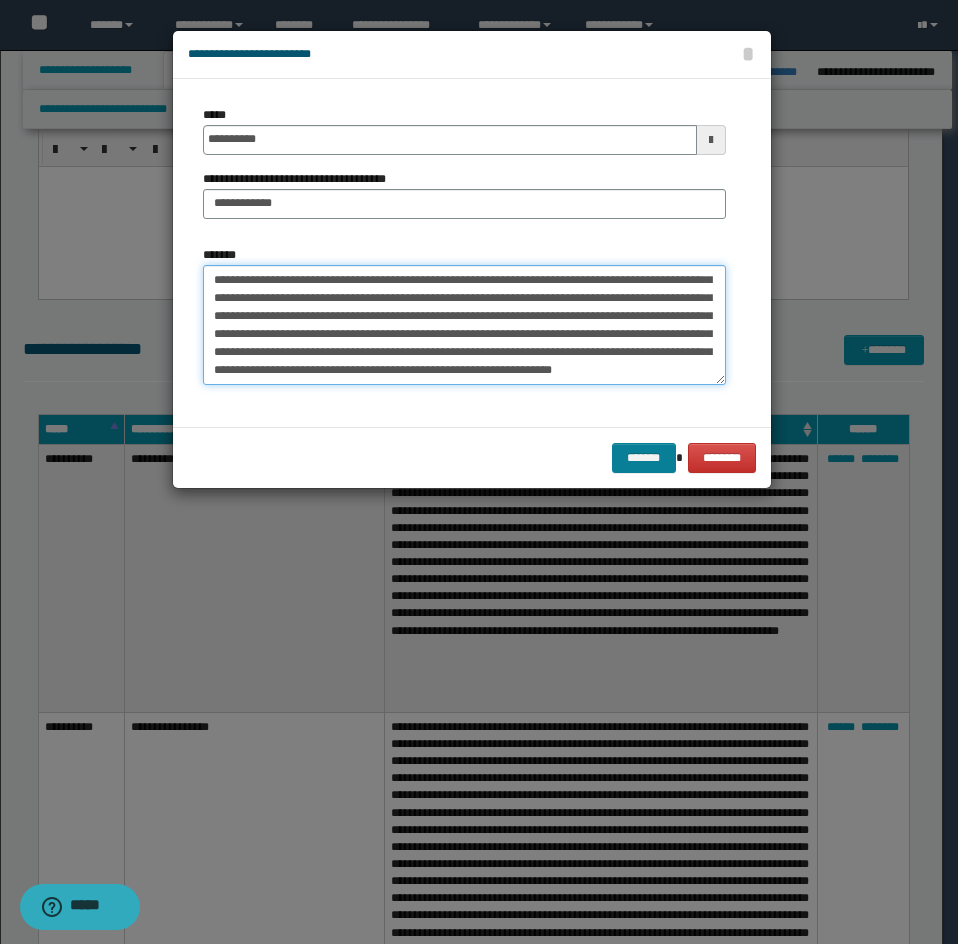 type on "**********" 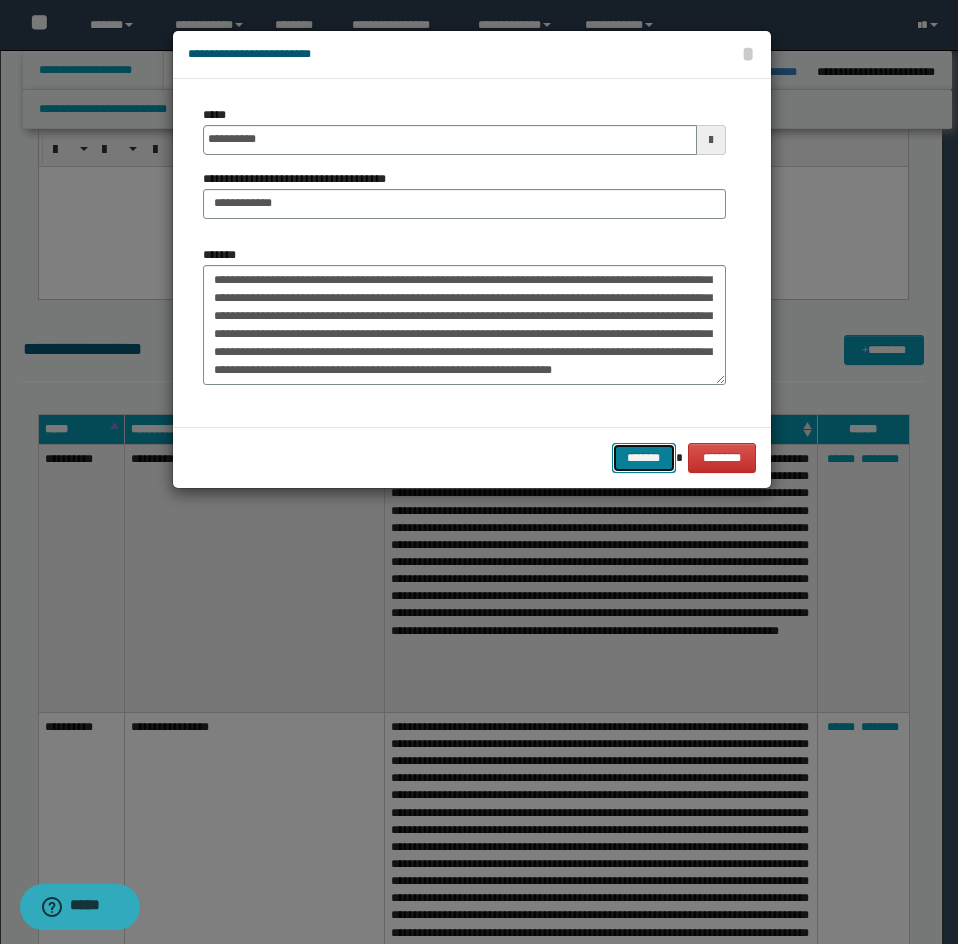 click on "*******" at bounding box center (644, 458) 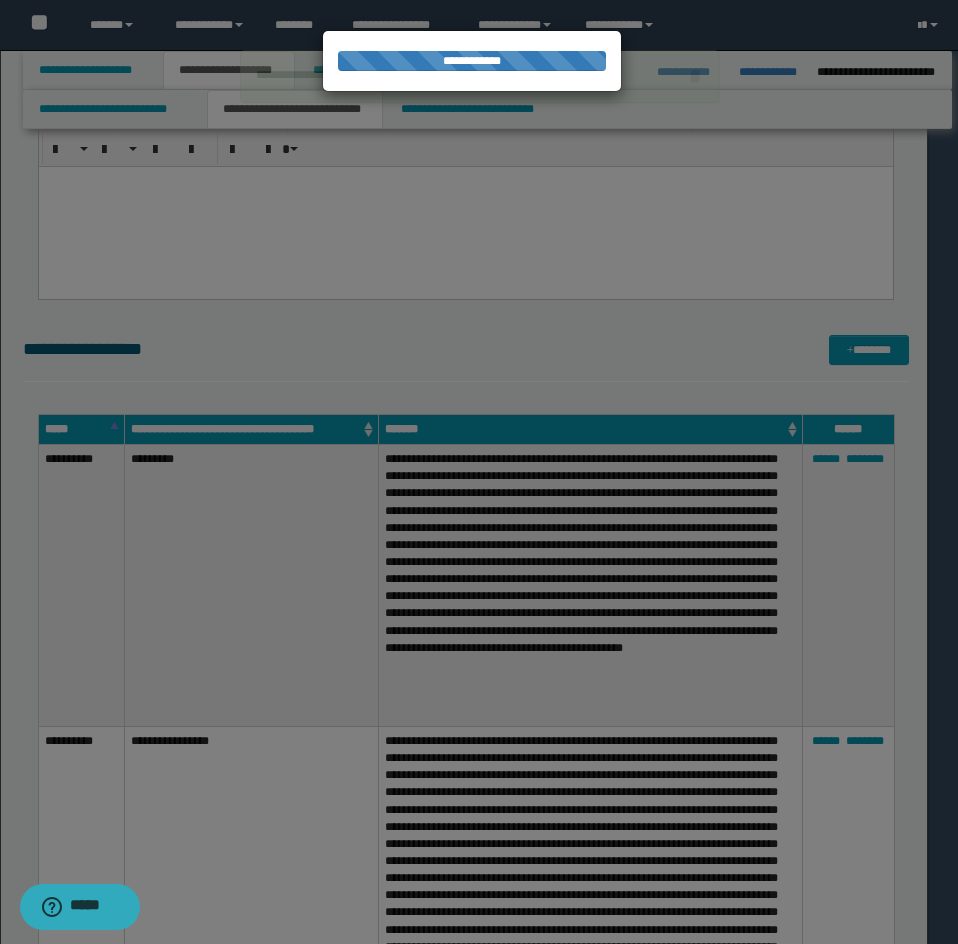 type 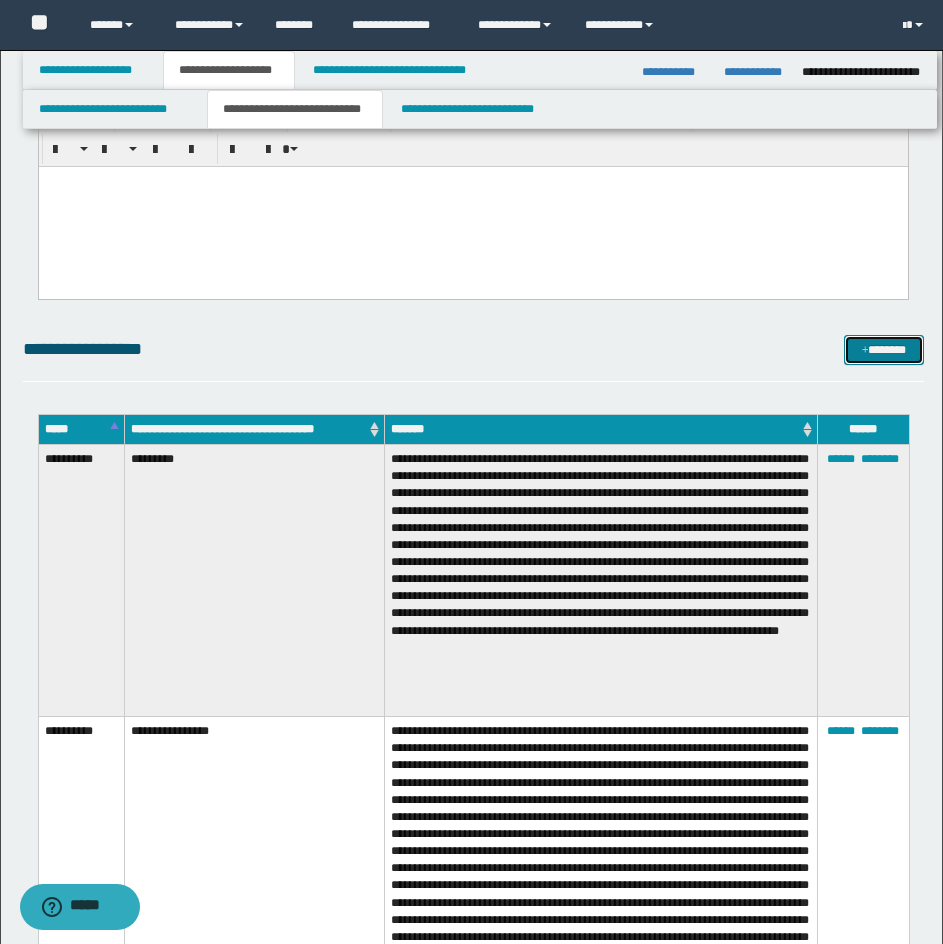 click on "*******" at bounding box center [884, 350] 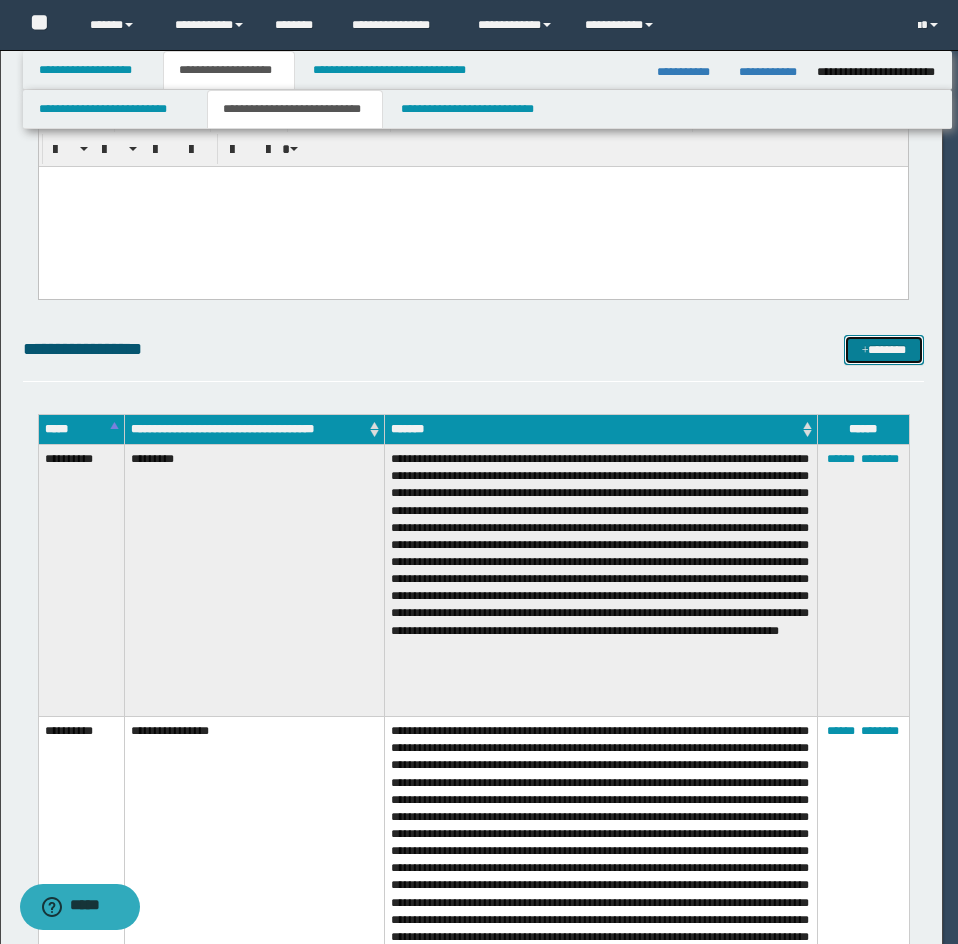 scroll, scrollTop: 0, scrollLeft: 0, axis: both 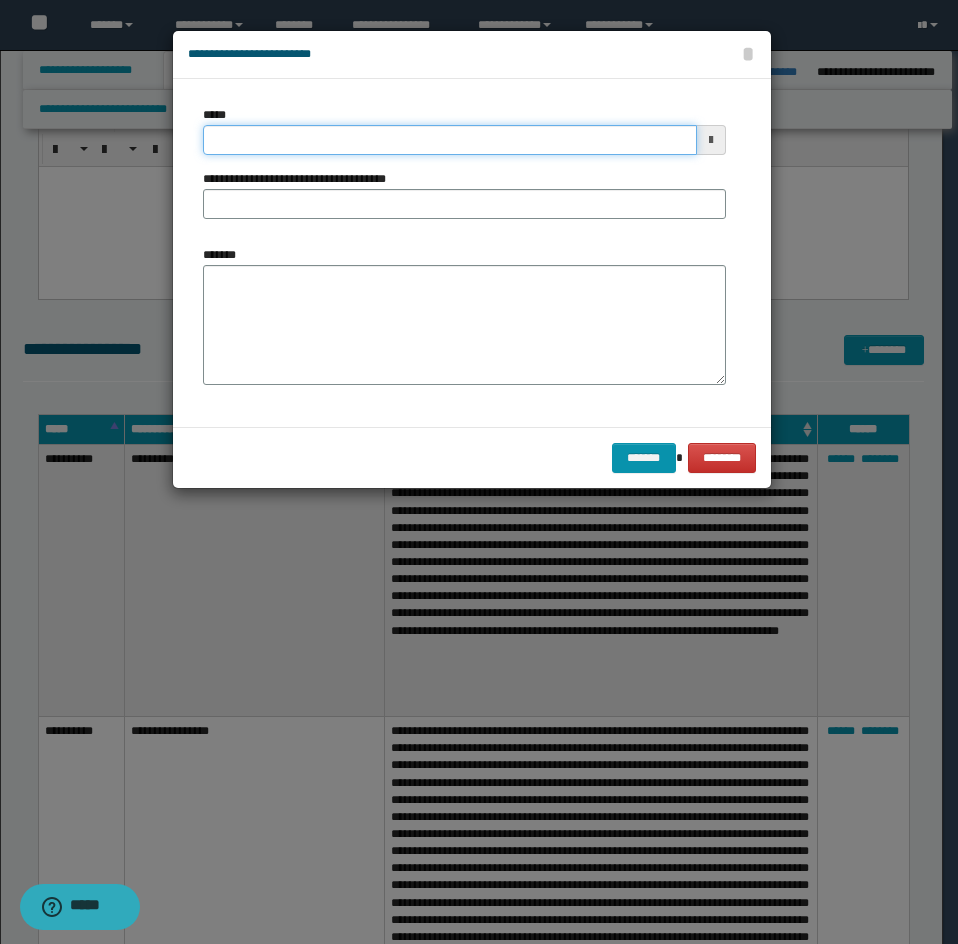 click on "*****" at bounding box center (450, 140) 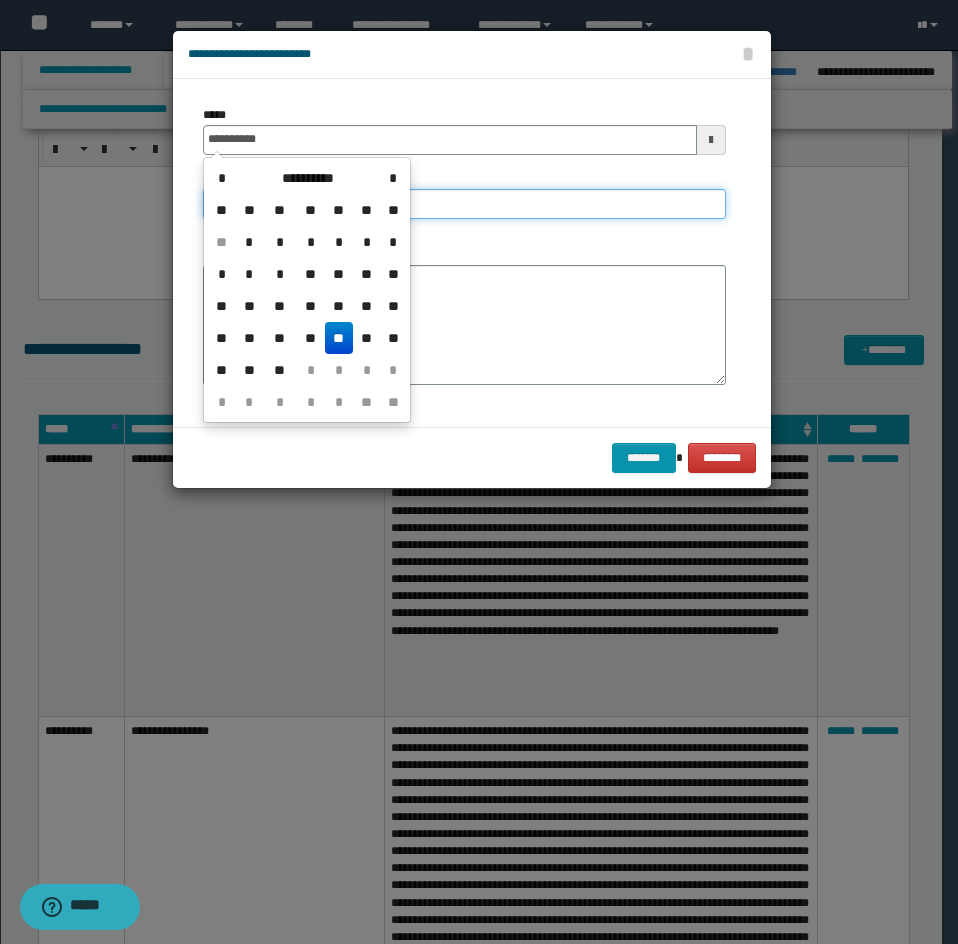 type on "**********" 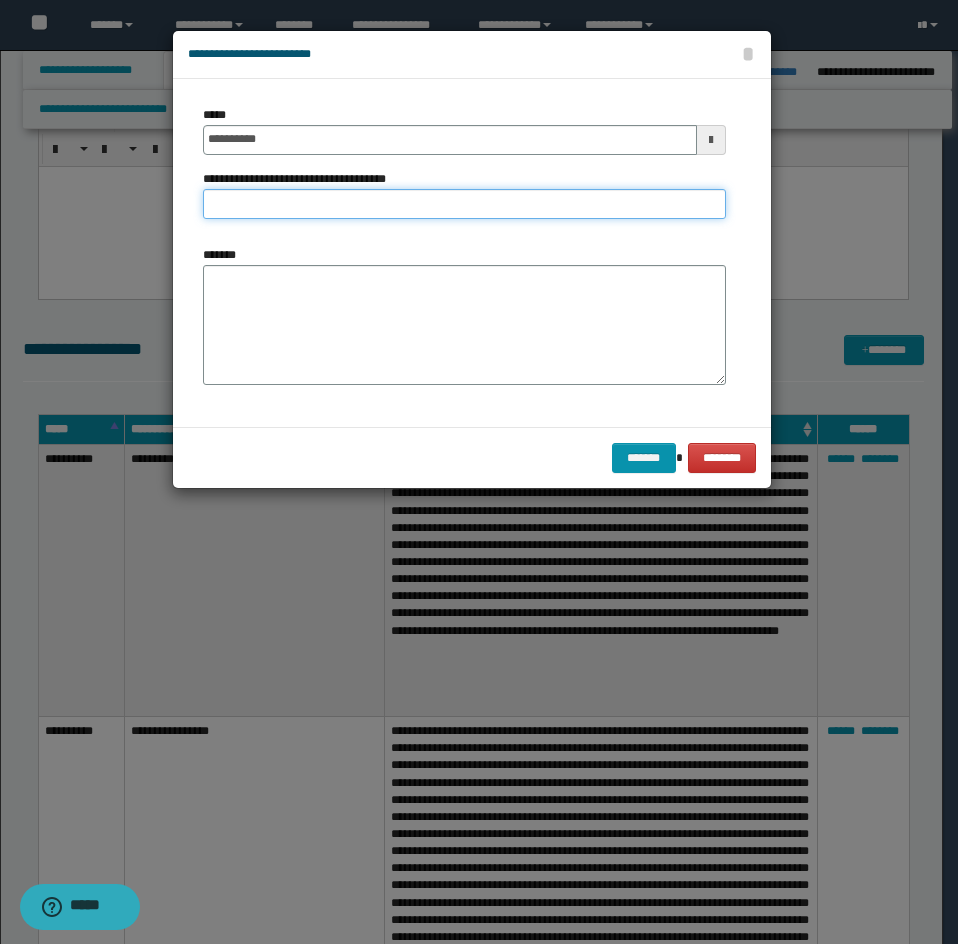 click on "**********" at bounding box center (464, 204) 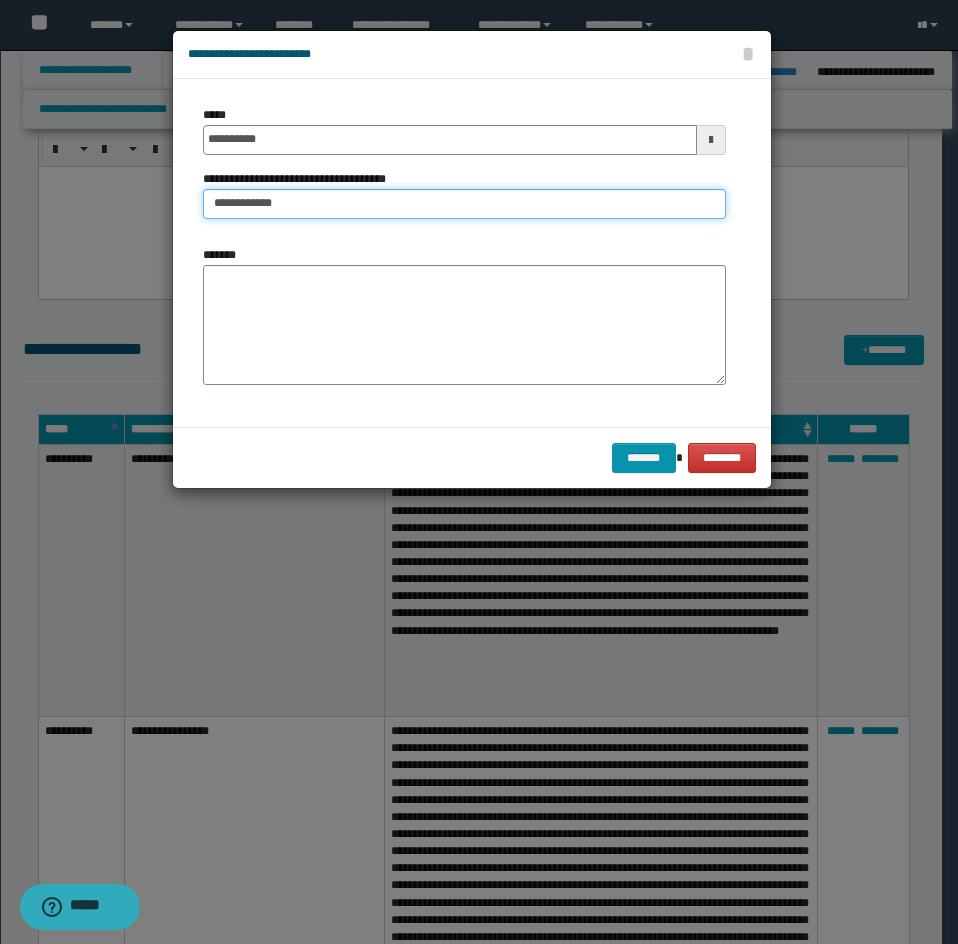 type on "**********" 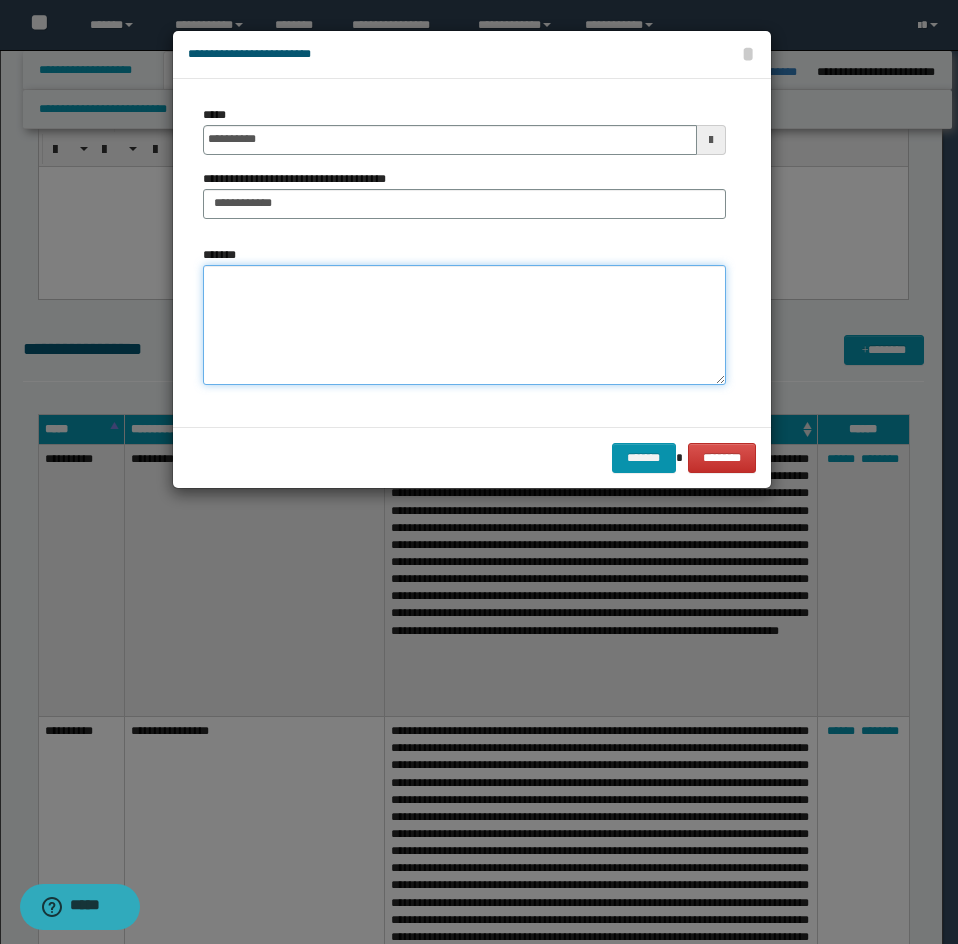drag, startPoint x: 274, startPoint y: 294, endPoint x: 213, endPoint y: 309, distance: 62.817196 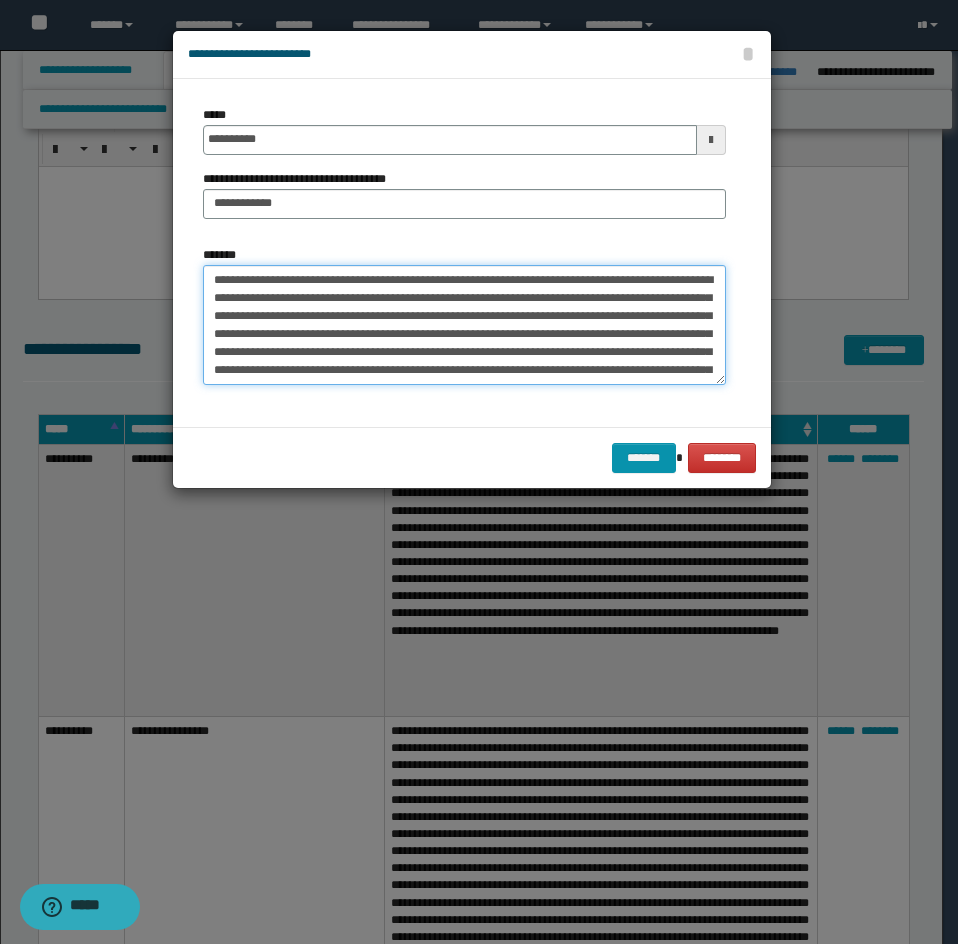 scroll, scrollTop: 210, scrollLeft: 0, axis: vertical 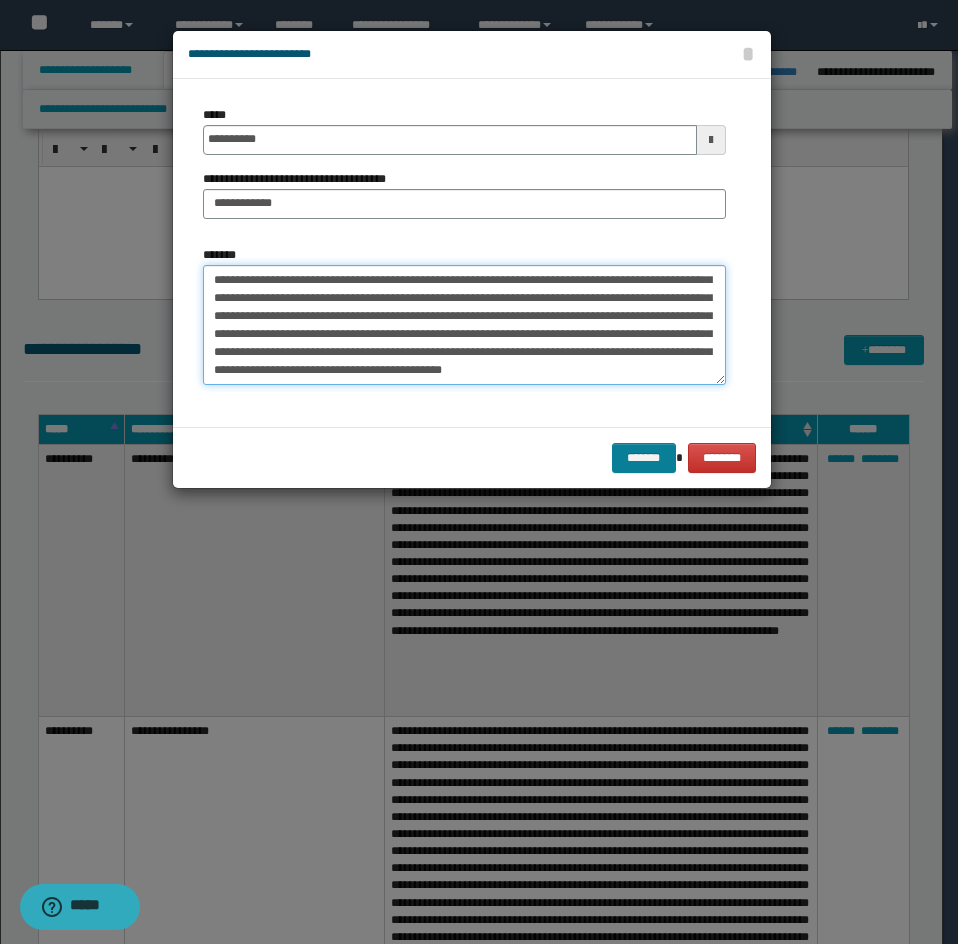 type on "**********" 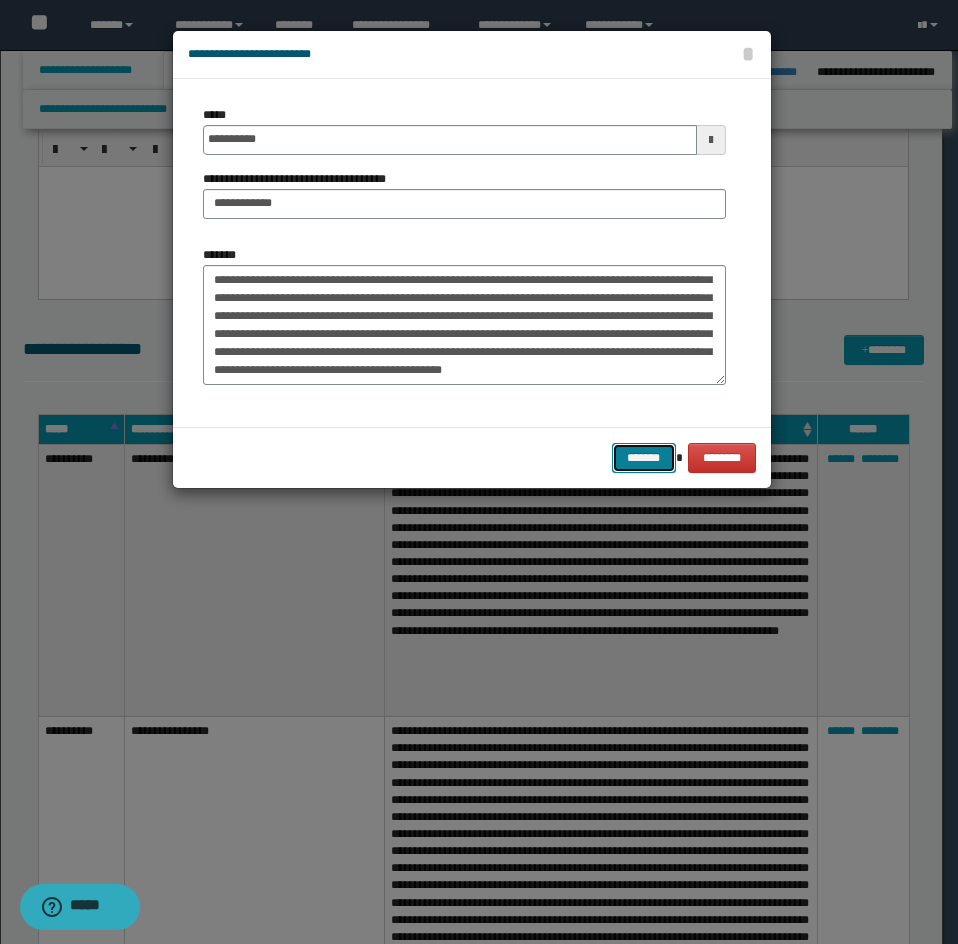 click on "*******" at bounding box center [644, 458] 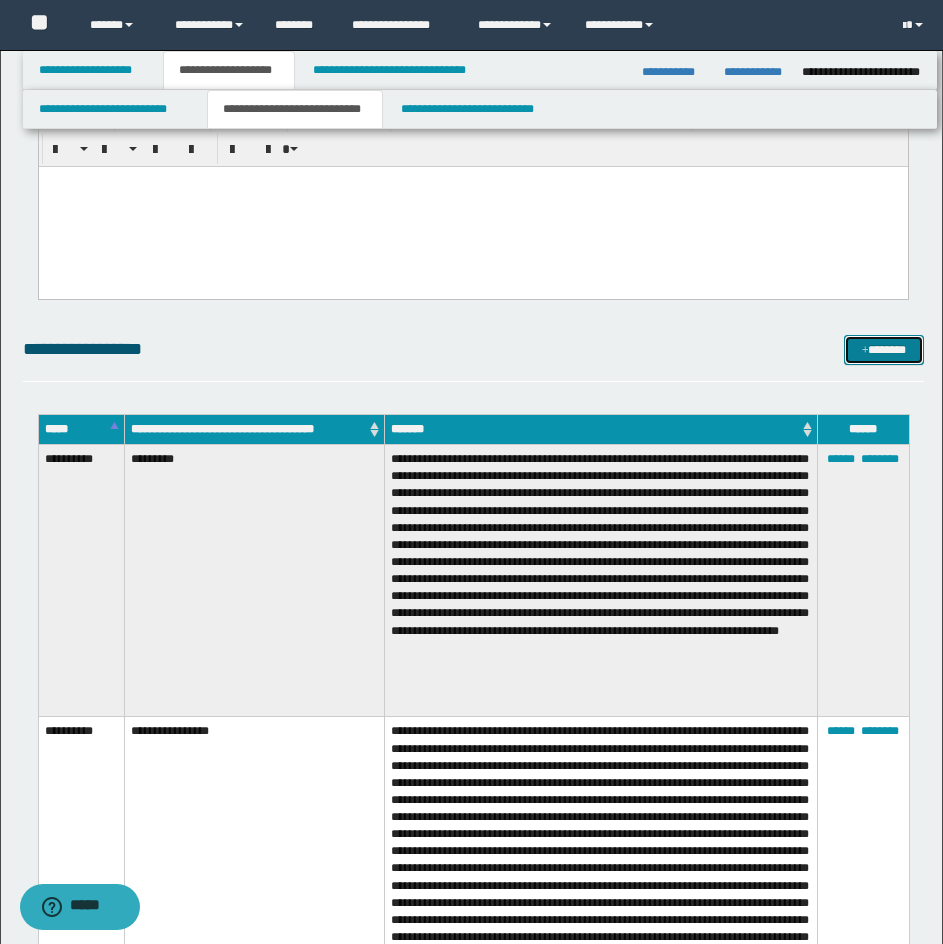 click on "*******" at bounding box center [884, 350] 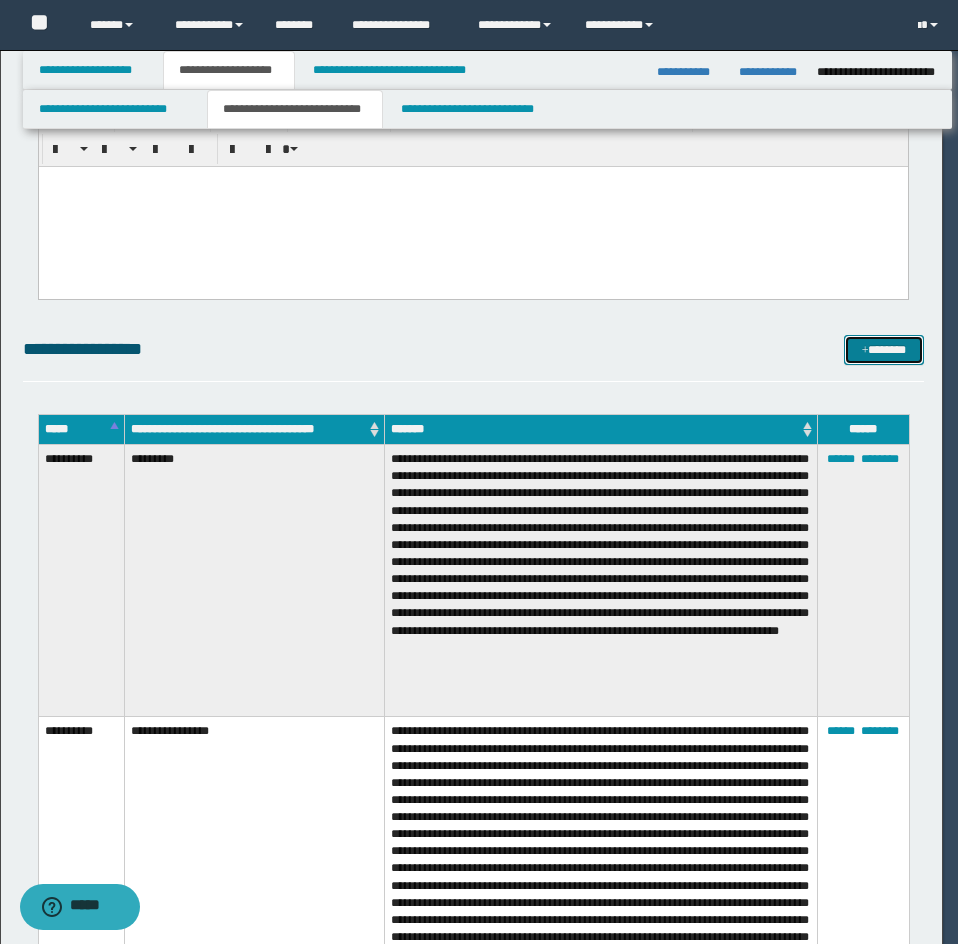 scroll, scrollTop: 0, scrollLeft: 0, axis: both 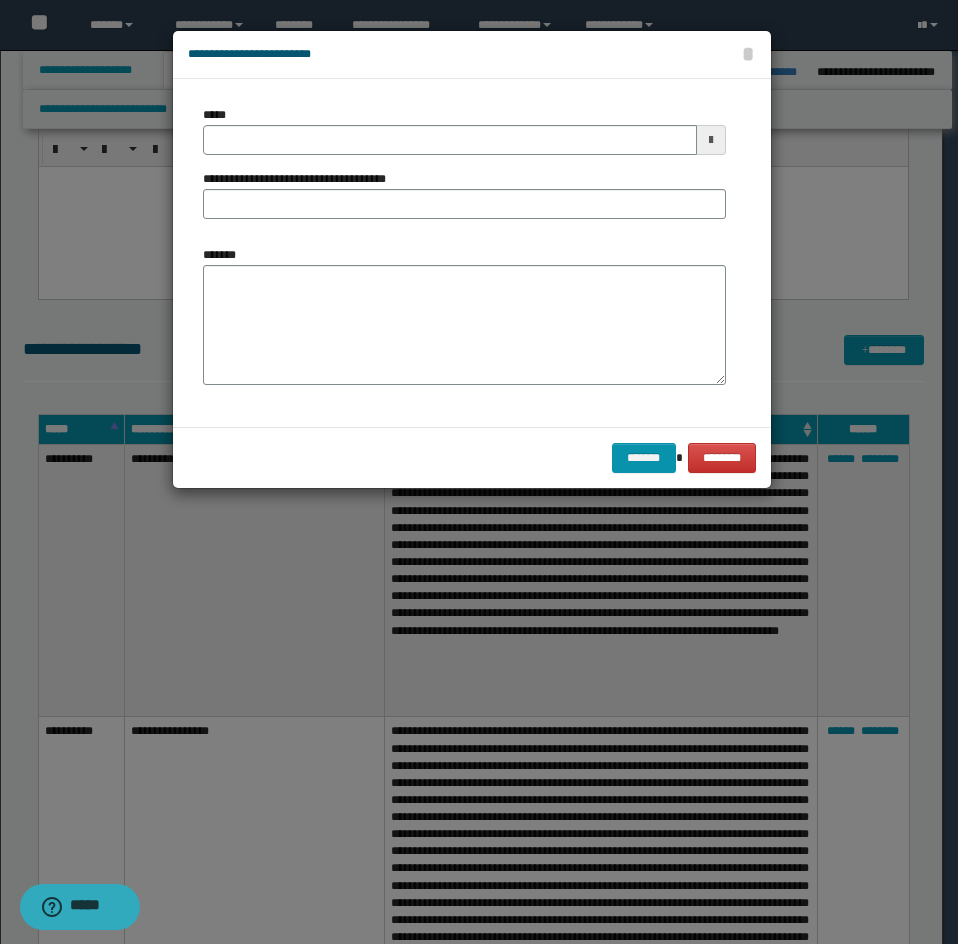click on "*****" at bounding box center (464, 130) 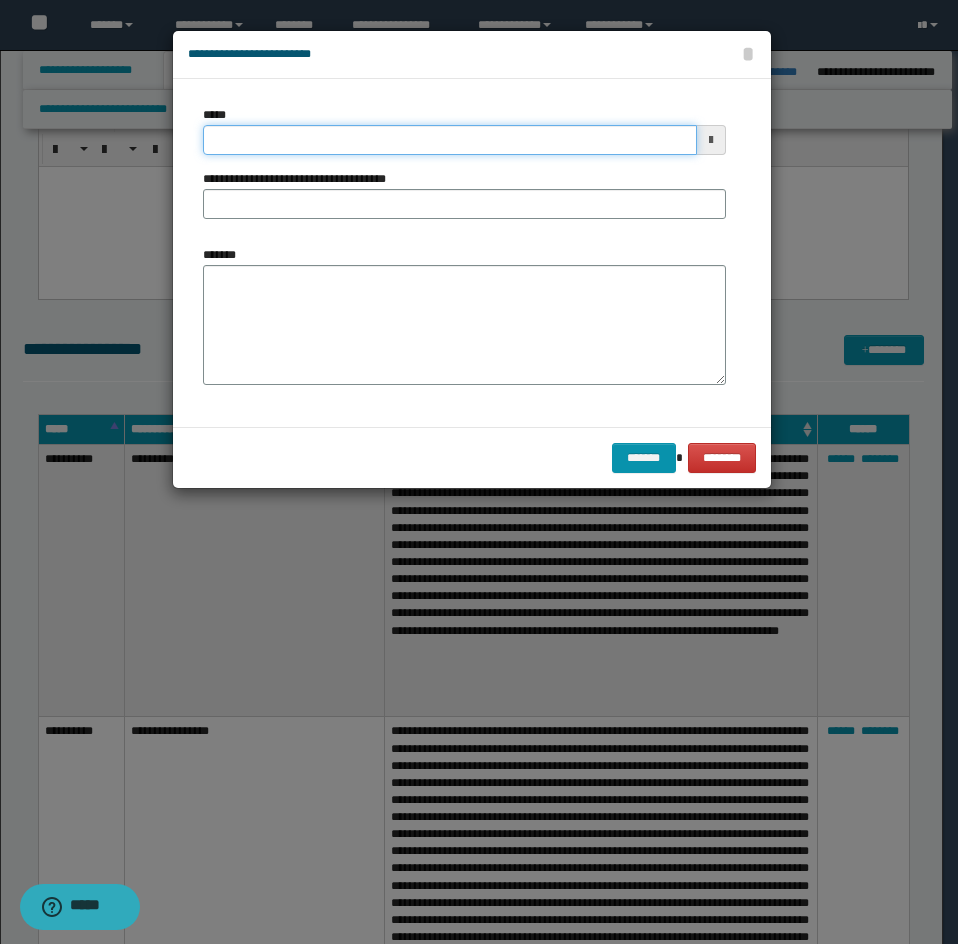 click on "*****" at bounding box center [450, 140] 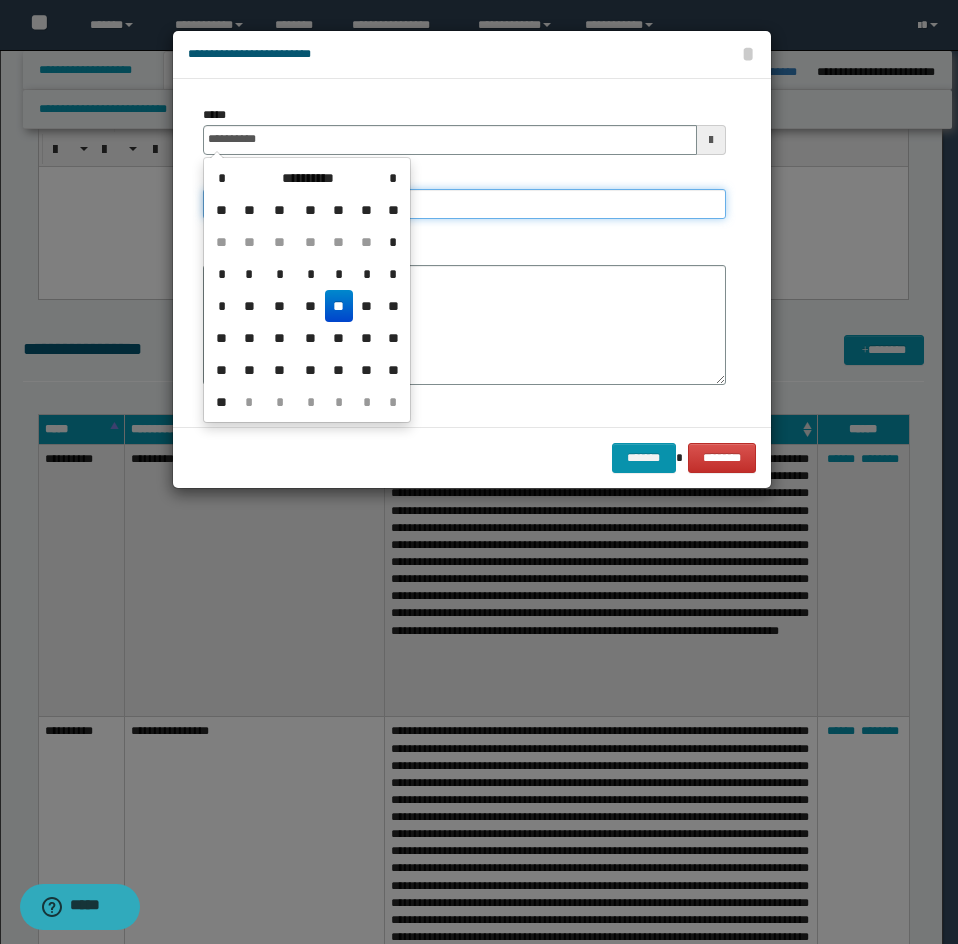 type on "**********" 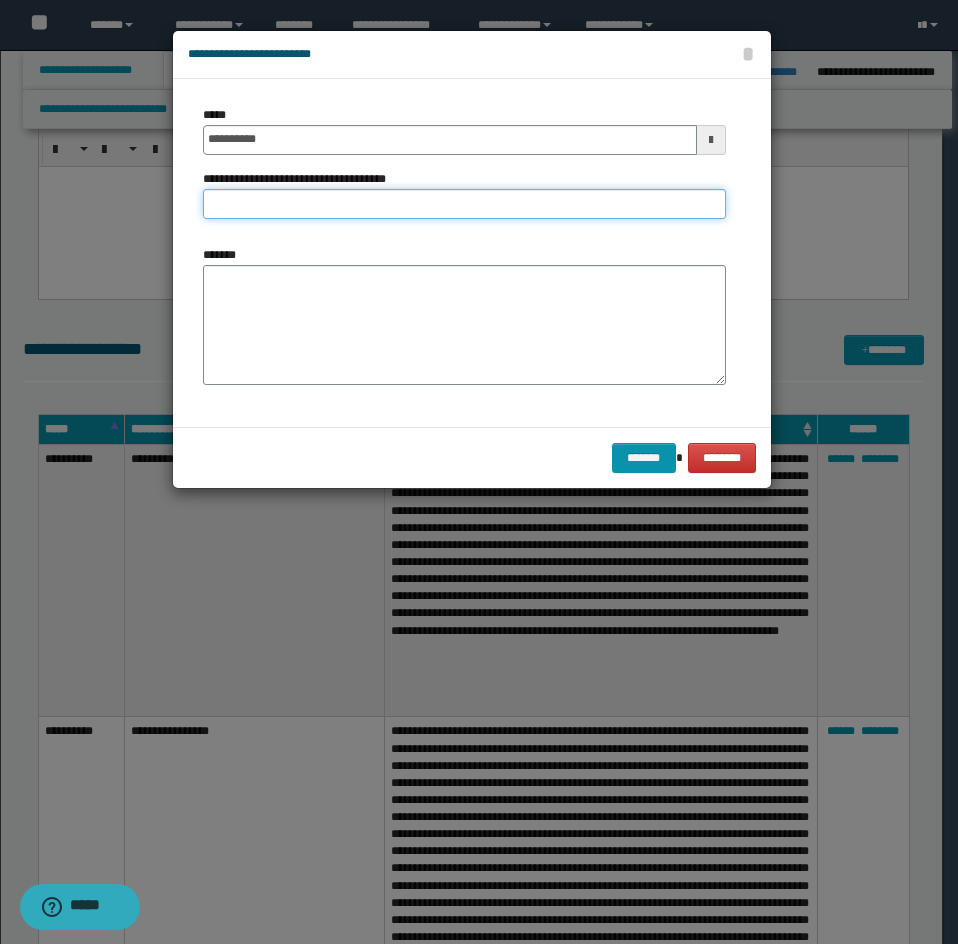 type on "**********" 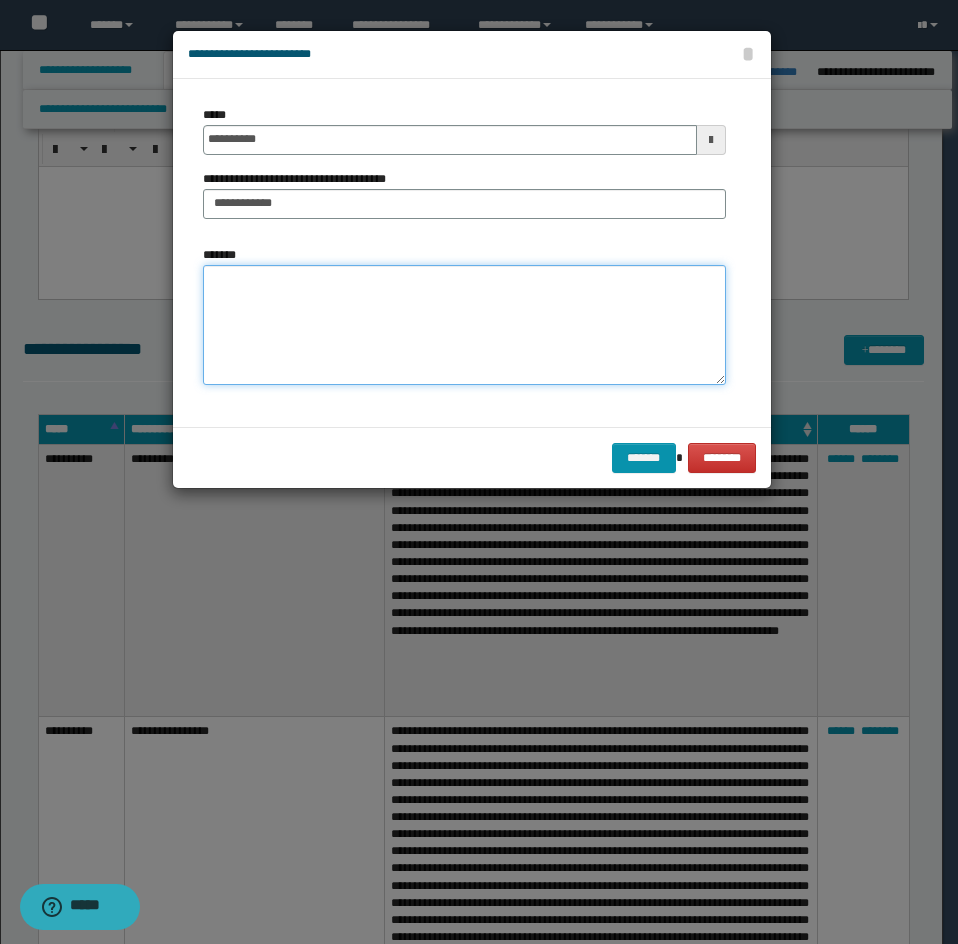 click on "*******" at bounding box center [464, 325] 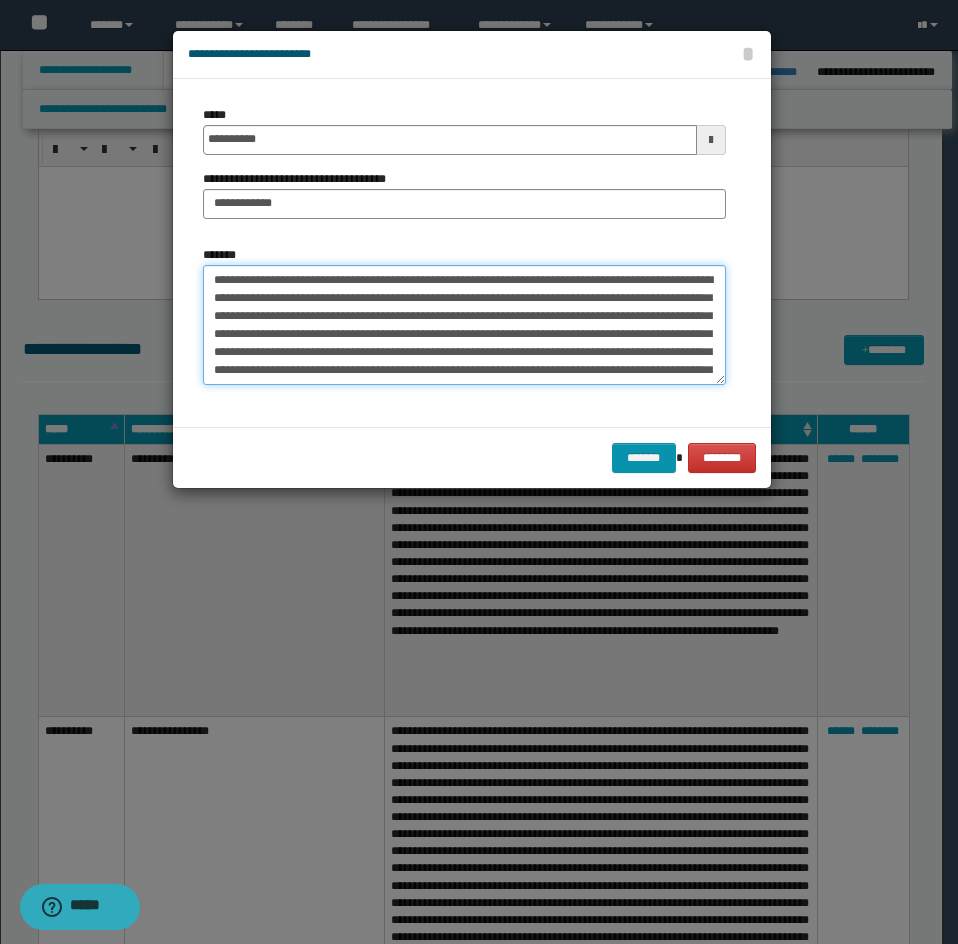 scroll, scrollTop: 426, scrollLeft: 0, axis: vertical 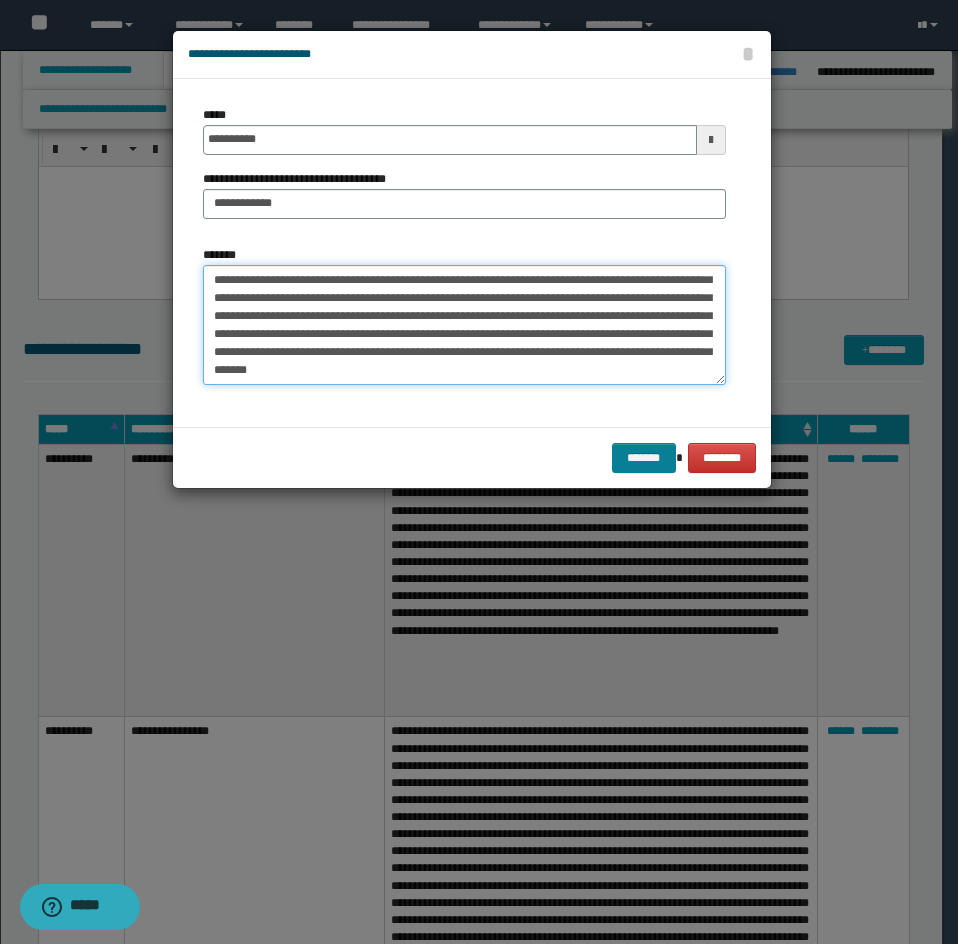 type on "**********" 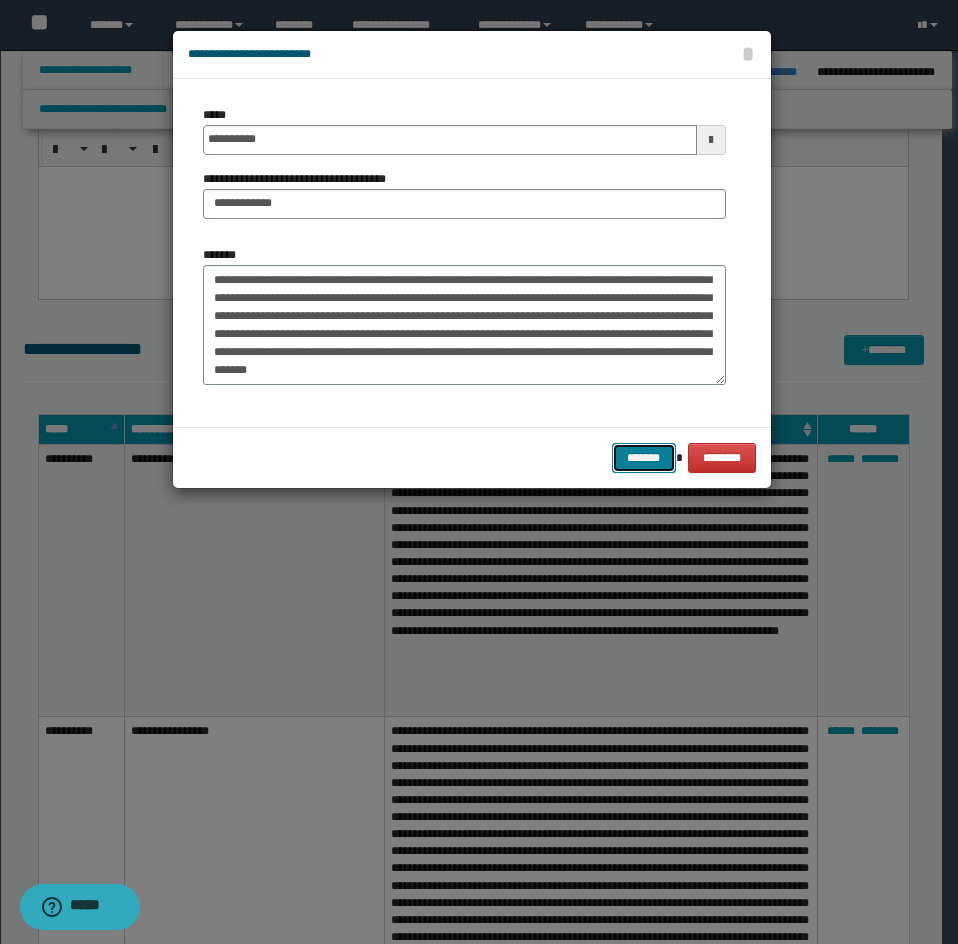 click on "*******" at bounding box center (644, 458) 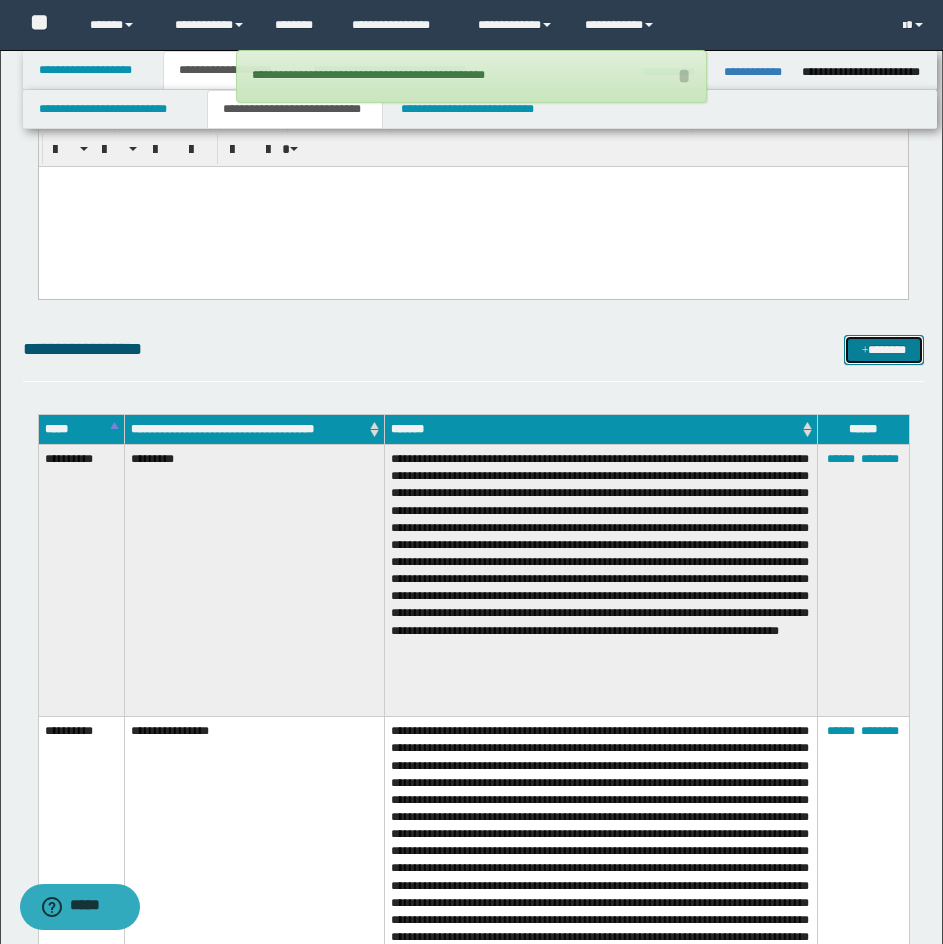 click on "*******" at bounding box center (884, 350) 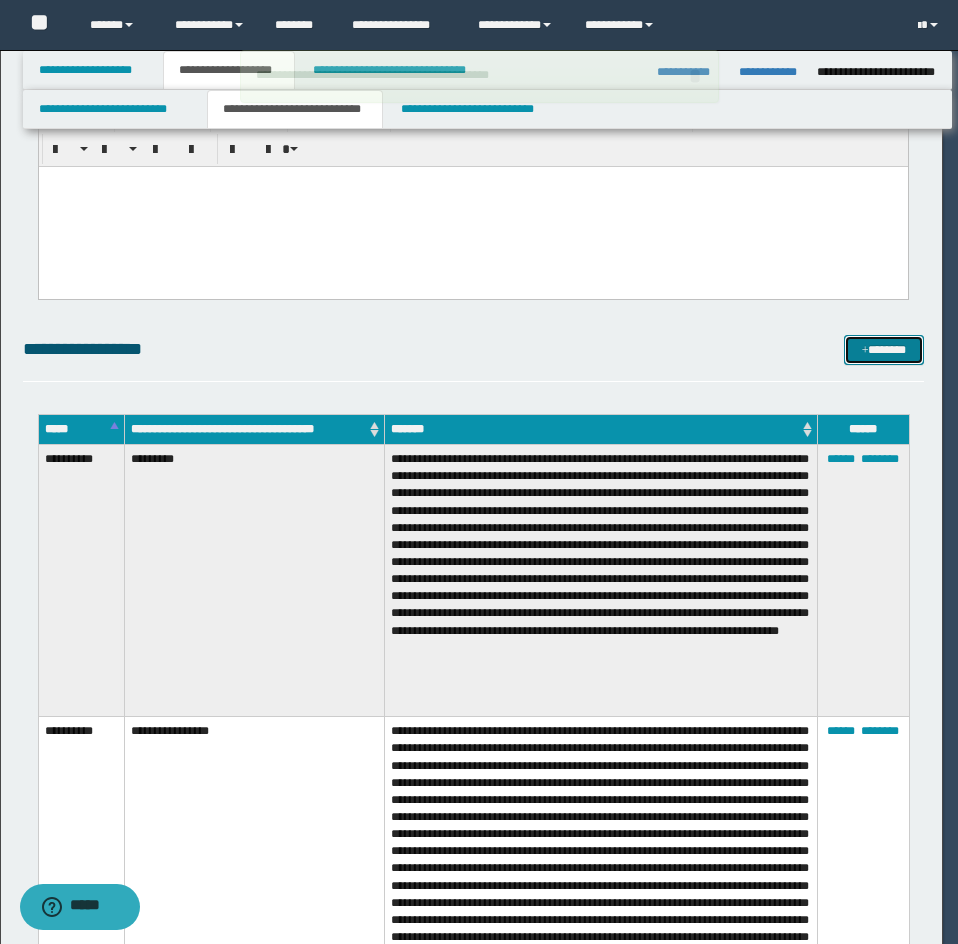 scroll, scrollTop: 0, scrollLeft: 0, axis: both 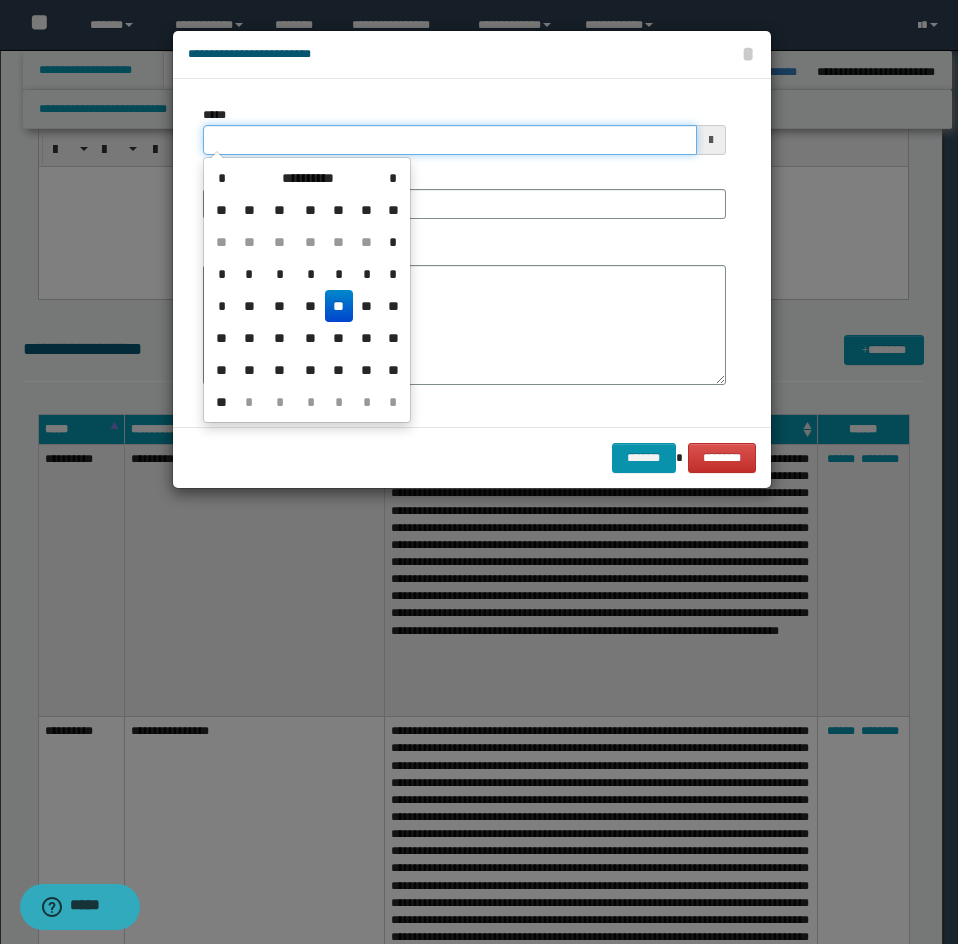 click on "*****" at bounding box center (450, 140) 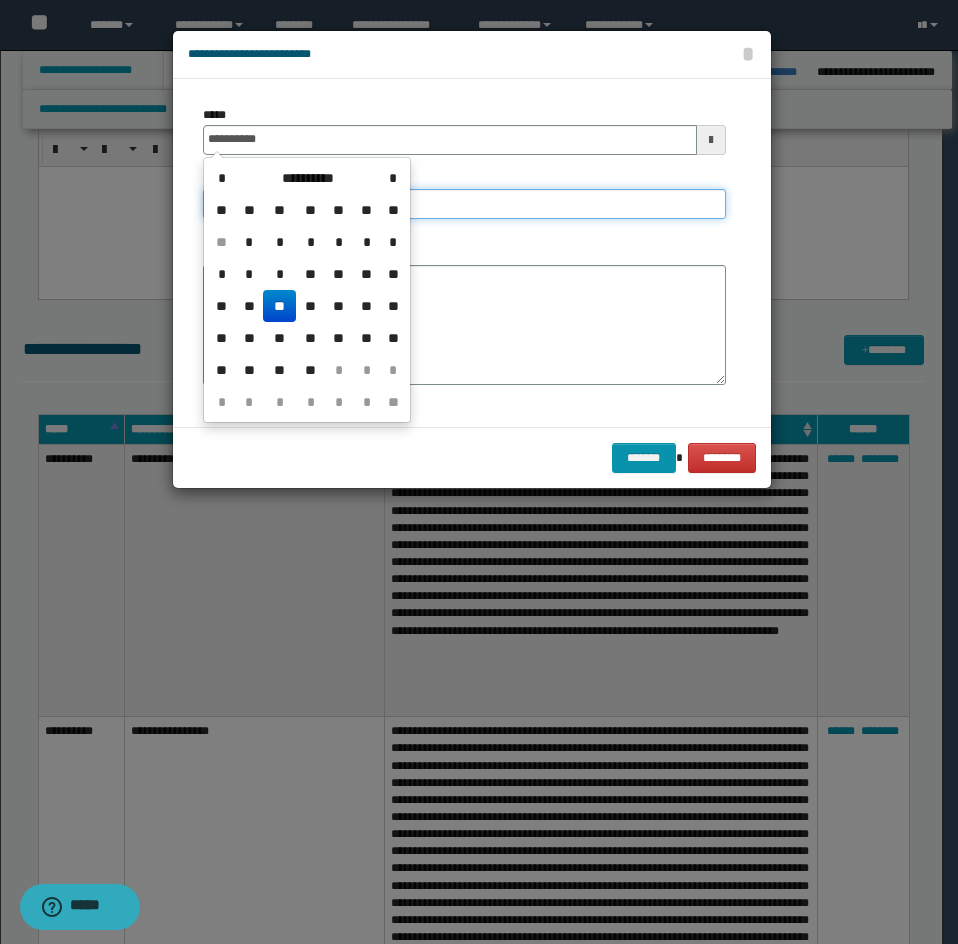 type on "**********" 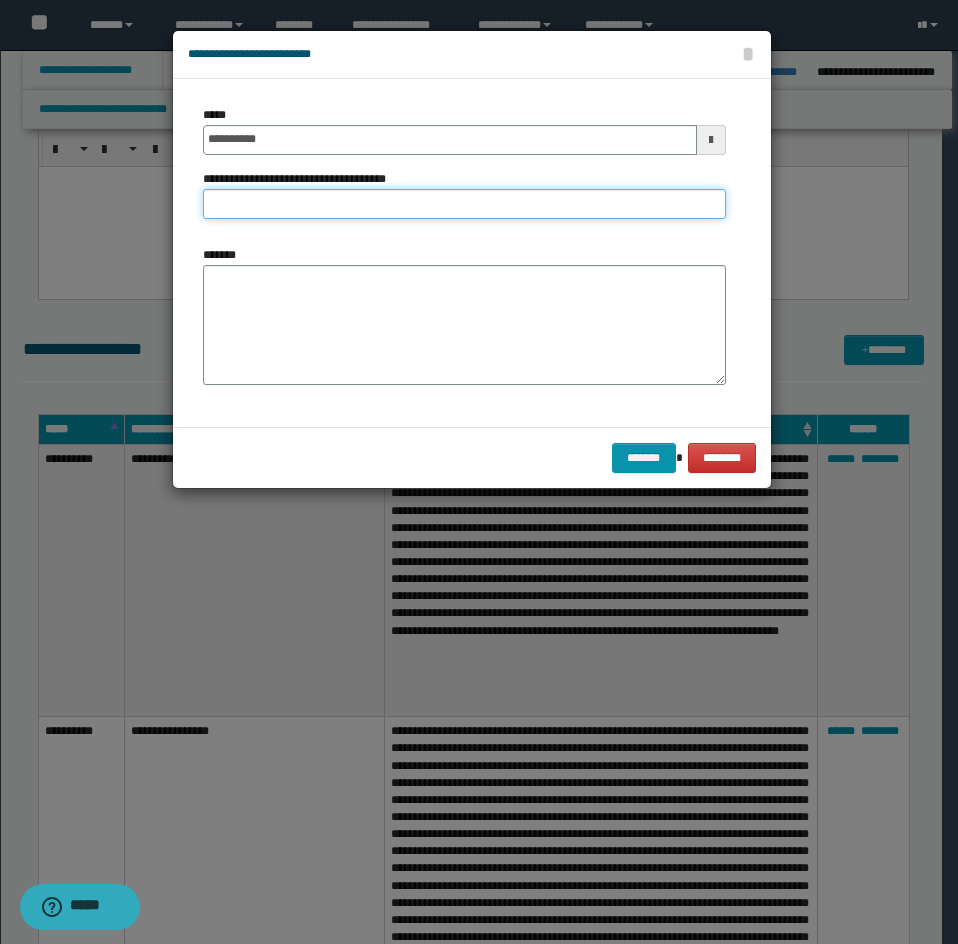 drag, startPoint x: 370, startPoint y: 211, endPoint x: 381, endPoint y: 217, distance: 12.529964 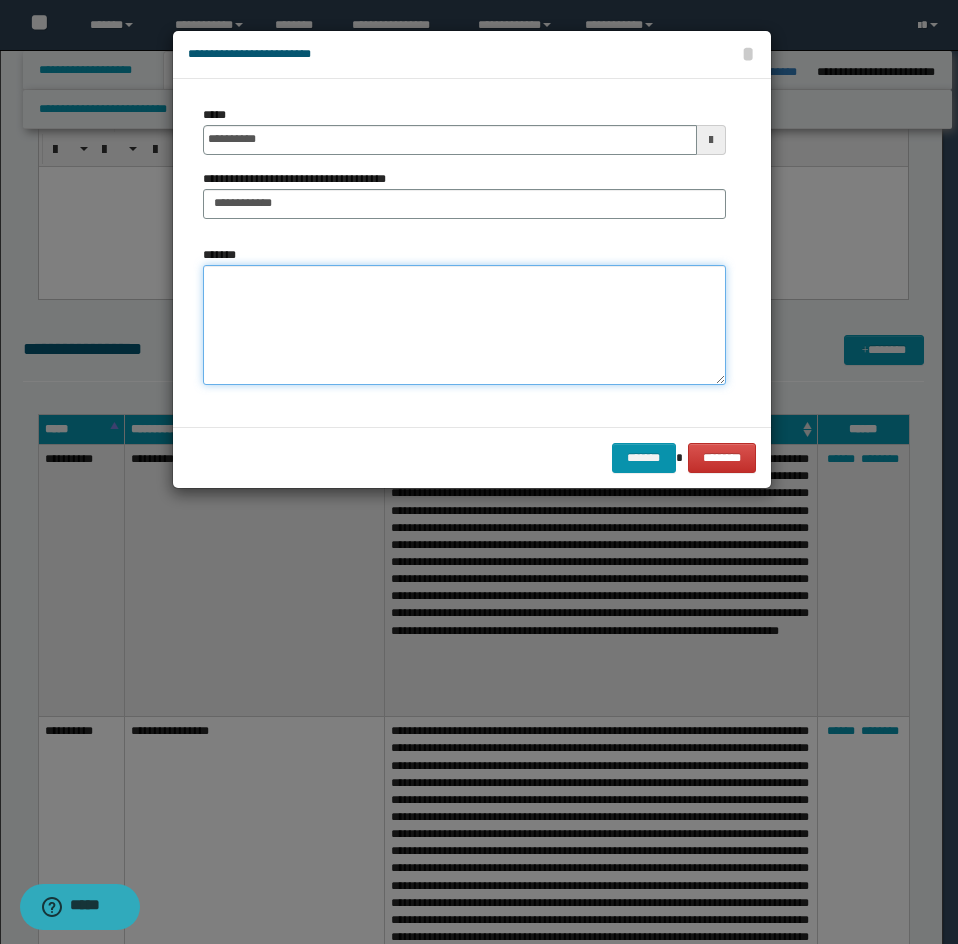 click on "*******" at bounding box center [464, 325] 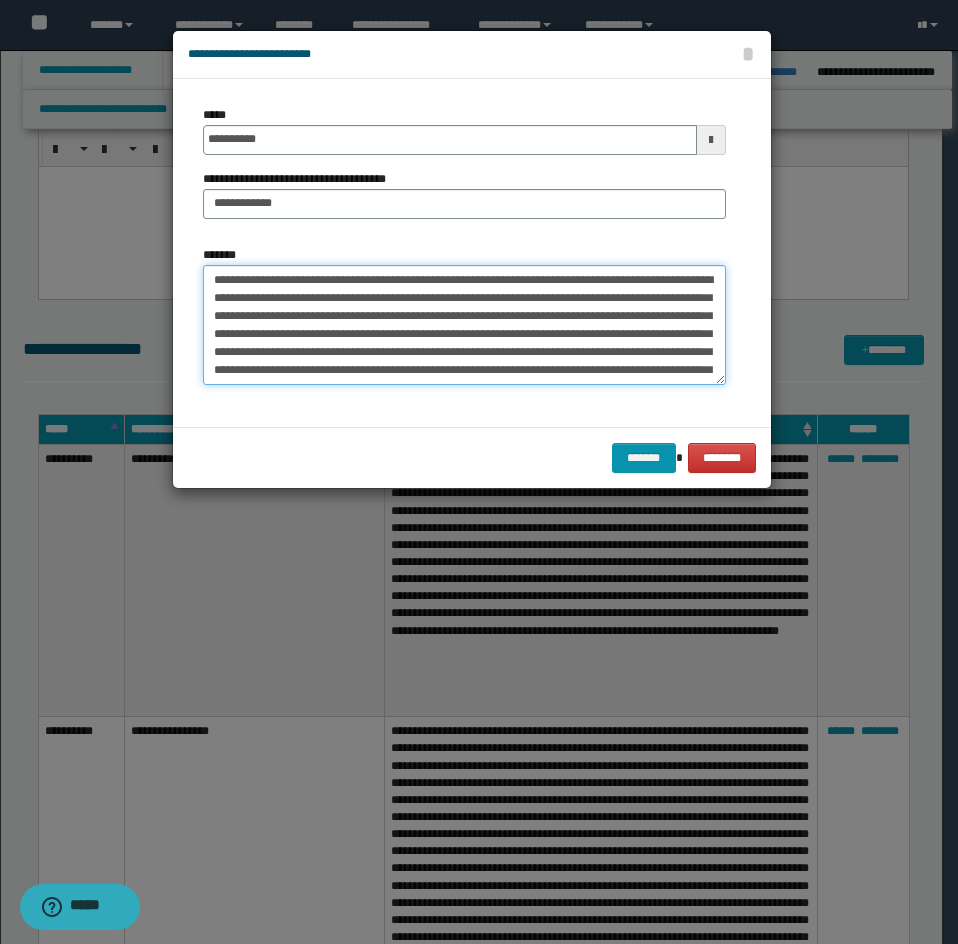 scroll, scrollTop: 408, scrollLeft: 0, axis: vertical 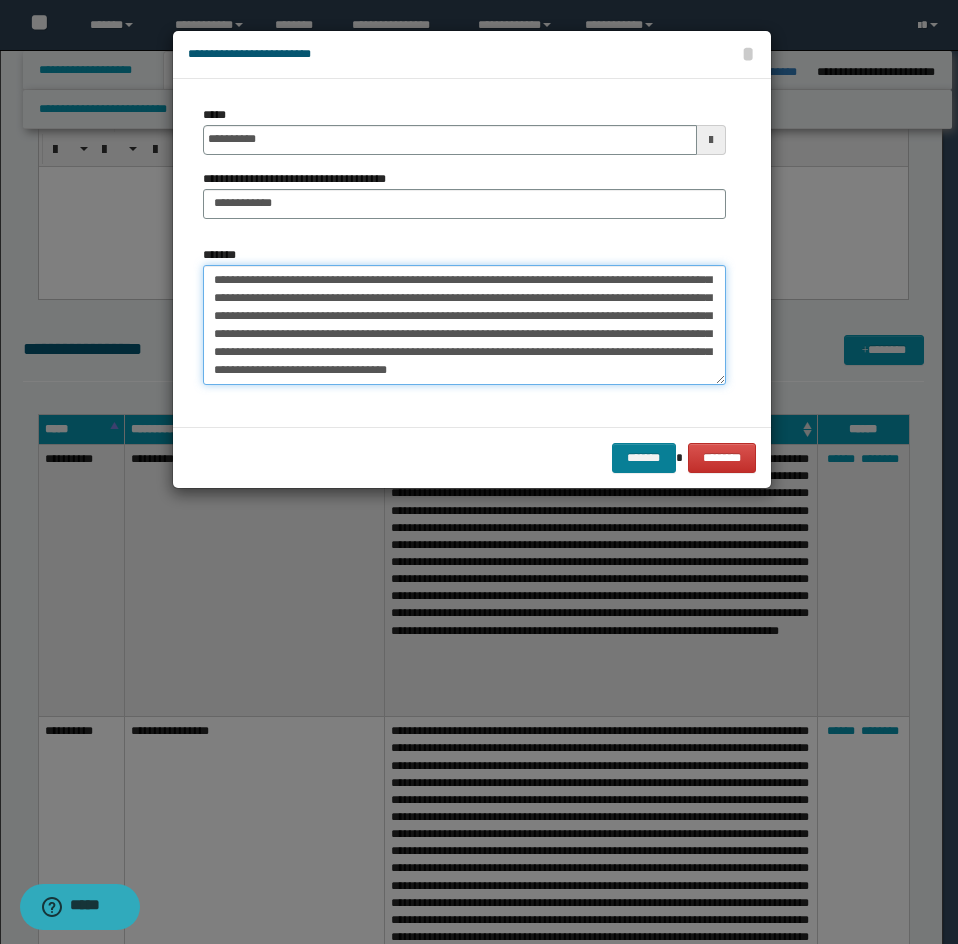 type on "**********" 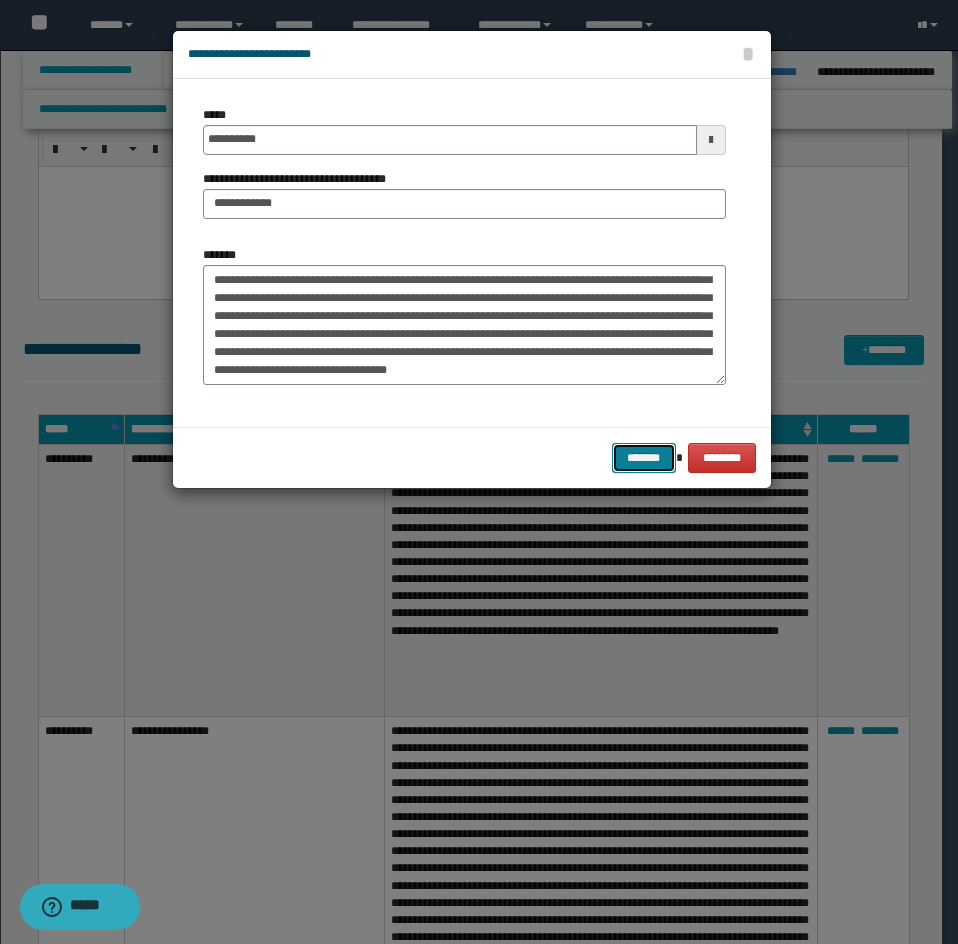 click on "*******" at bounding box center (644, 458) 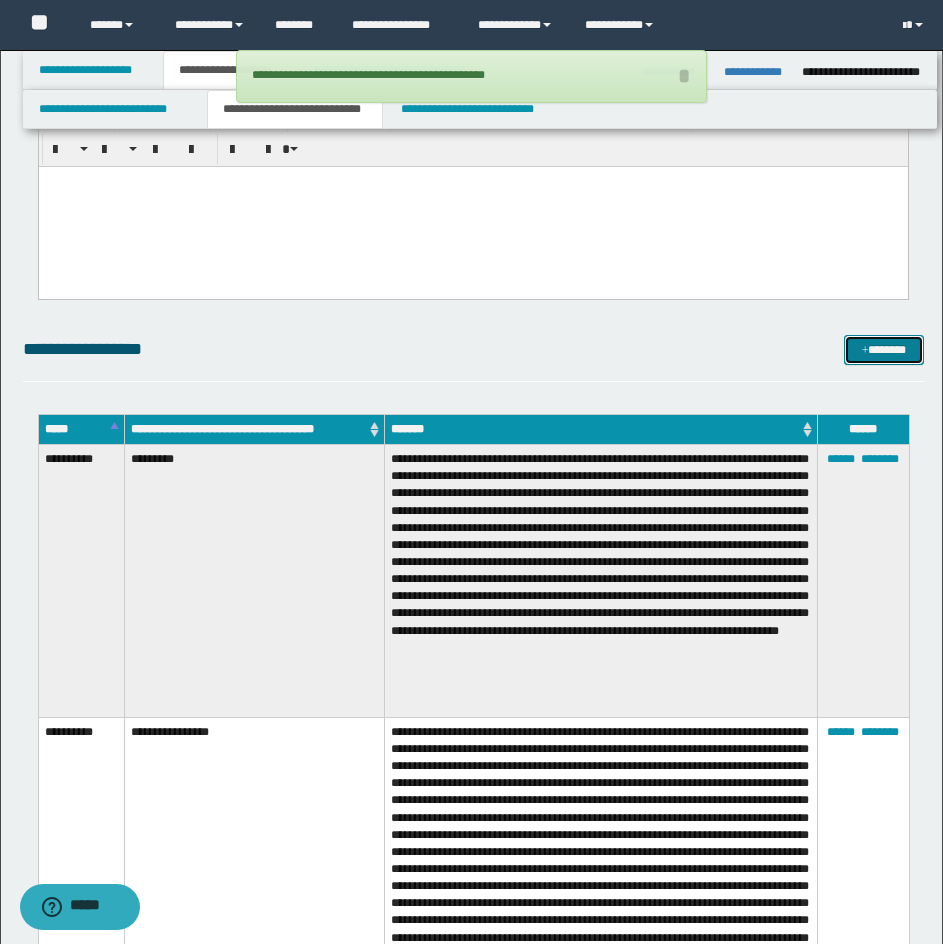 click on "*******" at bounding box center [884, 350] 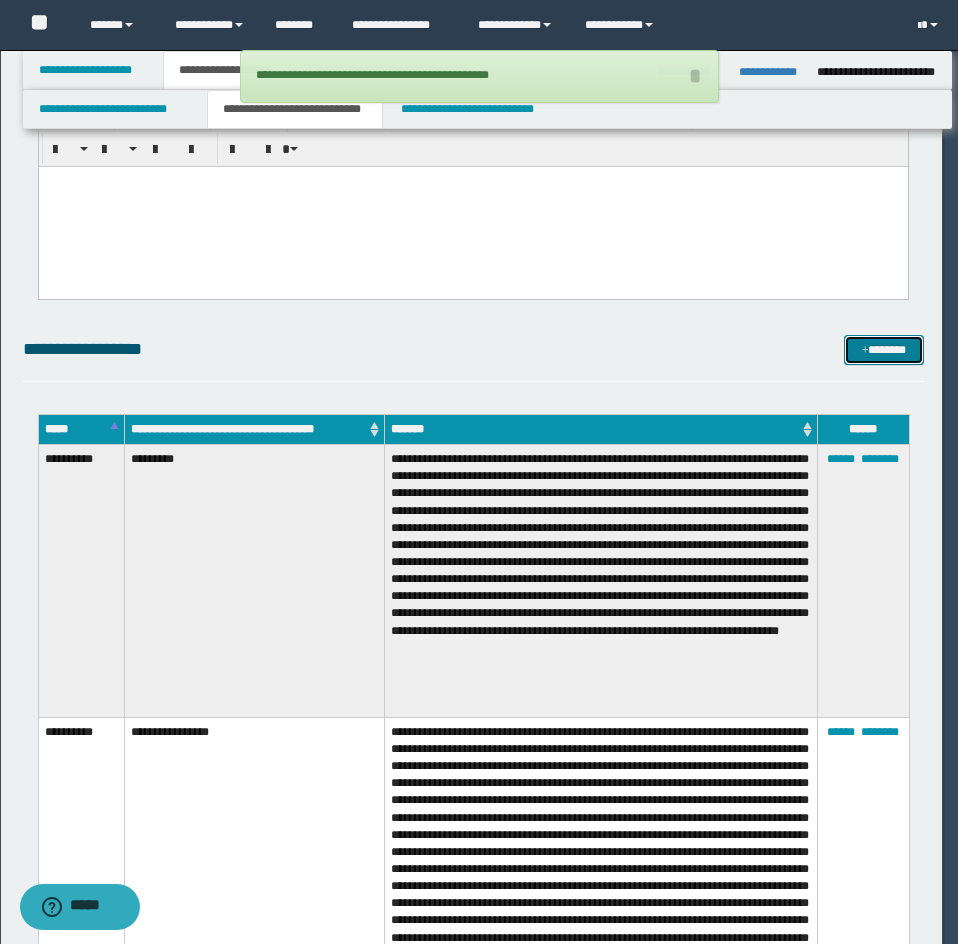 scroll, scrollTop: 0, scrollLeft: 0, axis: both 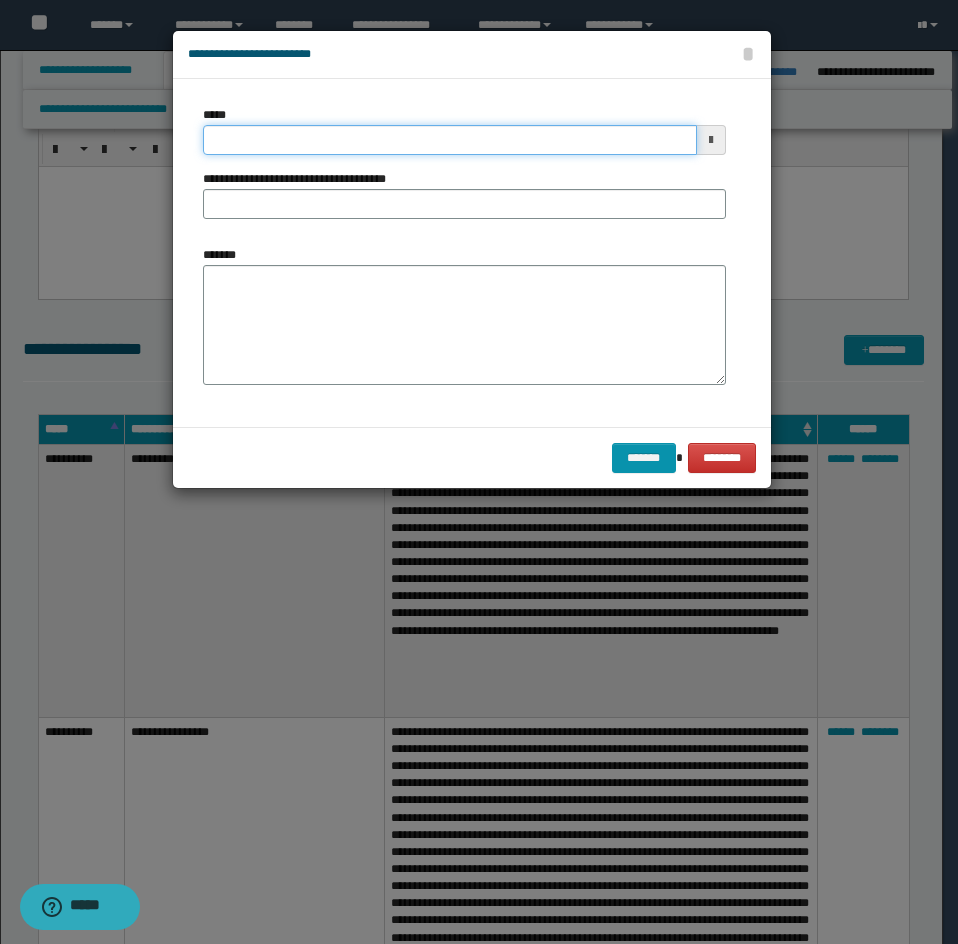 click on "*****" at bounding box center [450, 140] 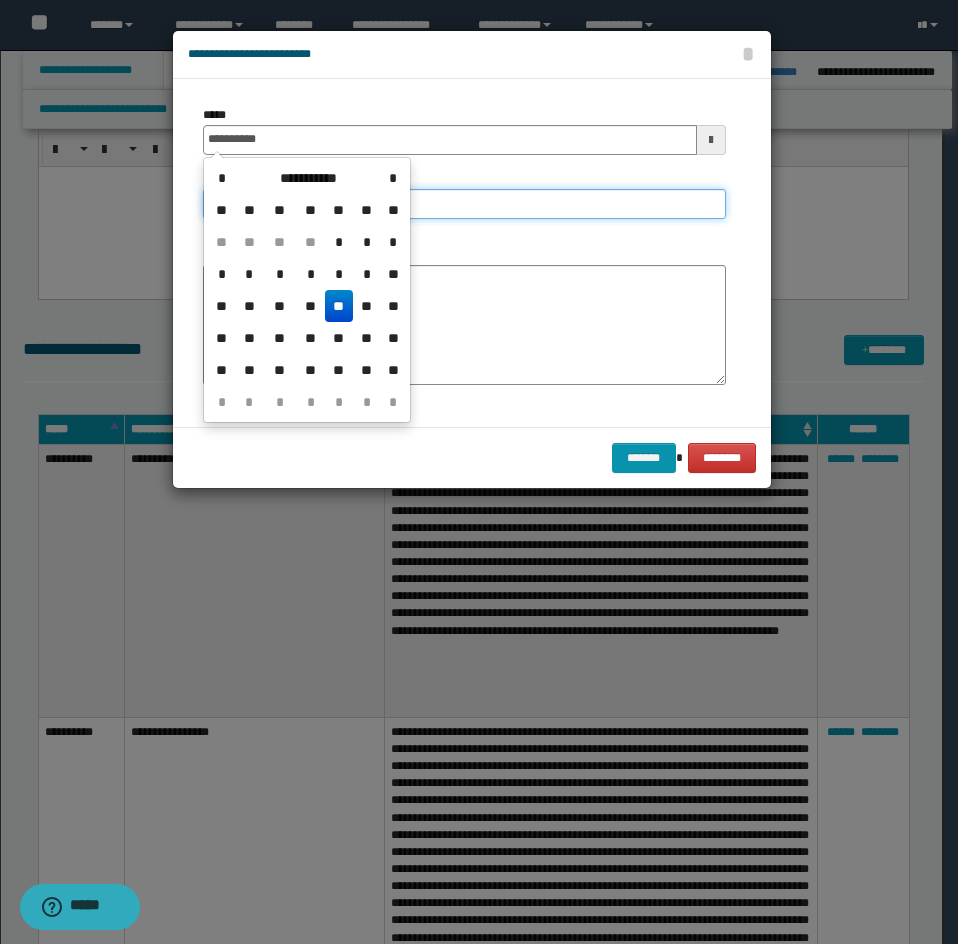 type on "**********" 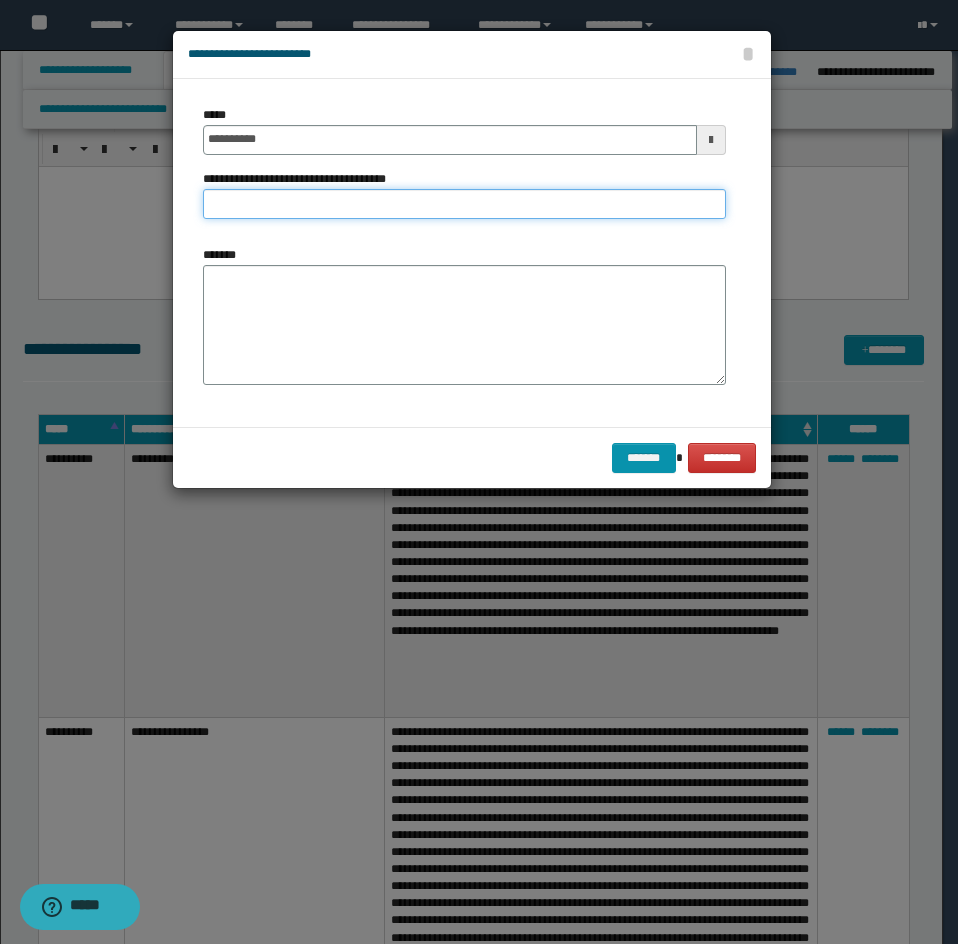 type on "**********" 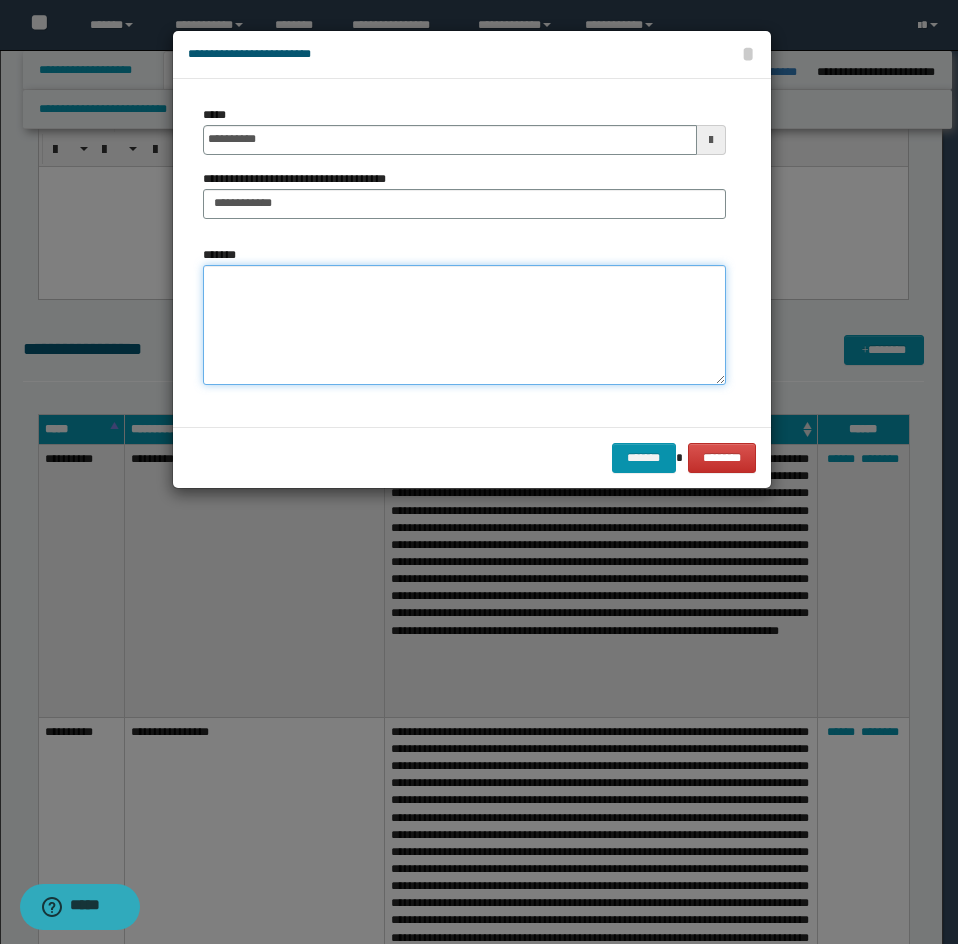 click on "*******" at bounding box center (464, 325) 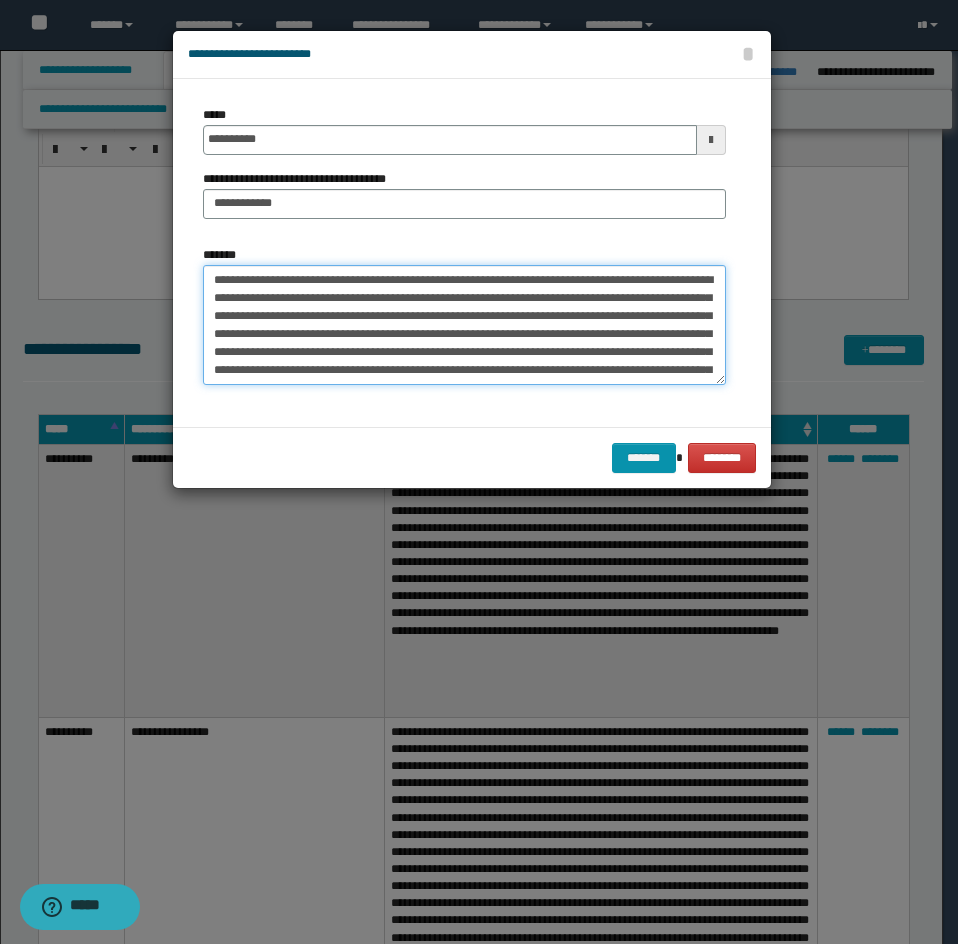 scroll, scrollTop: 390, scrollLeft: 0, axis: vertical 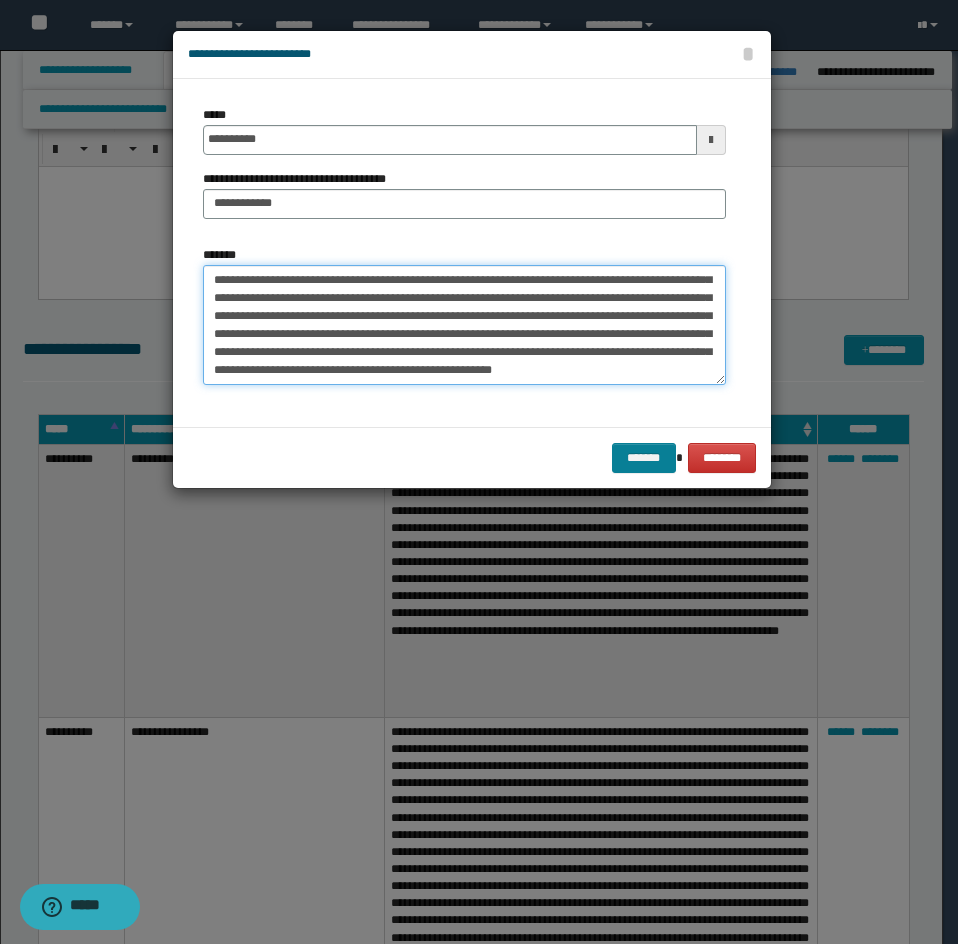 type on "**********" 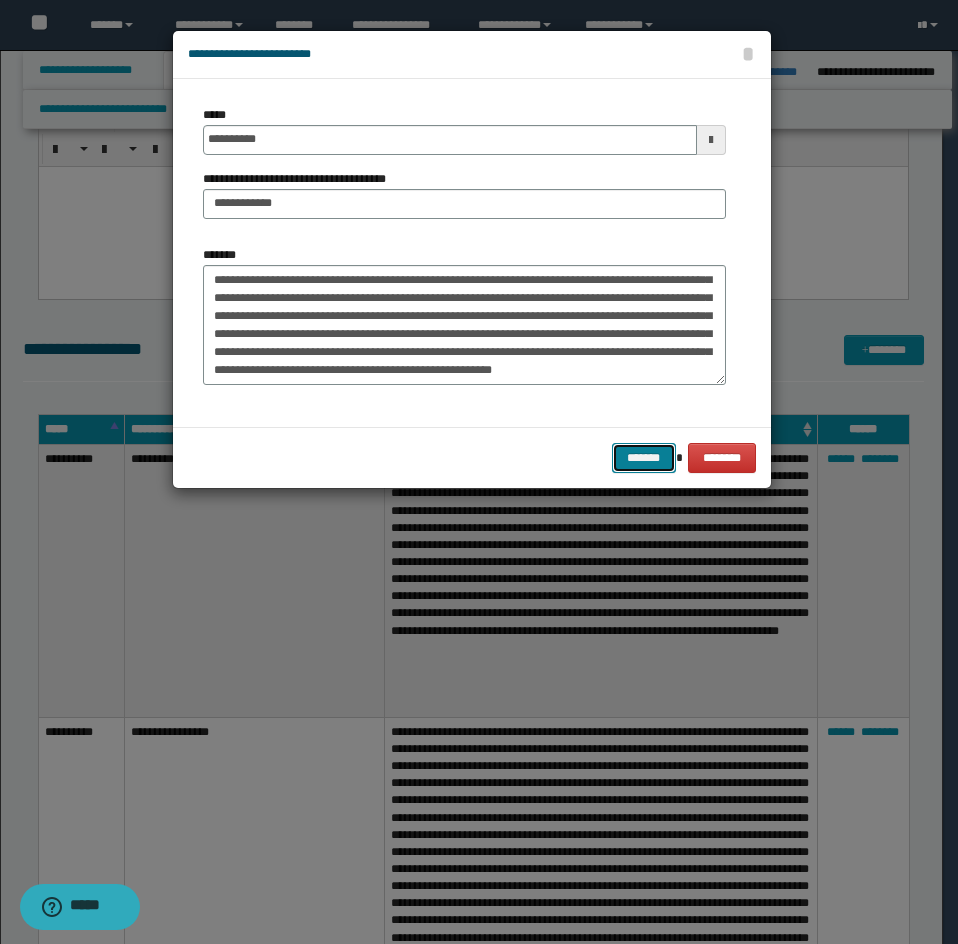 click on "*******" at bounding box center (644, 458) 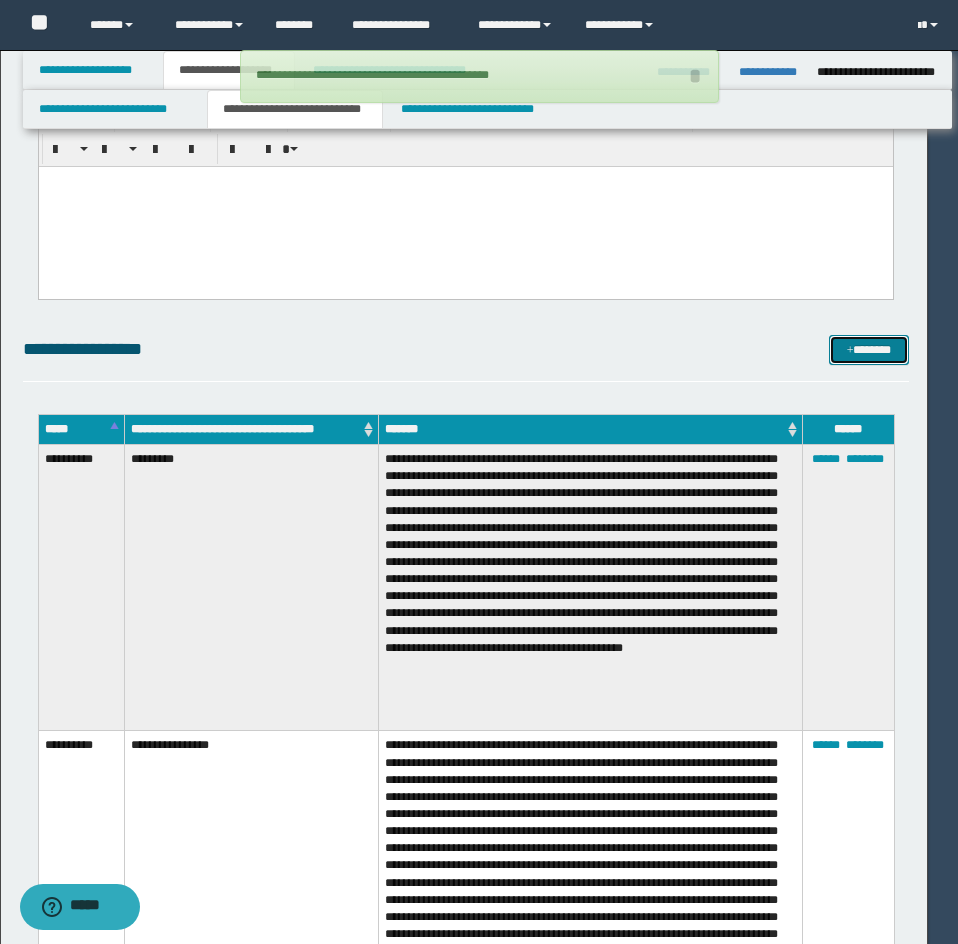 type 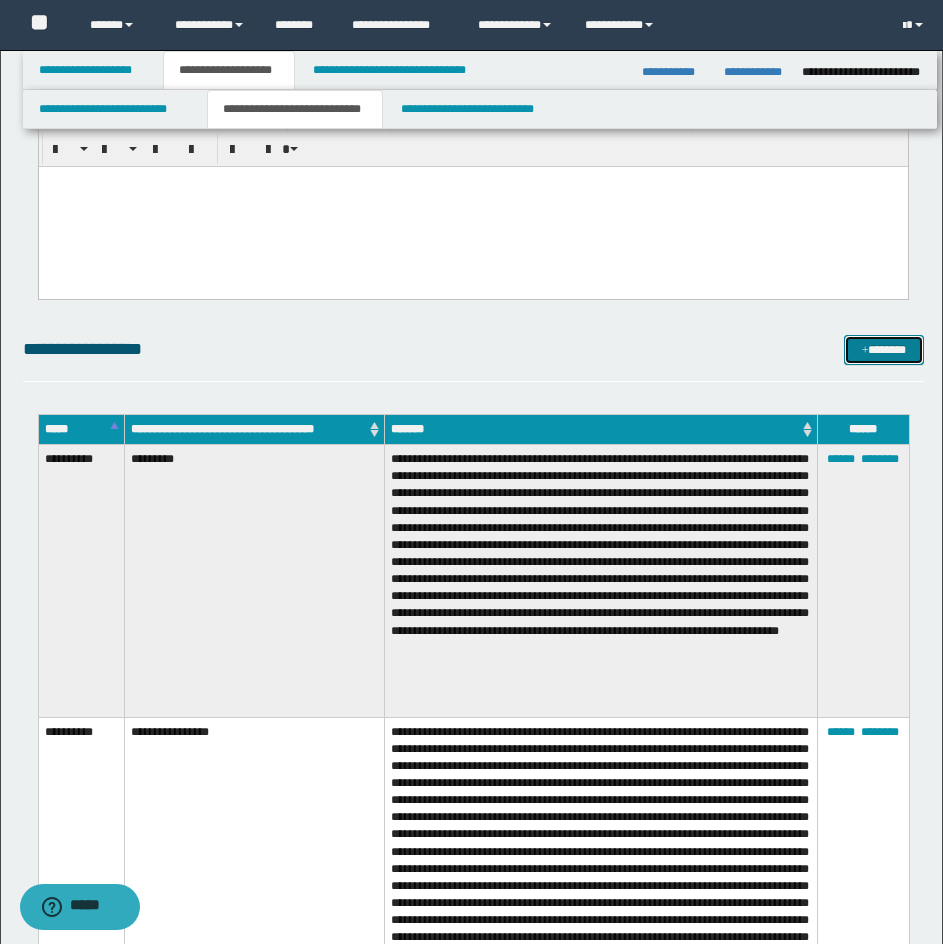click on "*******" at bounding box center [884, 350] 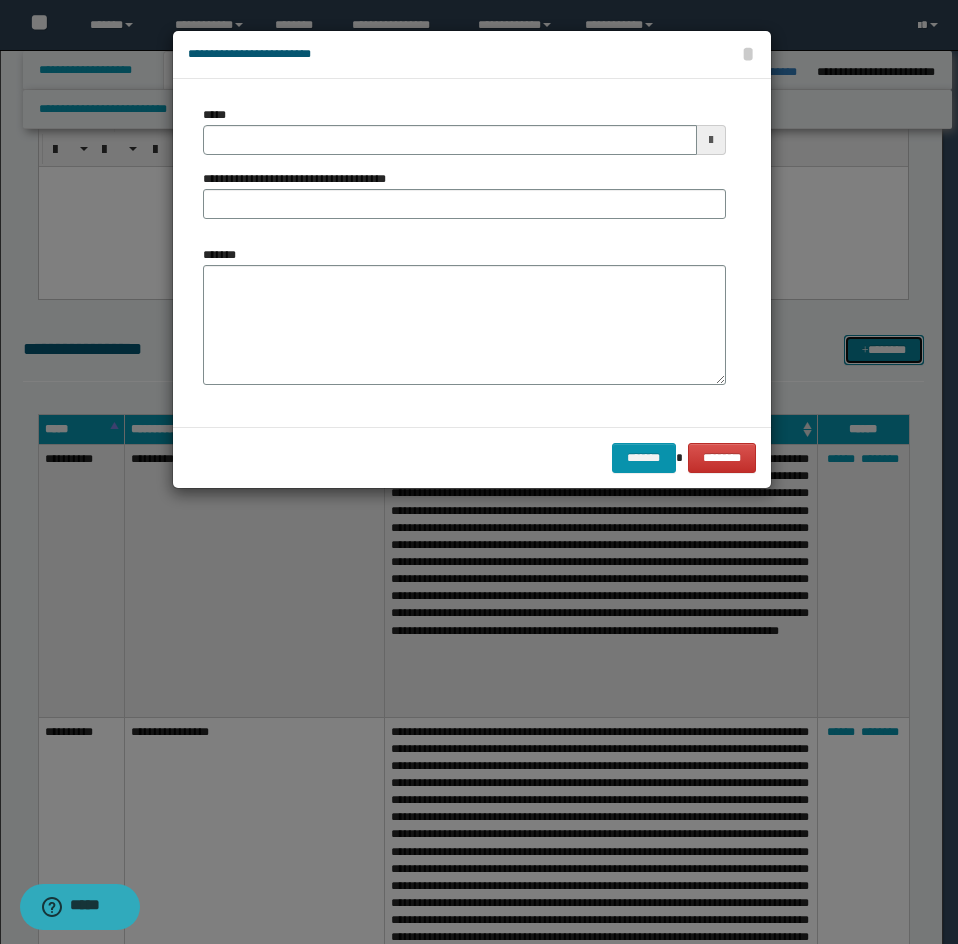 scroll, scrollTop: 0, scrollLeft: 0, axis: both 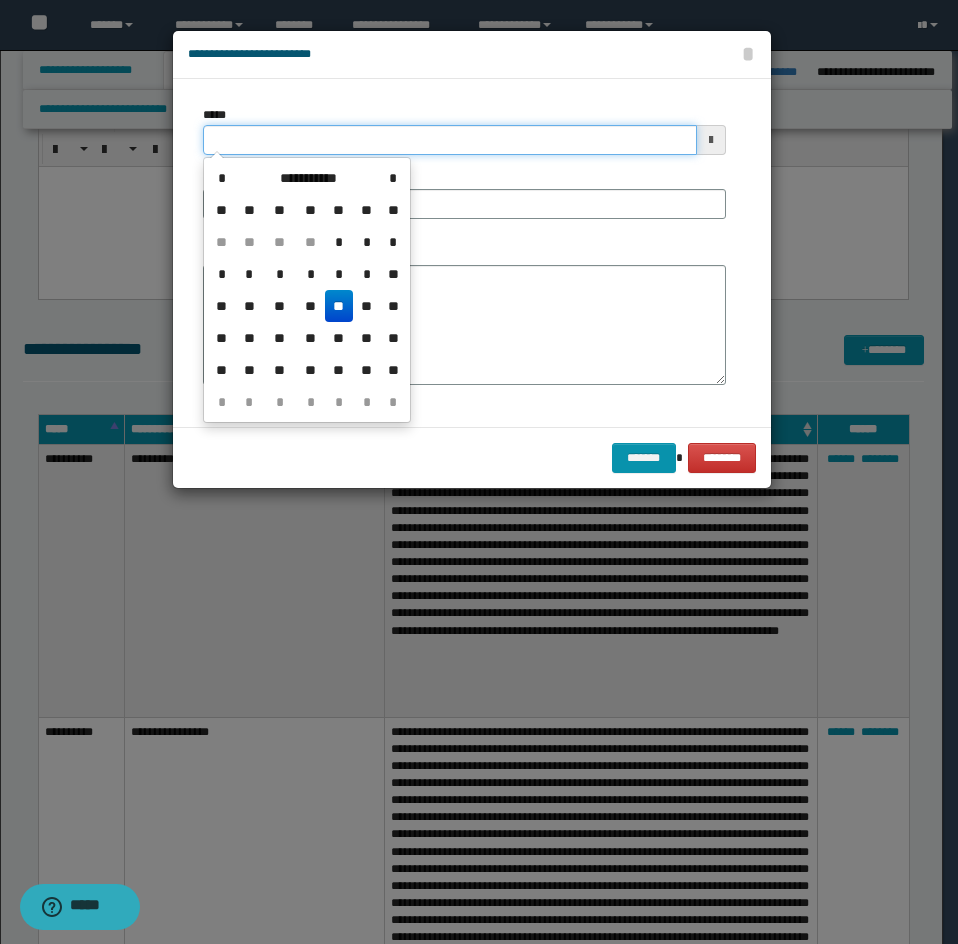 click on "*****" at bounding box center [450, 140] 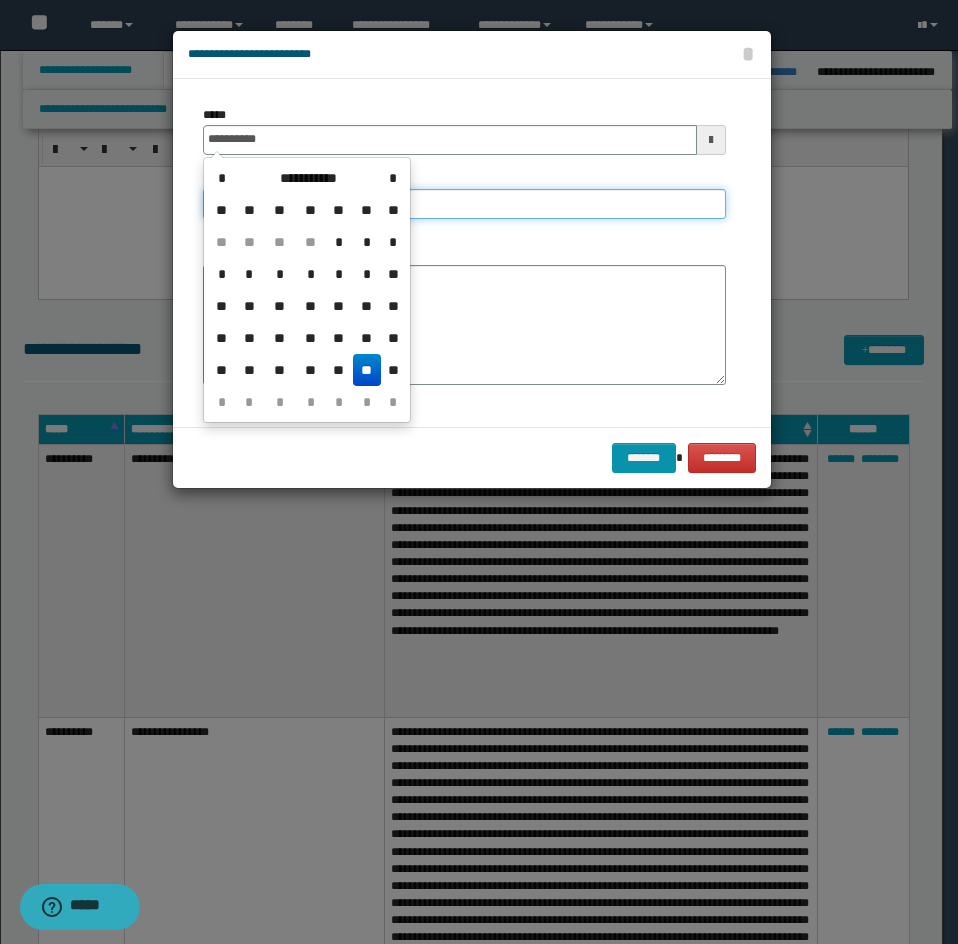 type on "**********" 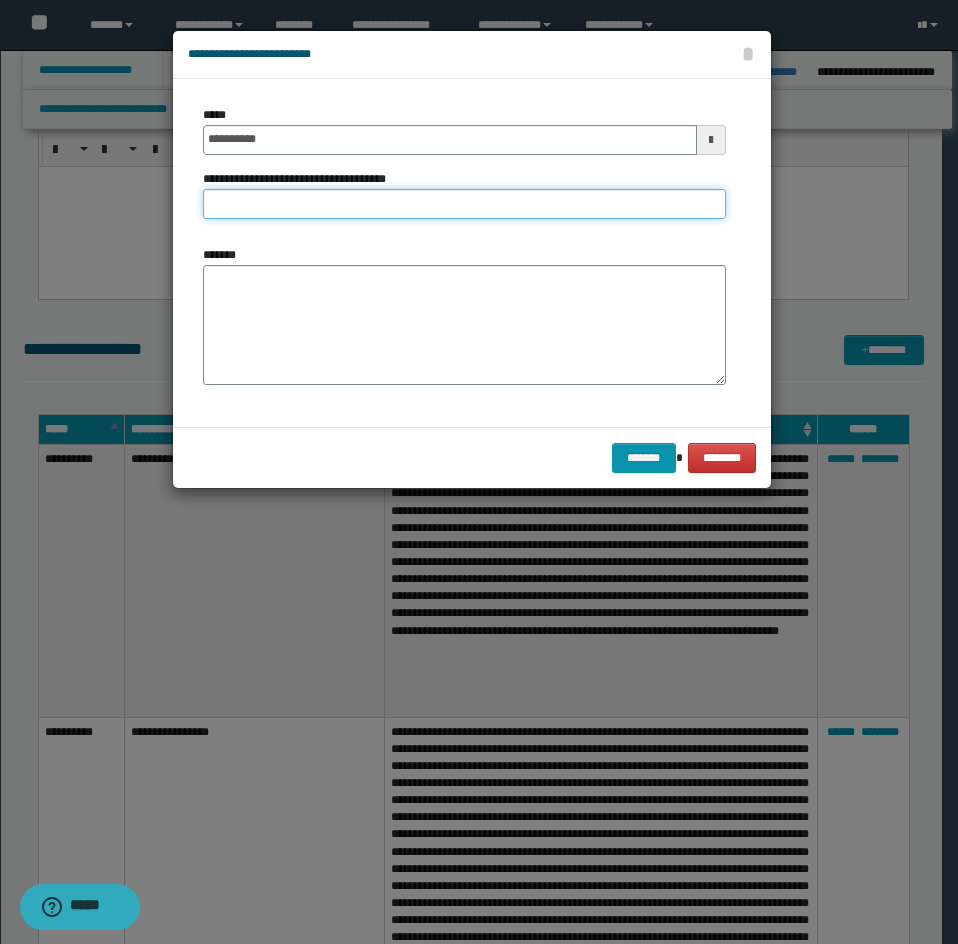 click on "**********" at bounding box center (464, 204) 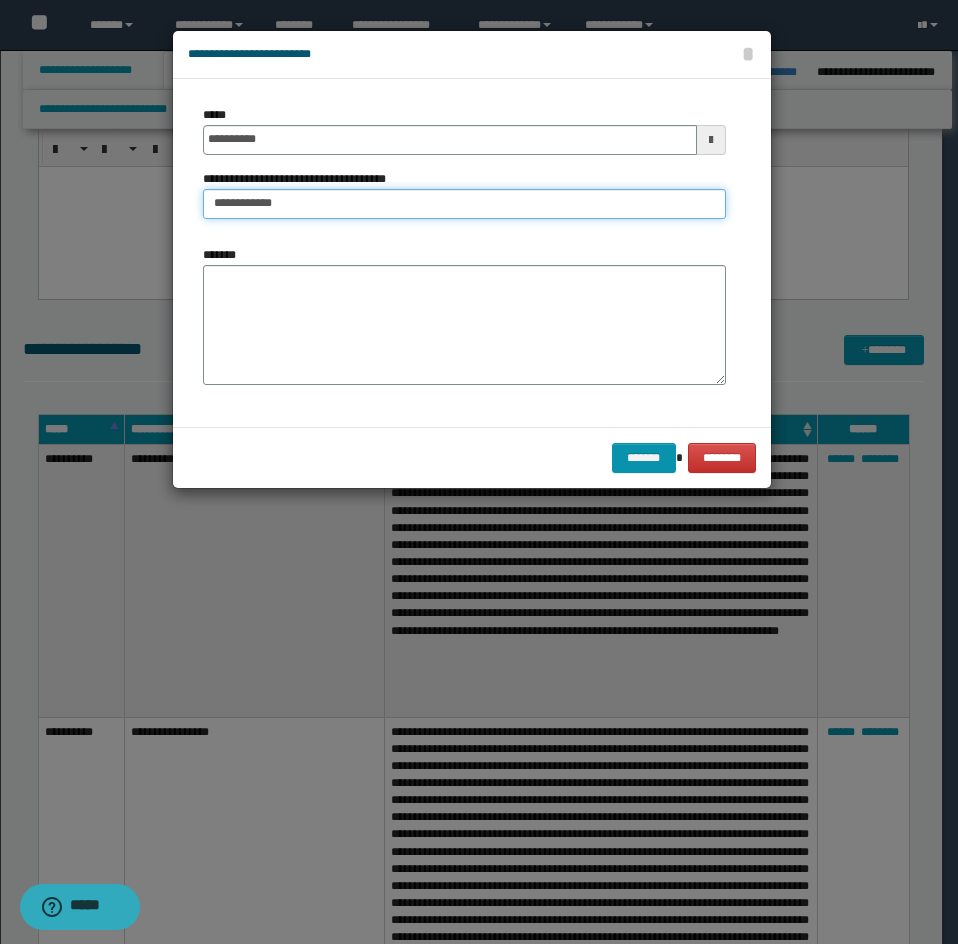 click on "**********" at bounding box center [464, 204] 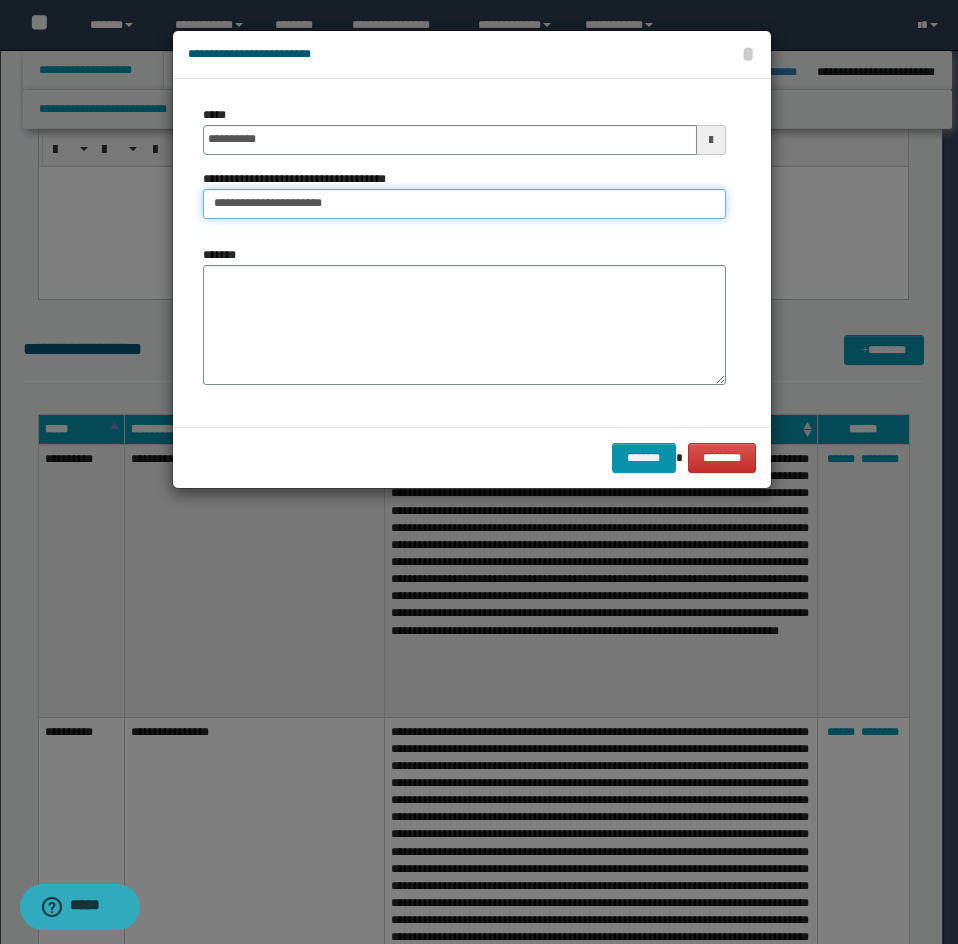 type on "**********" 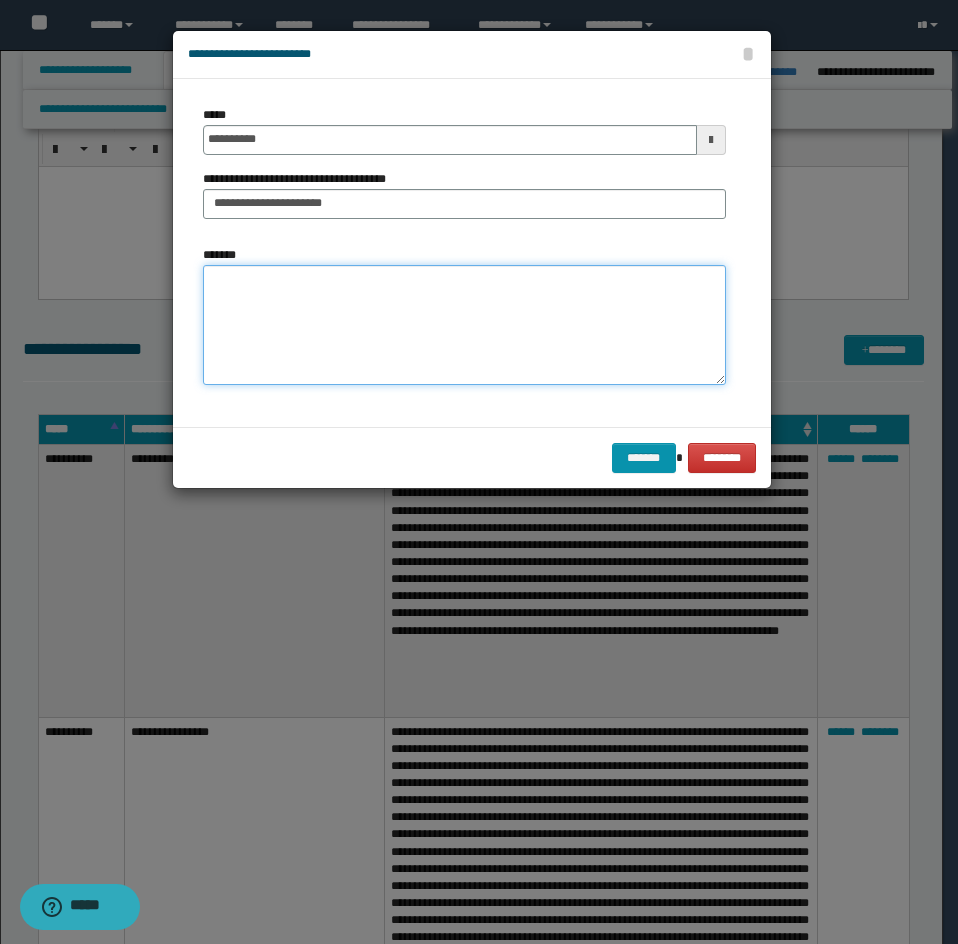 drag, startPoint x: 282, startPoint y: 302, endPoint x: 256, endPoint y: 313, distance: 28.231188 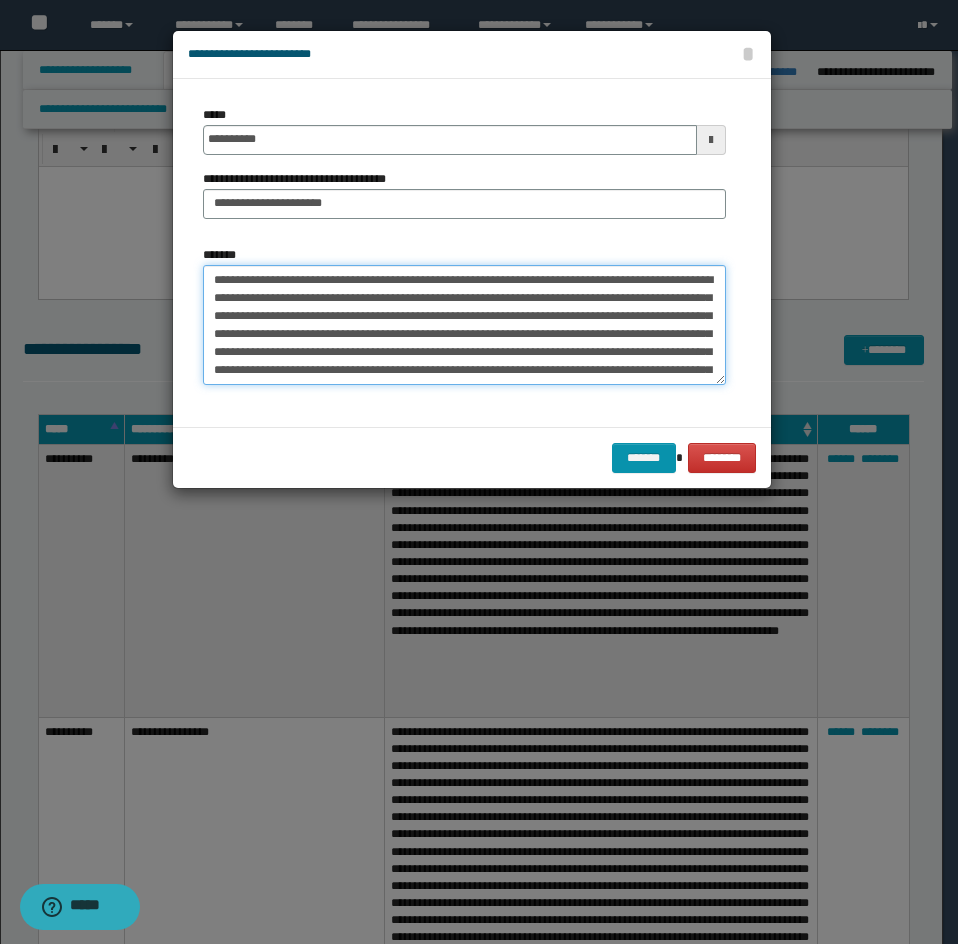 scroll, scrollTop: 4836, scrollLeft: 0, axis: vertical 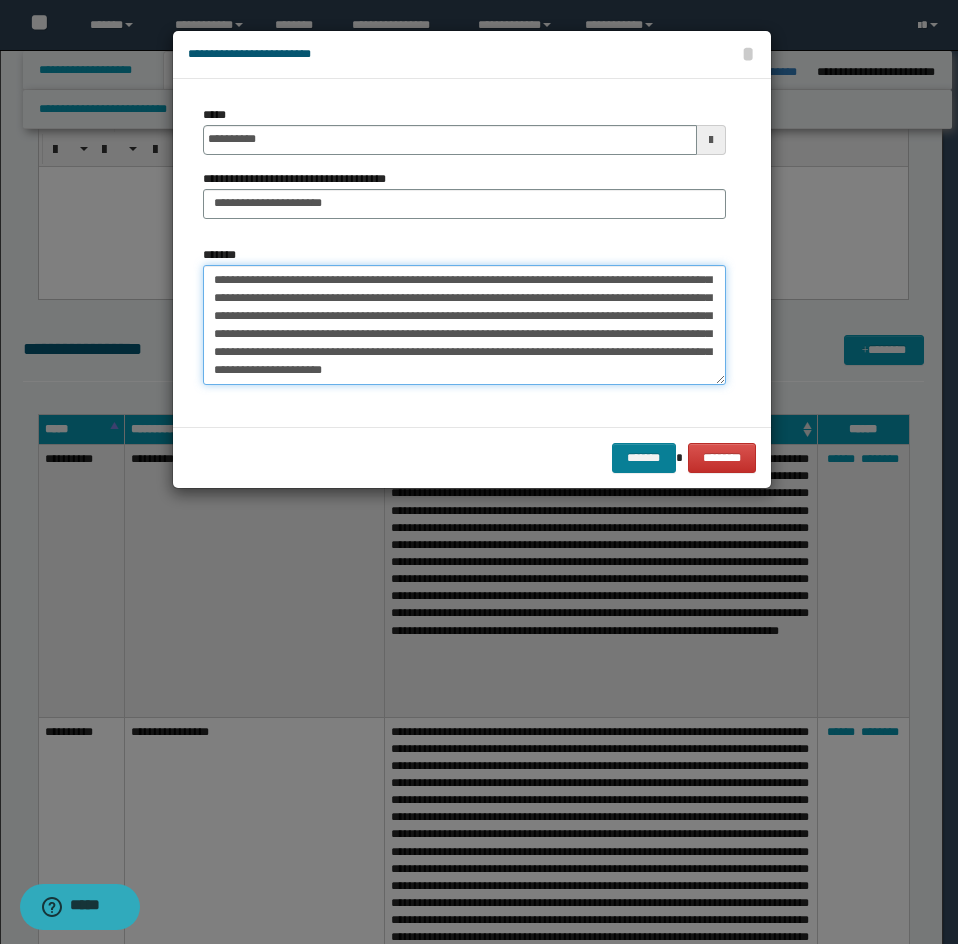 type on "**********" 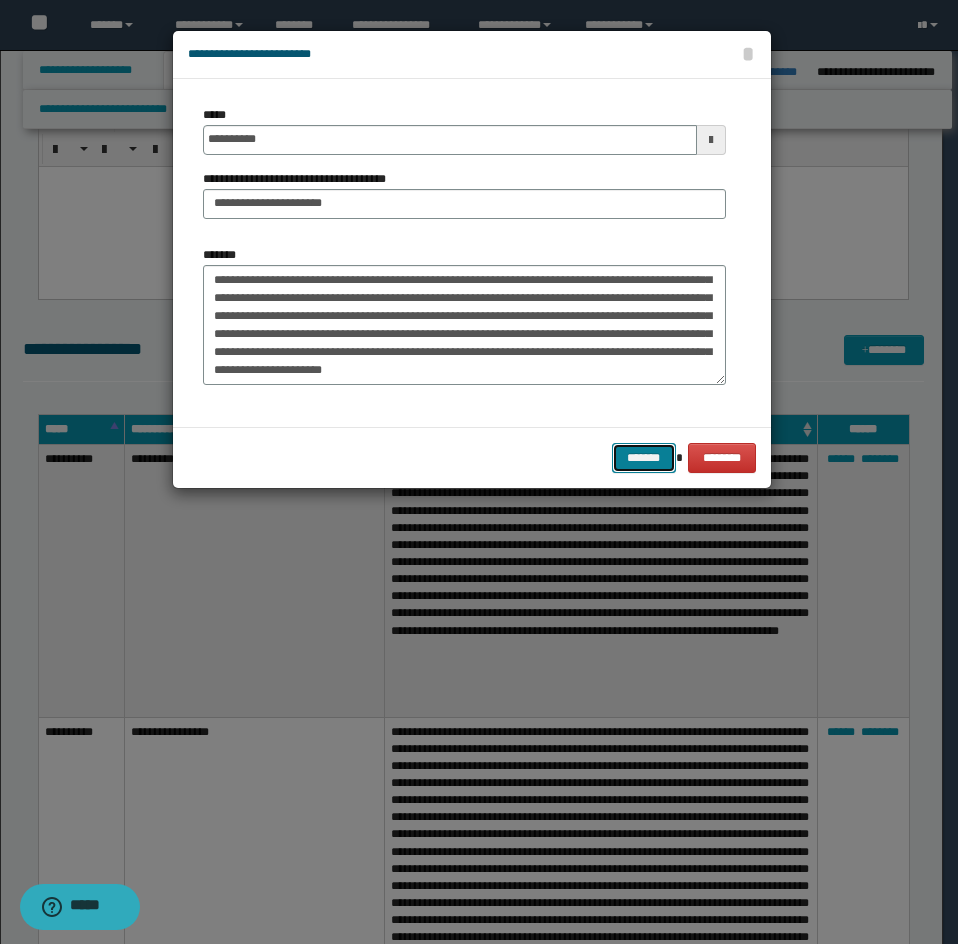 click on "*******" at bounding box center (644, 458) 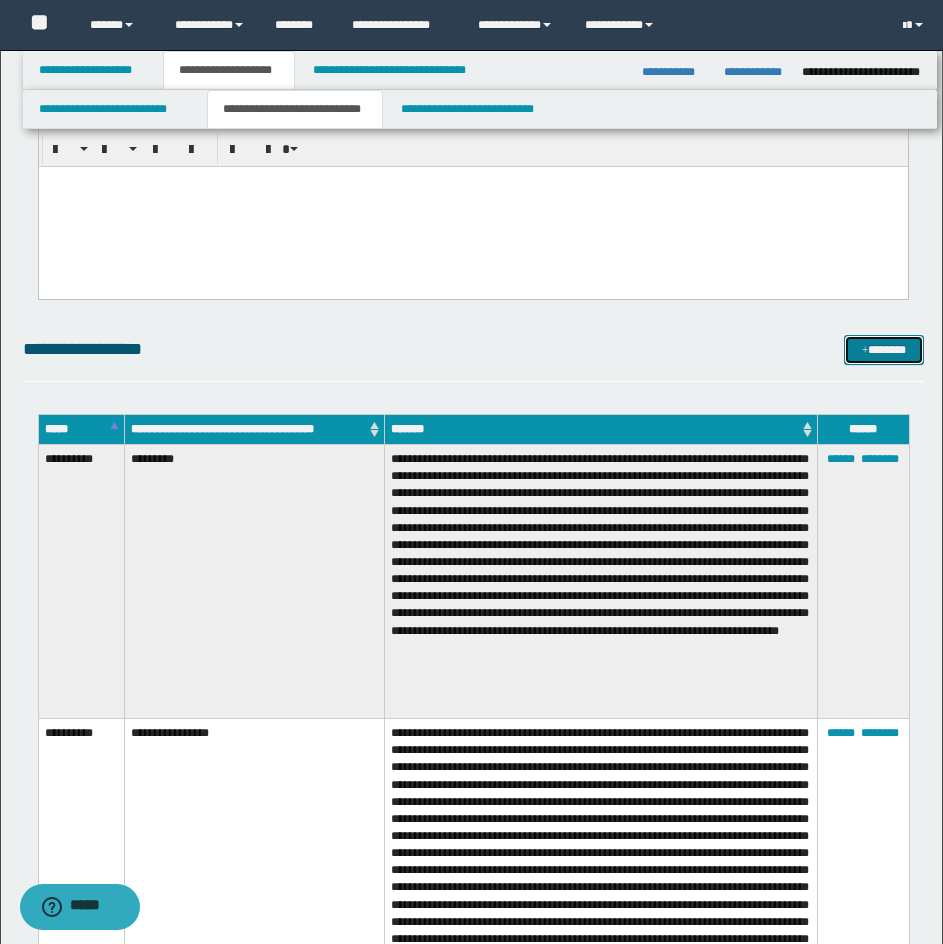 click on "*******" at bounding box center (884, 350) 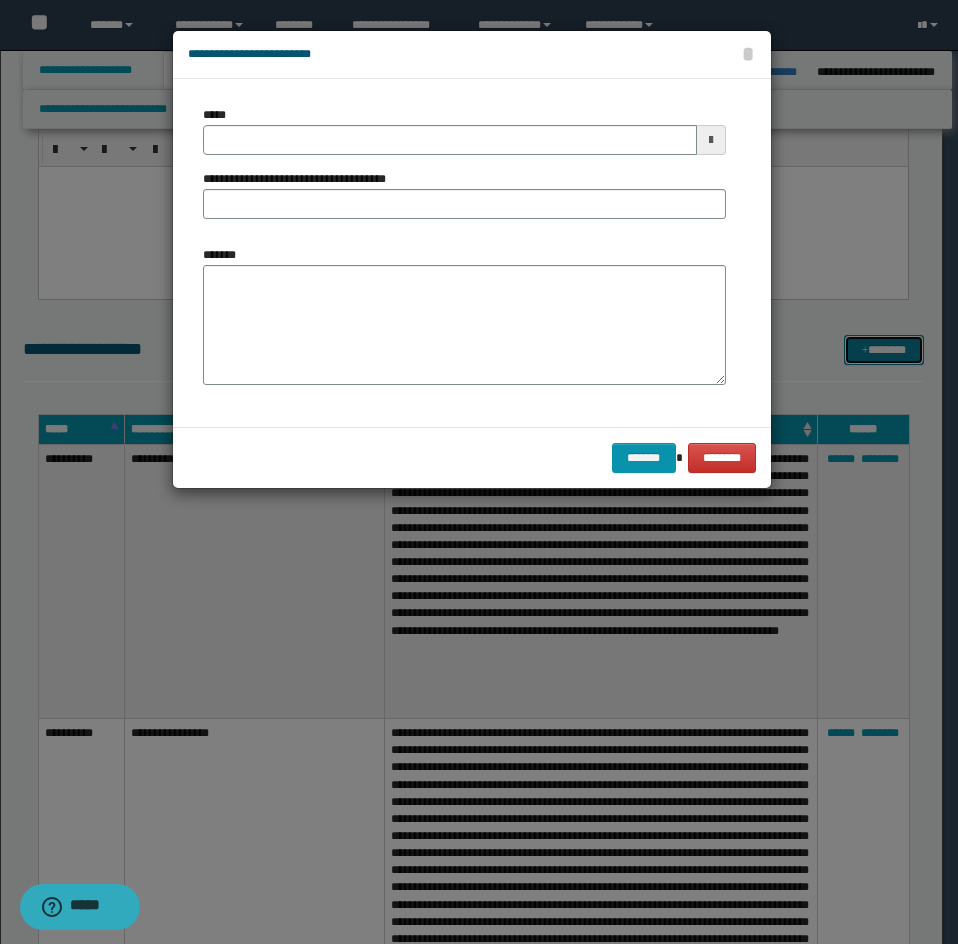 scroll, scrollTop: 0, scrollLeft: 0, axis: both 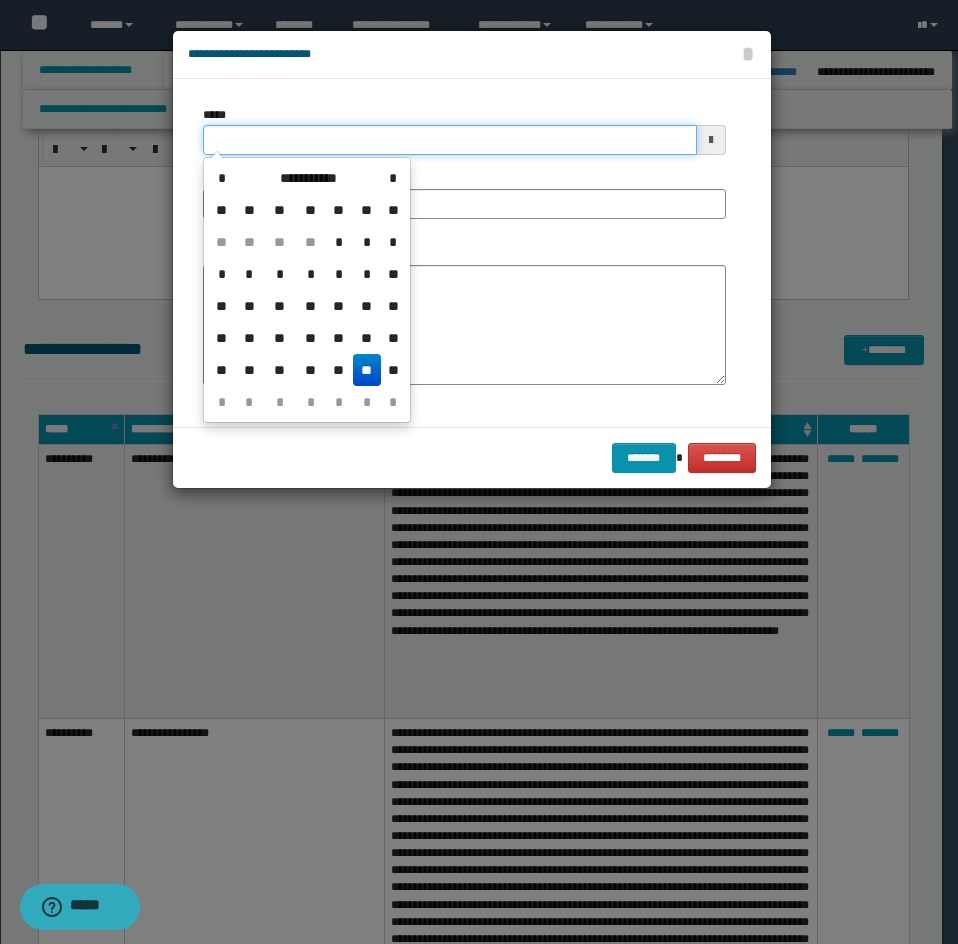 click on "*****" at bounding box center (450, 140) 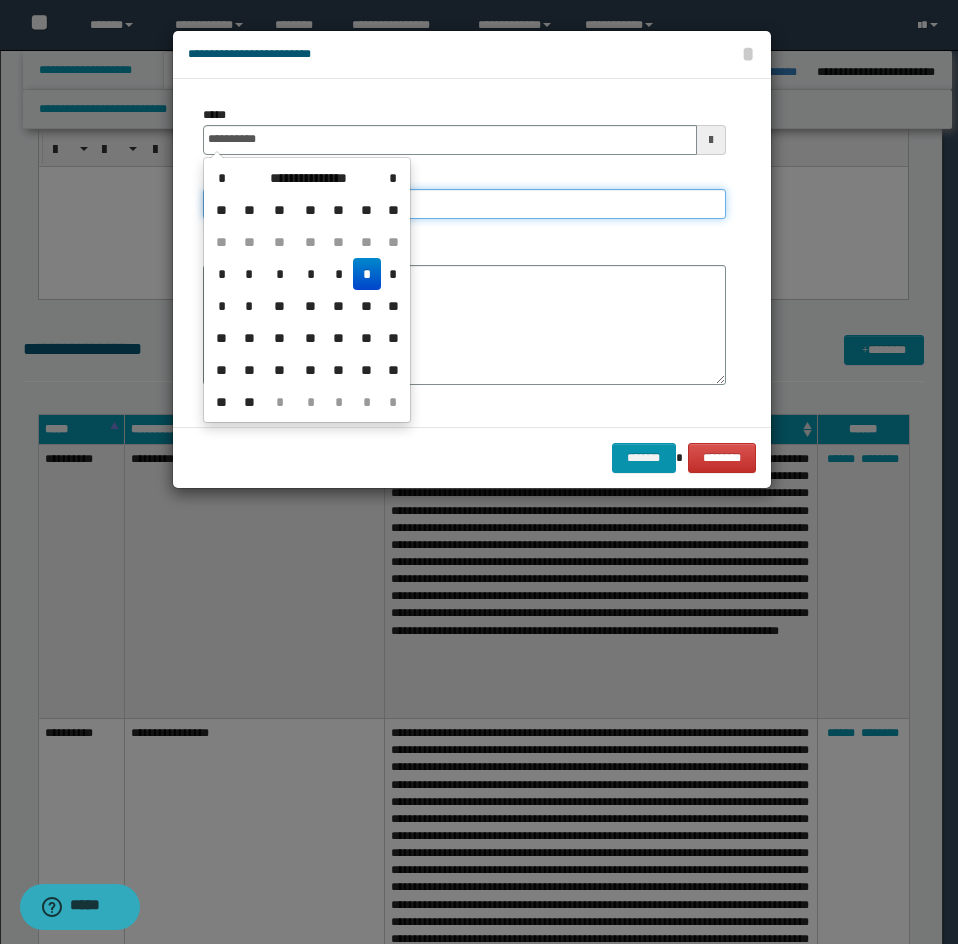 type on "**********" 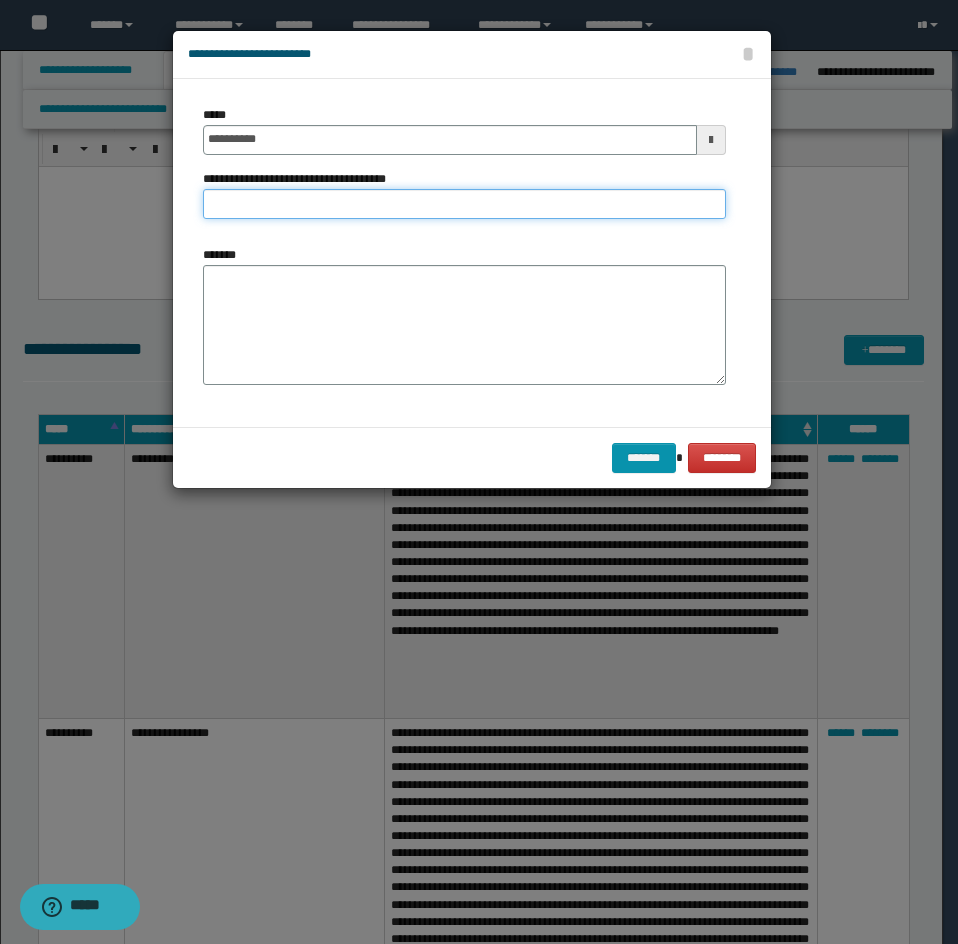 click on "**********" at bounding box center (464, 204) 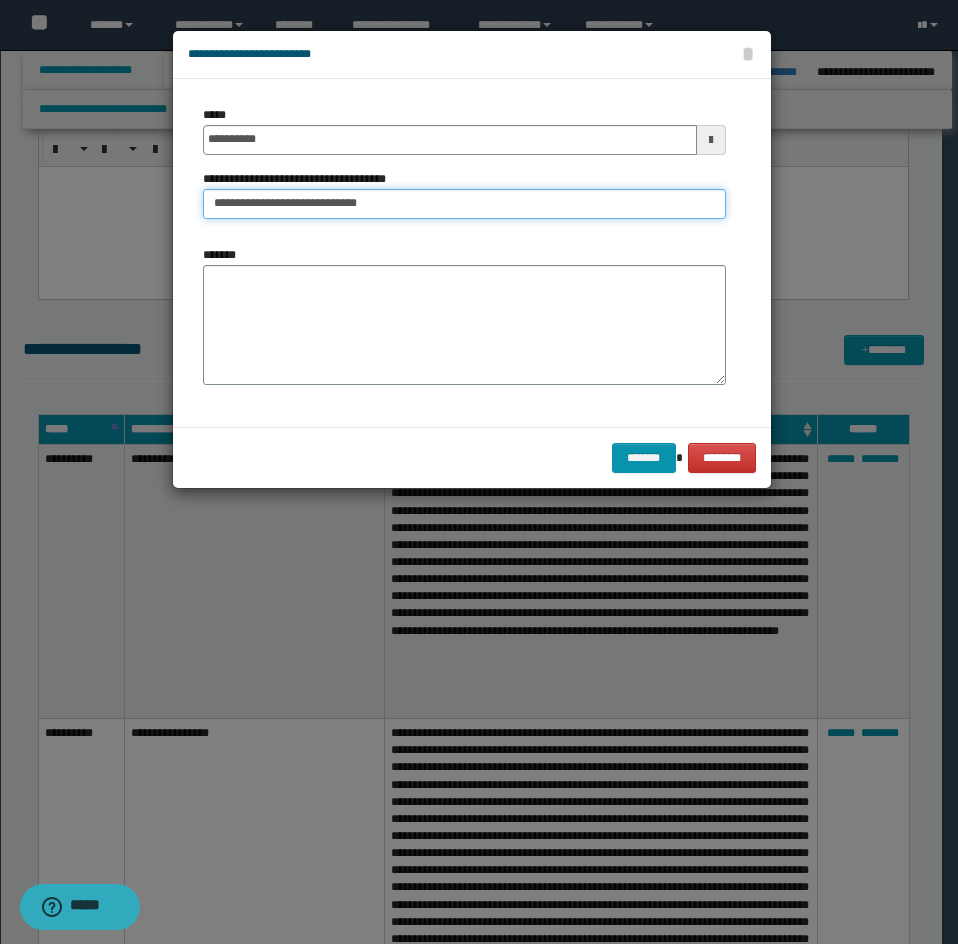 type on "**********" 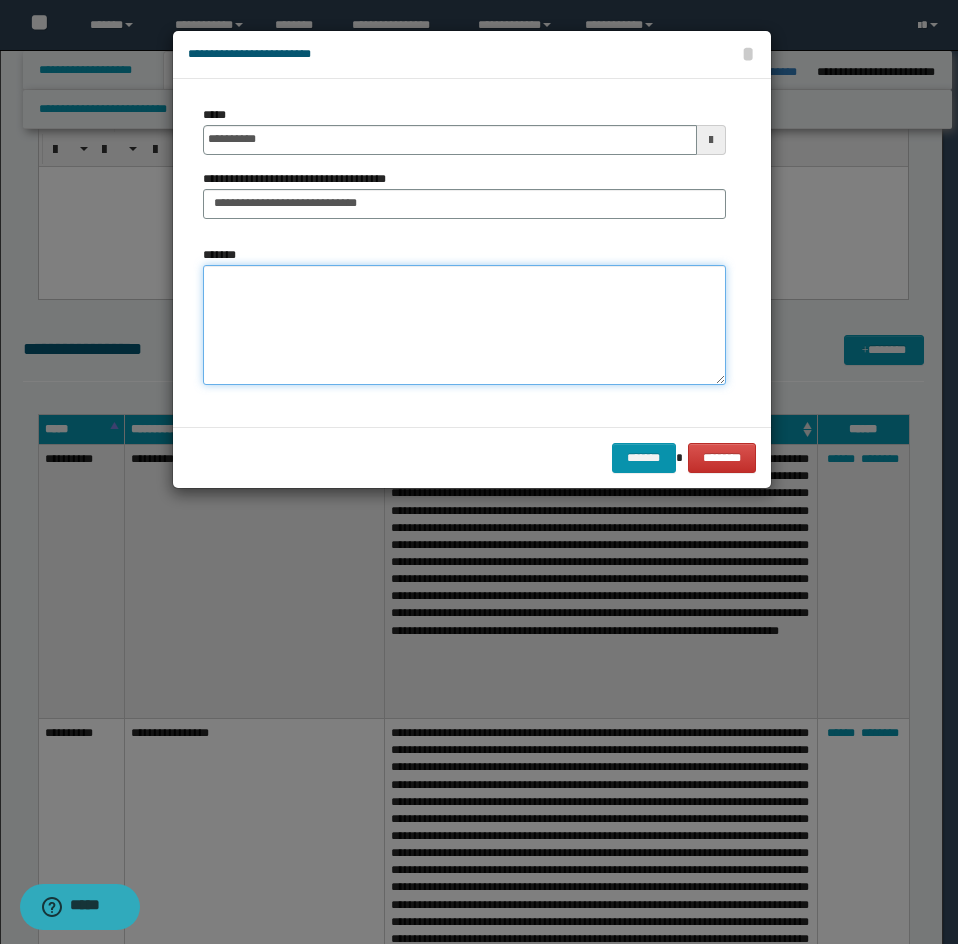 click on "*******" at bounding box center (464, 325) 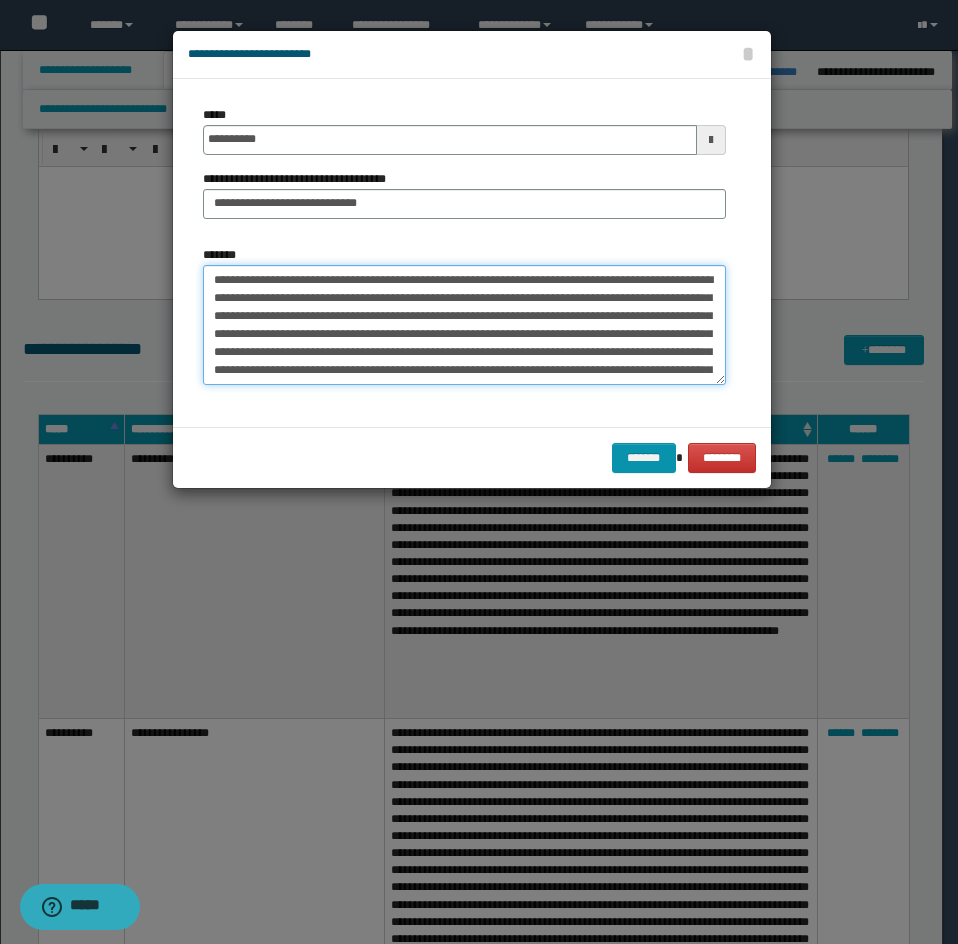 scroll, scrollTop: 318, scrollLeft: 0, axis: vertical 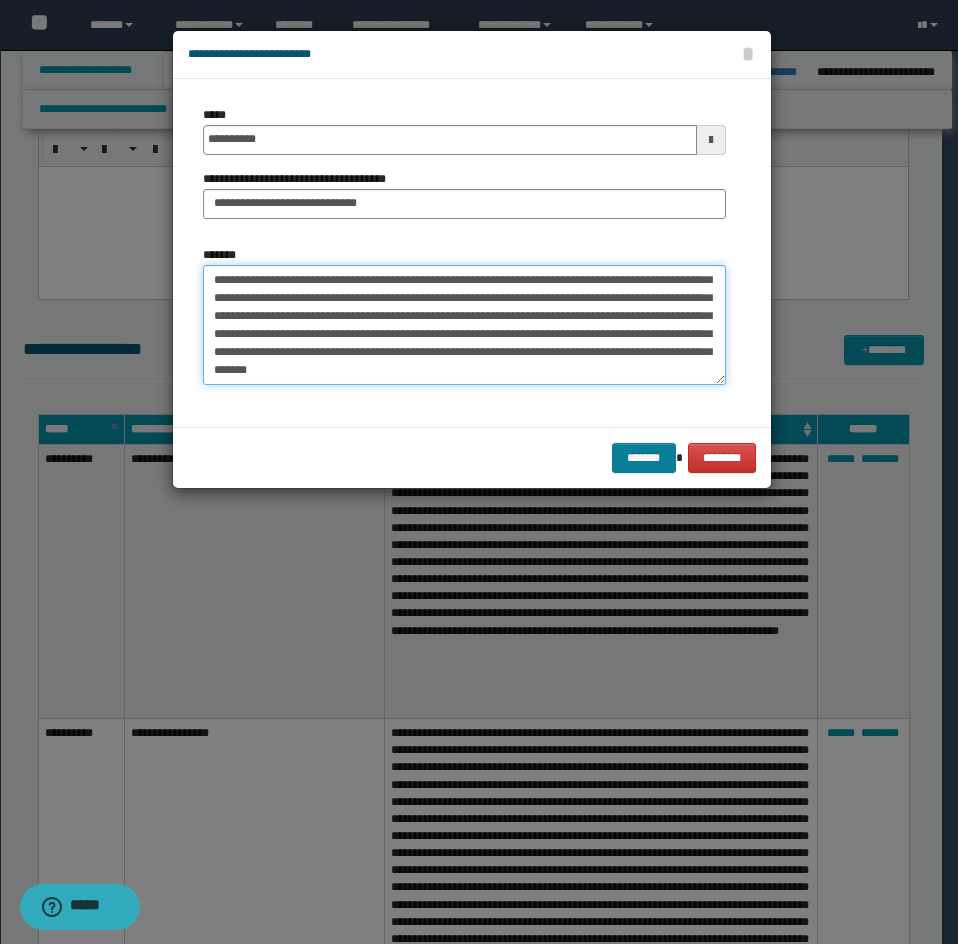 type on "**********" 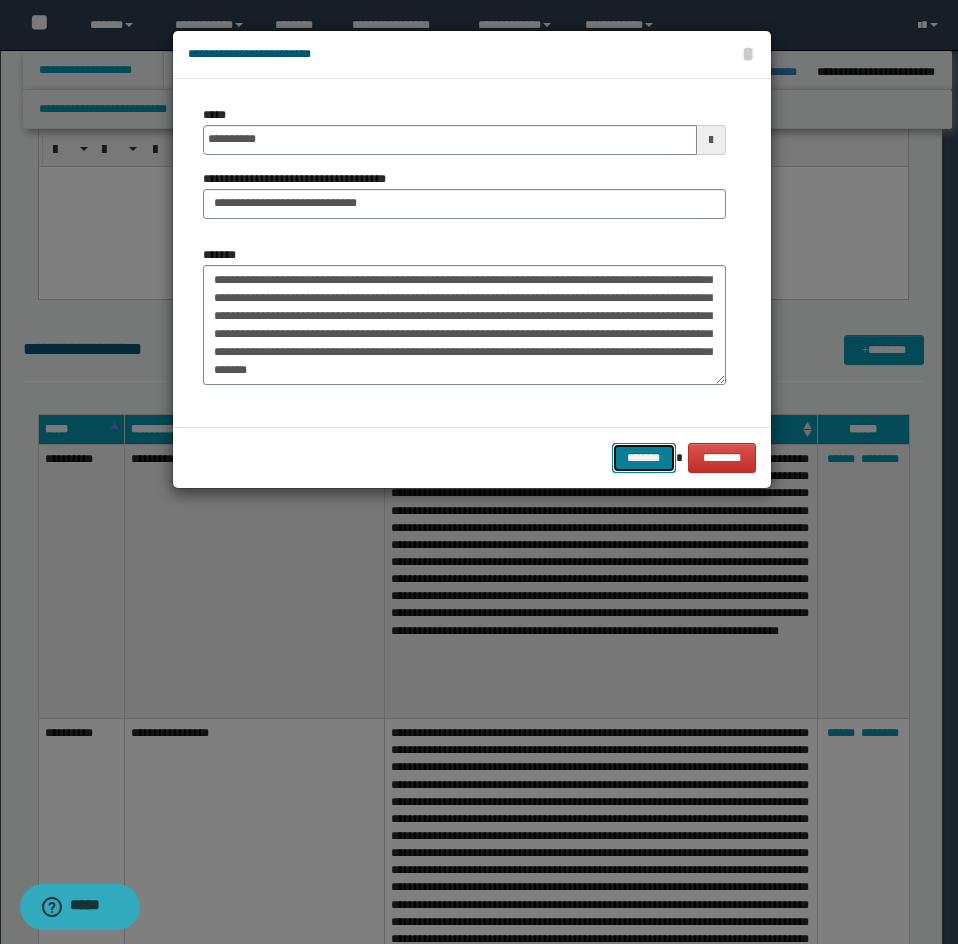 click on "*******" at bounding box center [644, 458] 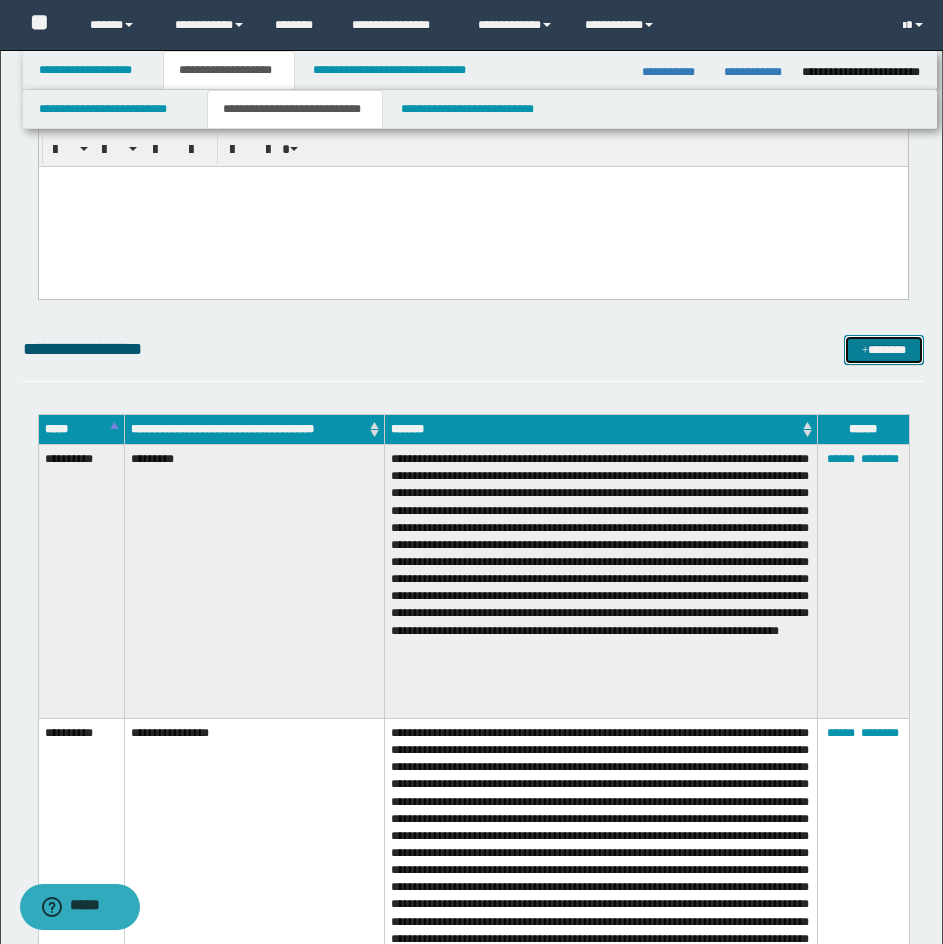 click on "*******" at bounding box center (884, 350) 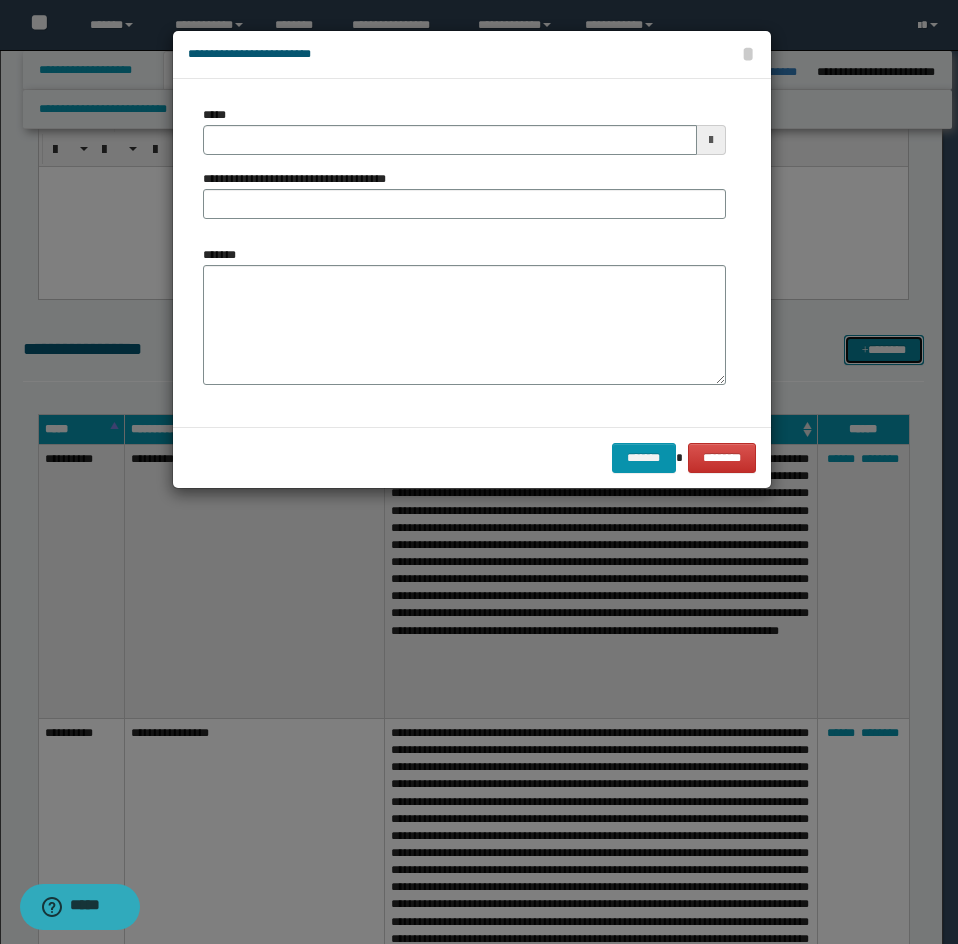scroll, scrollTop: 0, scrollLeft: 0, axis: both 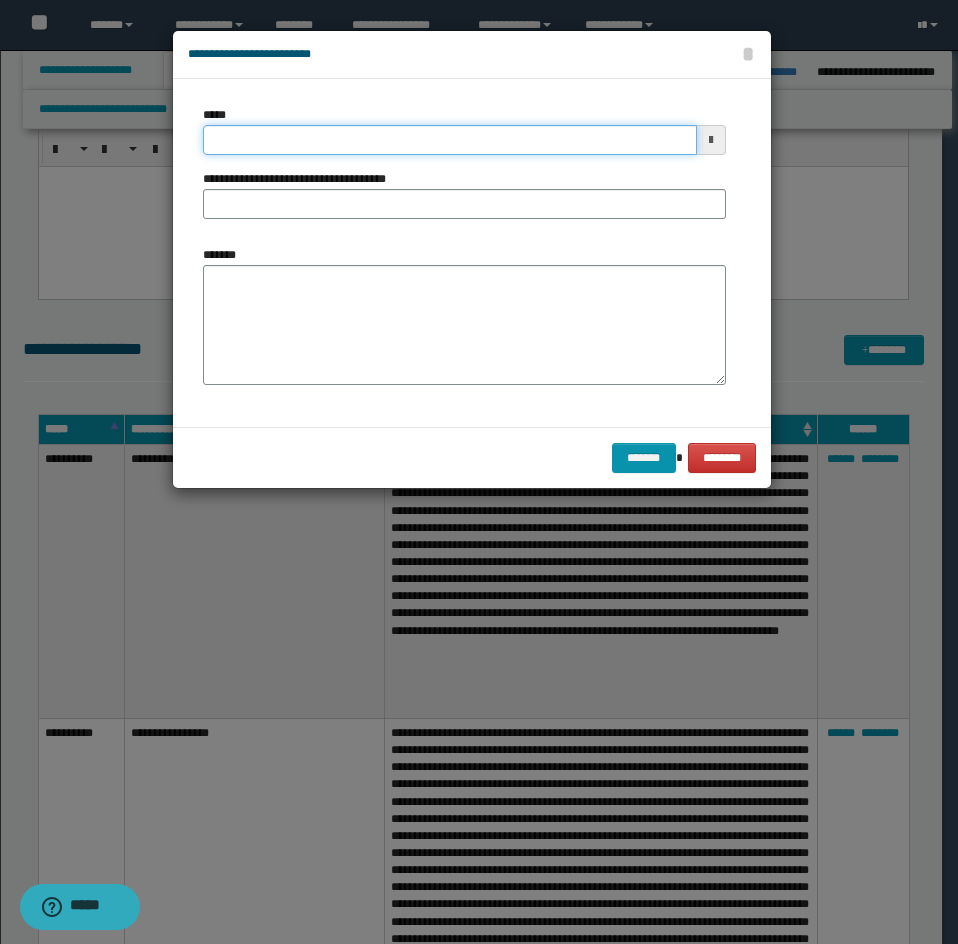 click on "*****" at bounding box center (450, 140) 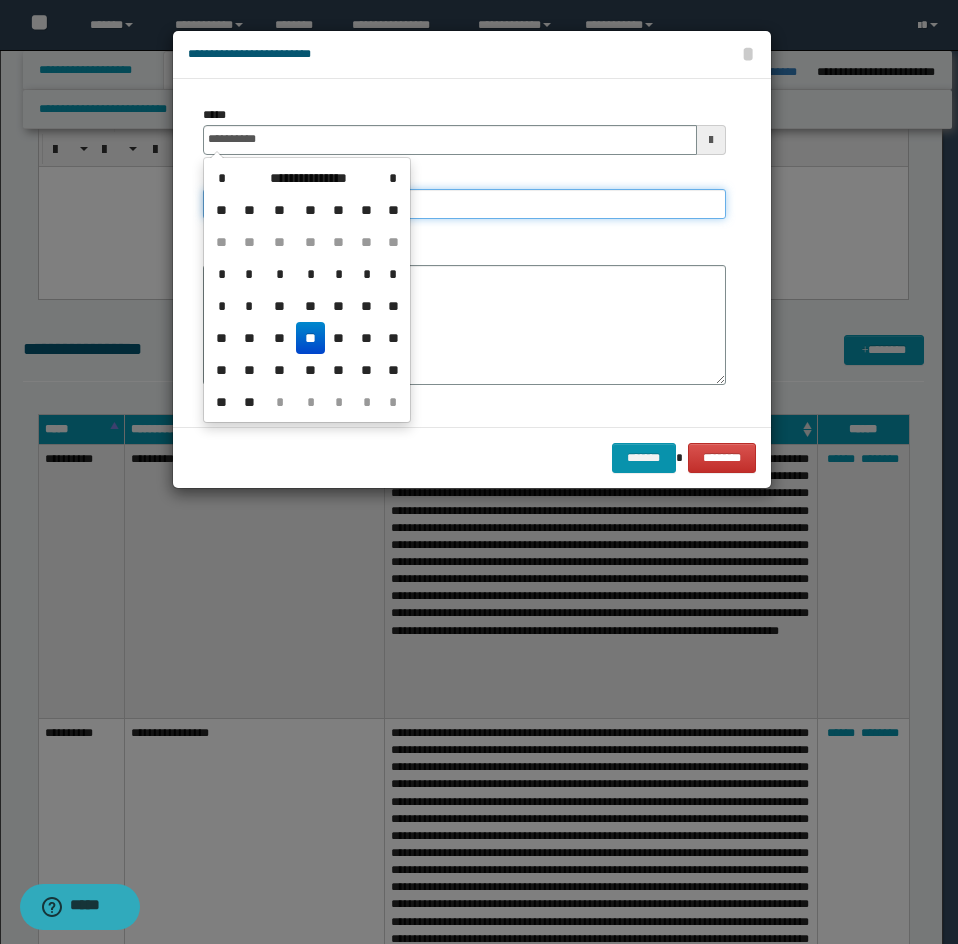 type on "**********" 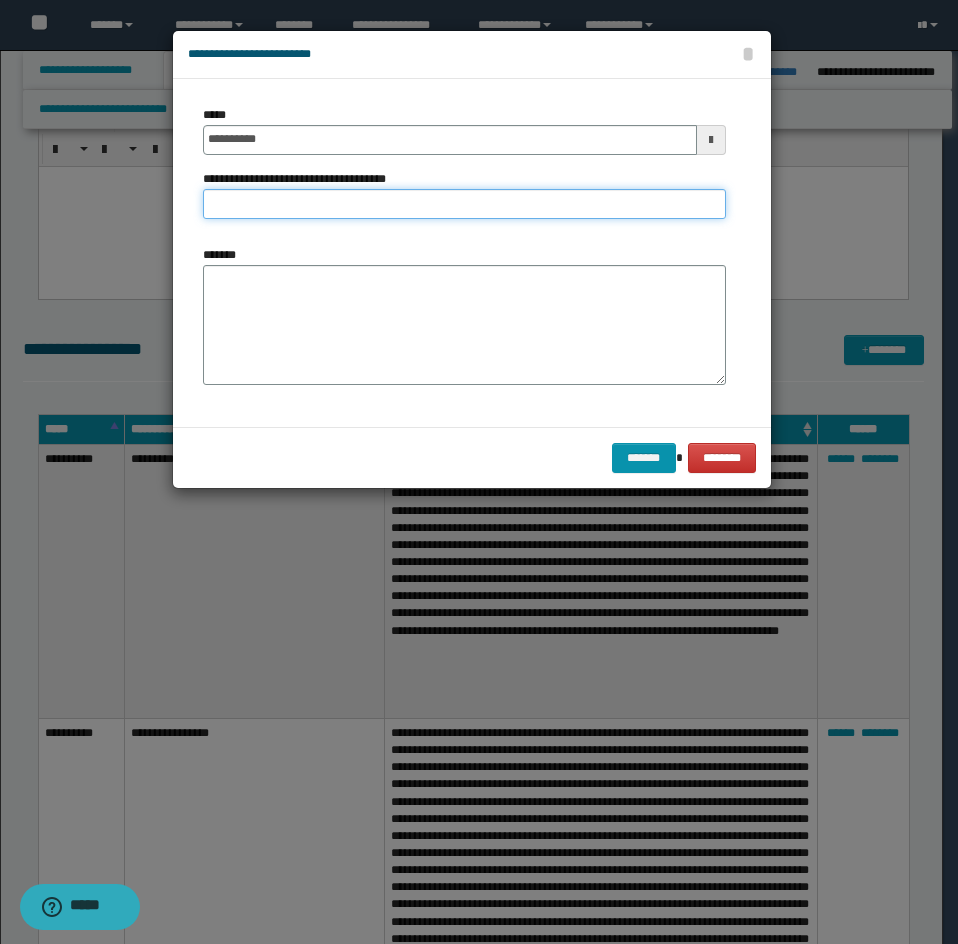 click on "**********" at bounding box center [464, 204] 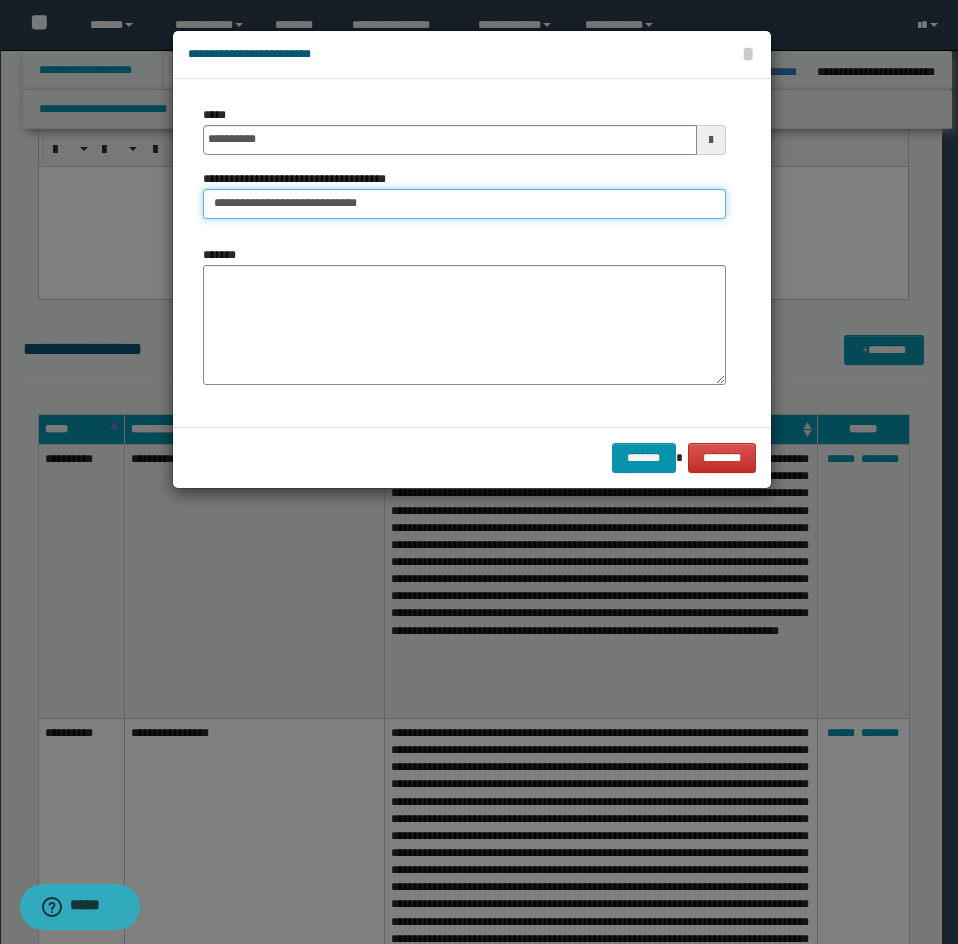 type on "**********" 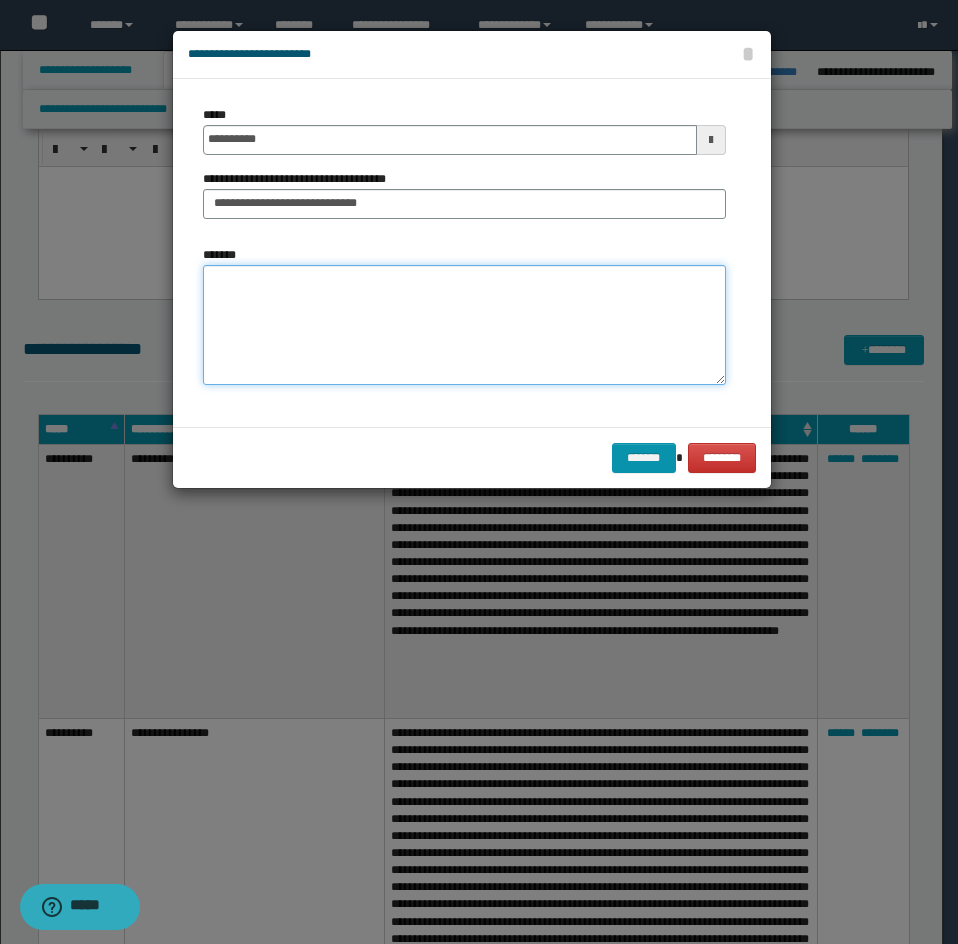 click on "*******" at bounding box center [464, 325] 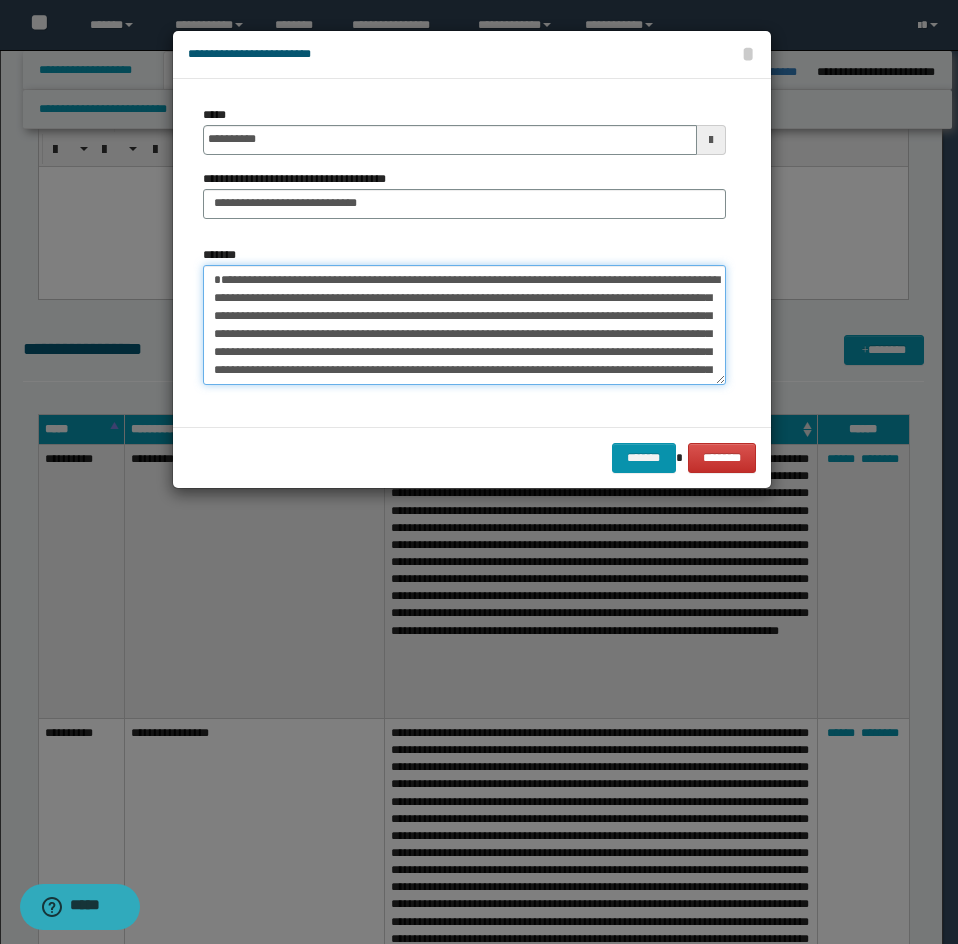 scroll, scrollTop: 84, scrollLeft: 0, axis: vertical 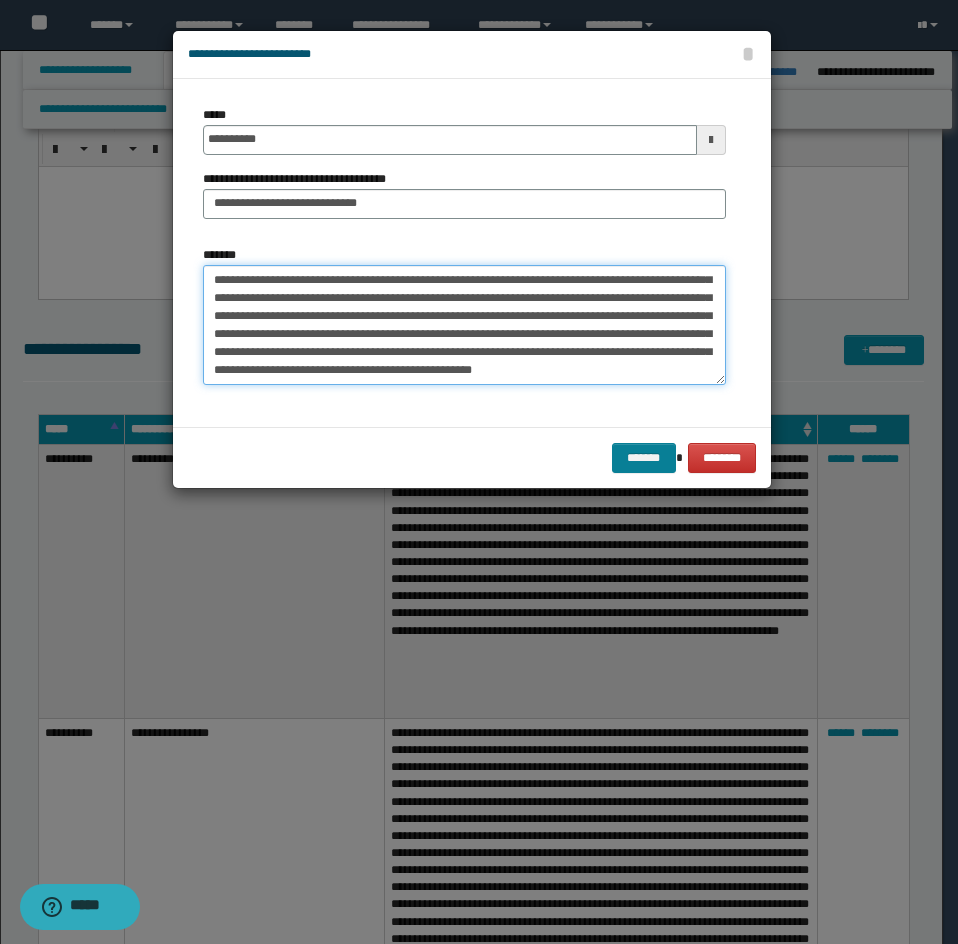 type on "**********" 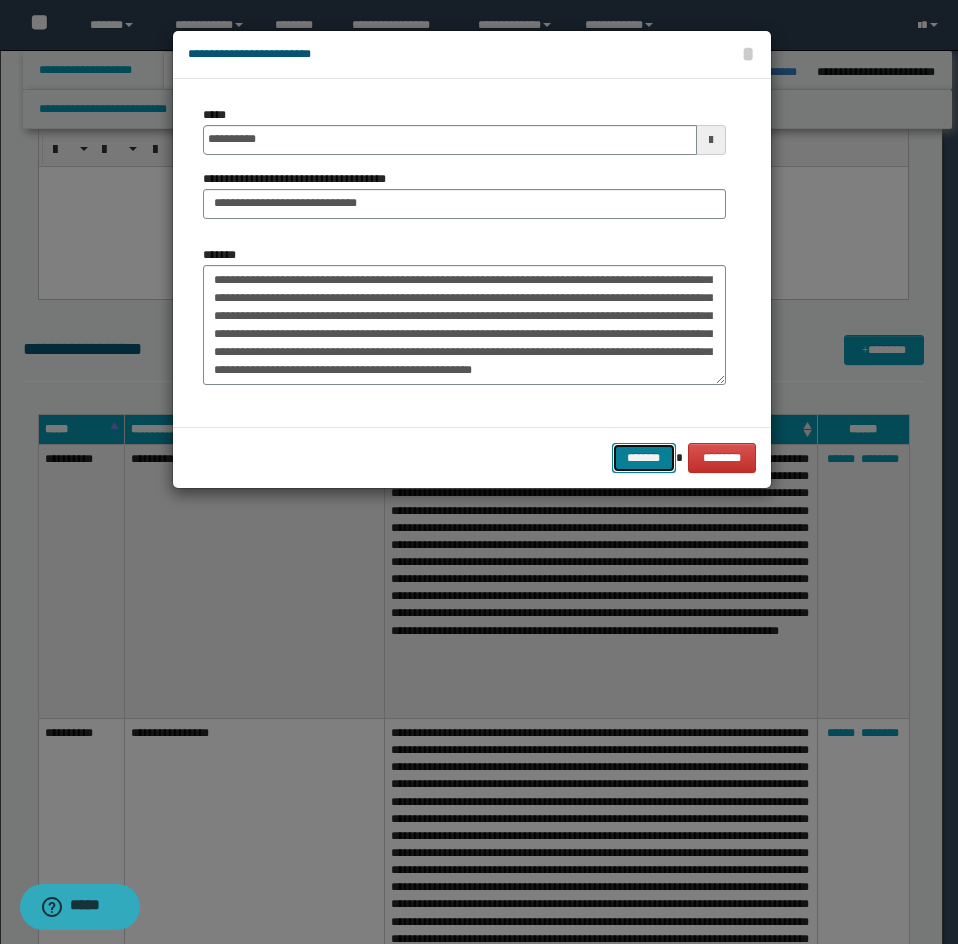 click on "*******" at bounding box center [644, 458] 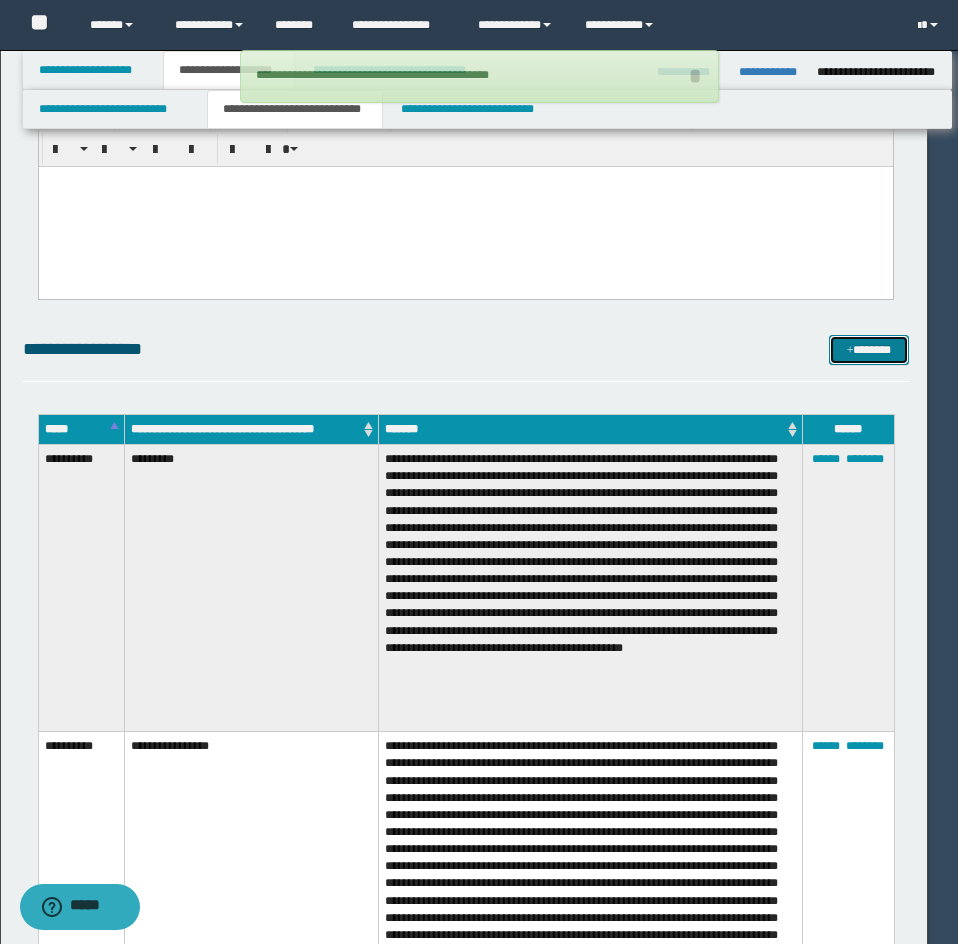 type 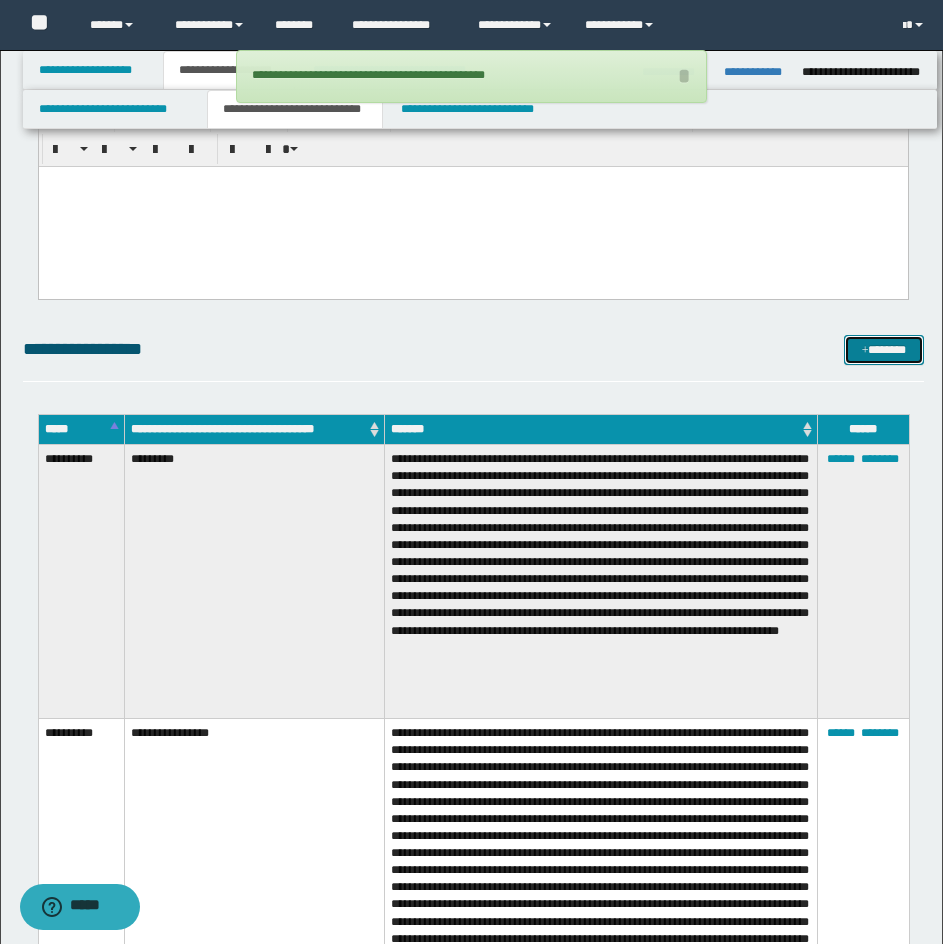 click on "*******" at bounding box center [884, 350] 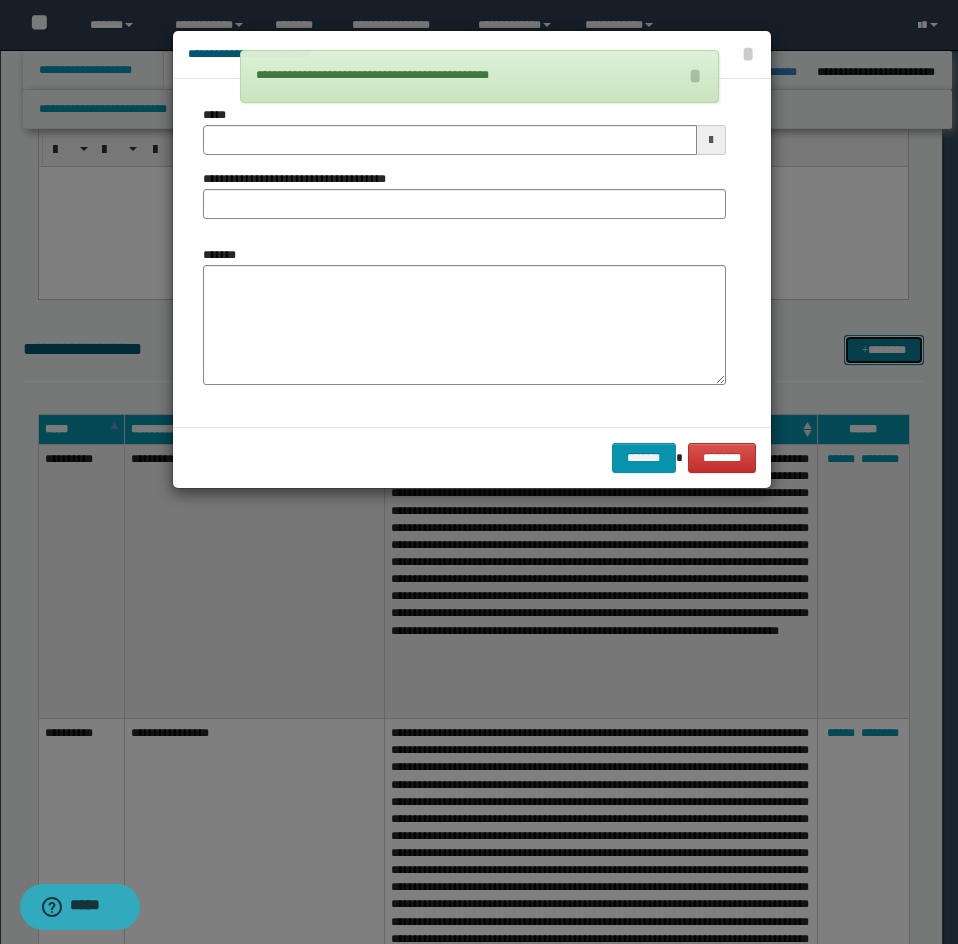 scroll, scrollTop: 0, scrollLeft: 0, axis: both 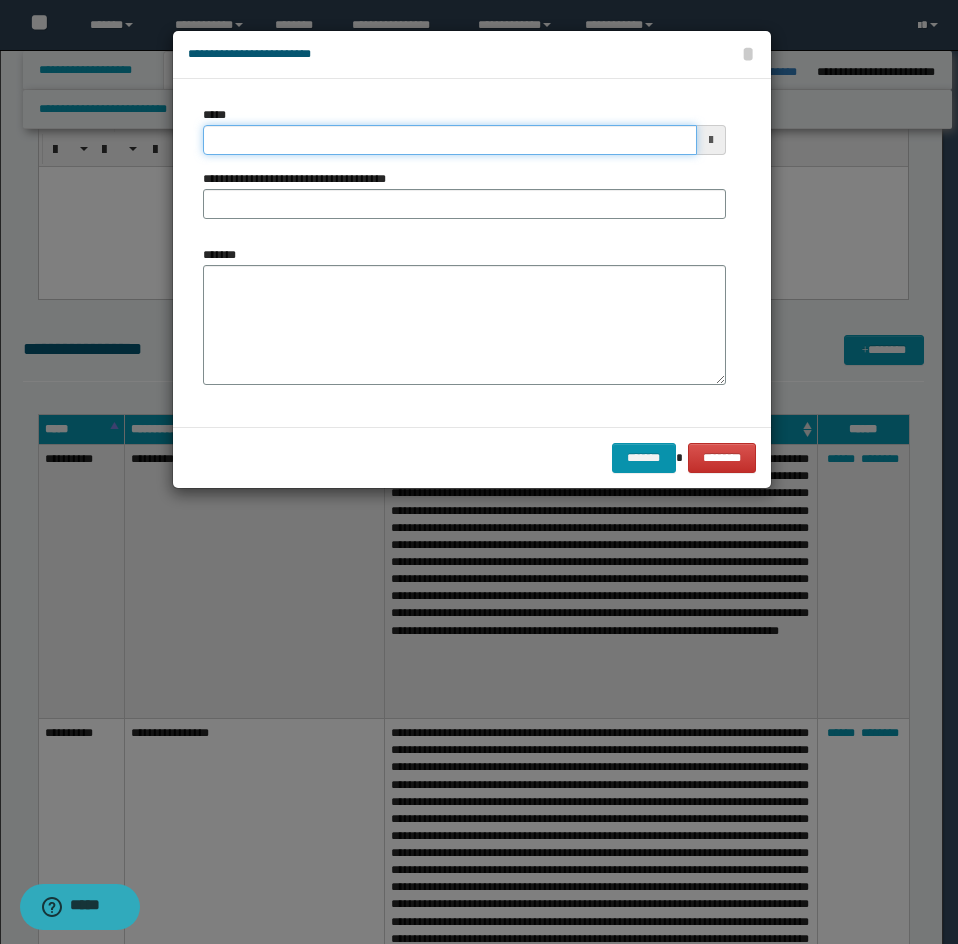click on "*****" at bounding box center (450, 140) 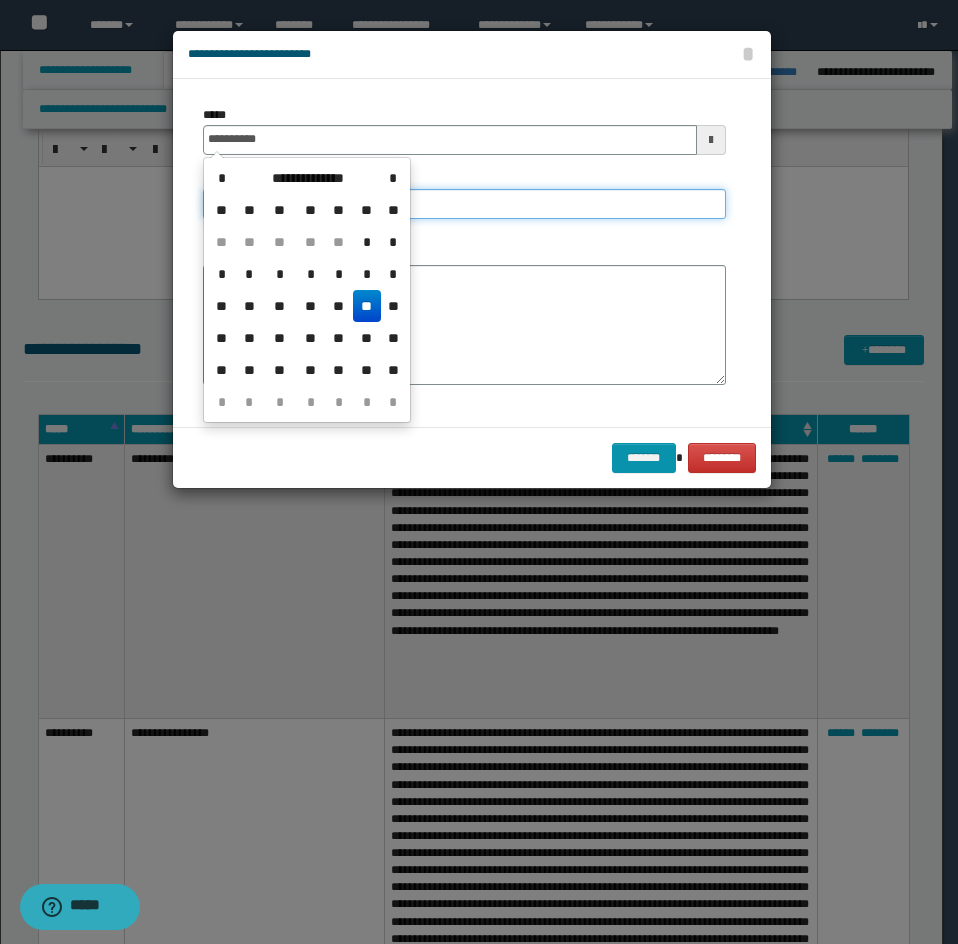 type on "**********" 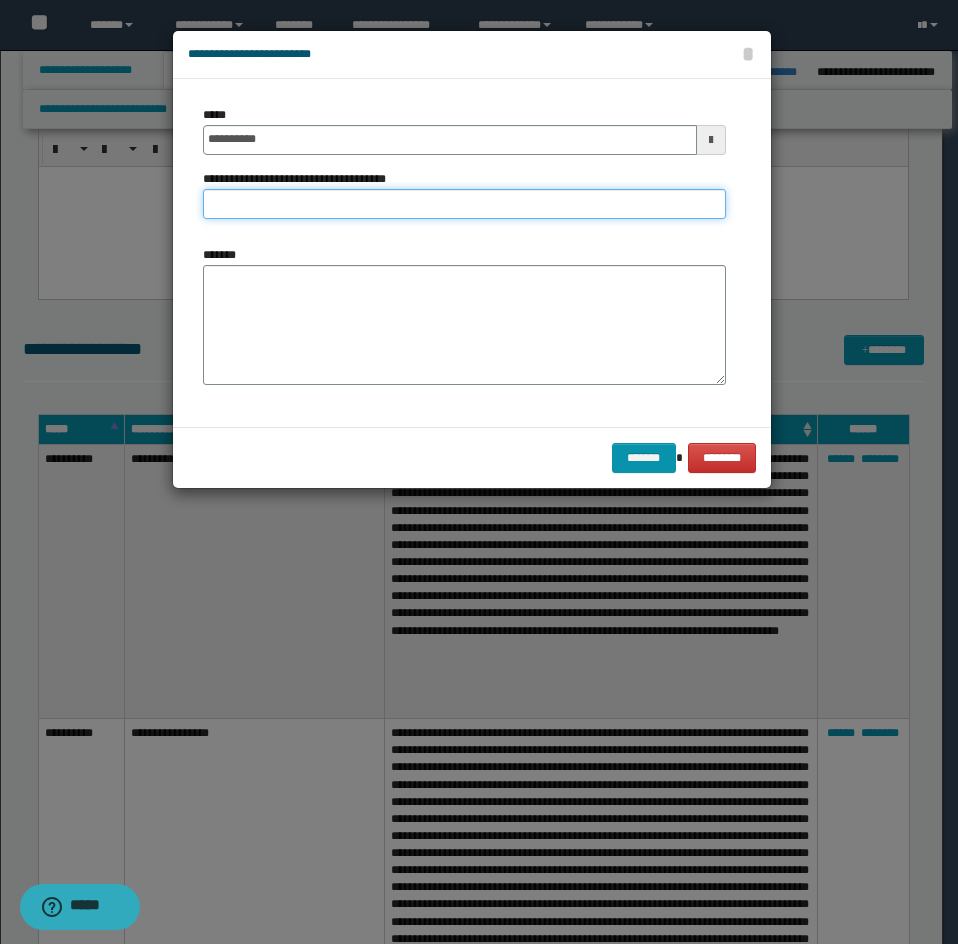 click on "**********" at bounding box center [464, 204] 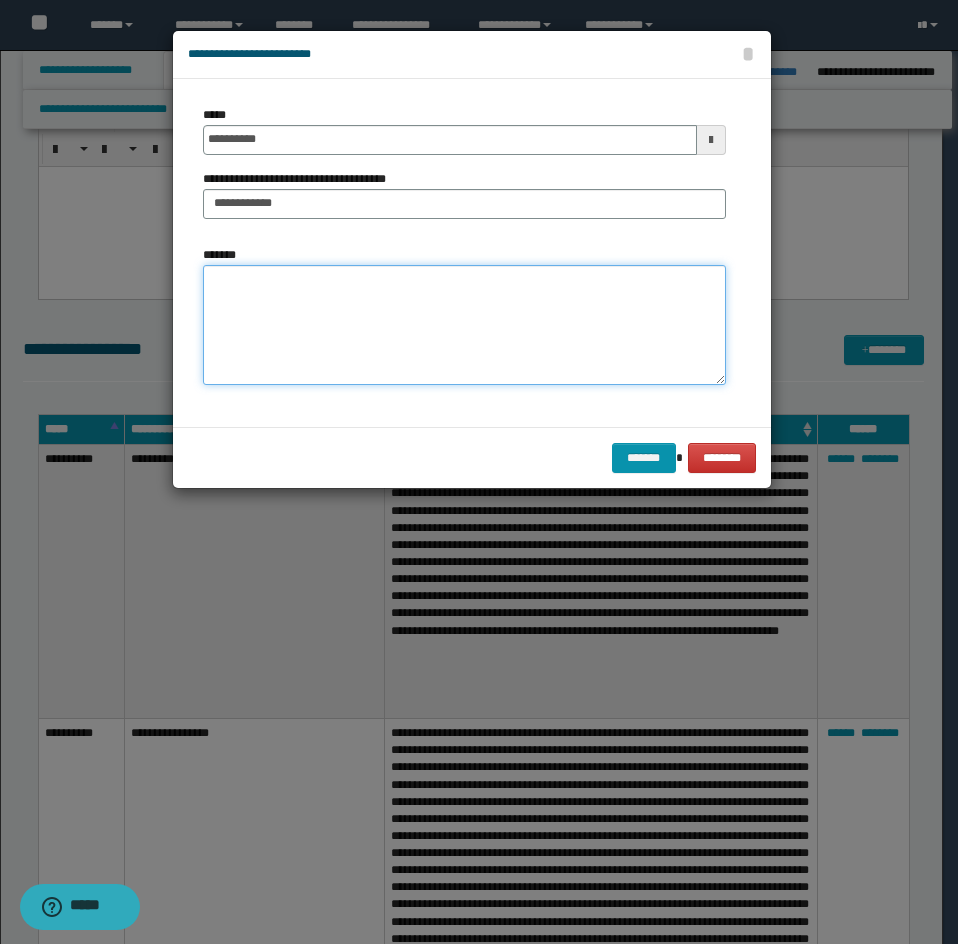 click on "*******" at bounding box center [464, 325] 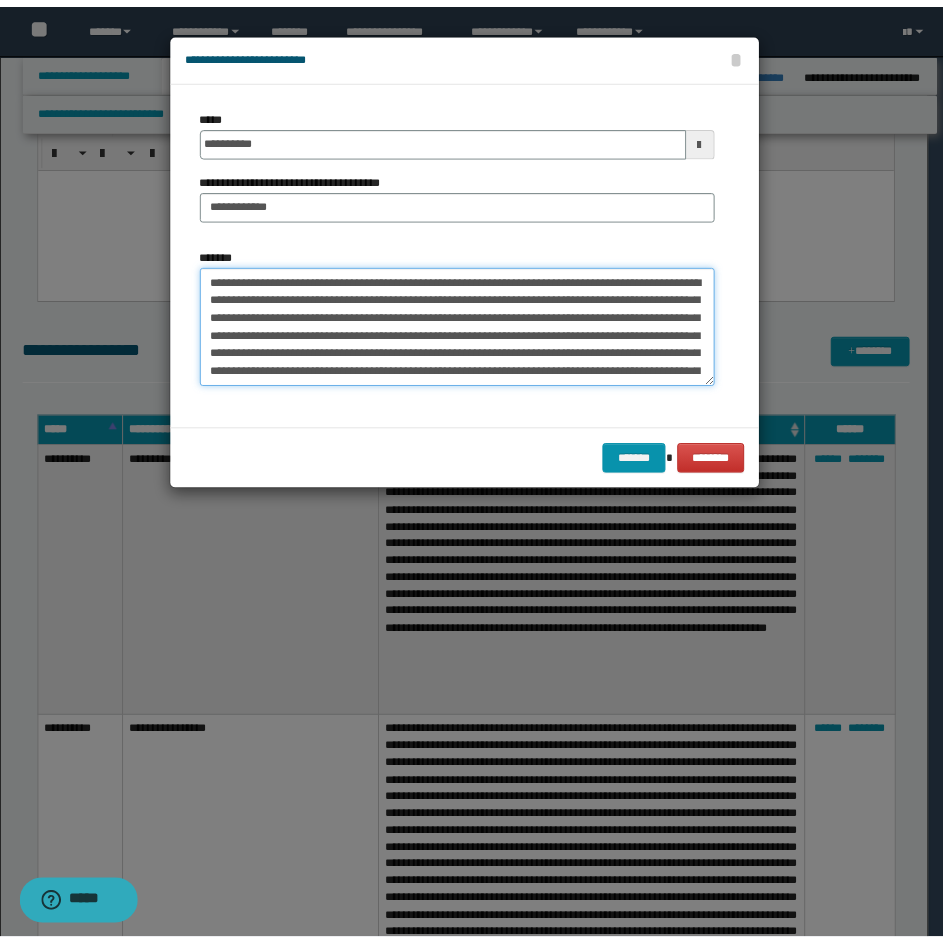 scroll, scrollTop: 534, scrollLeft: 0, axis: vertical 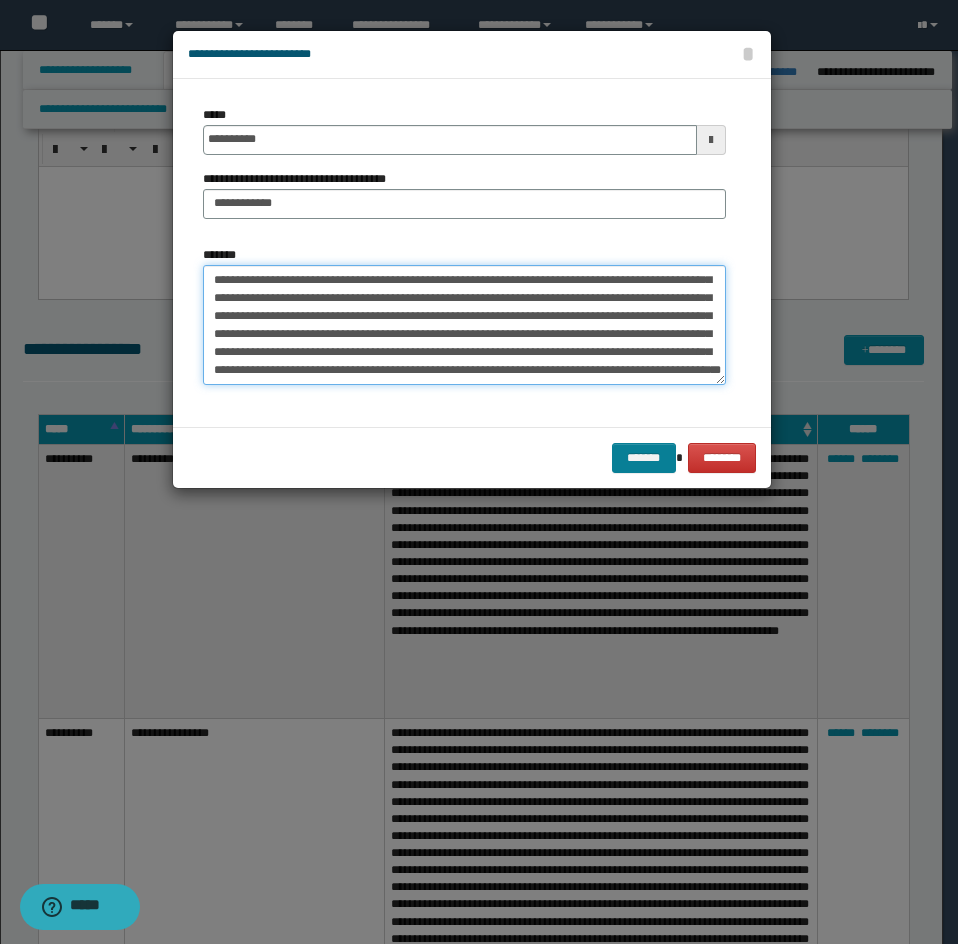 type on "**********" 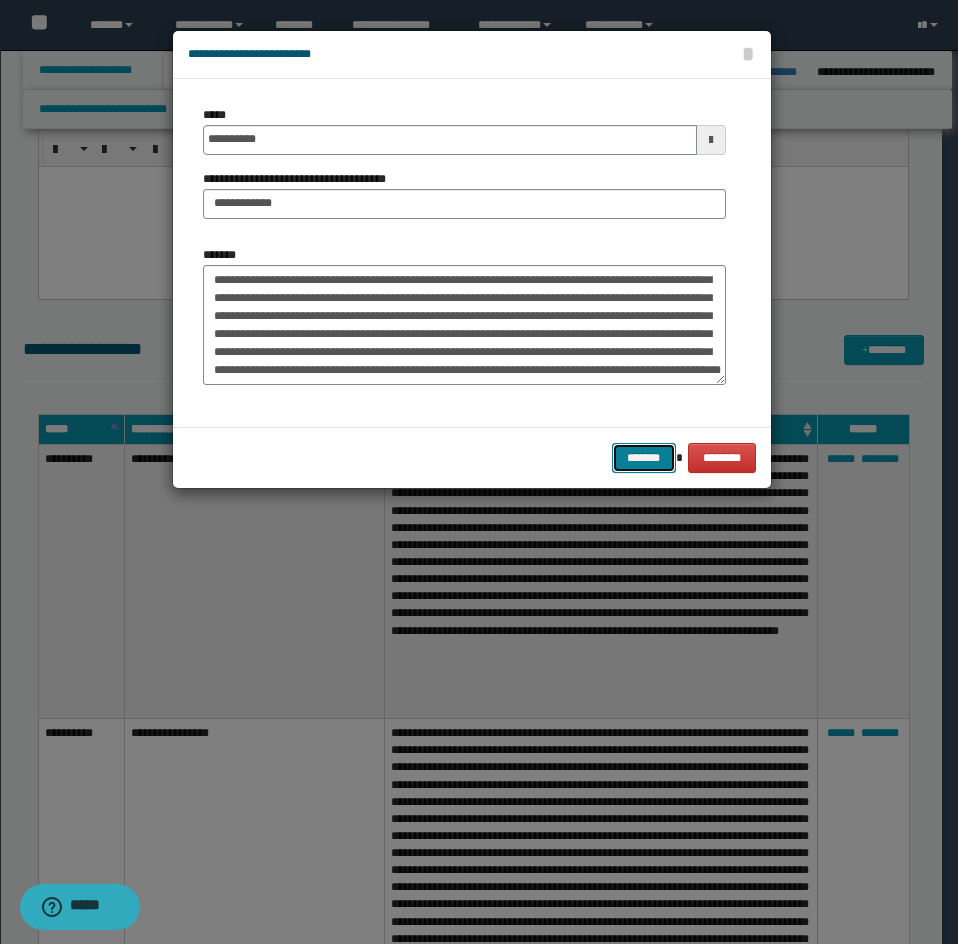 click on "*******" at bounding box center (644, 458) 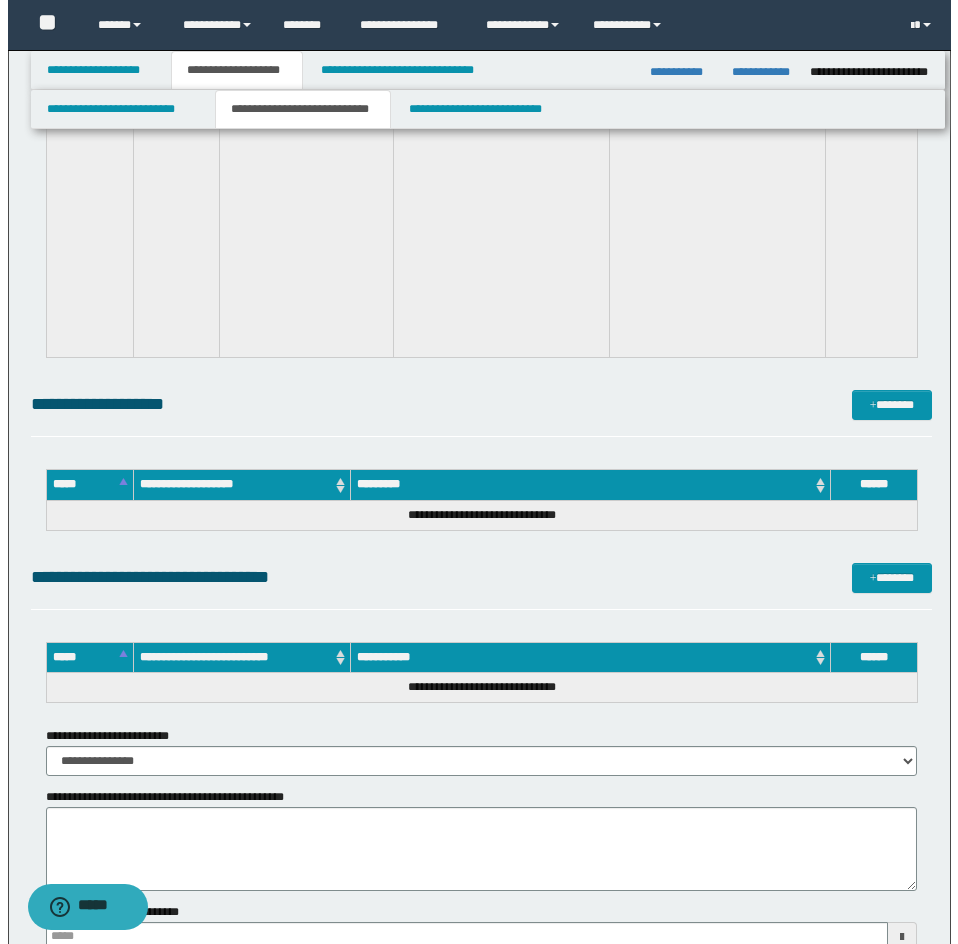 scroll, scrollTop: 22356, scrollLeft: 0, axis: vertical 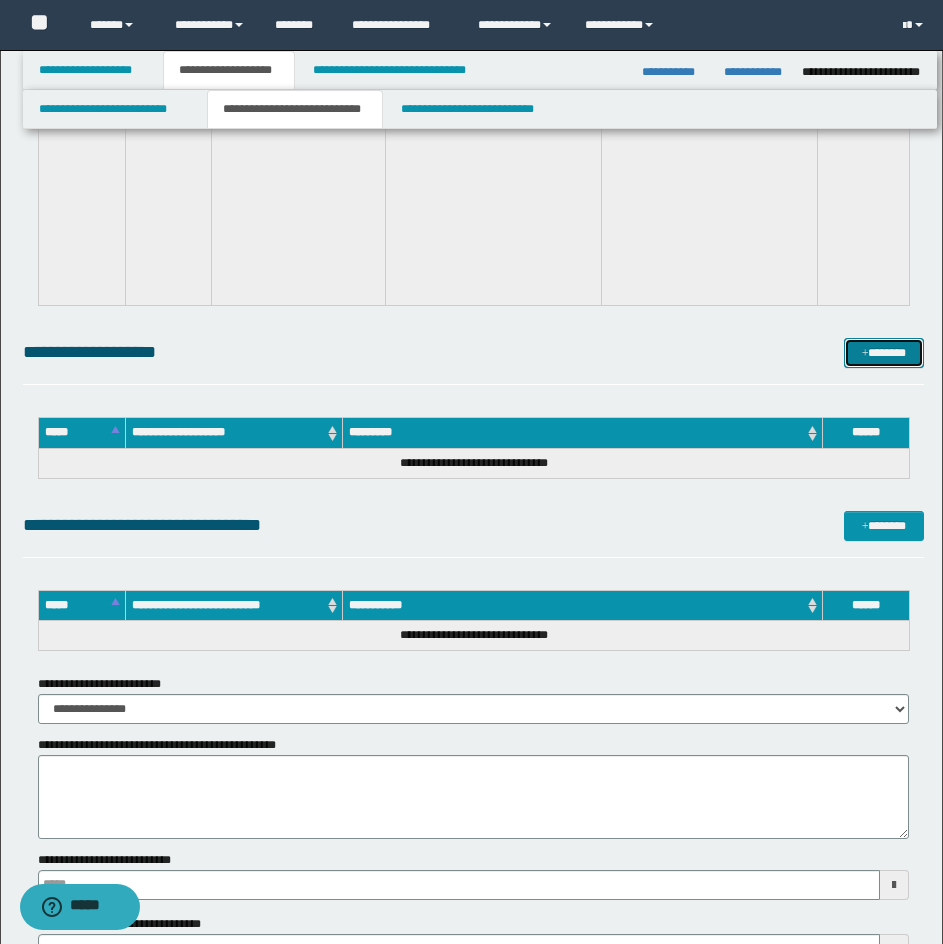 click on "*******" at bounding box center (884, 353) 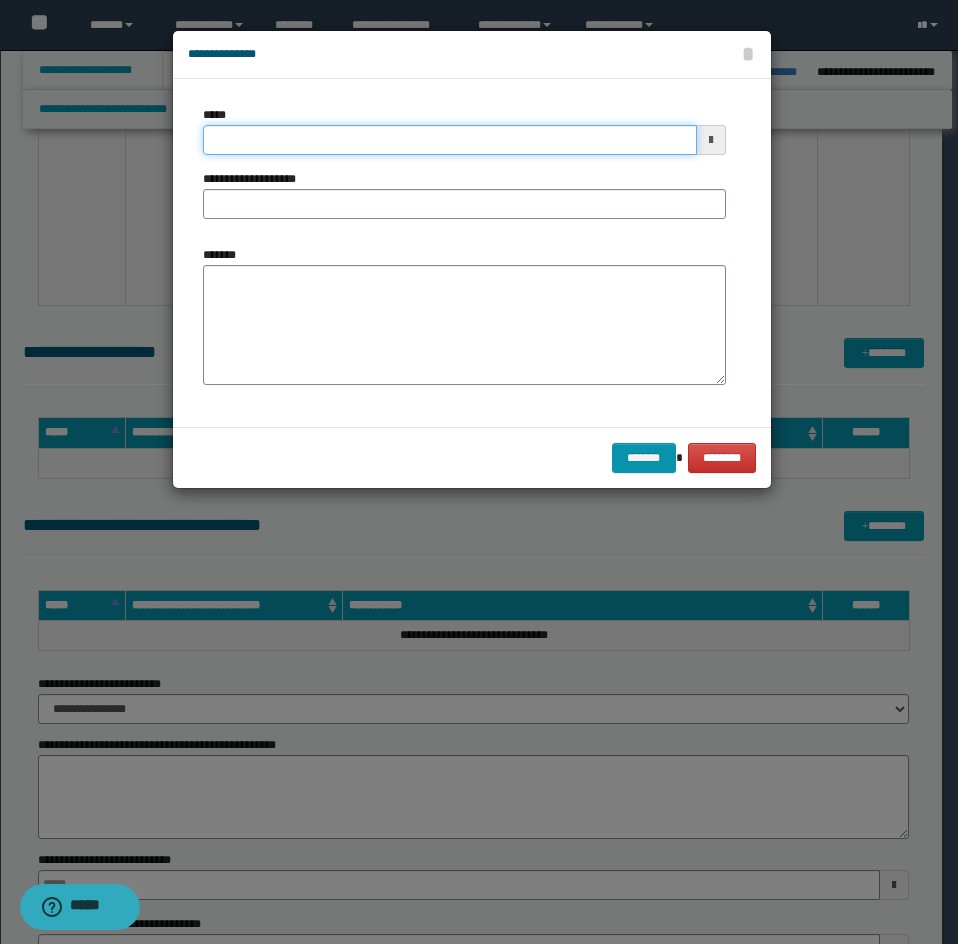 click on "*****" at bounding box center [450, 140] 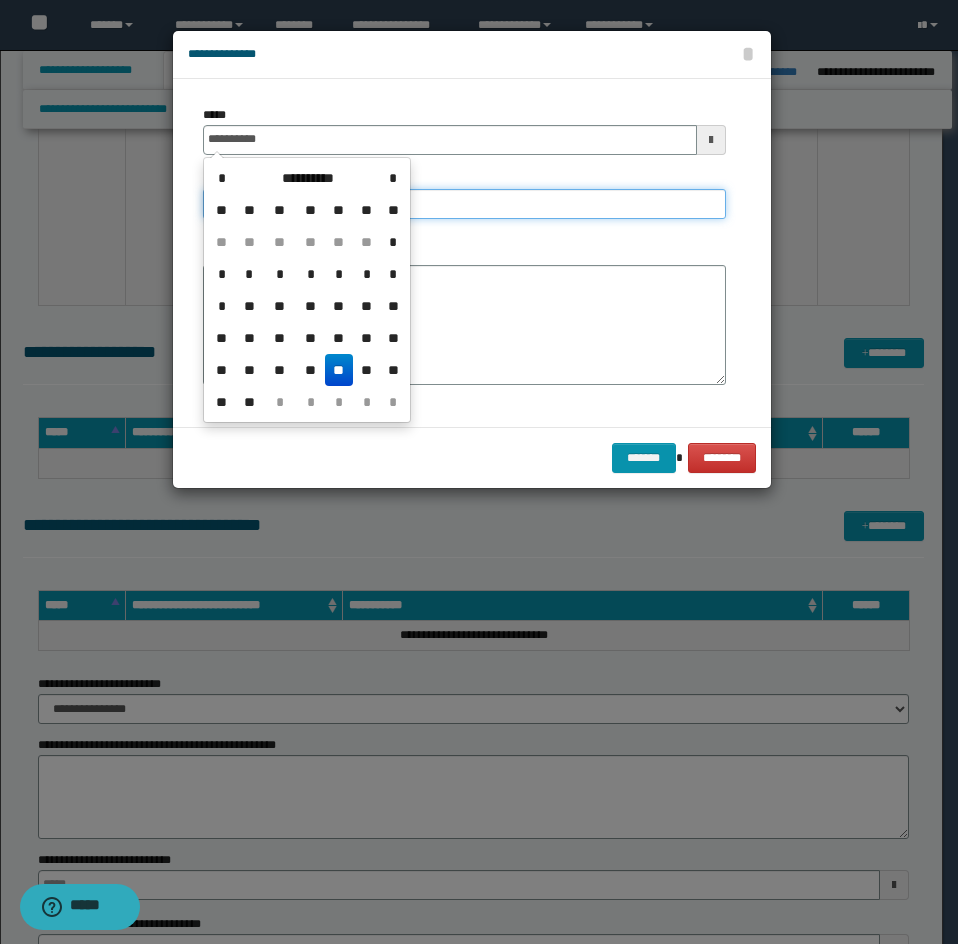 type on "**********" 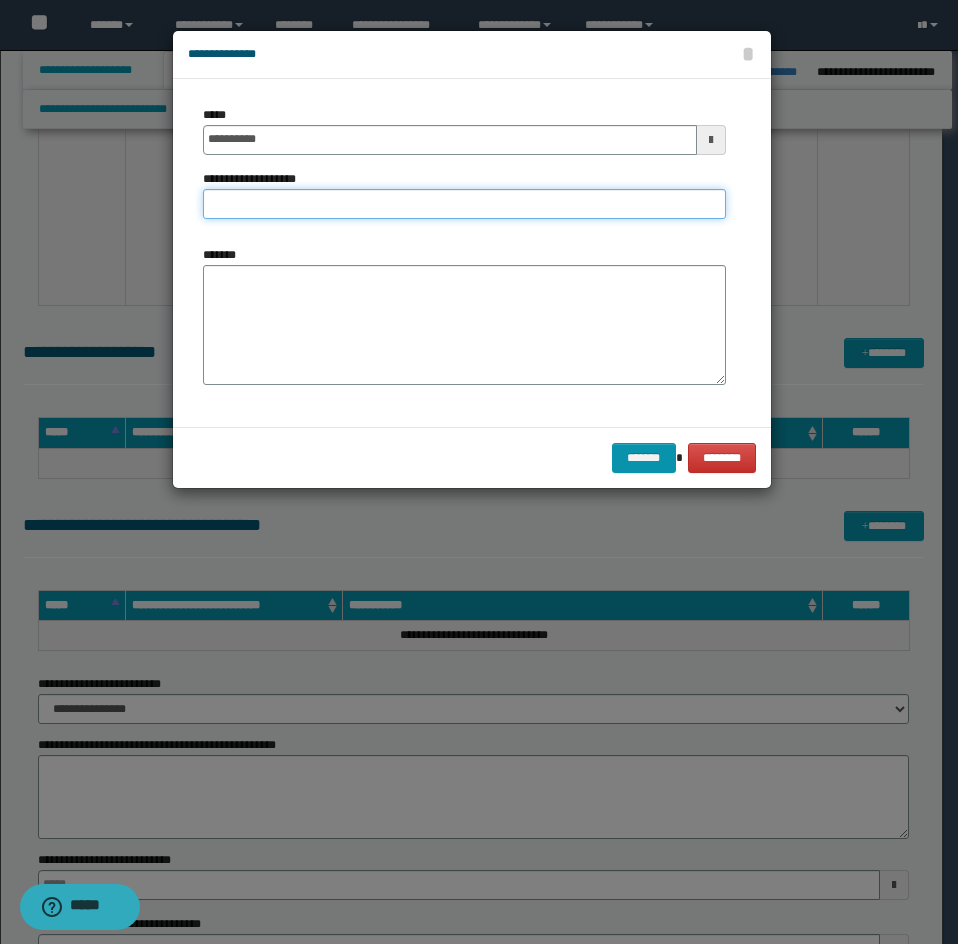 click on "**********" at bounding box center (464, 204) 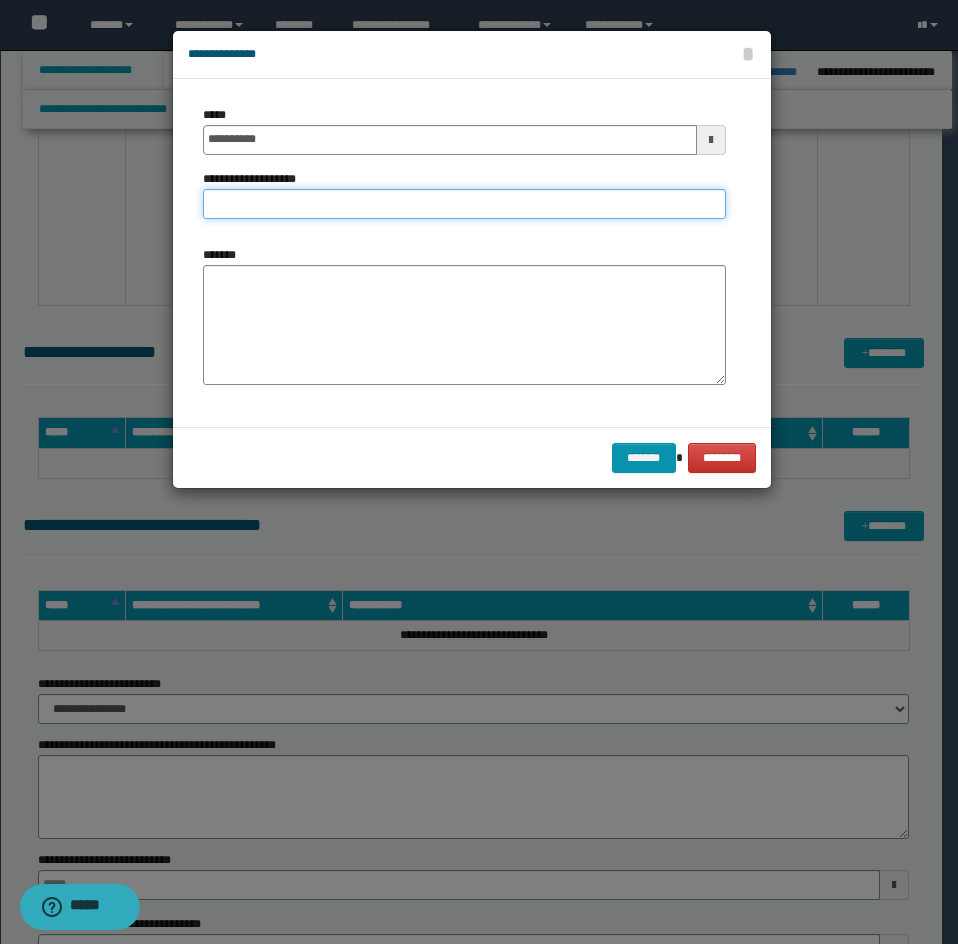 paste on "**********" 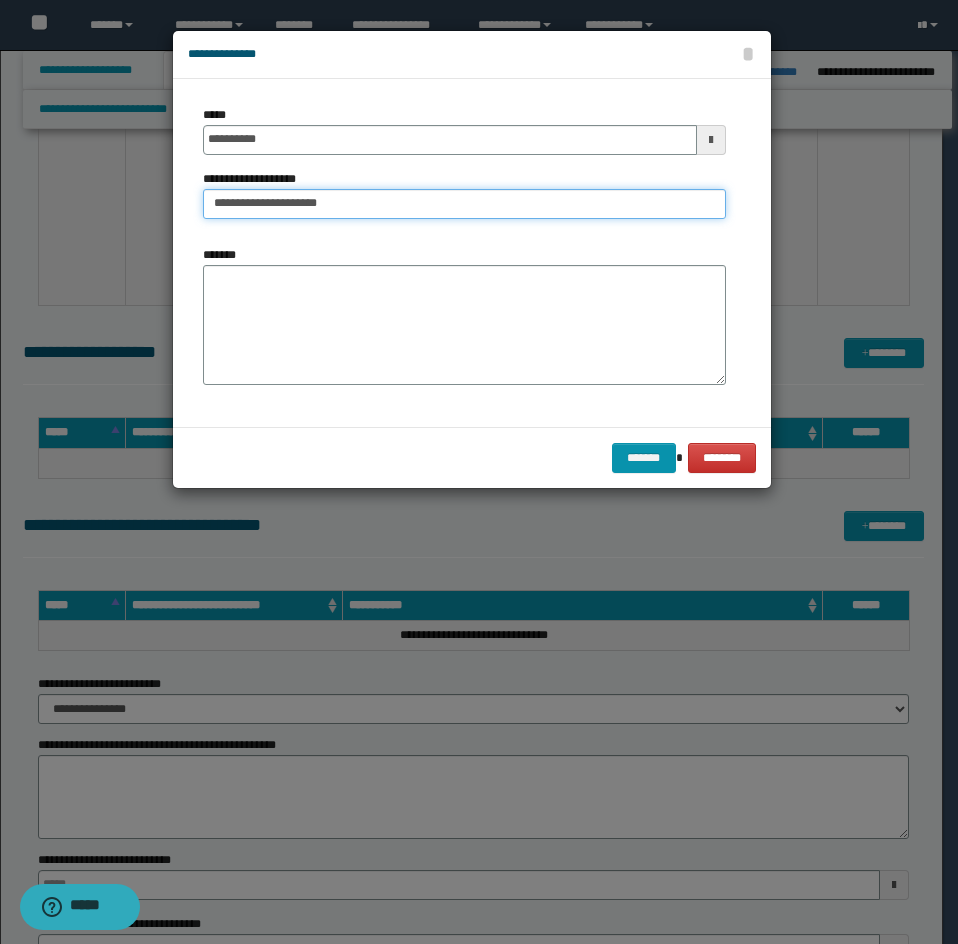 type on "**********" 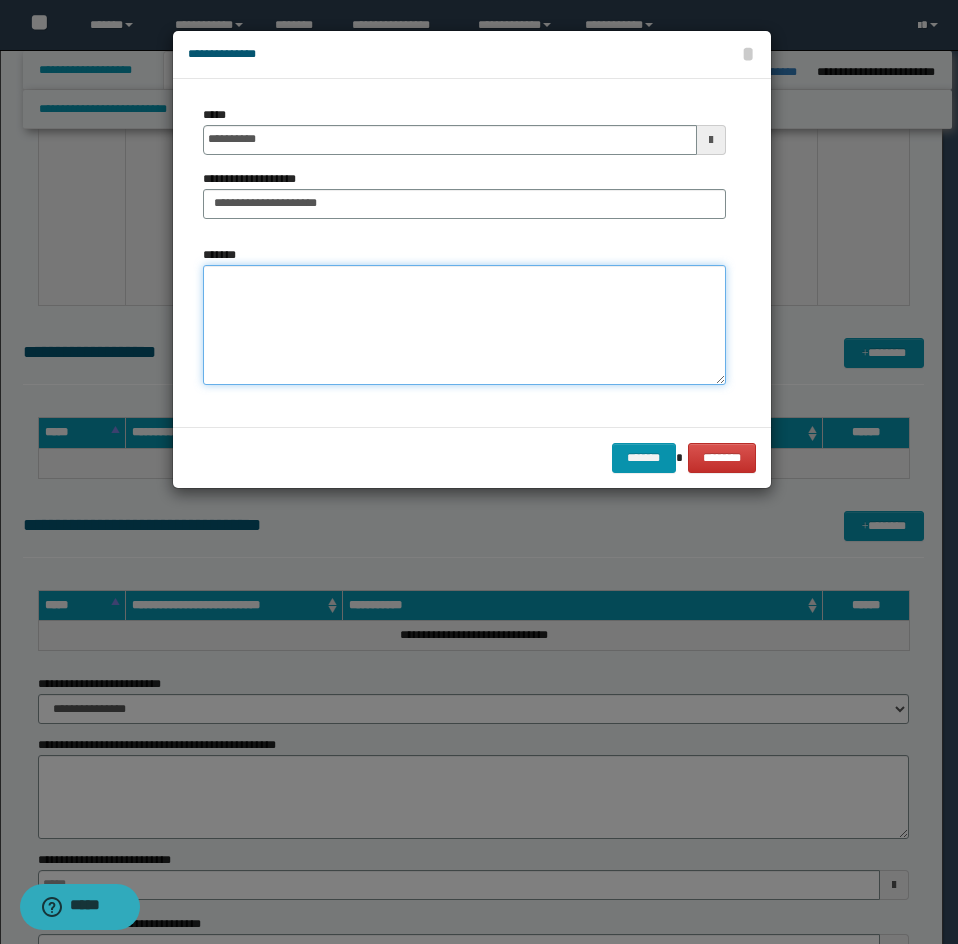 click on "*******" at bounding box center (464, 325) 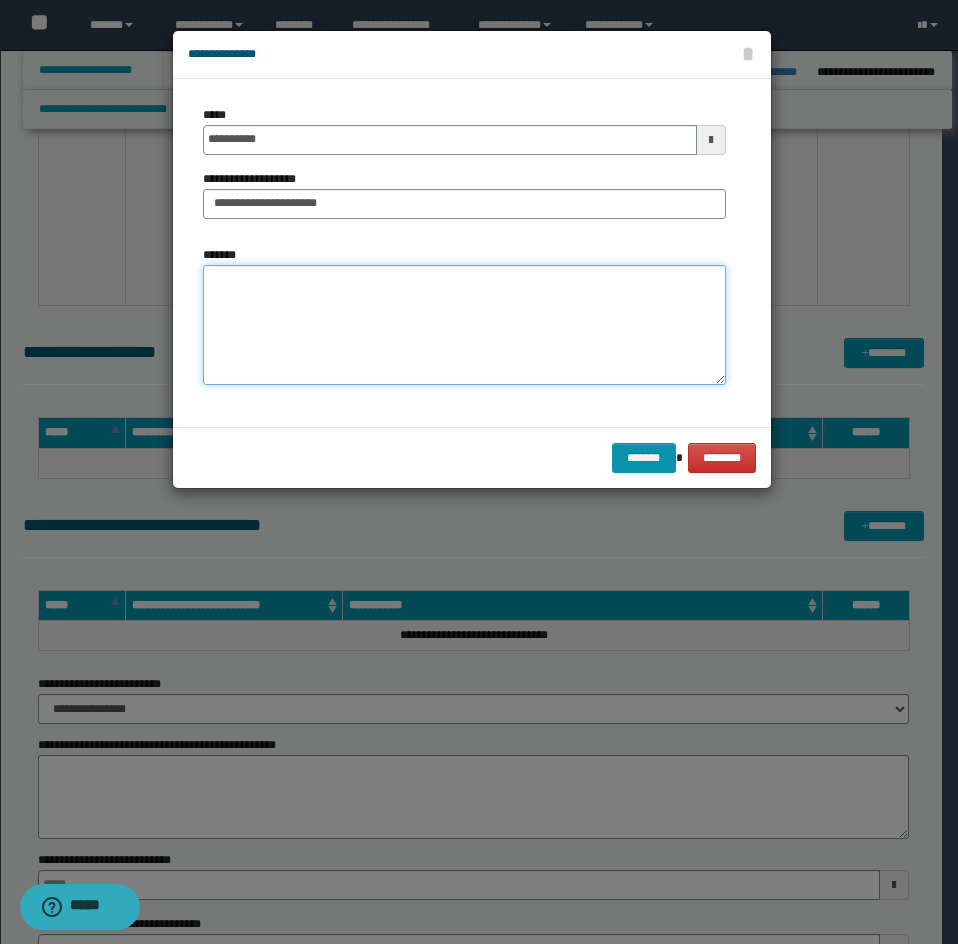 click on "*******" at bounding box center [464, 325] 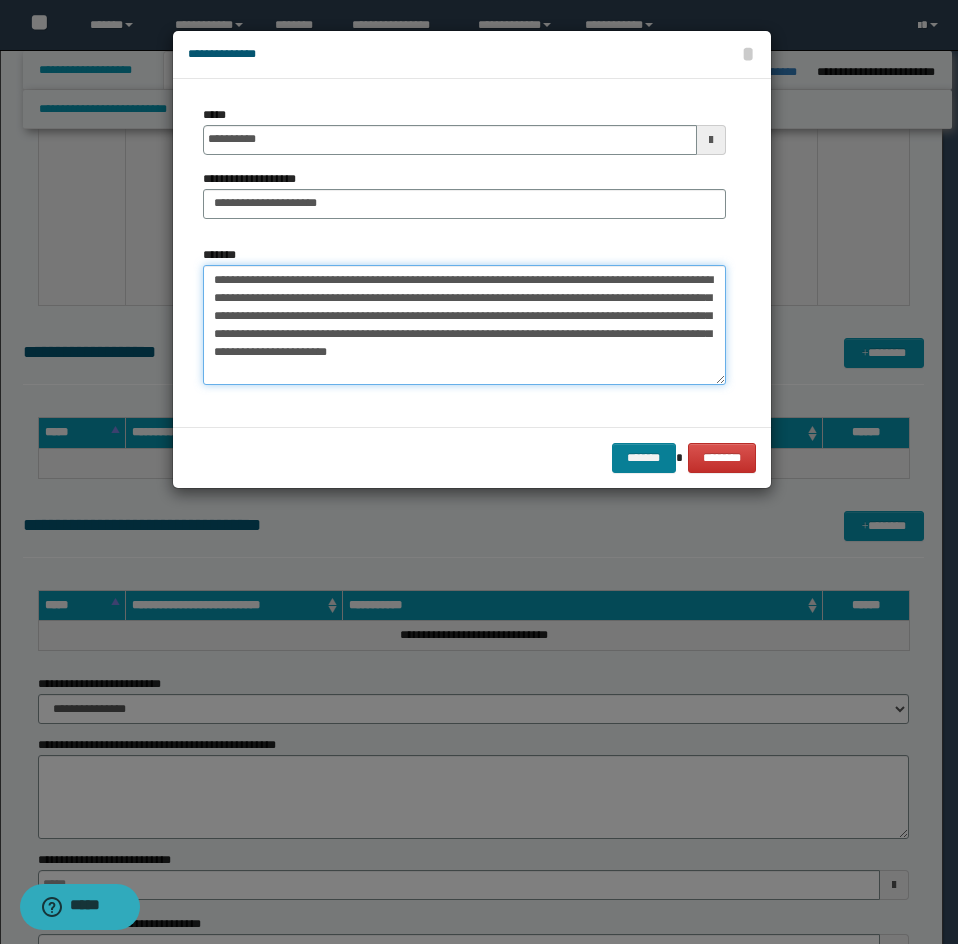 type on "**********" 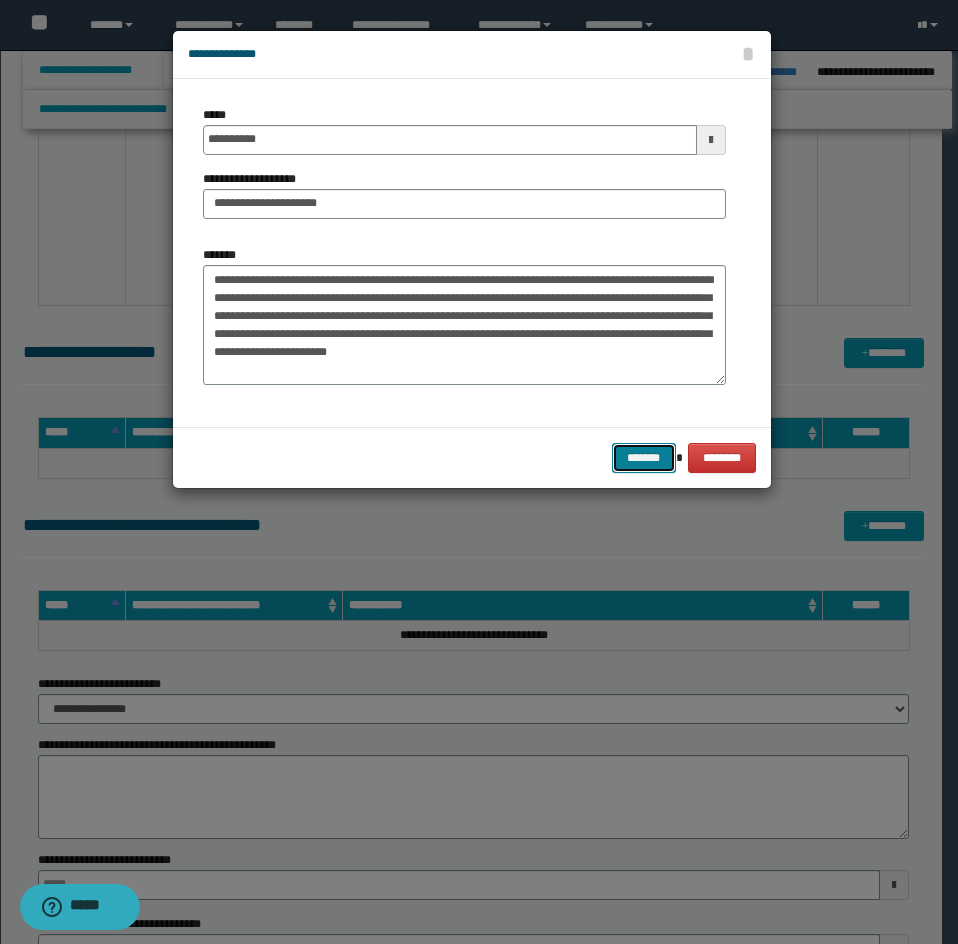 click on "*******" at bounding box center [644, 458] 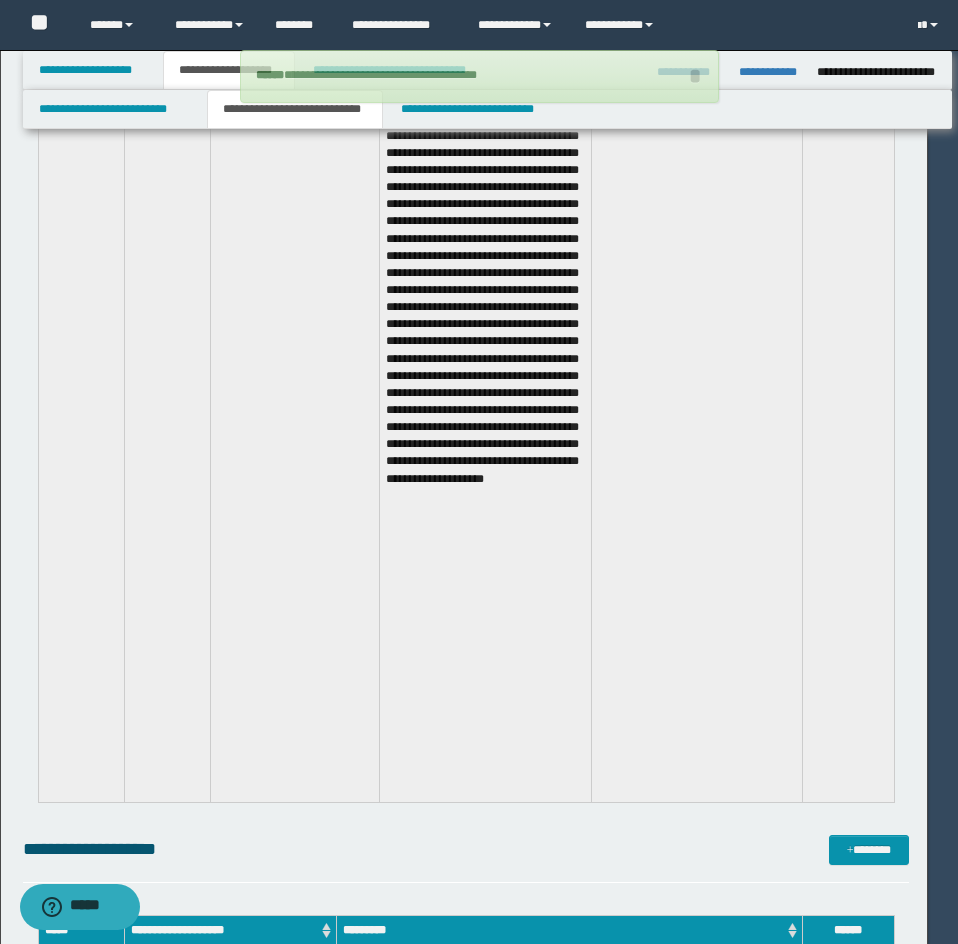 type 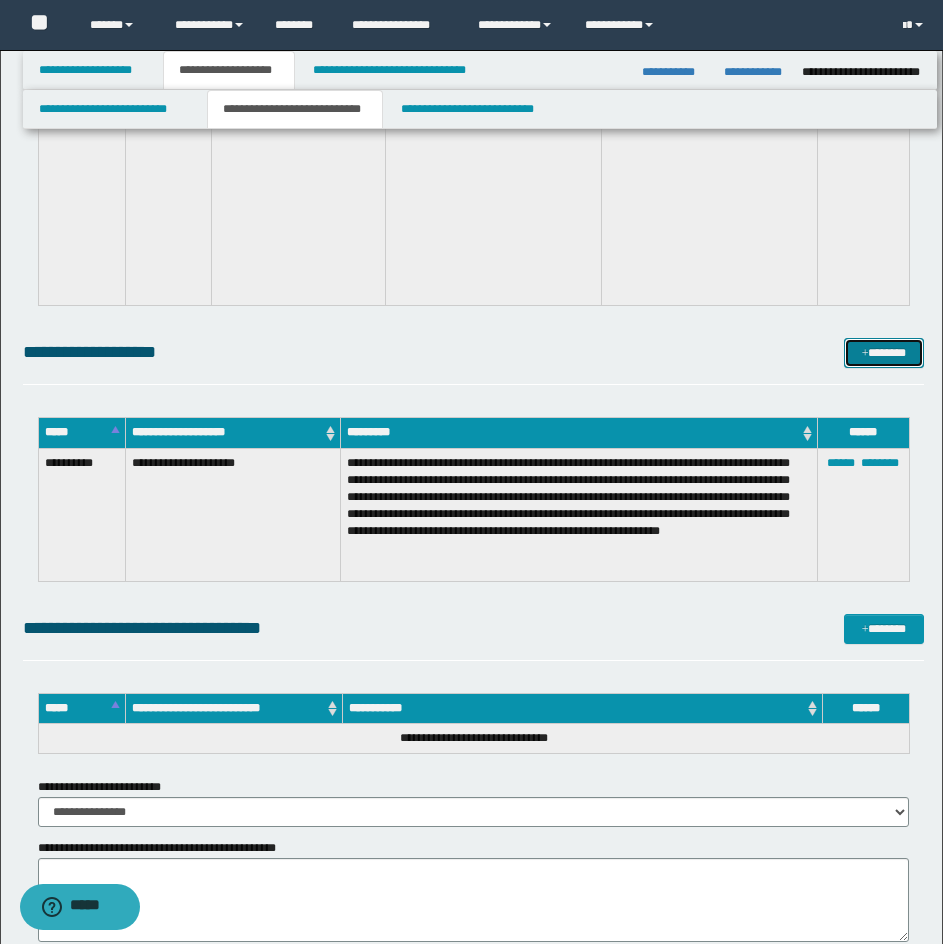 click on "*******" at bounding box center [884, 353] 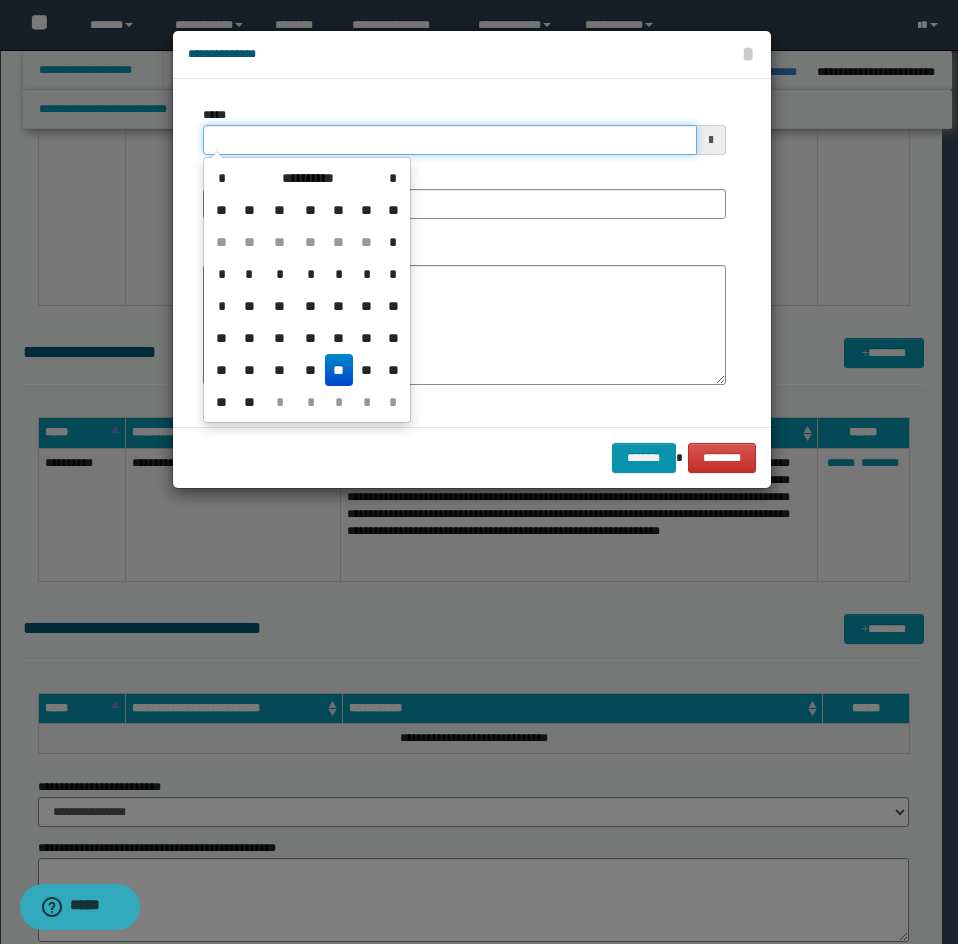 click on "*****" at bounding box center (450, 140) 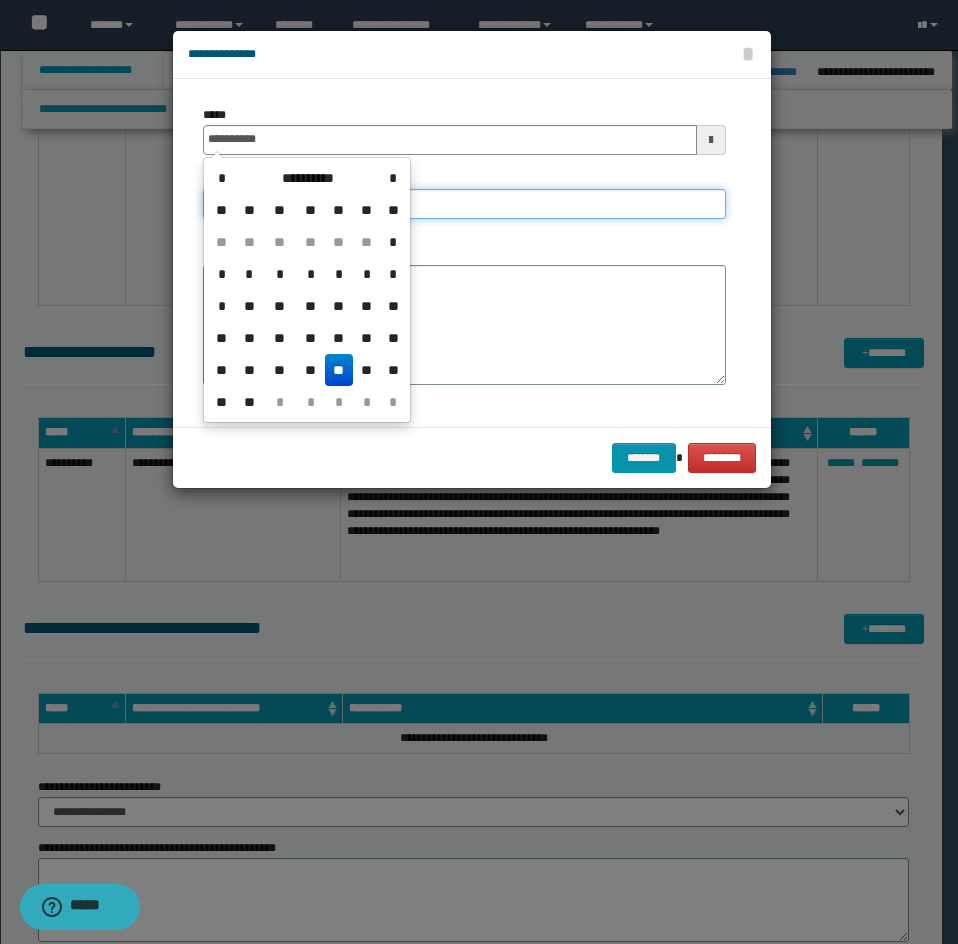 type on "**********" 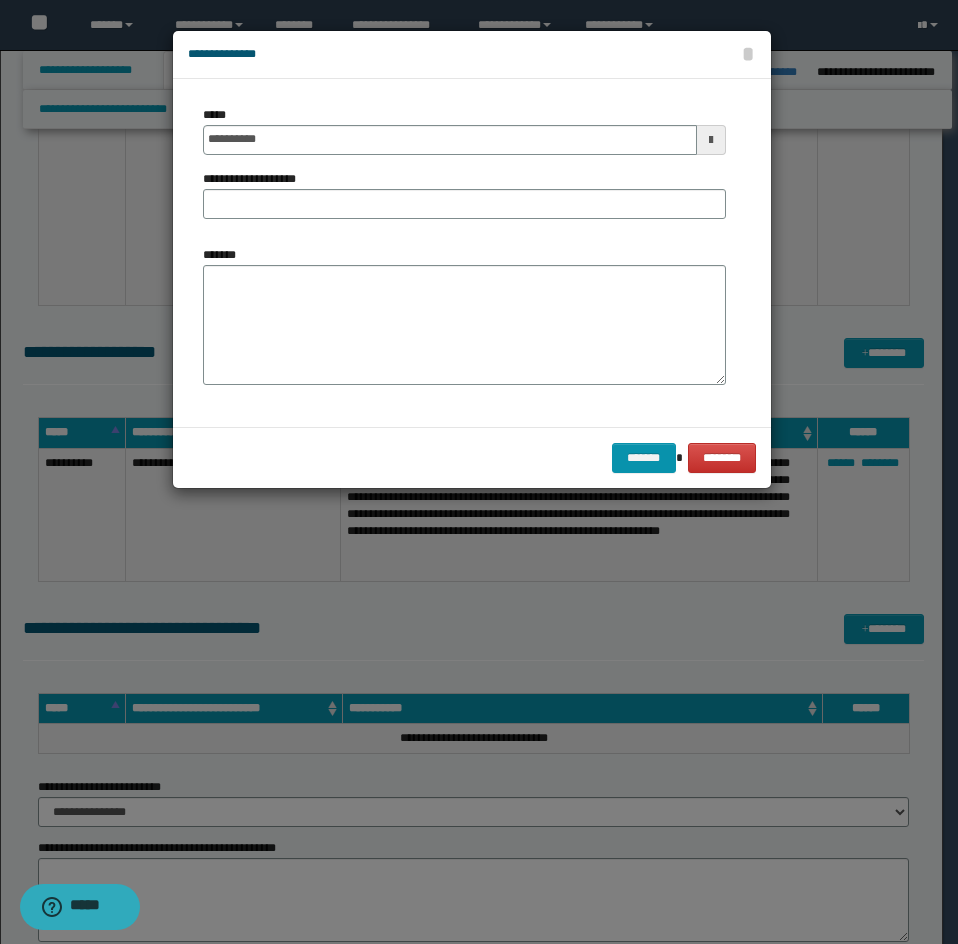click on "**********" at bounding box center [464, 170] 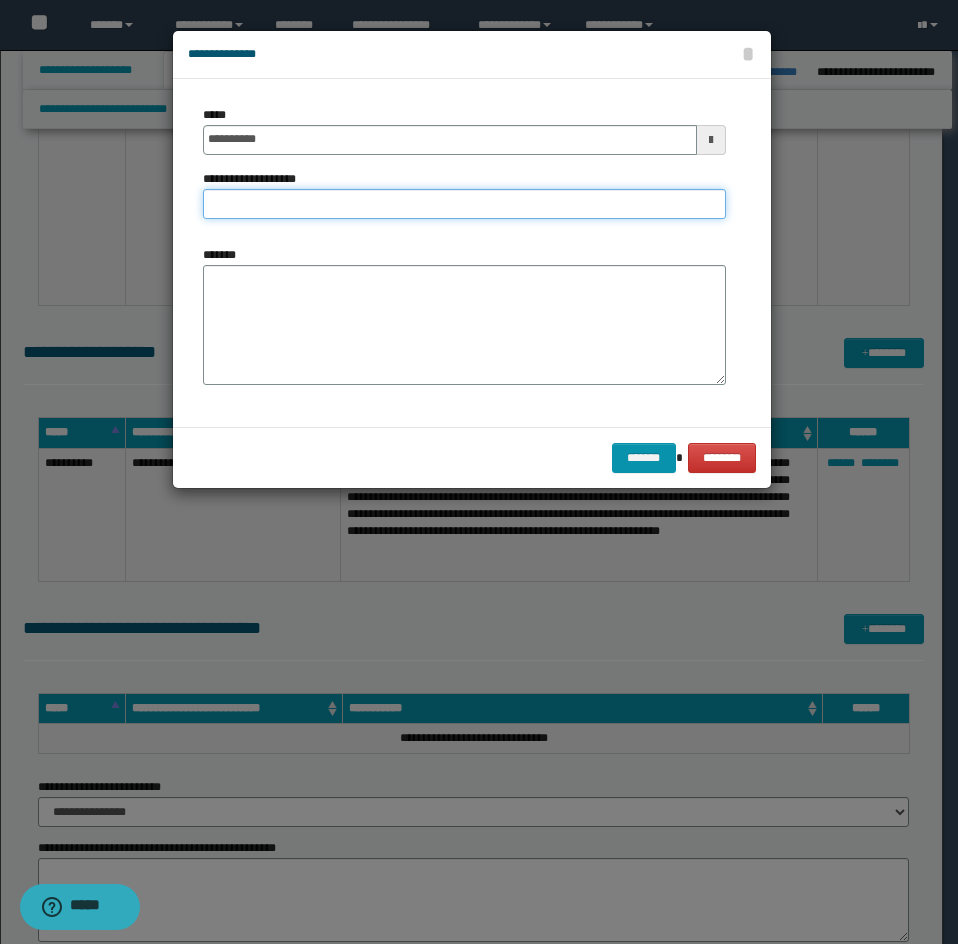 click on "**********" at bounding box center (464, 204) 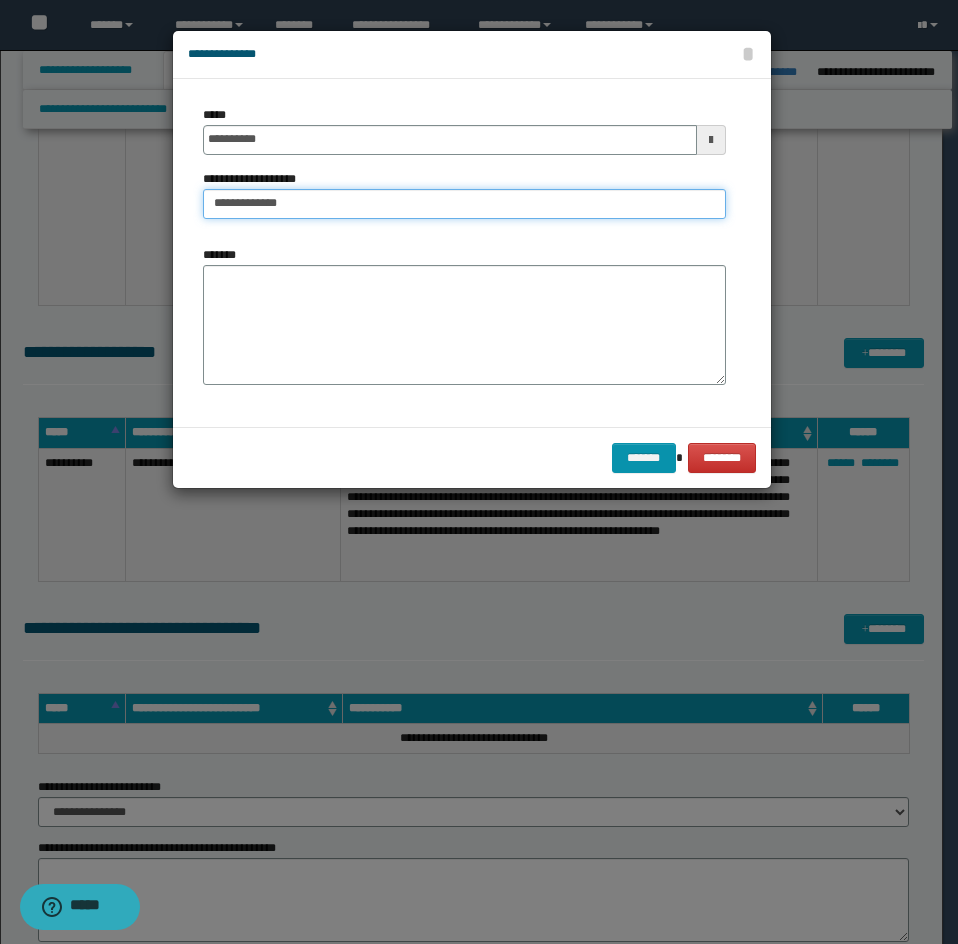 type on "**********" 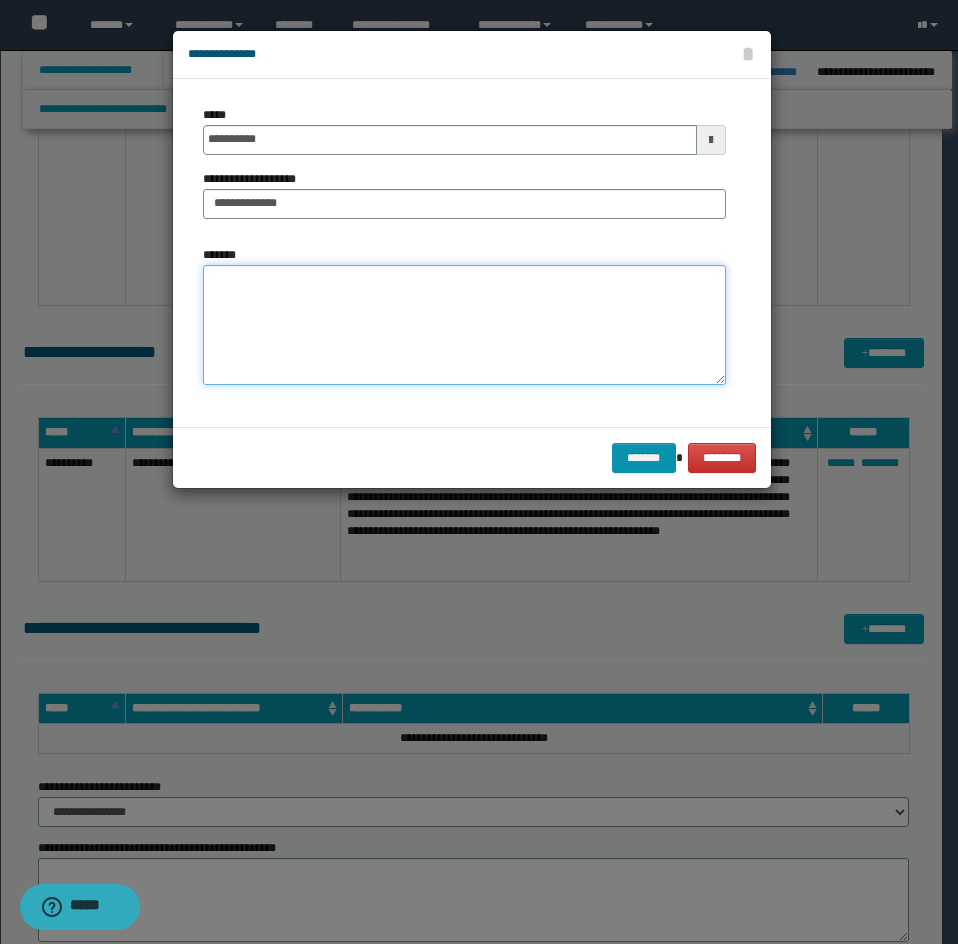 click on "*******" at bounding box center (464, 325) 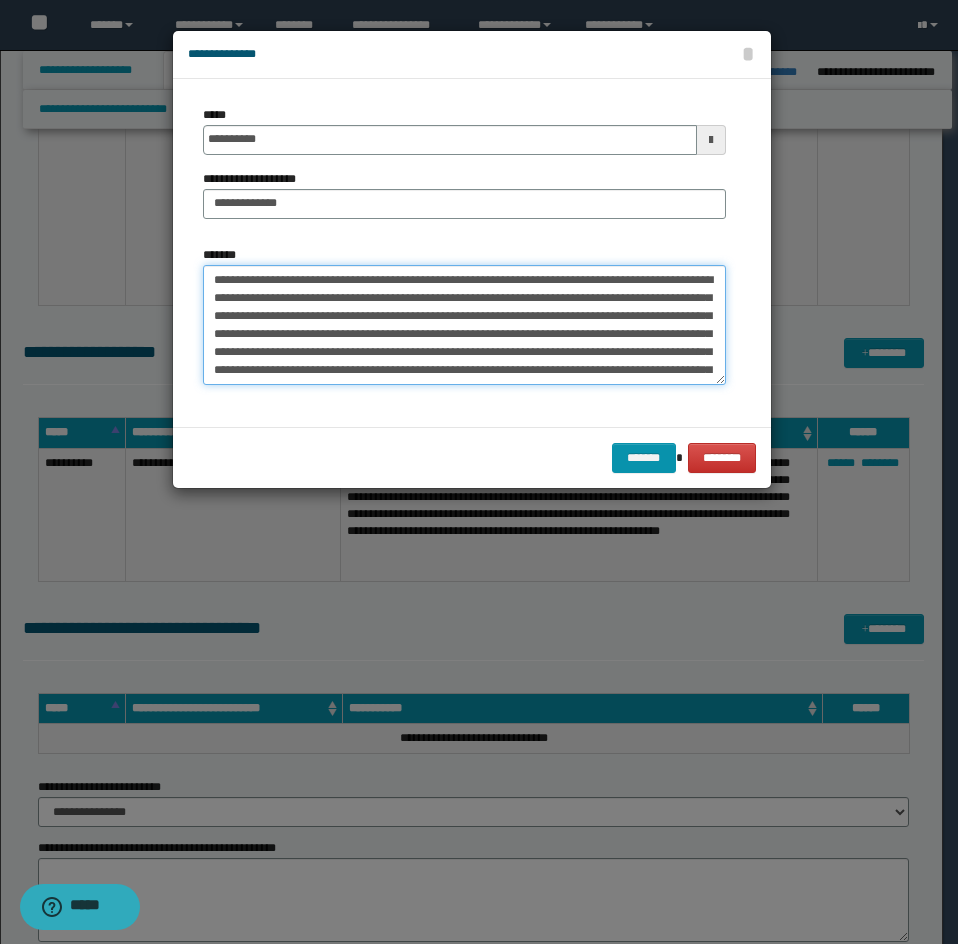 scroll, scrollTop: 156, scrollLeft: 0, axis: vertical 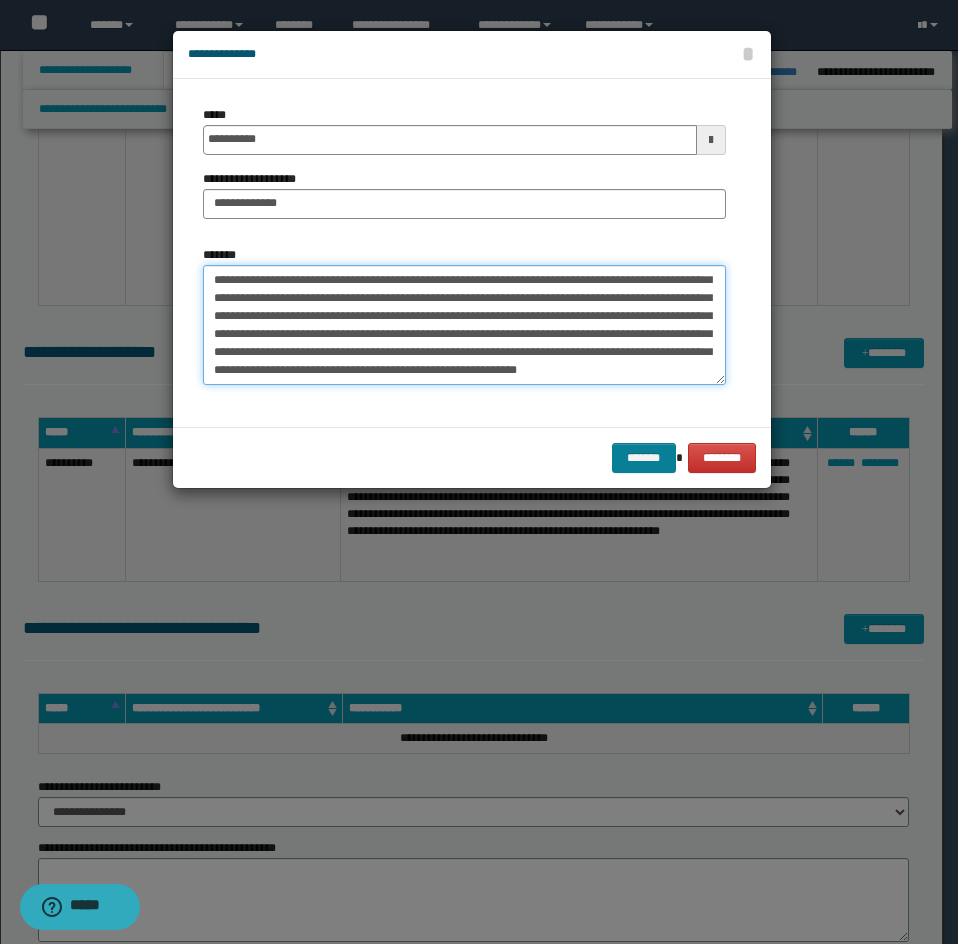 type on "**********" 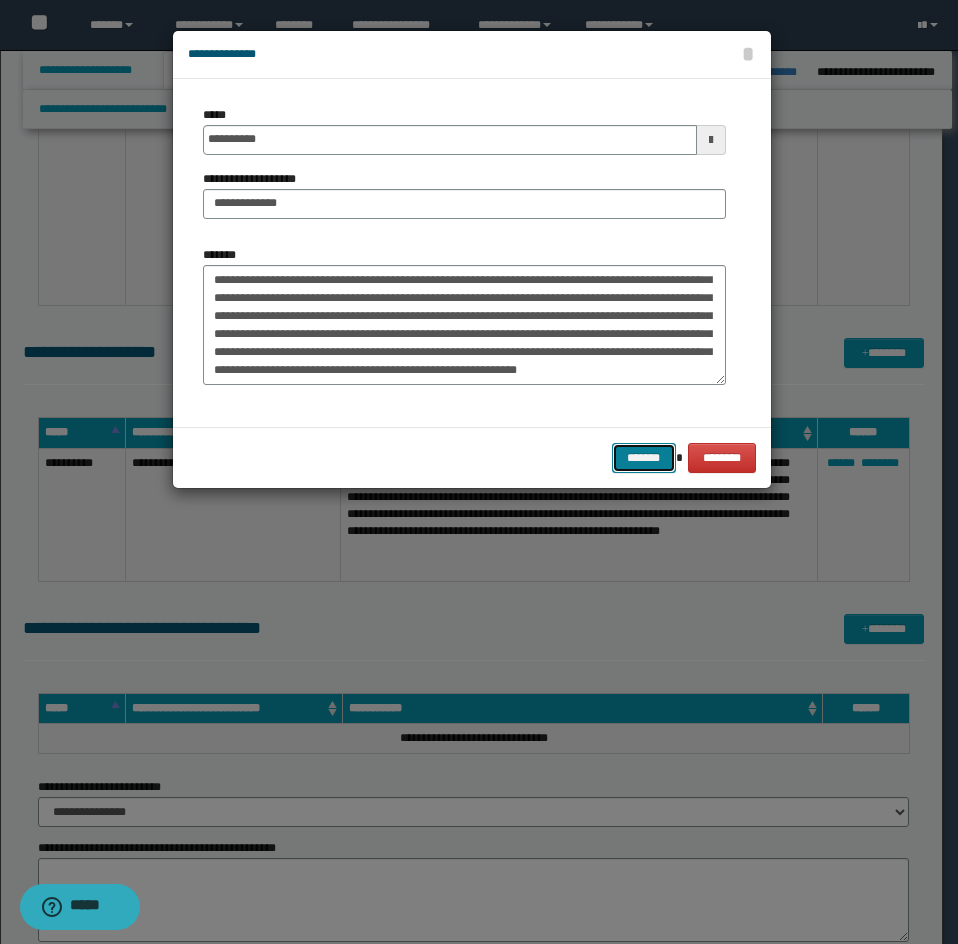 click on "*******" at bounding box center [644, 458] 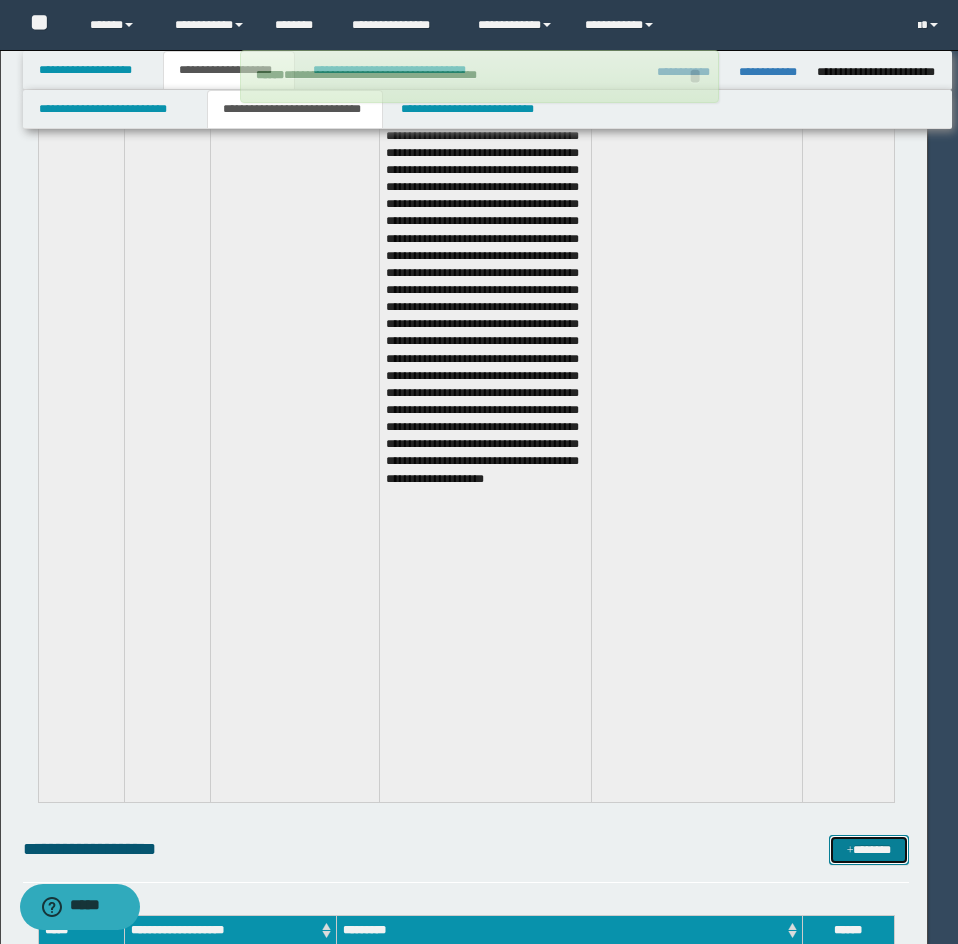 type 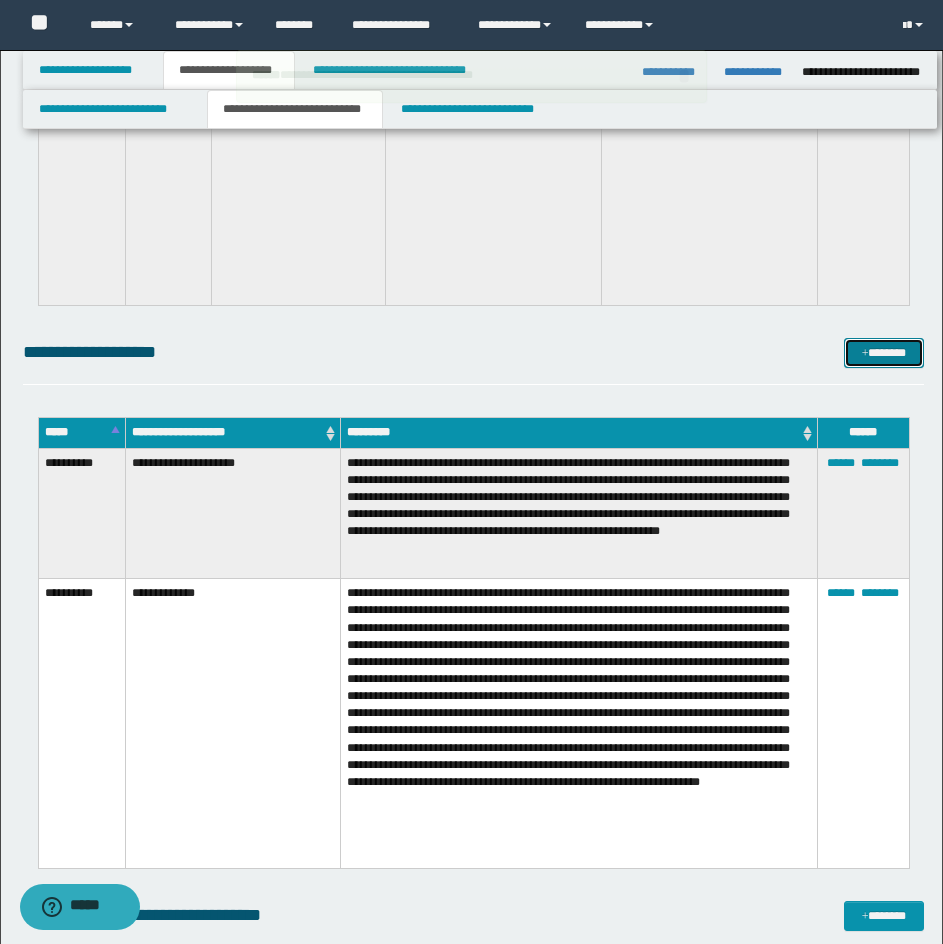 click on "*******" at bounding box center (884, 353) 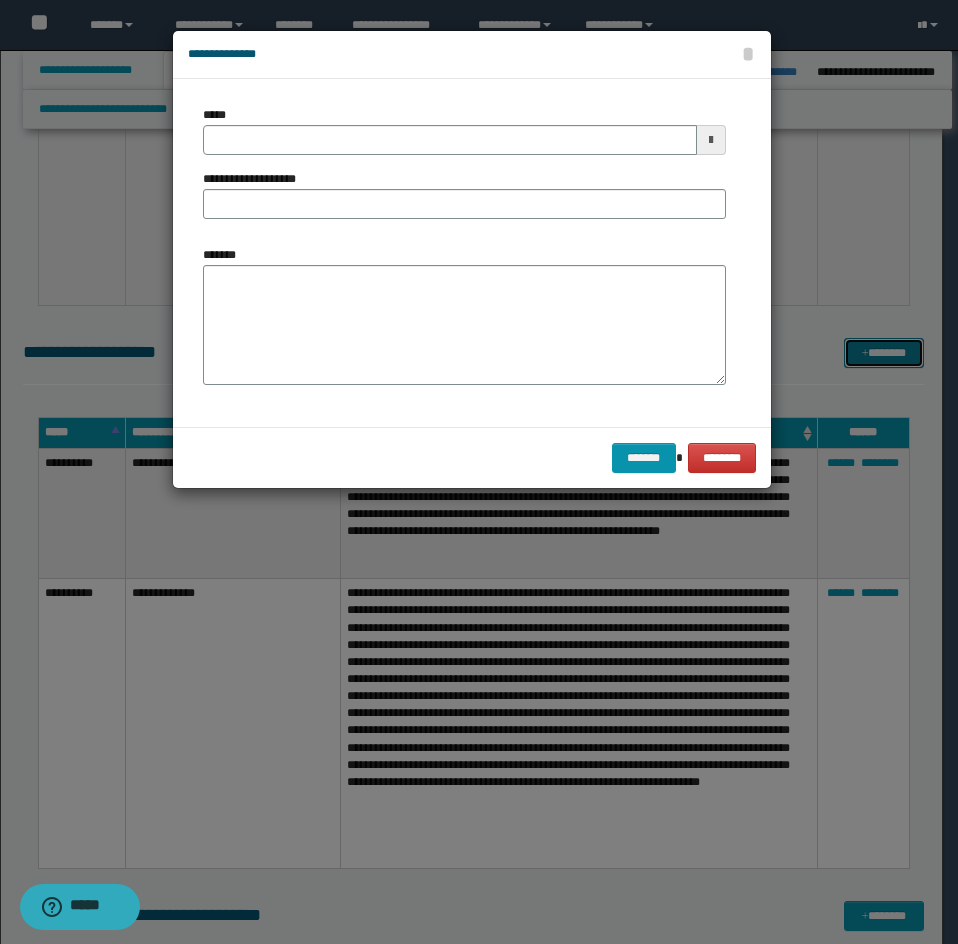 scroll, scrollTop: 0, scrollLeft: 0, axis: both 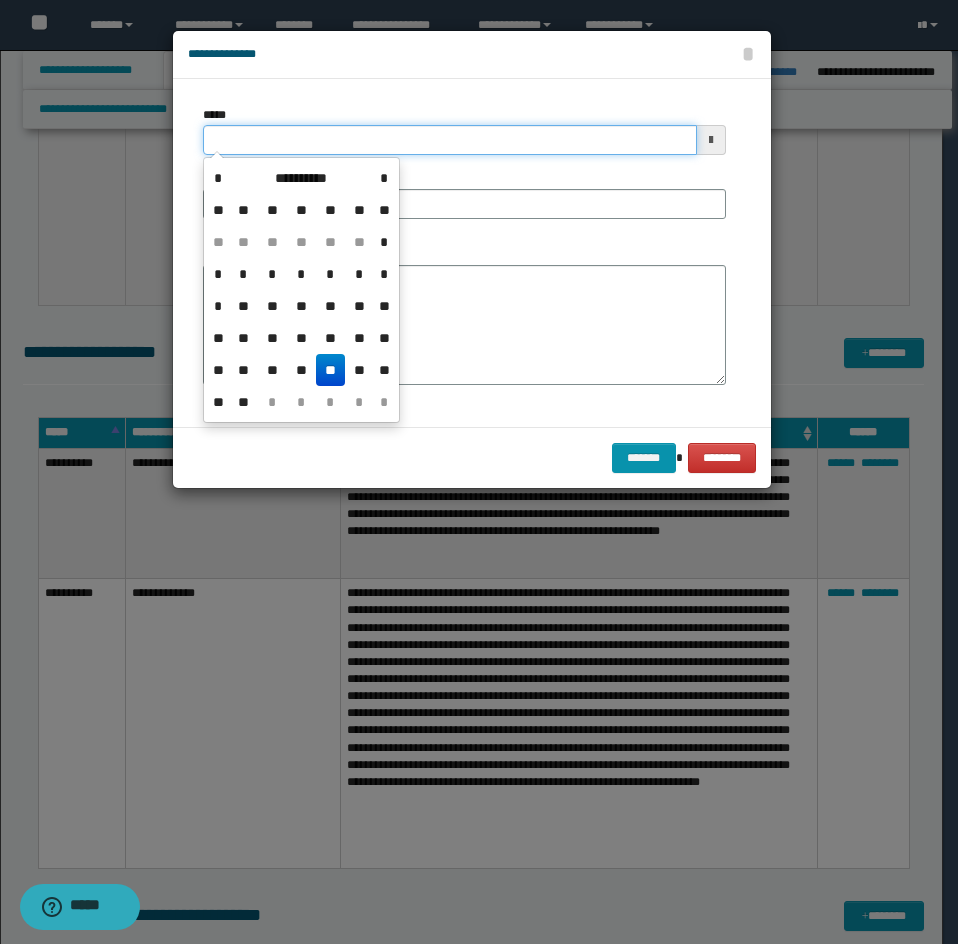 click on "*****" at bounding box center [450, 140] 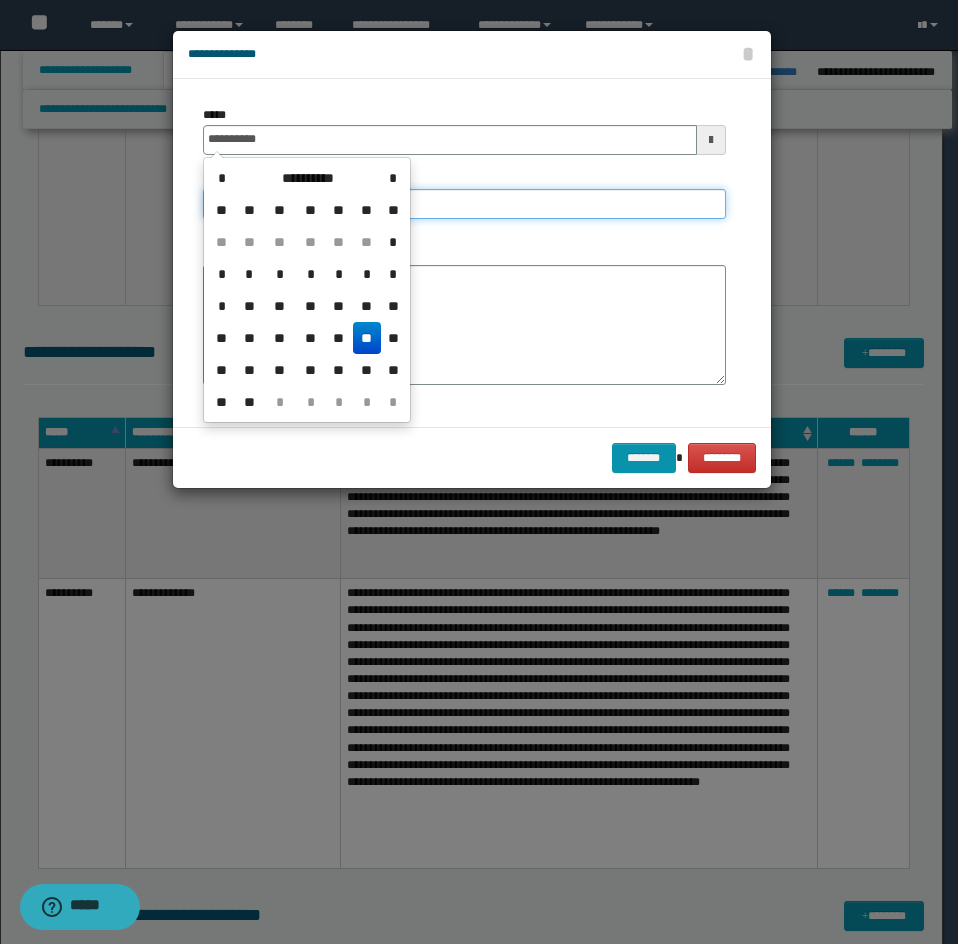 type on "**********" 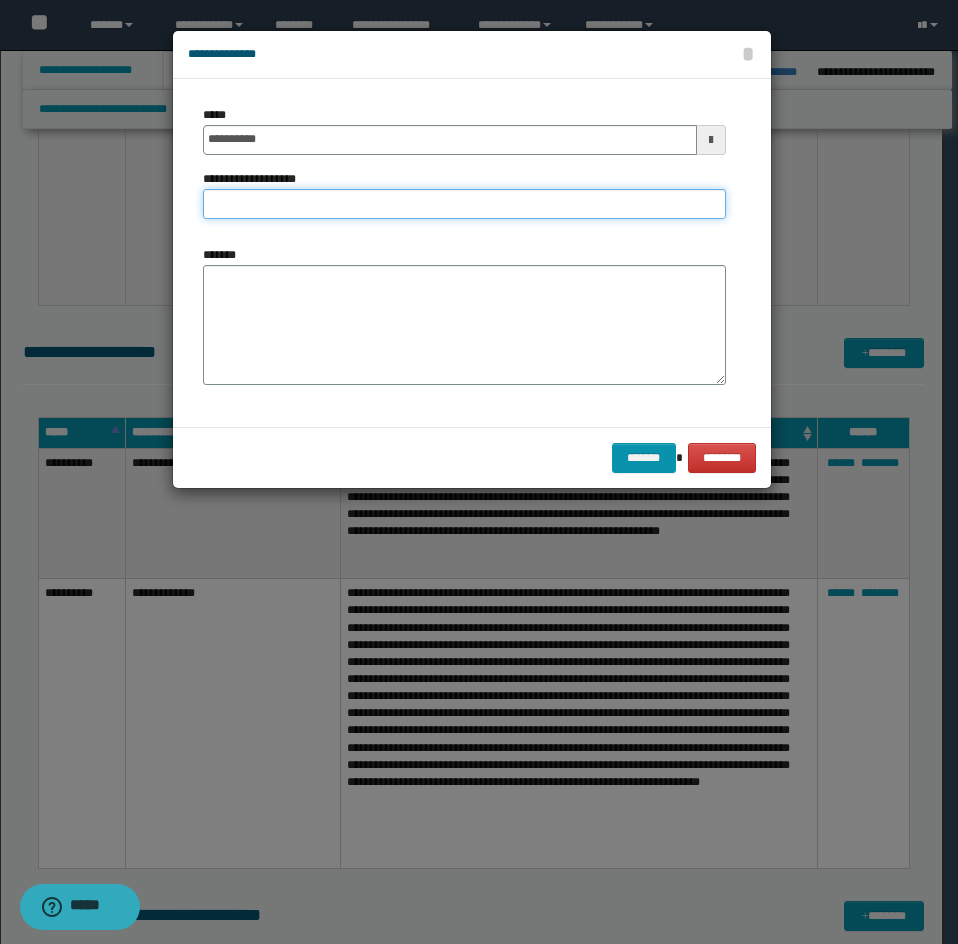 click on "**********" at bounding box center [464, 204] 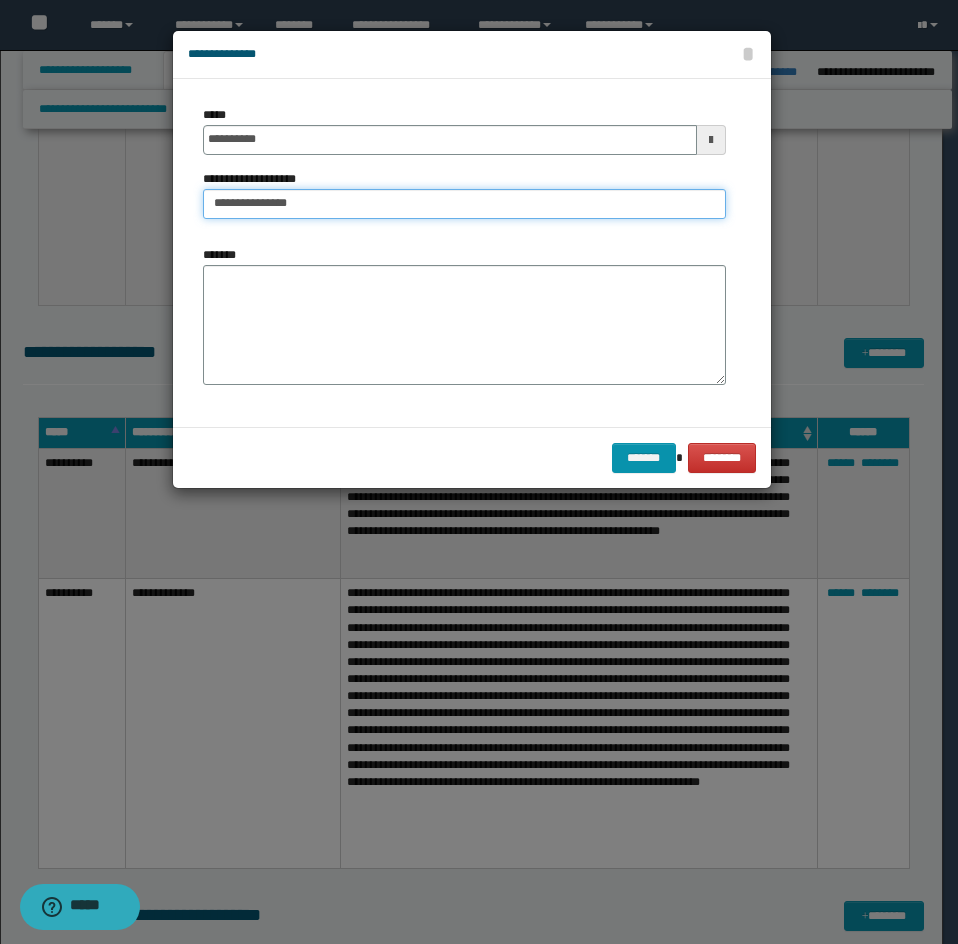 click on "**********" at bounding box center [464, 204] 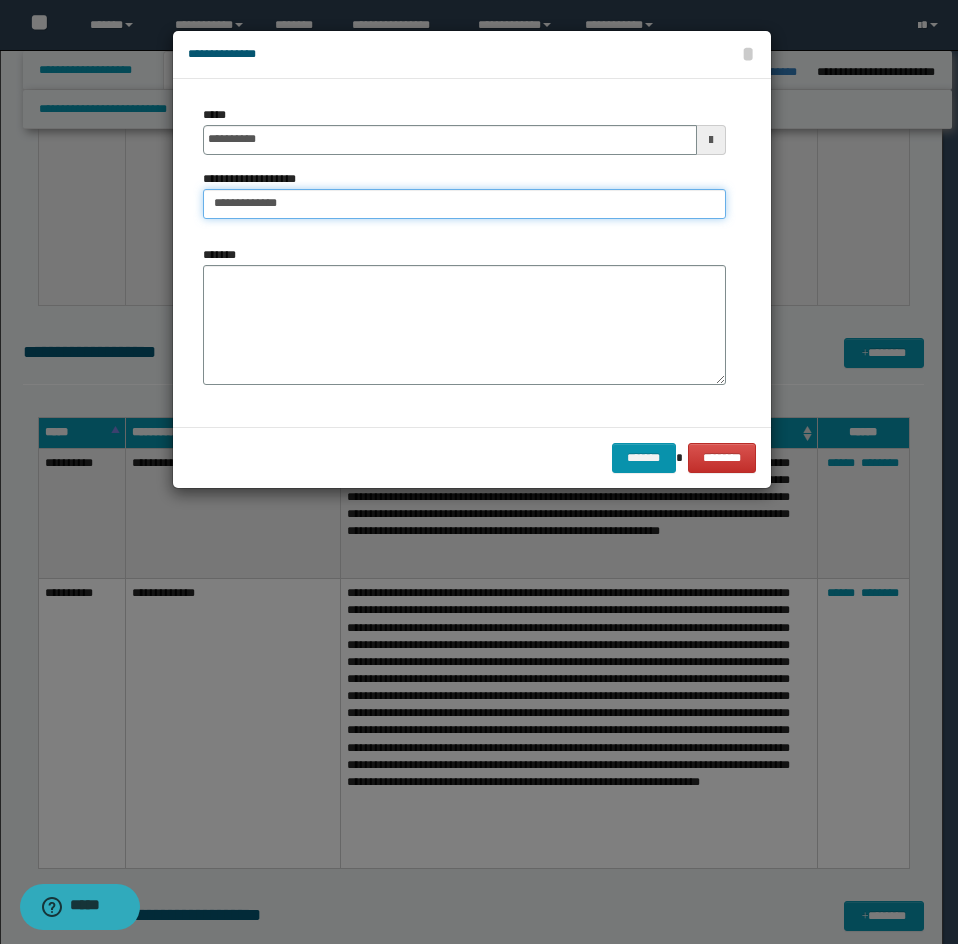 type on "**********" 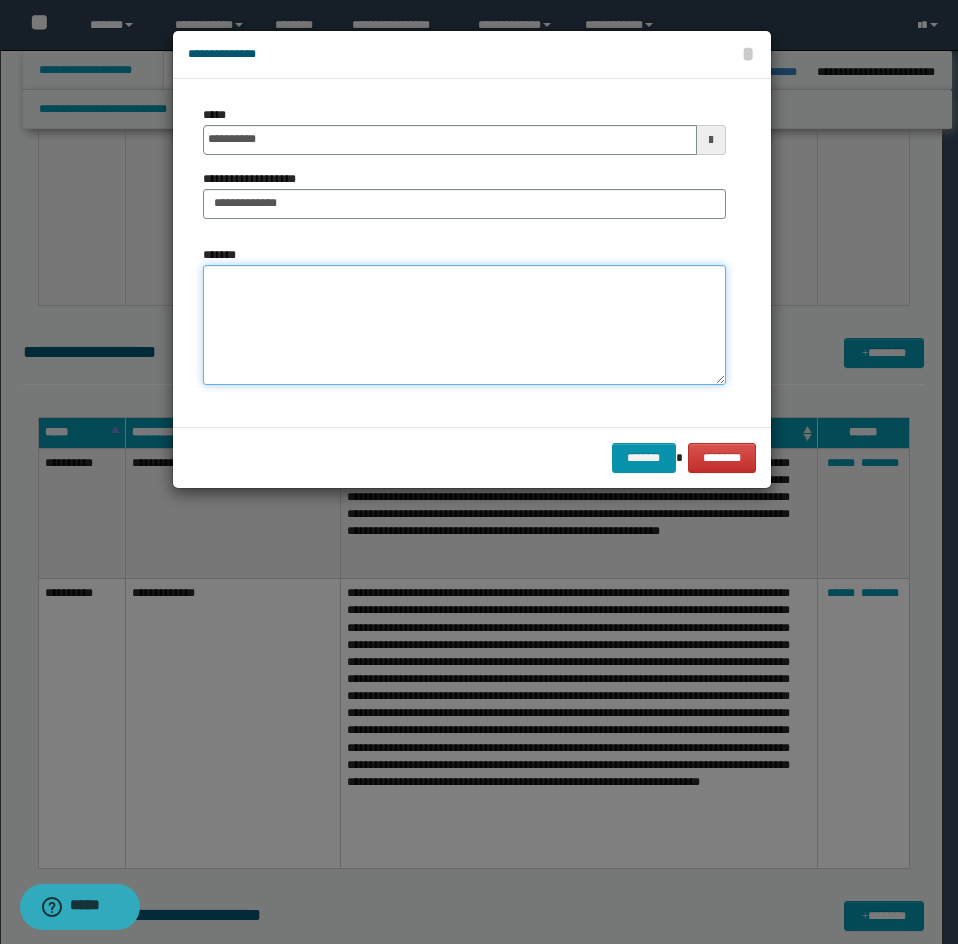 click on "*******" at bounding box center [464, 325] 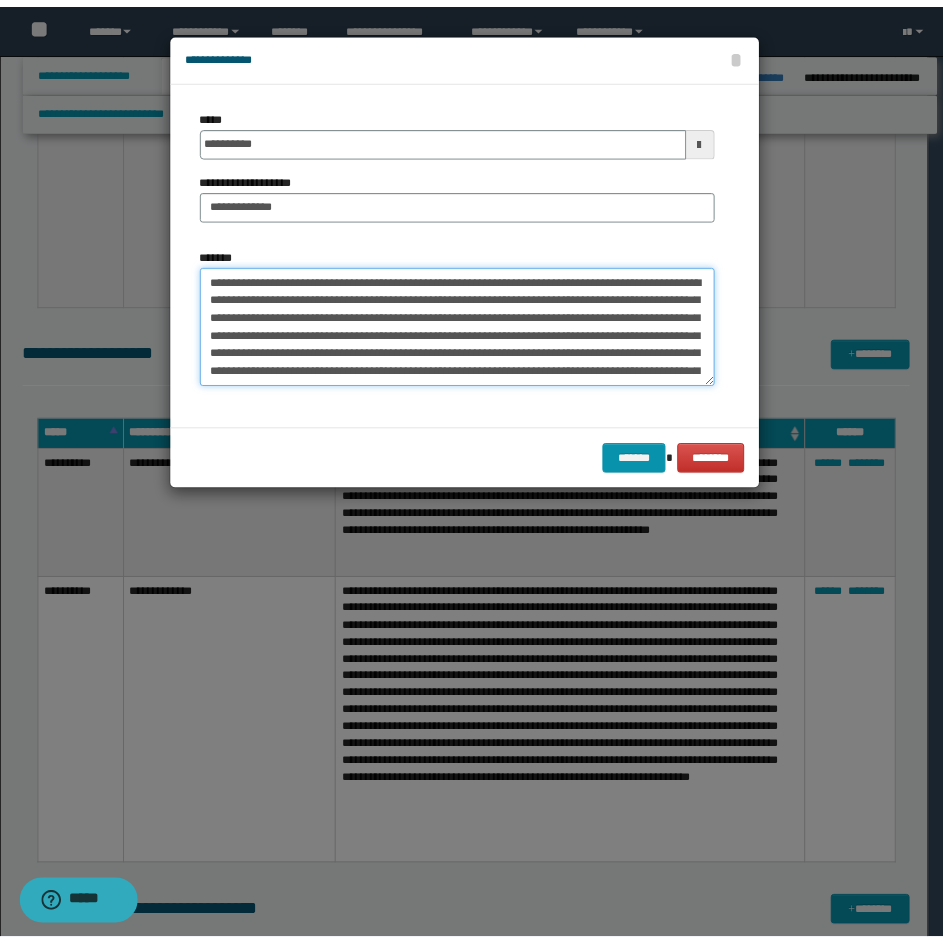 scroll, scrollTop: 318, scrollLeft: 0, axis: vertical 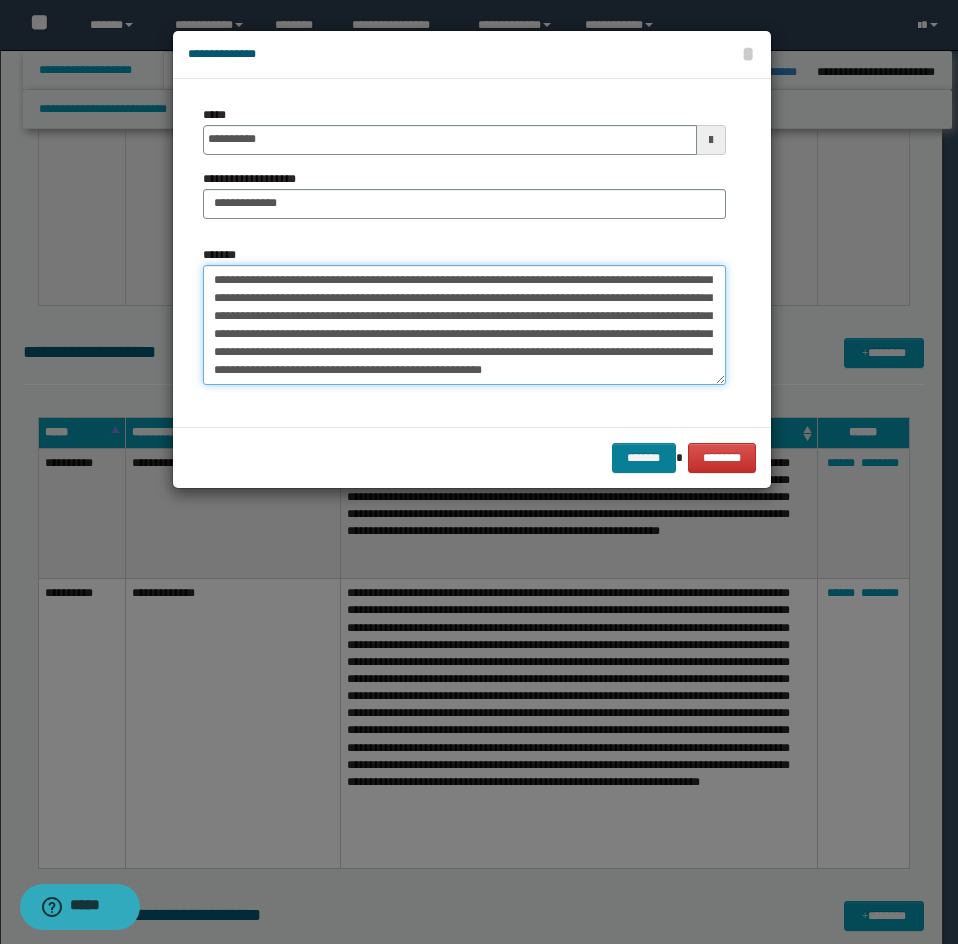 type on "**********" 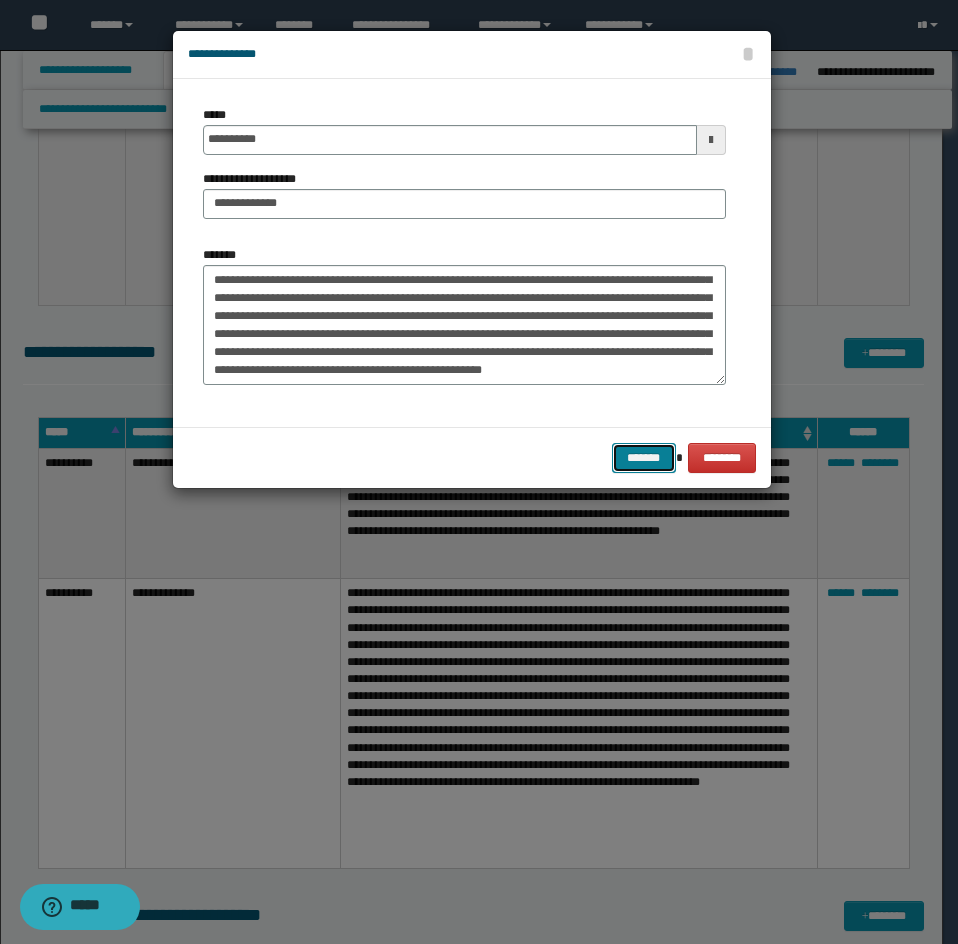 click on "*******" at bounding box center [644, 458] 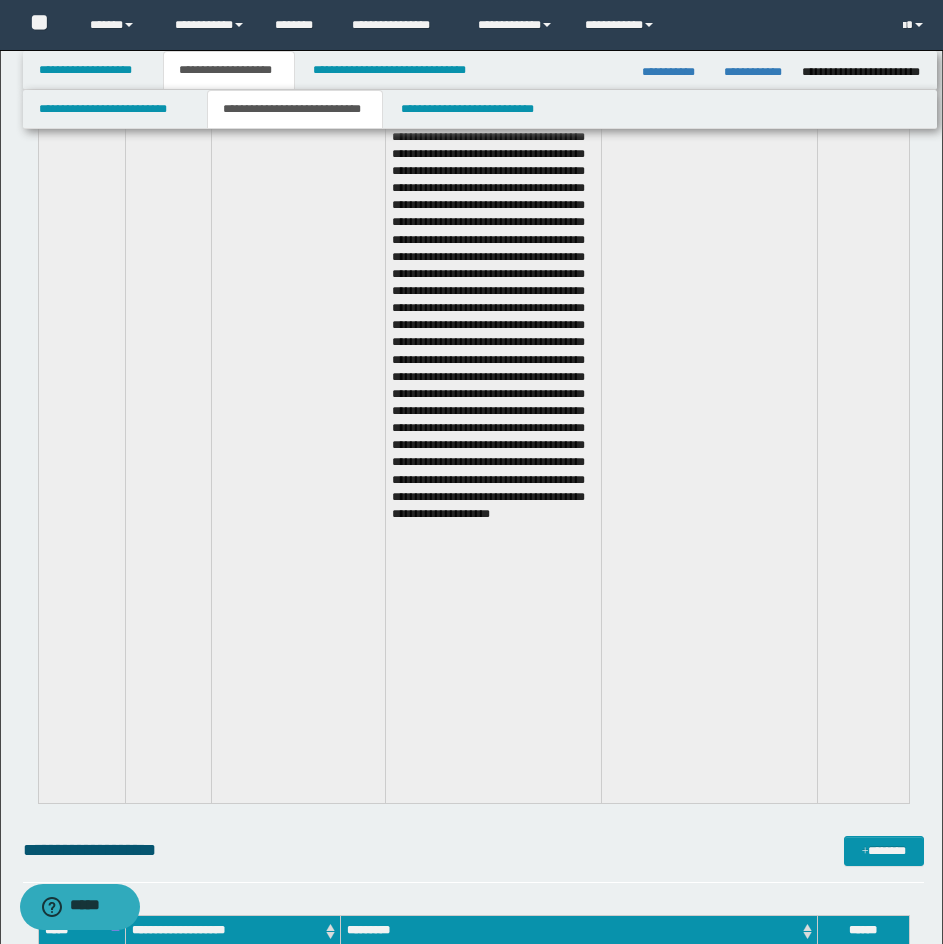 scroll, scrollTop: 21856, scrollLeft: 0, axis: vertical 